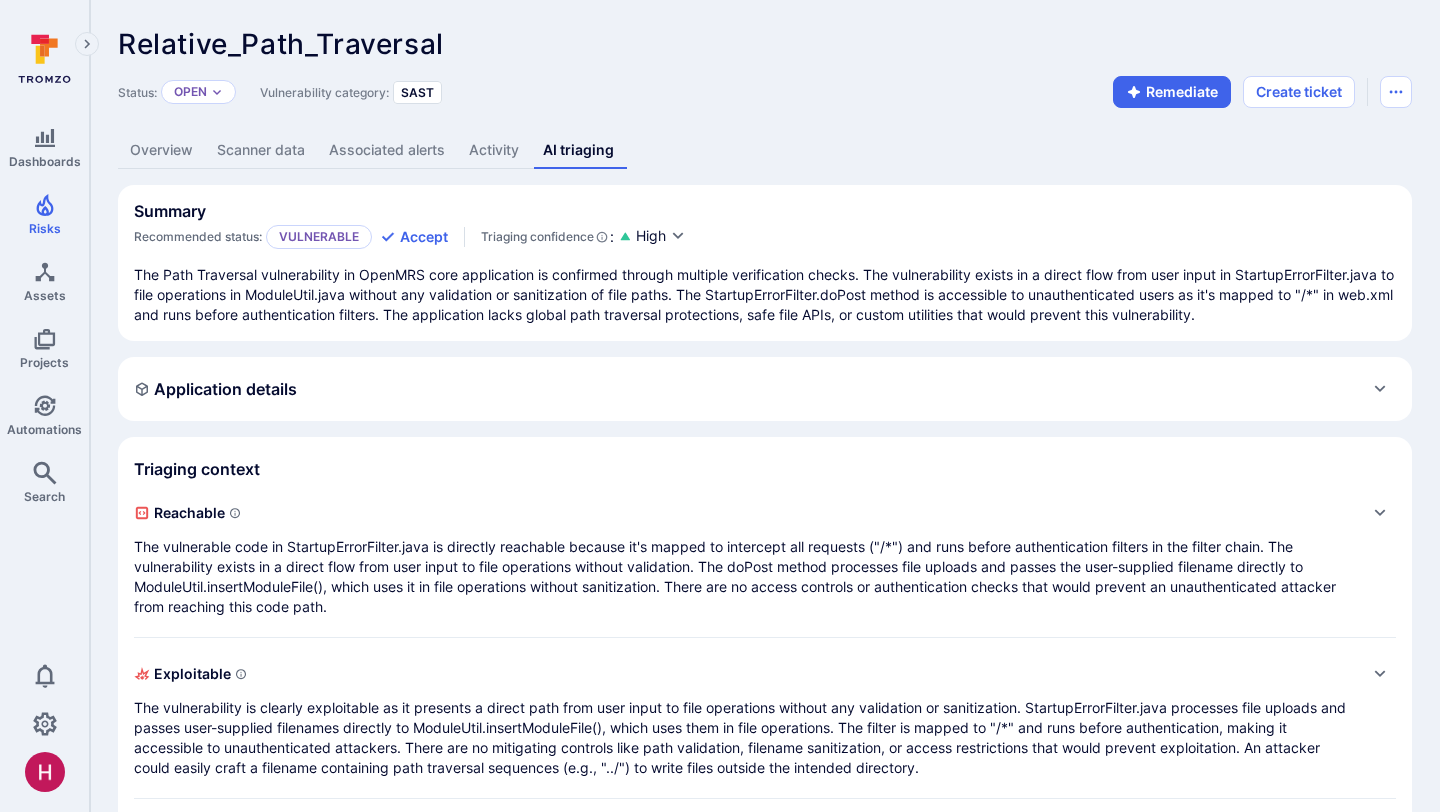 scroll, scrollTop: 0, scrollLeft: 0, axis: both 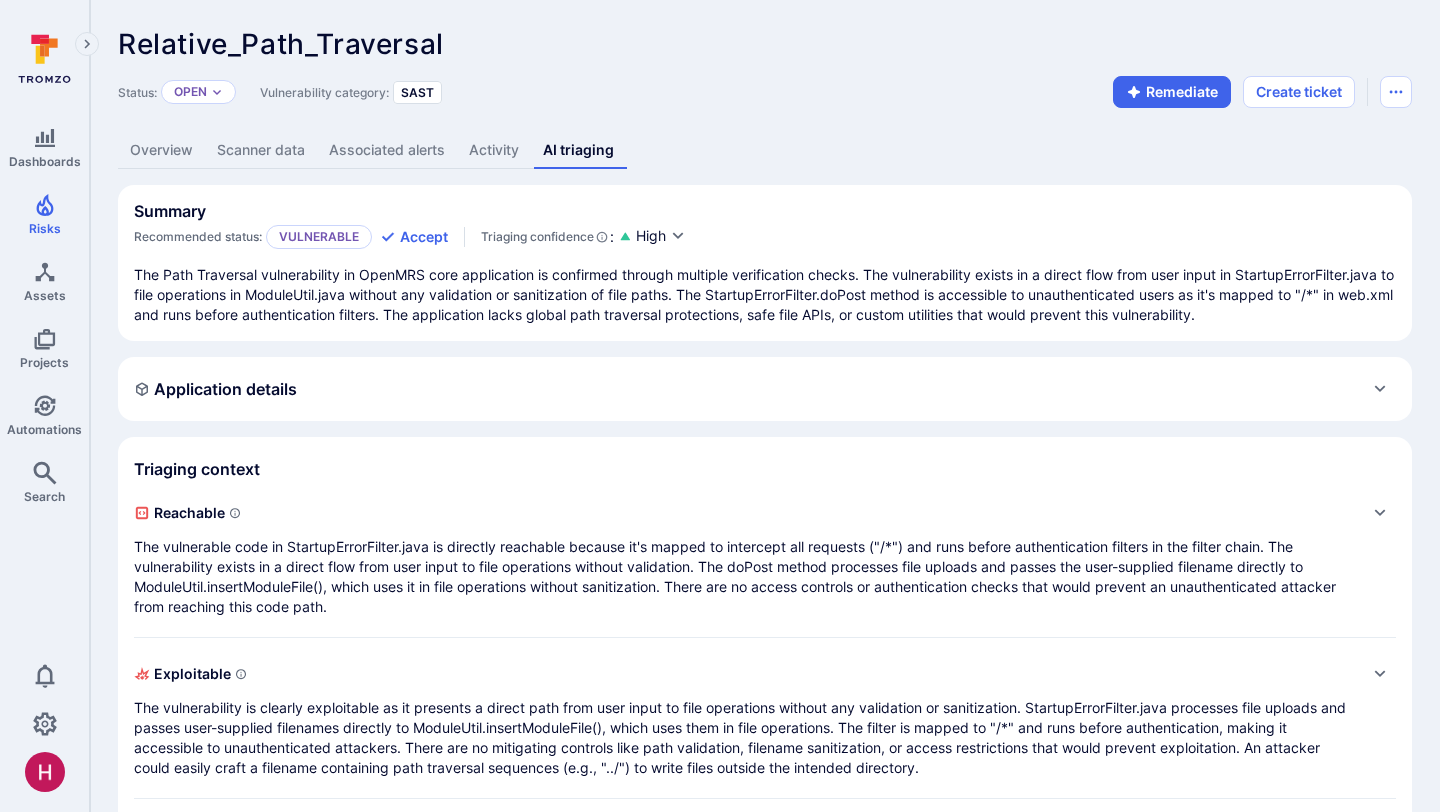 click on "Summary Recommended status: Vulnerable Accept Triaging confidence : High The Path Traversal vulnerability in OpenMRS core application is confirmed through multiple verification checks. The vulnerability exists in a direct flow from user input in StartupErrorFilter.java to file operations in ModuleUtil.java without any validation or sanitization of file paths. The StartupErrorFilter.doPost method is accessible to unauthenticated users as it's mapped to "/*" in web.xml and runs before authentication filters. The application lacks global path traversal protections, safe file APIs, or custom utilities that would prevent this vulnerability. Application details Application path openmrs-core Frameworks Spring Framework Programming languages Java JavaScript XML Dependency files pom.xml Dependency management systems Maven Build process information The project uses Maven for building and dependency management. It also has Docker support for development environments. Triaging context Reachable 1 . Question Thought 2 ." at bounding box center (765, 560) 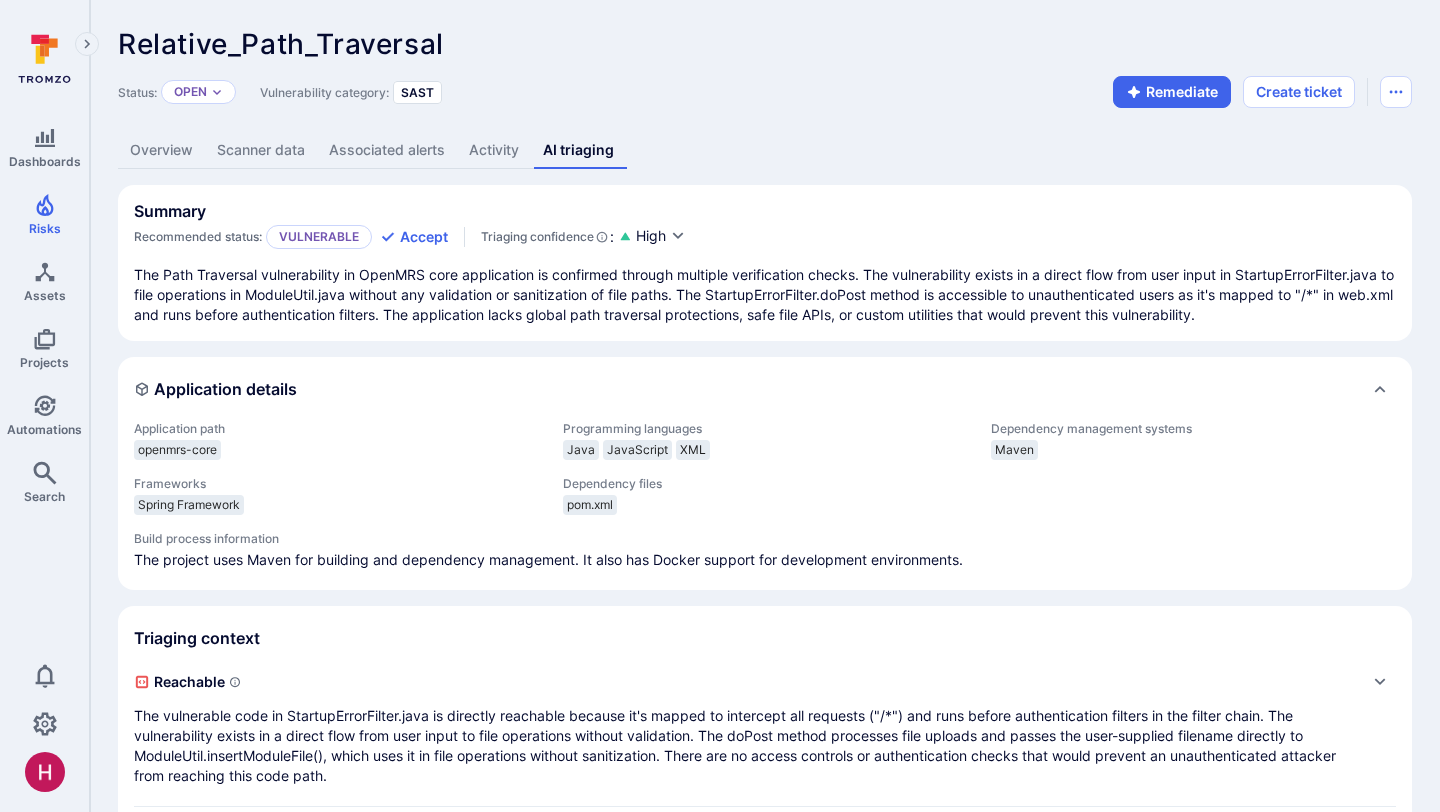 click on "Application details" at bounding box center [765, 389] 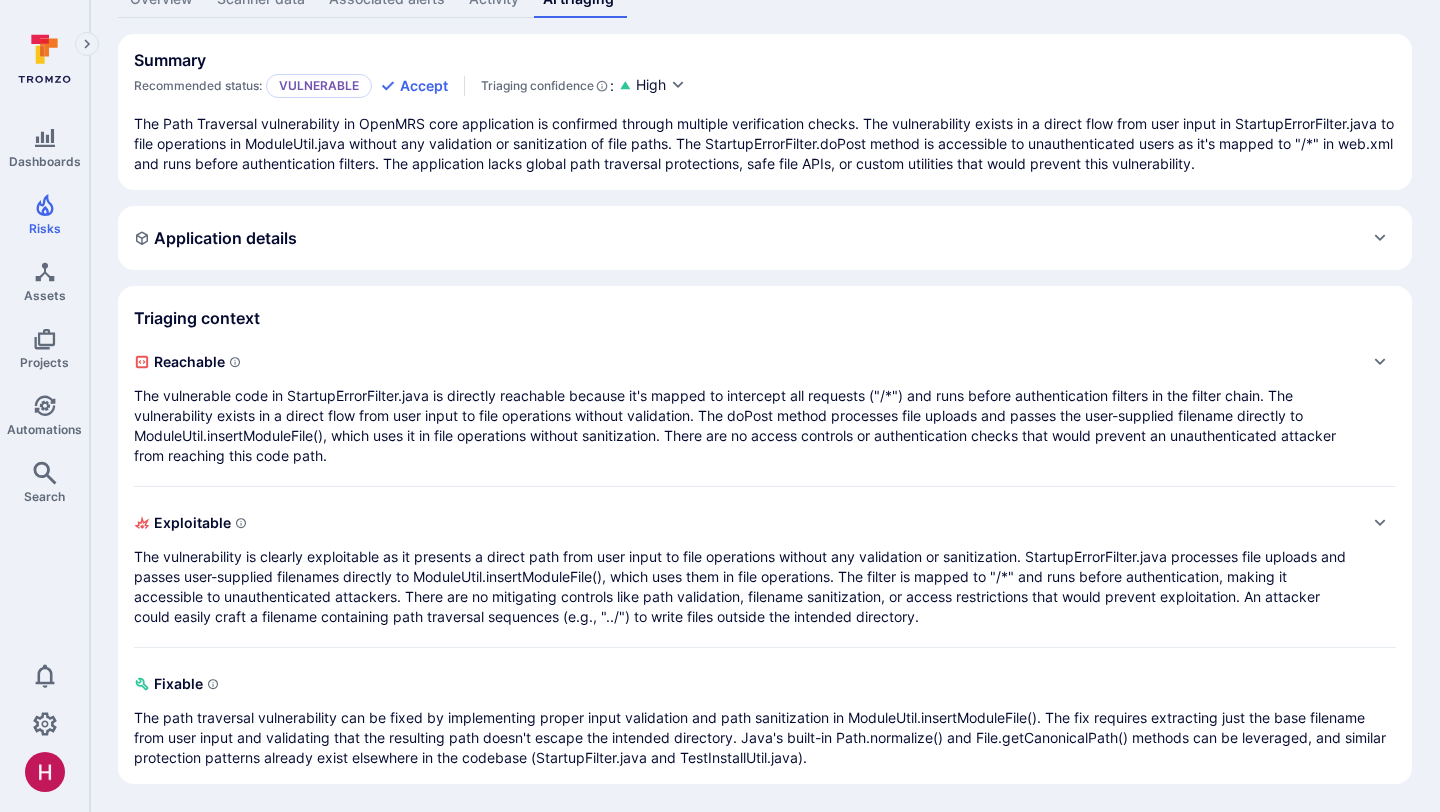 click on "The vulnerability is clearly exploitable as it presents a direct path from user input to file operations without any validation or sanitization. StartupErrorFilter.java processes file uploads and passes user-supplied filenames directly to ModuleUtil.insertModuleFile(), which uses them in file operations. The filter is mapped to "/*" and runs before authentication, making it accessible to unauthenticated attackers. There are no mitigating controls like path validation, filename sanitization, or access restrictions that would prevent exploitation. An attacker could easily craft a filename containing path traversal sequences (e.g., "../") to write files outside the intended directory." at bounding box center (745, 587) 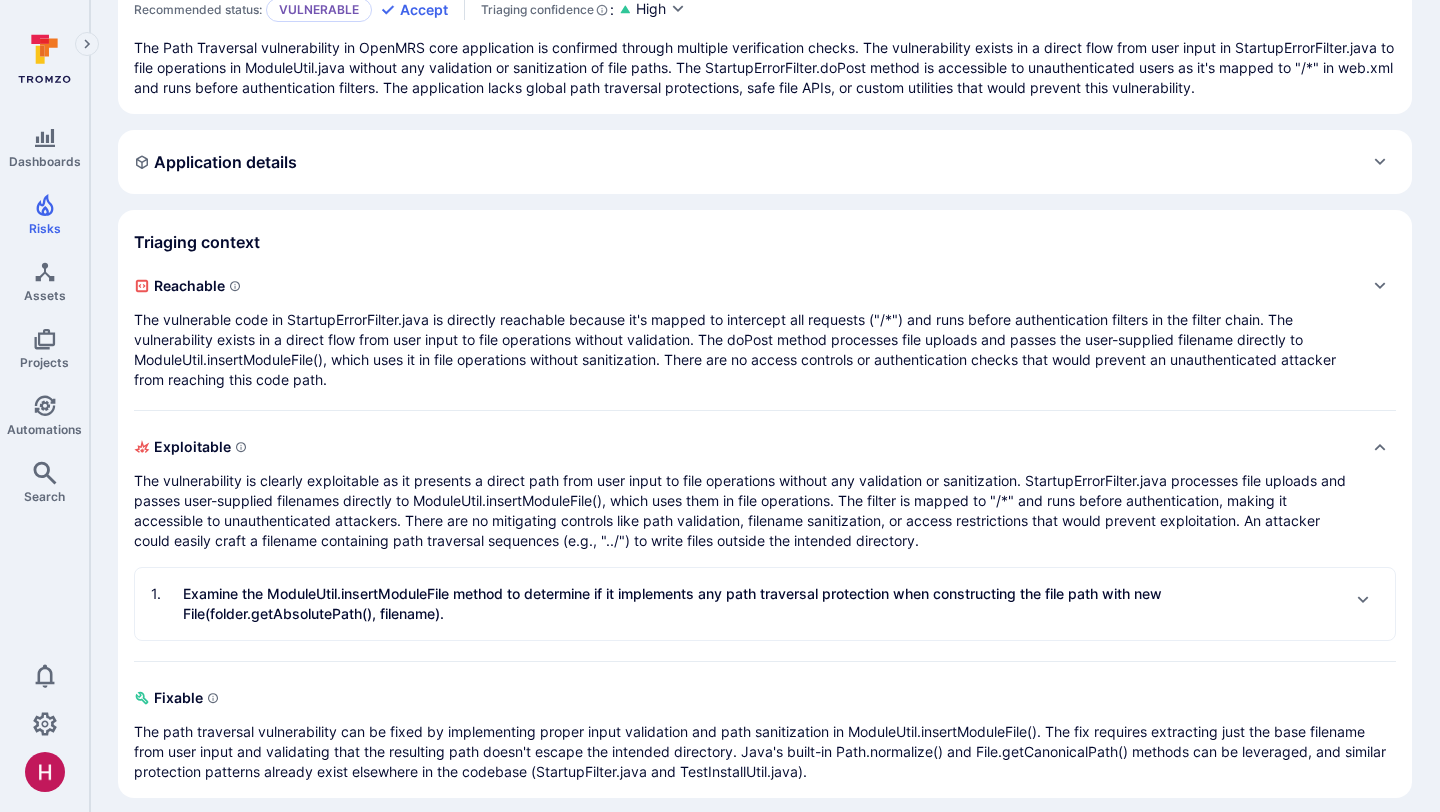 scroll, scrollTop: 228, scrollLeft: 0, axis: vertical 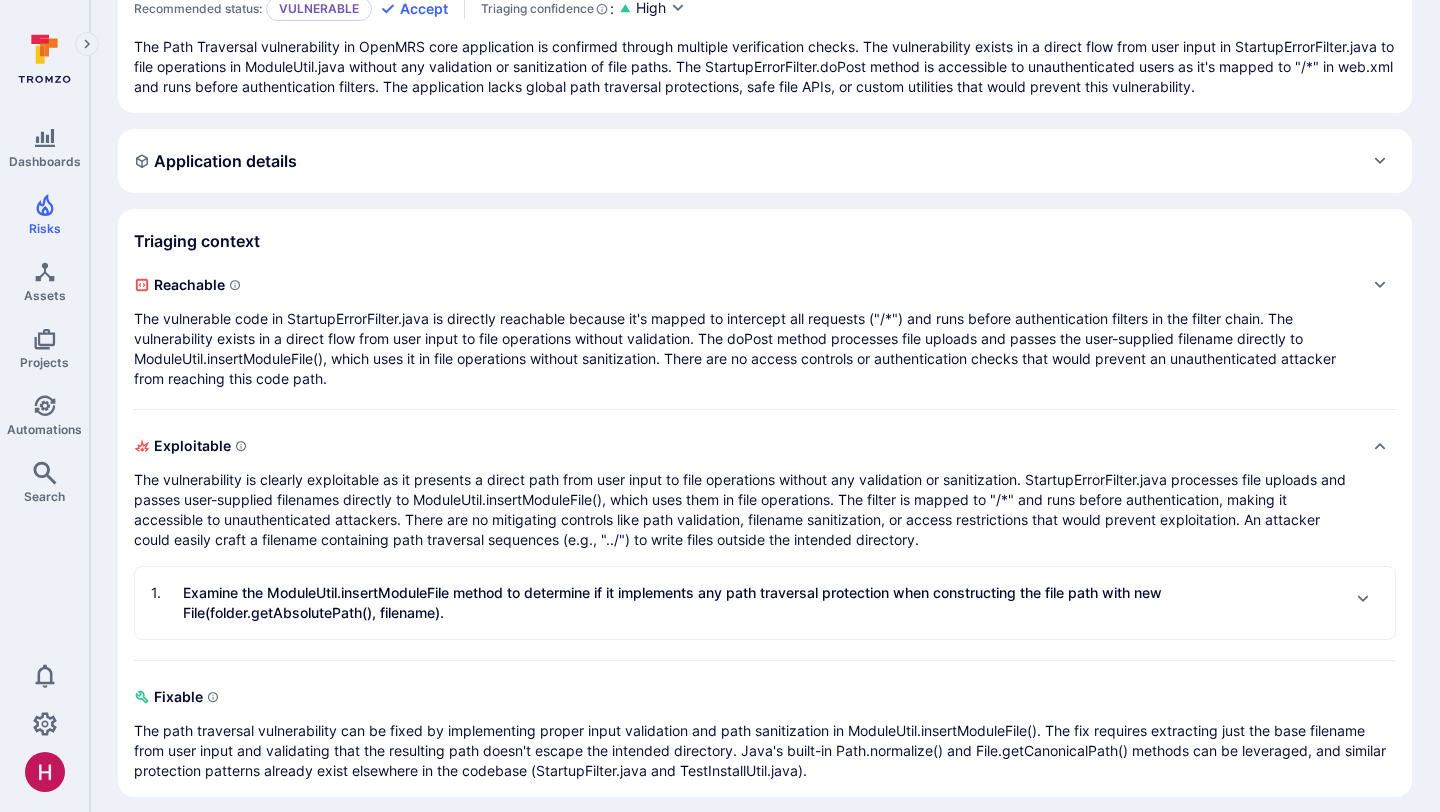 click on "Examine the ModuleUtil.insertModuleFile method to determine if it implements any path traversal protection when constructing the file path with new File(folder.getAbsolutePath(), filename)." at bounding box center (761, 603) 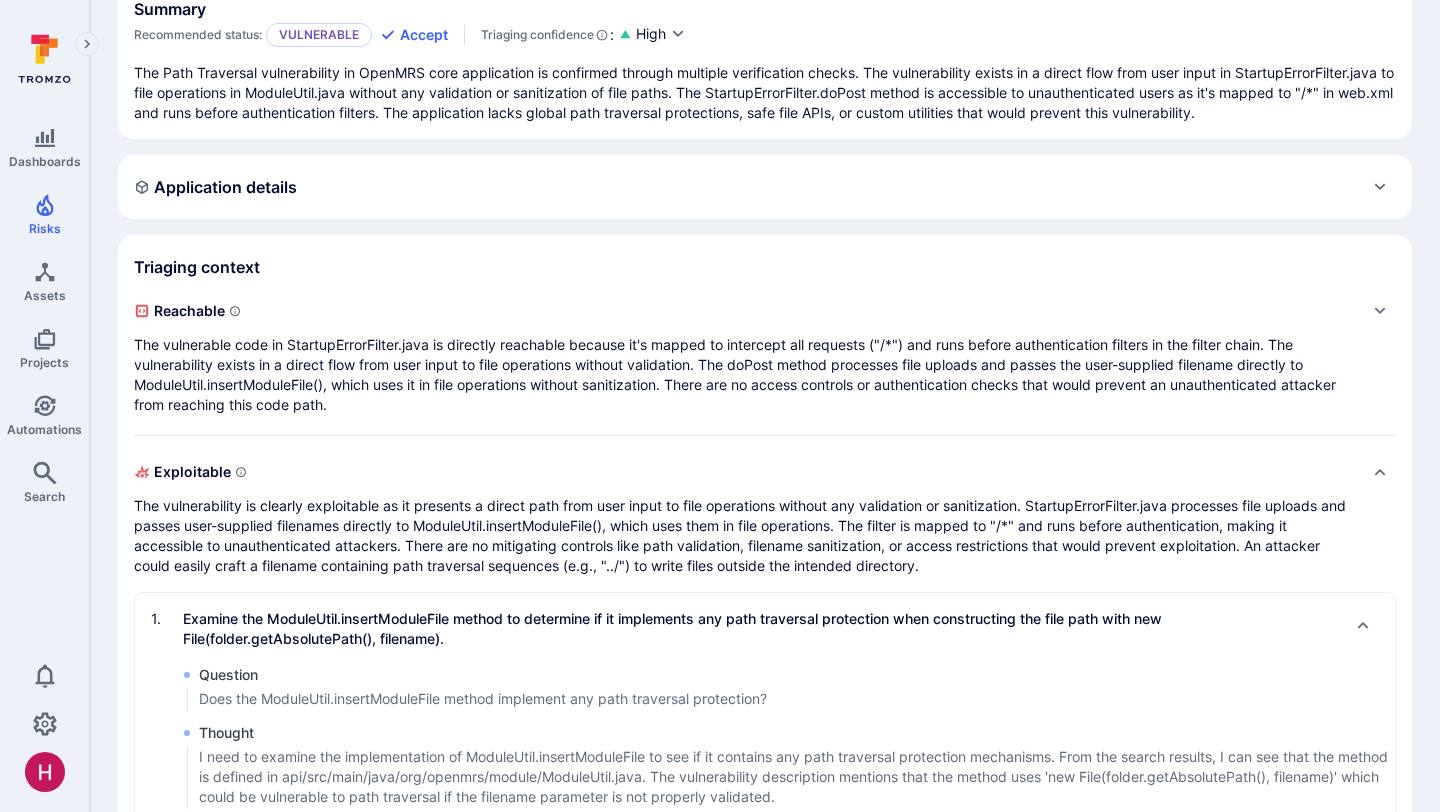 scroll, scrollTop: 0, scrollLeft: 0, axis: both 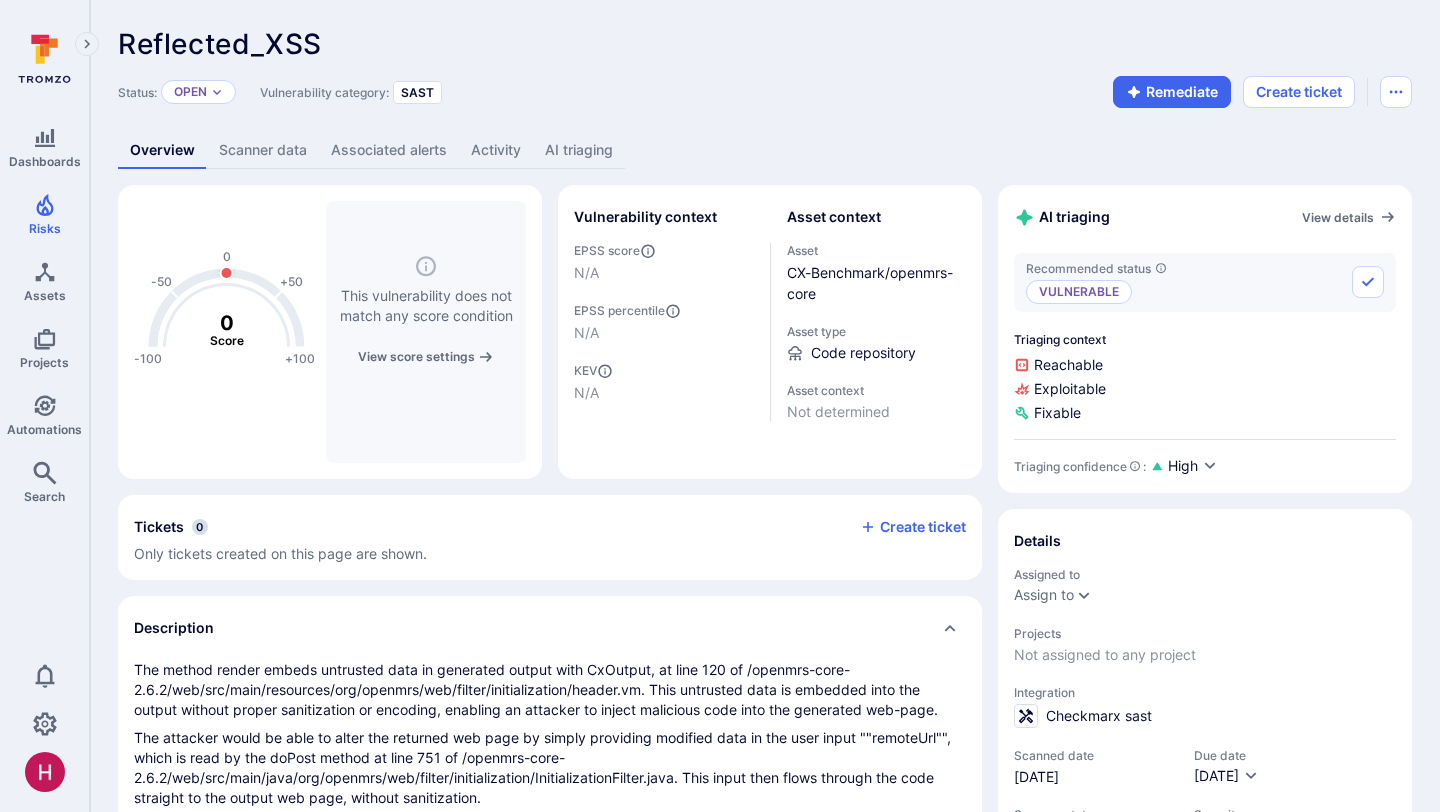 click on "AI triaging" at bounding box center [579, 150] 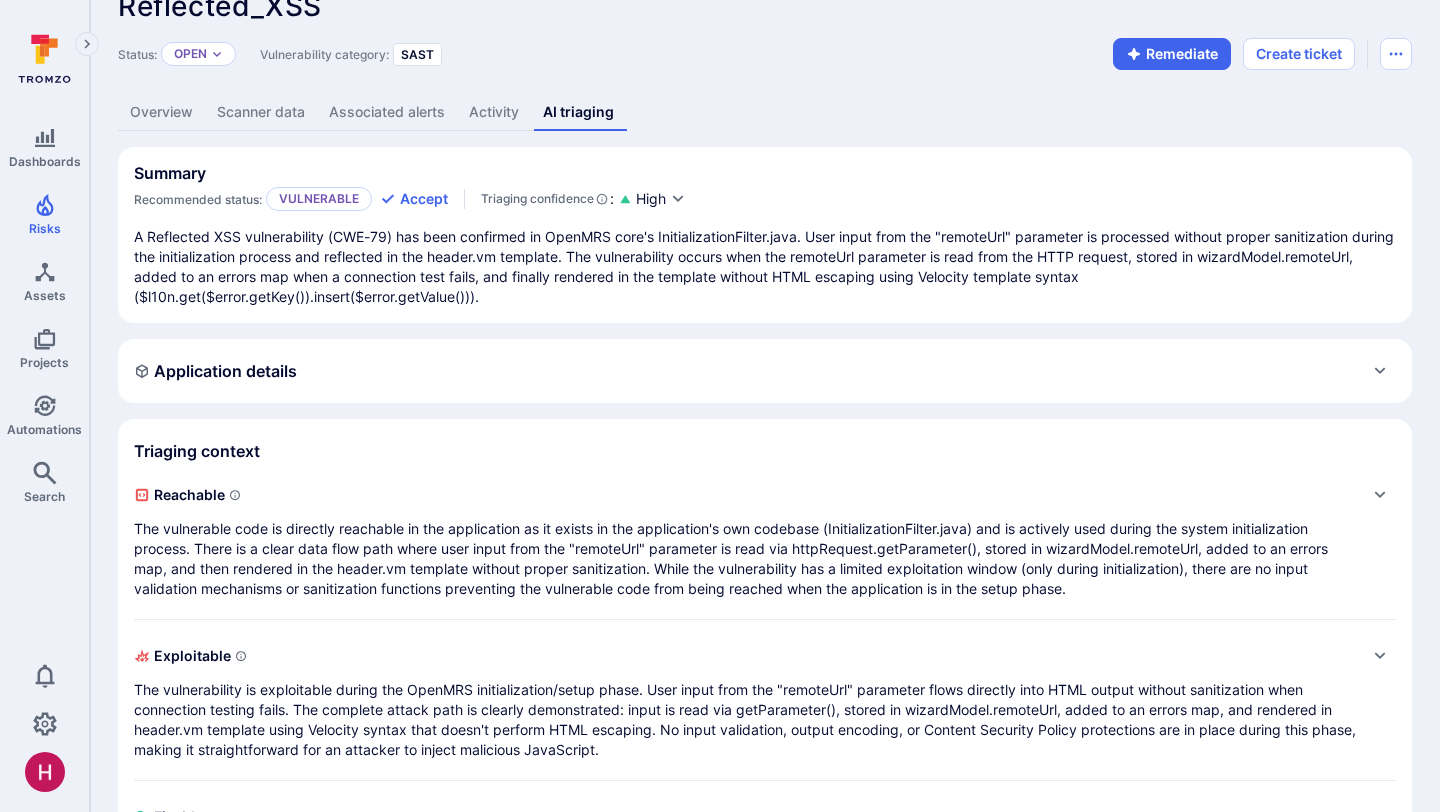 scroll, scrollTop: 191, scrollLeft: 0, axis: vertical 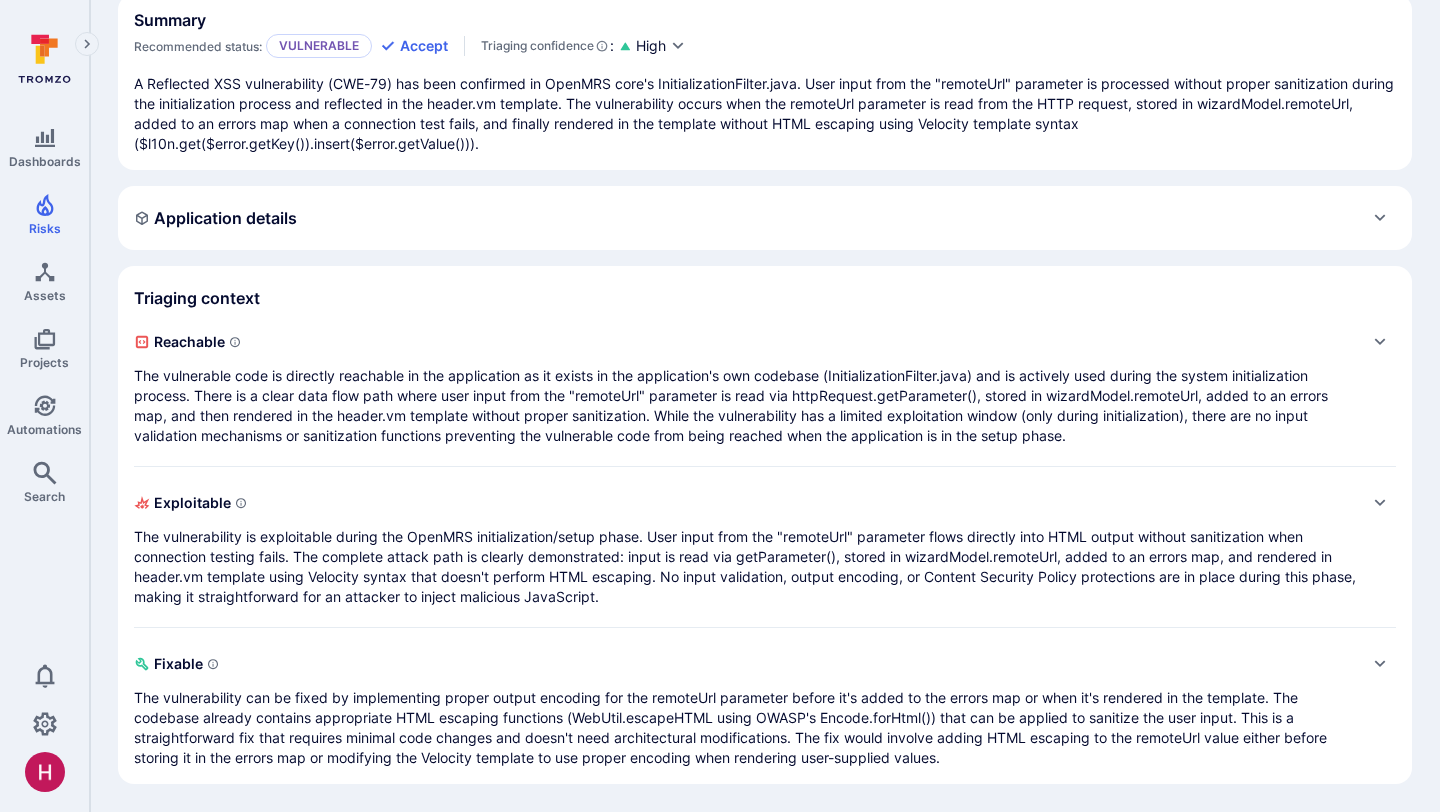 click on "The vulnerability is exploitable during the OpenMRS initialization/setup phase. User input from the "remoteUrl" parameter flows directly into HTML output without sanitization when connection testing fails. The complete attack path is clearly demonstrated: input is read via getParameter(), stored in wizardModel.remoteUrl, added to an errors map, and rendered in header.vm template using Velocity syntax that doesn't perform HTML escaping. No input validation, output encoding, or Content Security Policy protections are in place during this phase, making it straightforward for an attacker to inject malicious JavaScript." at bounding box center [745, 567] 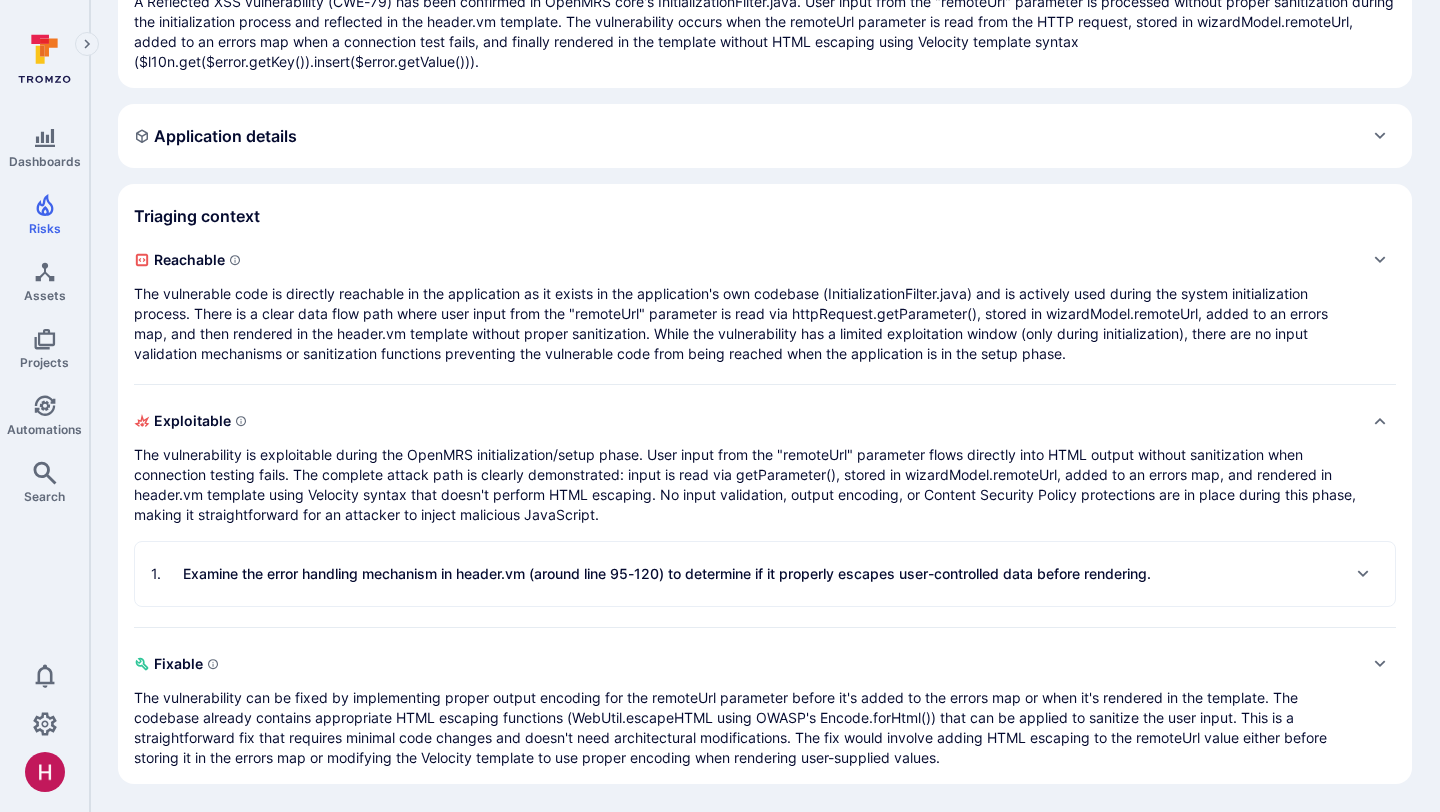 scroll, scrollTop: 0, scrollLeft: 0, axis: both 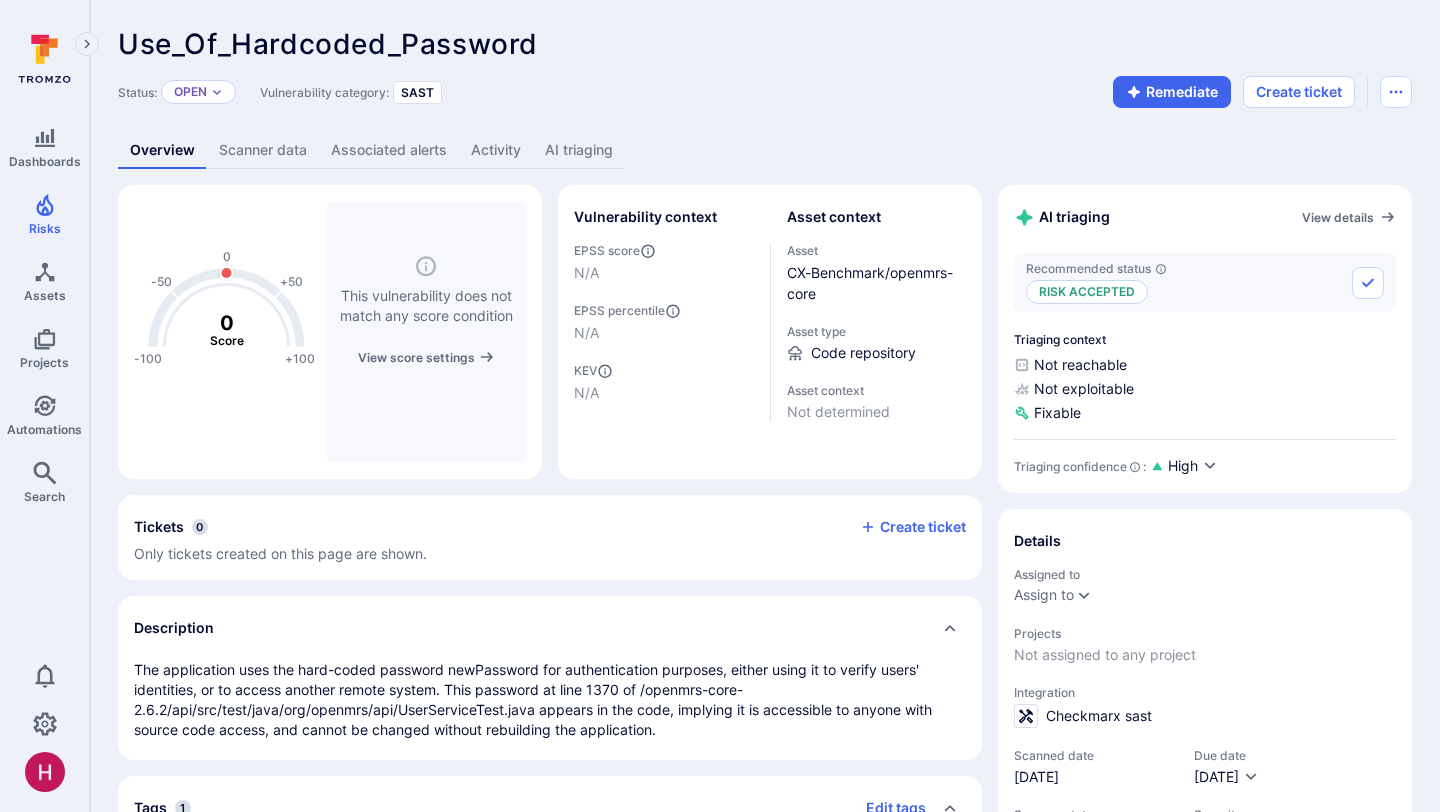 click on "AI triaging" at bounding box center (579, 150) 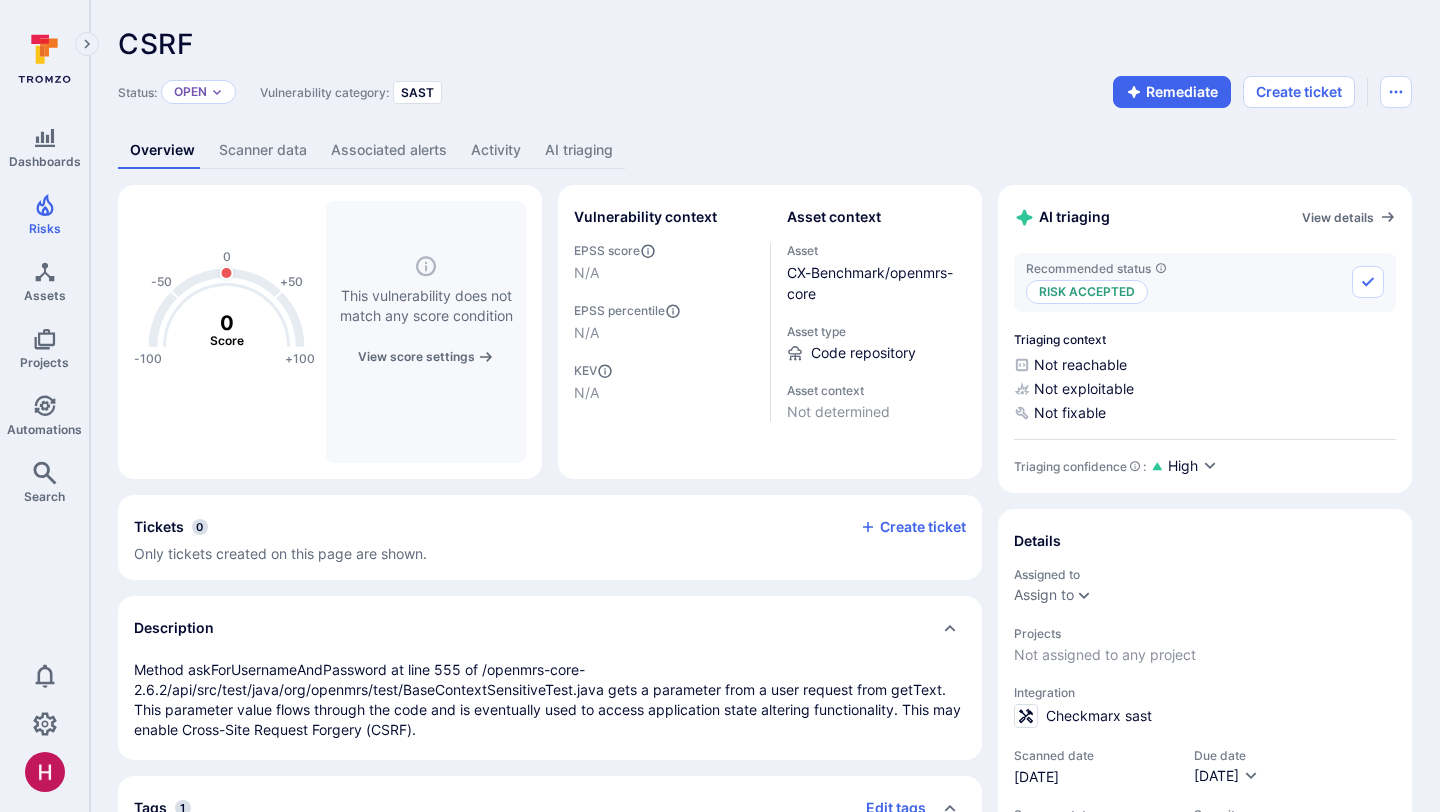 scroll, scrollTop: 0, scrollLeft: 0, axis: both 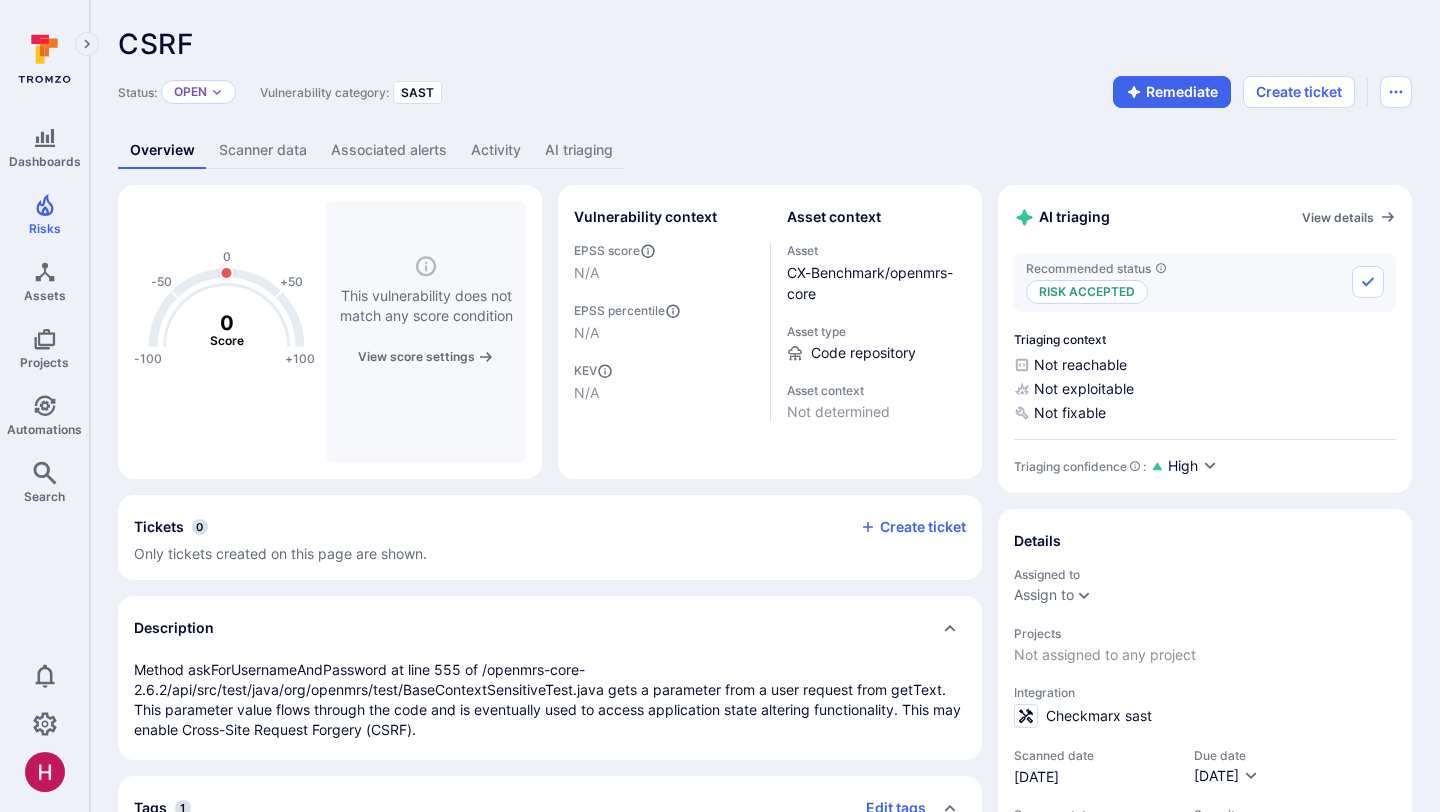 click on "AI triaging" at bounding box center (579, 150) 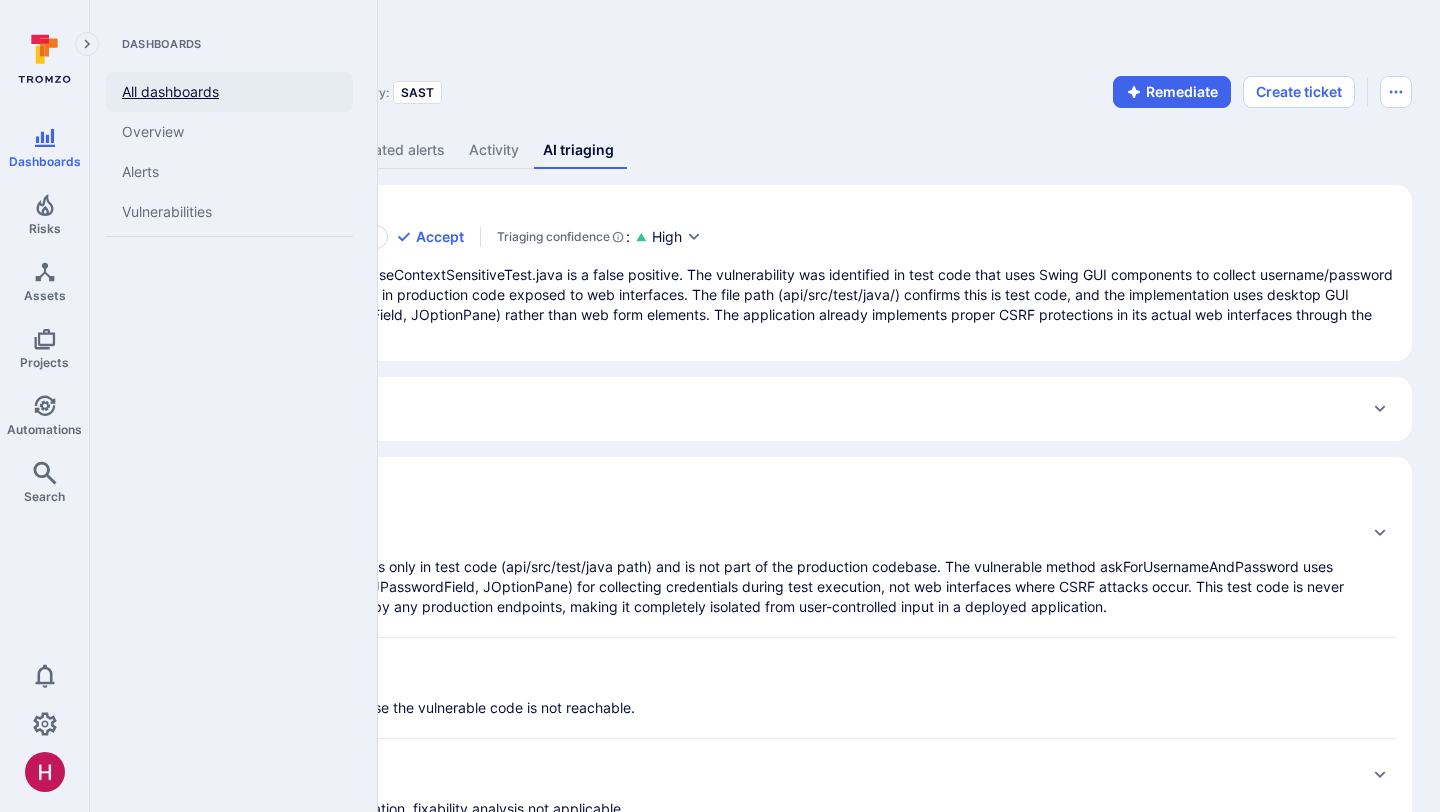click on "All dashboards" at bounding box center [229, 92] 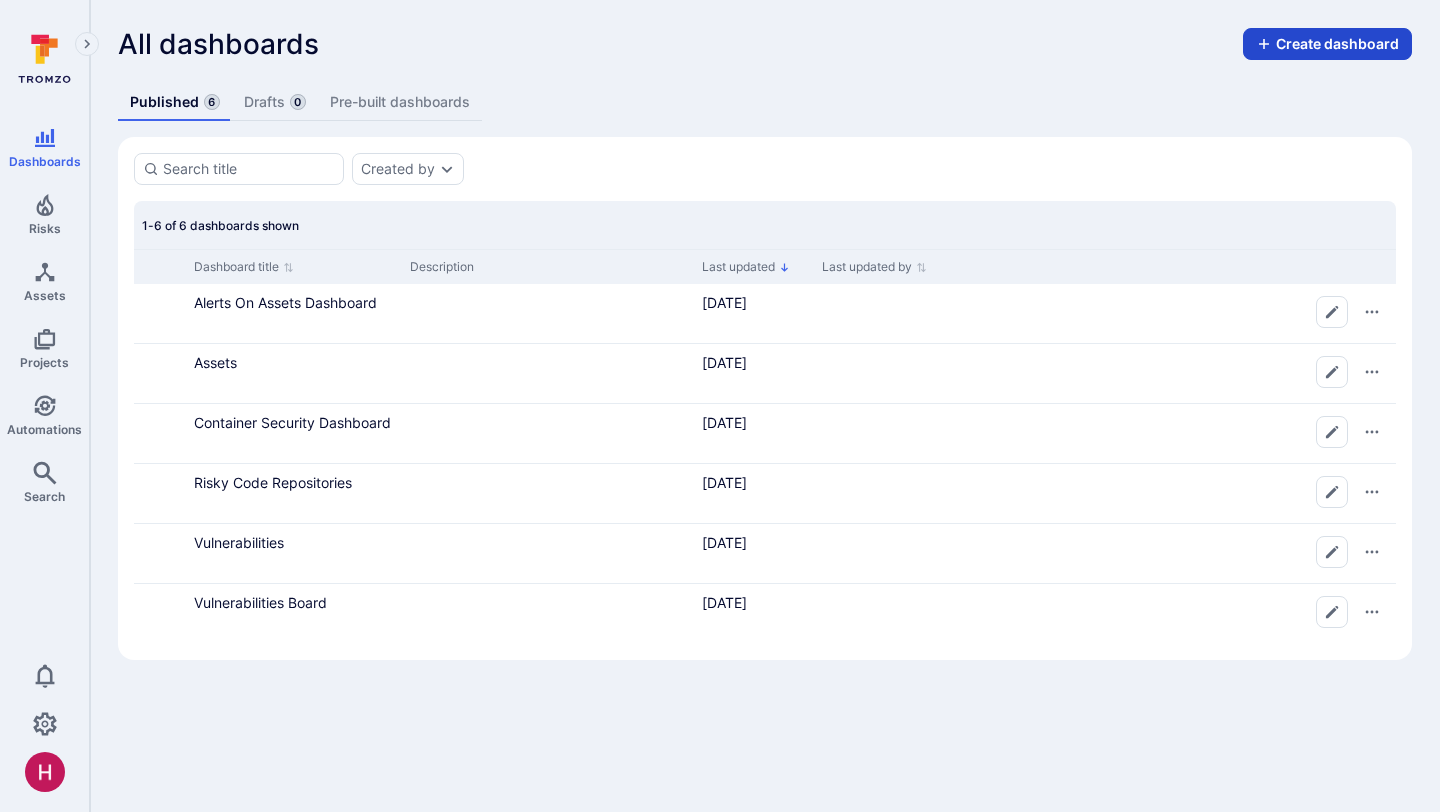 click on "Create dashboard" at bounding box center [1327, 44] 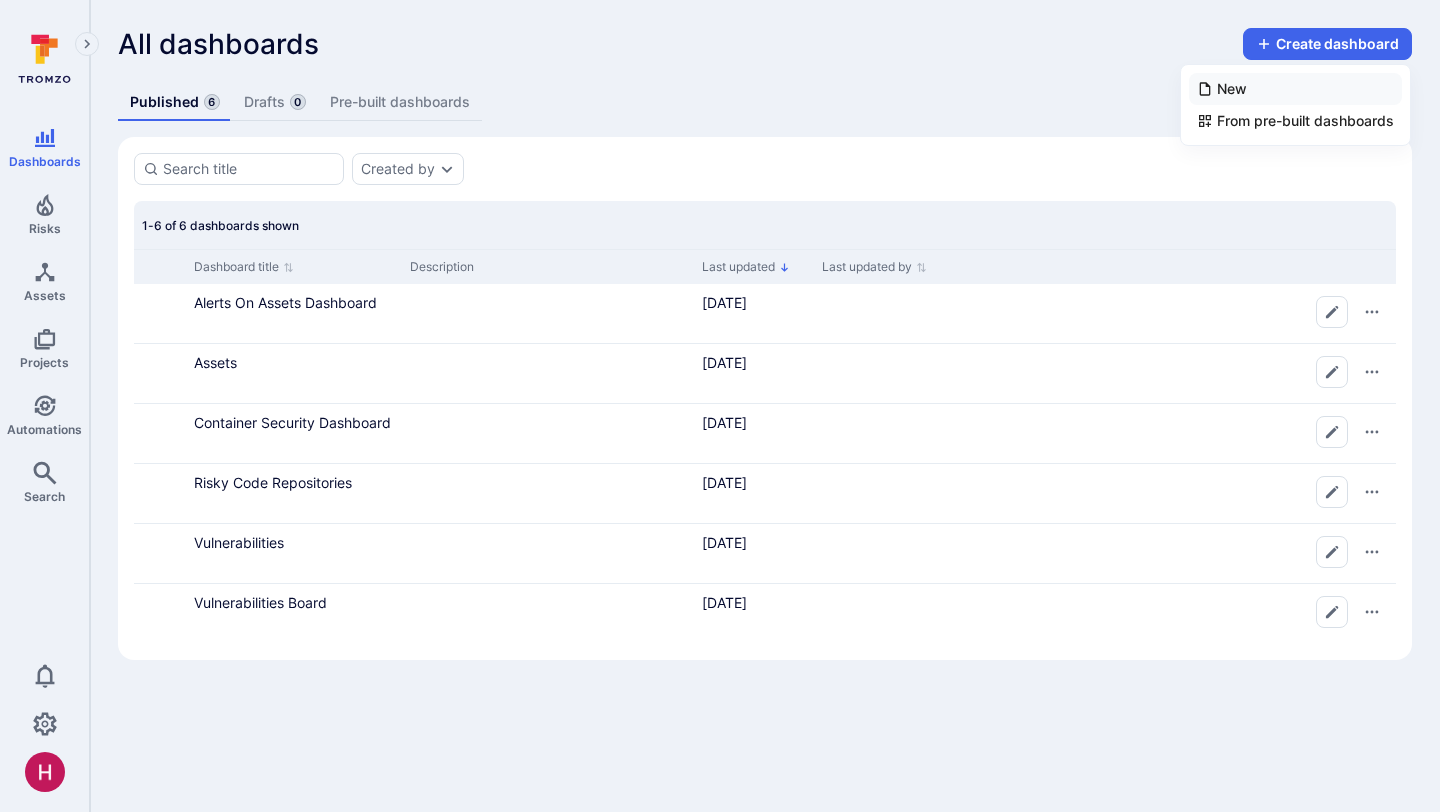 click on "New" at bounding box center [1295, 89] 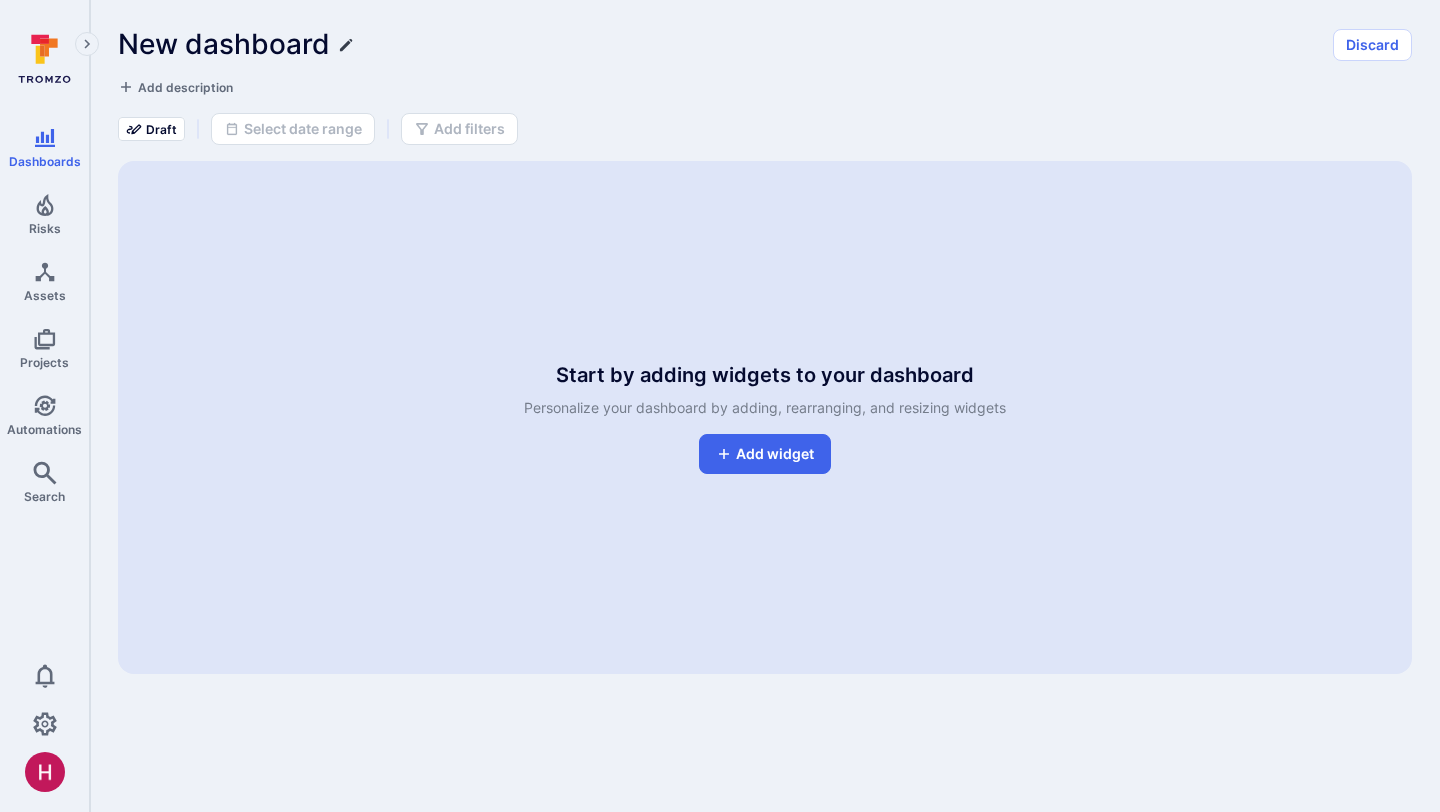 click 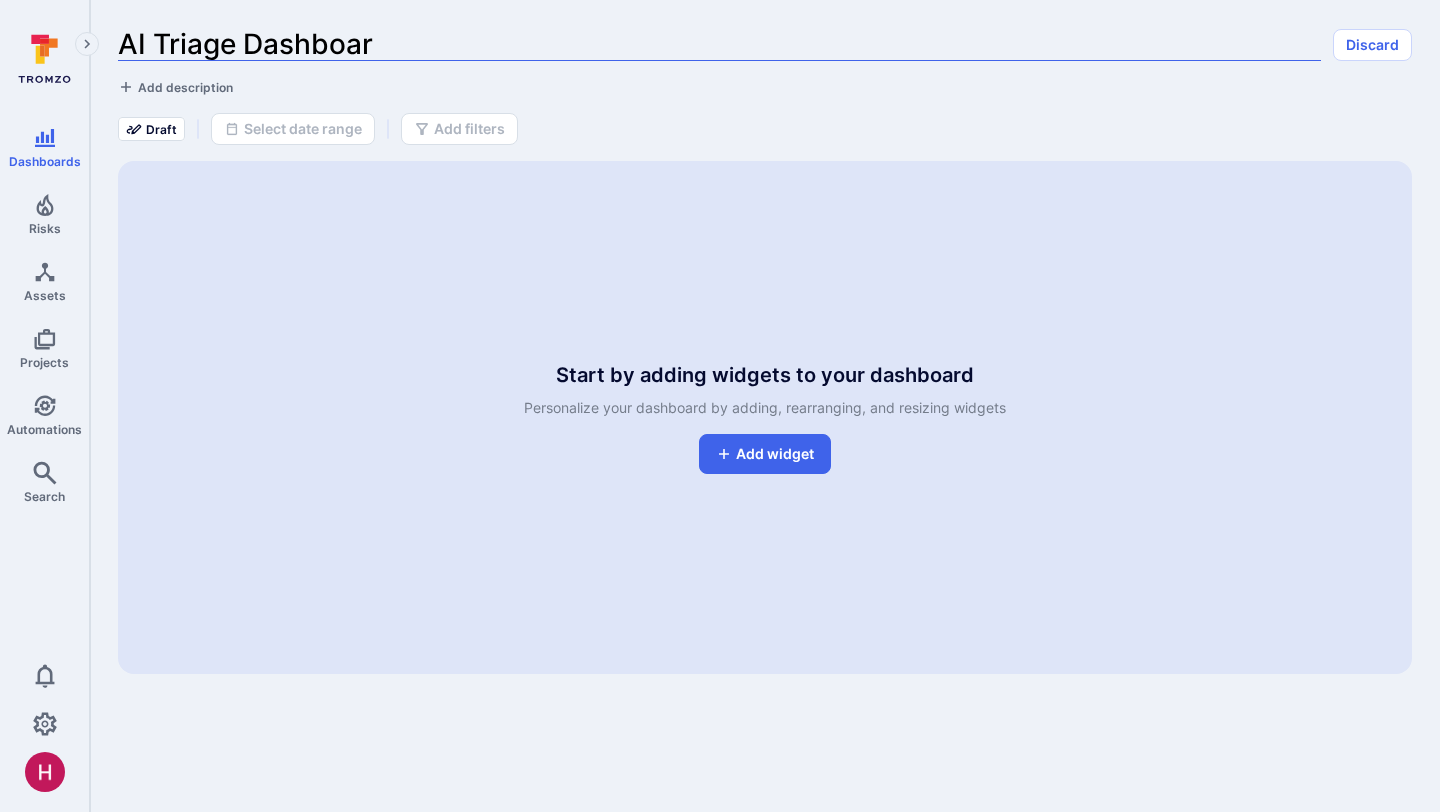 type on "AI Triage Dashboard" 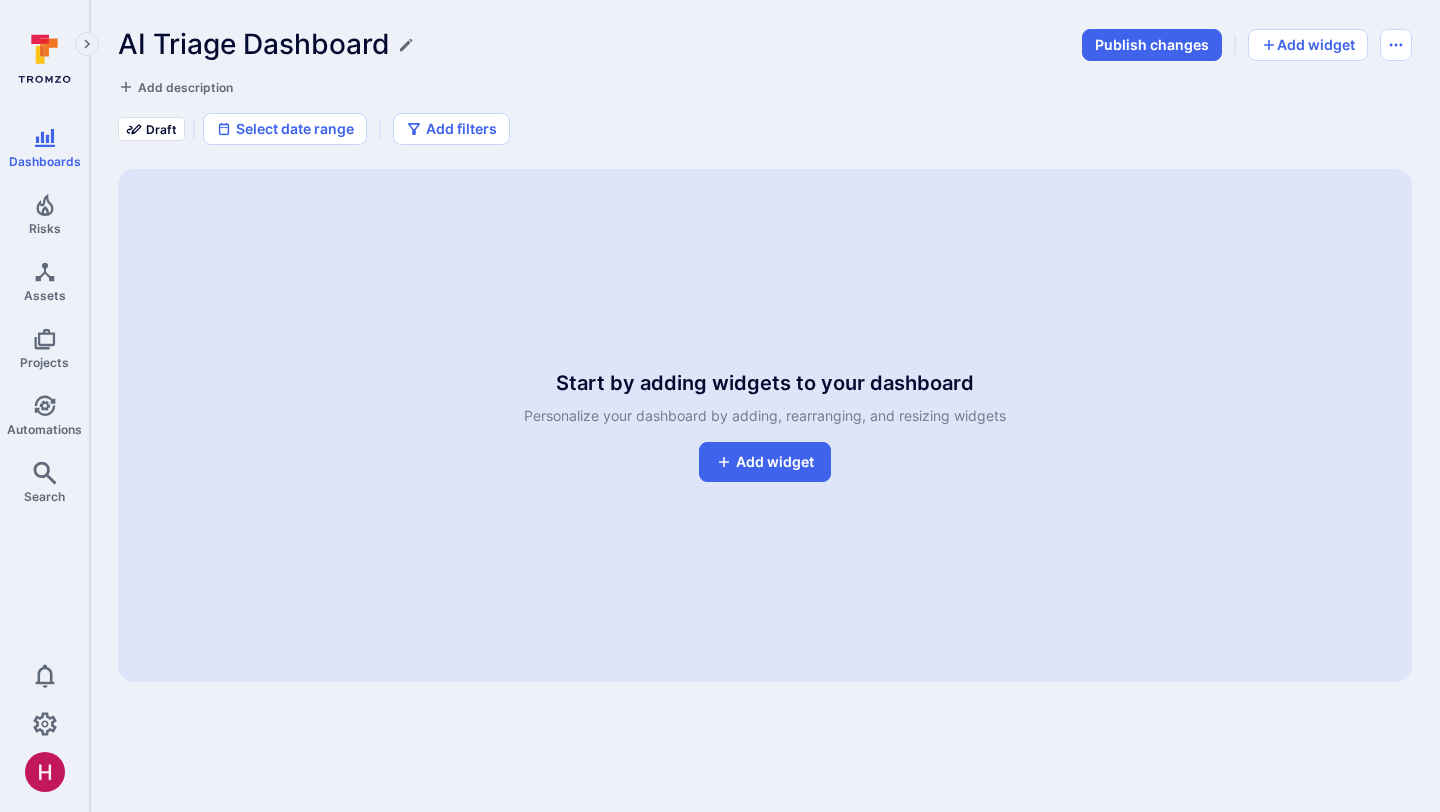 click on "Add widget" at bounding box center [765, 462] 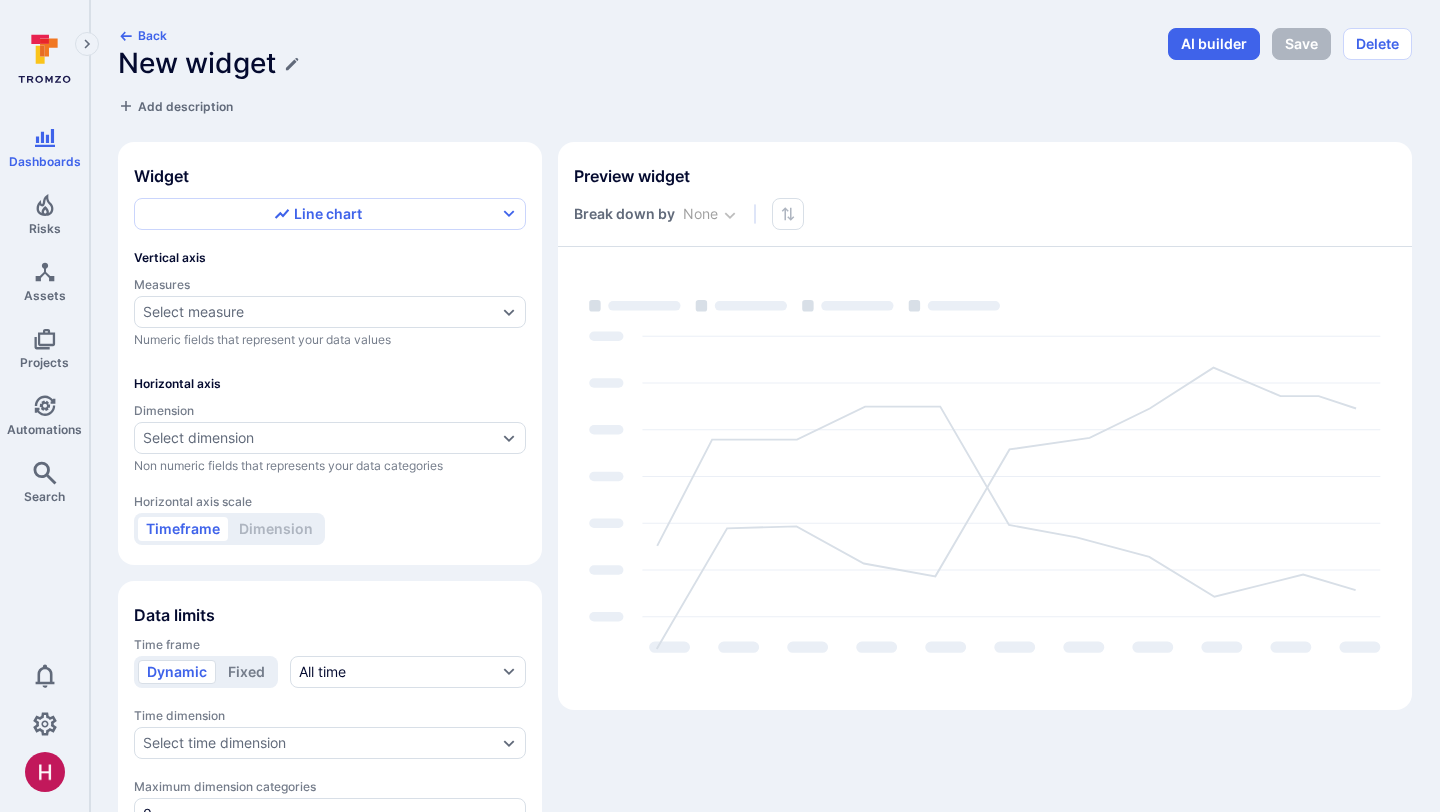 click on "New widget" at bounding box center [637, 63] 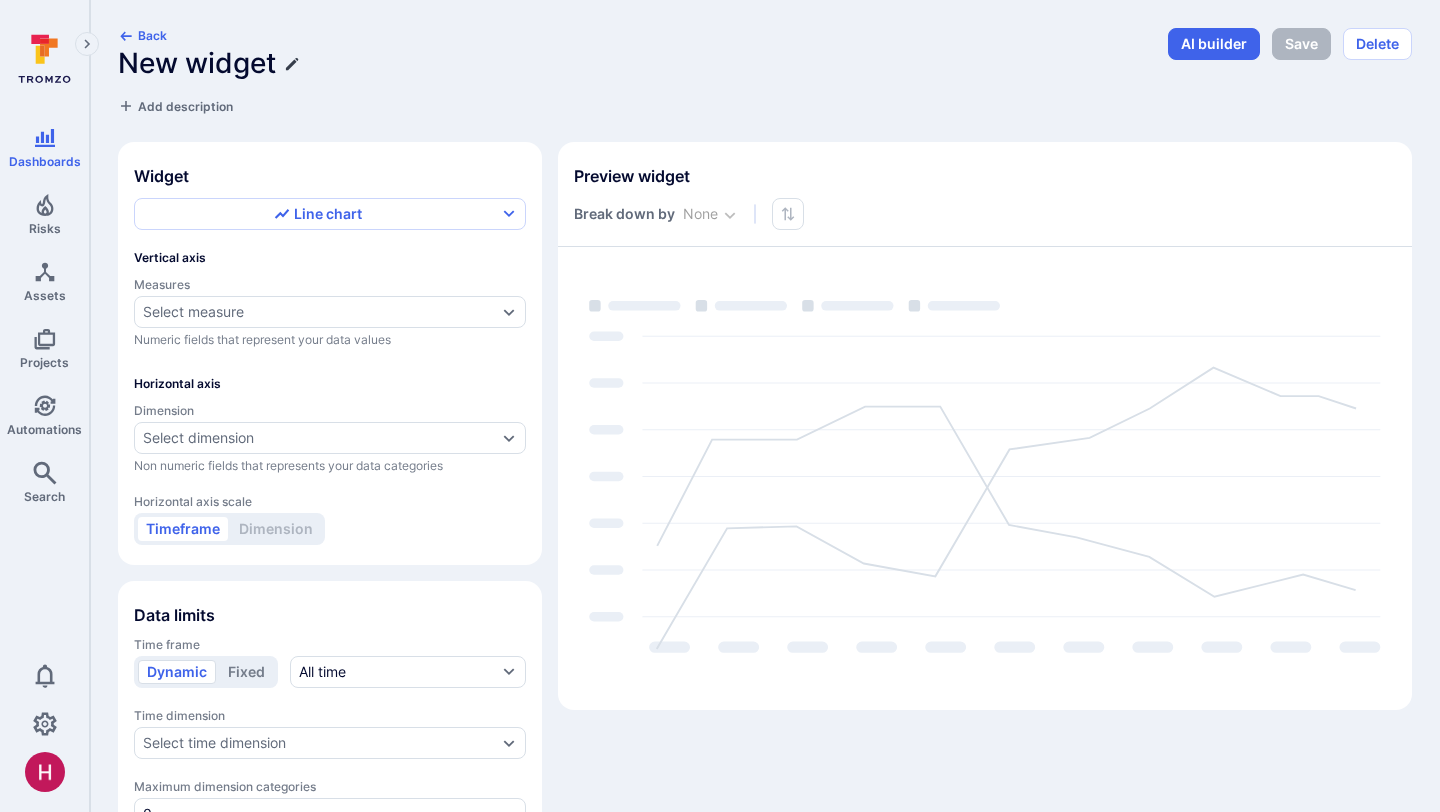 click 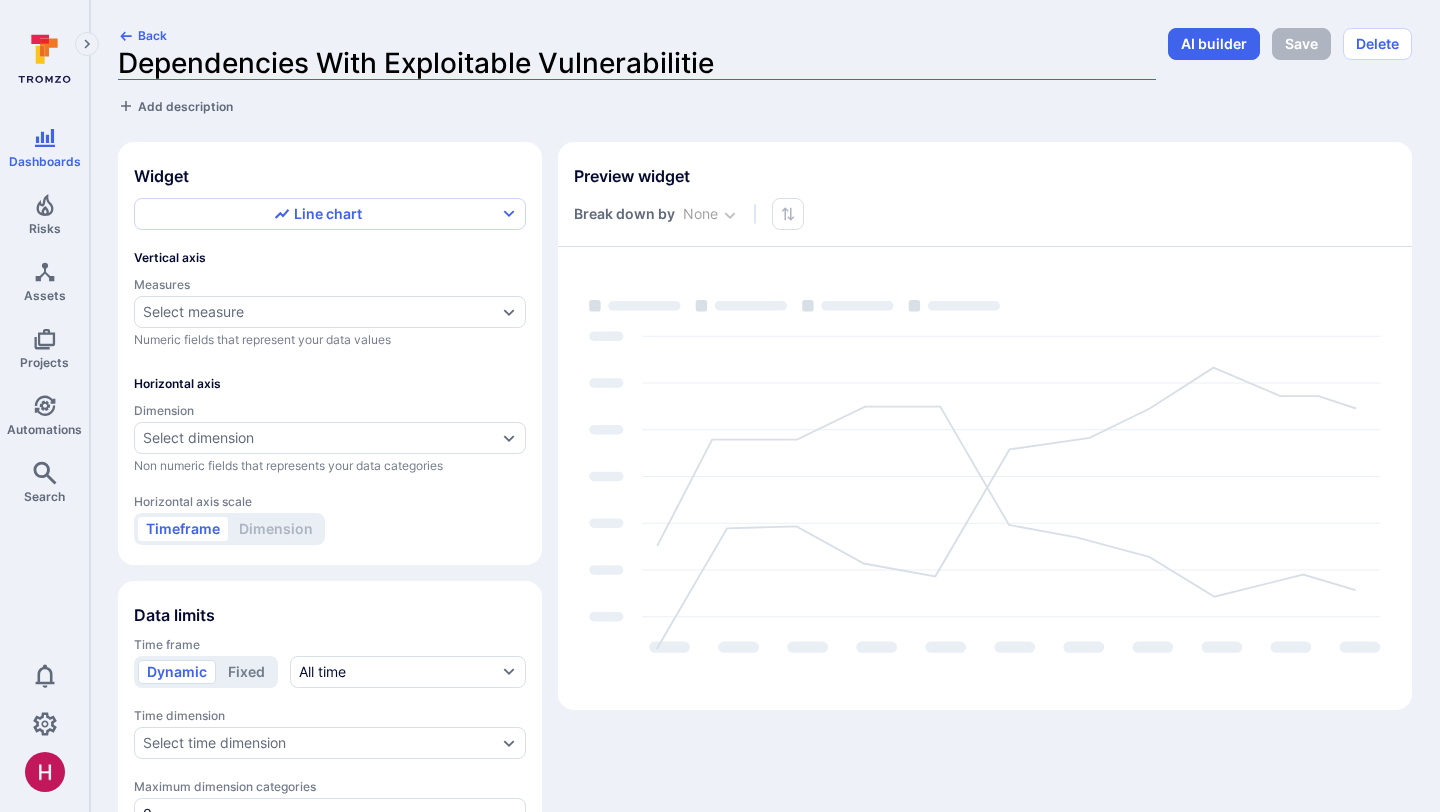 type on "Dependencies With Exploitable Vulnerabilities" 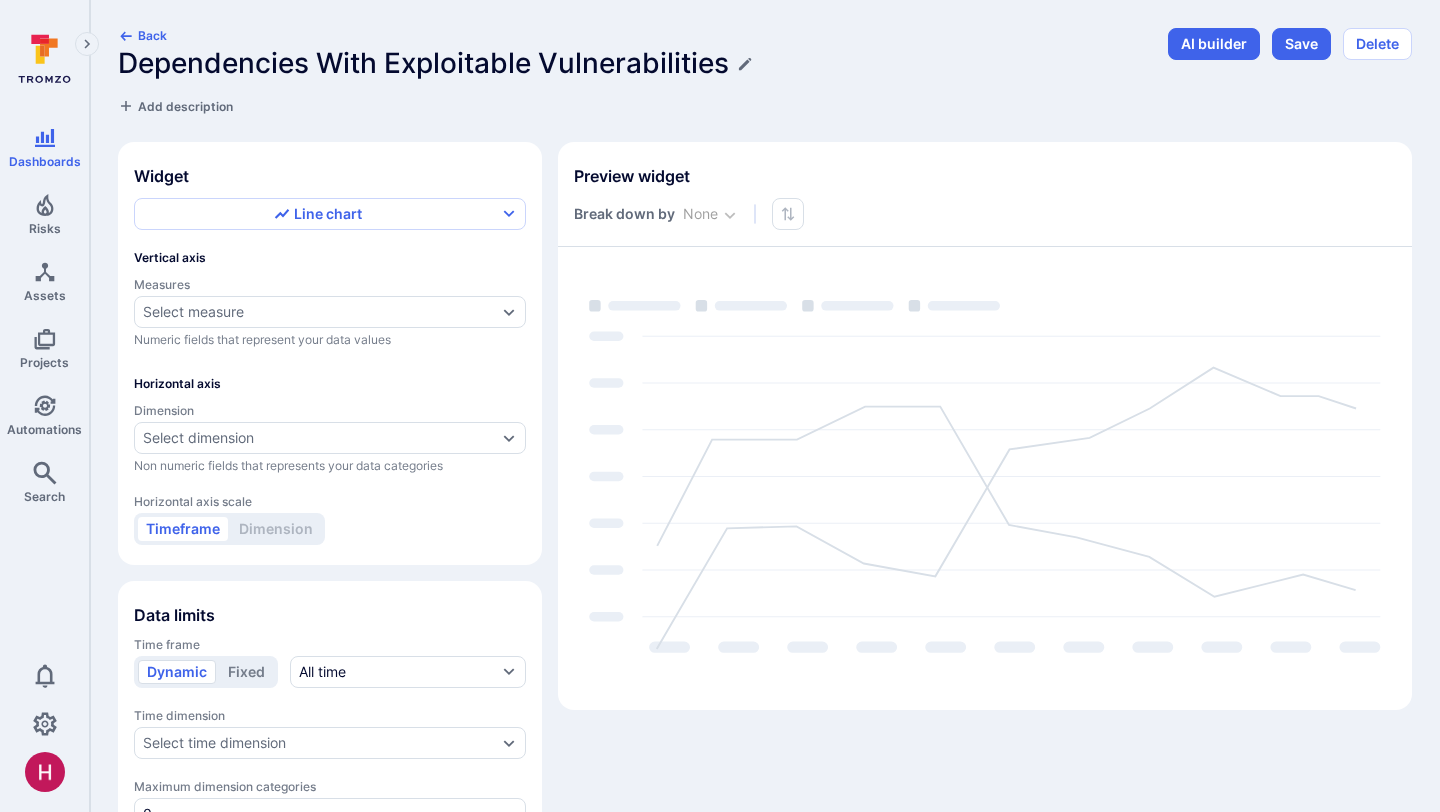 click on "Back Dependencies With Exploitable Vulnerabilities Add description" at bounding box center (637, 72) 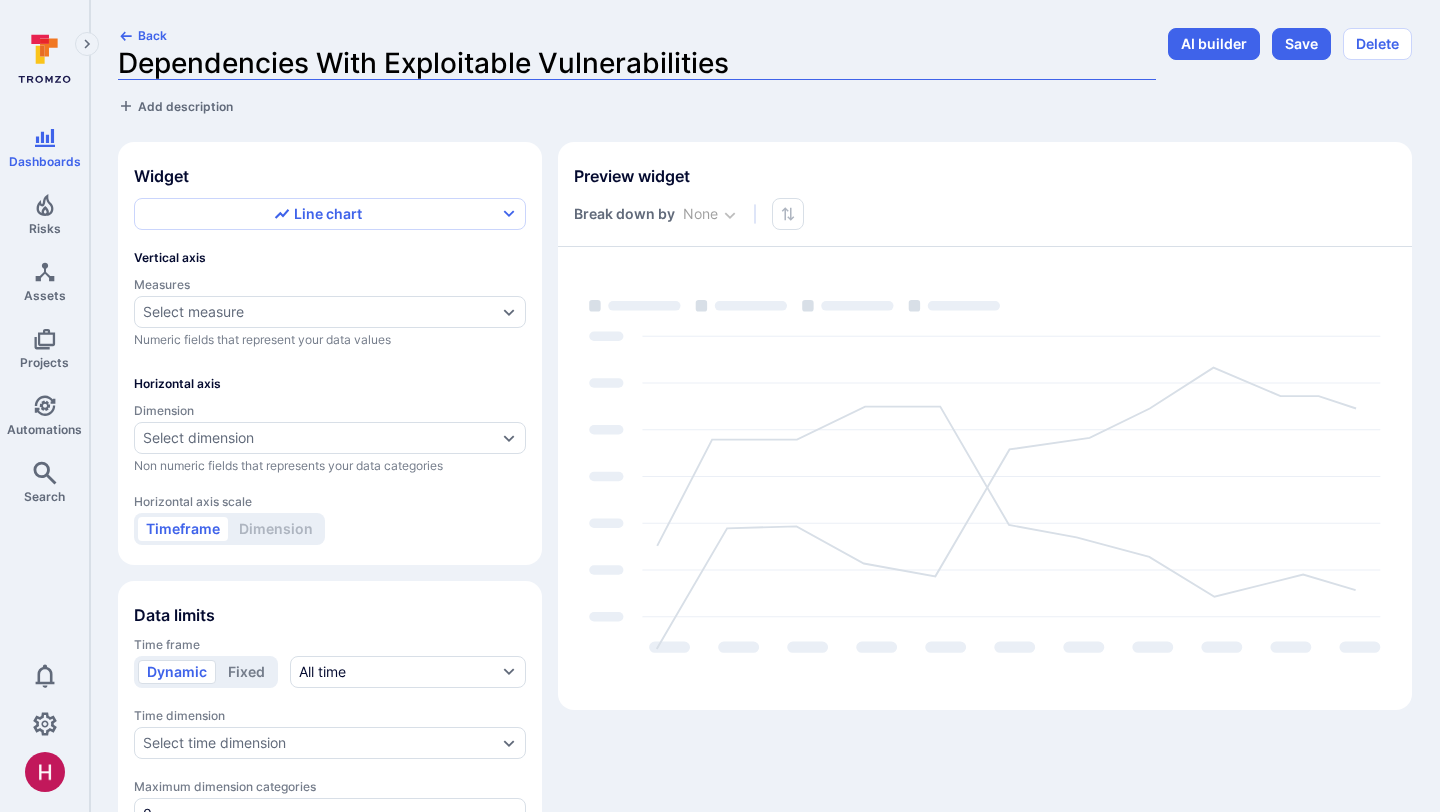 click on "Dependencies With Exploitable Vulnerabilities" at bounding box center [637, 63] 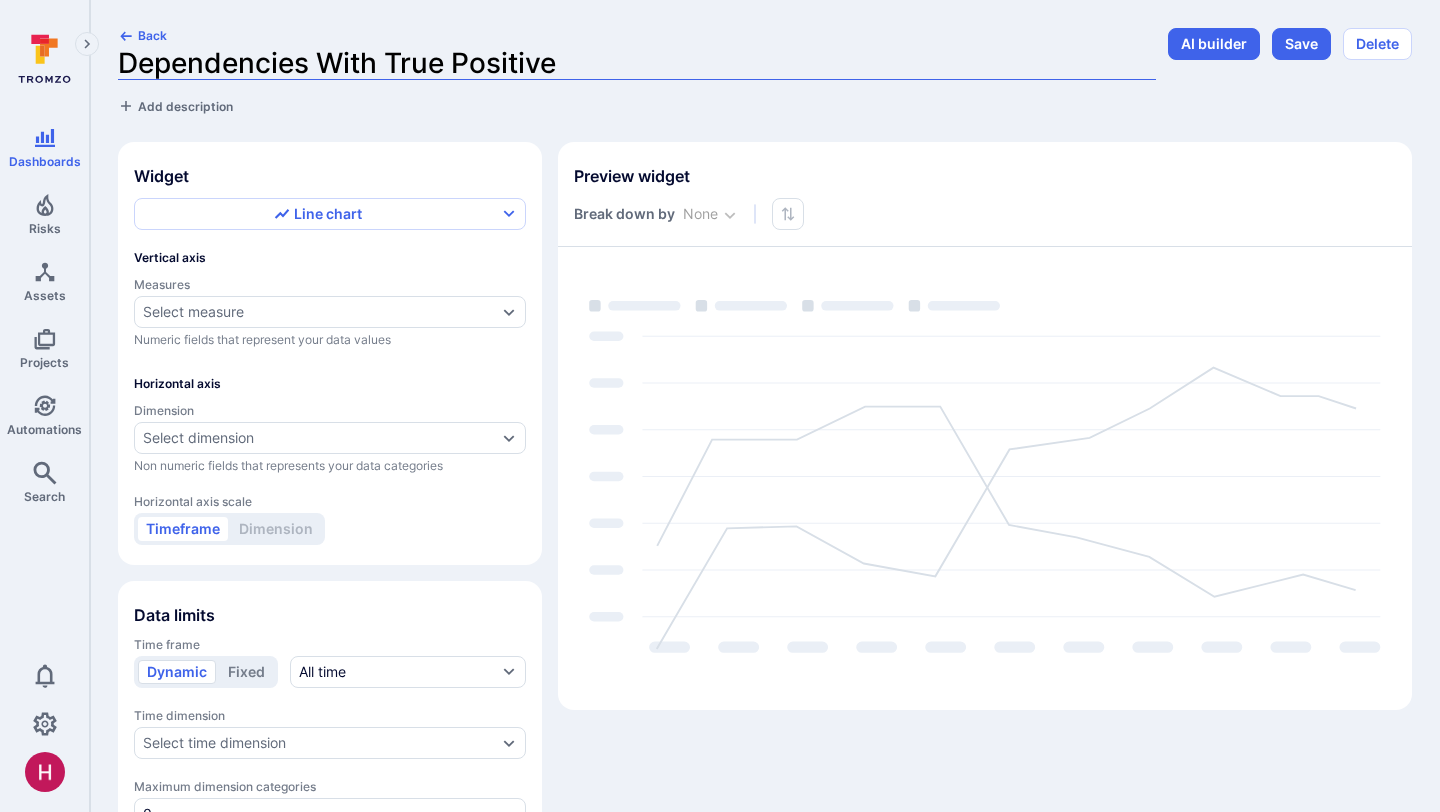 type on "Dependencies With True Positives" 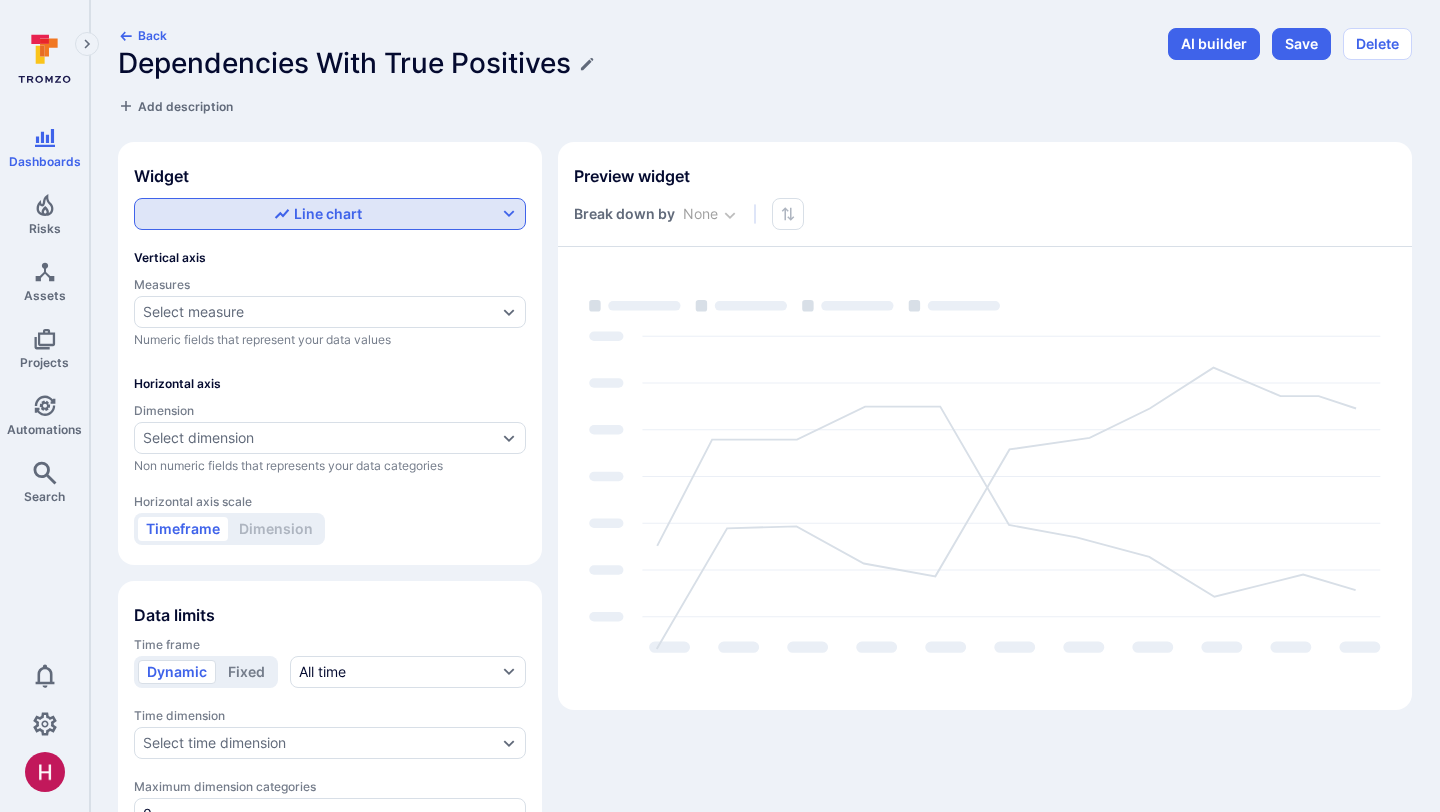 click on "Line chart" 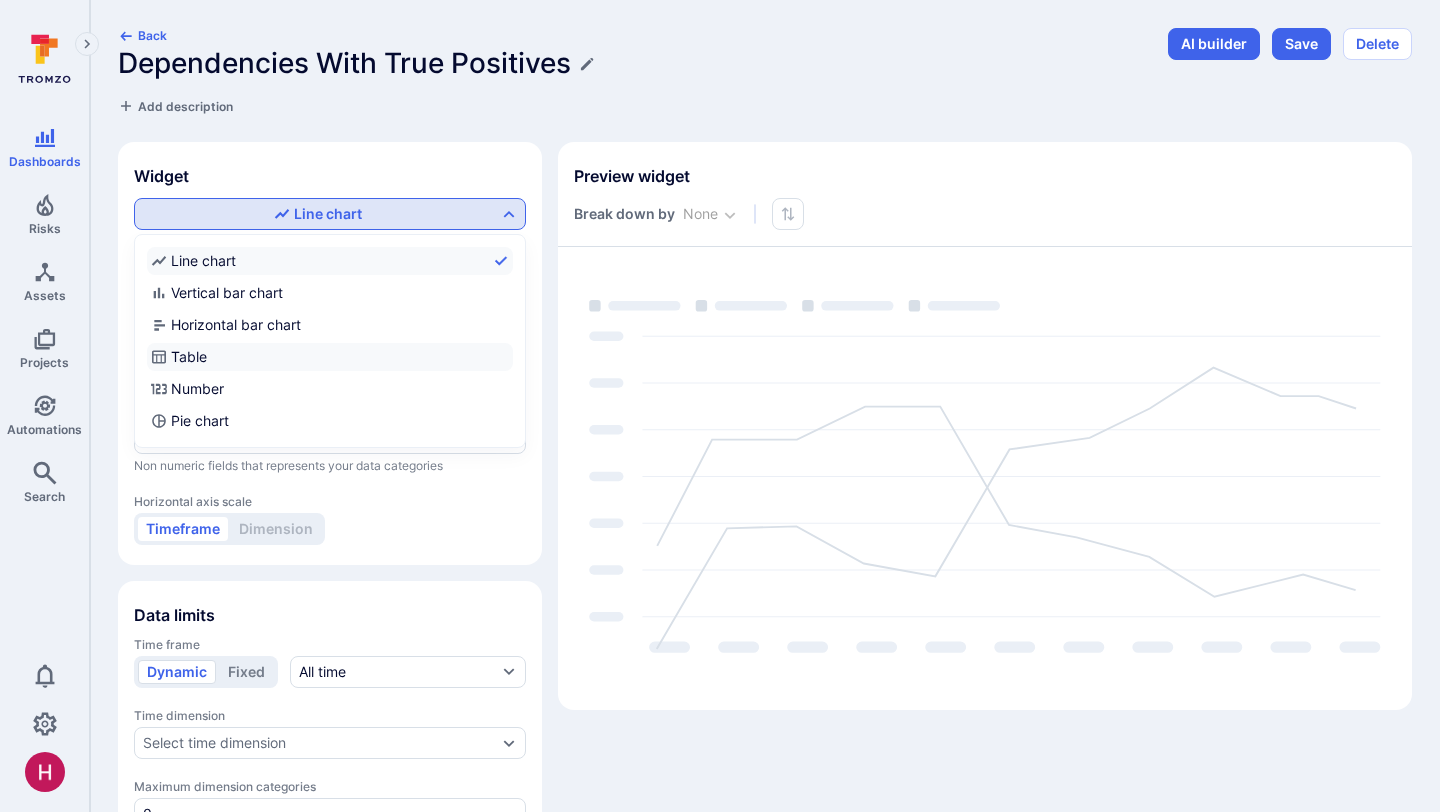 click on "Table" at bounding box center [330, 357] 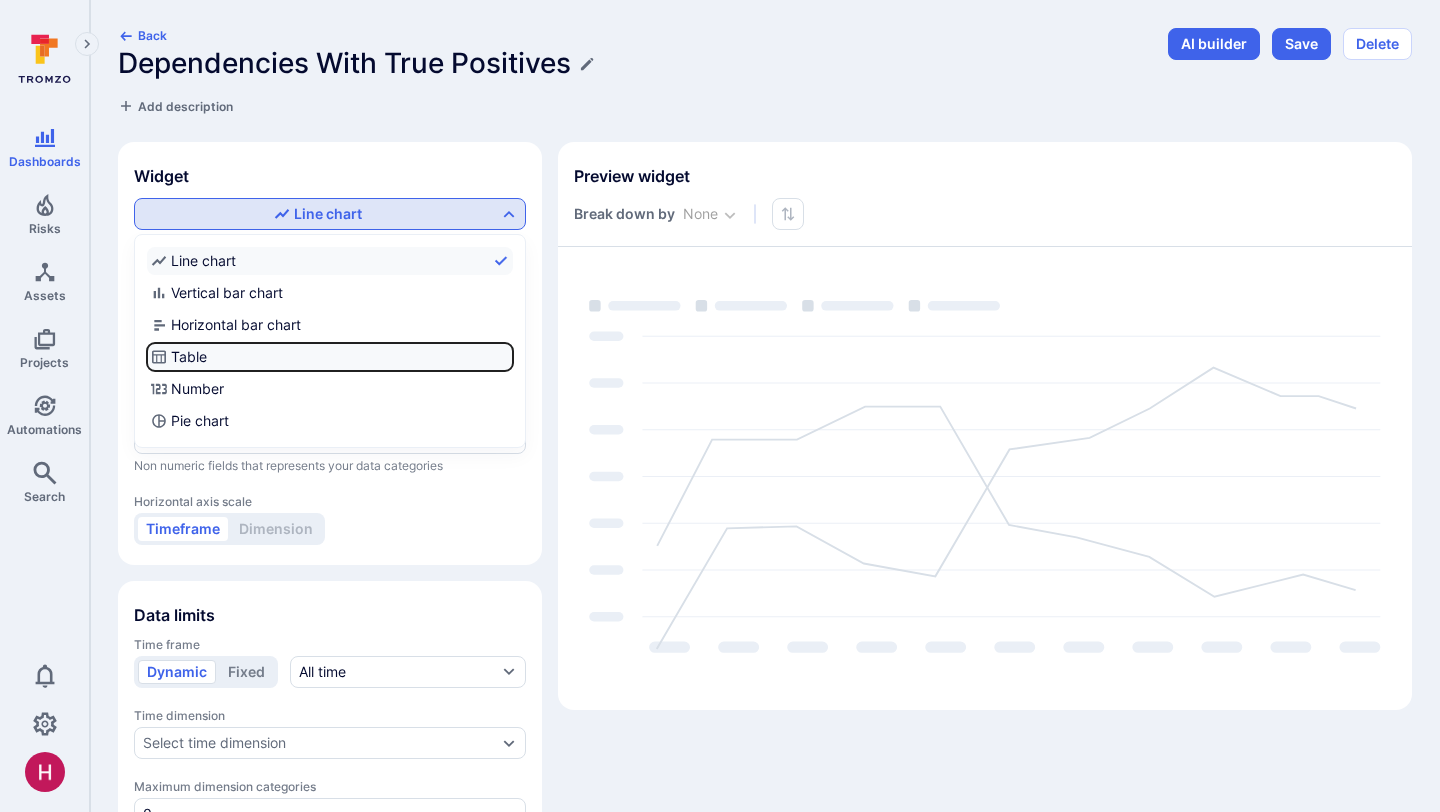 click on "Table" at bounding box center [509, 357] 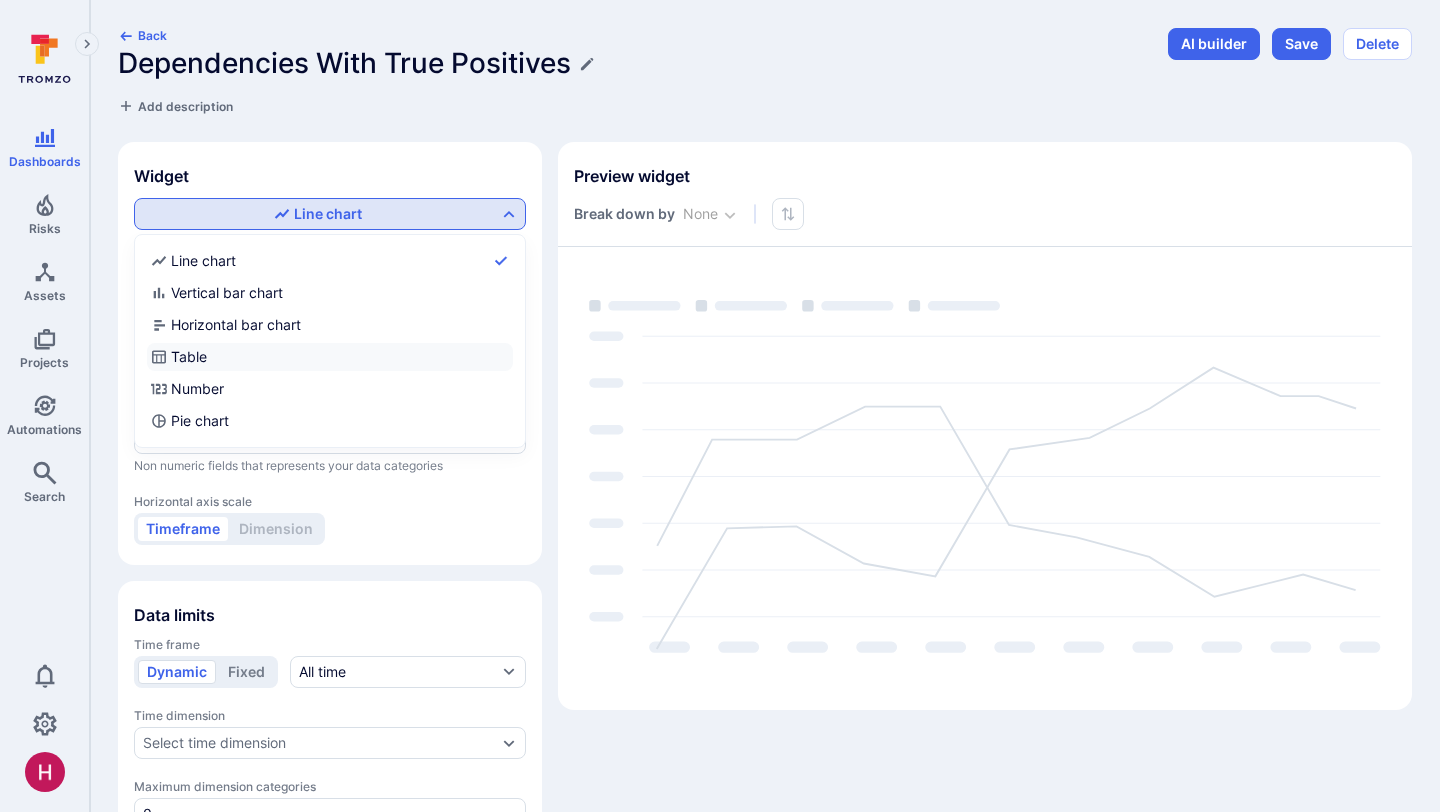 checkbox on "true" 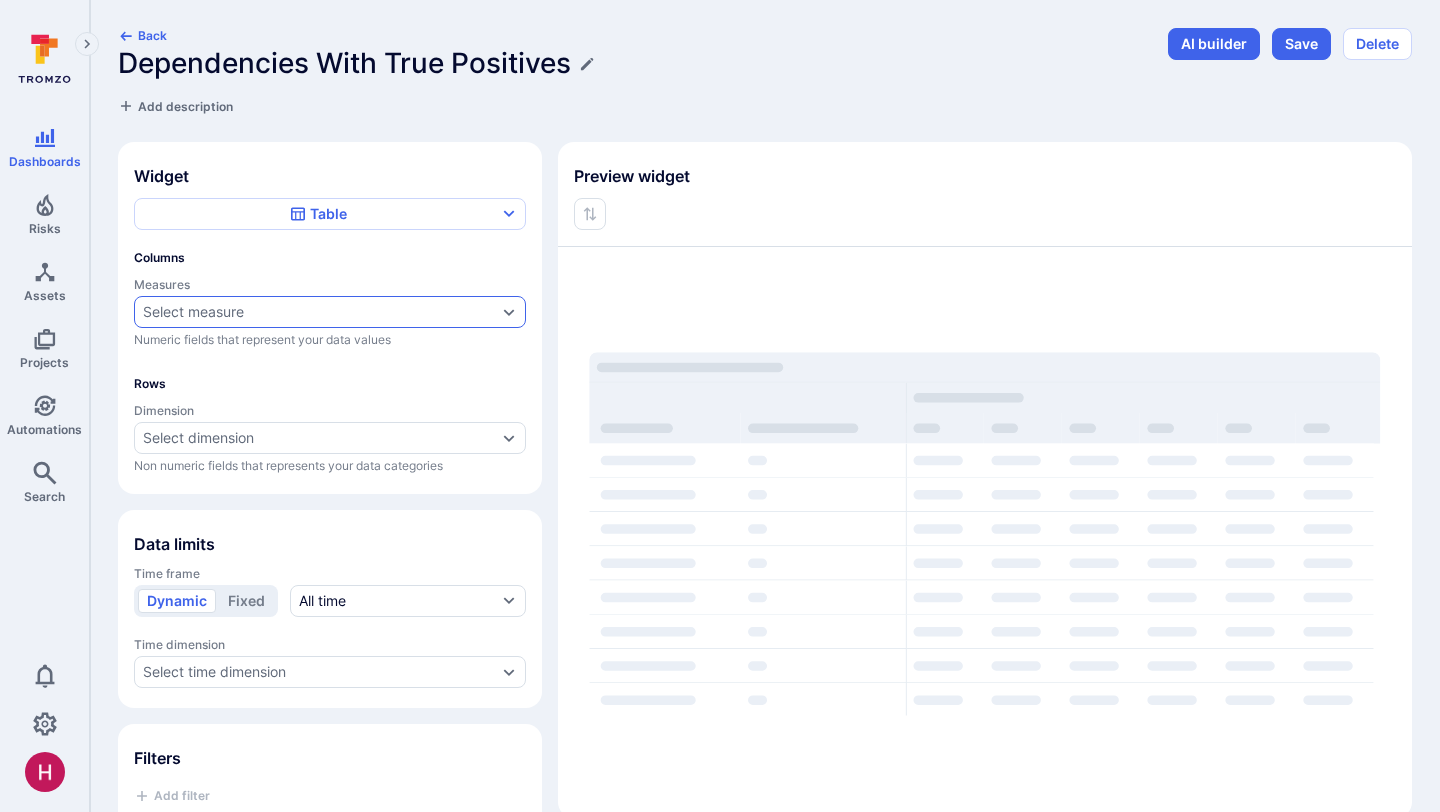 click on "Select measure" at bounding box center [320, 312] 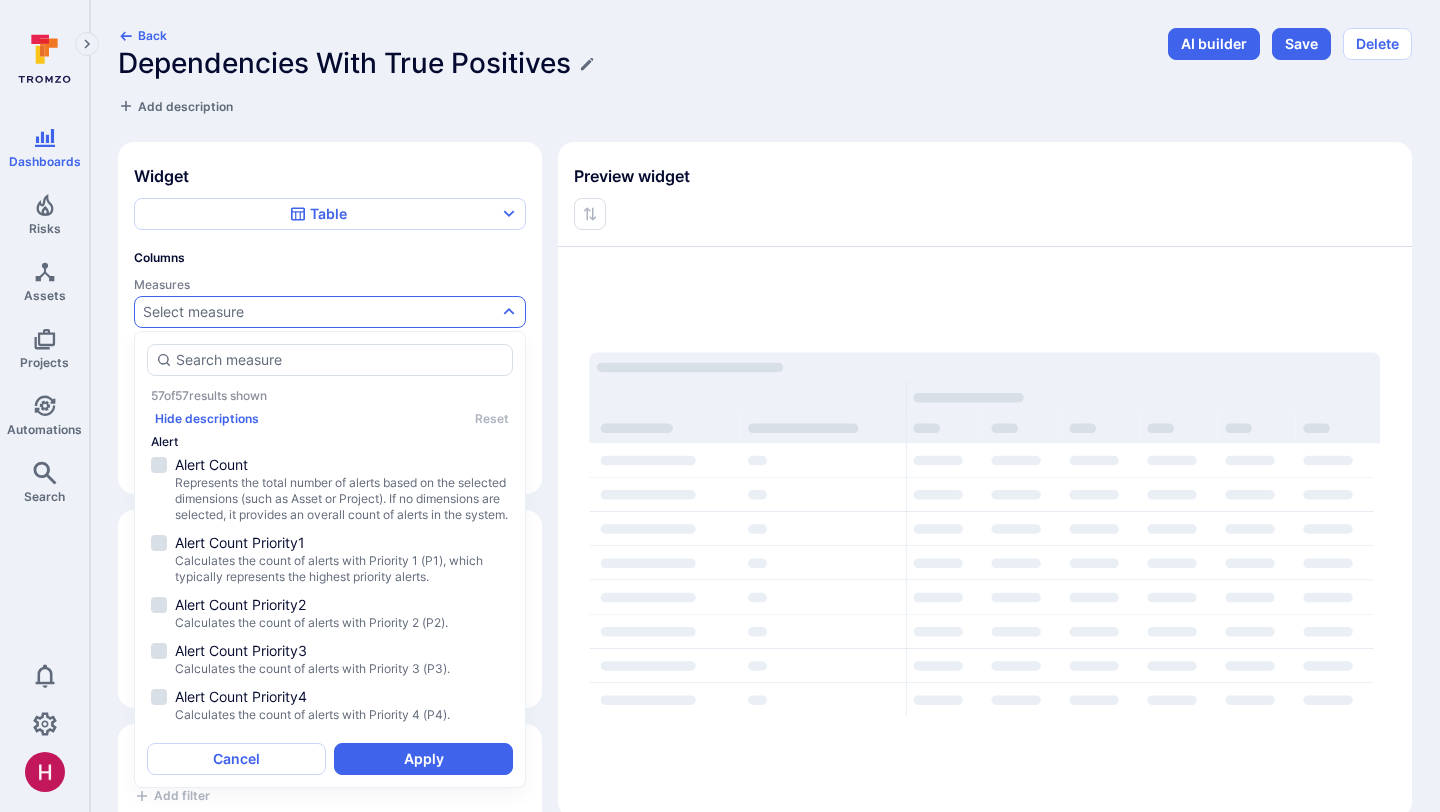 click on "Columns" at bounding box center [330, 257] 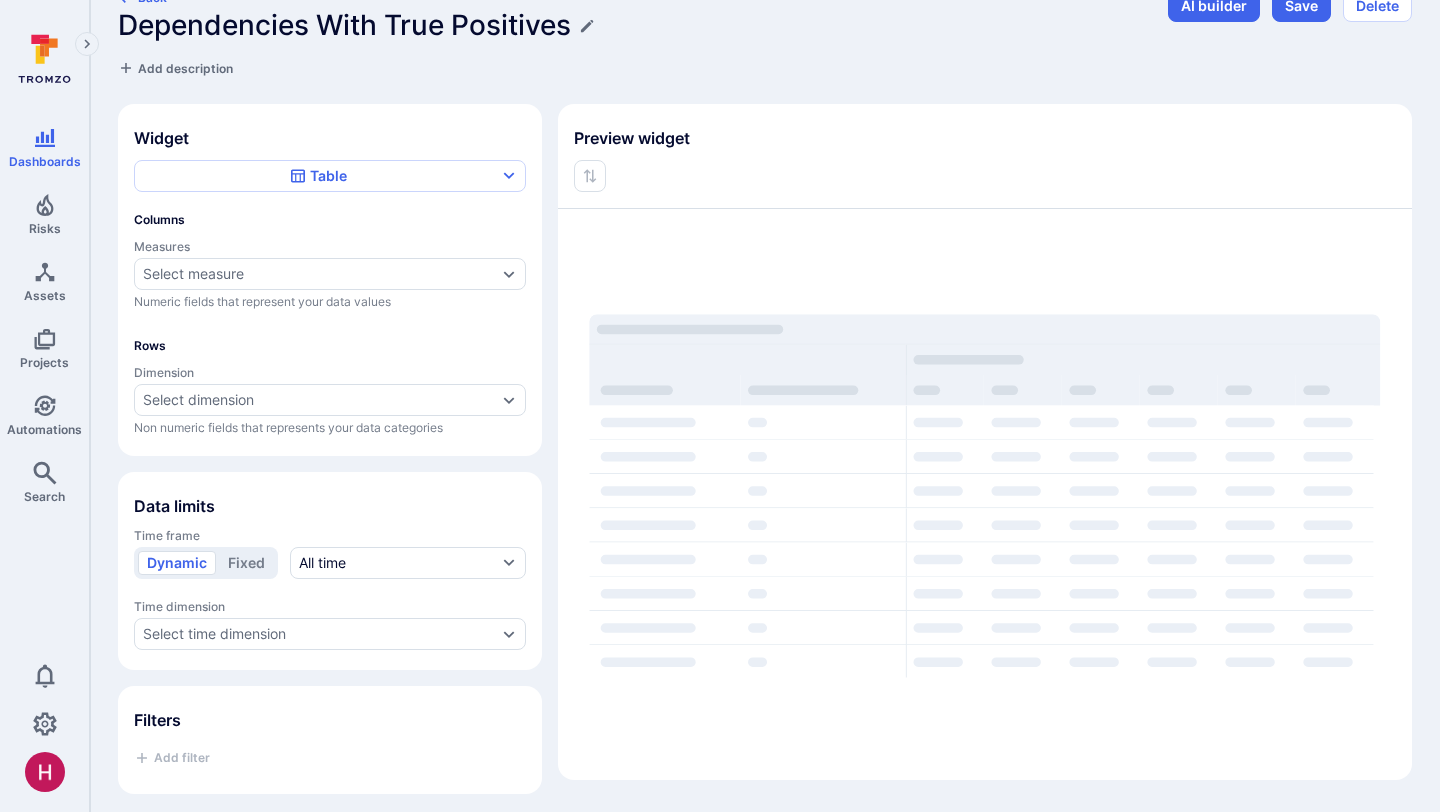 scroll, scrollTop: 45, scrollLeft: 0, axis: vertical 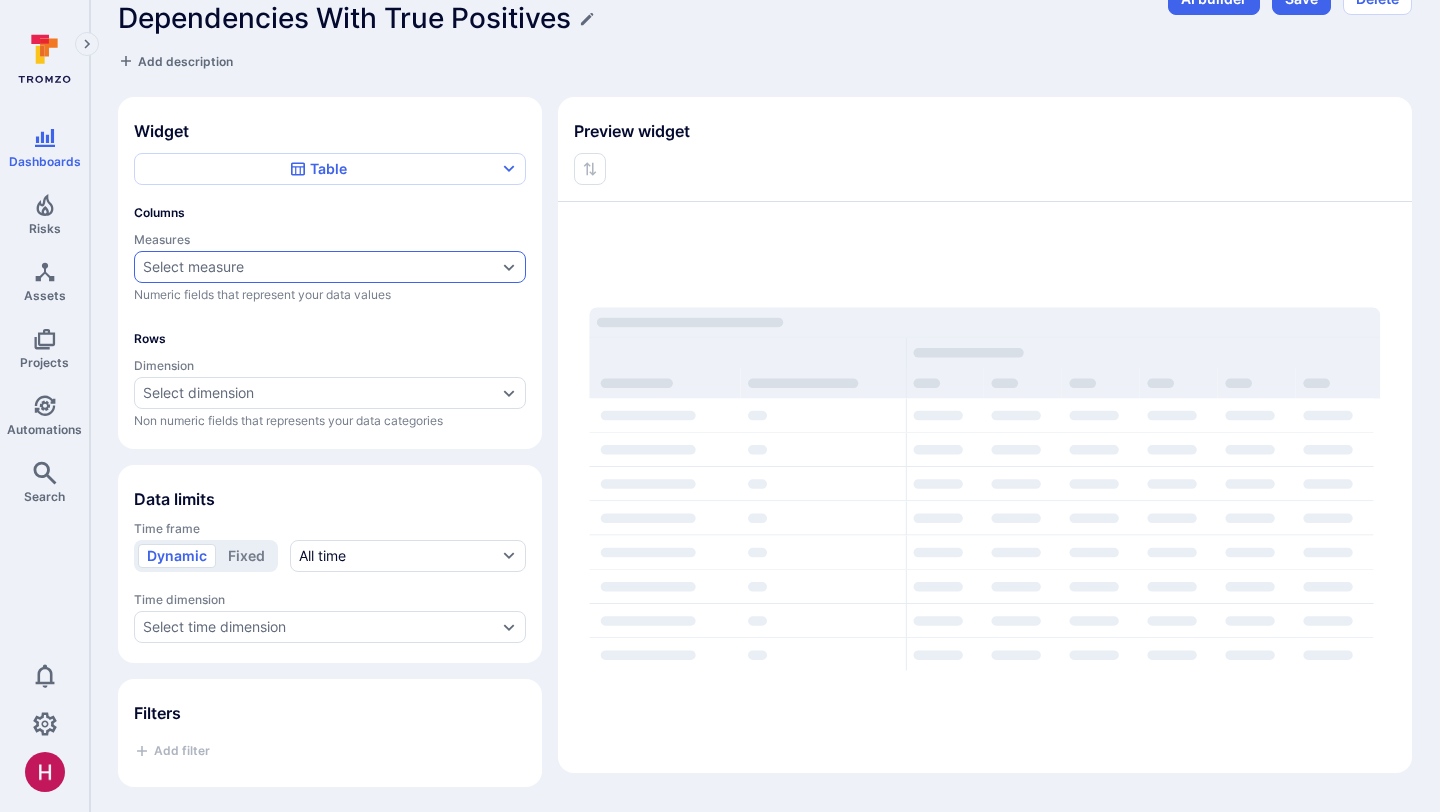 click on "Select measure" at bounding box center [320, 267] 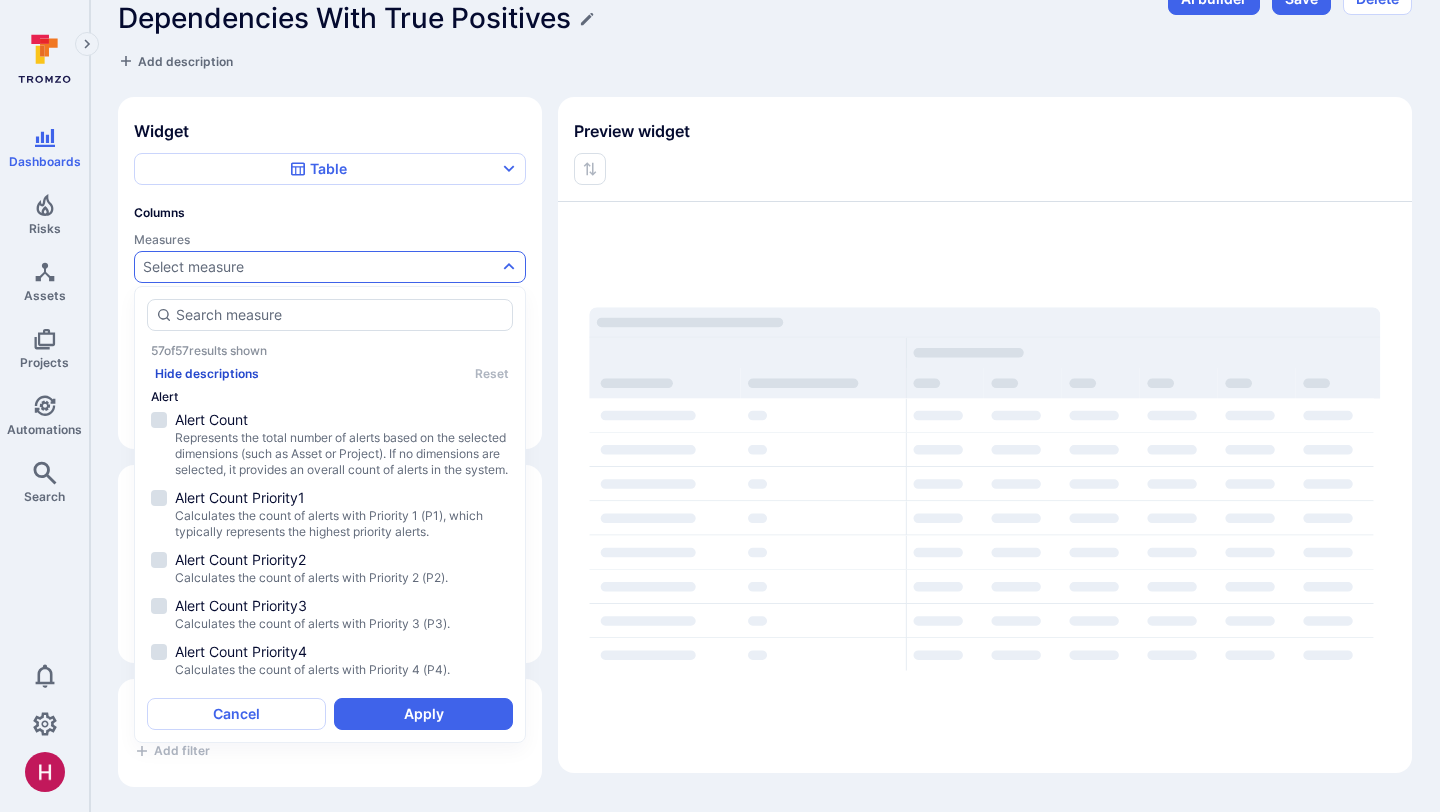 click on "Hide descriptions" at bounding box center [207, 373] 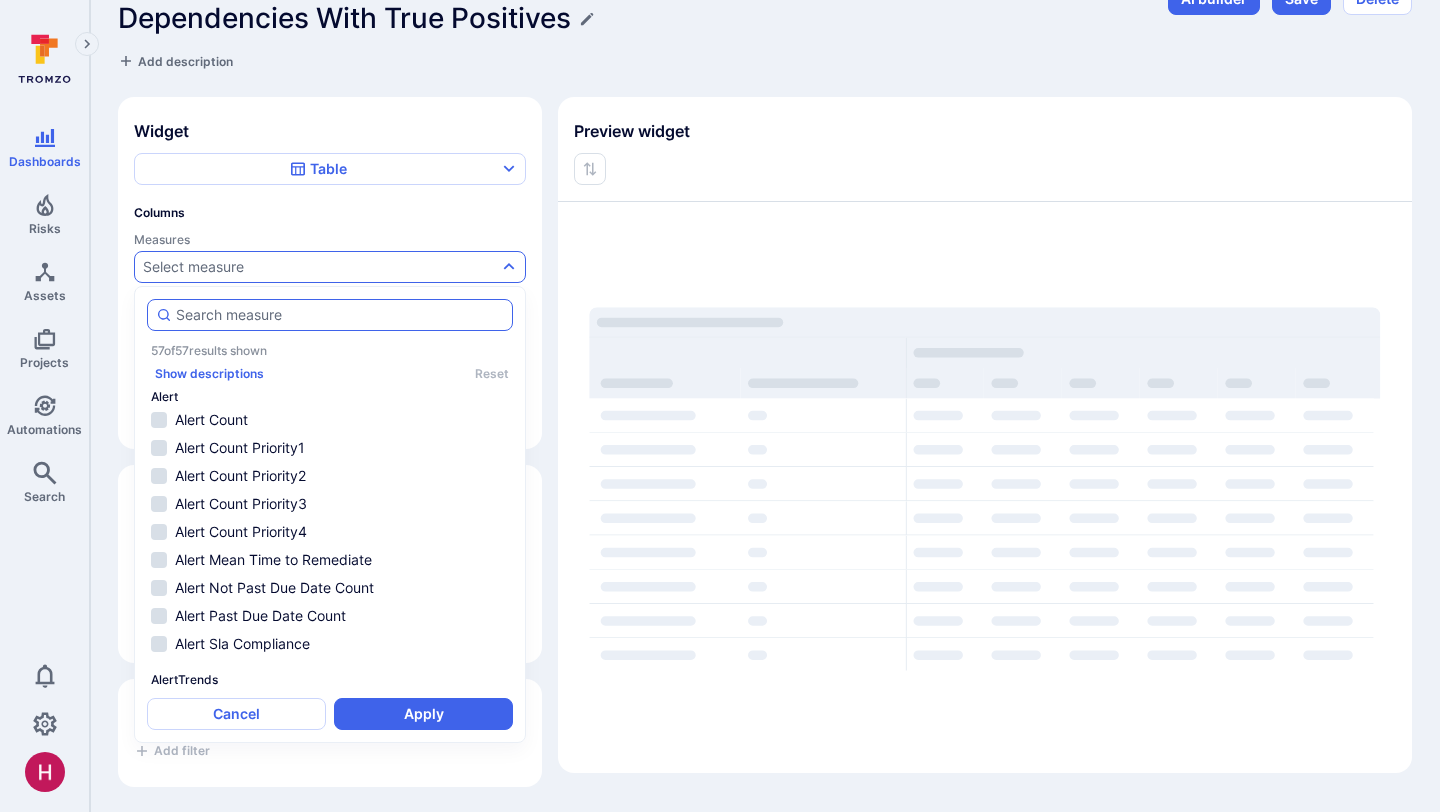 type 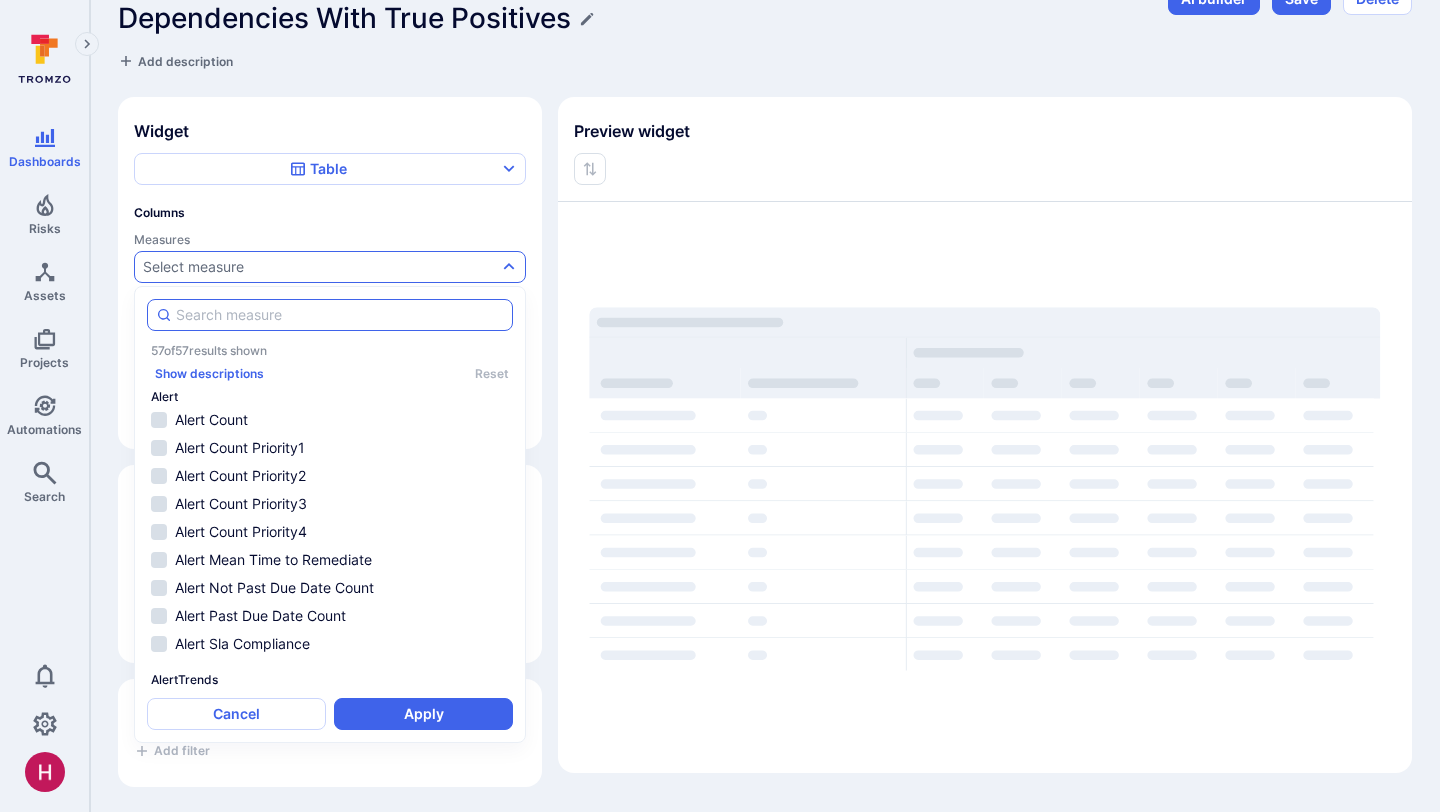 click at bounding box center [340, 315] 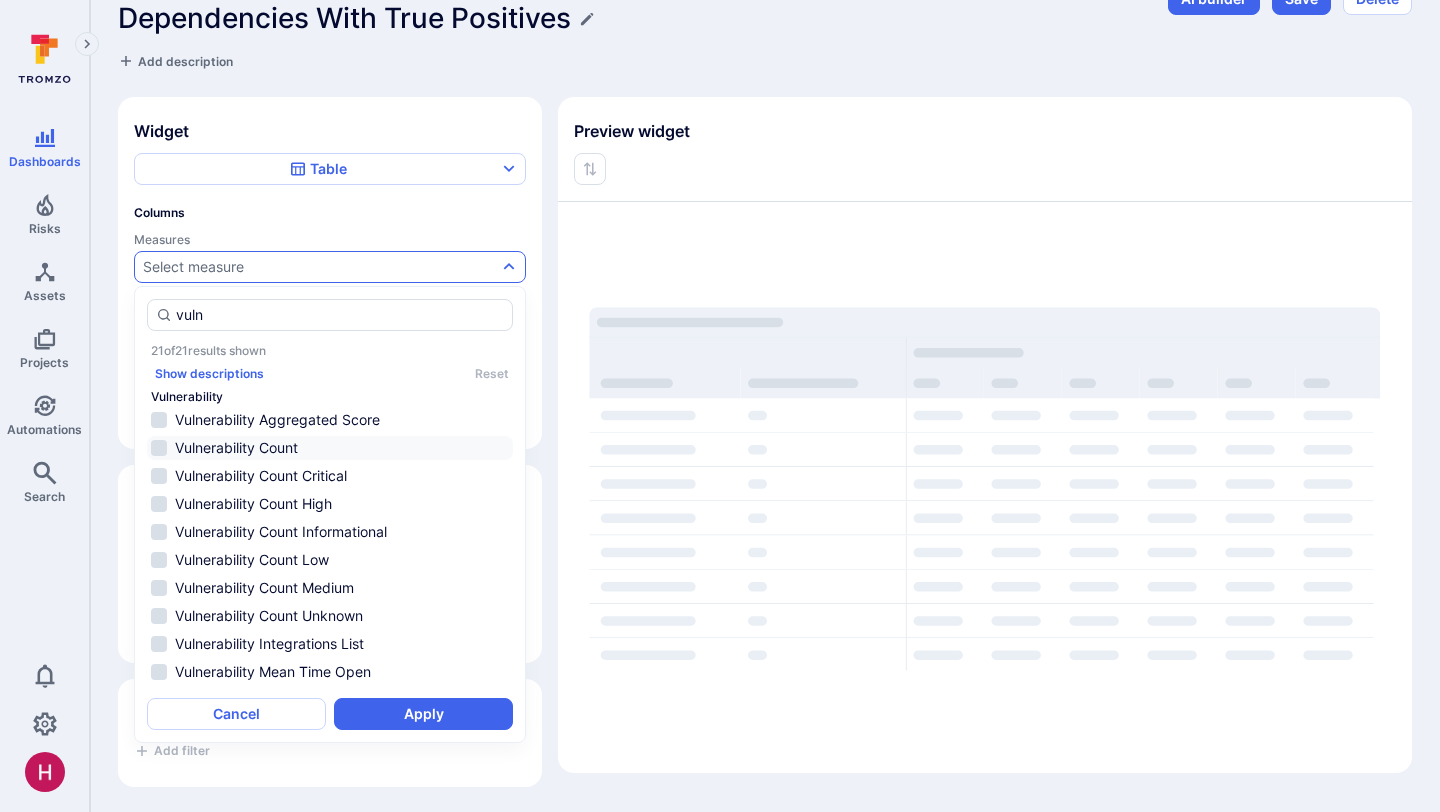 click on "Vulnerability Count" at bounding box center [342, 448] 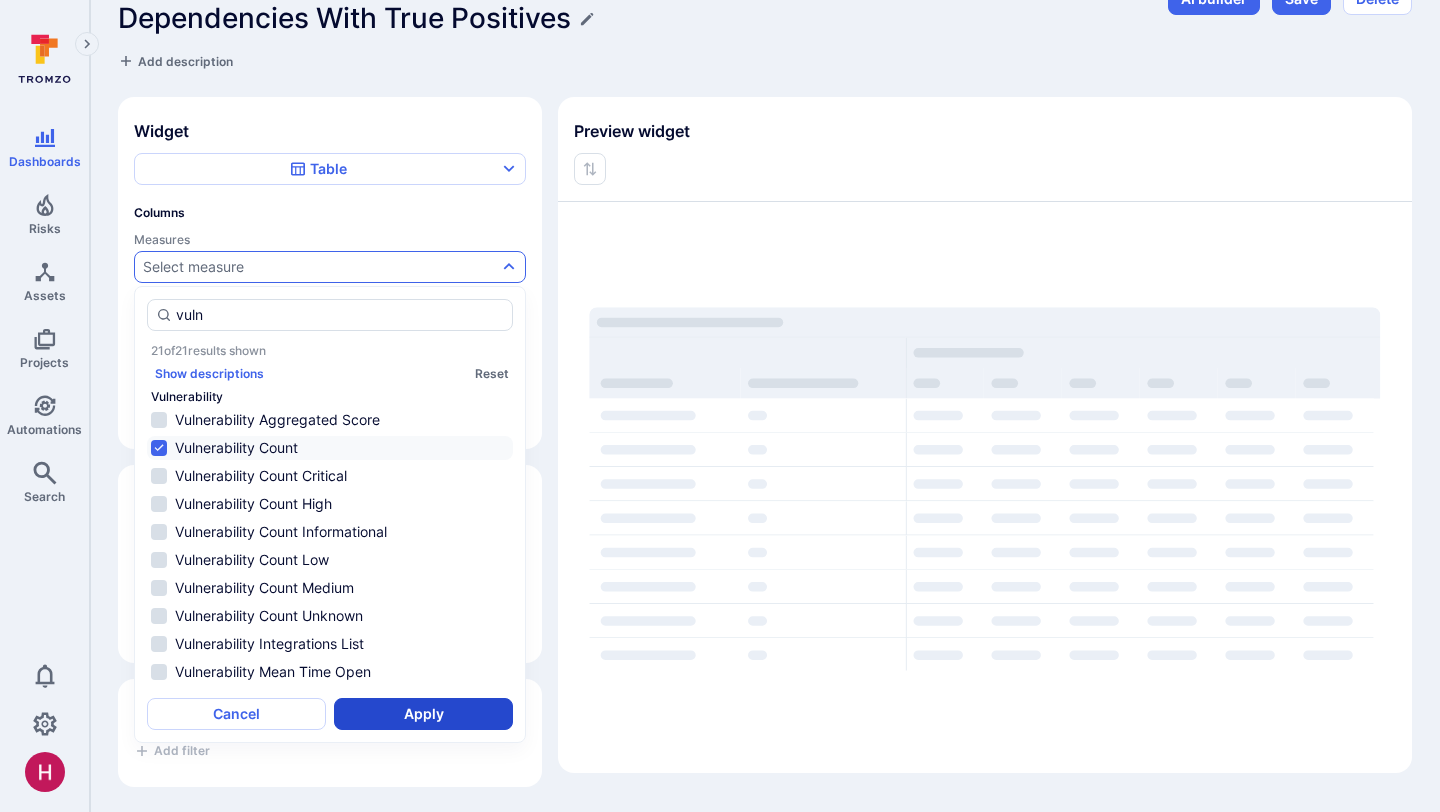 type on "vuln" 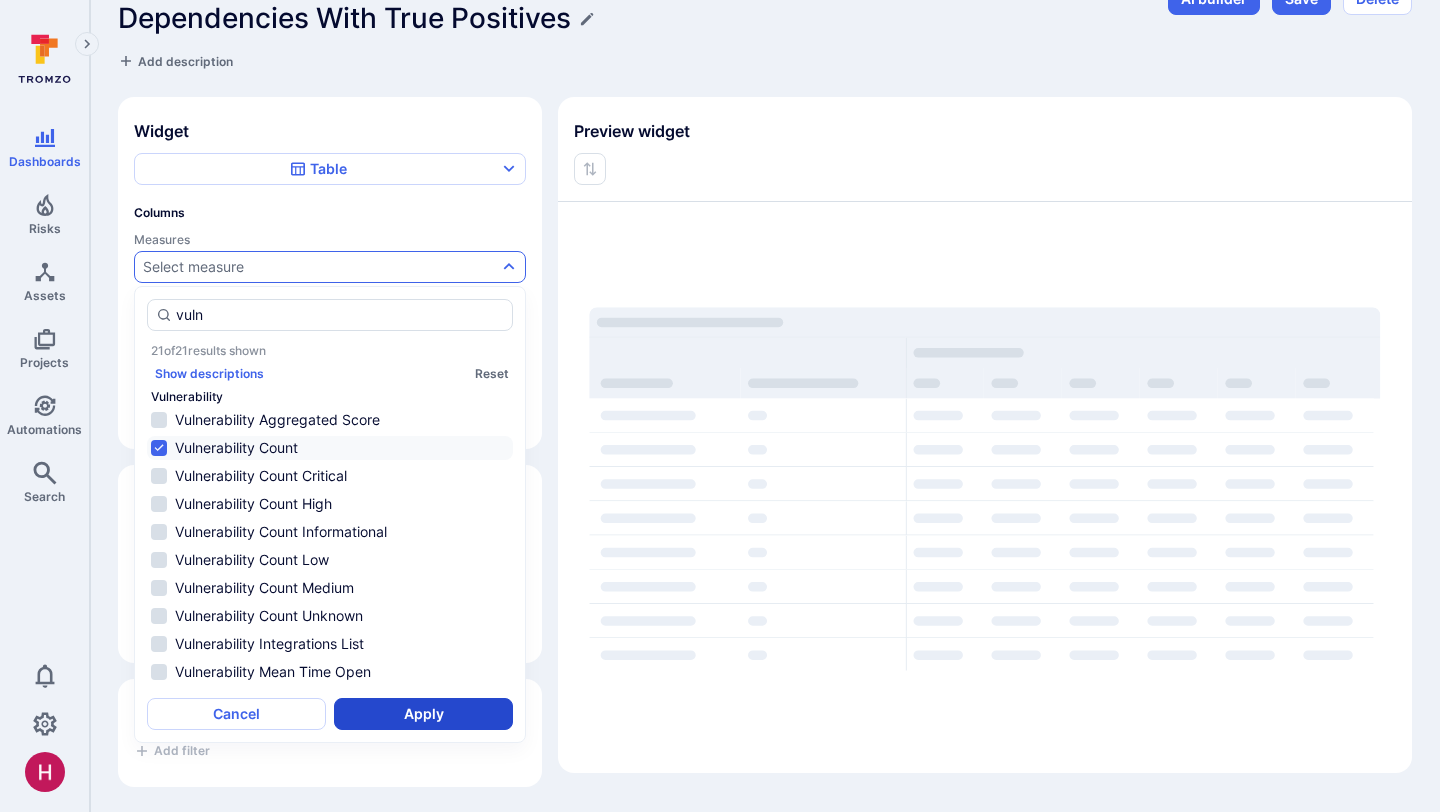 click on "Apply" at bounding box center (423, 714) 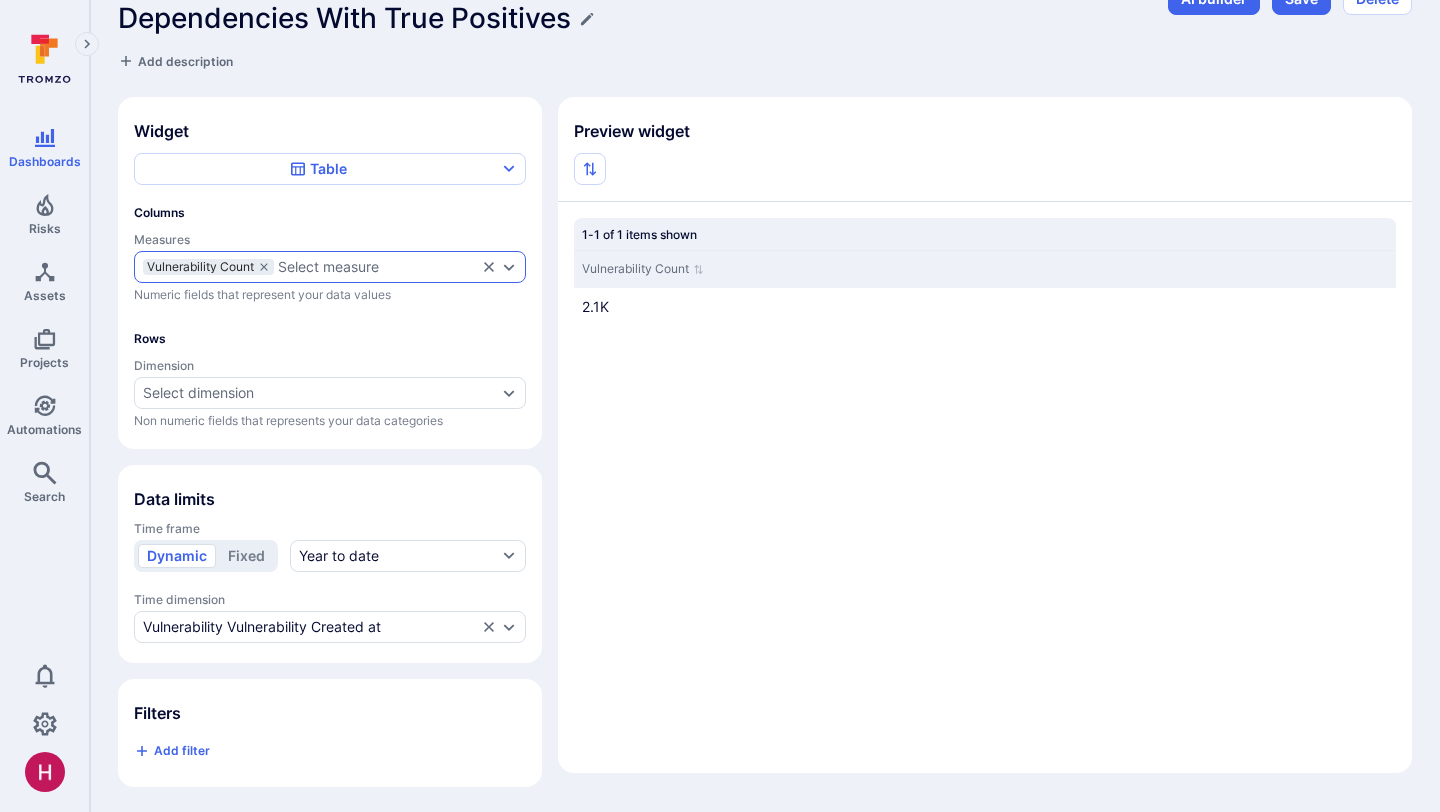 click on "Select measure" at bounding box center [377, 267] 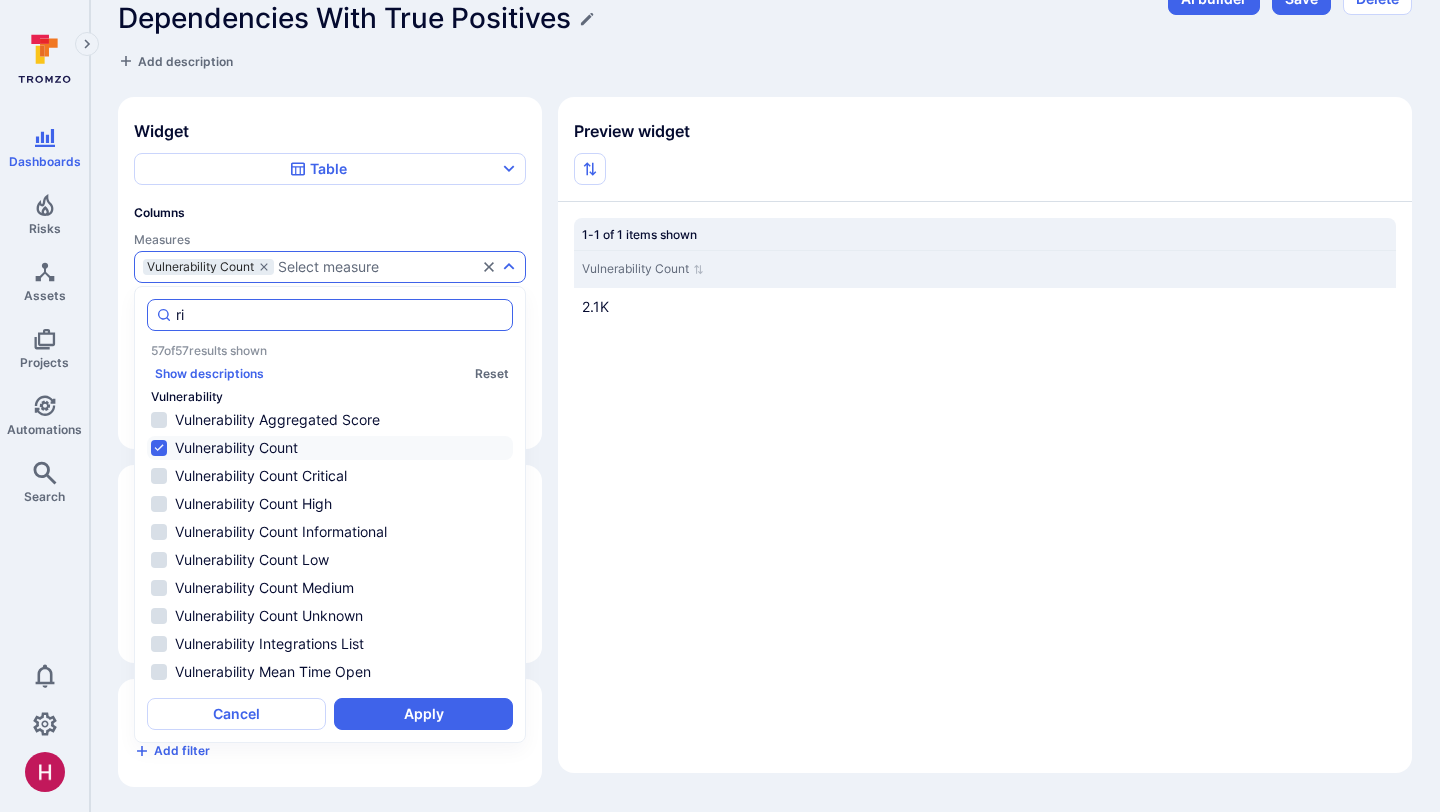 scroll, scrollTop: 0, scrollLeft: 0, axis: both 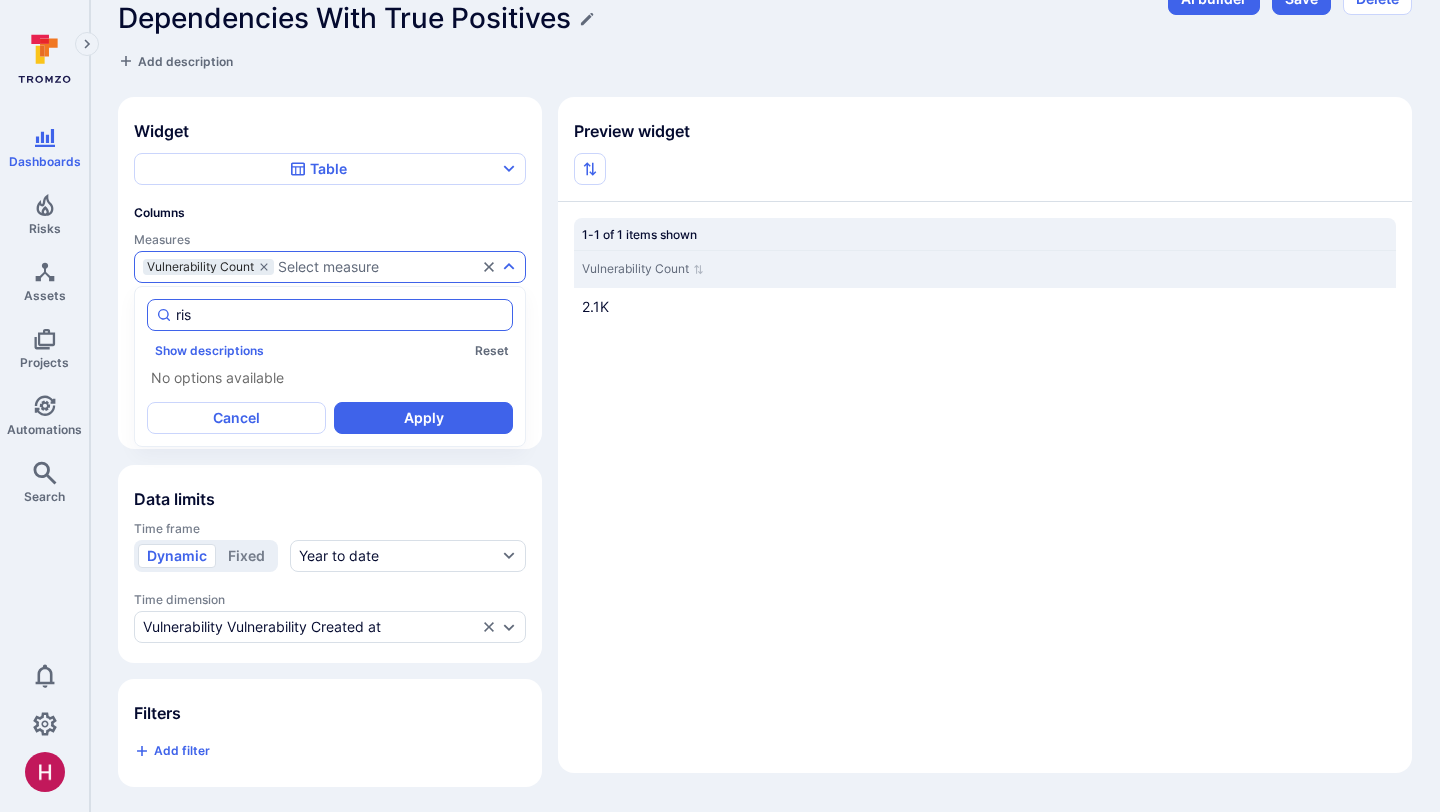 type on "risk" 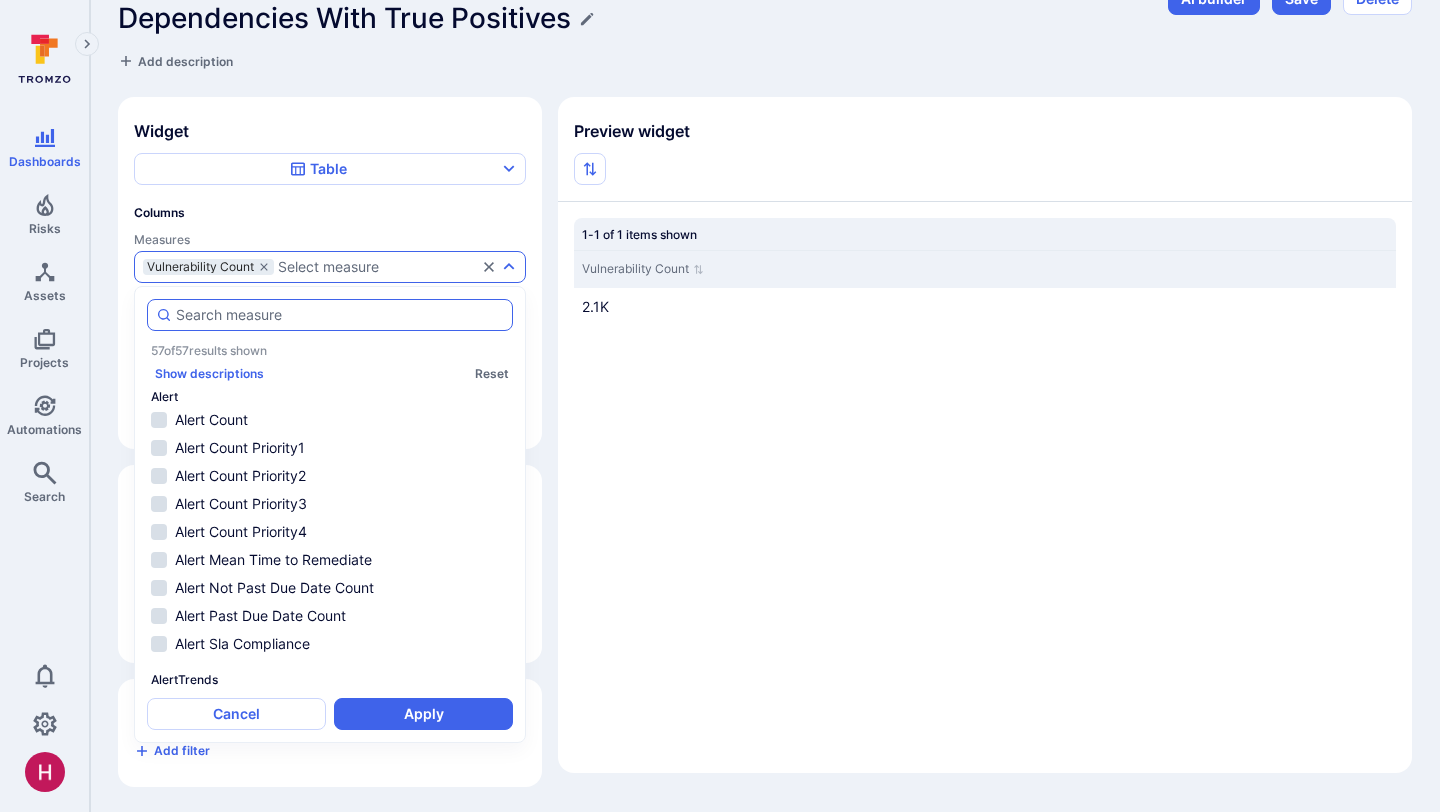 scroll, scrollTop: 1086, scrollLeft: 0, axis: vertical 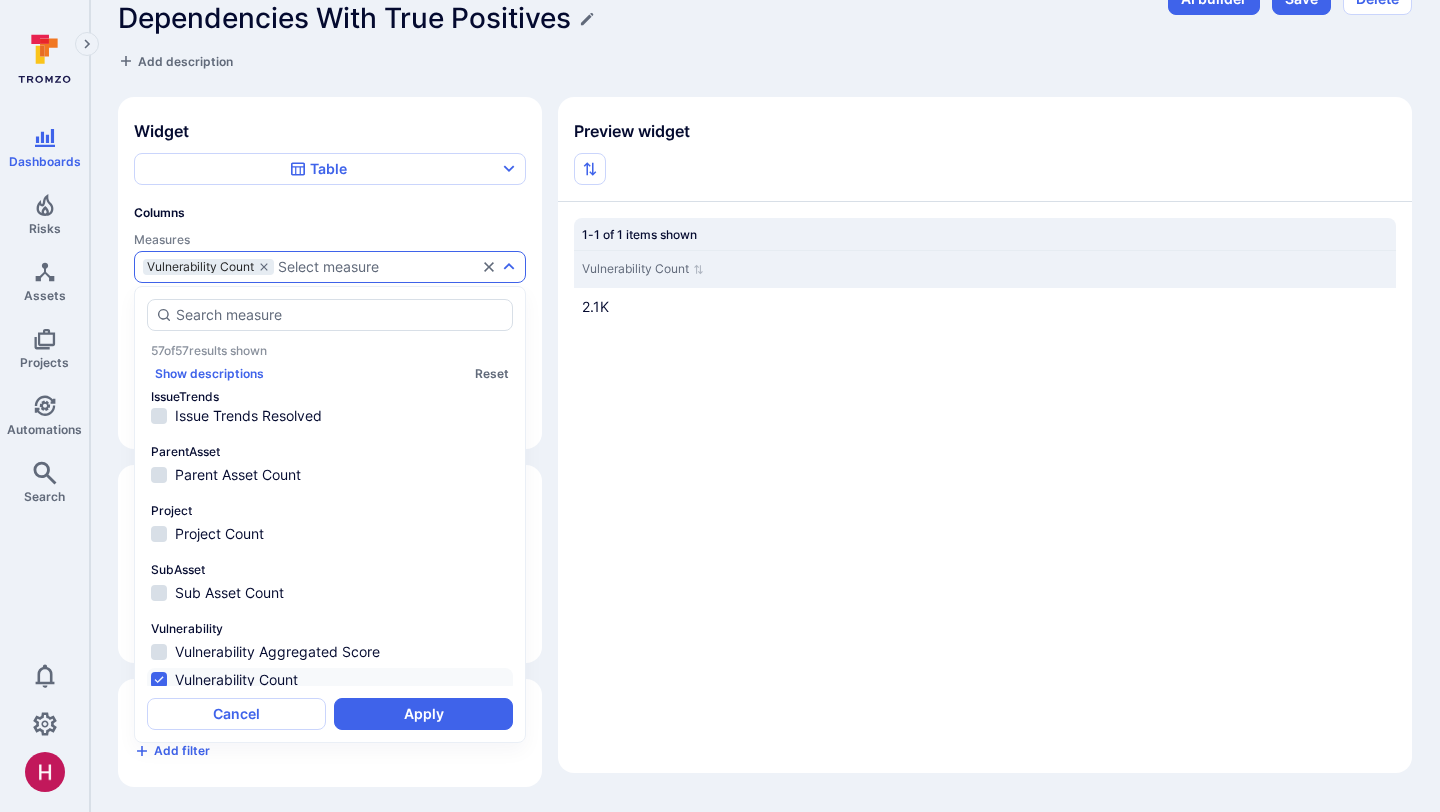 type 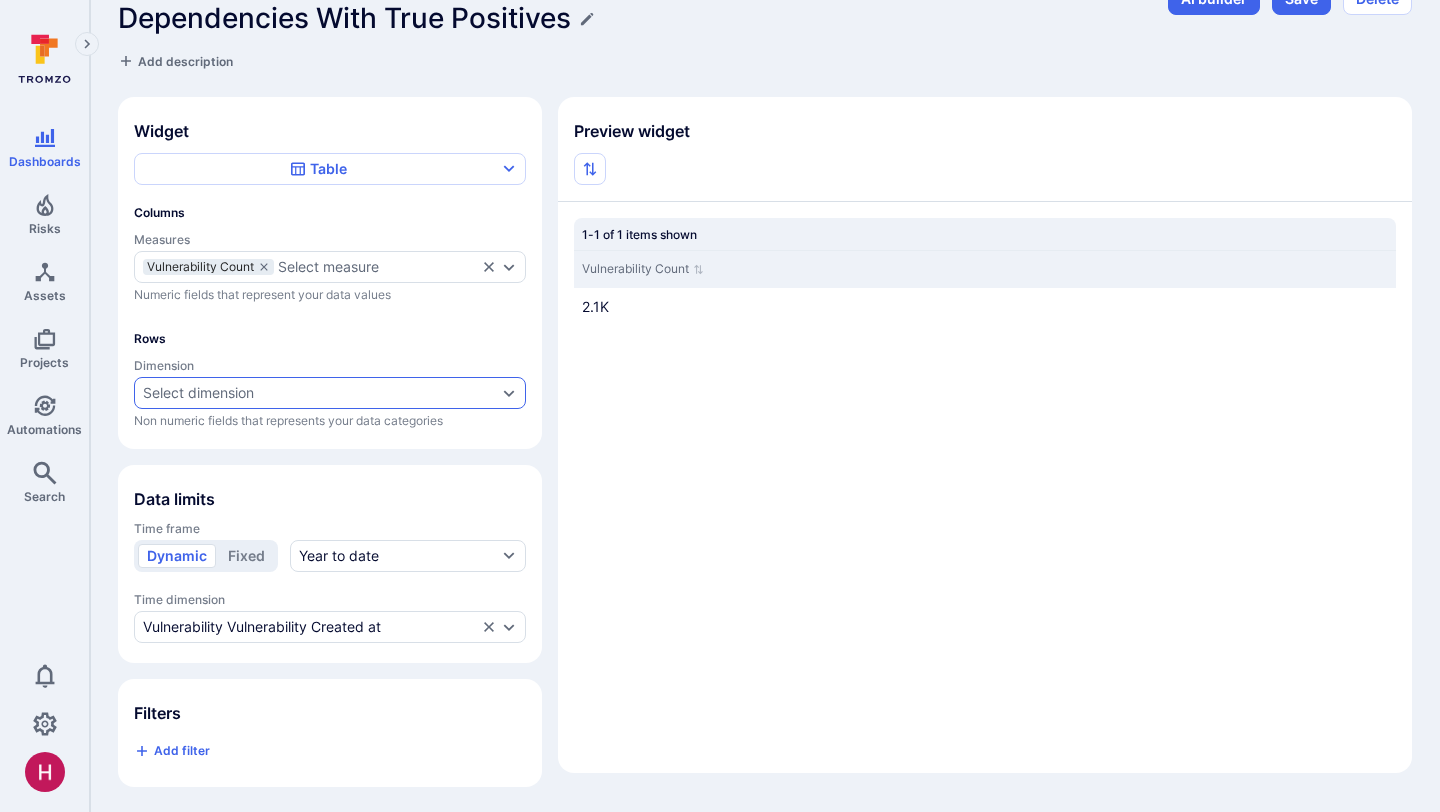click on "Select dimension" at bounding box center [320, 393] 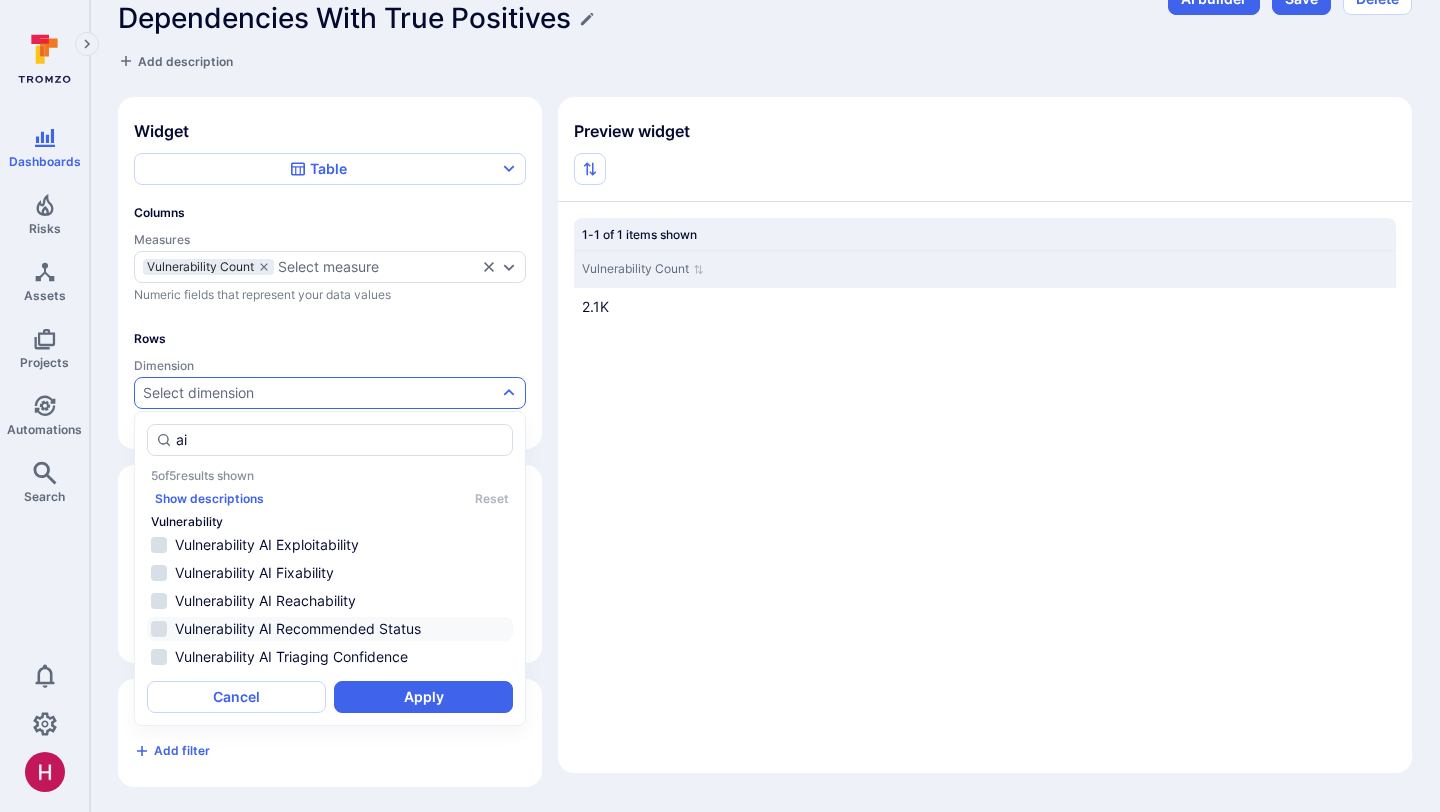 click on "Vulnerability AI Recommended Status" at bounding box center (342, 629) 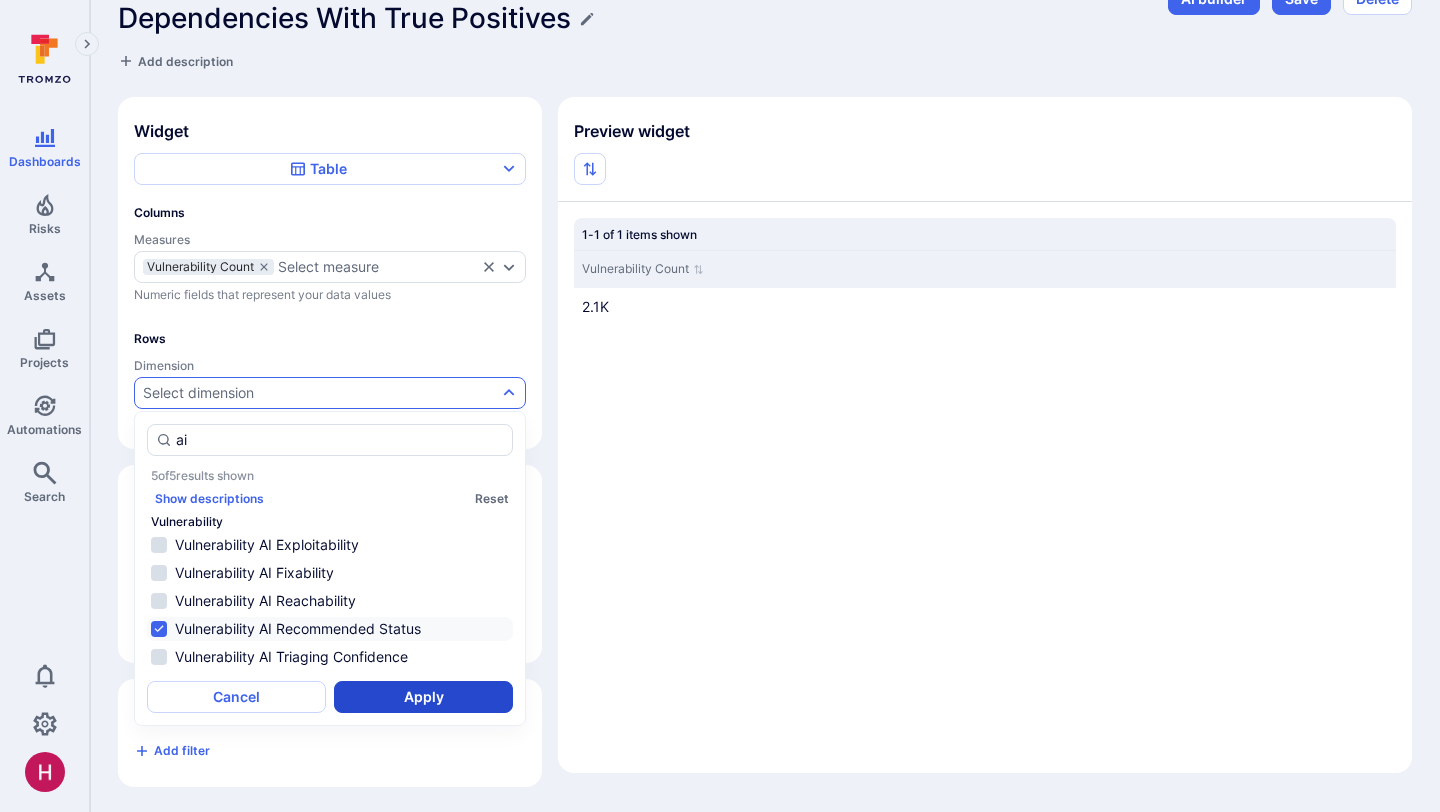 type on "ai" 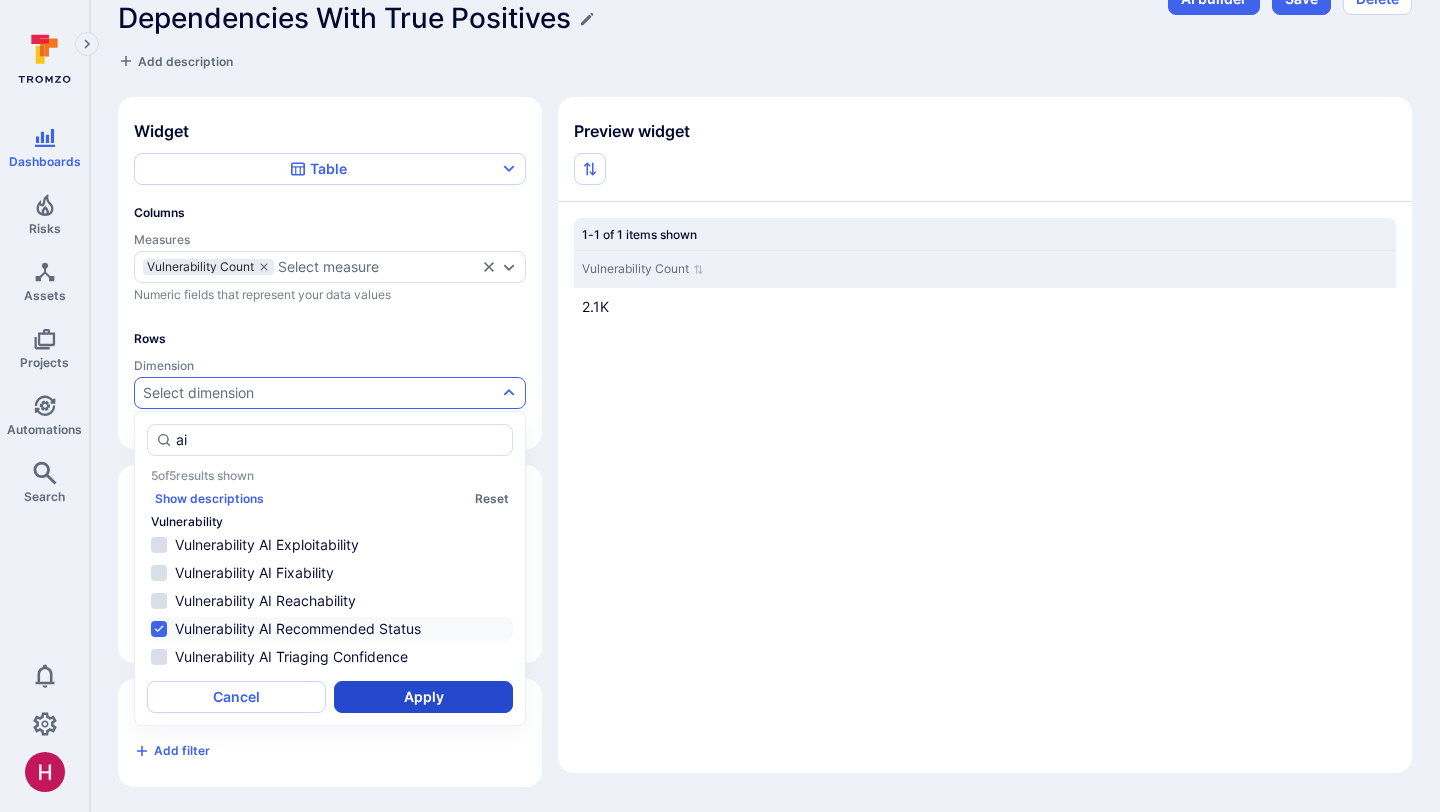 click on "Apply" at bounding box center [423, 697] 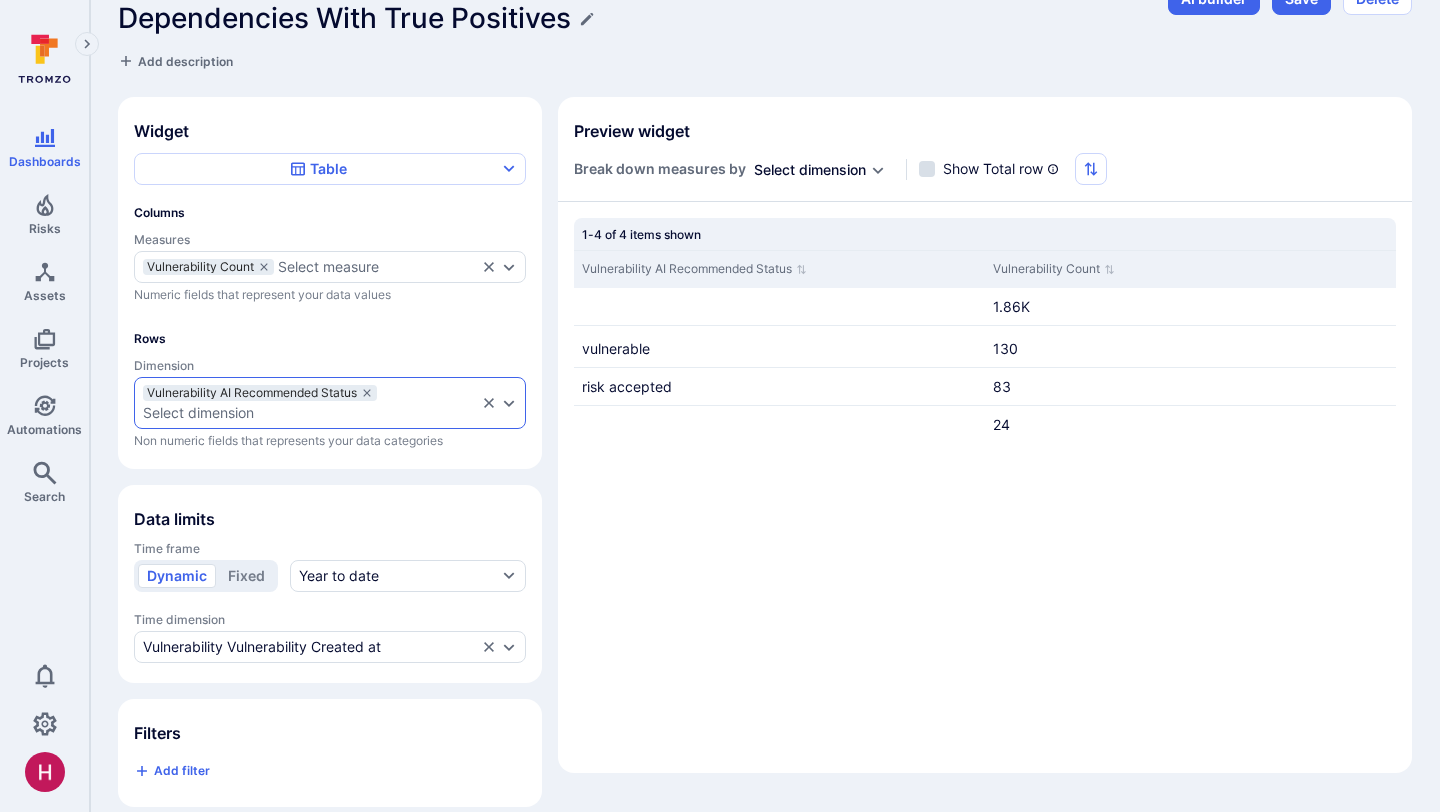 click on "Select dimension" at bounding box center (198, 413) 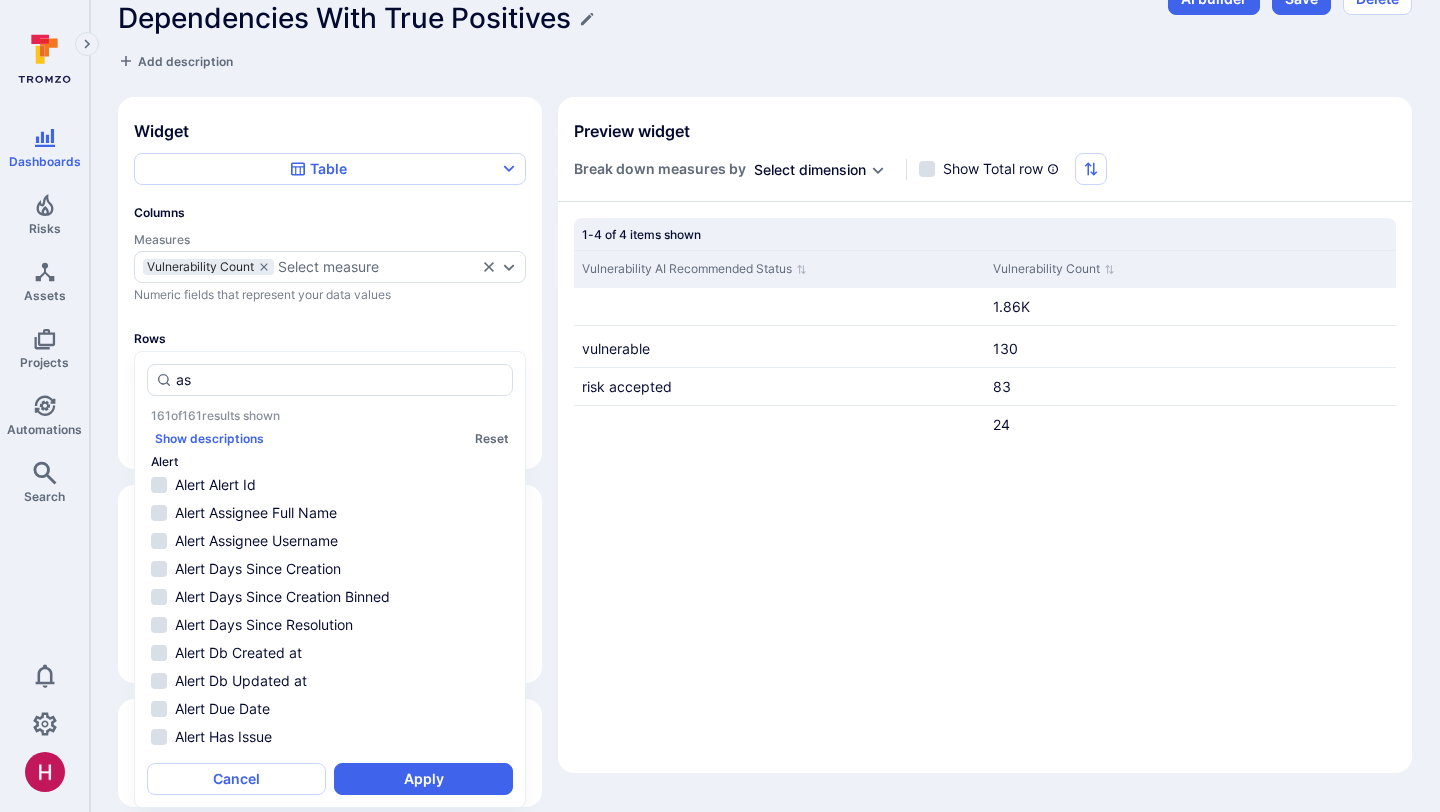 scroll, scrollTop: 0, scrollLeft: 0, axis: both 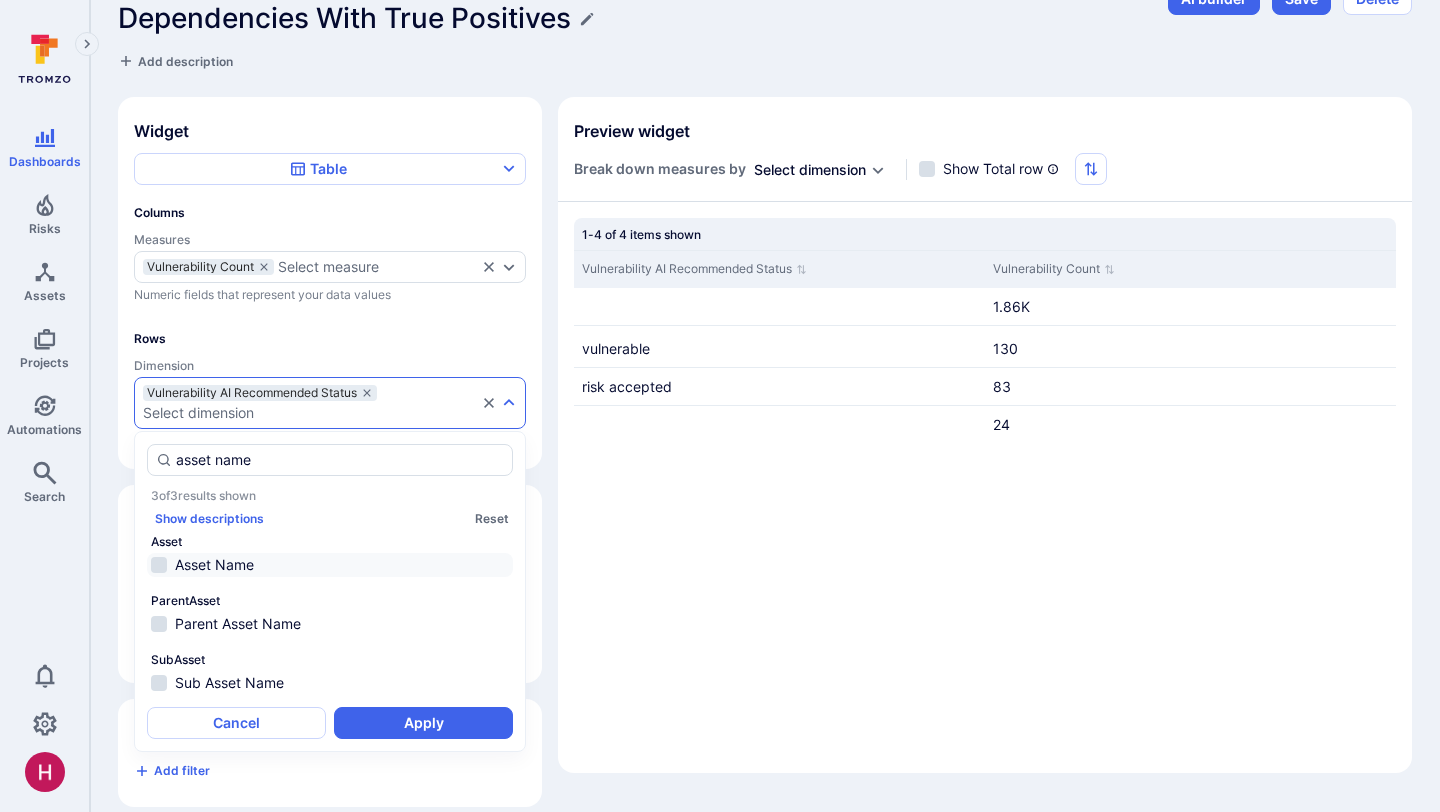 click on "Asset Name" at bounding box center [342, 565] 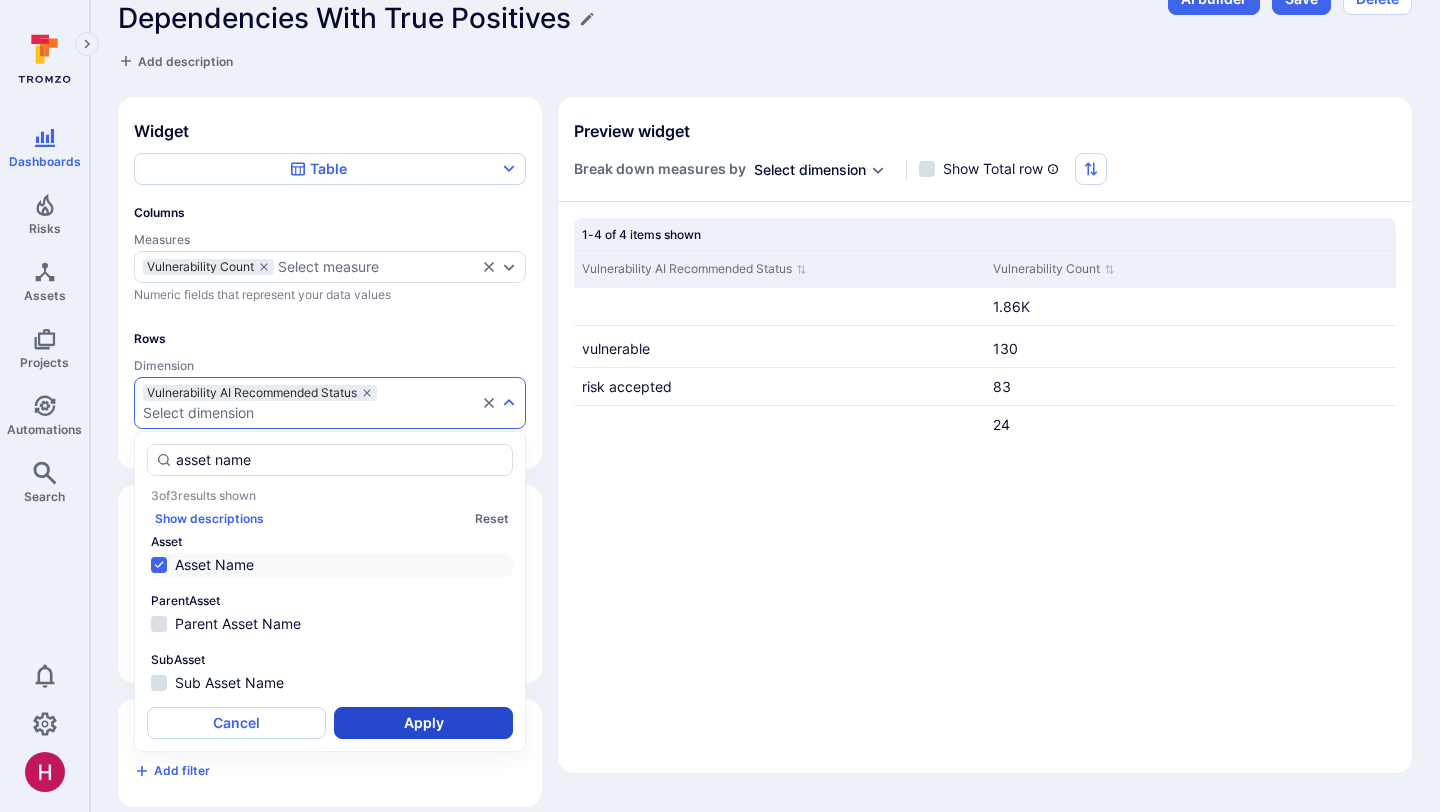 type on "asset name" 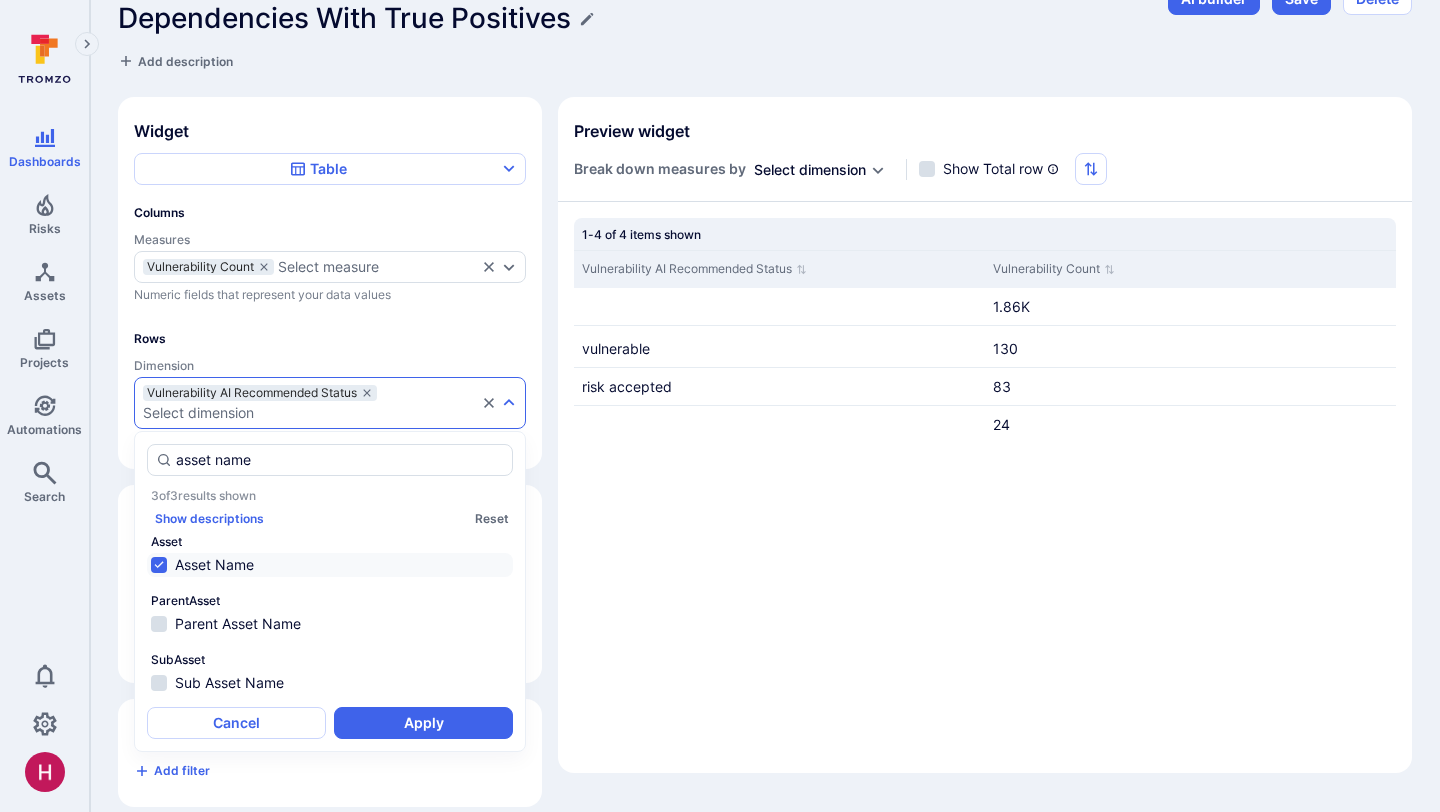 click on "Apply" at bounding box center (423, 723) 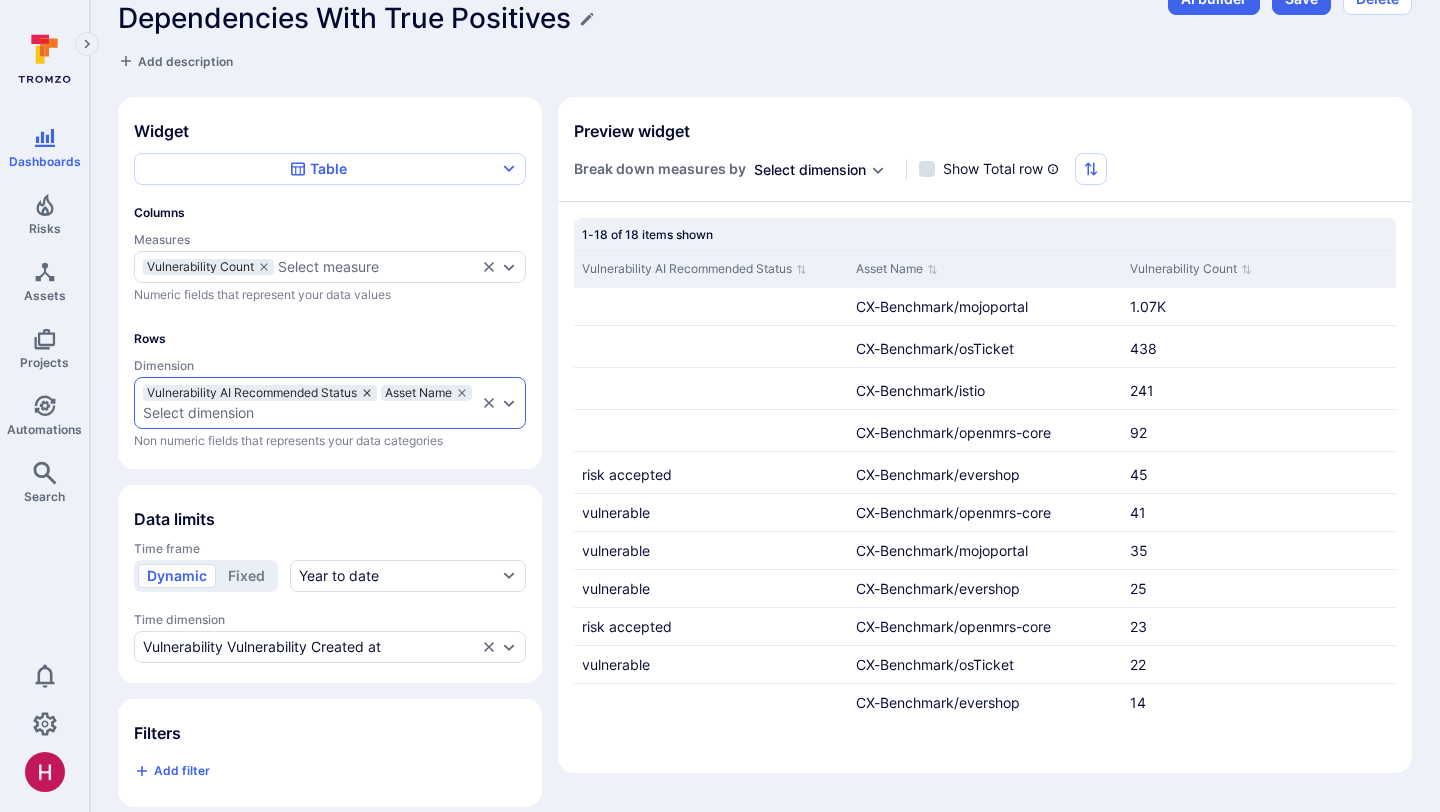 click 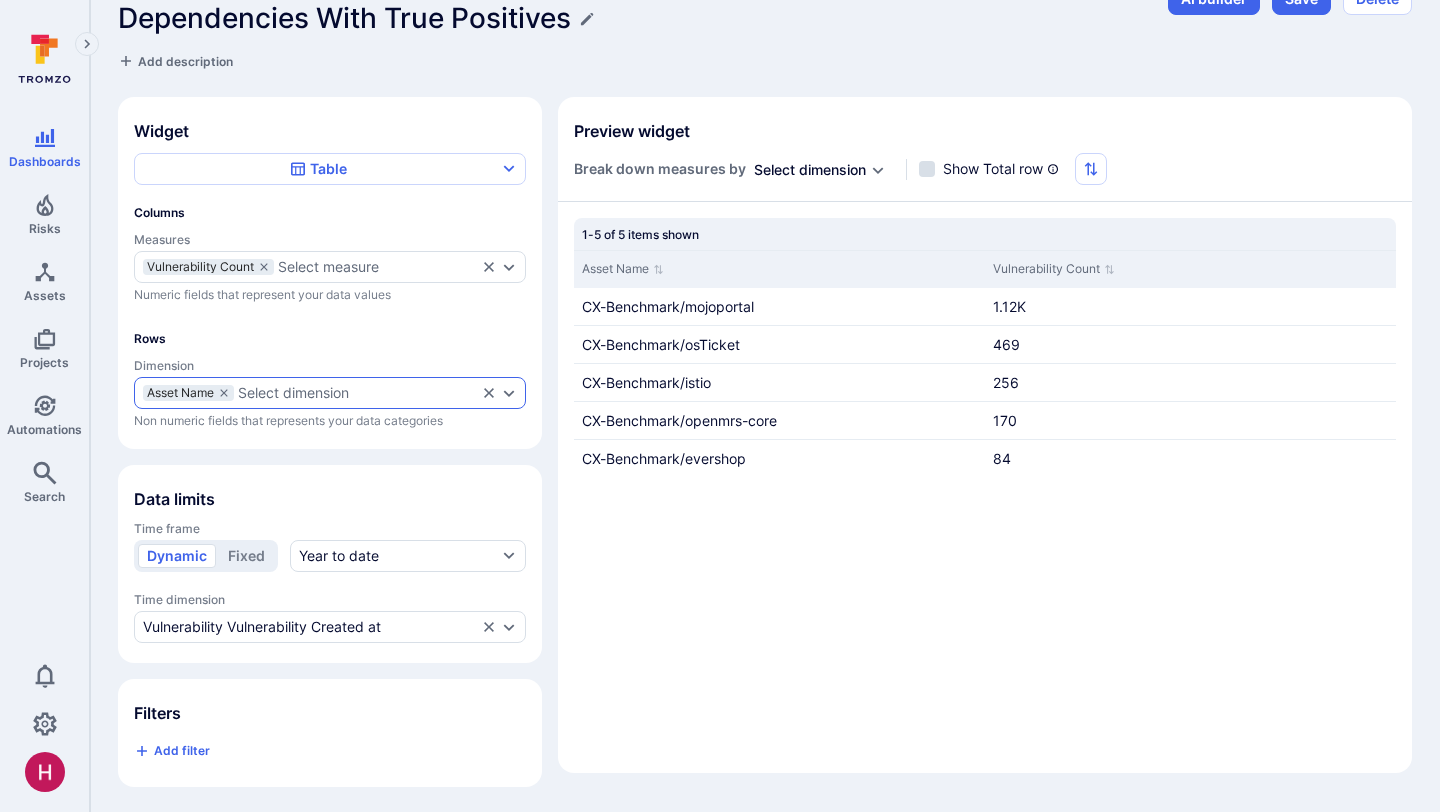 click on "Select dimension" at bounding box center (357, 393) 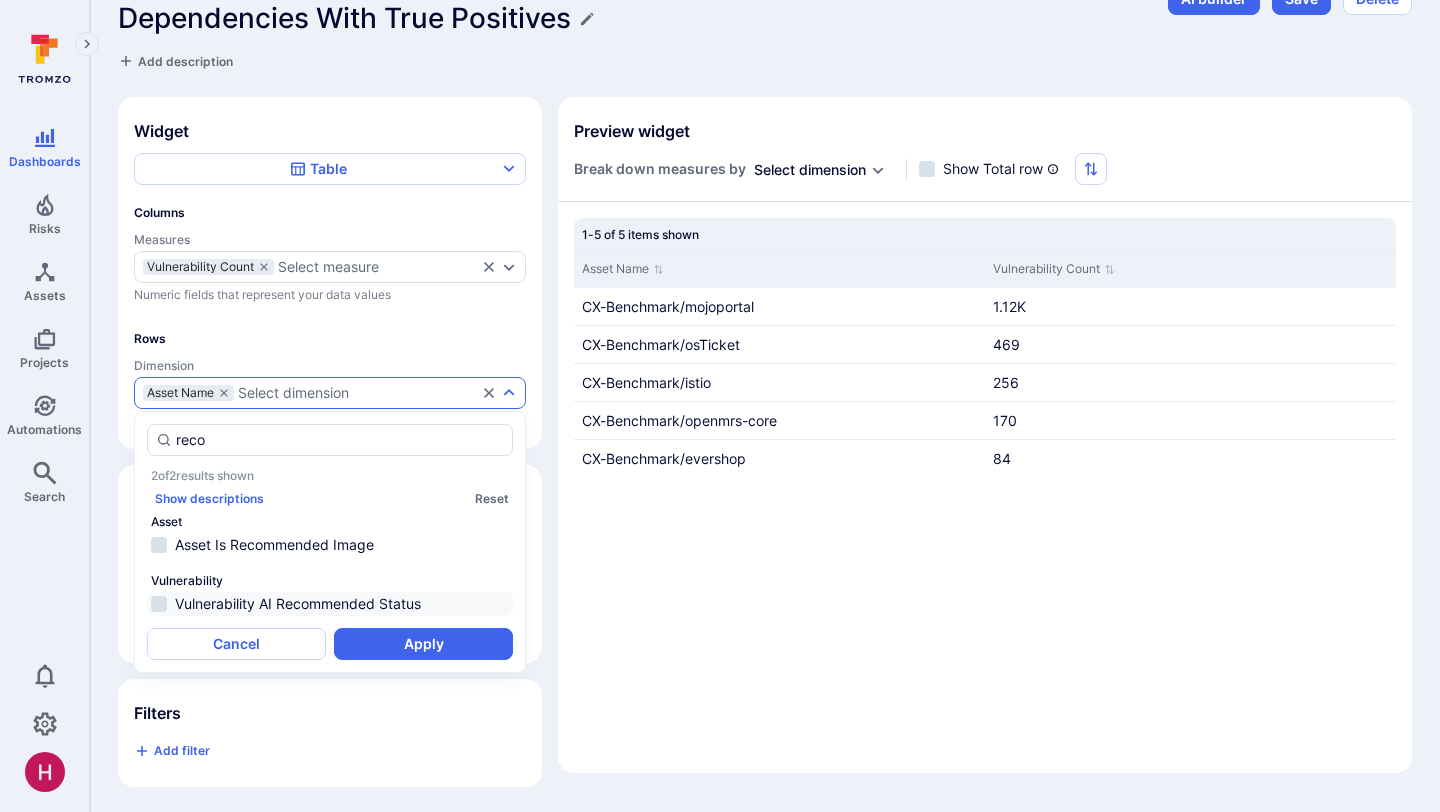 click on "Vulnerability AI Recommended Status" at bounding box center [342, 604] 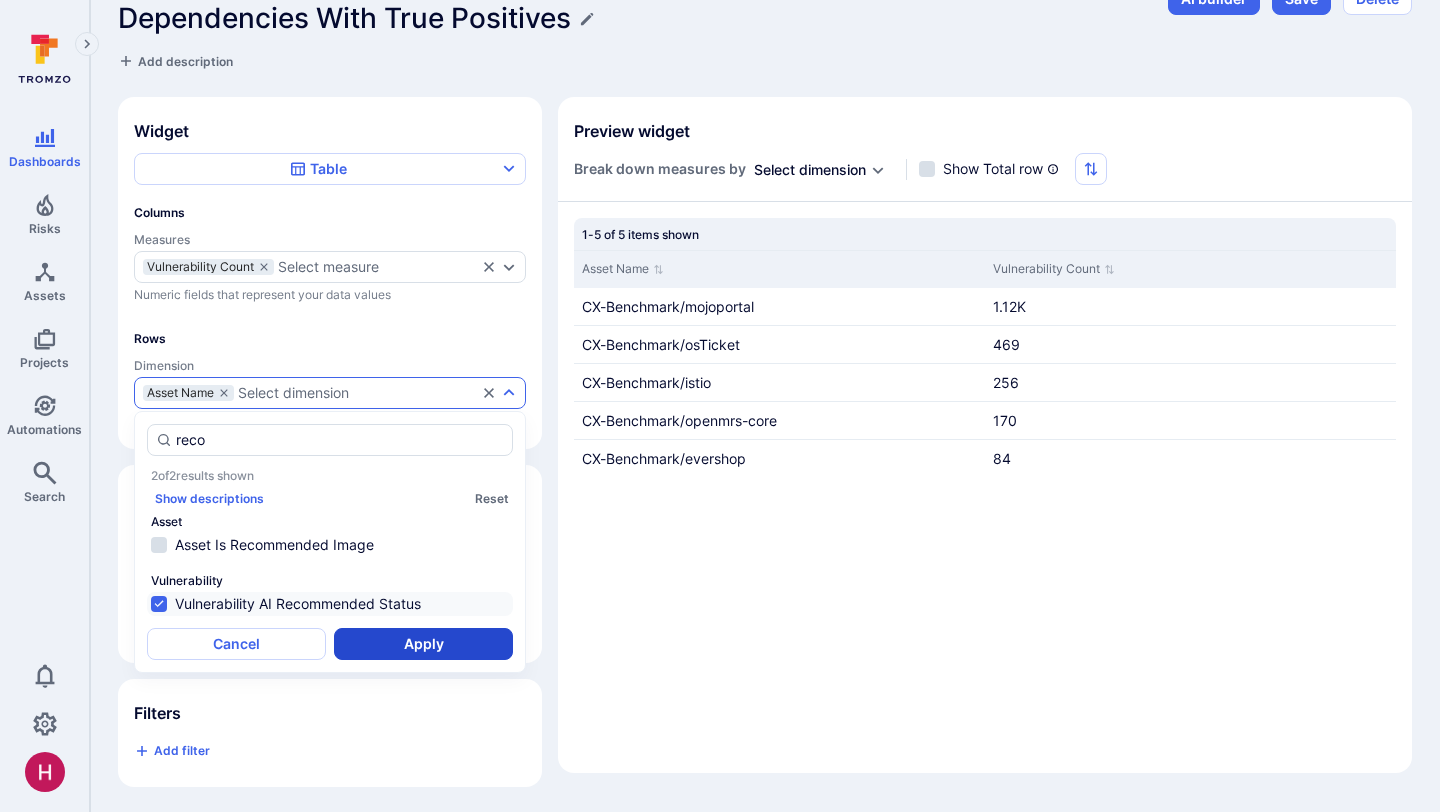 type on "reco" 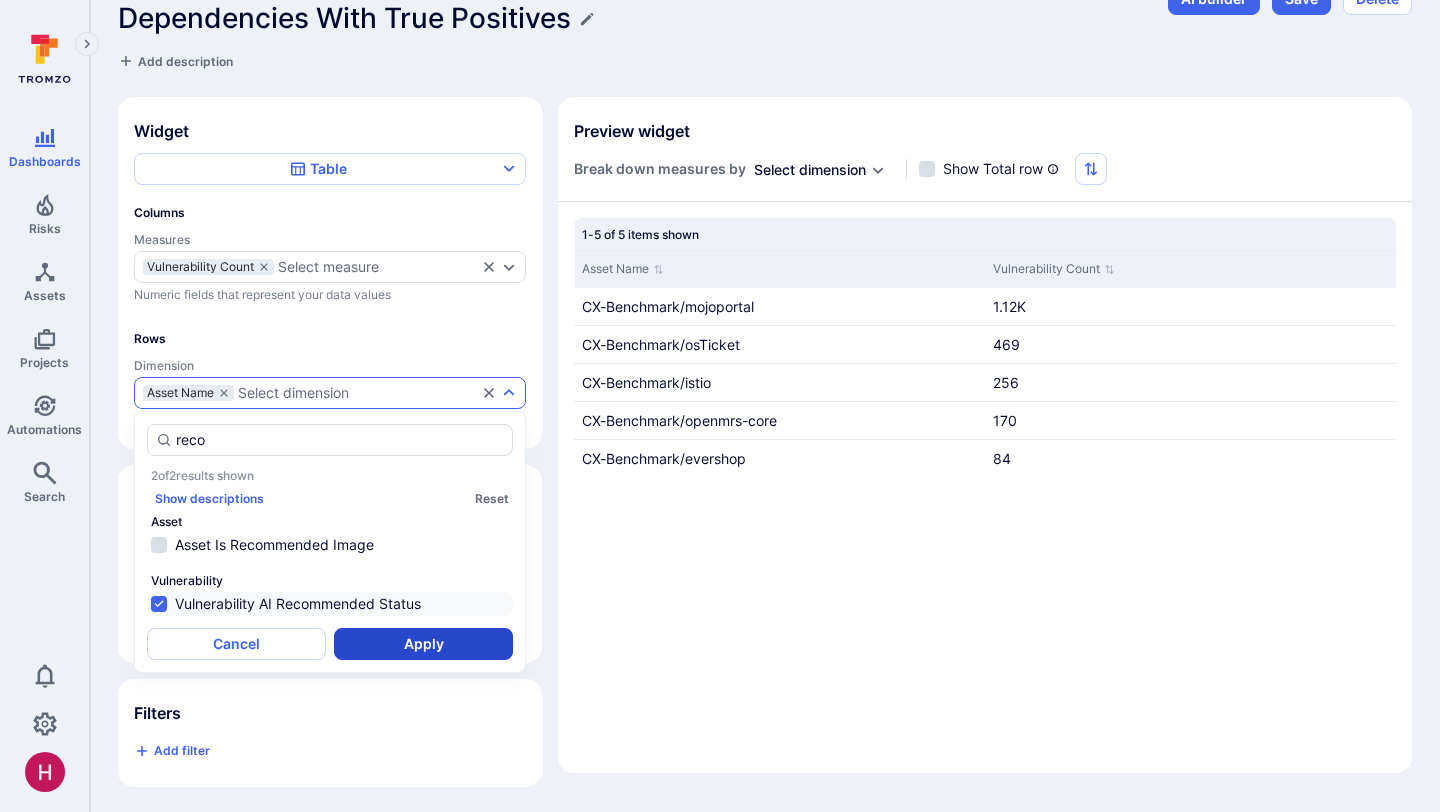 click on "Apply" at bounding box center (423, 644) 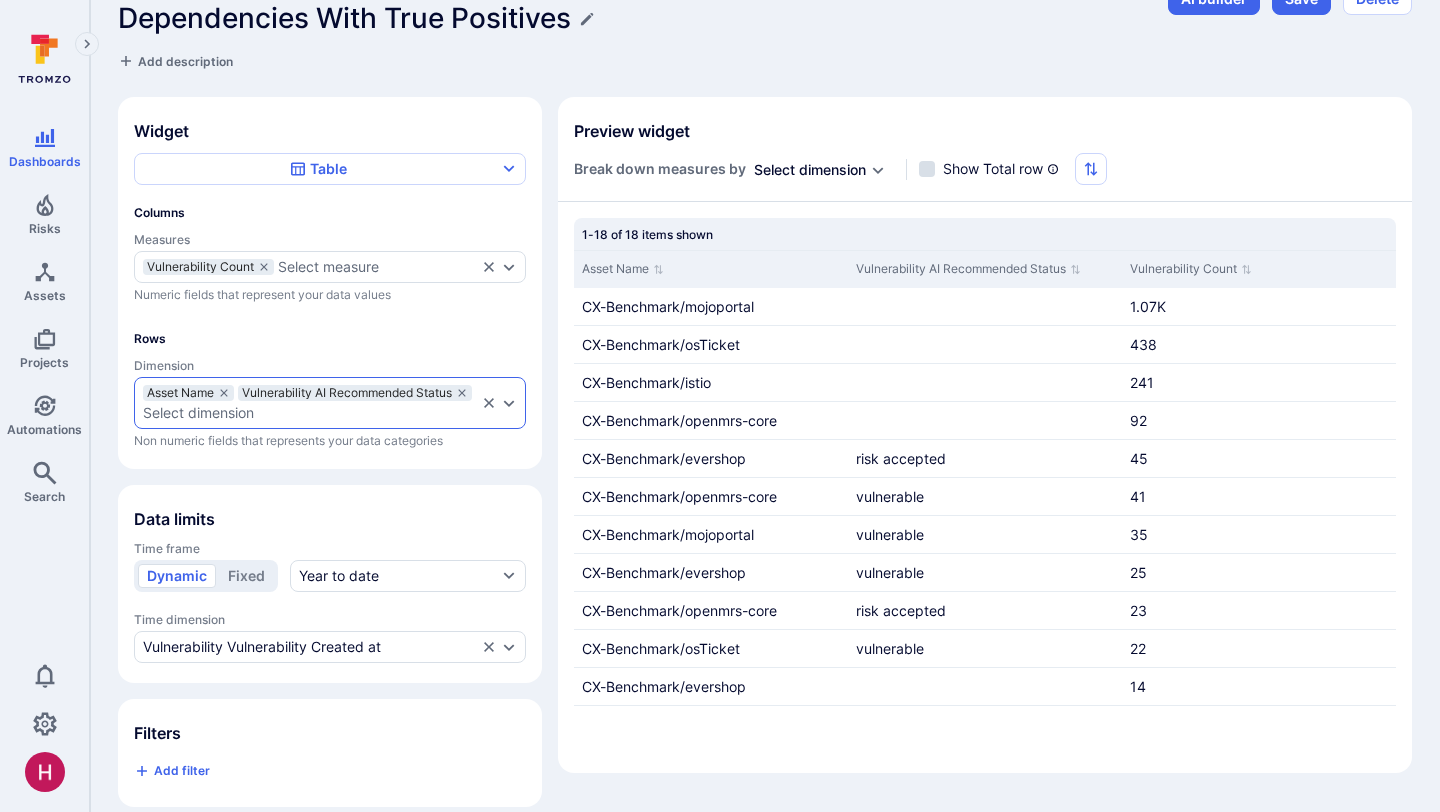 click on "Select dimension" at bounding box center (810, 170) 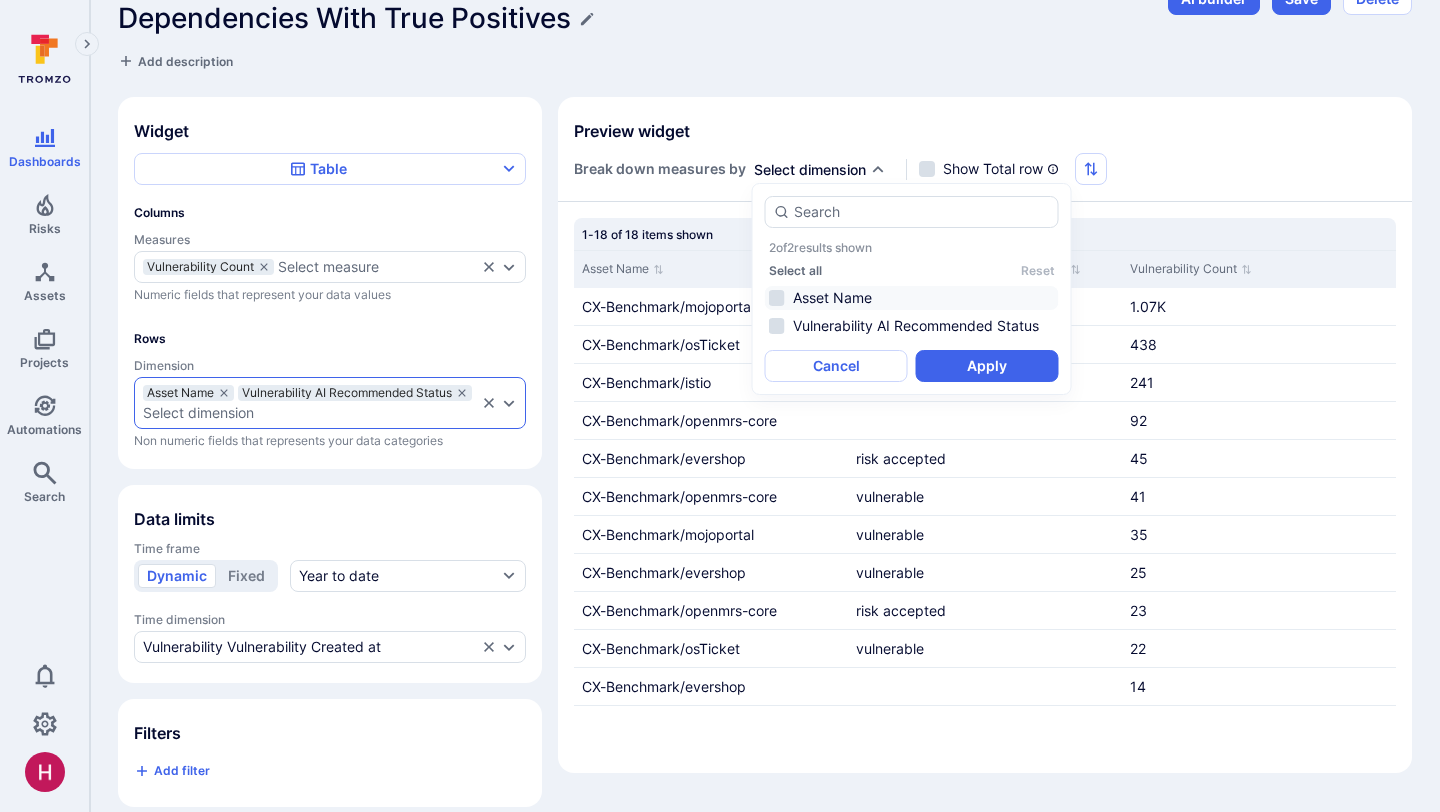 click on "Asset Name" at bounding box center (912, 298) 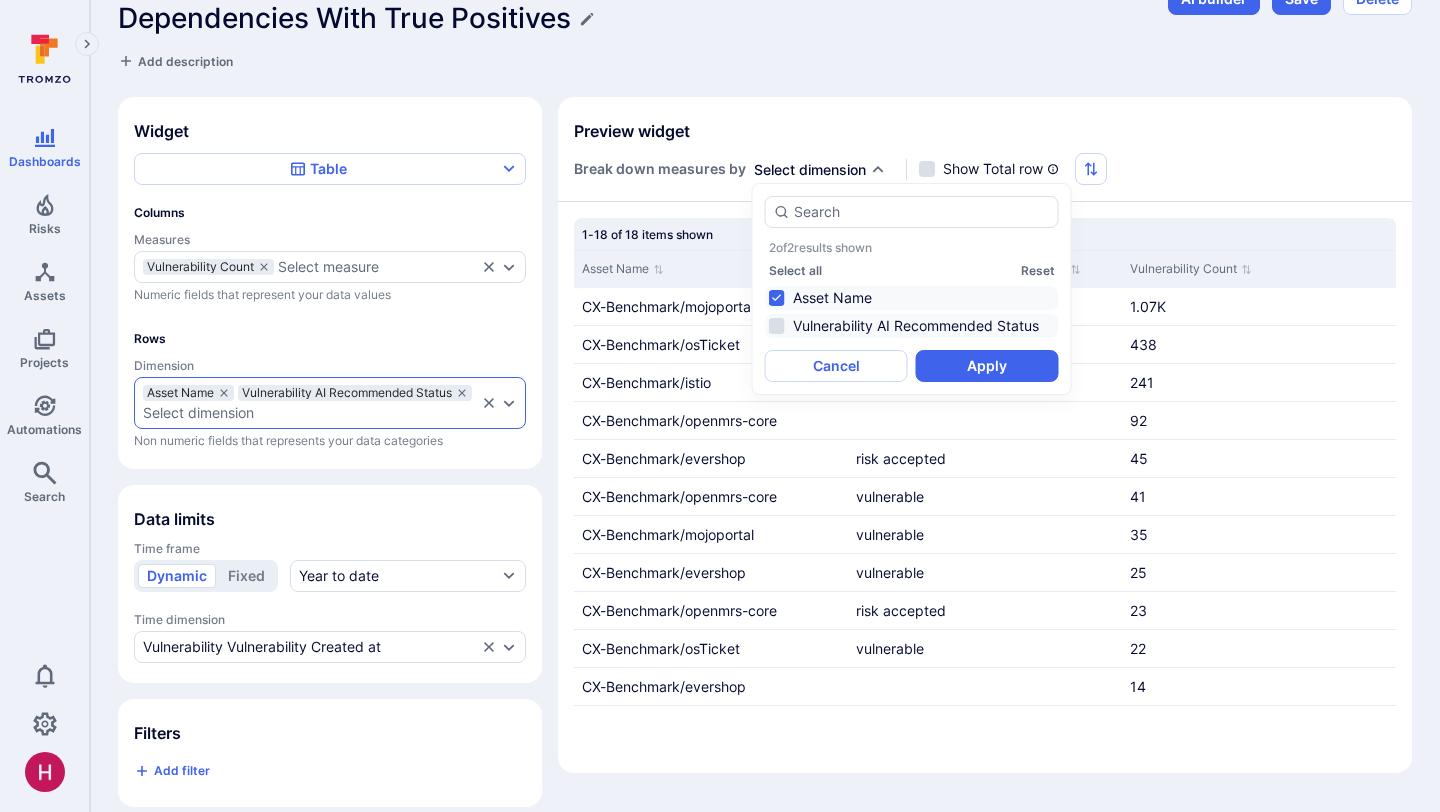 click on "Vulnerability AI Recommended Status" at bounding box center (912, 326) 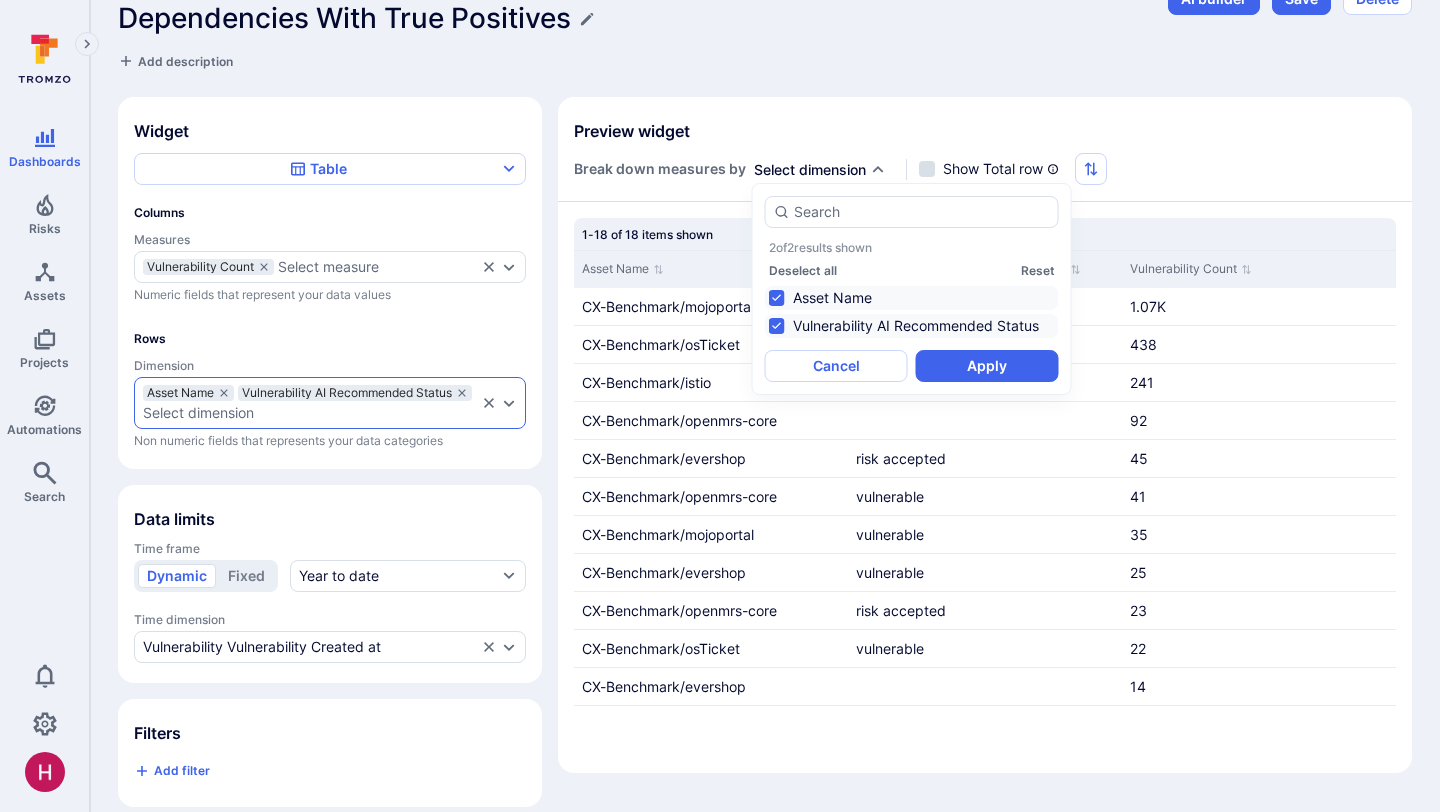 click on "Asset Name" at bounding box center [912, 298] 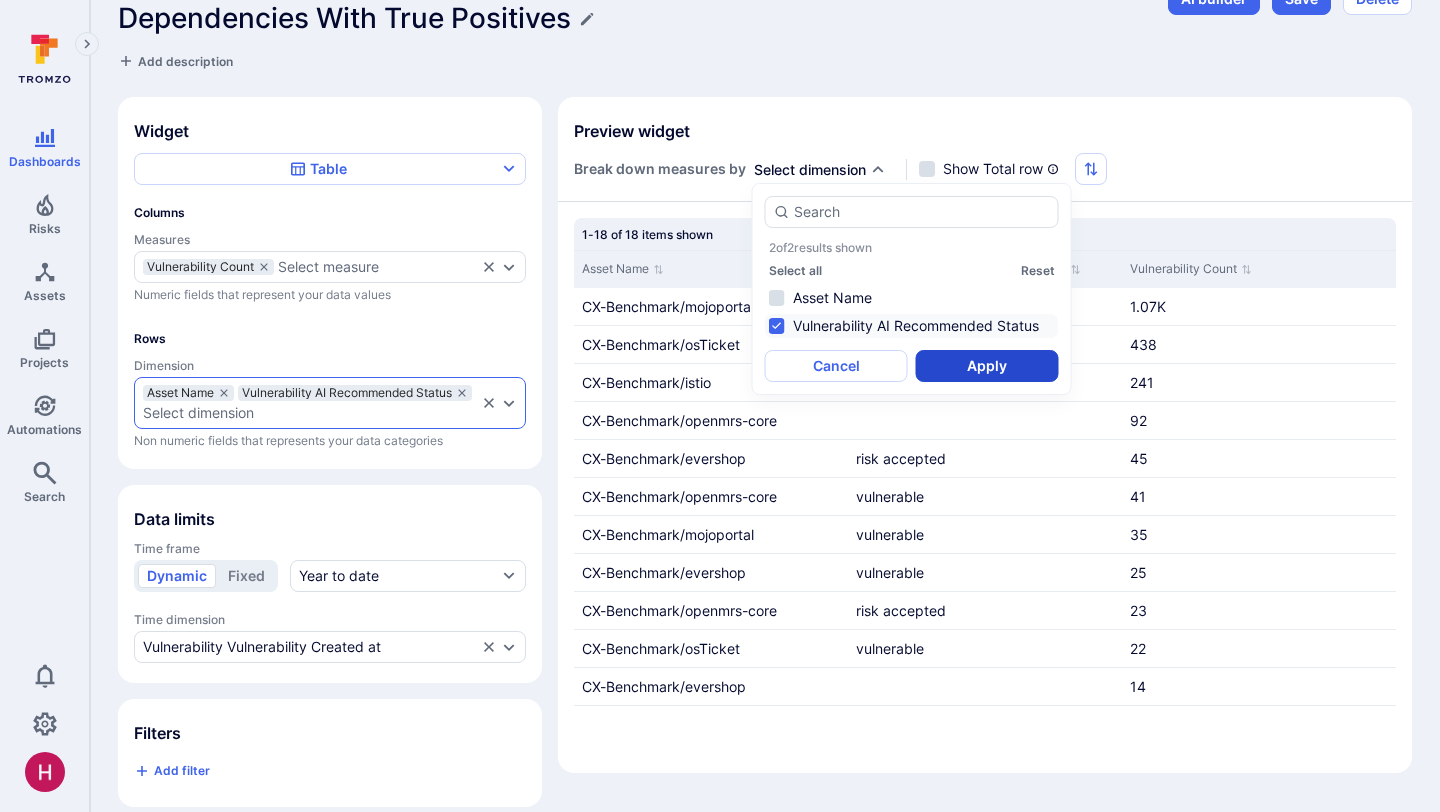 click on "Apply" at bounding box center (987, 366) 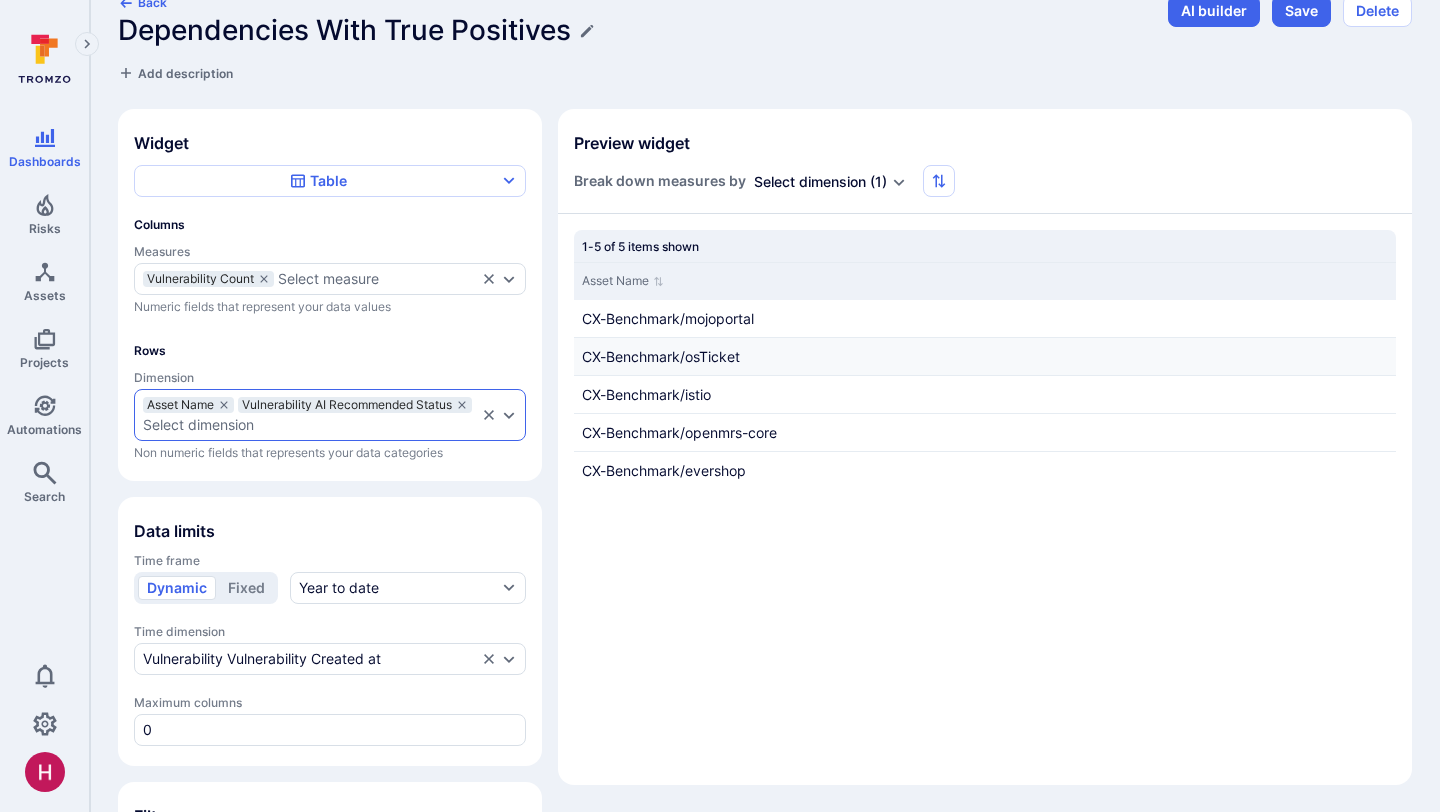 scroll, scrollTop: 41, scrollLeft: 0, axis: vertical 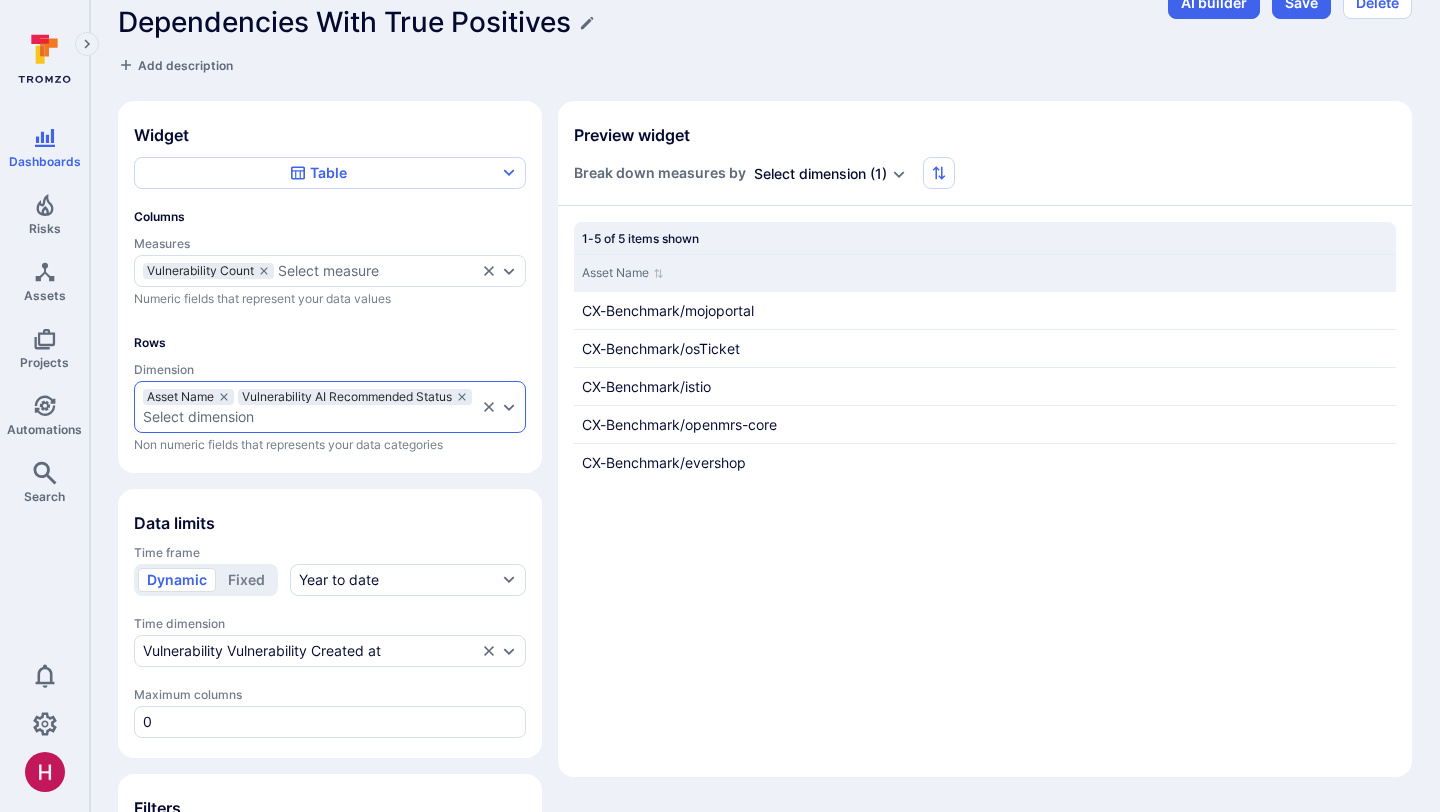 click on "Select dimension" at bounding box center [810, 174] 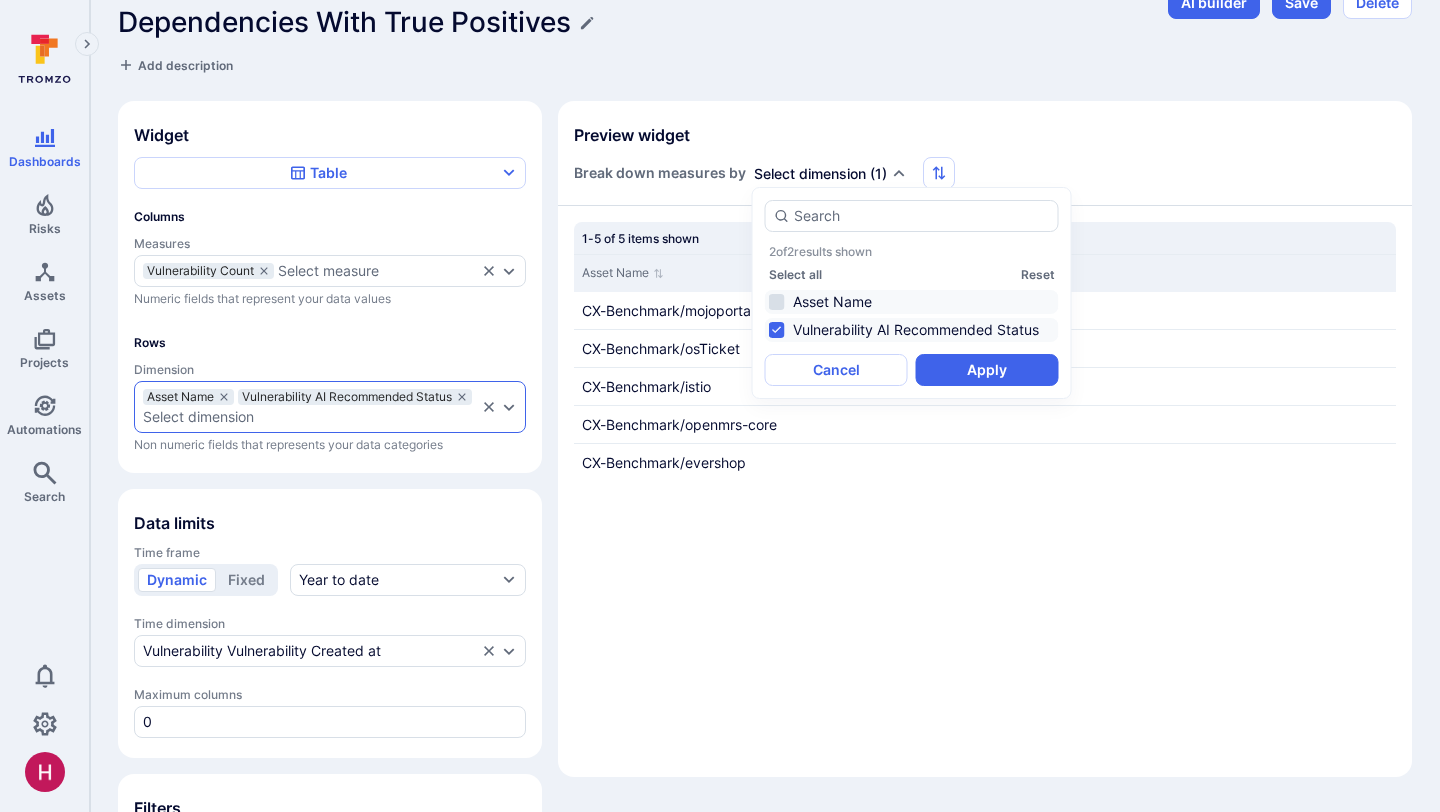 click on "Asset Name" at bounding box center [912, 302] 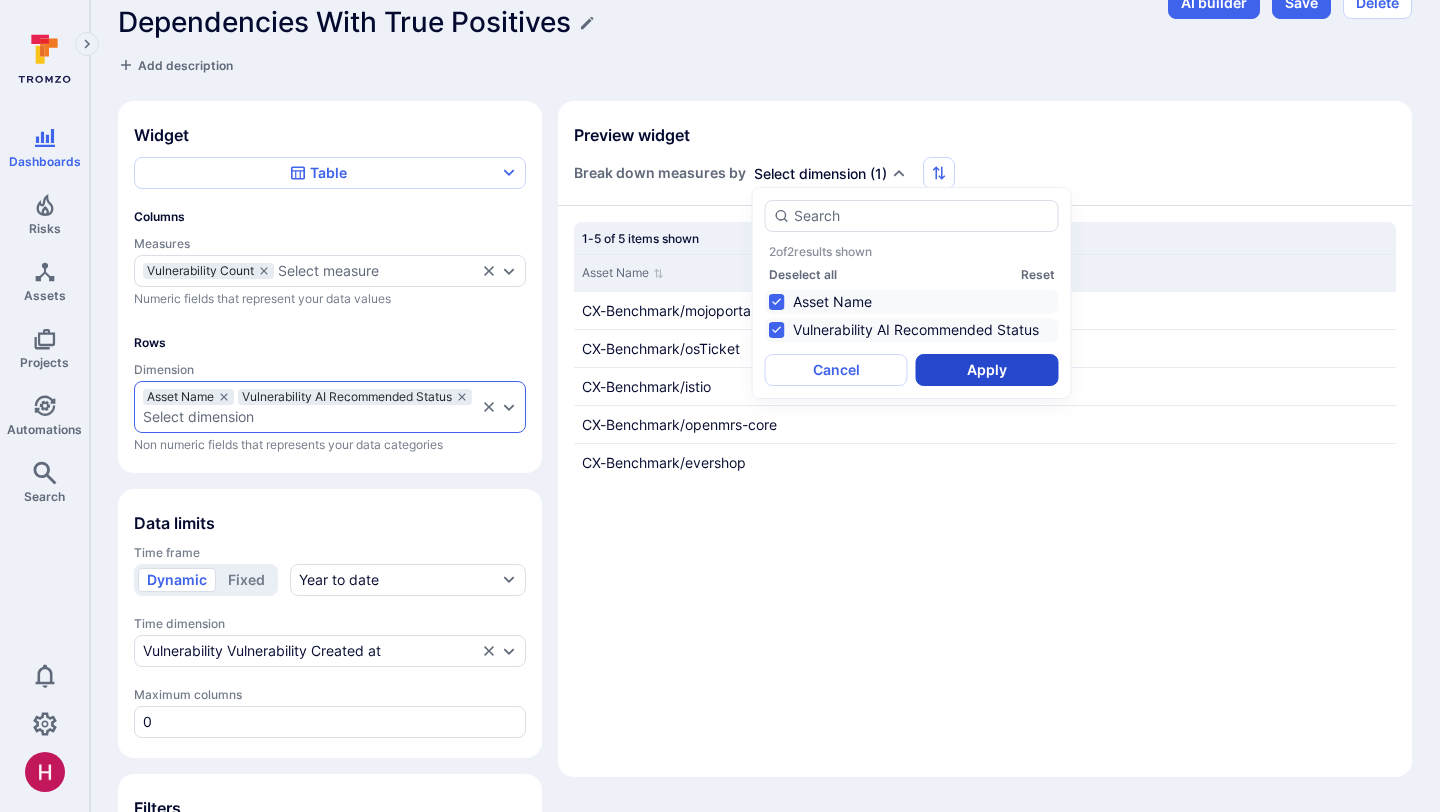 click on "Apply" at bounding box center [987, 370] 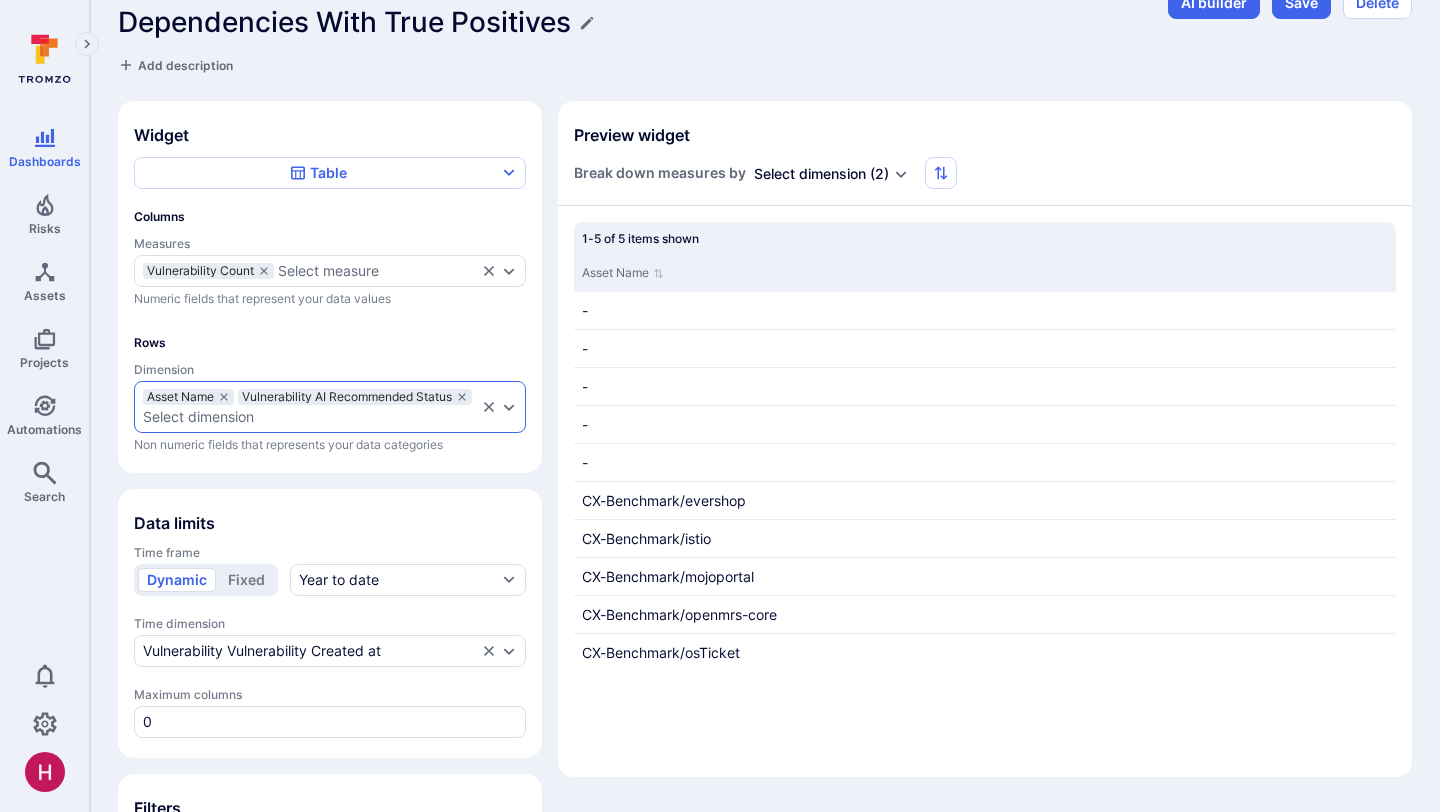 click on "Select dimension" at bounding box center [810, 174] 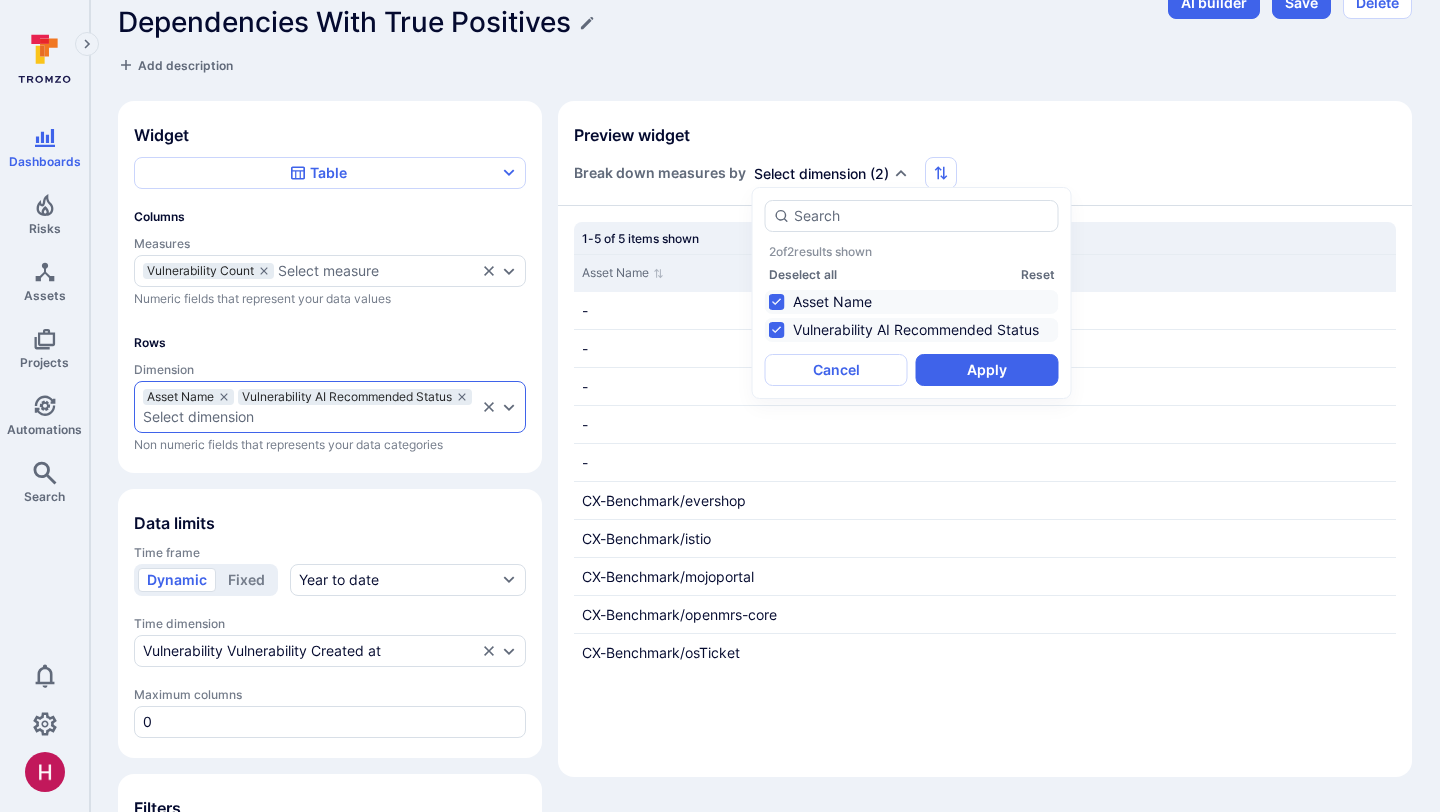 click on "Asset Name" at bounding box center [912, 302] 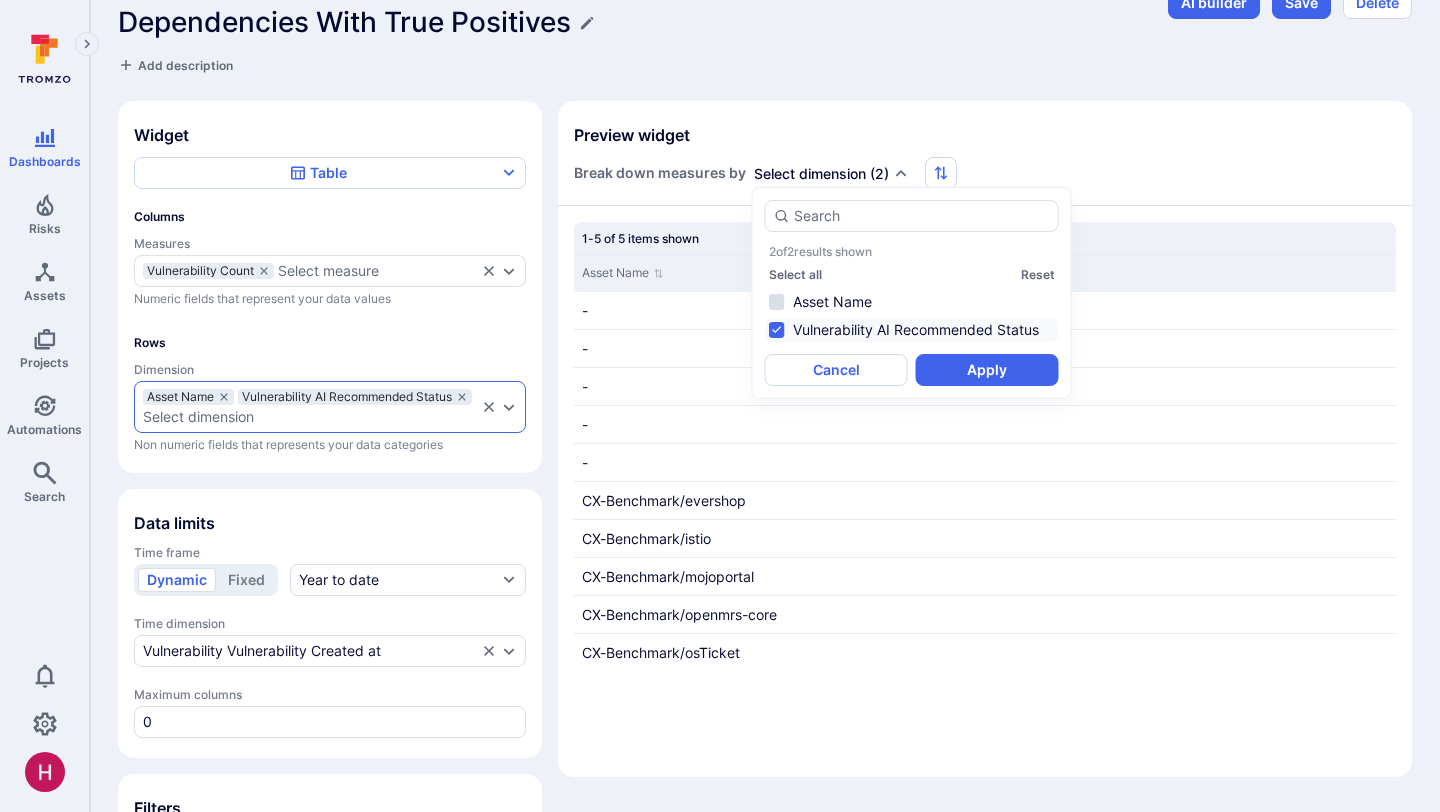 click on "Vulnerability AI Recommended Status" at bounding box center [912, 330] 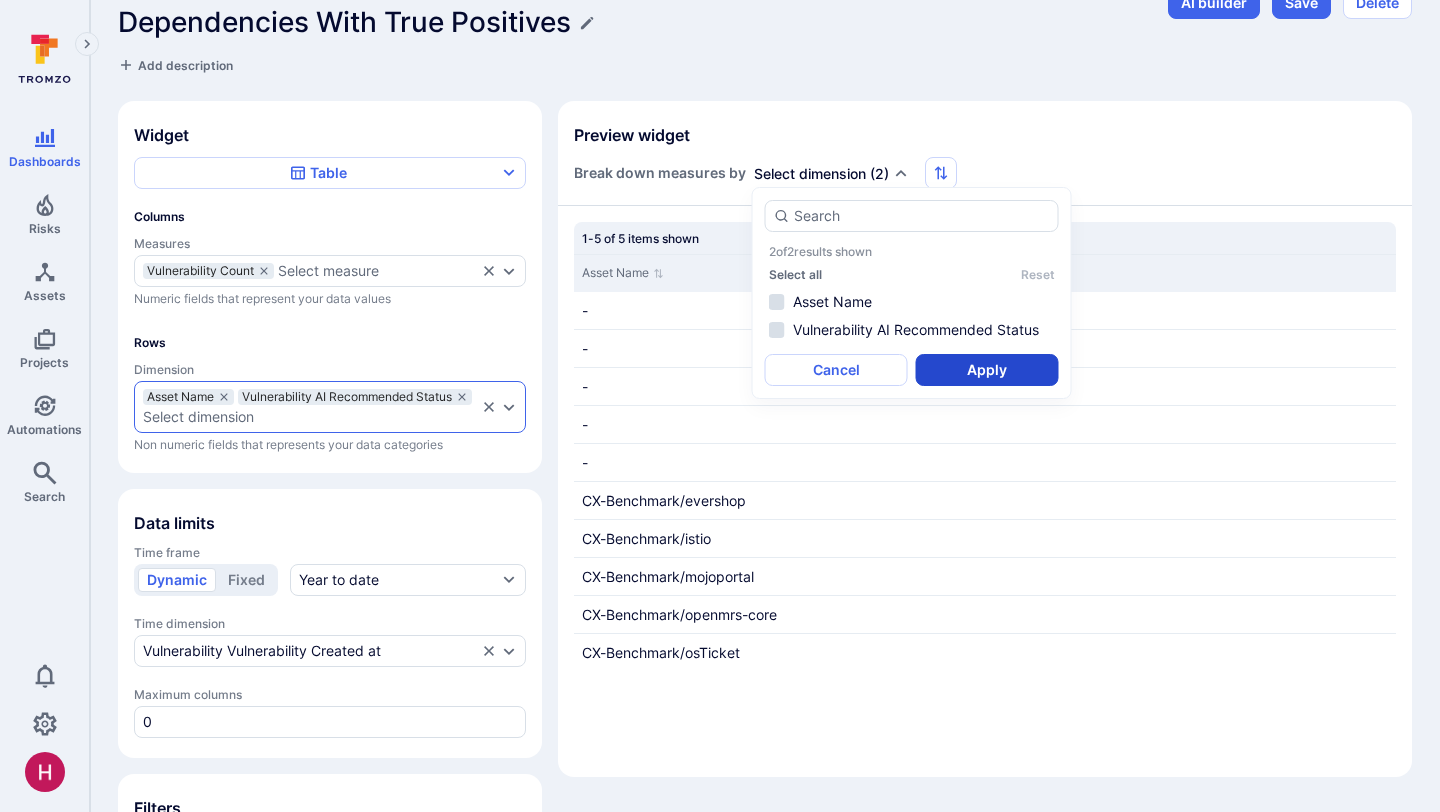 click on "Apply" at bounding box center (987, 370) 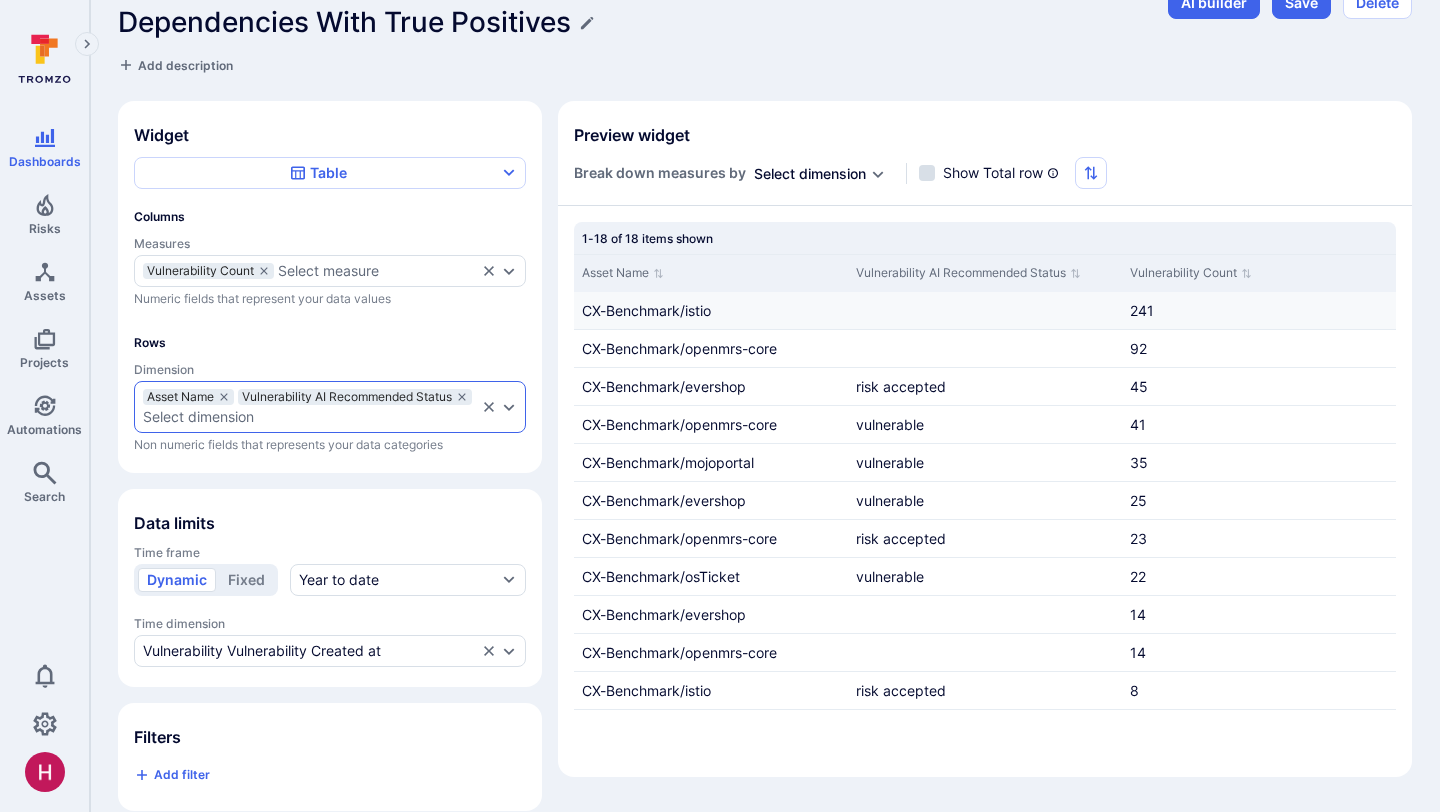 scroll, scrollTop: 79, scrollLeft: 0, axis: vertical 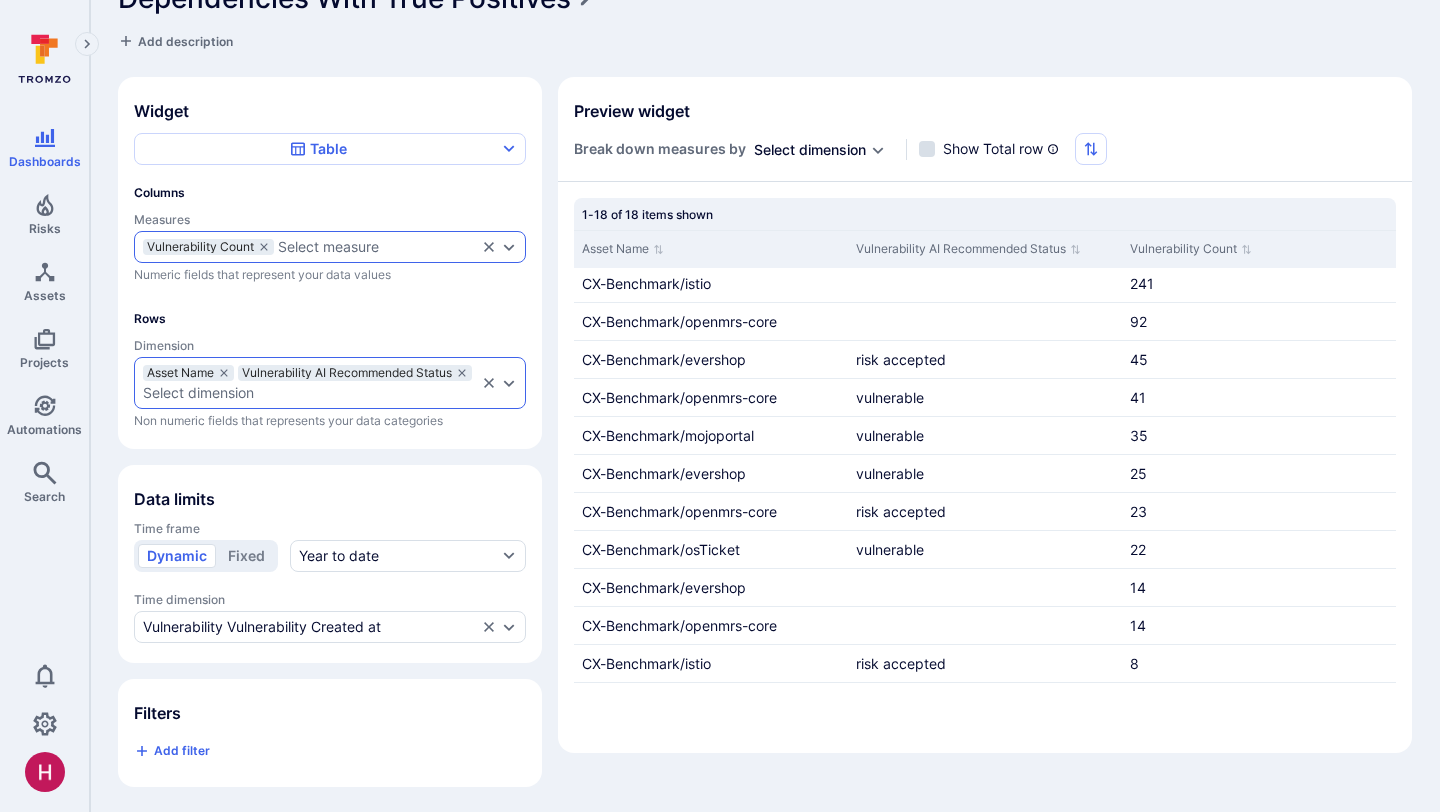 click on "Select measure" at bounding box center [377, 247] 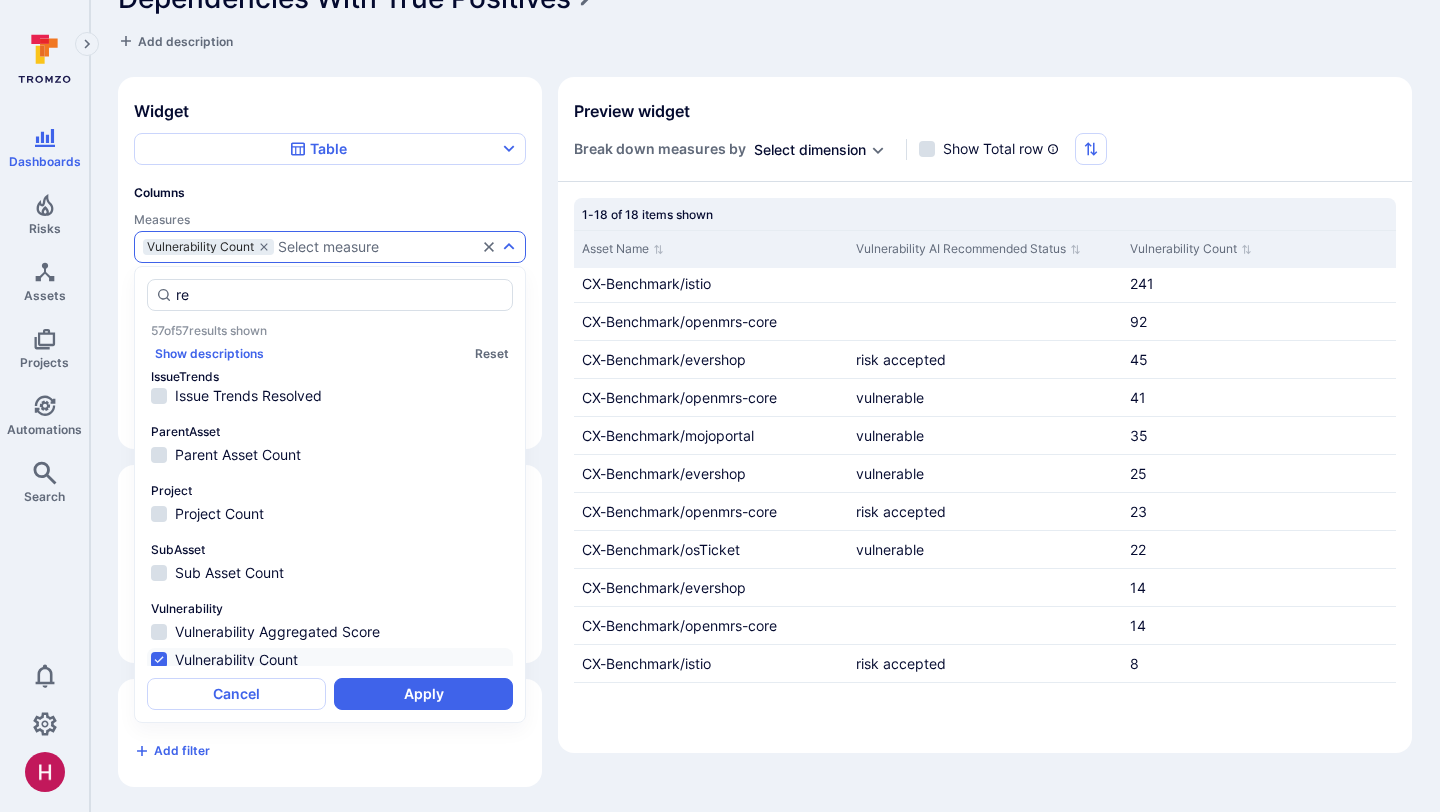 scroll, scrollTop: 0, scrollLeft: 0, axis: both 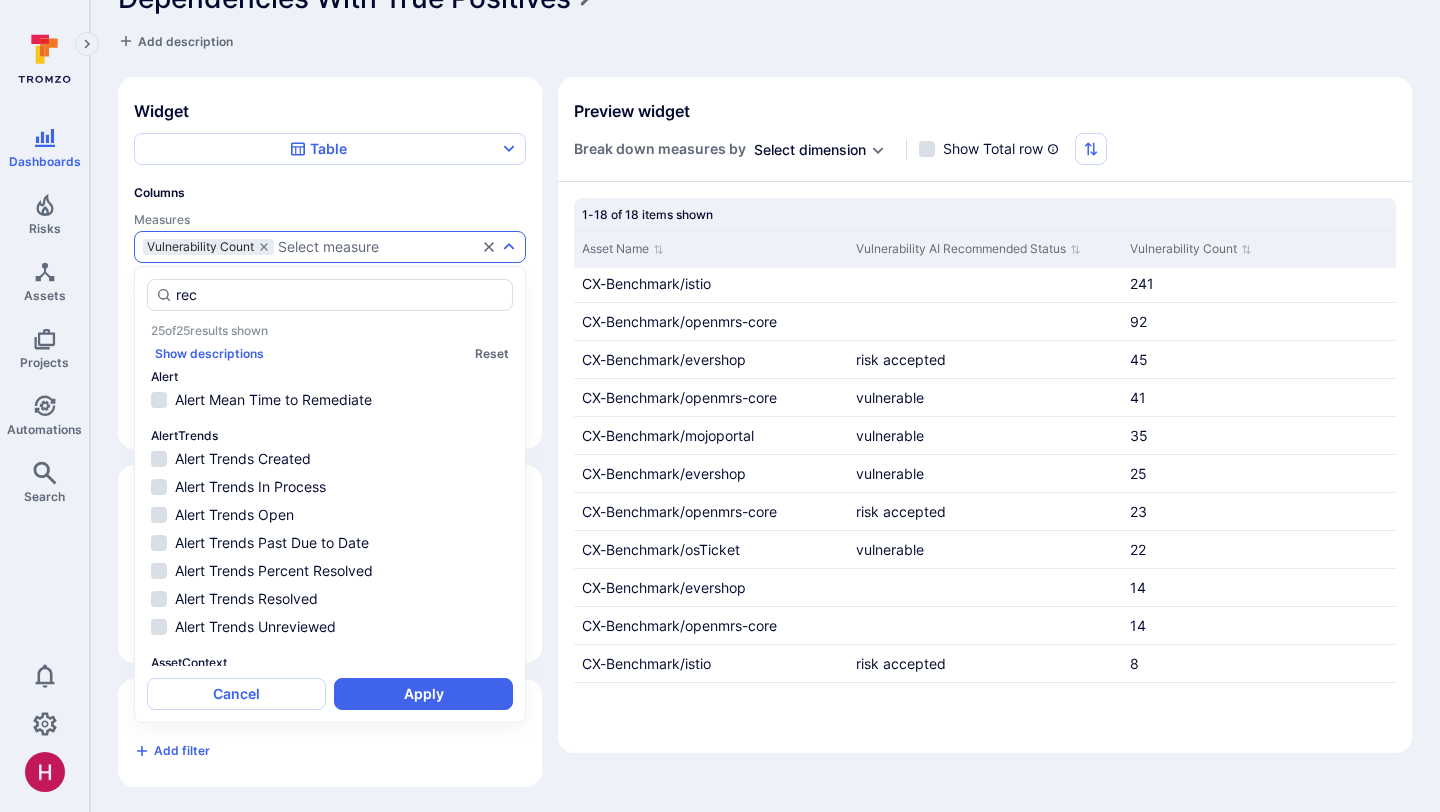 type on "reco" 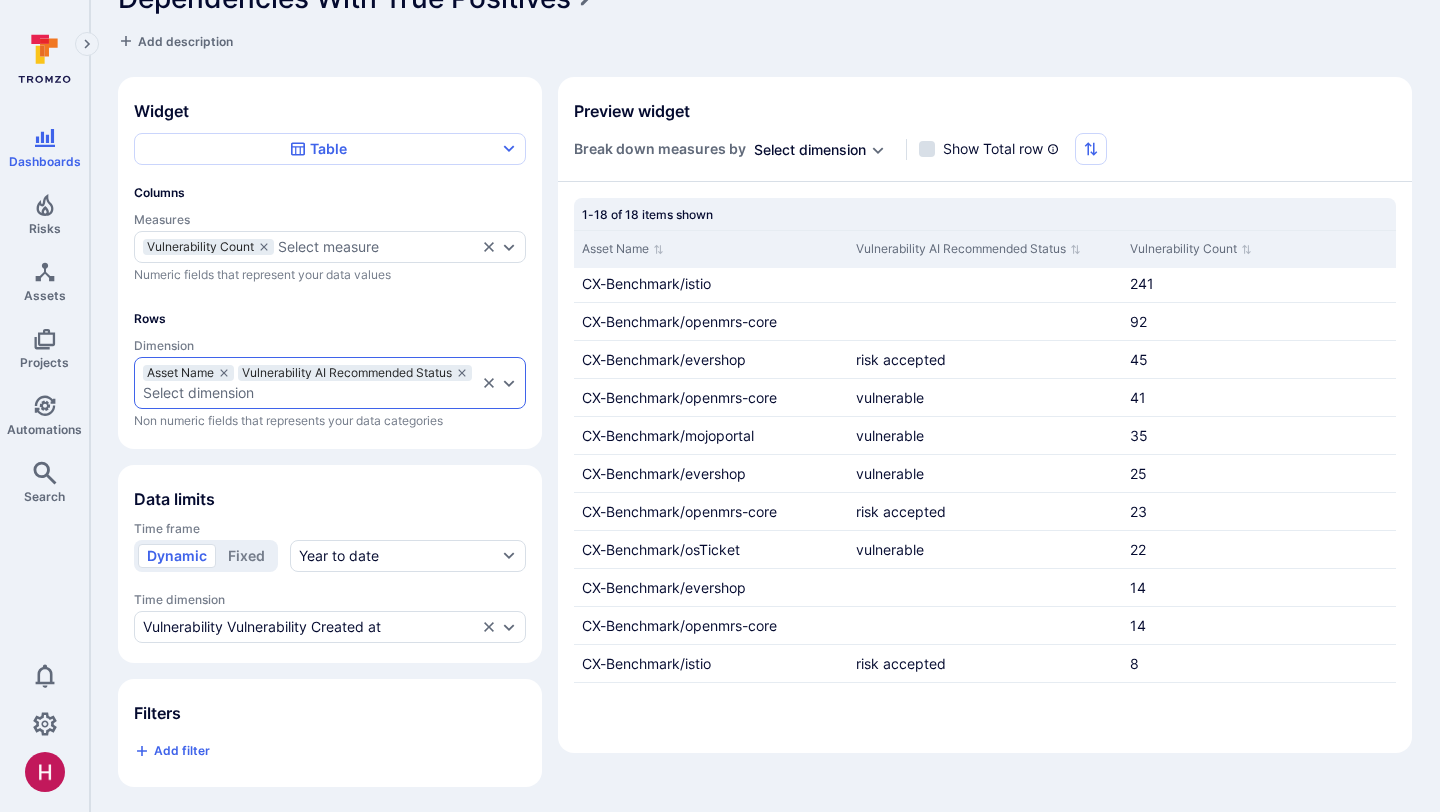 click on "Select dimension" at bounding box center [810, 150] 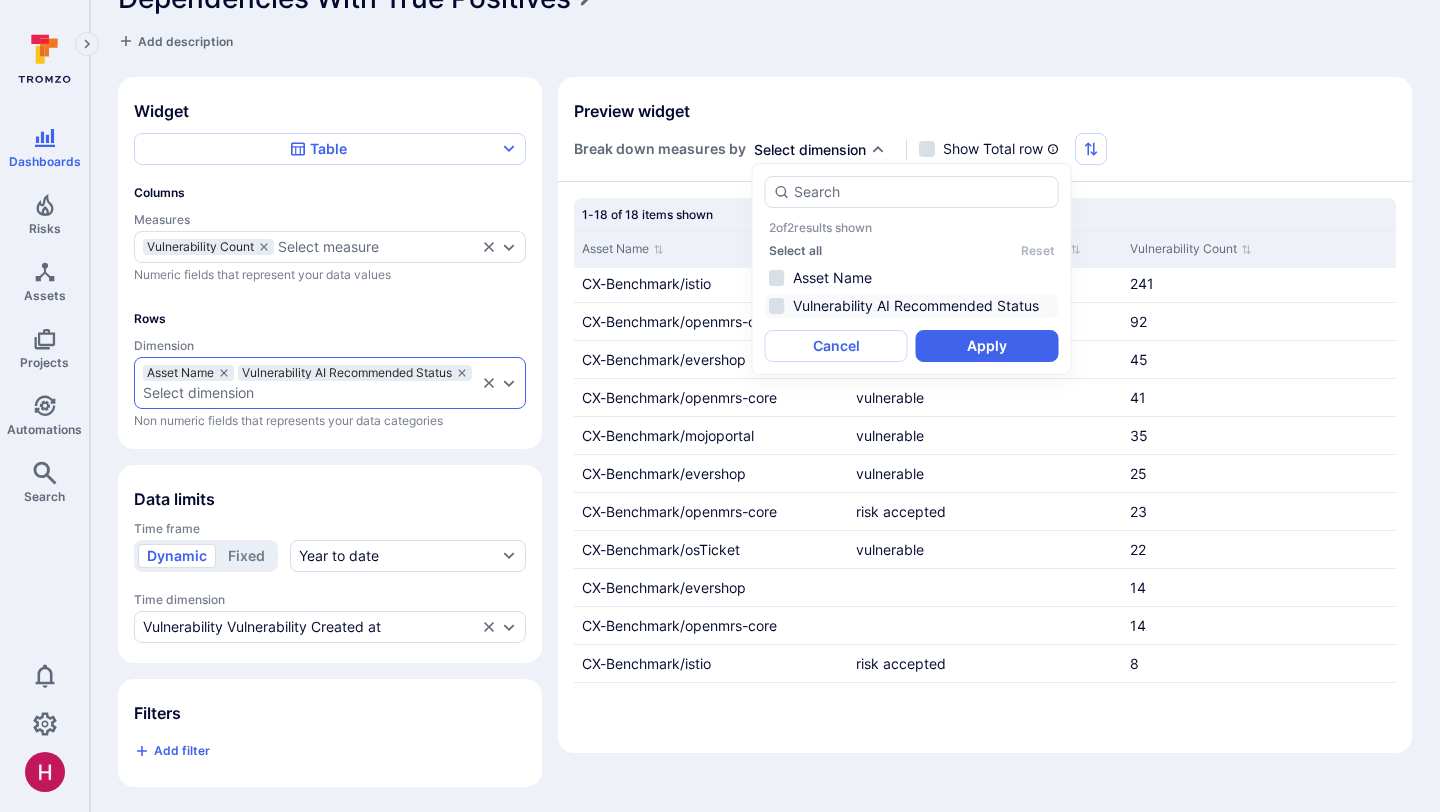 click on "Vulnerability AI Recommended Status" at bounding box center [912, 306] 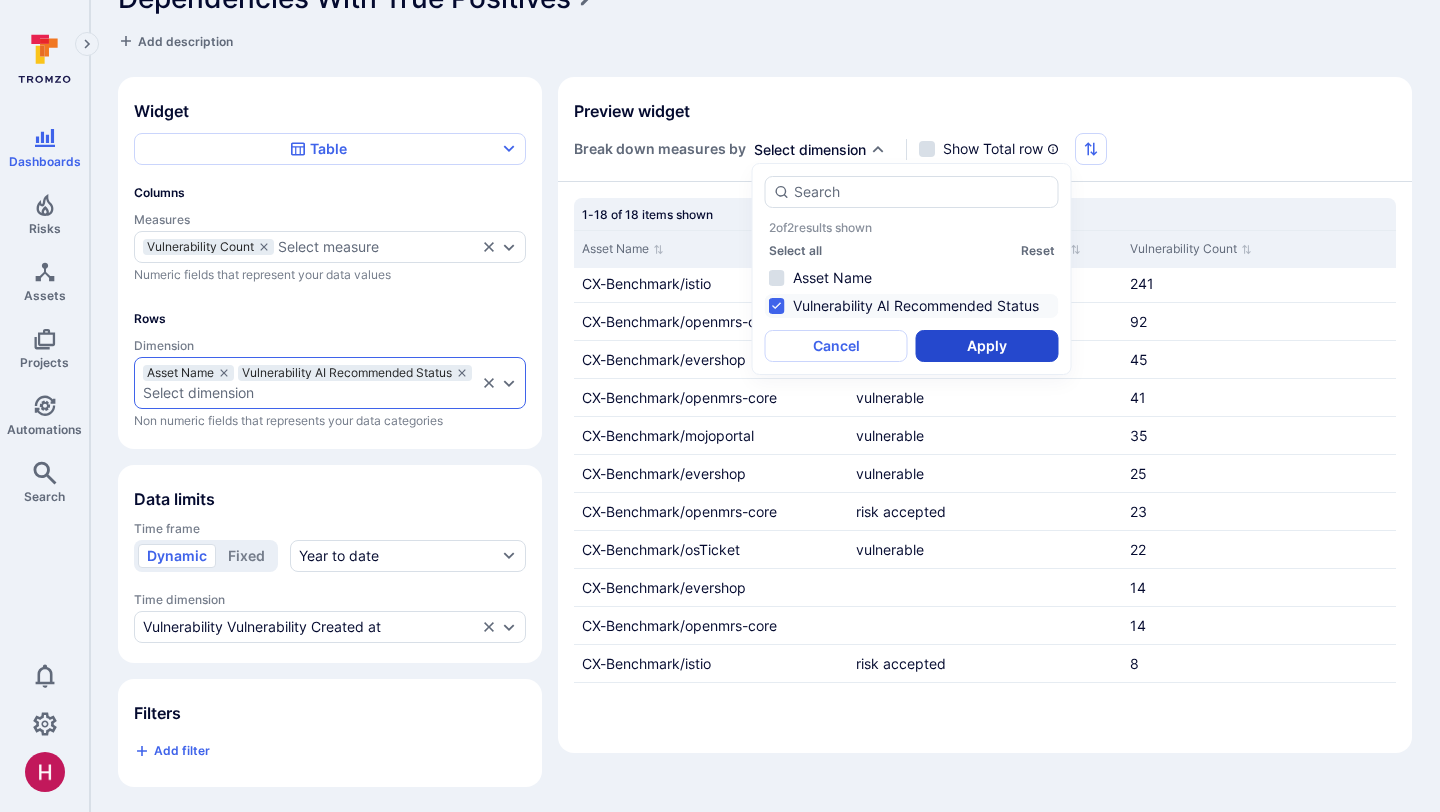 click on "Apply" at bounding box center (987, 346) 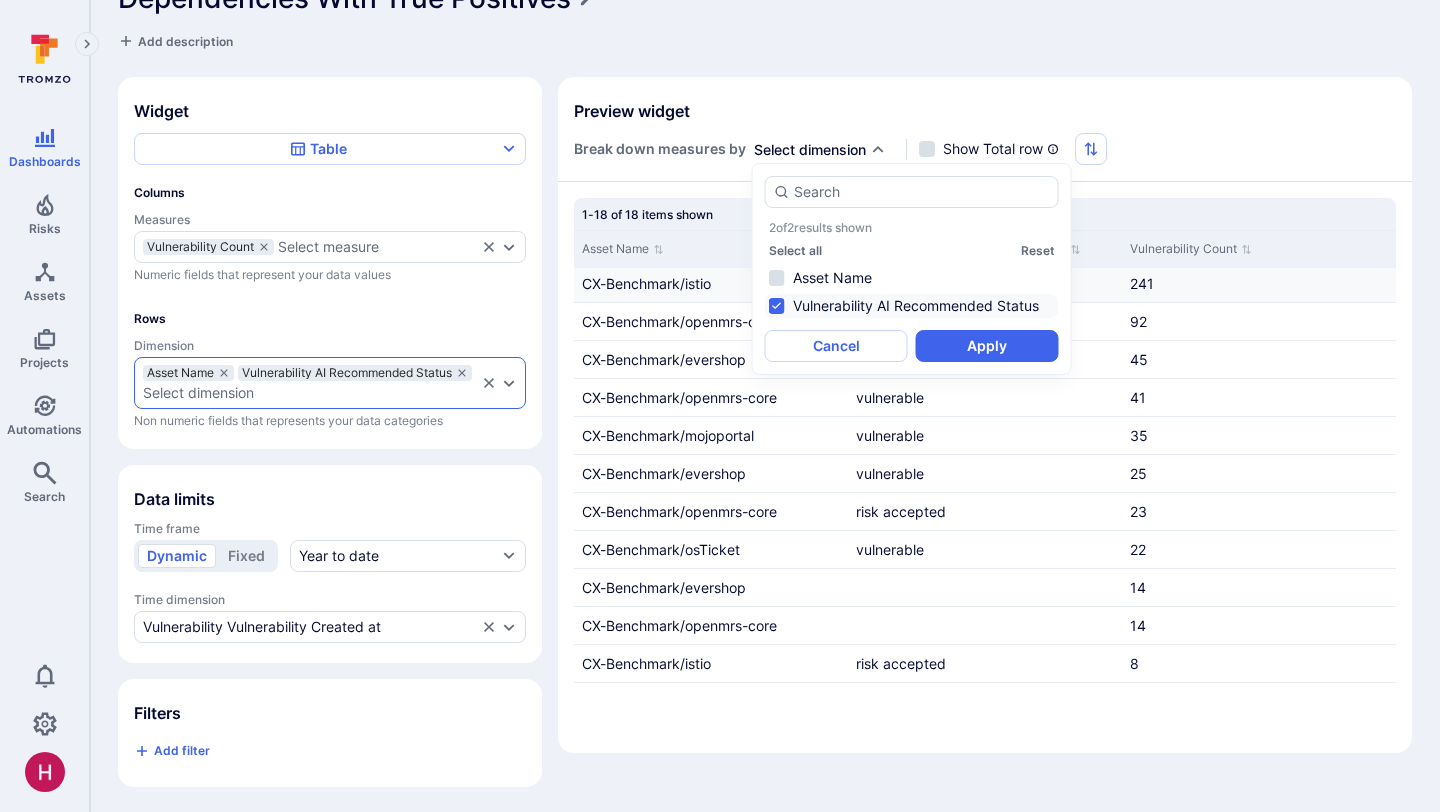 scroll, scrollTop: 0, scrollLeft: 0, axis: both 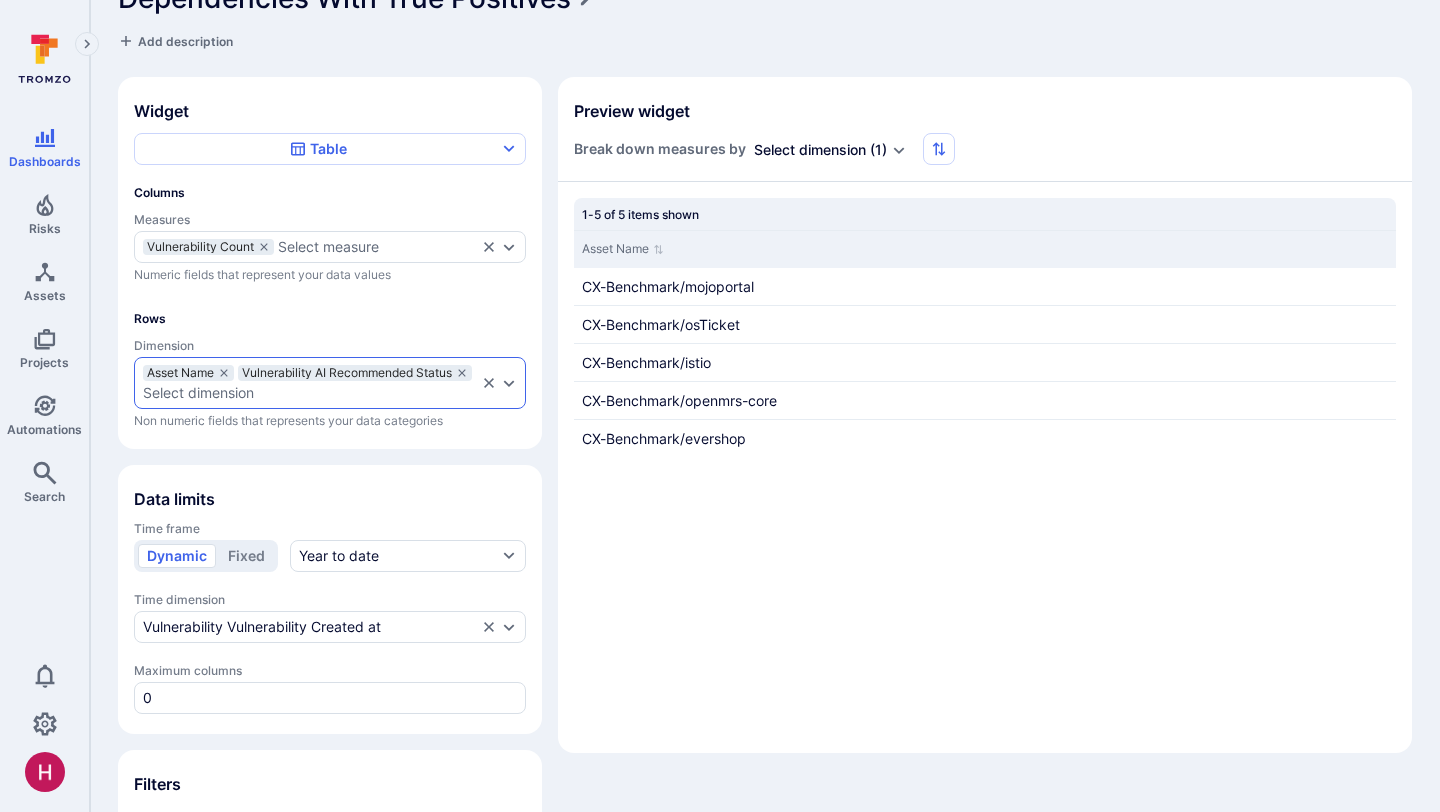 click on "Select dimension" at bounding box center (310, 393) 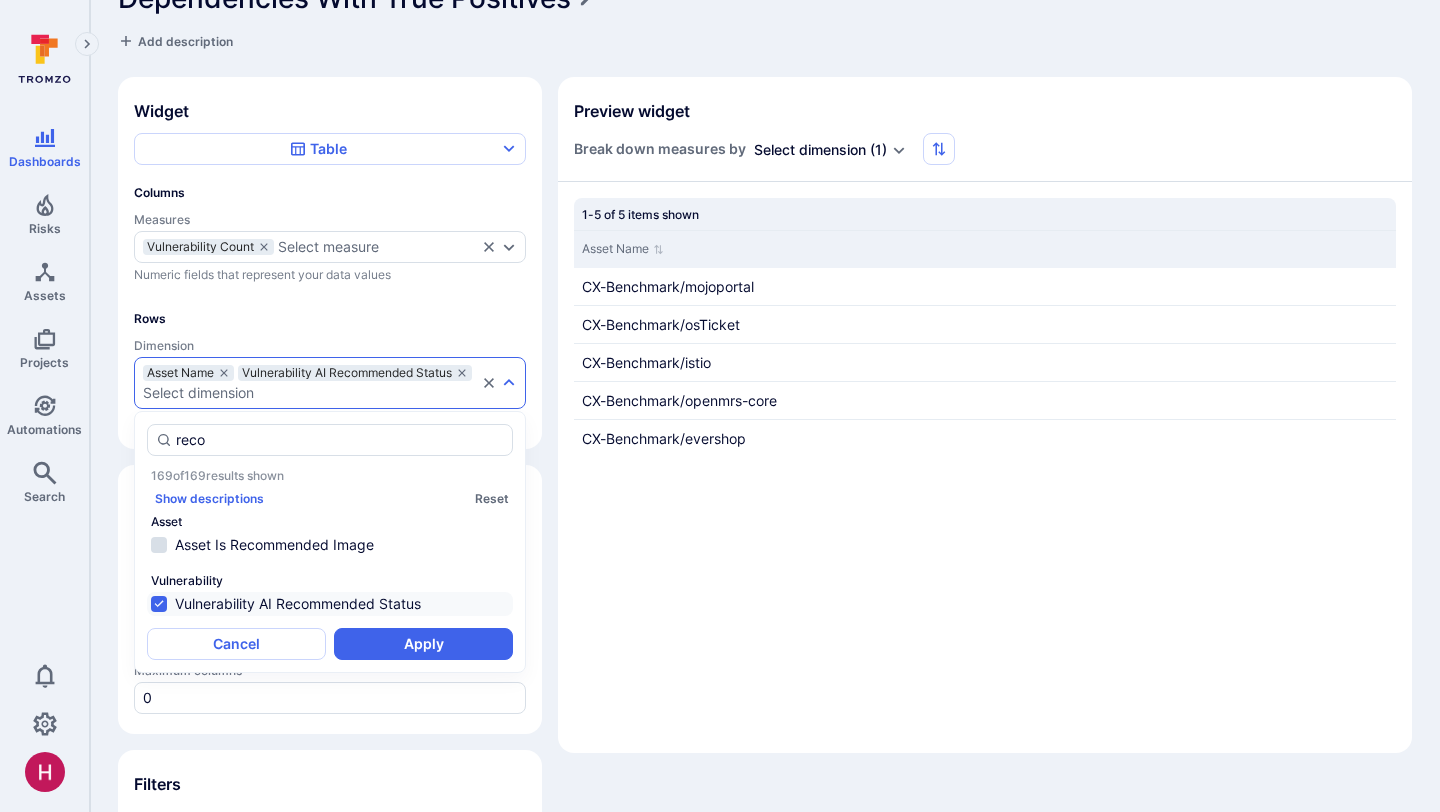 click on "Asset Name CX-Benchmark/mojoportal CX-Benchmark/osTicket CX-Benchmark/istio CX-Benchmark/openmrs-core CX-Benchmark/evershop" at bounding box center [985, 461] 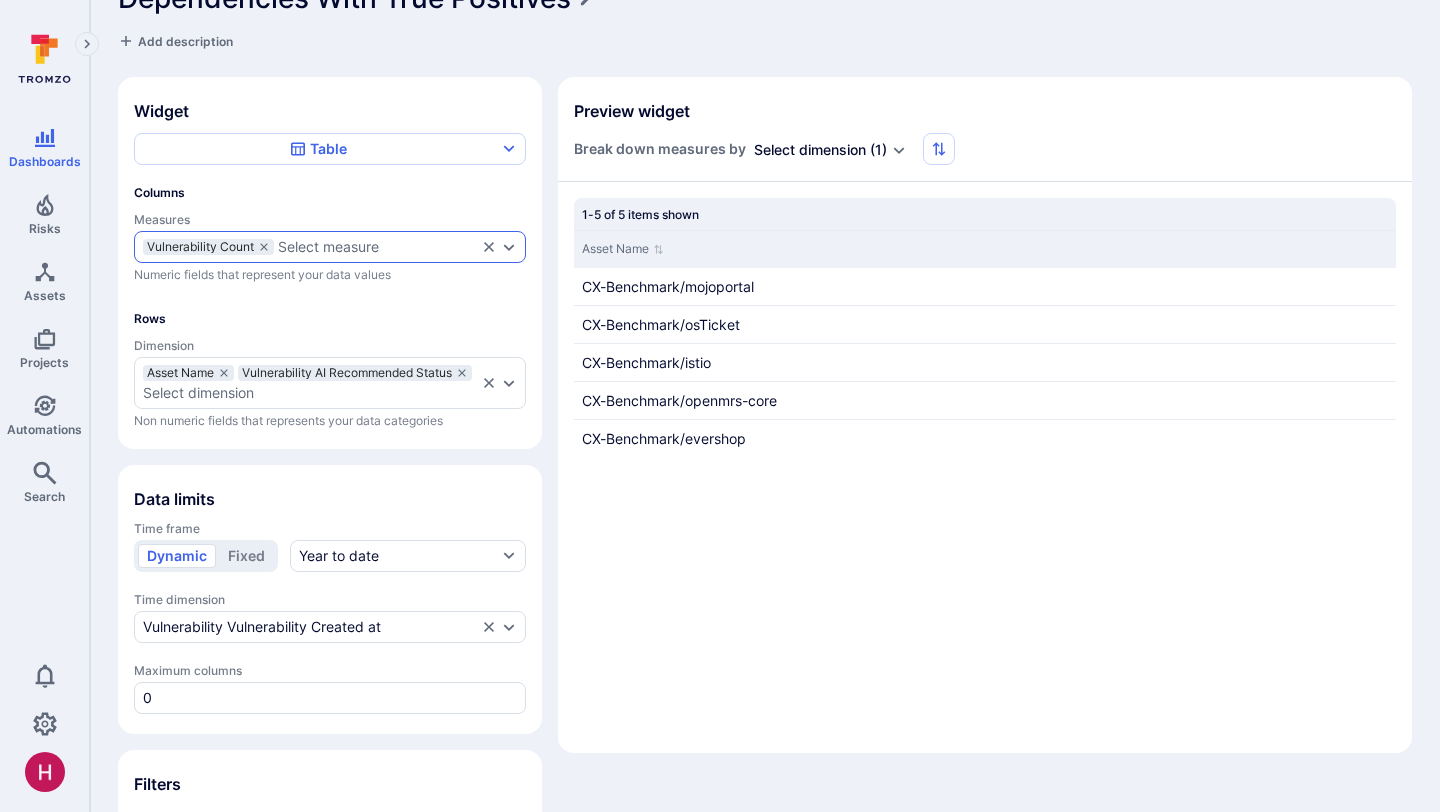 click on "Select measure" at bounding box center [377, 247] 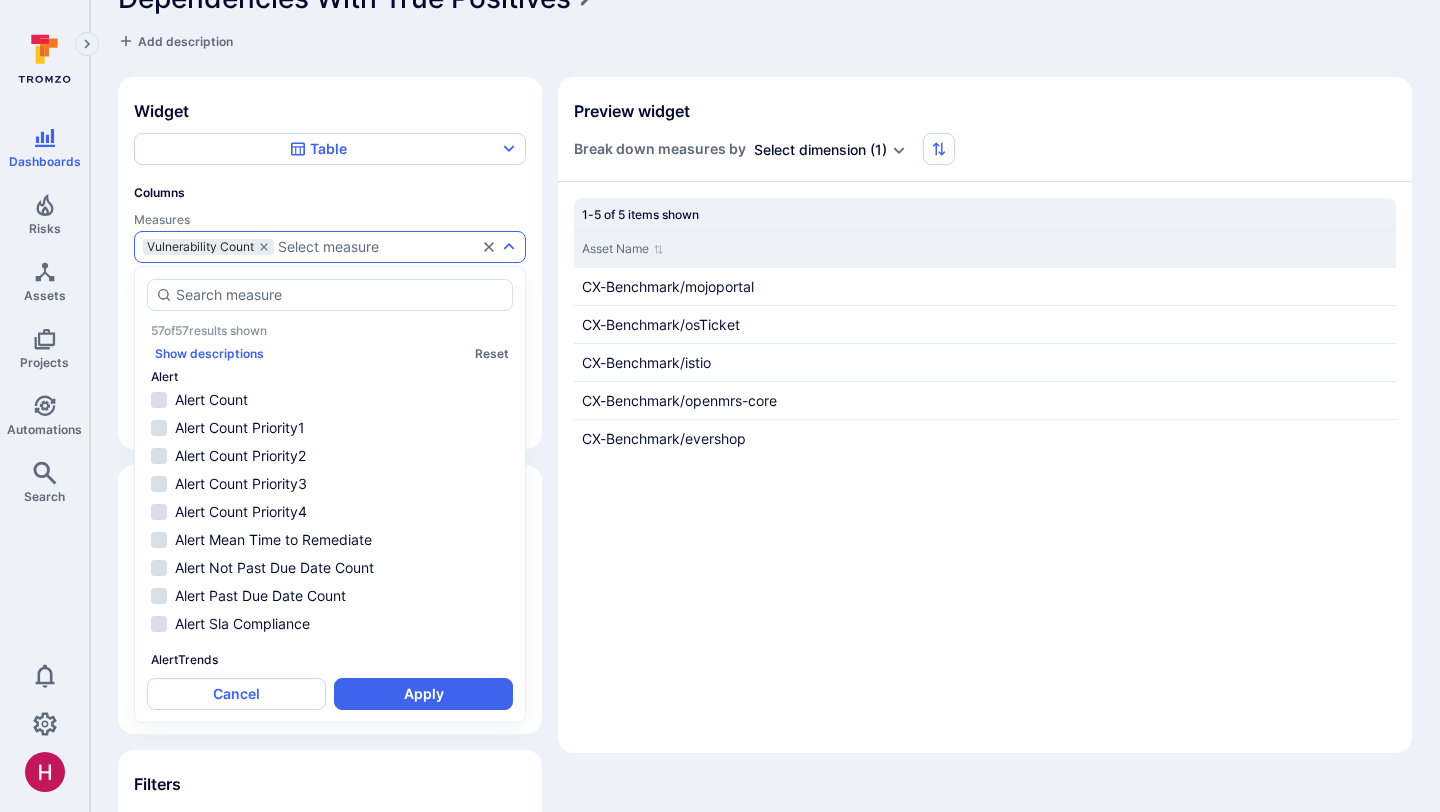 scroll, scrollTop: 1086, scrollLeft: 0, axis: vertical 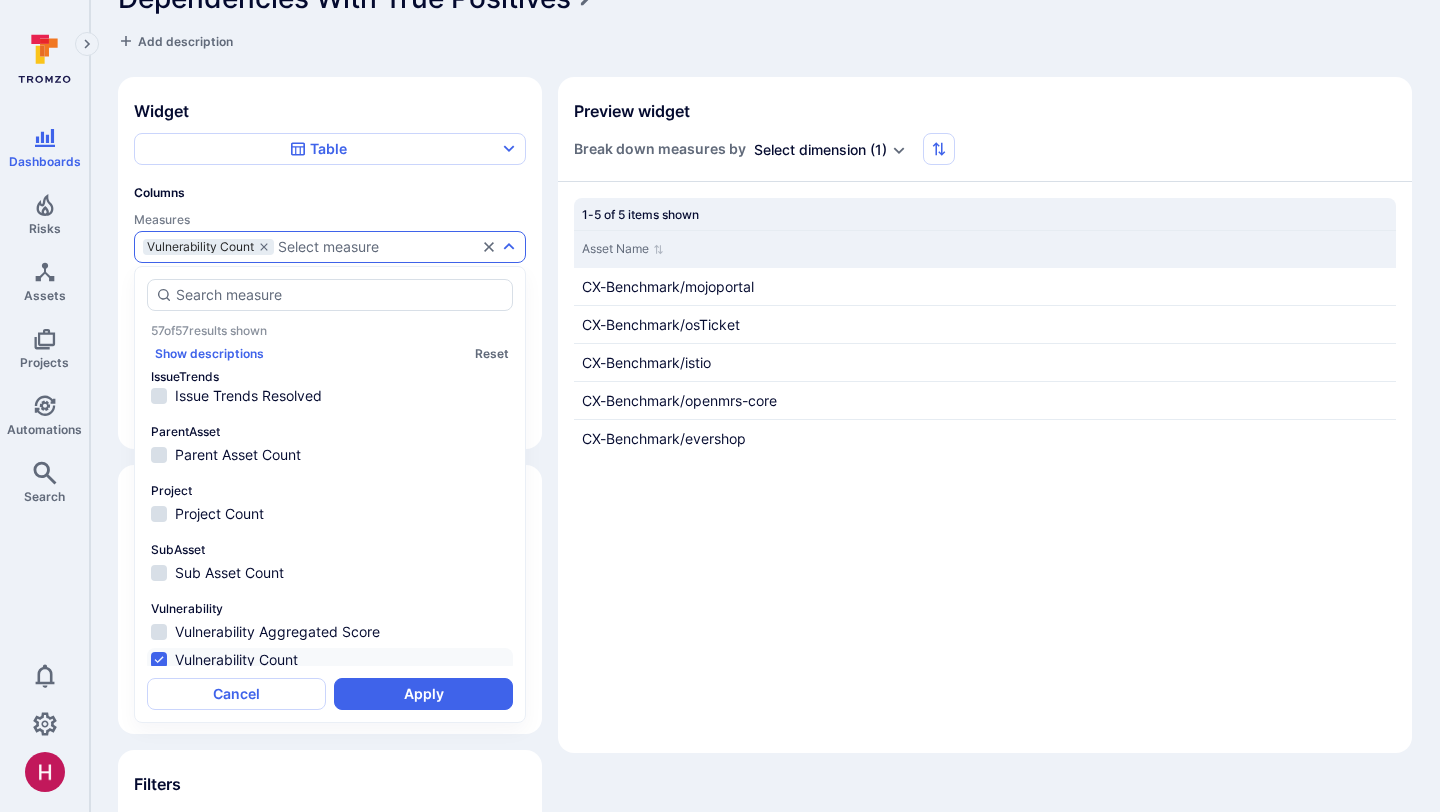 type 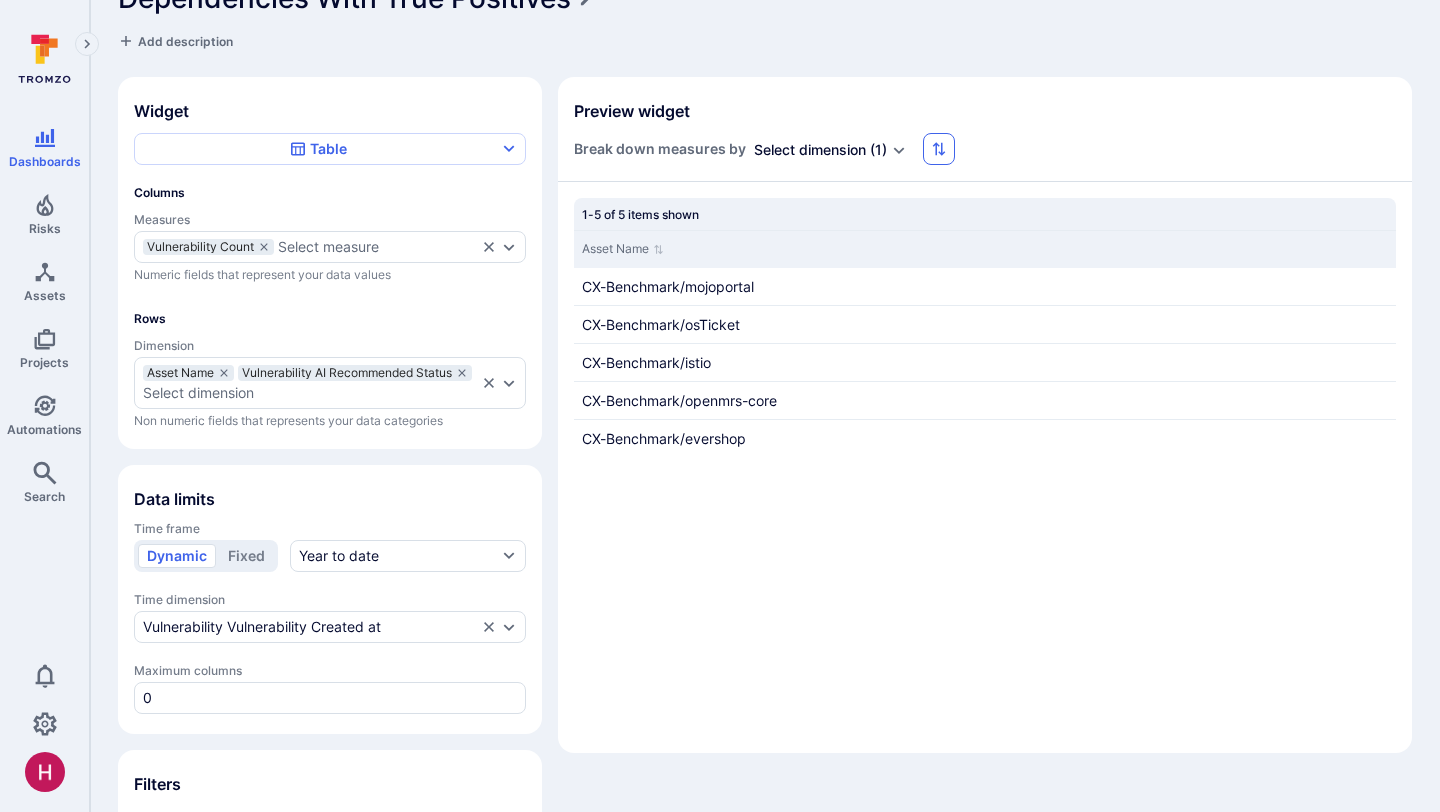 click 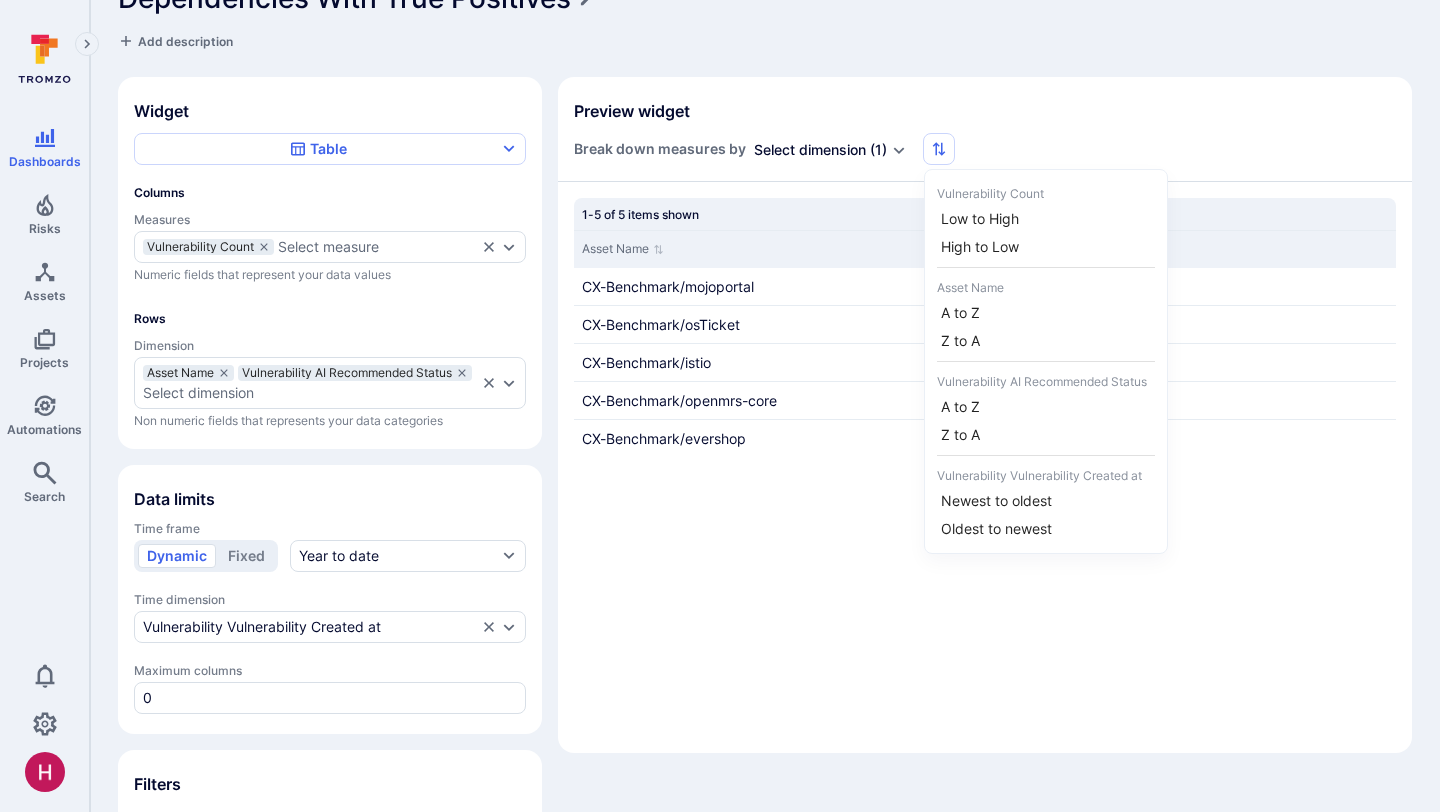 click at bounding box center [720, 406] 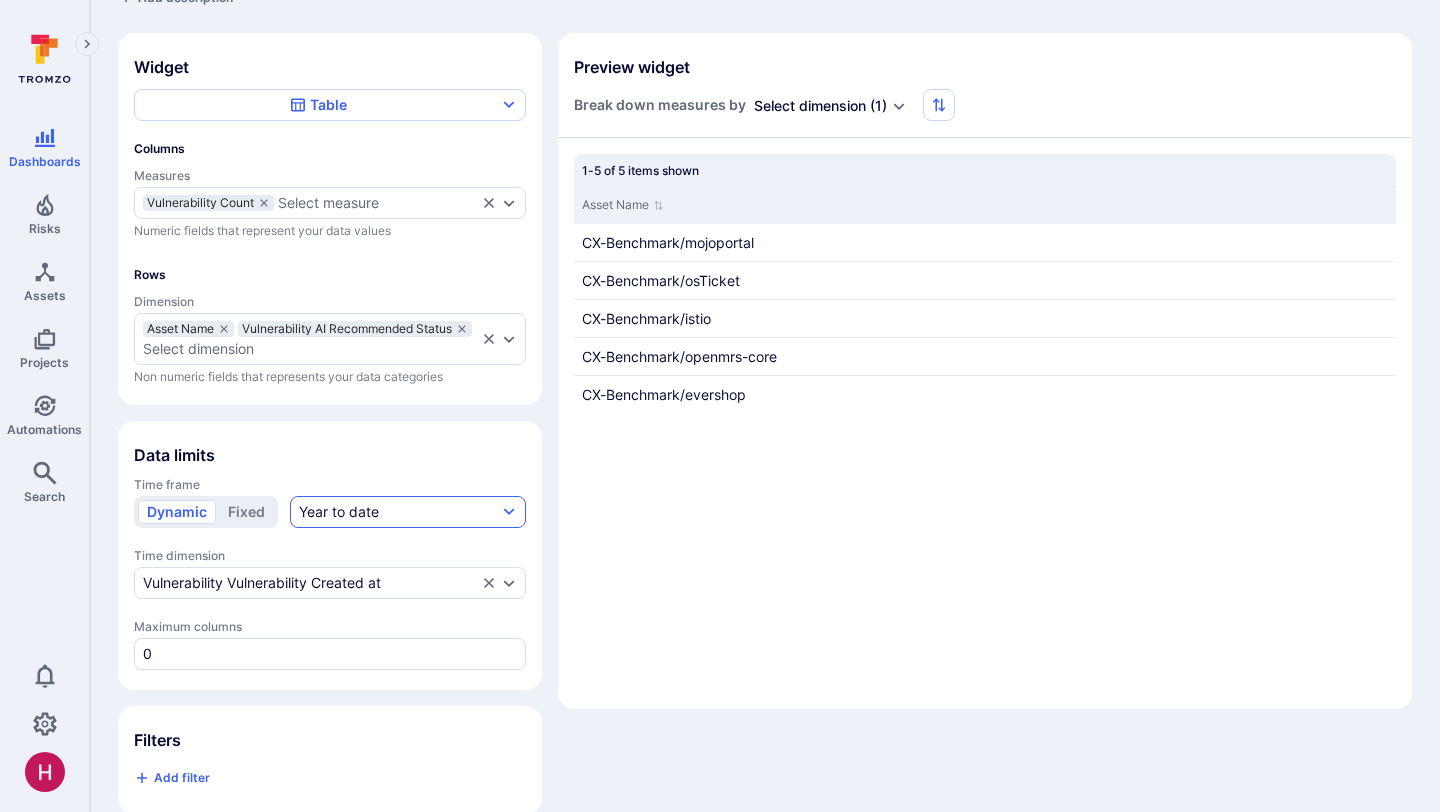 scroll, scrollTop: 135, scrollLeft: 0, axis: vertical 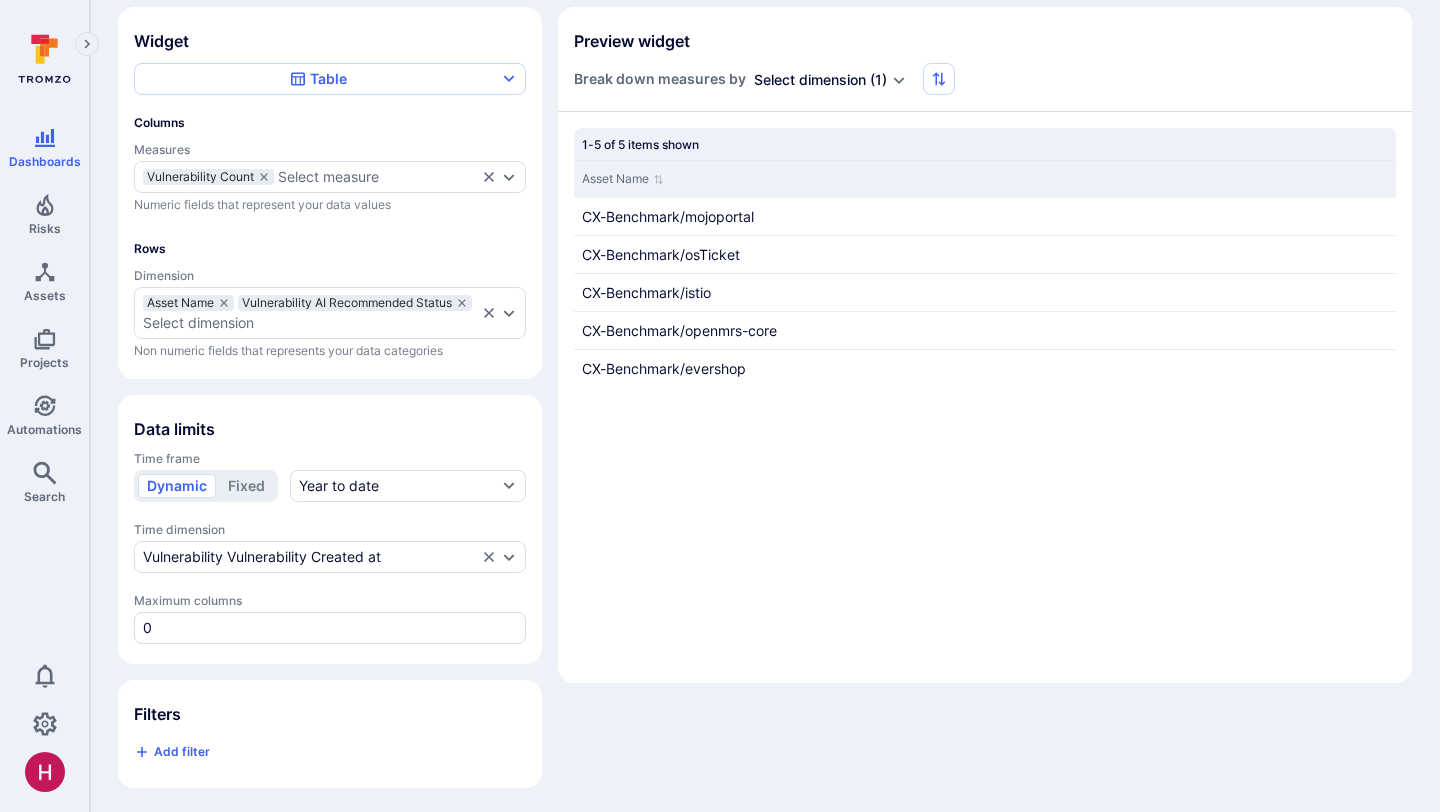 click 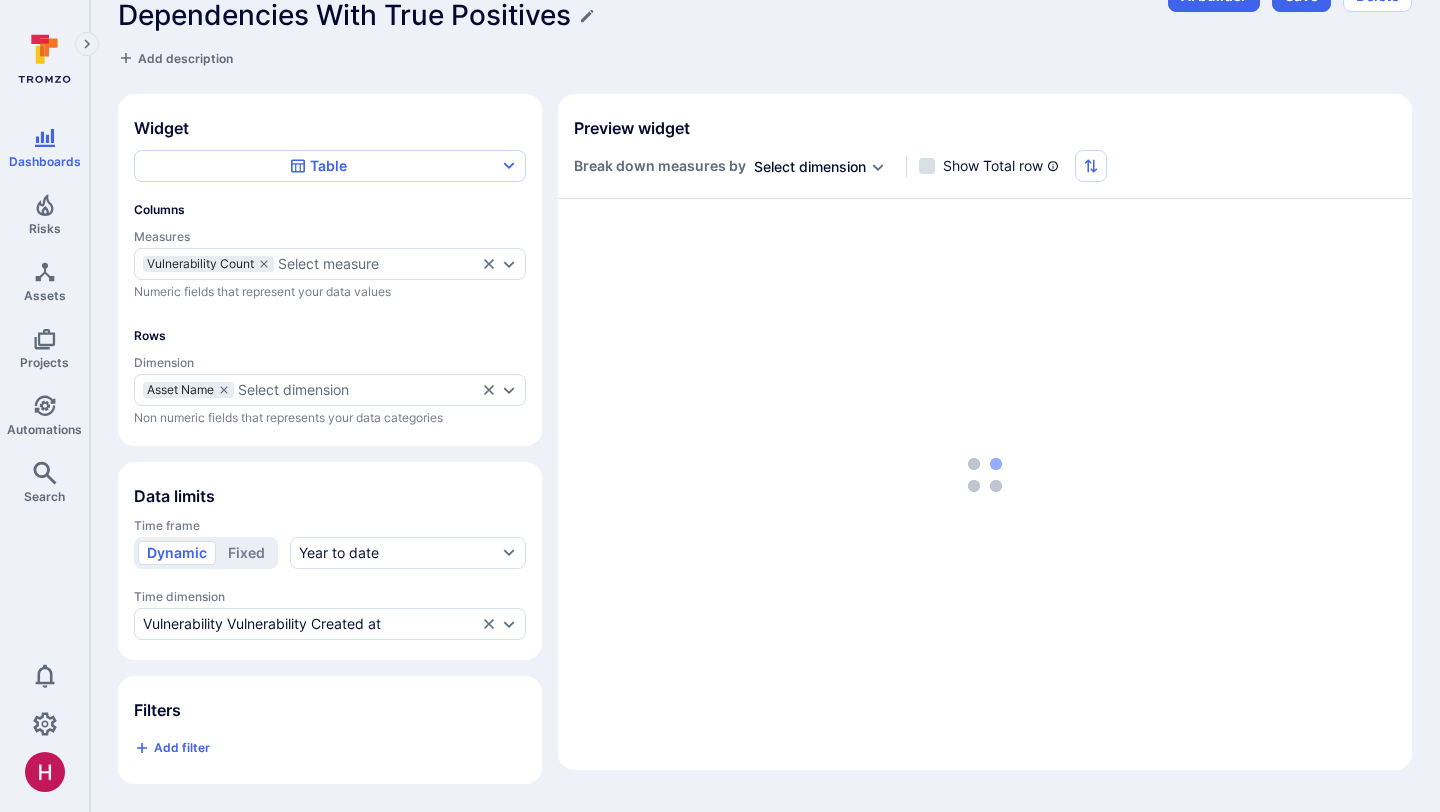 scroll, scrollTop: 45, scrollLeft: 0, axis: vertical 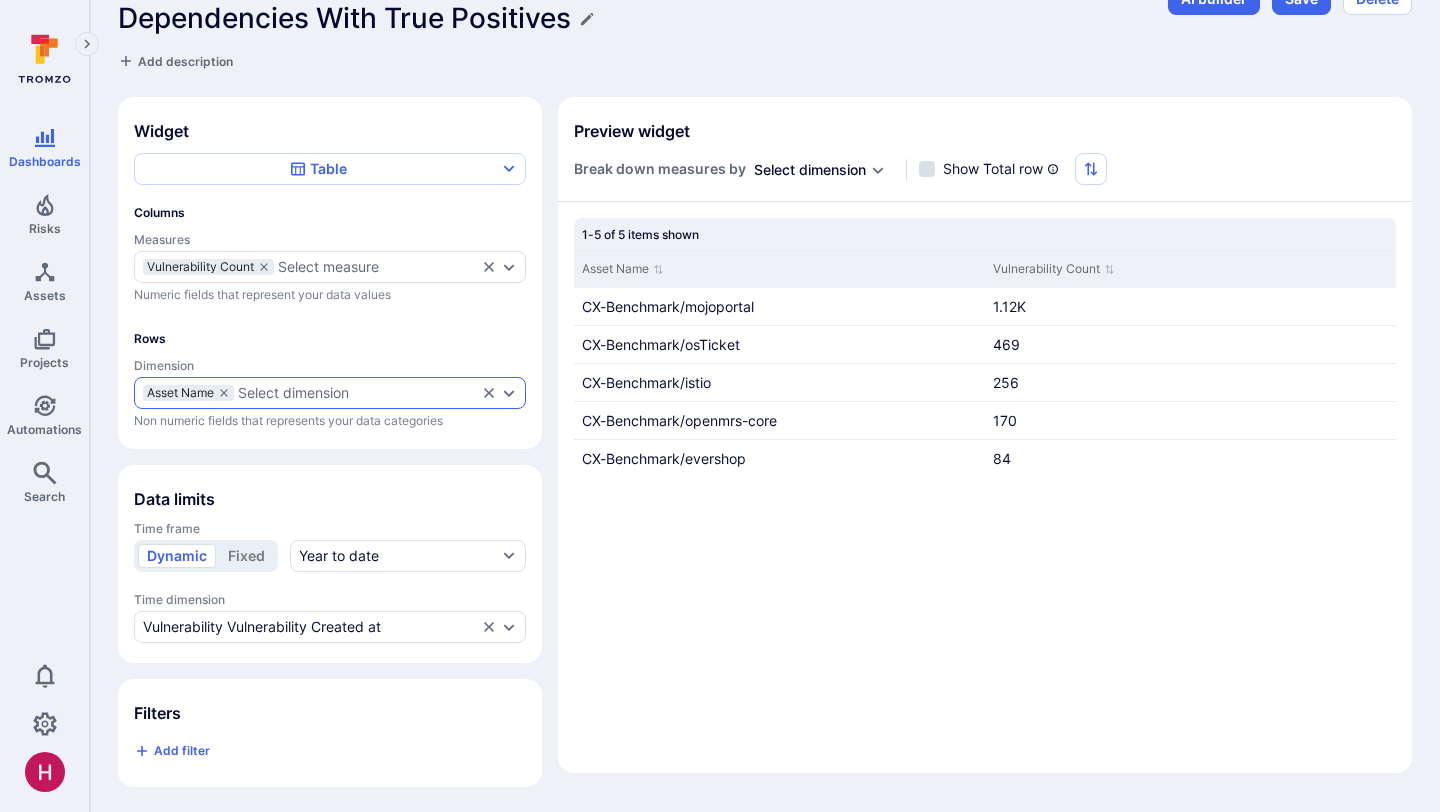 click on "Select dimension" at bounding box center [293, 393] 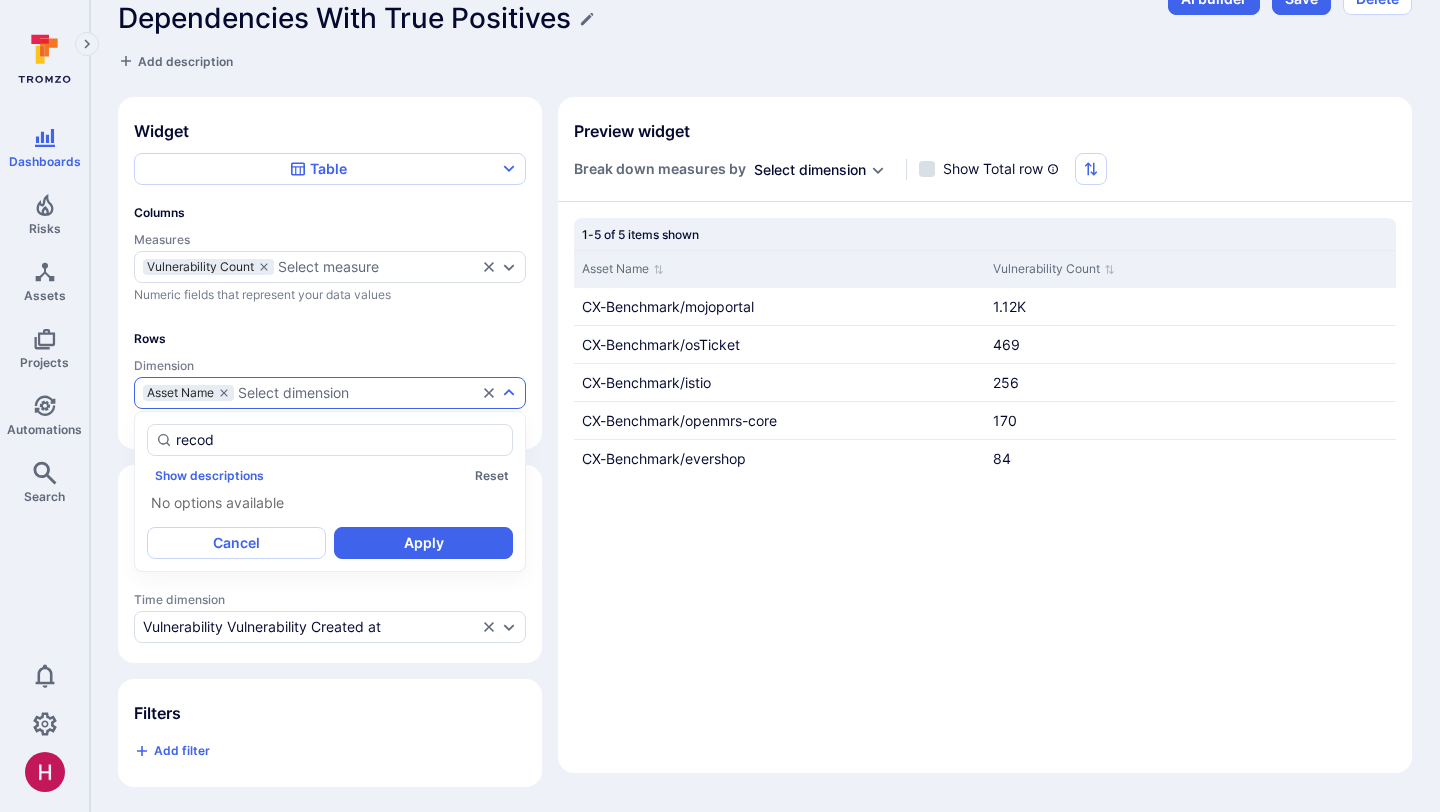 type on "reco" 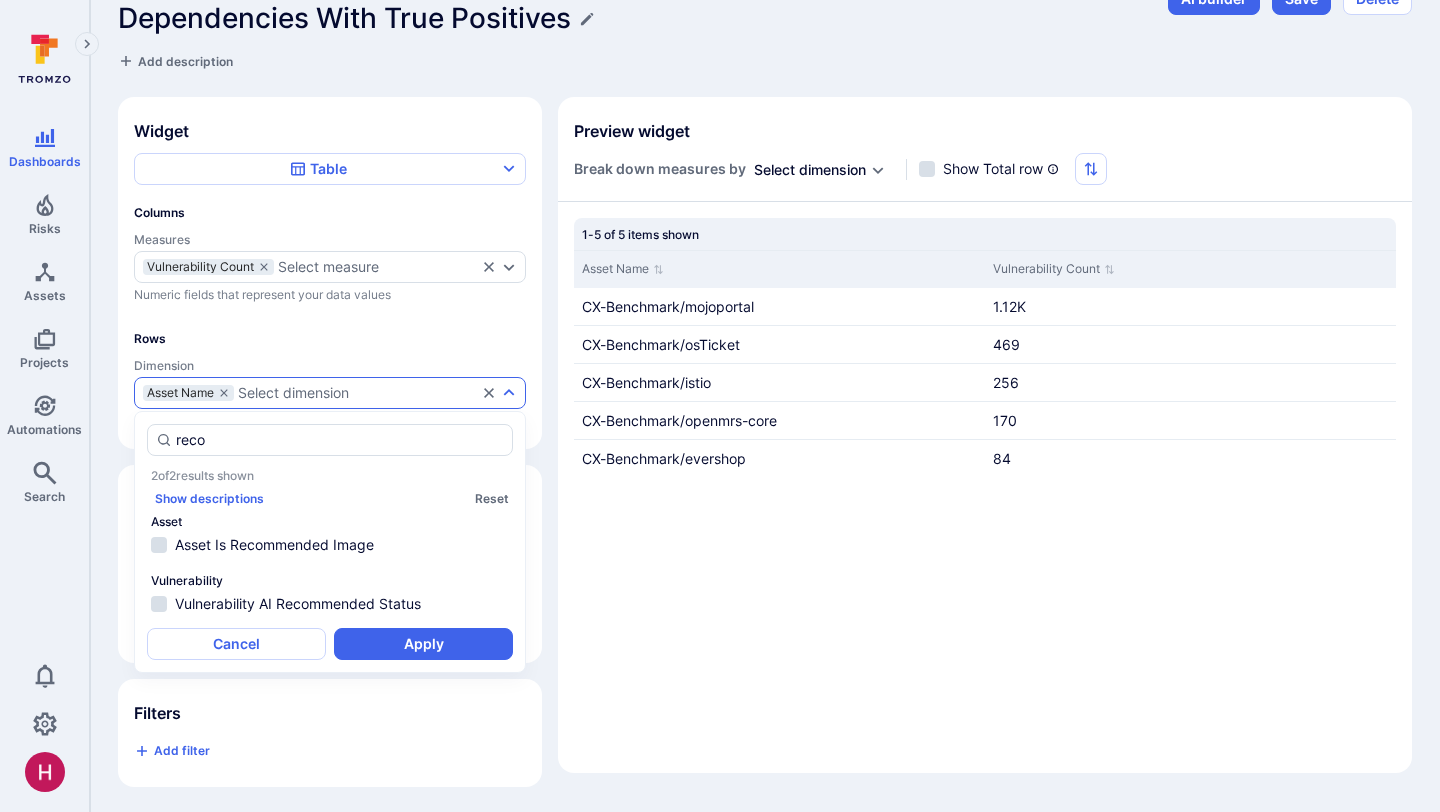 click on "reco 2  of  2  results shown Show descriptions Reset Asset Asset Is Recommended Image Vulnerability Vulnerability AI Recommended Status Cancel Apply" at bounding box center [330, 542] 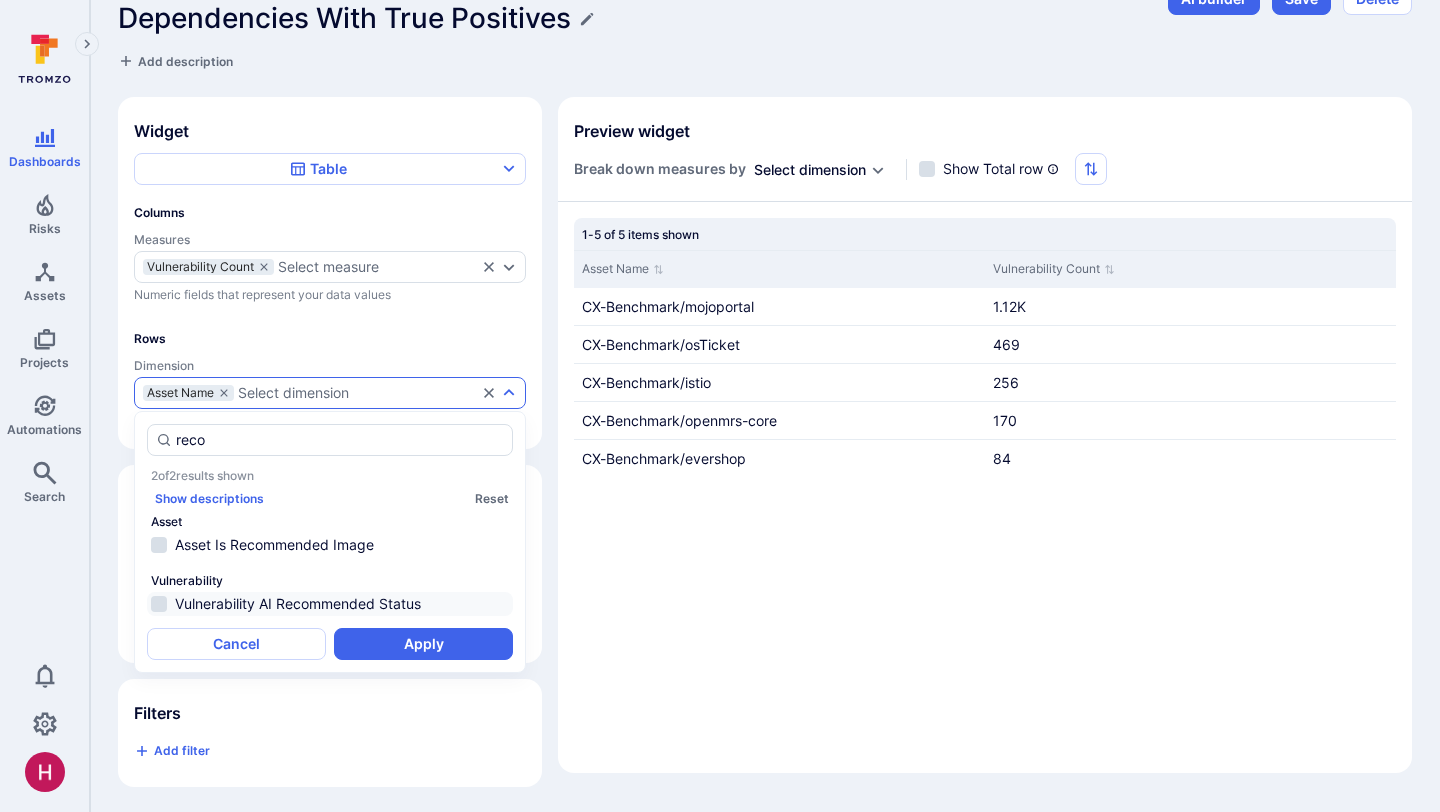 click on "Vulnerability AI Recommended Status" at bounding box center [342, 604] 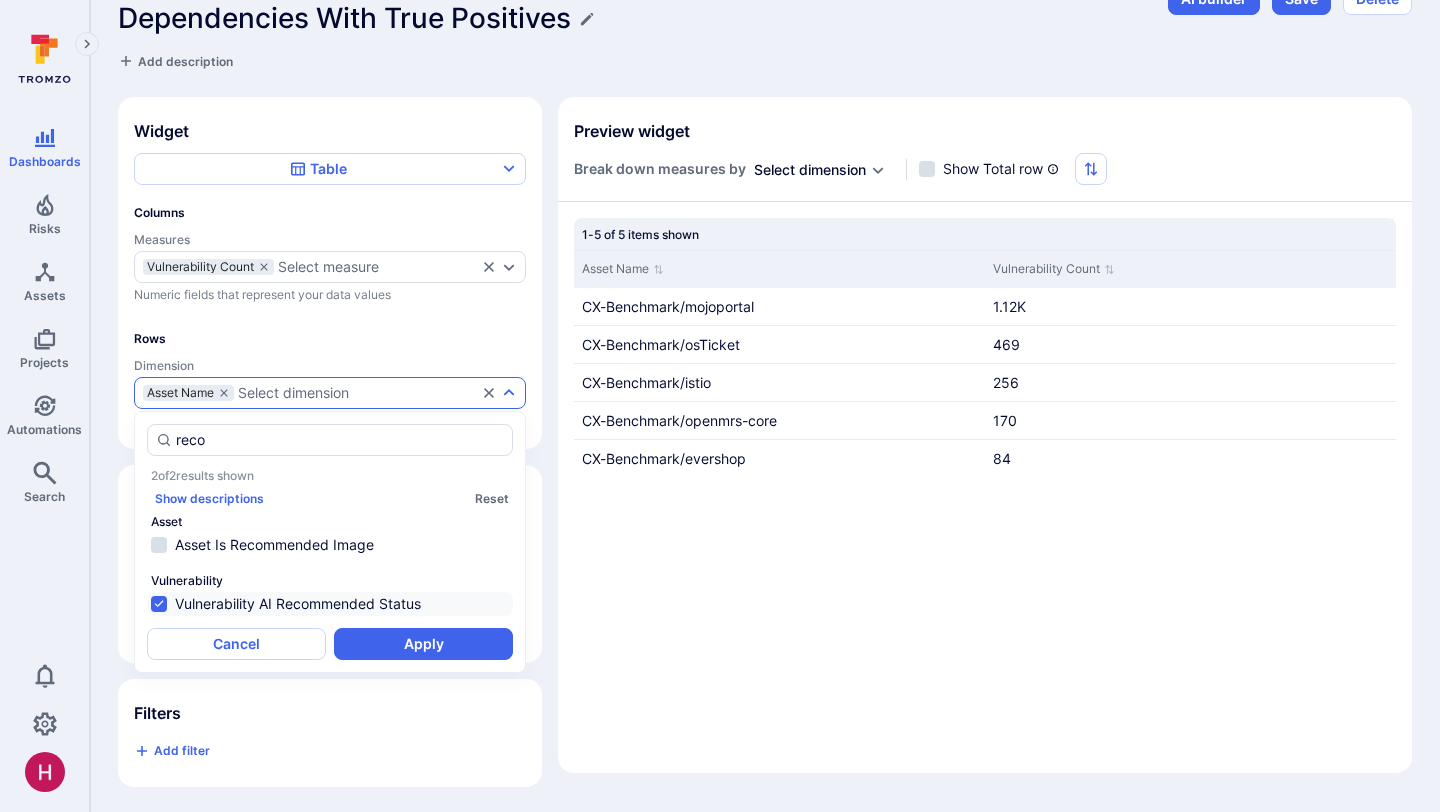 click on "Apply" at bounding box center [423, 644] 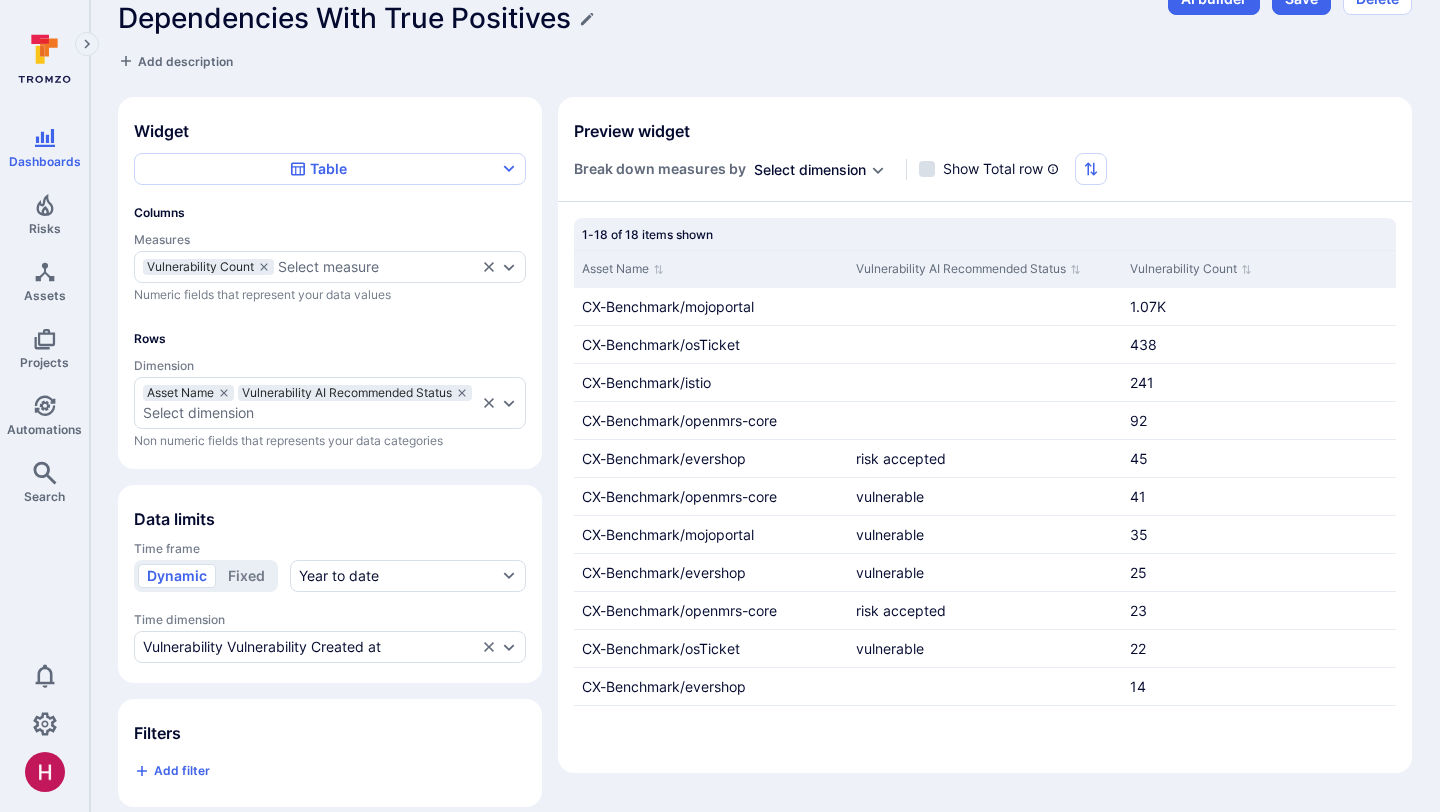 scroll, scrollTop: 65, scrollLeft: 0, axis: vertical 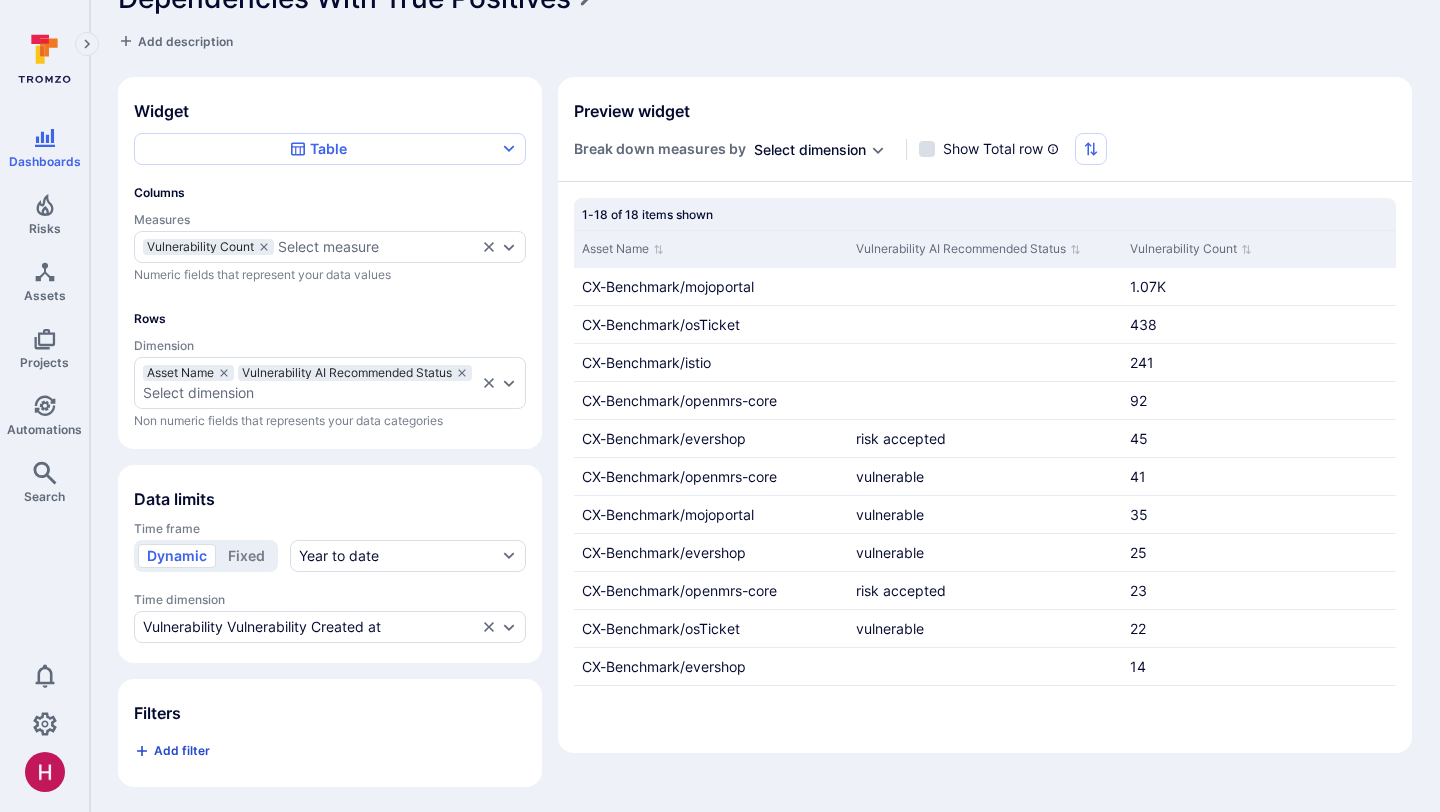 click on "Add filter" at bounding box center (182, 750) 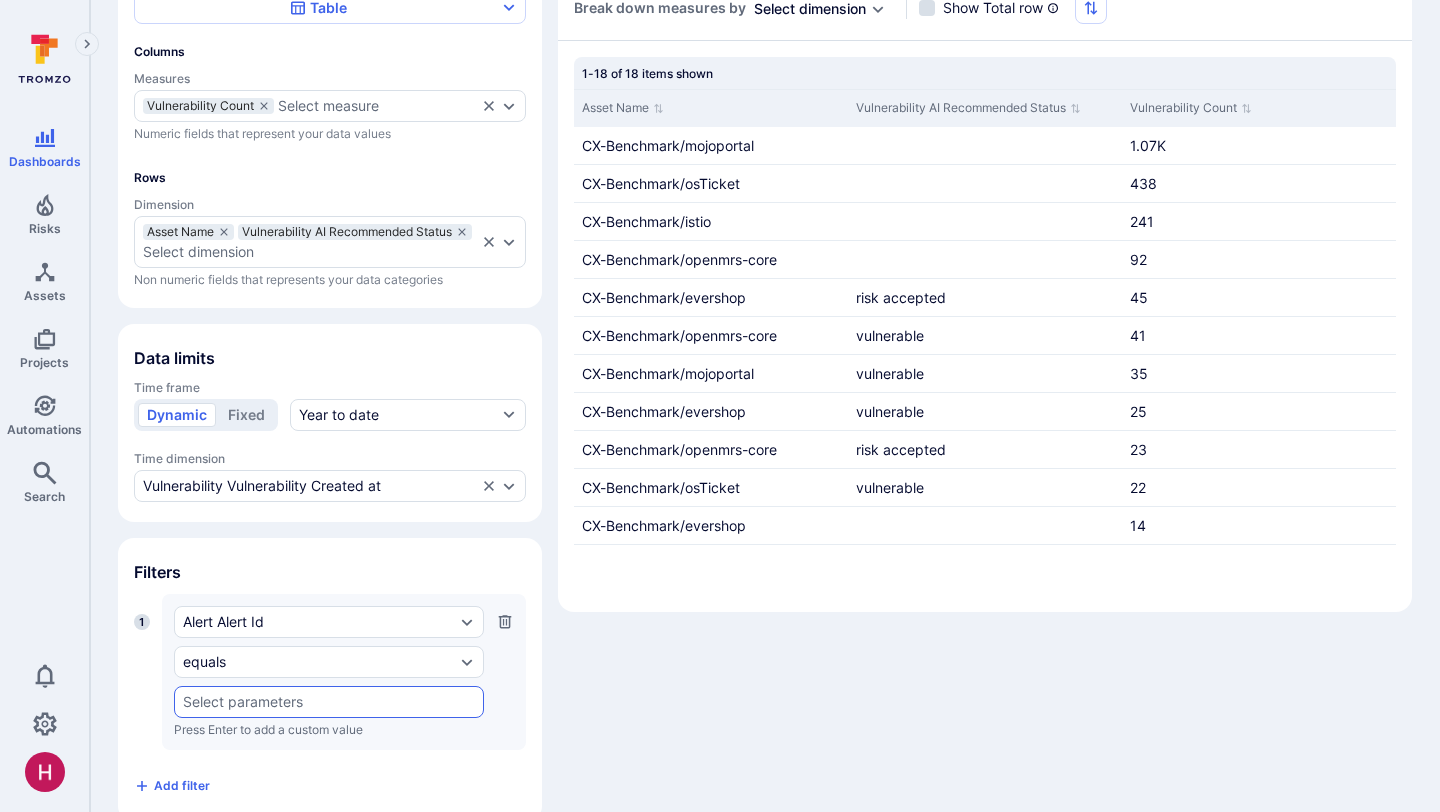 scroll, scrollTop: 241, scrollLeft: 0, axis: vertical 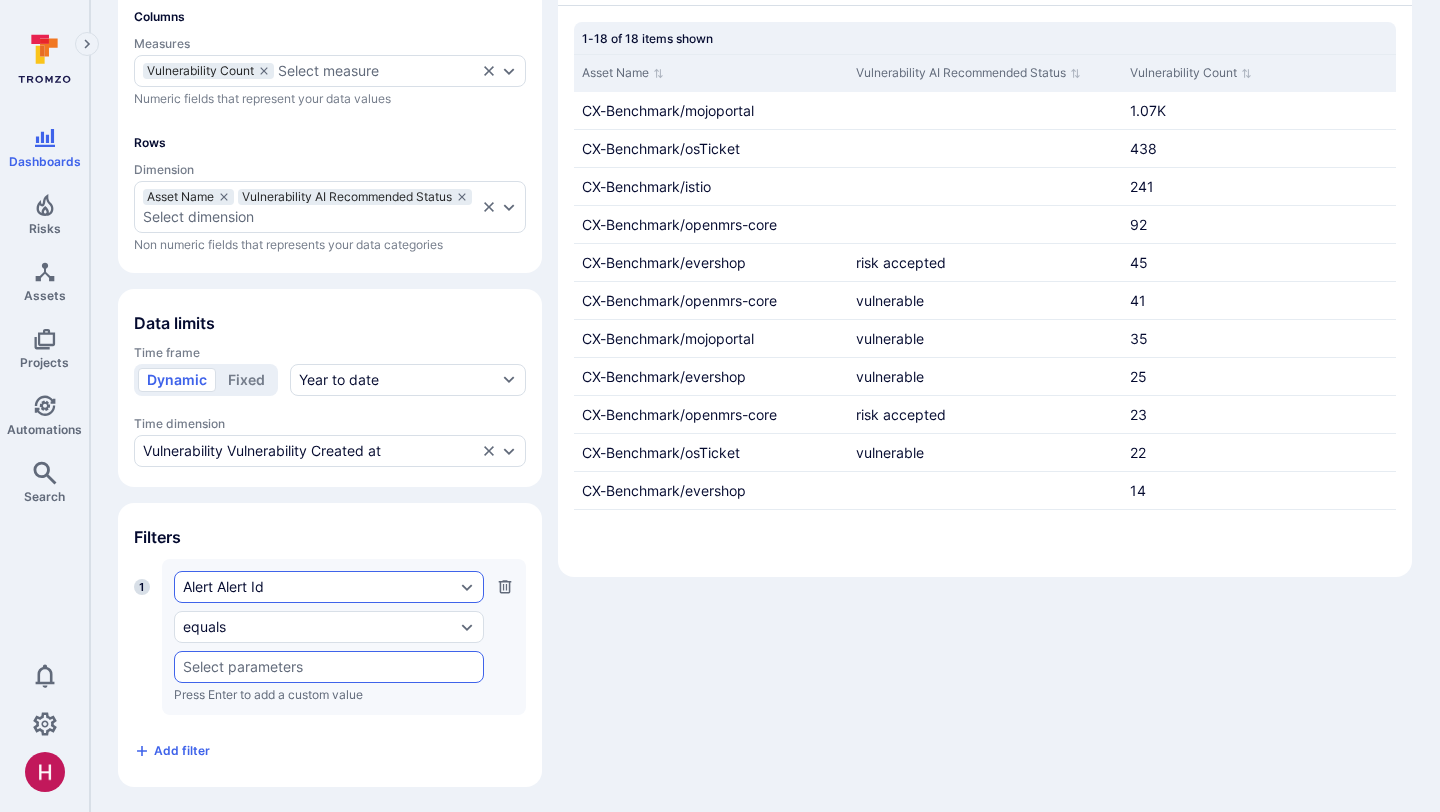 click on "Alert Alert Id" at bounding box center [319, 587] 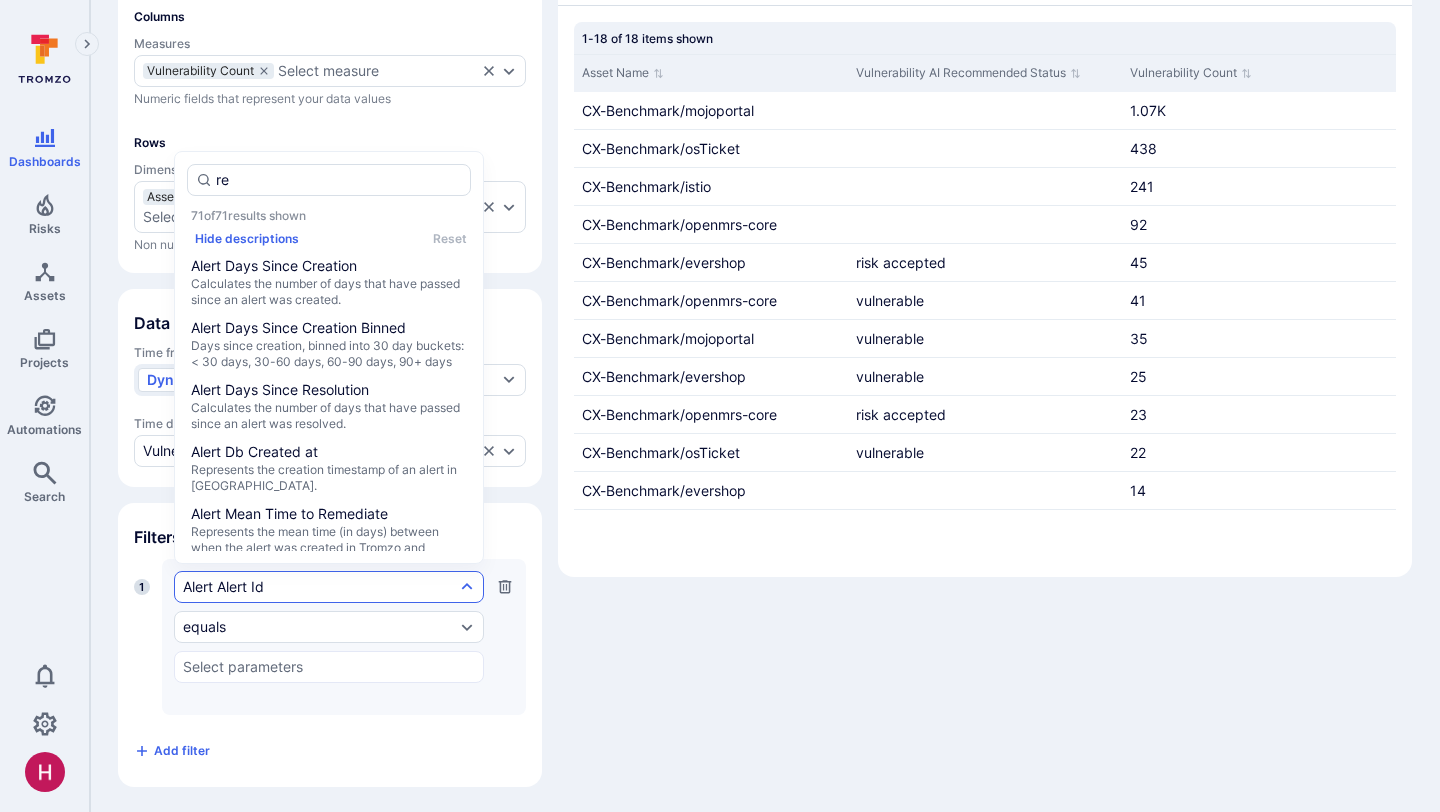 type on "rec" 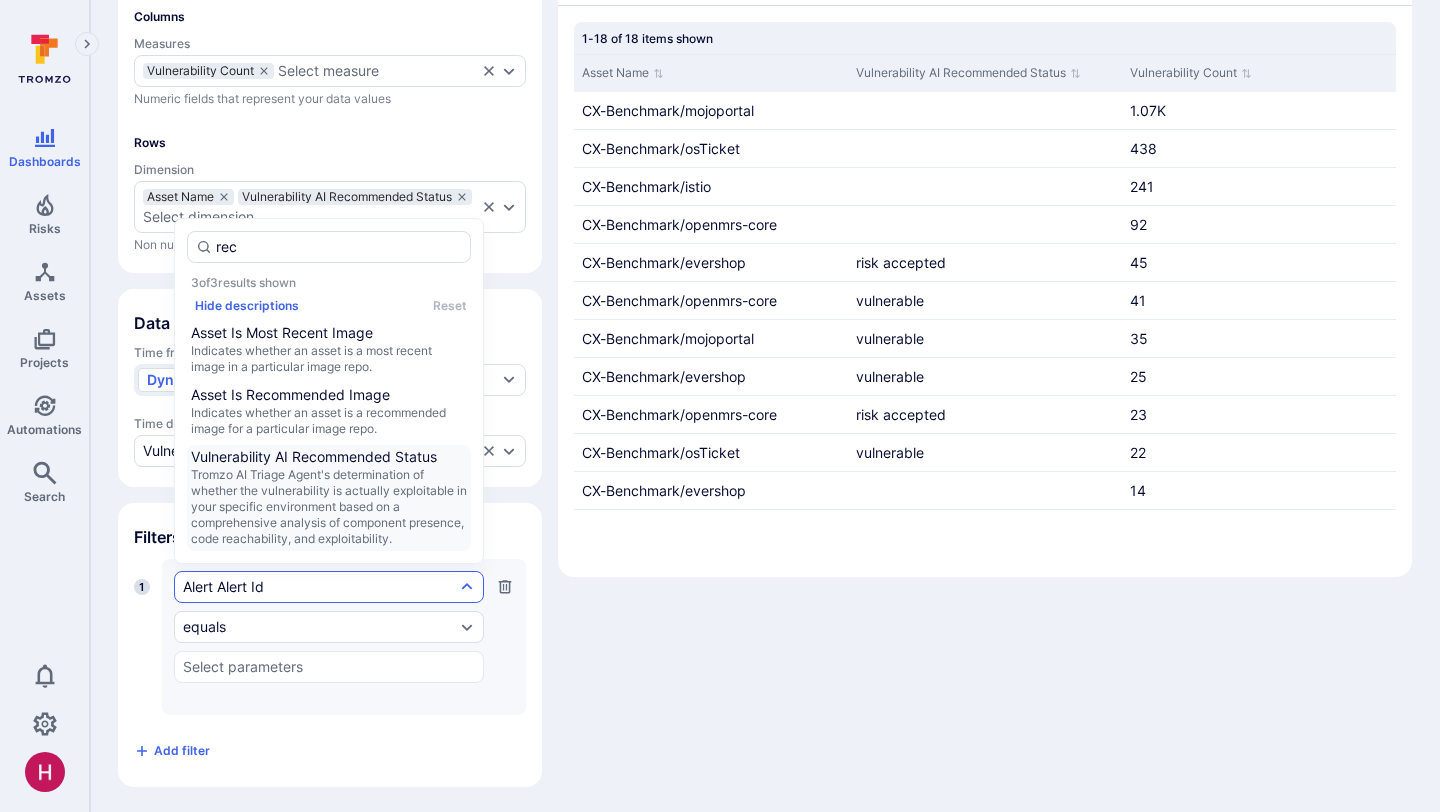 click on "Tromzo AI Triage Agent's determination of whether the vulnerability is actually exploitable in your specific environment based on a comprehensive analysis of component presence, code reachability, and exploitability." at bounding box center (329, 507) 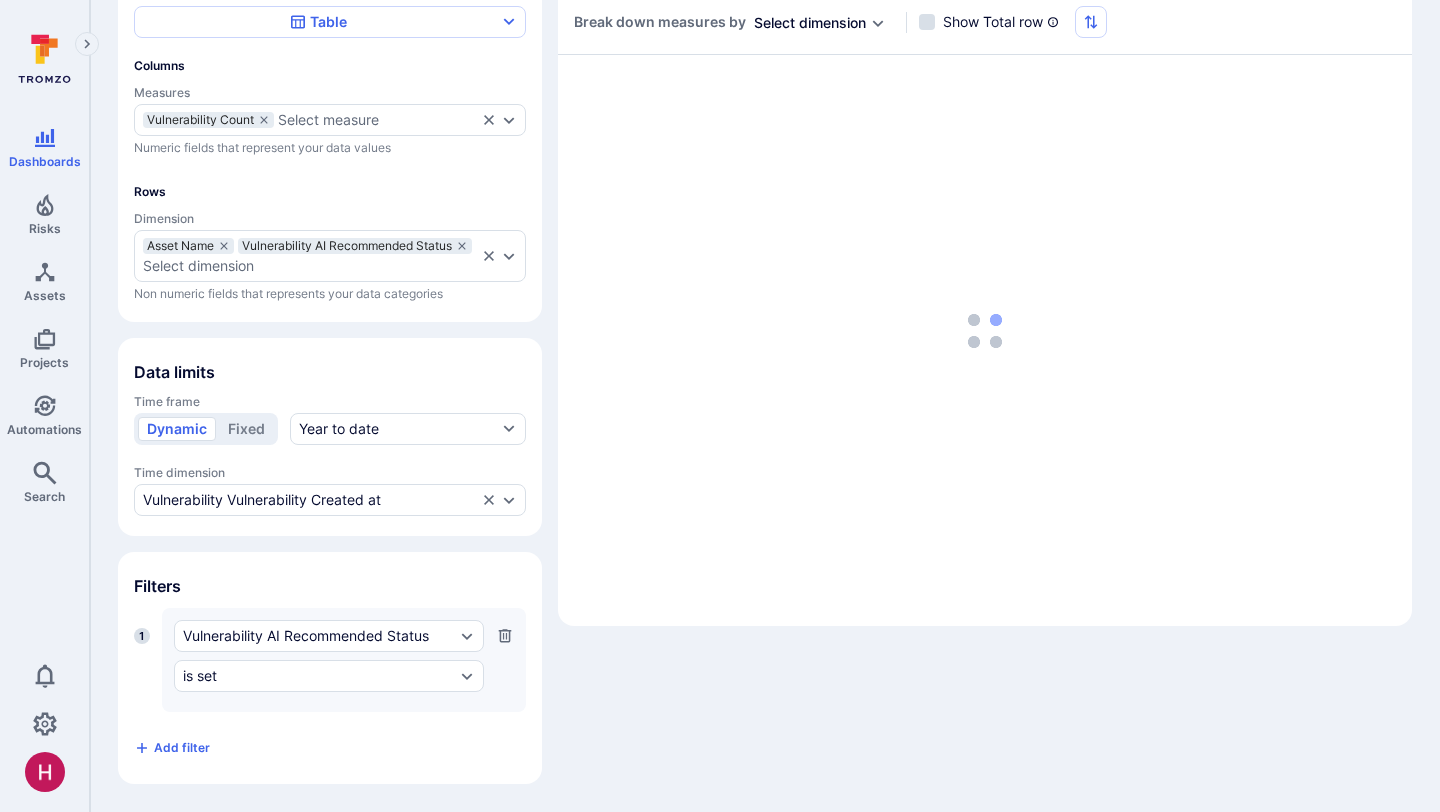 scroll, scrollTop: 189, scrollLeft: 0, axis: vertical 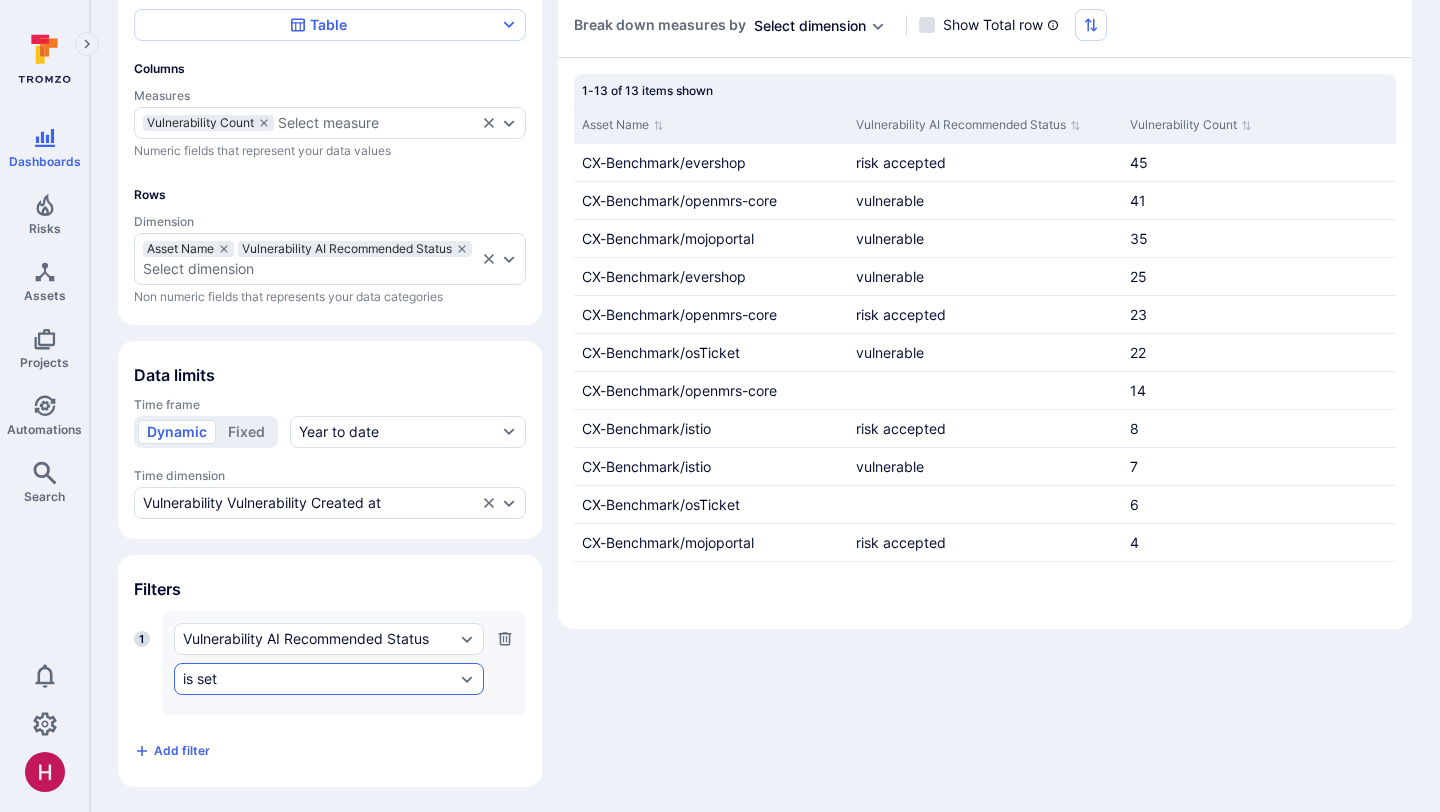 click on "is set" at bounding box center (319, 679) 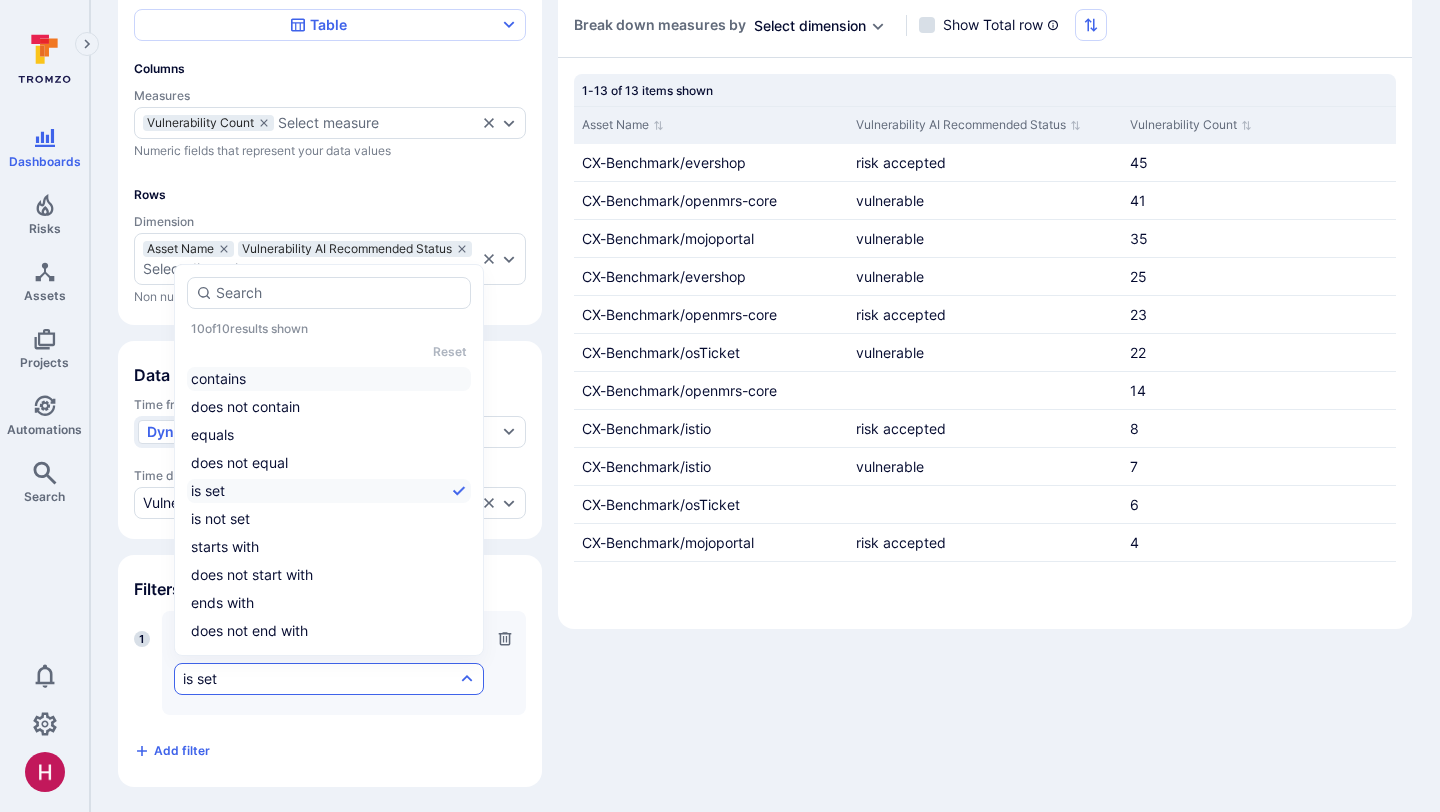 click on "contains" at bounding box center [329, 379] 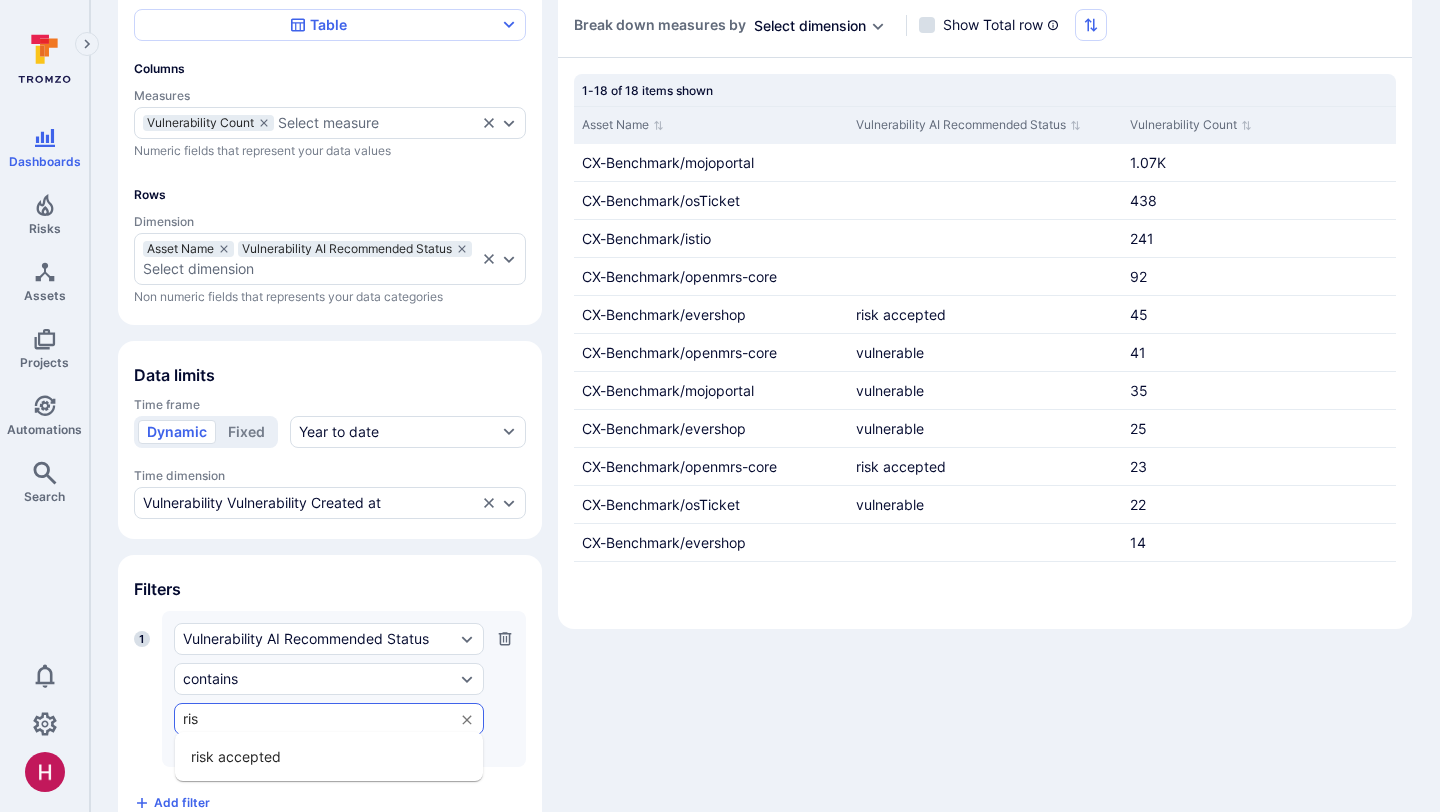 type on "risk" 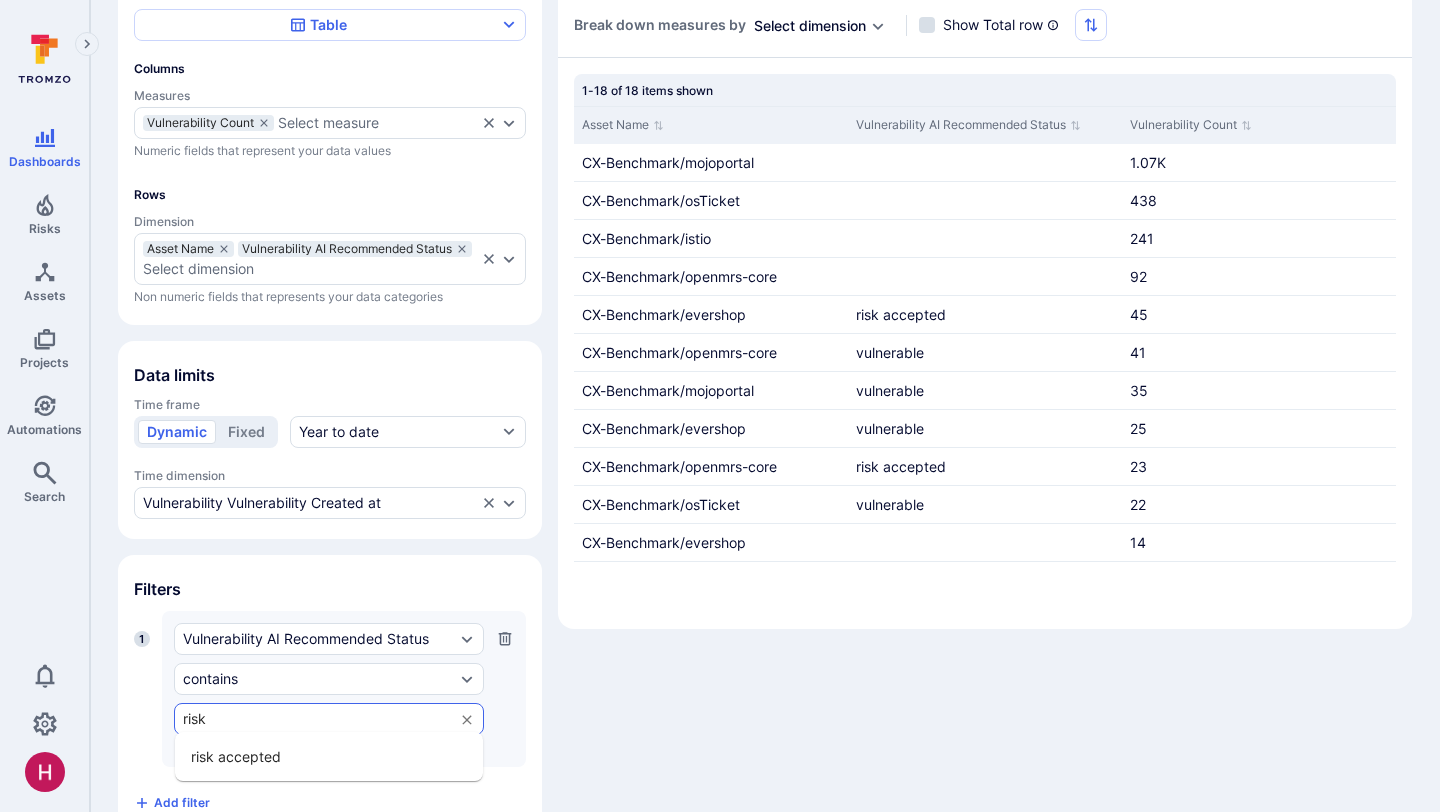 click on "risk accepted" at bounding box center [329, 756] 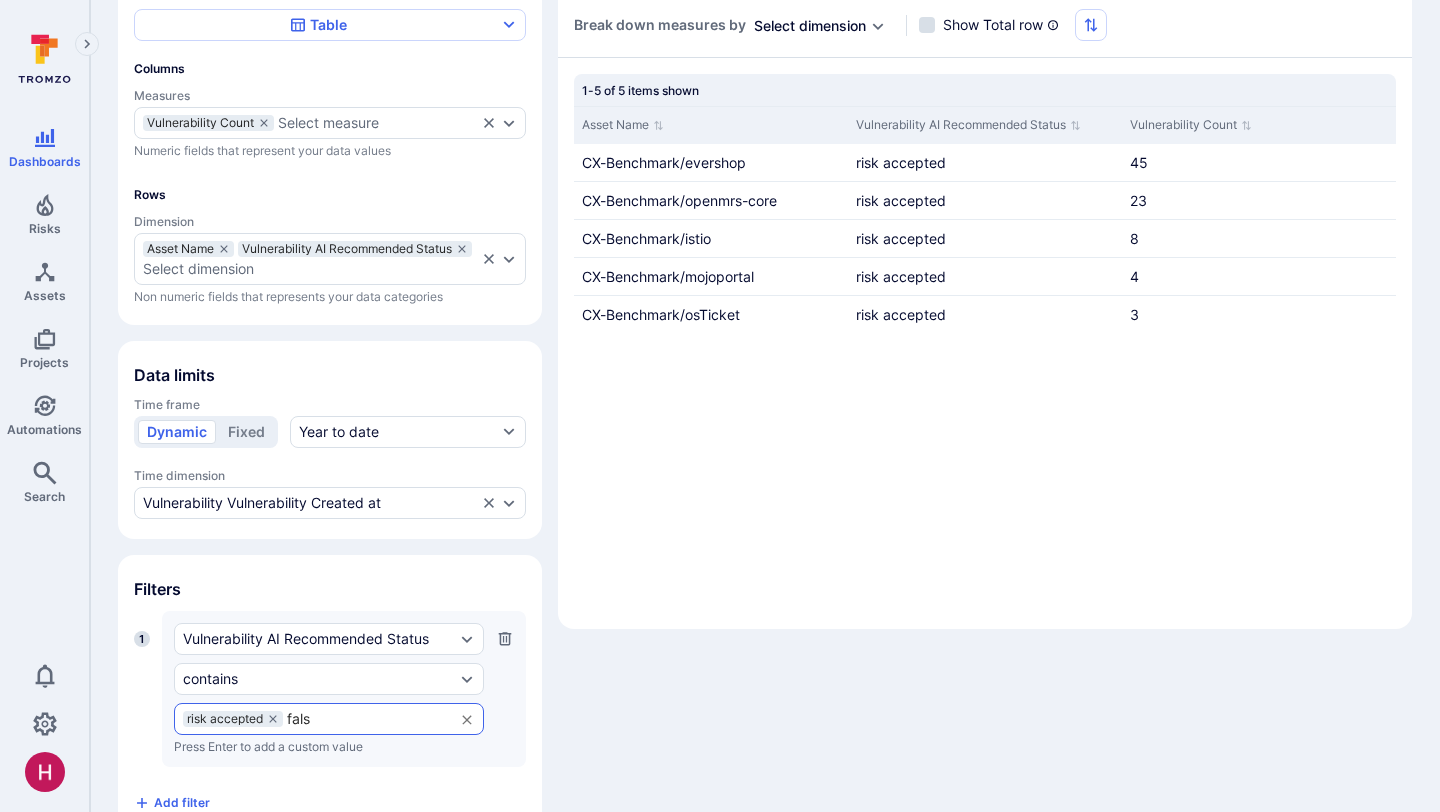 type on "false" 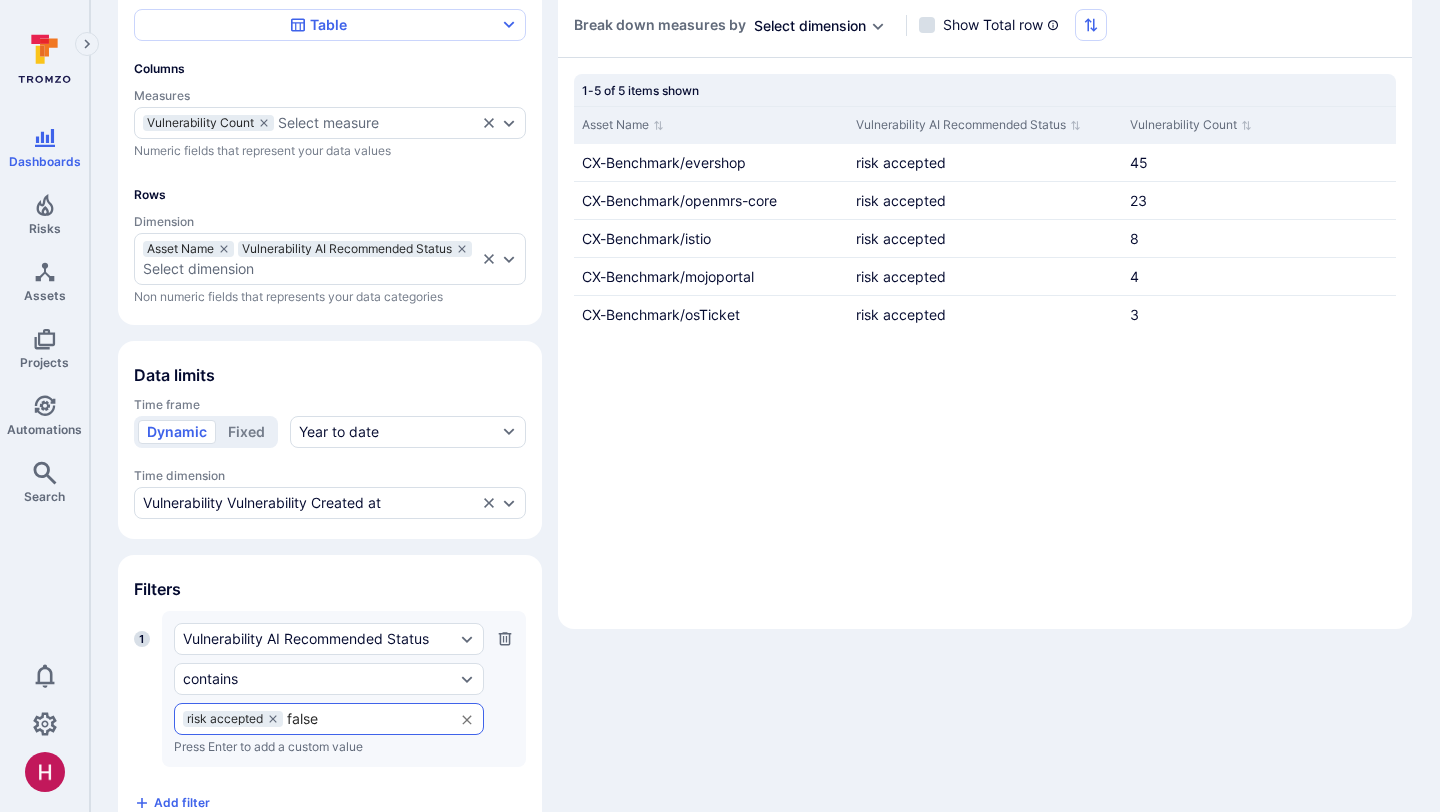 scroll, scrollTop: 241, scrollLeft: 0, axis: vertical 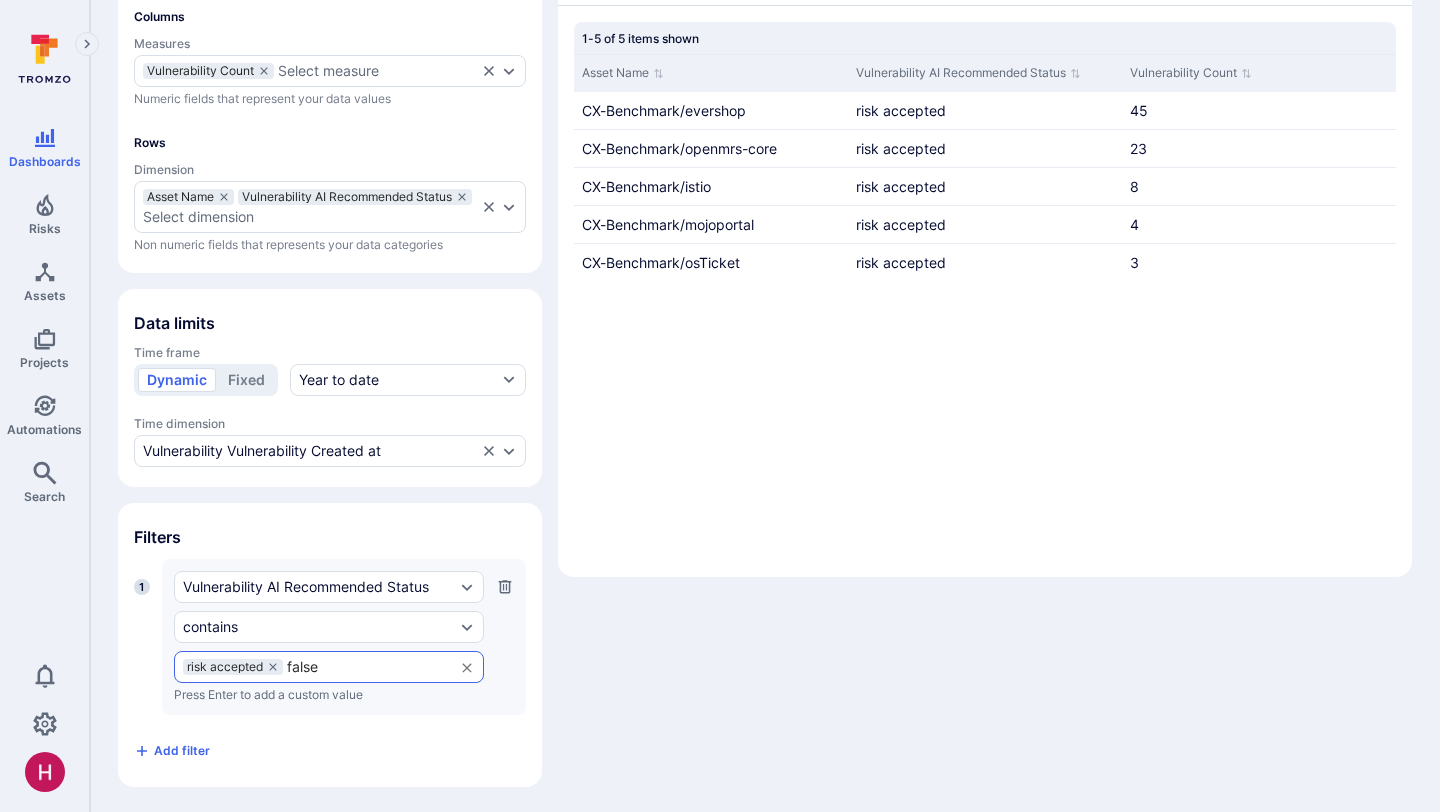 type 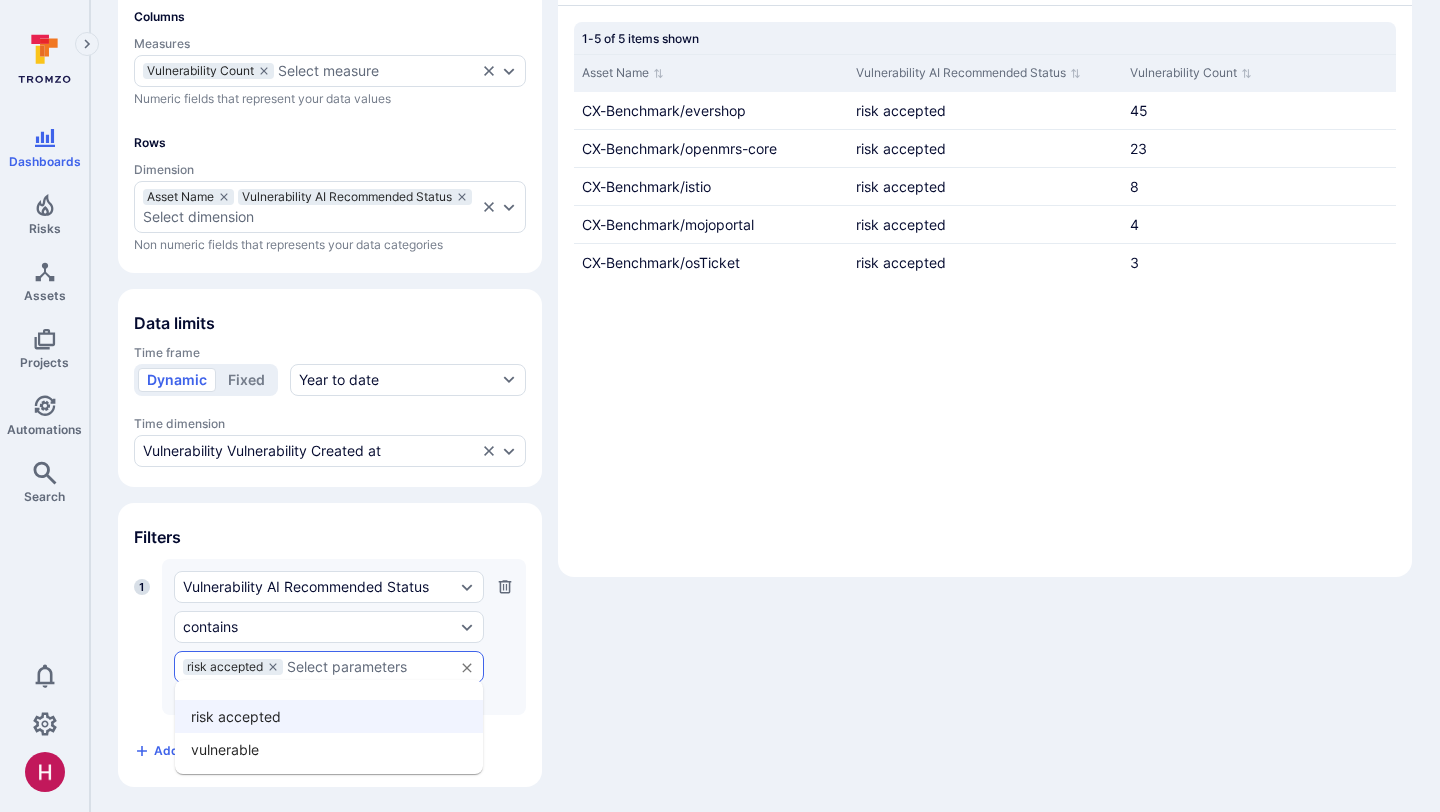 click on "vulnerable" at bounding box center [329, 749] 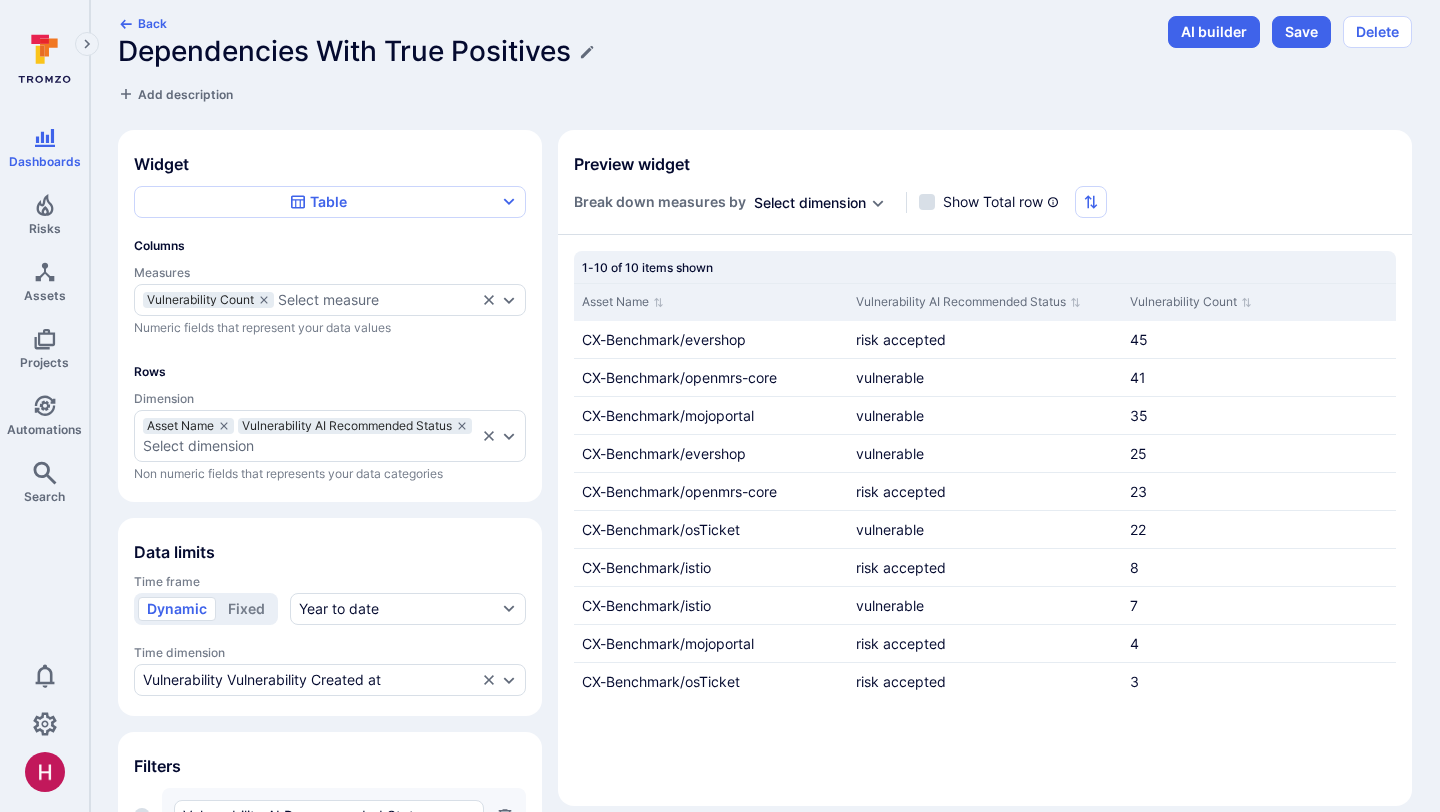 scroll, scrollTop: 10, scrollLeft: 0, axis: vertical 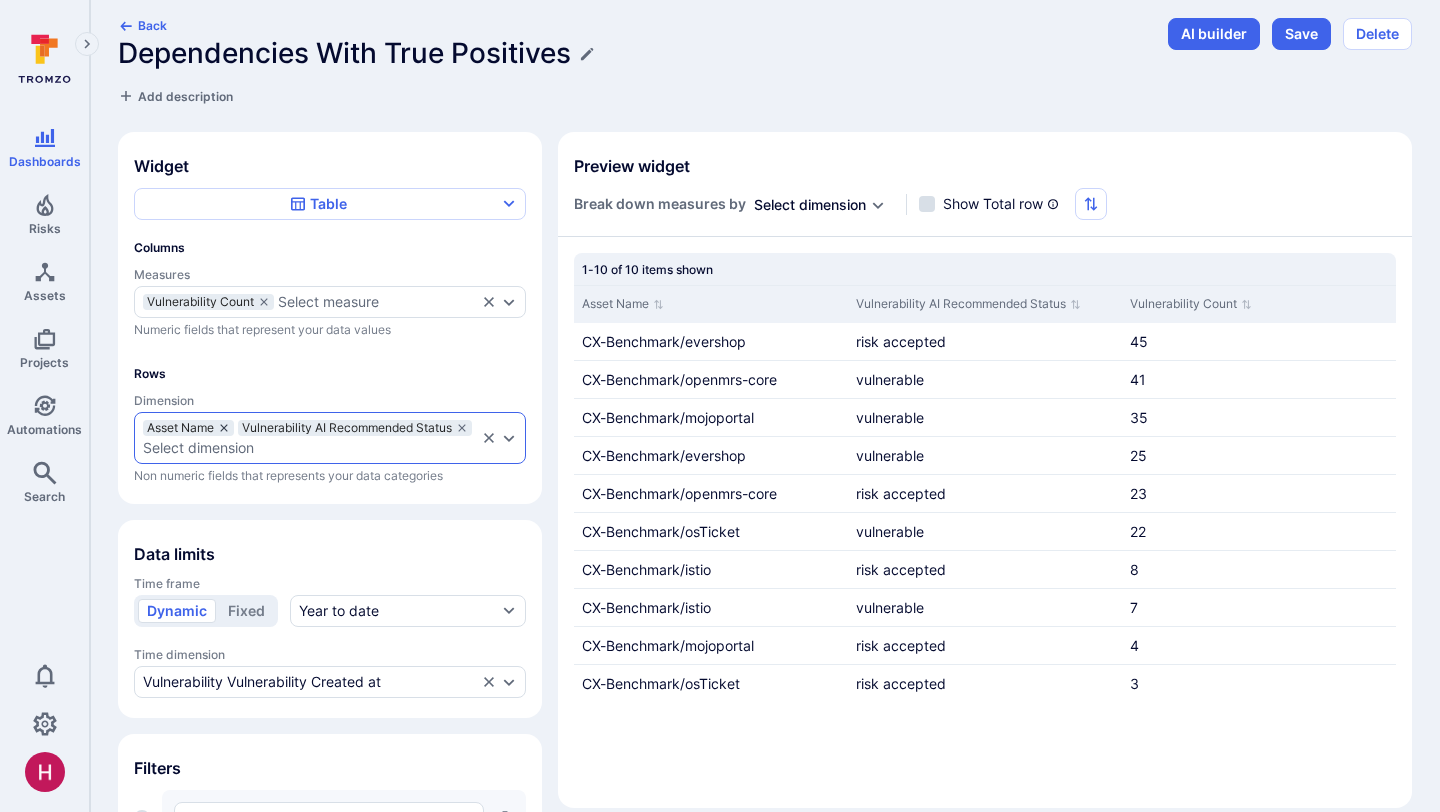 click 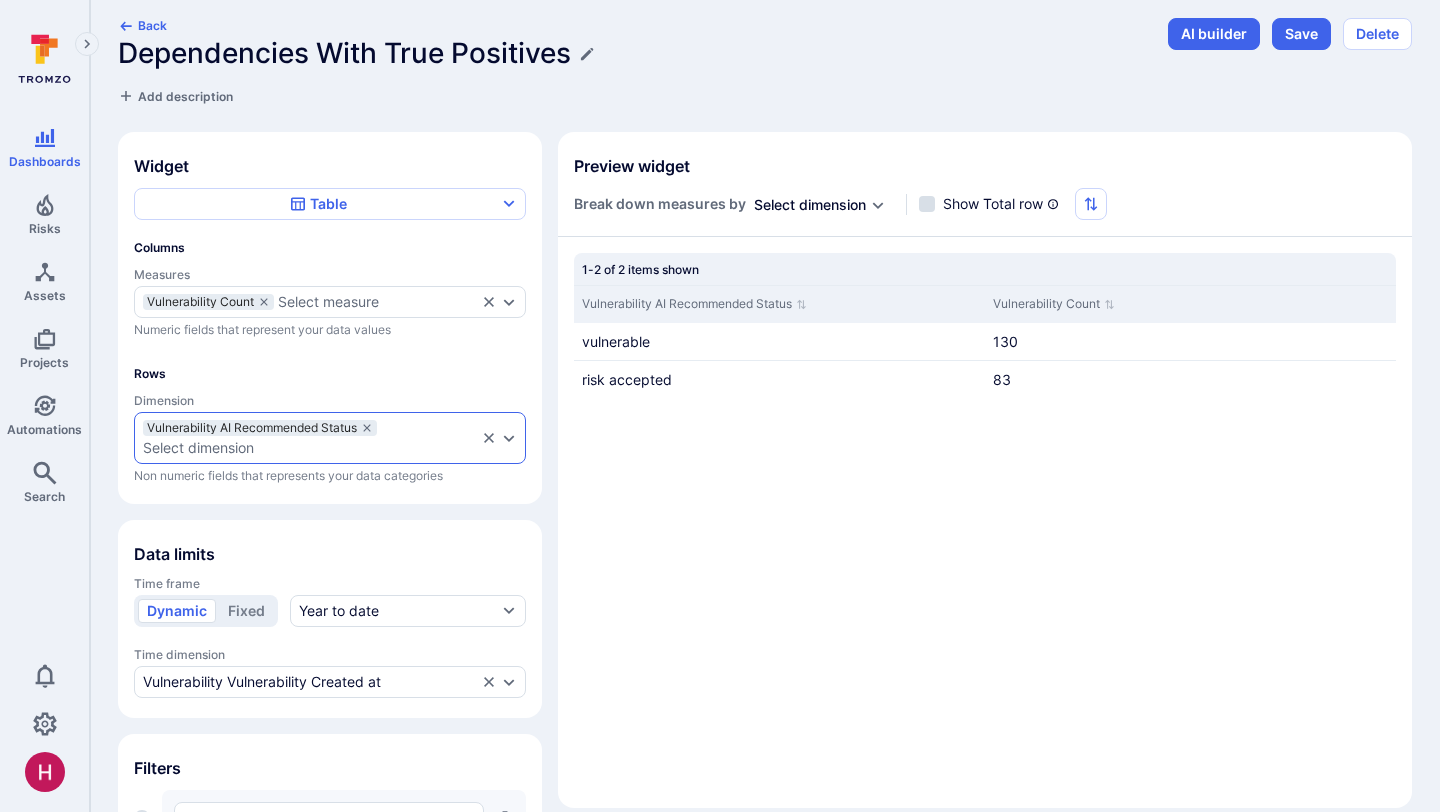 click on "Select dimension" at bounding box center (310, 448) 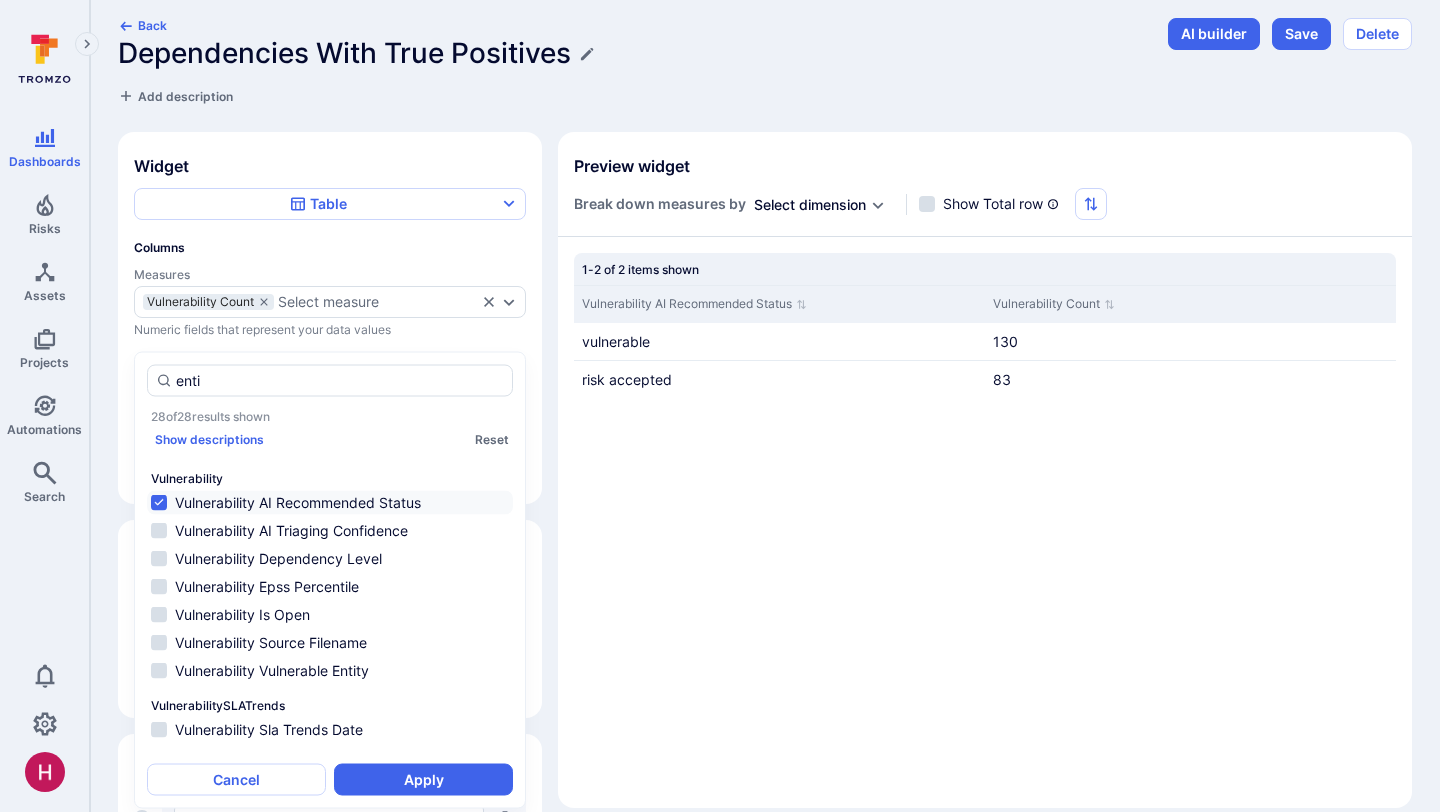 scroll, scrollTop: 0, scrollLeft: 0, axis: both 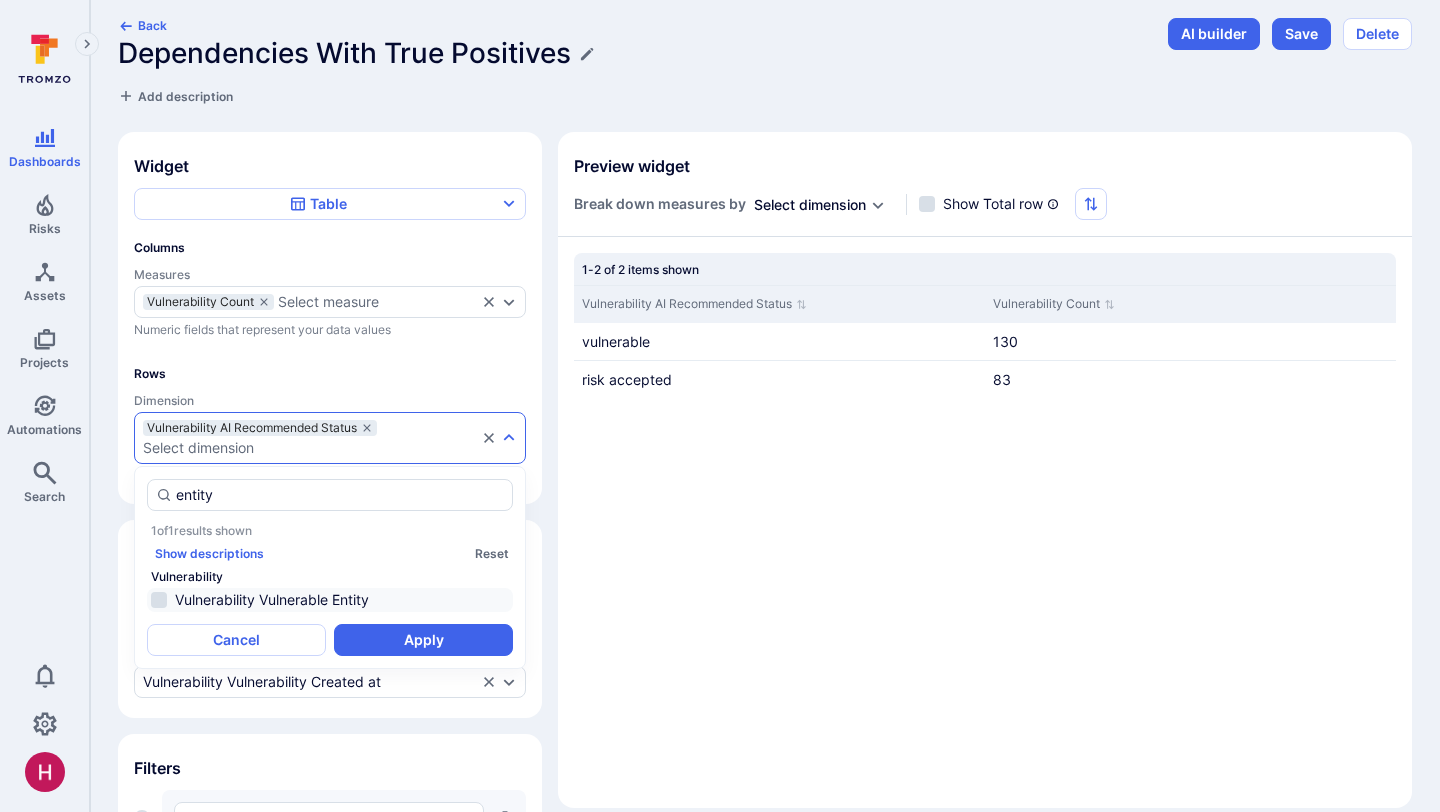 click on "Vulnerability Vulnerable Entity" at bounding box center [342, 600] 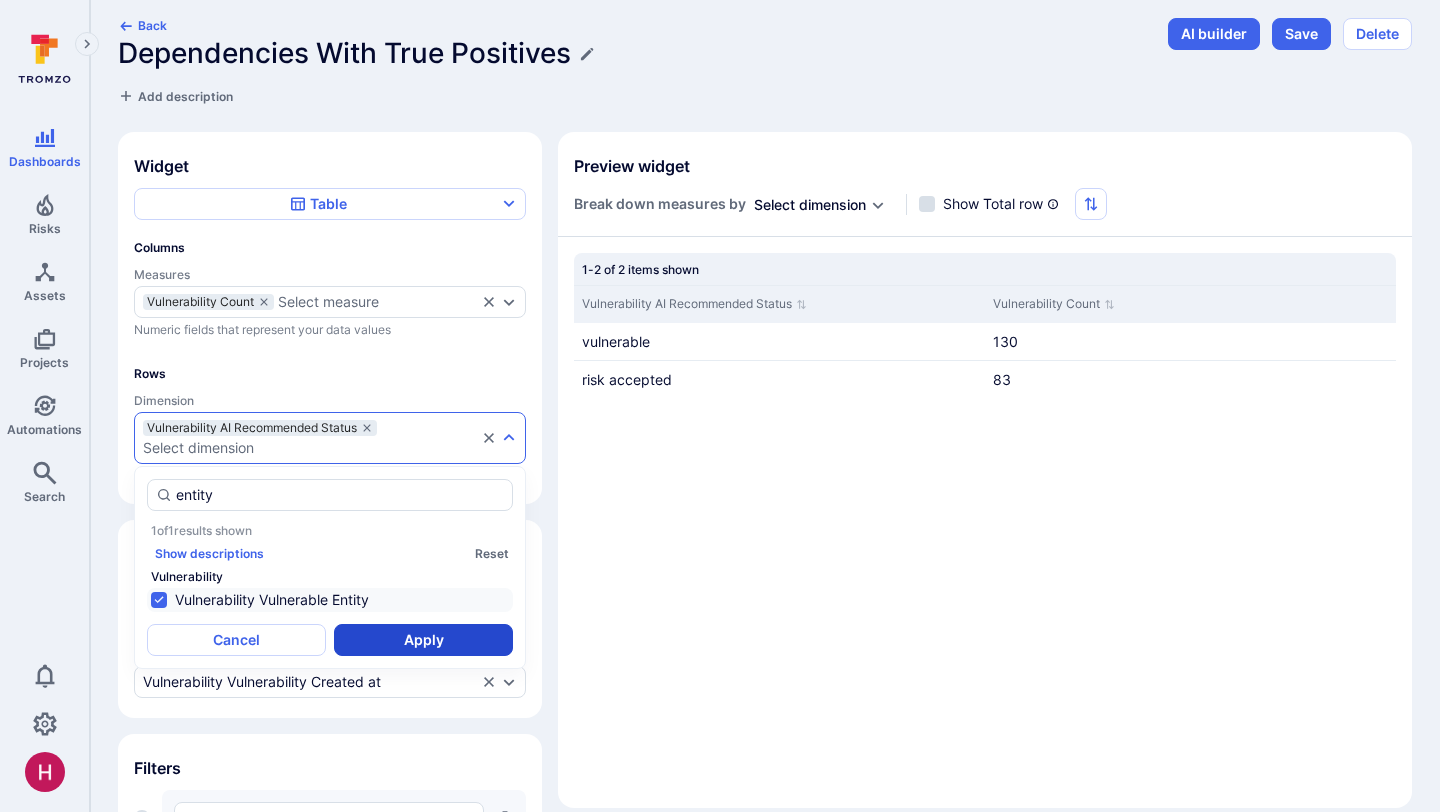 type on "entity" 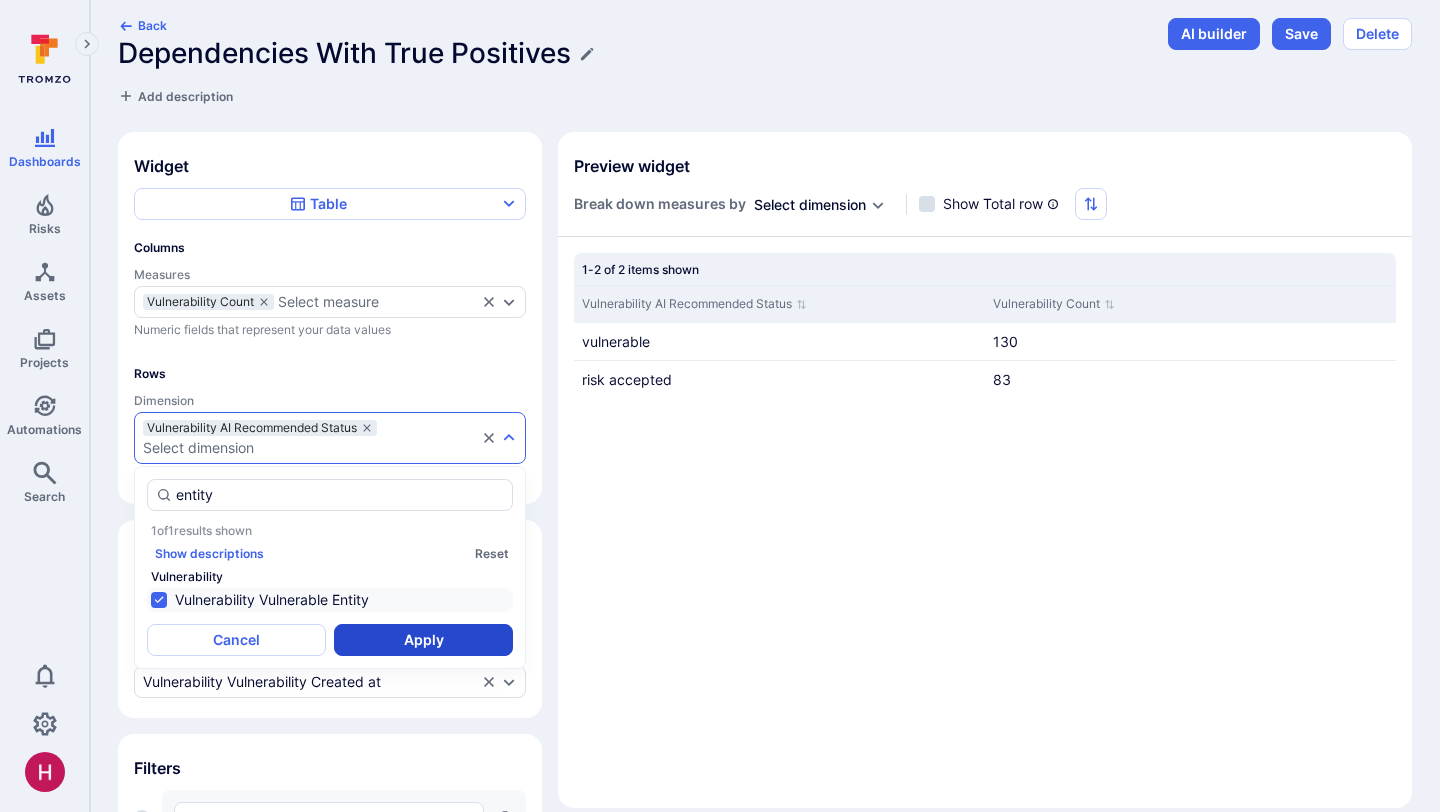 click on "Apply" at bounding box center [423, 640] 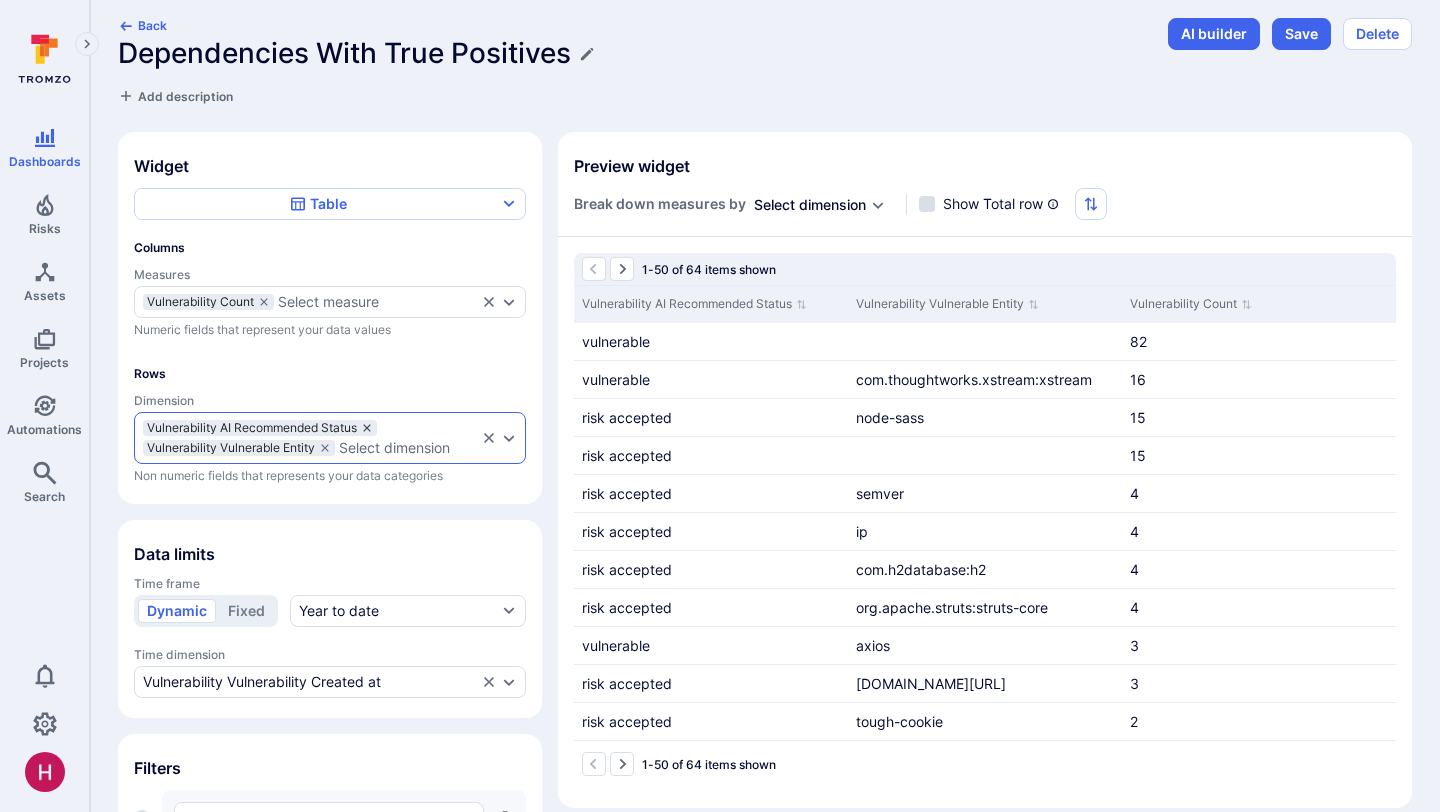 click 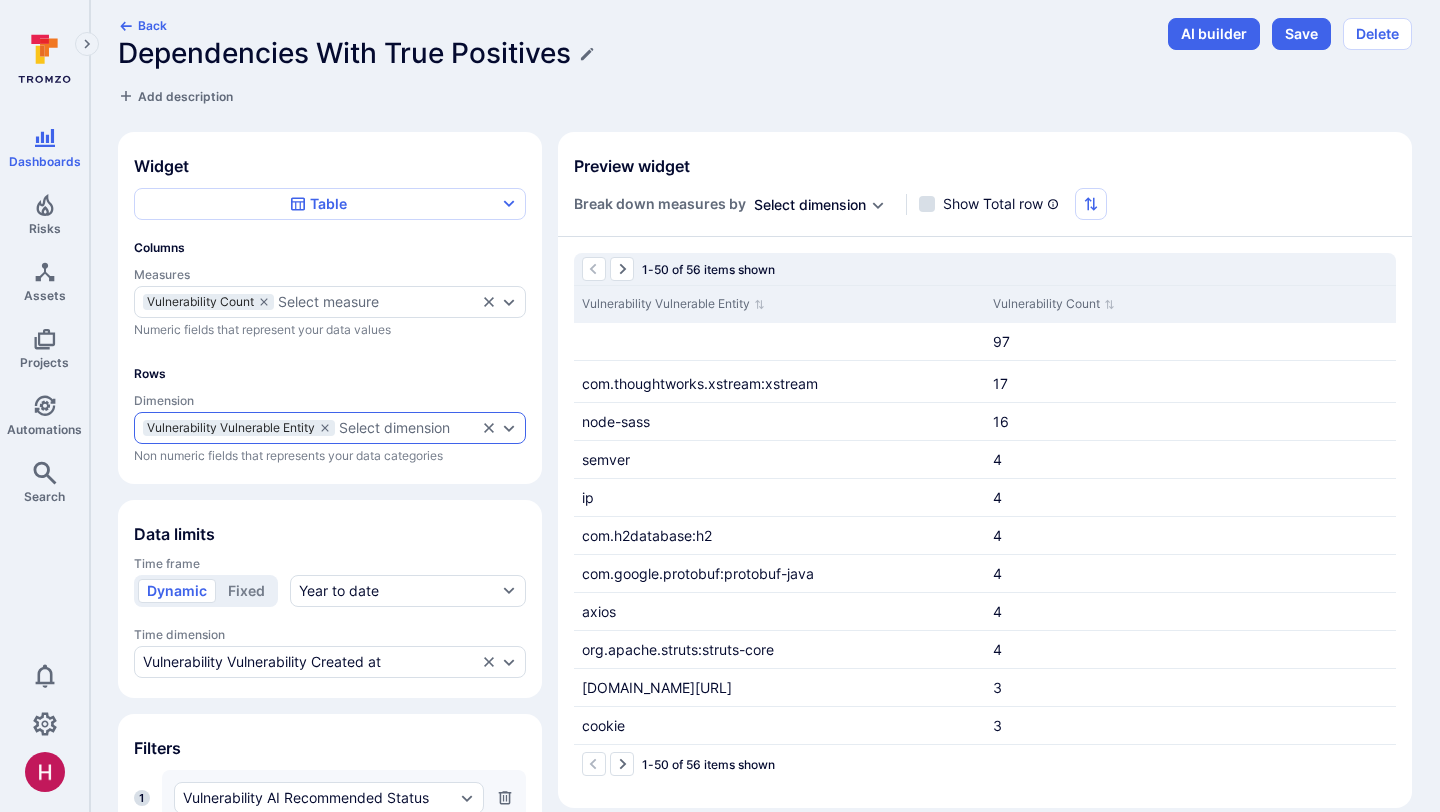 click on "Select dimension" at bounding box center [394, 428] 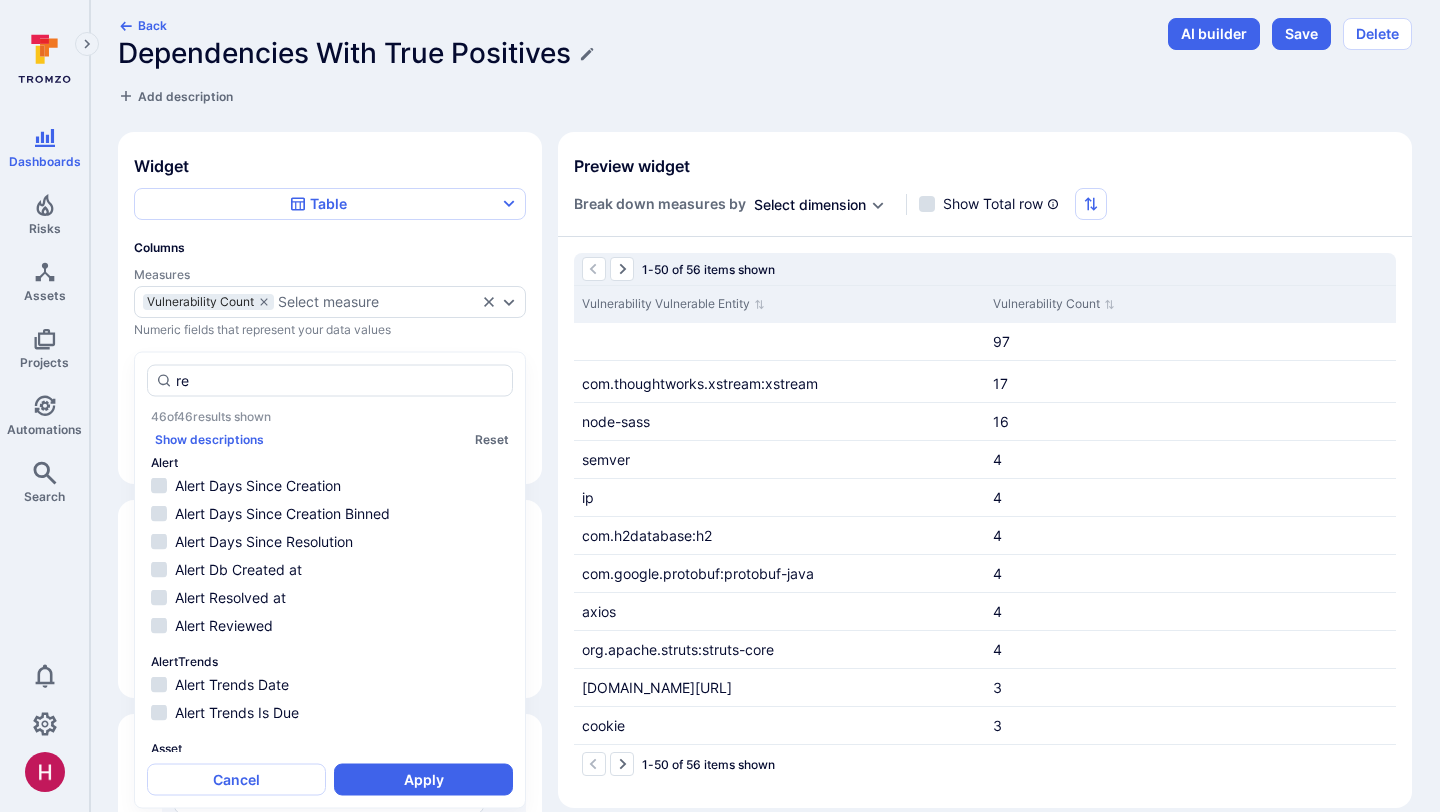 scroll, scrollTop: 0, scrollLeft: 0, axis: both 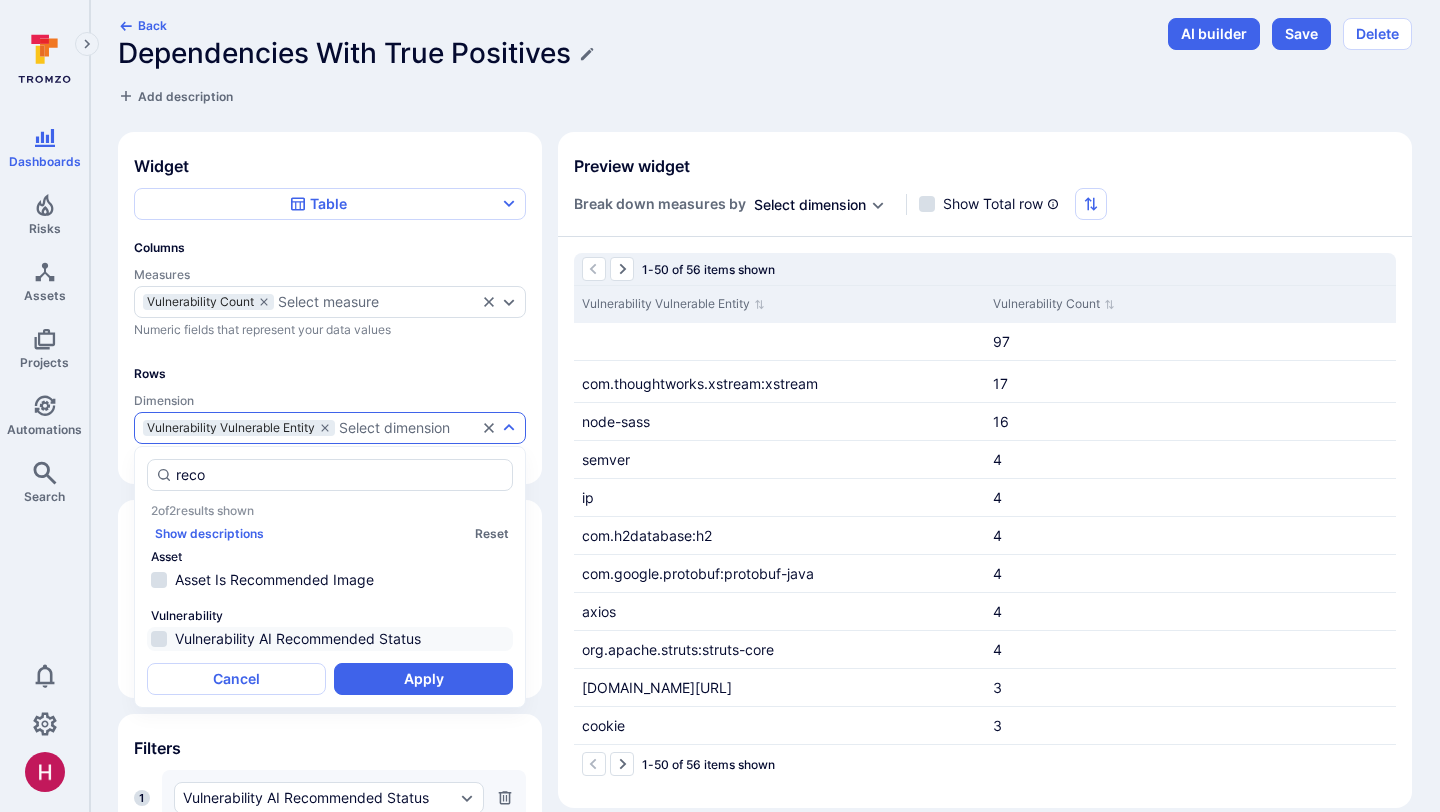click on "Vulnerability AI Recommended Status" at bounding box center [342, 639] 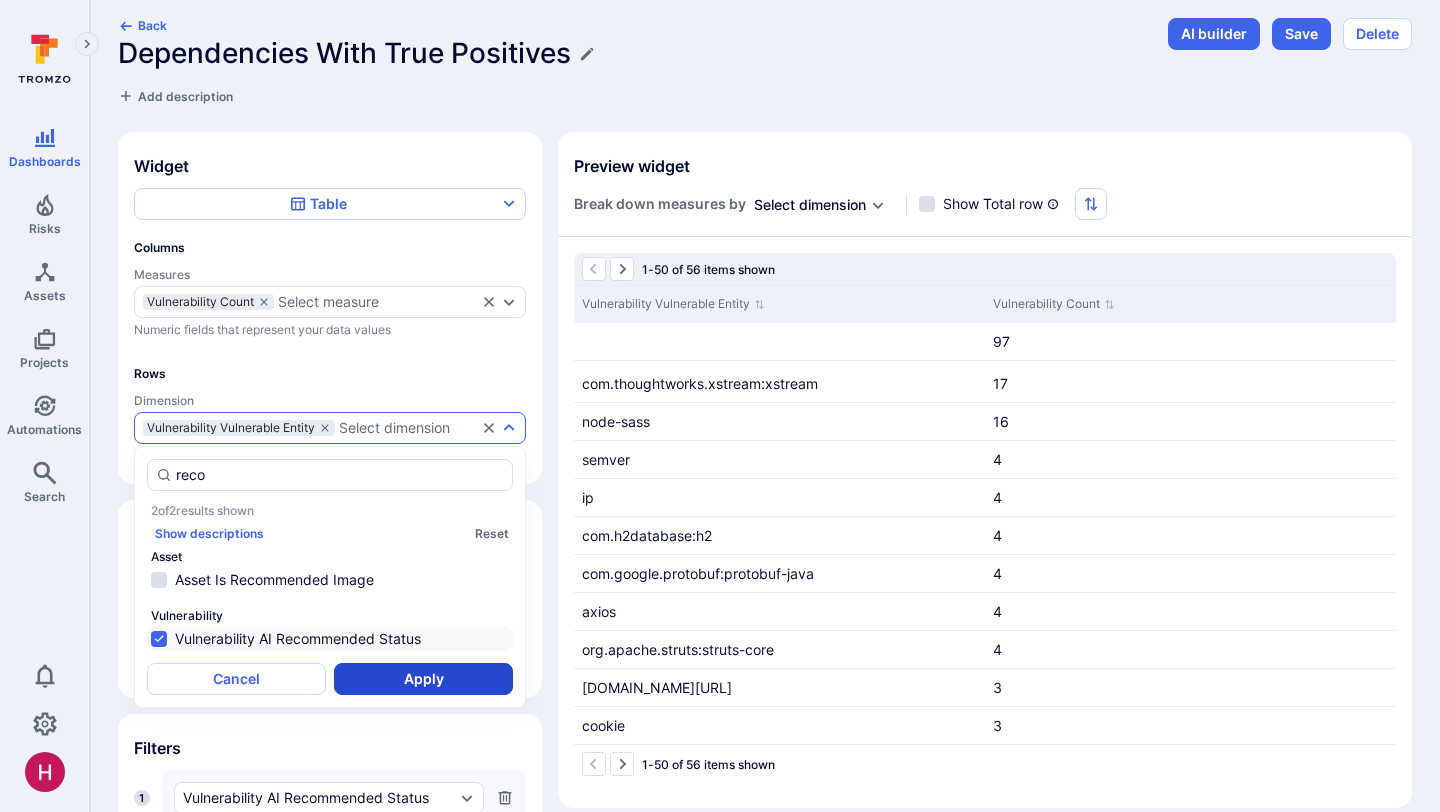 type on "reco" 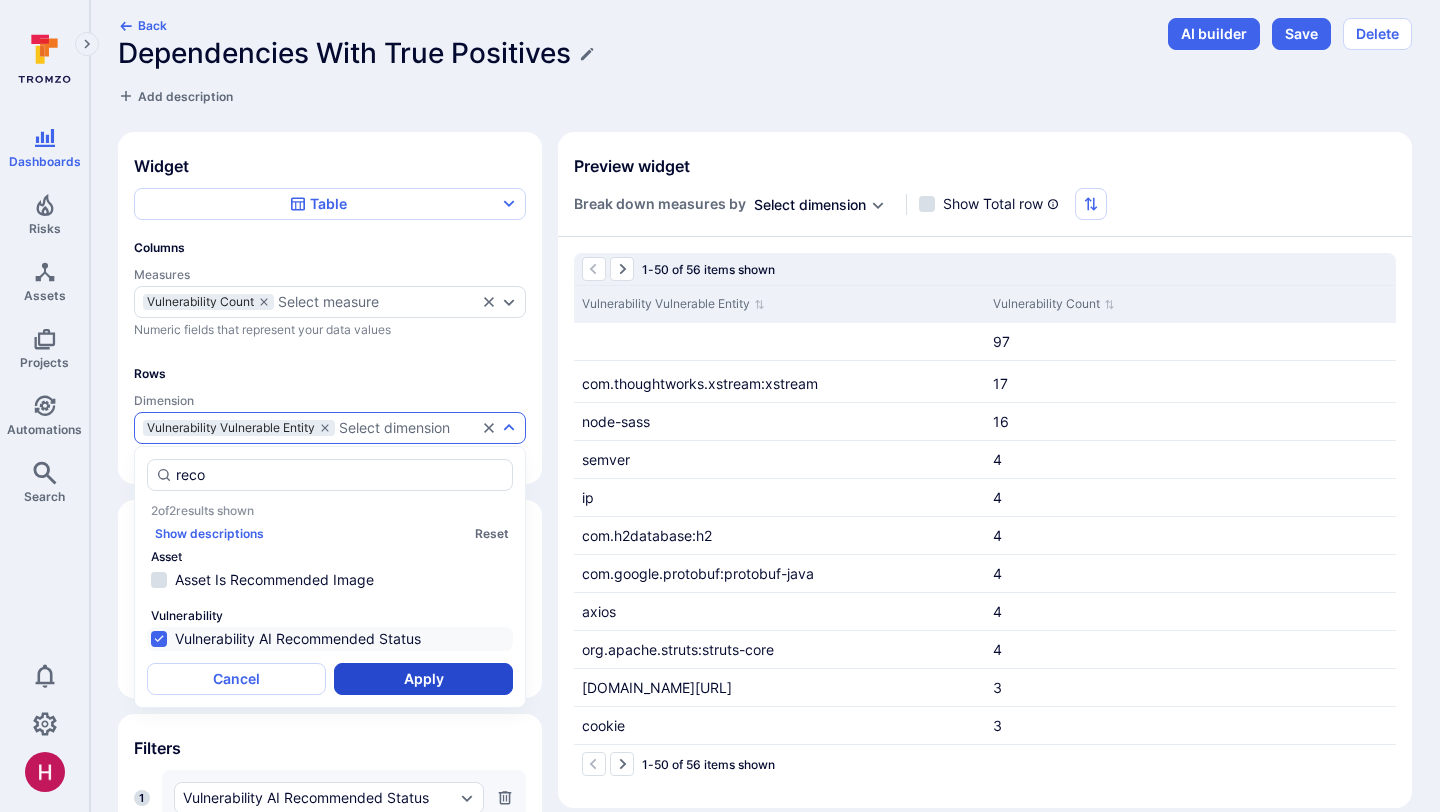 click on "Apply" at bounding box center (423, 679) 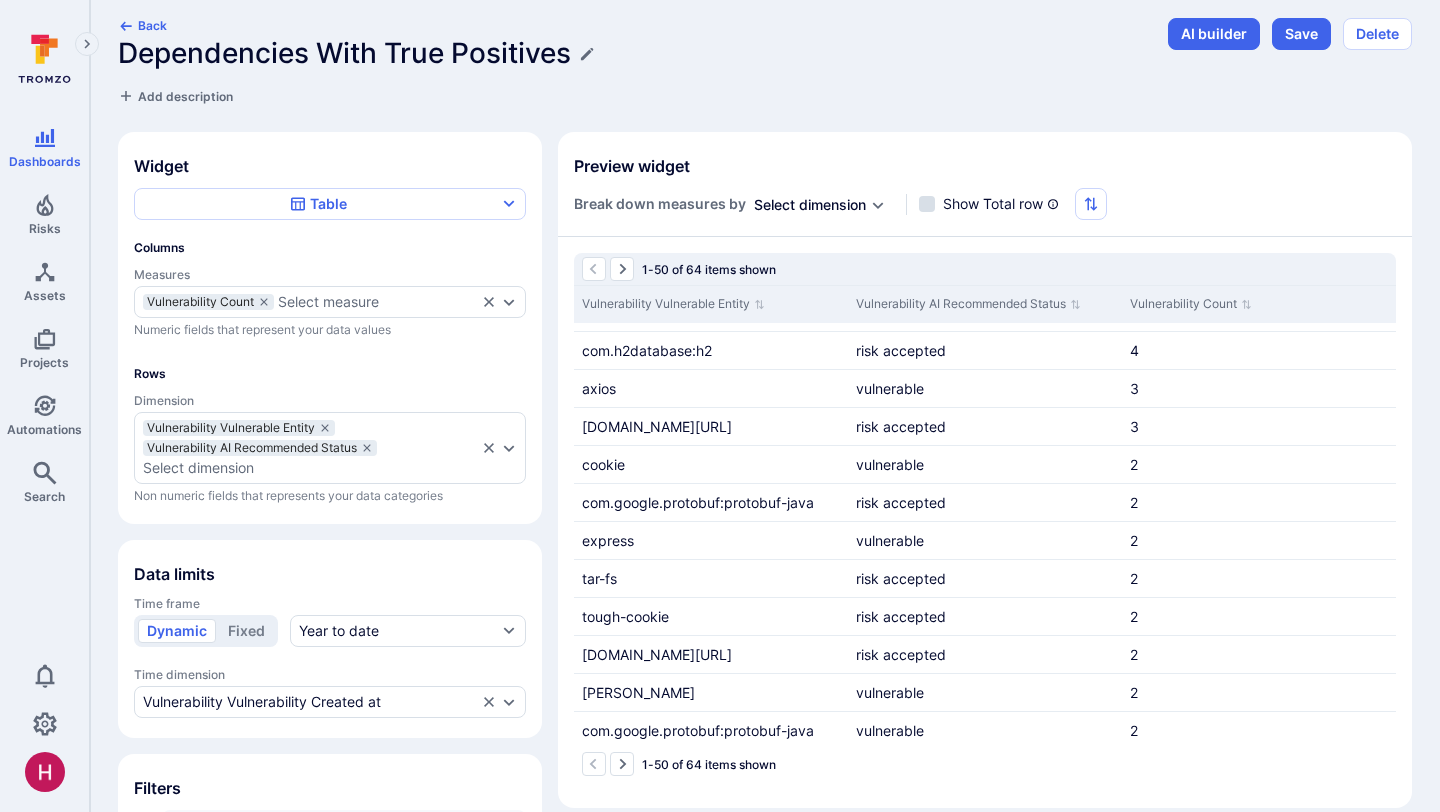 scroll, scrollTop: 298, scrollLeft: 0, axis: vertical 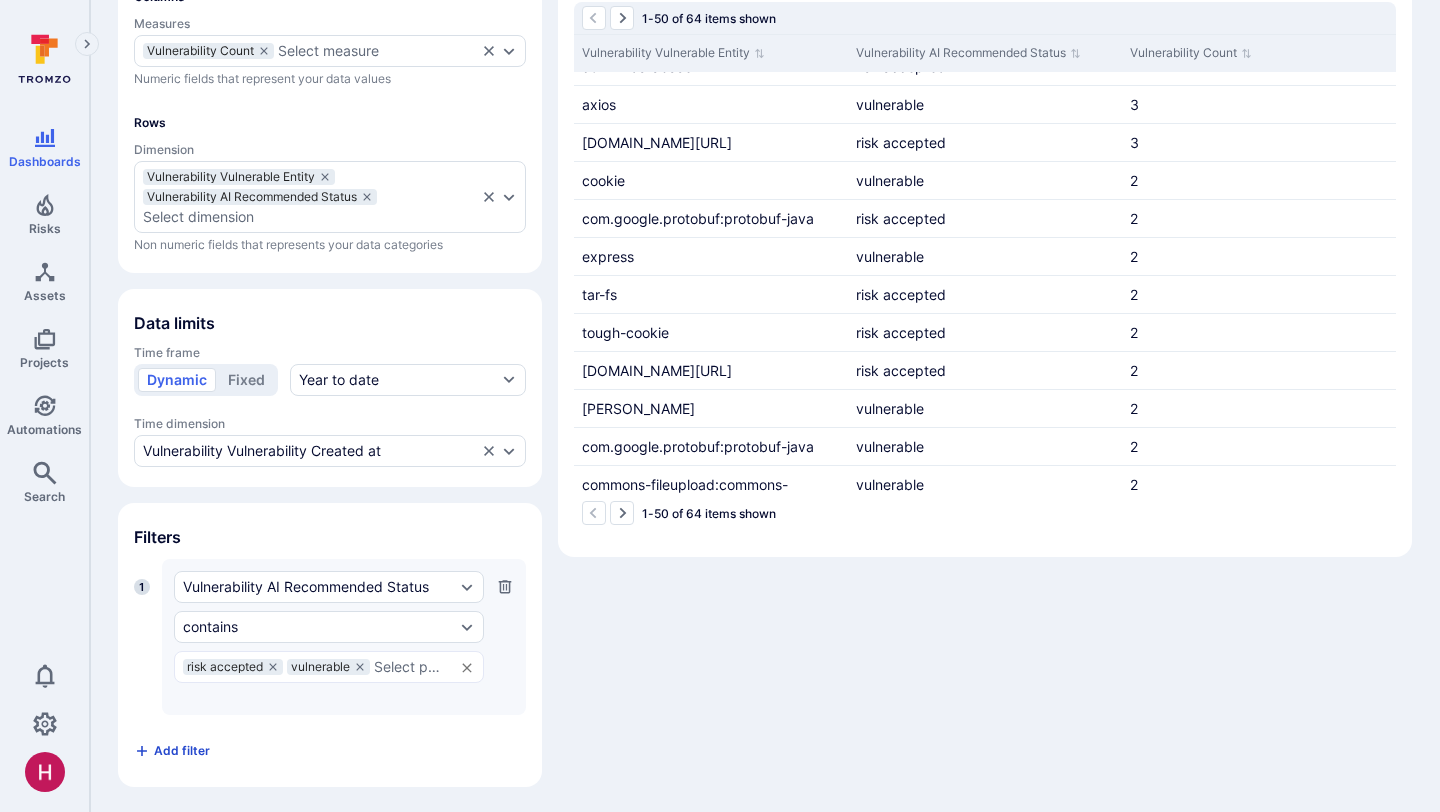 click on "Add filter" at bounding box center [182, 750] 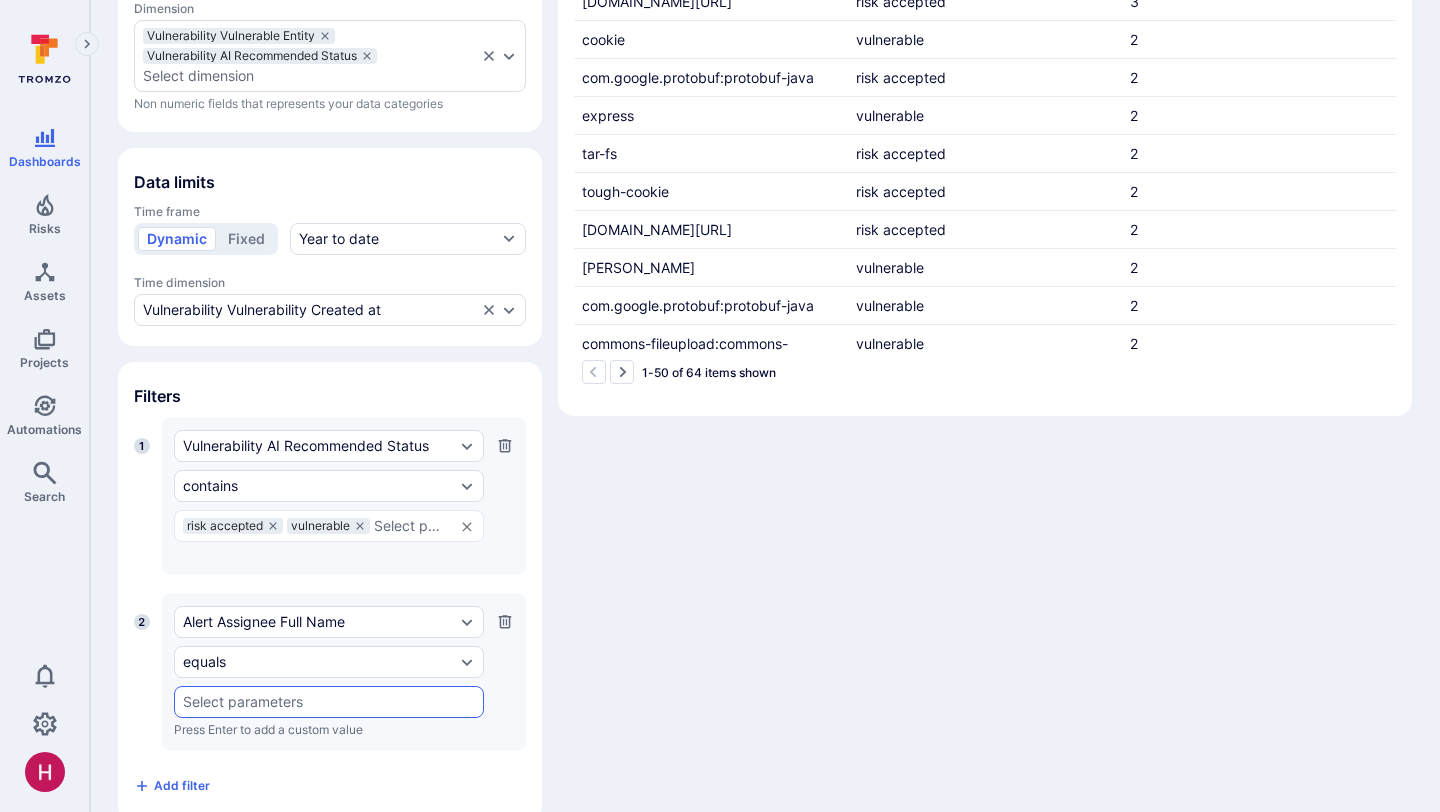 scroll, scrollTop: 437, scrollLeft: 0, axis: vertical 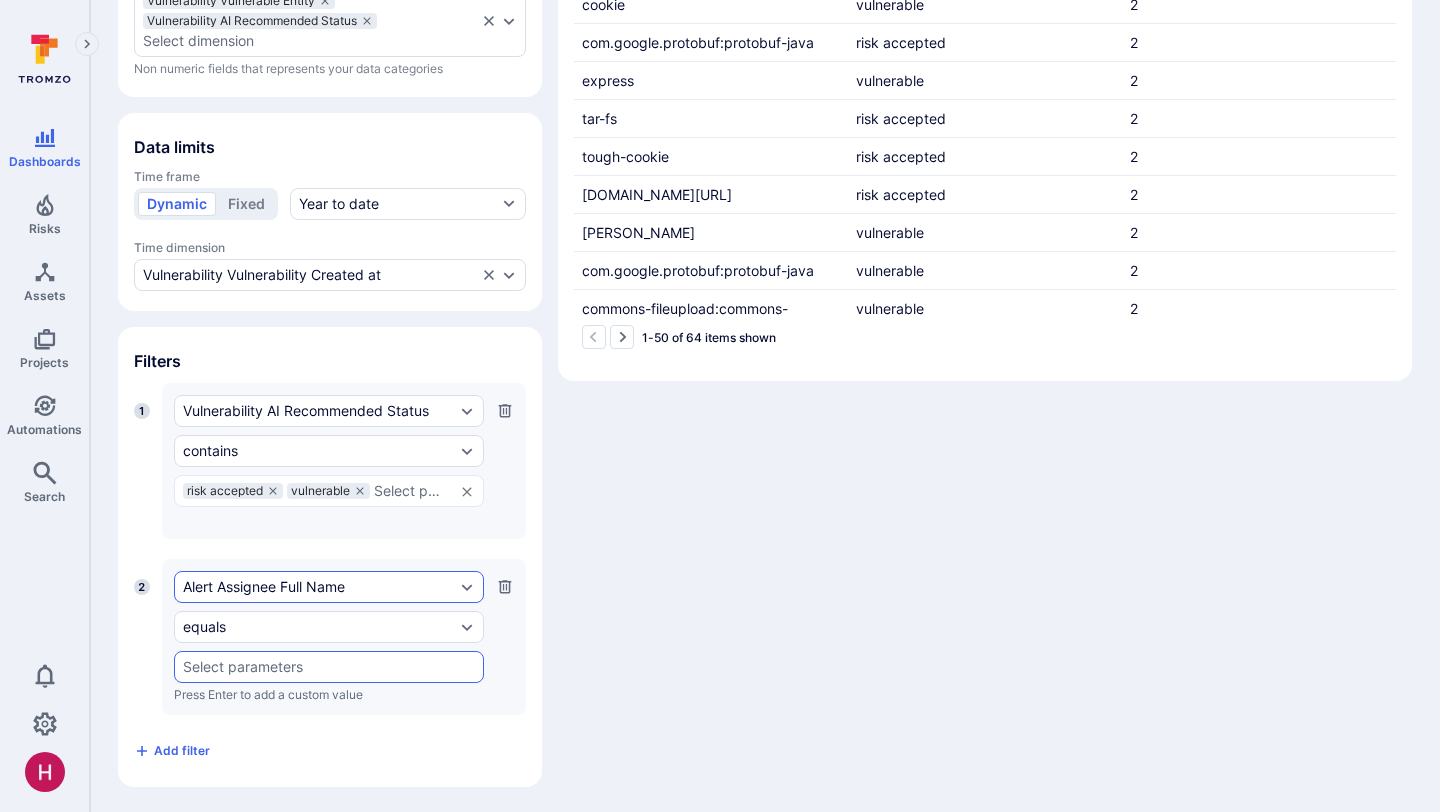 click on "Alert Assignee Full Name" at bounding box center [319, 587] 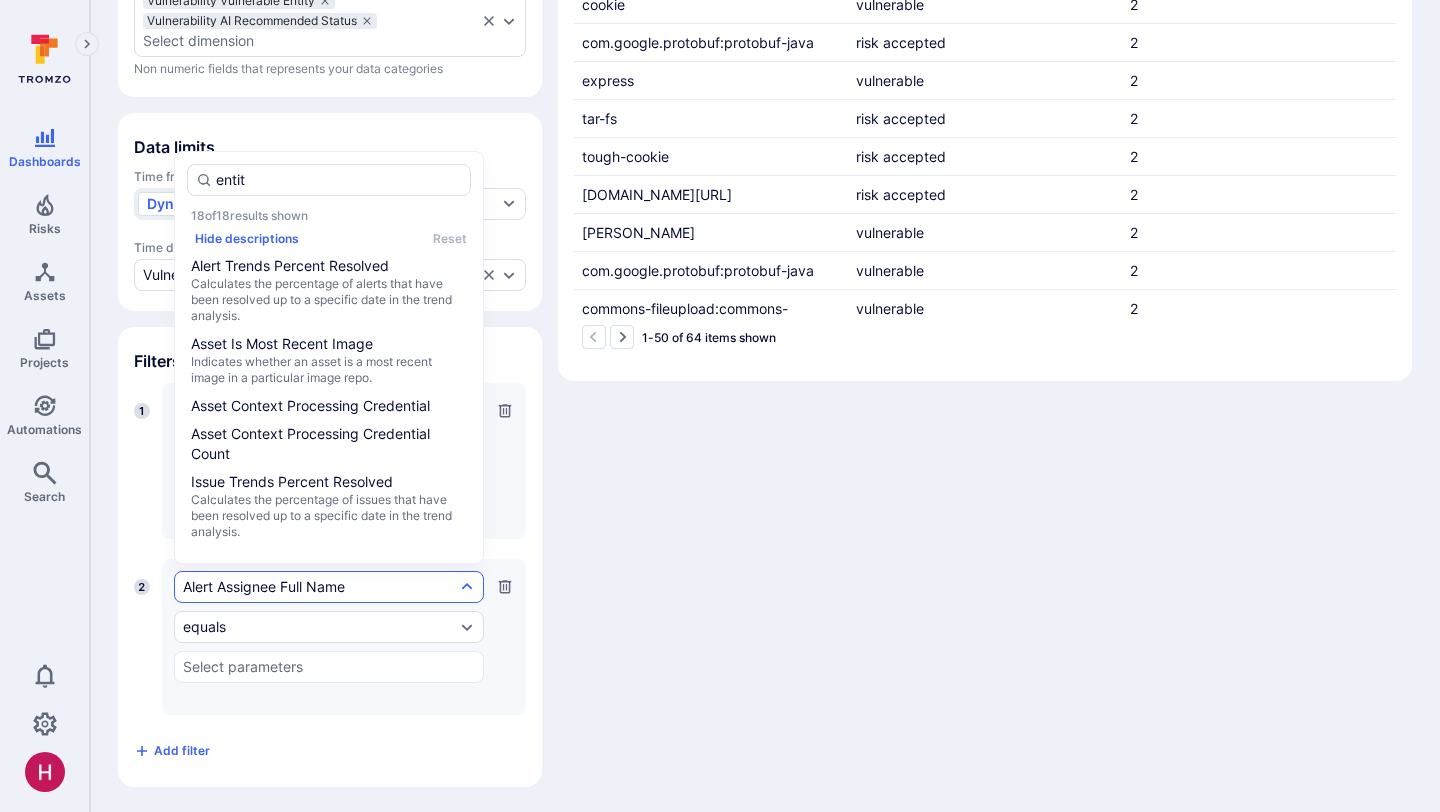 type on "entity" 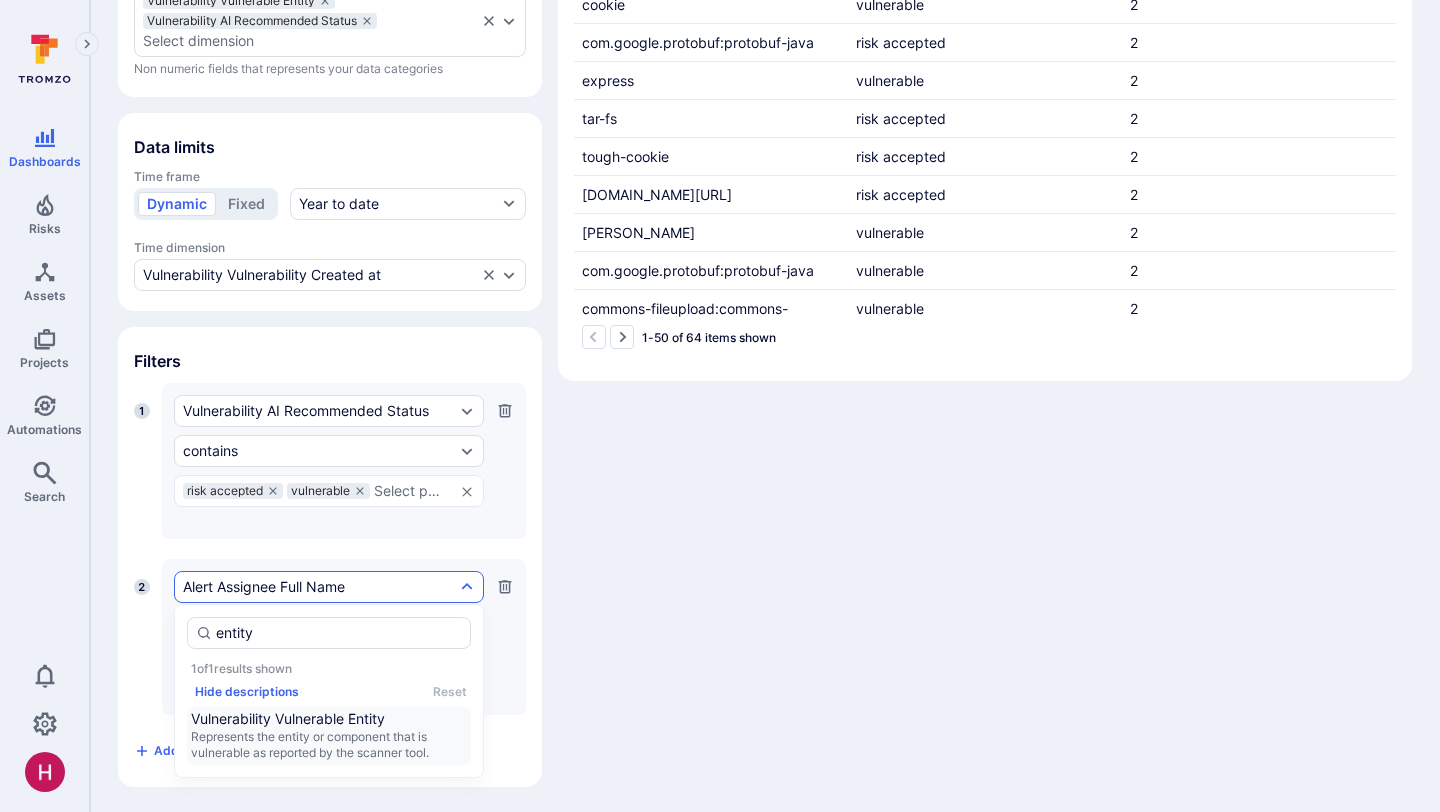 click on "Vulnerability Vulnerable Entity" at bounding box center (329, 719) 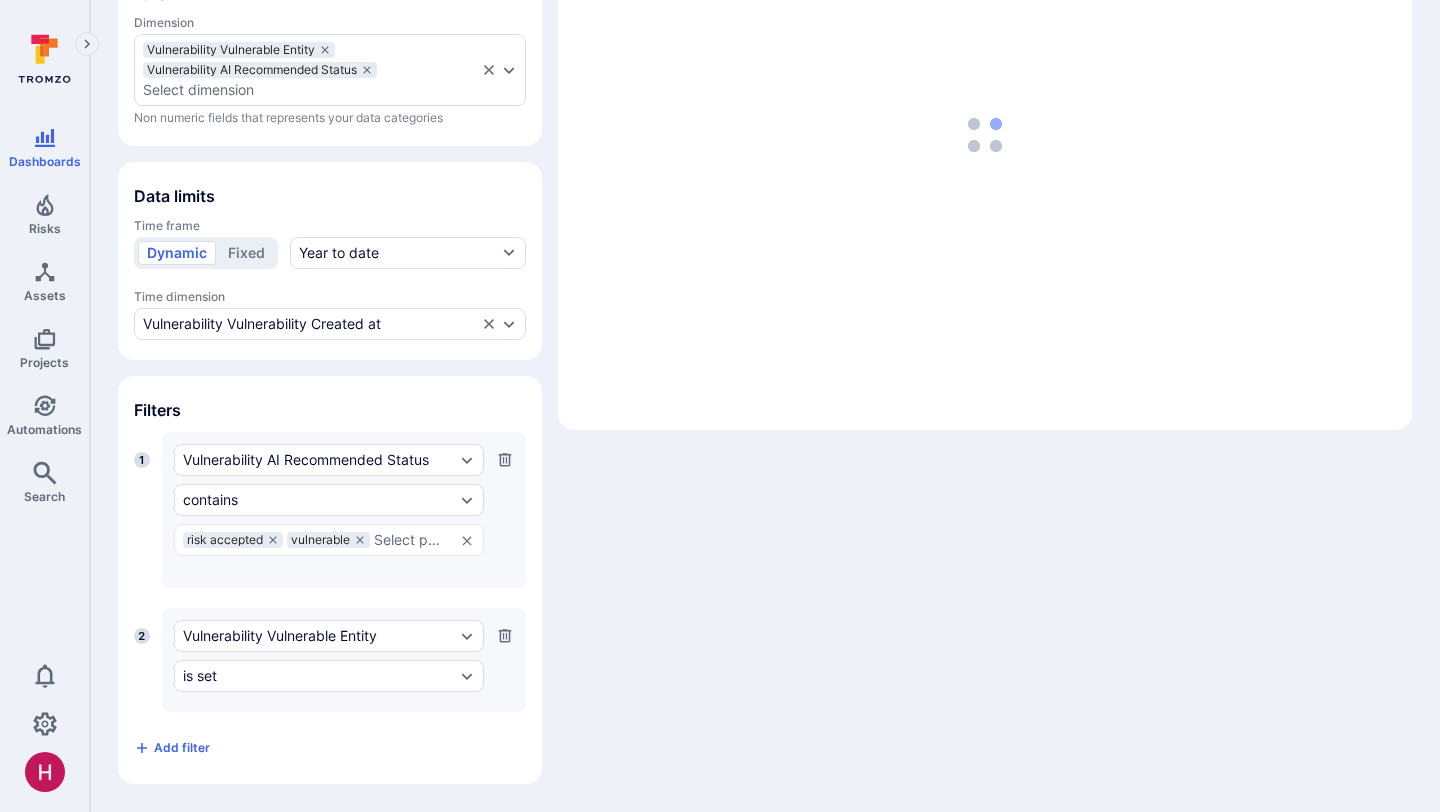 scroll, scrollTop: 385, scrollLeft: 0, axis: vertical 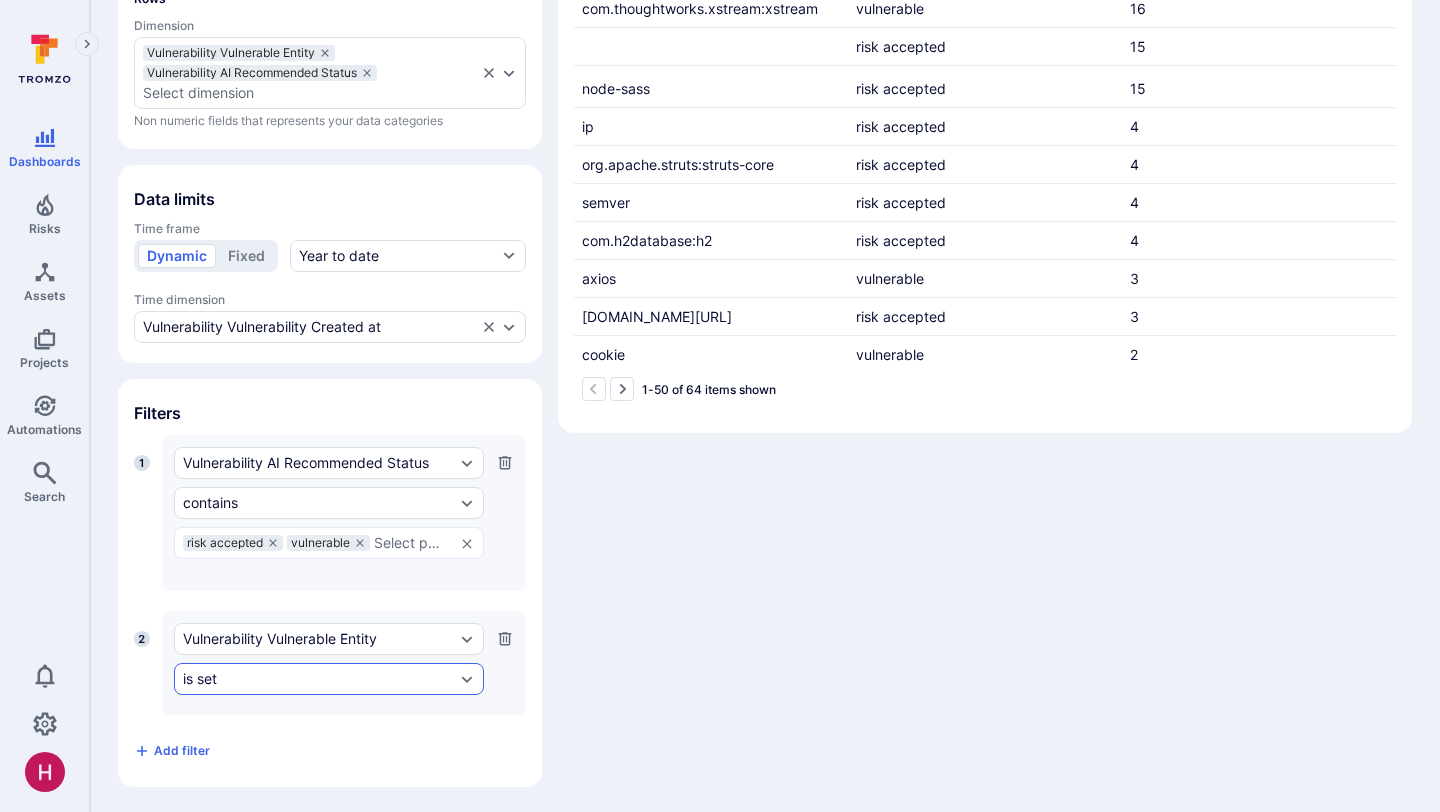 click on "is set" at bounding box center (319, 679) 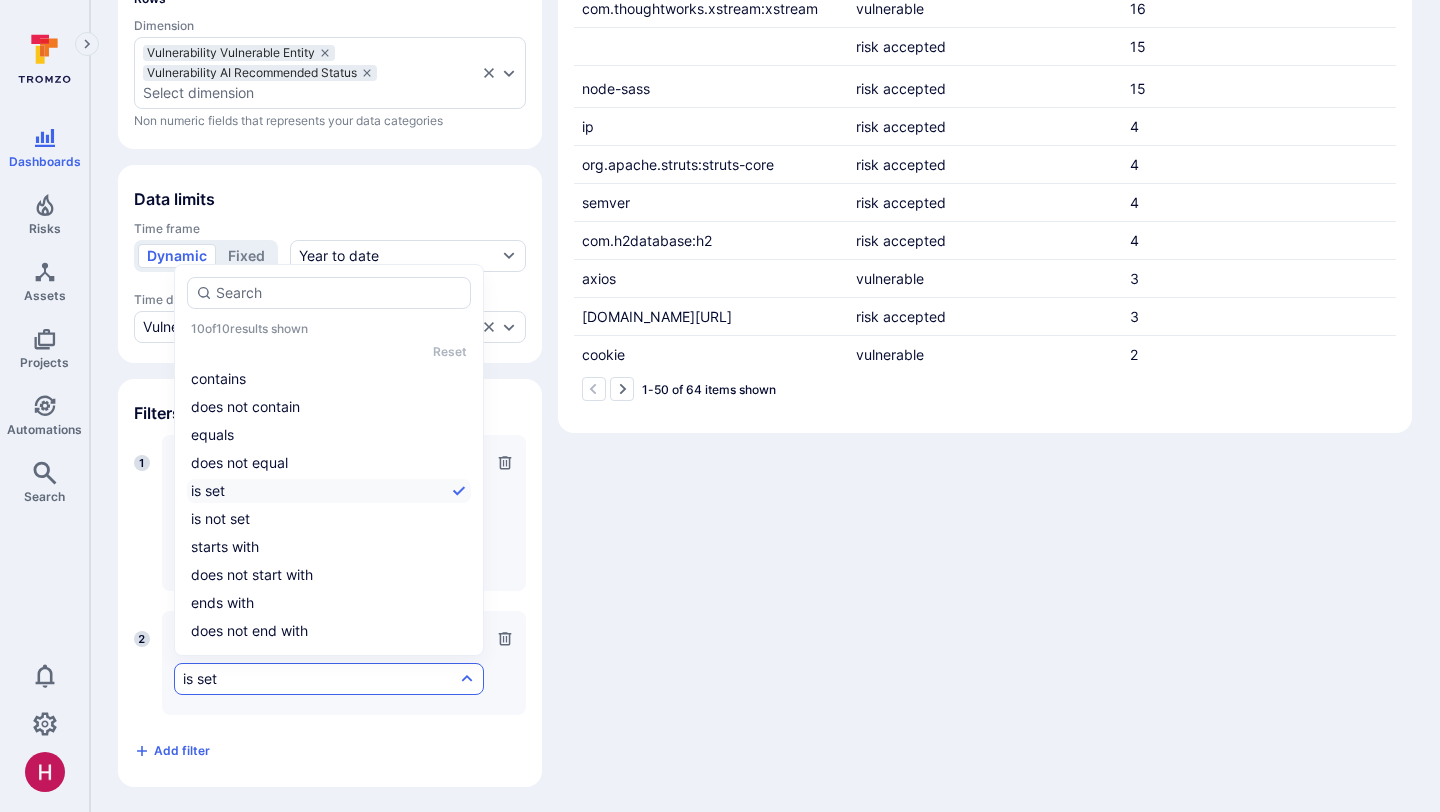 click on "Widget Table Columns Measures Vulnerability Count Select measure Numeric fields that represent your data values Rows Dimension Vulnerability Vulnerable Entity Vulnerability AI Recommended Status Select dimension Non numeric fields that represents your data categories Data limits Time frame Dynamic Fixed Year to date Time dimension Vulnerability Vulnerability Created at Filters 1 Vulnerability AI Recommended Status contains risk accepted vulnerable ​ Press Enter to add a custom value 2 Vulnerability Vulnerable Entity is set Add filter Preview widget Break down measures by Select dimension Show Total row 1-50 of 64 items shown Vulnerability Vulnerable Entity Vulnerability AI Recommended Status Vulnerability Count vulnerable 82 com.thoughtworks.xstream:xstream vulnerable 16 risk accepted 15 node-sass risk accepted 15 ip risk accepted 4 org.apache.struts:struts-core risk accepted 4 semver risk accepted 4 com.h2database:h2 risk accepted 4 axios vulnerable 3 github.com/docker/docker risk accepted 3 cookie 2 2 2 2" at bounding box center [765, 272] 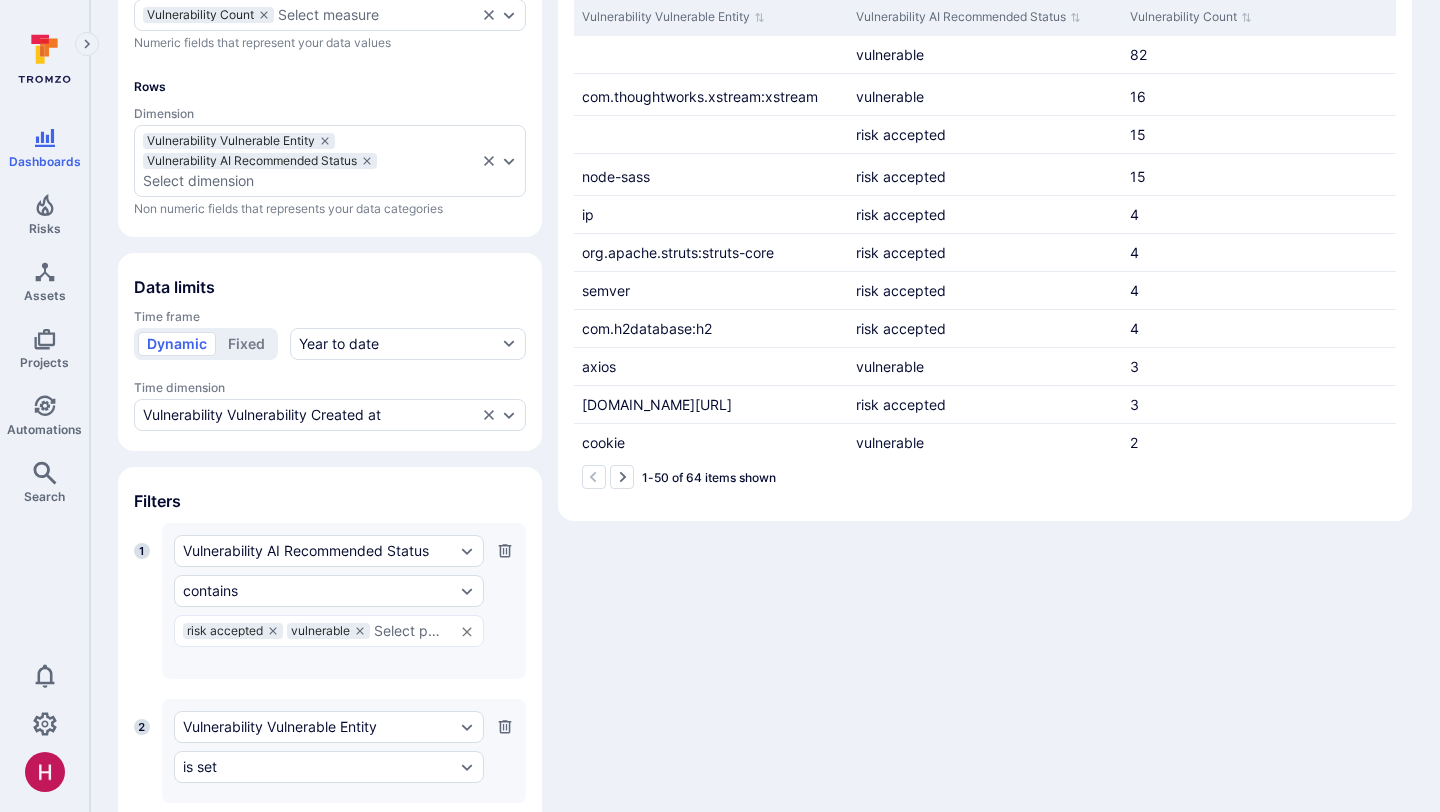 scroll, scrollTop: 385, scrollLeft: 0, axis: vertical 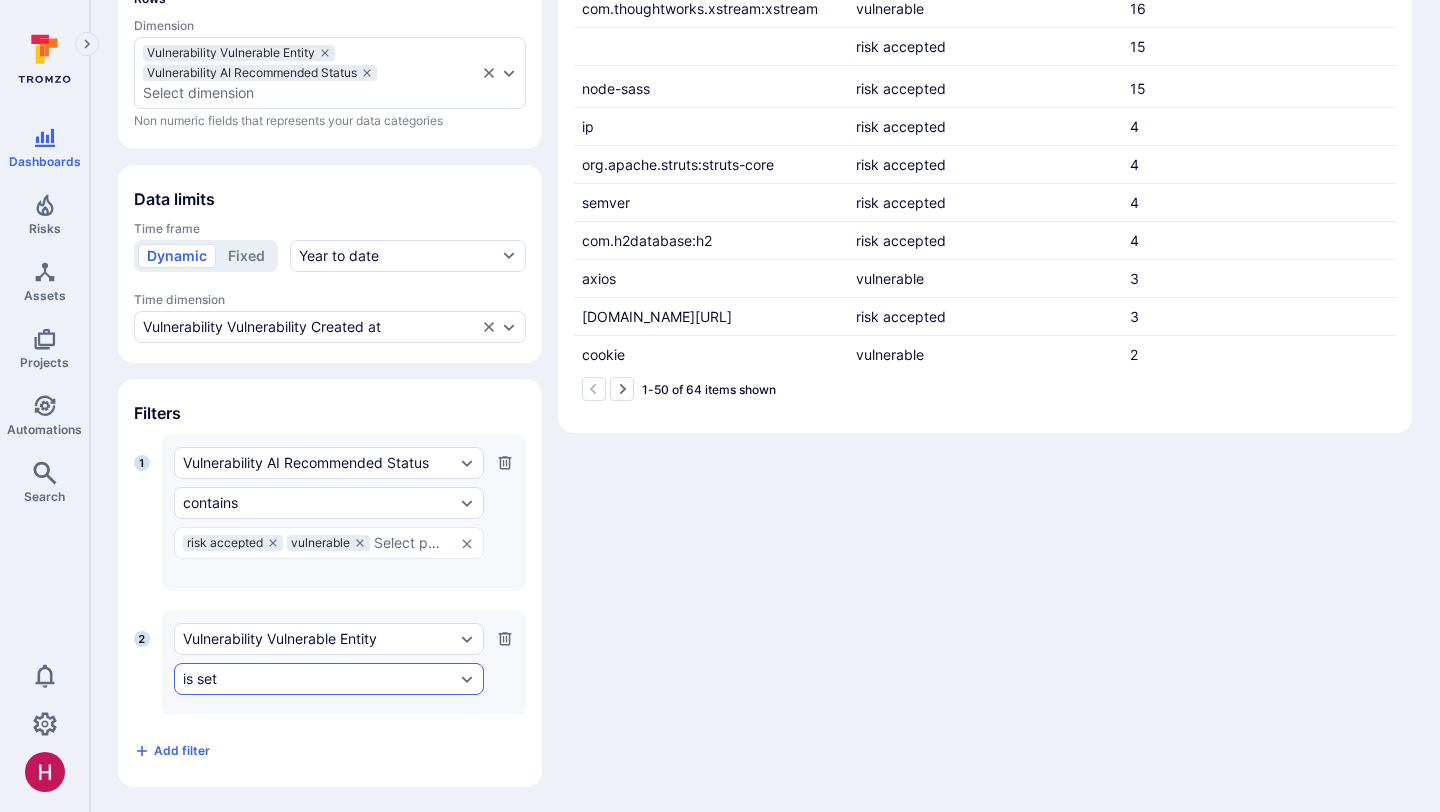 click on "is set" at bounding box center (329, 679) 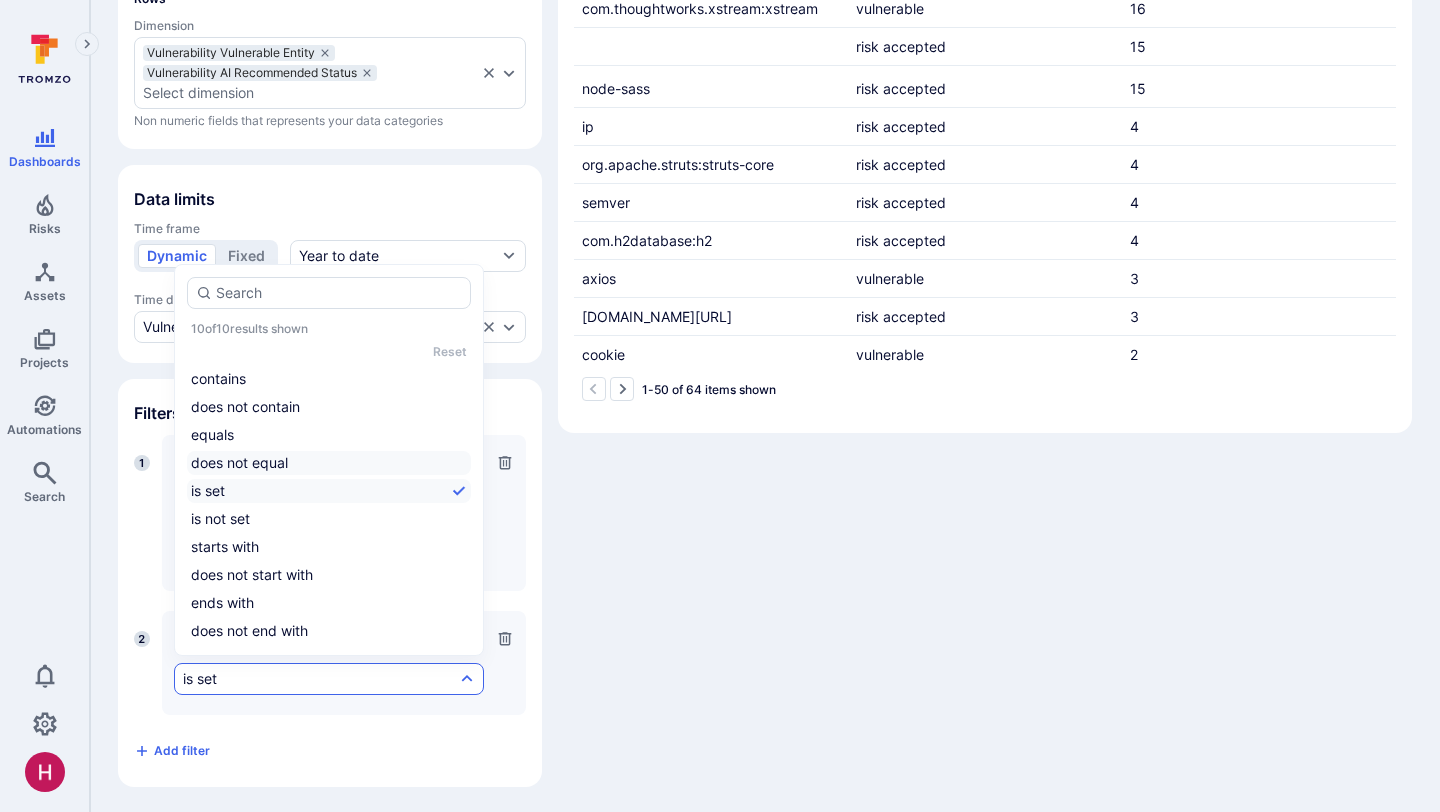 click on "does not equal" at bounding box center [329, 463] 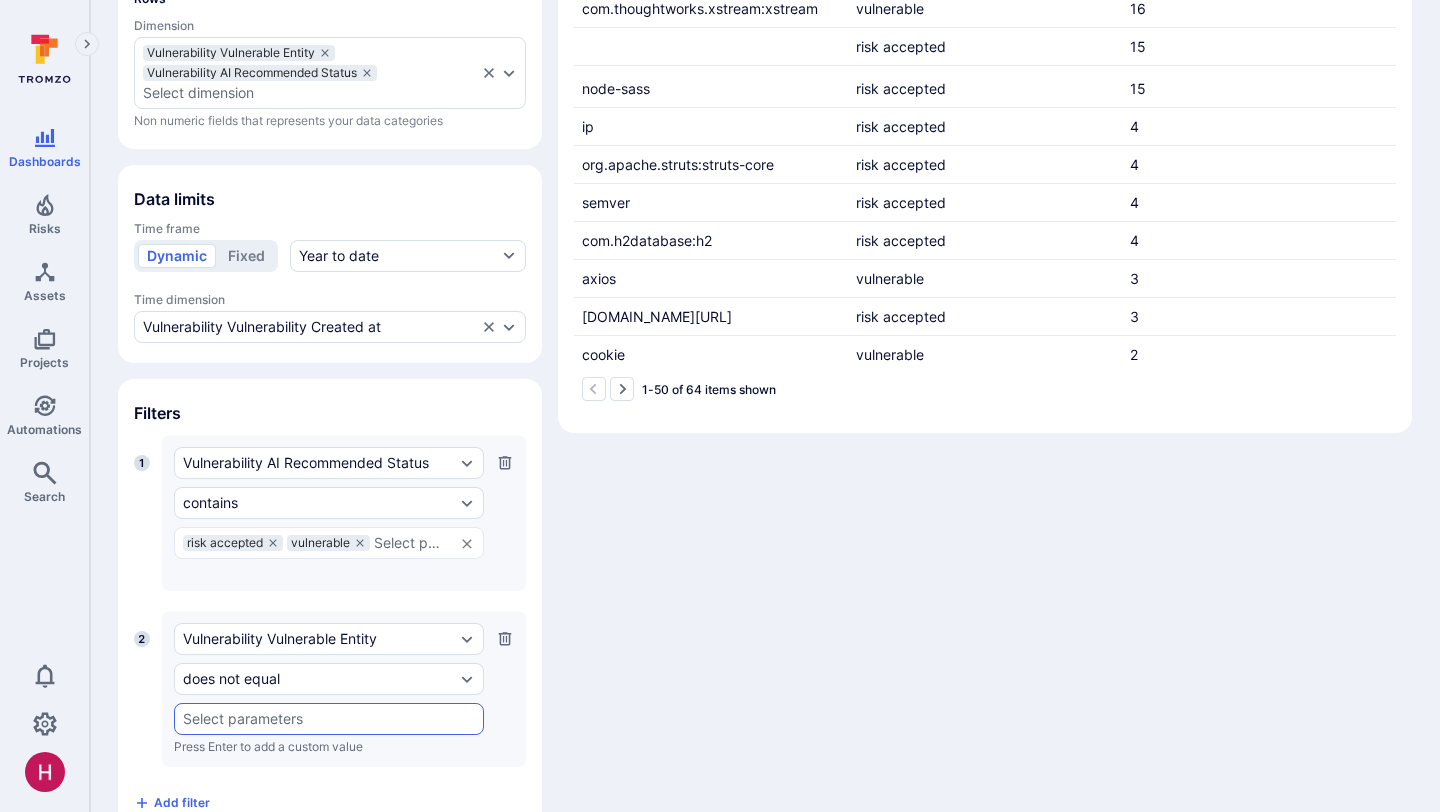 click on "Widget Table Columns Measures Vulnerability Count Select measure Numeric fields that represent your data values Rows Dimension Vulnerability Vulnerable Entity Vulnerability AI Recommended Status Select dimension Non numeric fields that represents your data categories Data limits Time frame Dynamic Fixed Year to date Time dimension Vulnerability Vulnerability Created at Filters 1 Vulnerability AI Recommended Status contains risk accepted vulnerable ​ Press Enter to add a custom value 2 Vulnerability Vulnerable Entity does not equal ​ Press Enter to add a custom value Add filter Preview widget Break down measures by Select dimension Show Total row 1-50 of 64 items shown Vulnerability Vulnerable Entity Vulnerability AI Recommended Status Vulnerability Count vulnerable 82 com.thoughtworks.xstream:xstream vulnerable 16 risk accepted 15 node-sass risk accepted 15 ip risk accepted 4 org.apache.struts:struts-core risk accepted 4 semver risk accepted 4 com.h2database:h2 risk accepted 4 axios vulnerable 3 3 cookie" at bounding box center (765, 298) 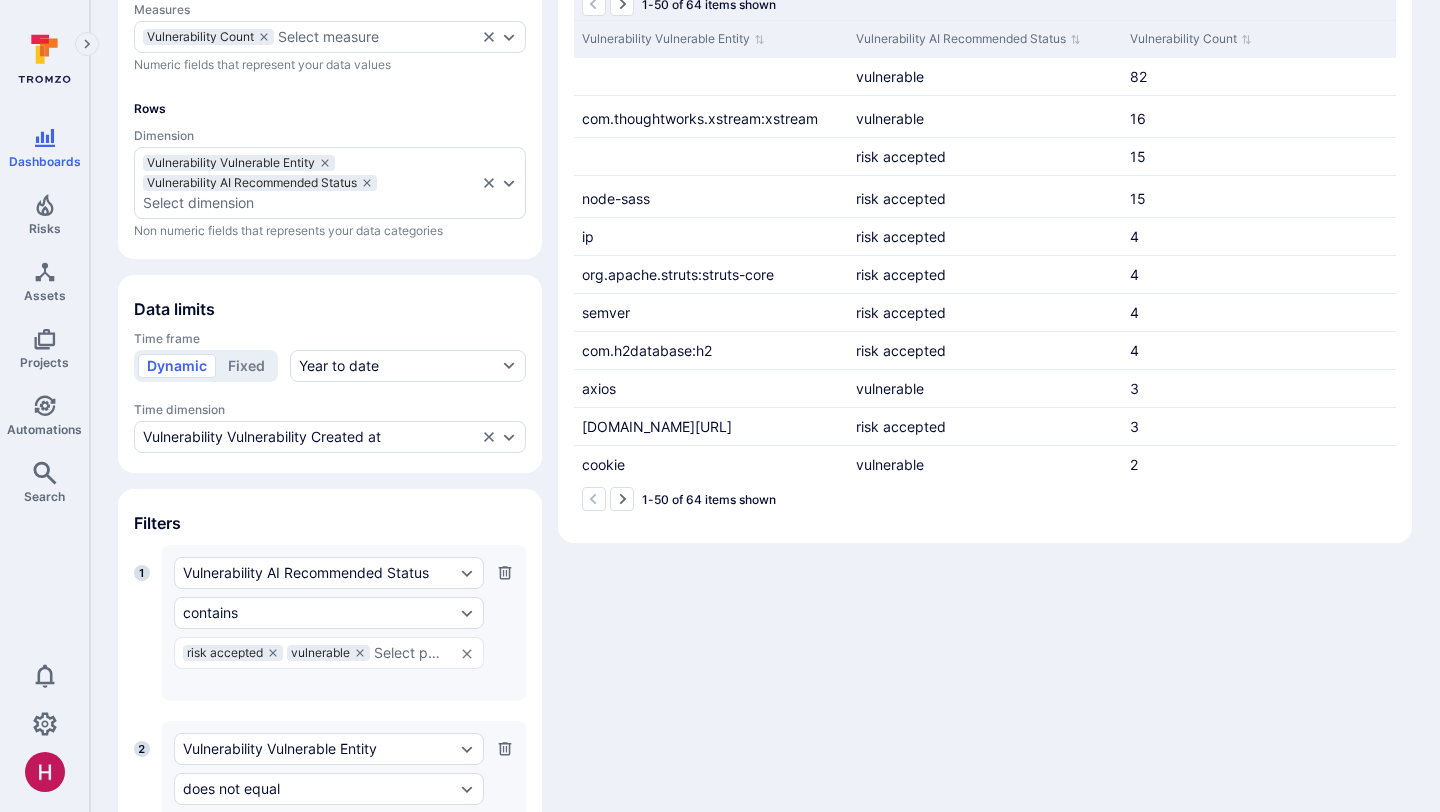 scroll, scrollTop: 437, scrollLeft: 0, axis: vertical 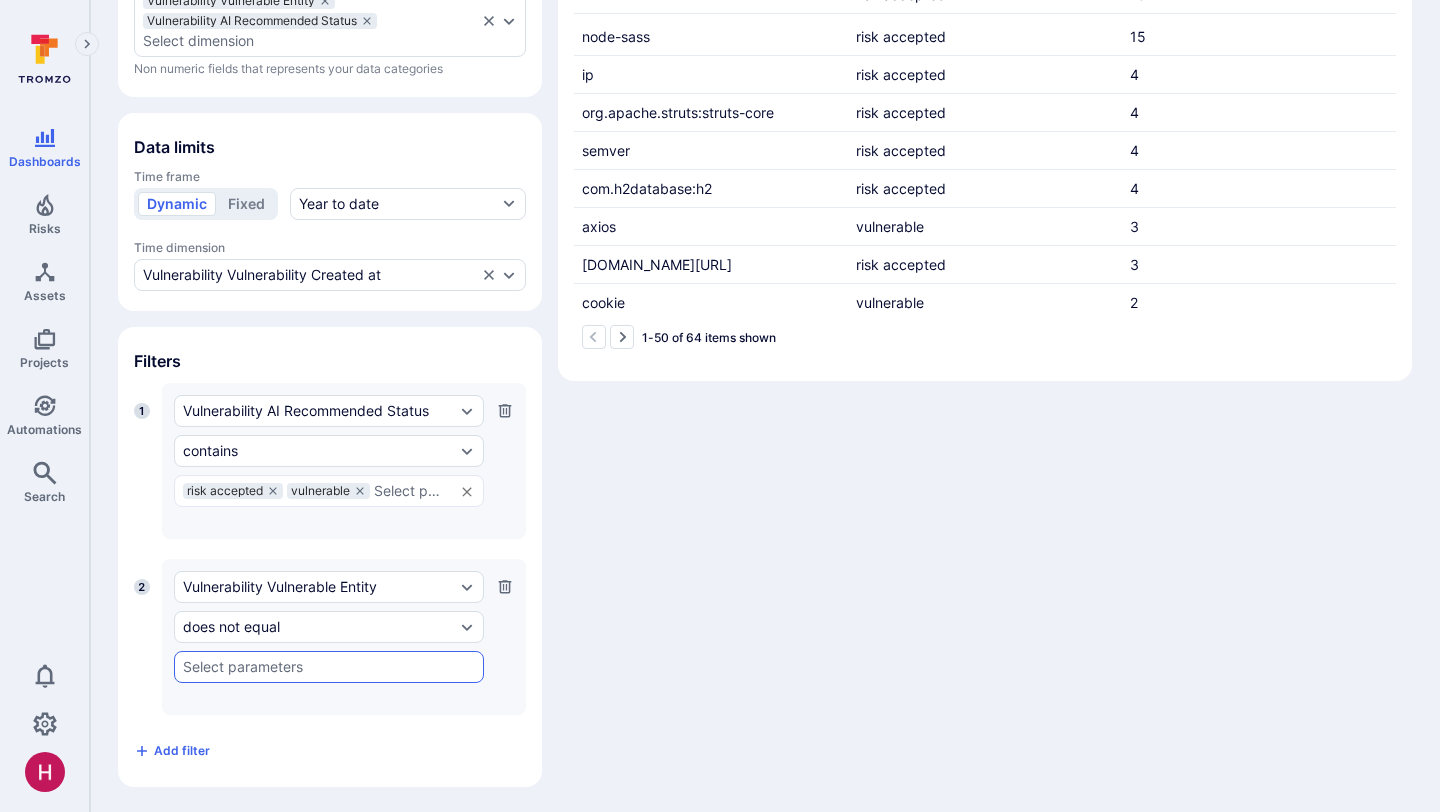 click at bounding box center (329, 667) 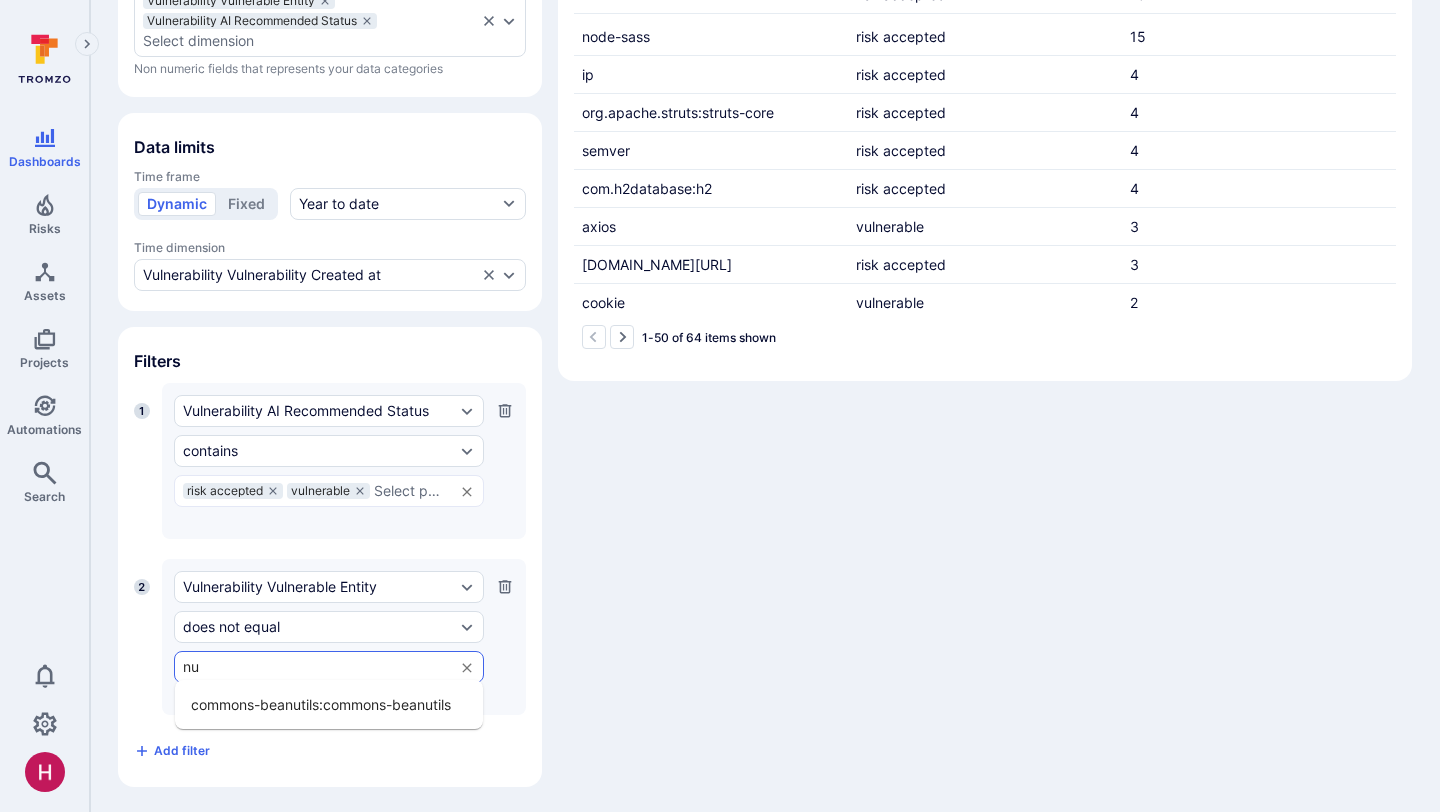 type on "nul" 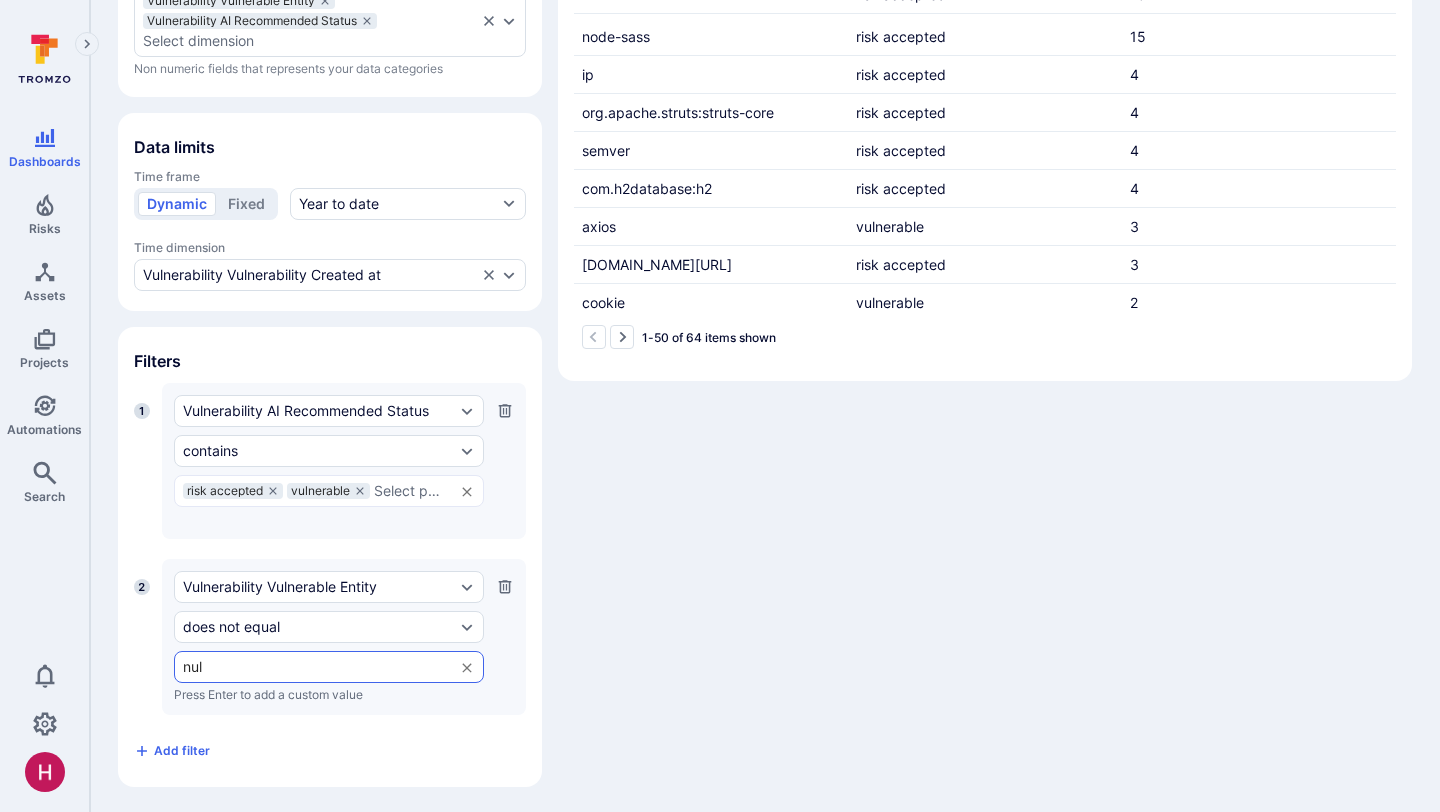type 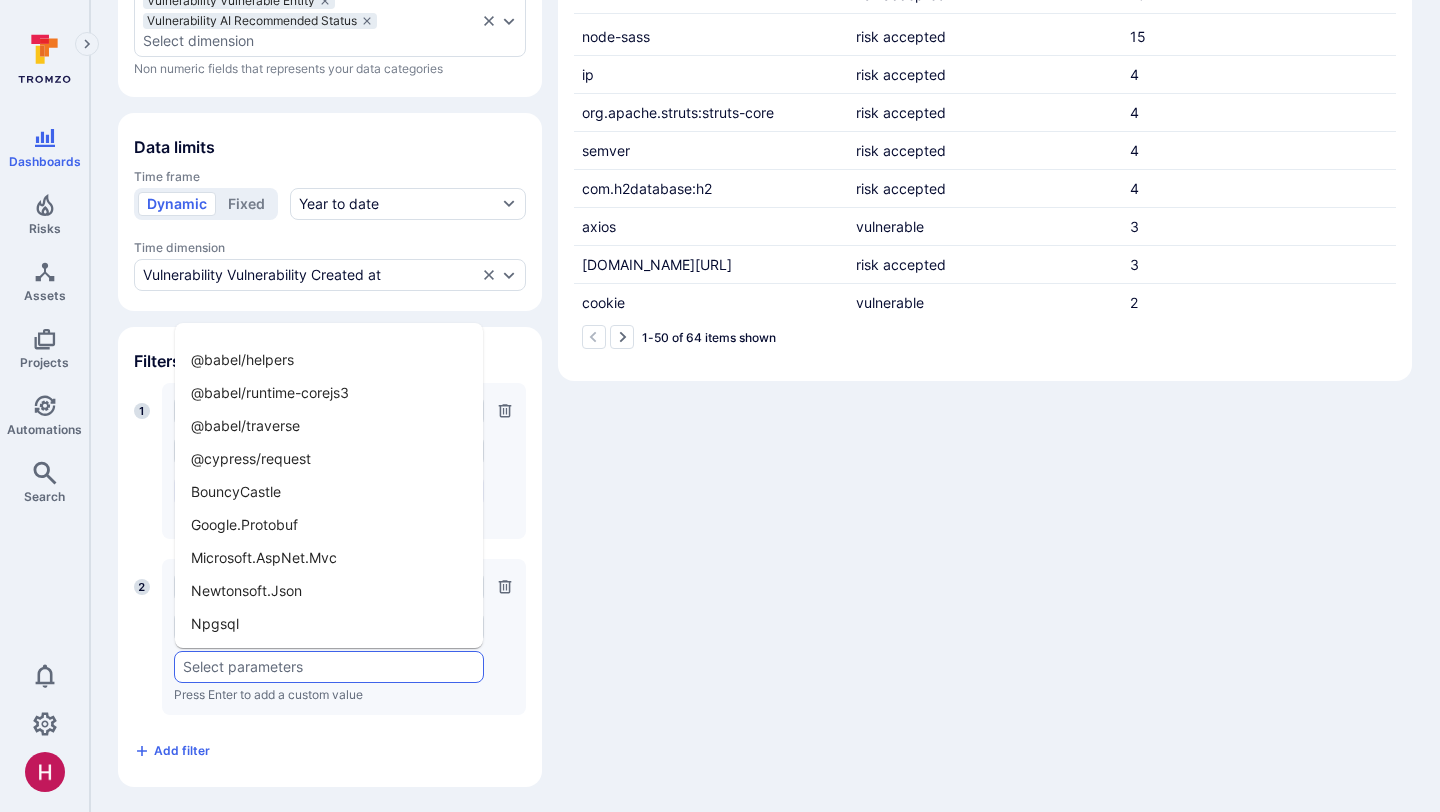 click on "Widget Table Columns Measures Vulnerability Count Select measure Numeric fields that represent your data values Rows Dimension Vulnerability Vulnerable Entity Vulnerability AI Recommended Status Select dimension Non numeric fields that represents your data categories Data limits Time frame Dynamic Fixed Year to date Time dimension Vulnerability Vulnerability Created at Filters 1 Vulnerability AI Recommended Status contains risk accepted vulnerable ​ Press Enter to add a custom value 2 Vulnerability Vulnerable Entity does not equal ​ Press Enter to add a custom value Add filter Preview widget Break down measures by Select dimension Show Total row 1-50 of 64 items shown Vulnerability Vulnerable Entity Vulnerability AI Recommended Status Vulnerability Count vulnerable 82 com.thoughtworks.xstream:xstream vulnerable 16 risk accepted 15 node-sass risk accepted 15 ip risk accepted 4 org.apache.struts:struts-core risk accepted 4 semver risk accepted 4 com.h2database:h2 risk accepted 4 axios vulnerable 3 3 cookie" at bounding box center [765, 246] 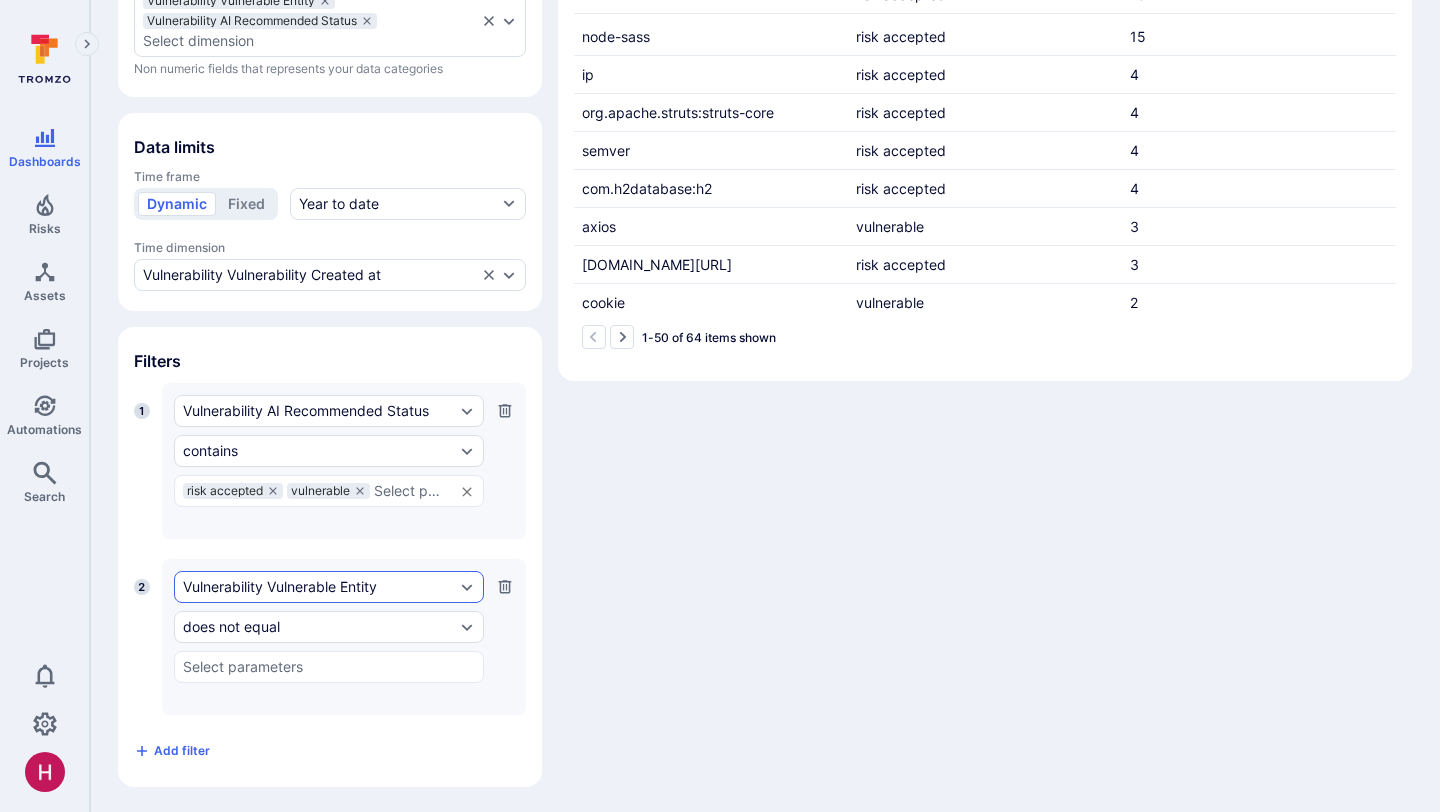 click on "Vulnerability Vulnerable Entity" at bounding box center (329, 587) 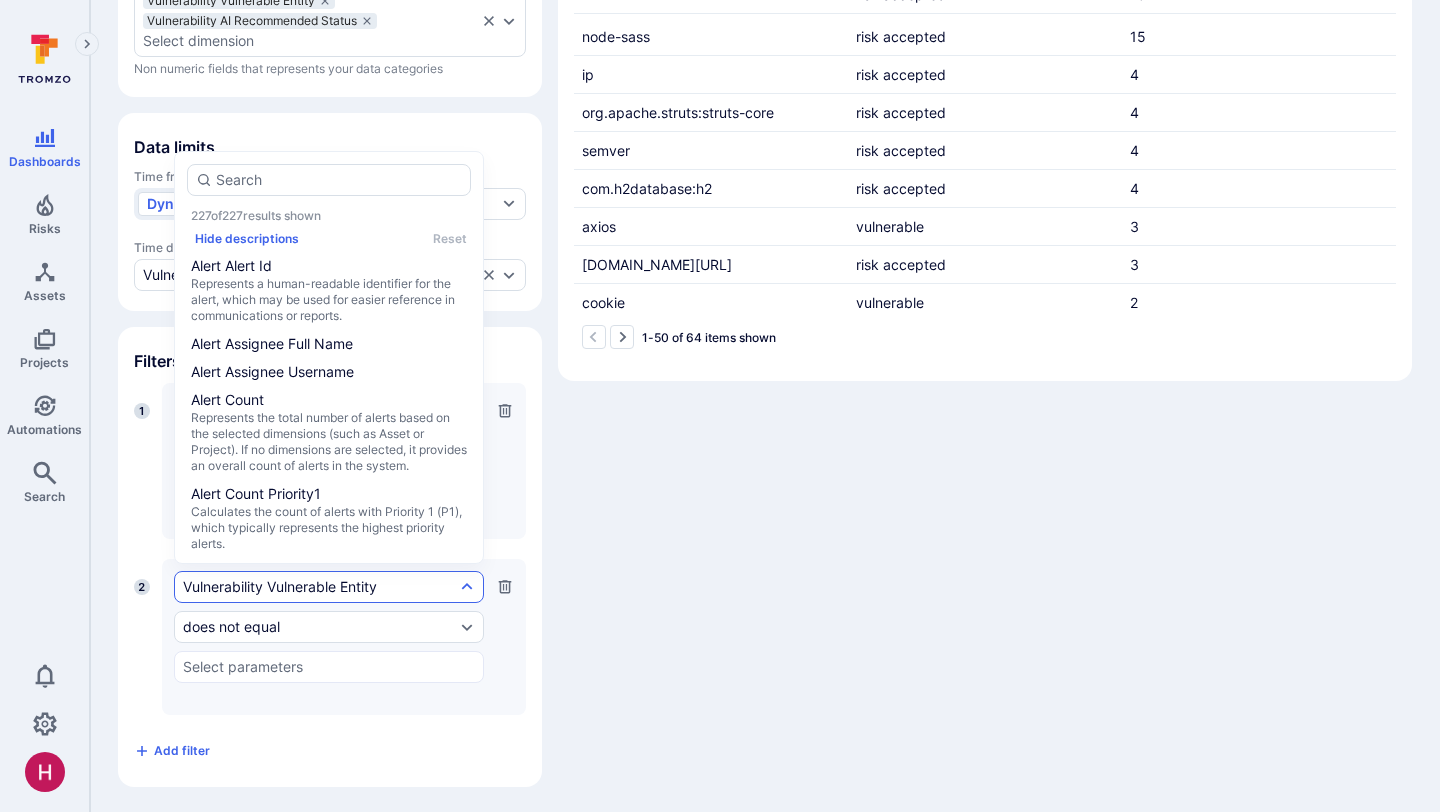 scroll, scrollTop: 11894, scrollLeft: 0, axis: vertical 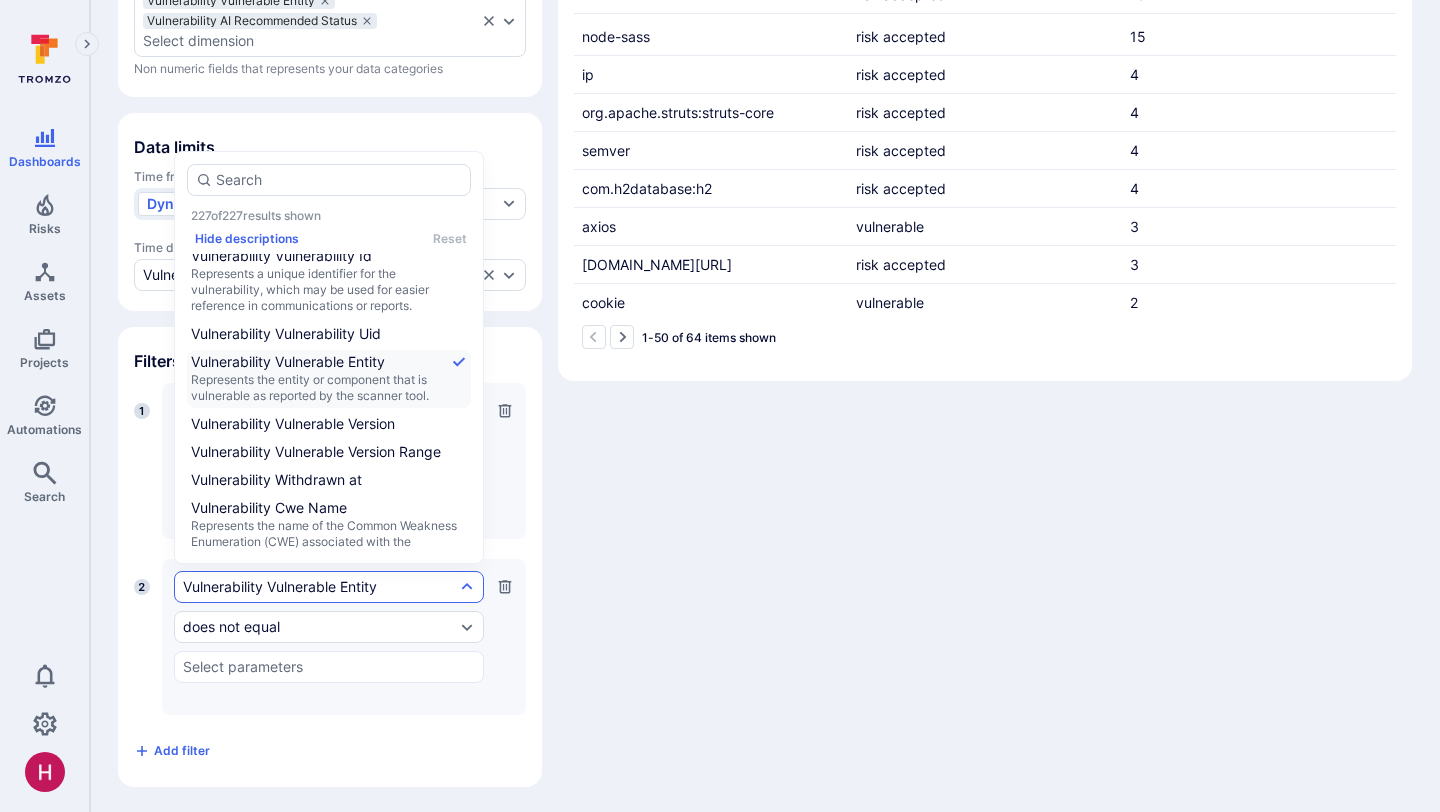 click on "Vulnerability Vulnerable Entity" at bounding box center [329, 587] 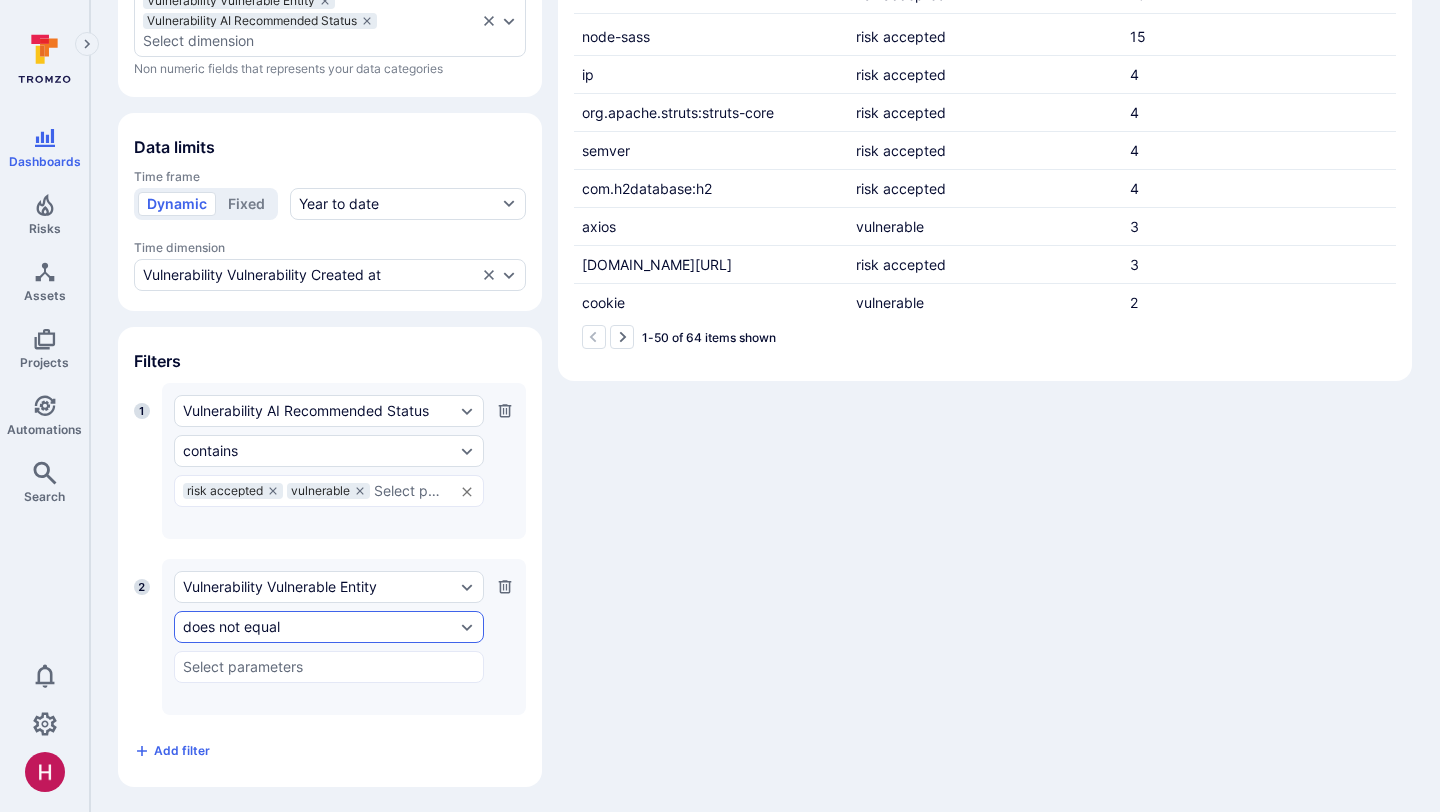 click on "does not equal" at bounding box center [319, 627] 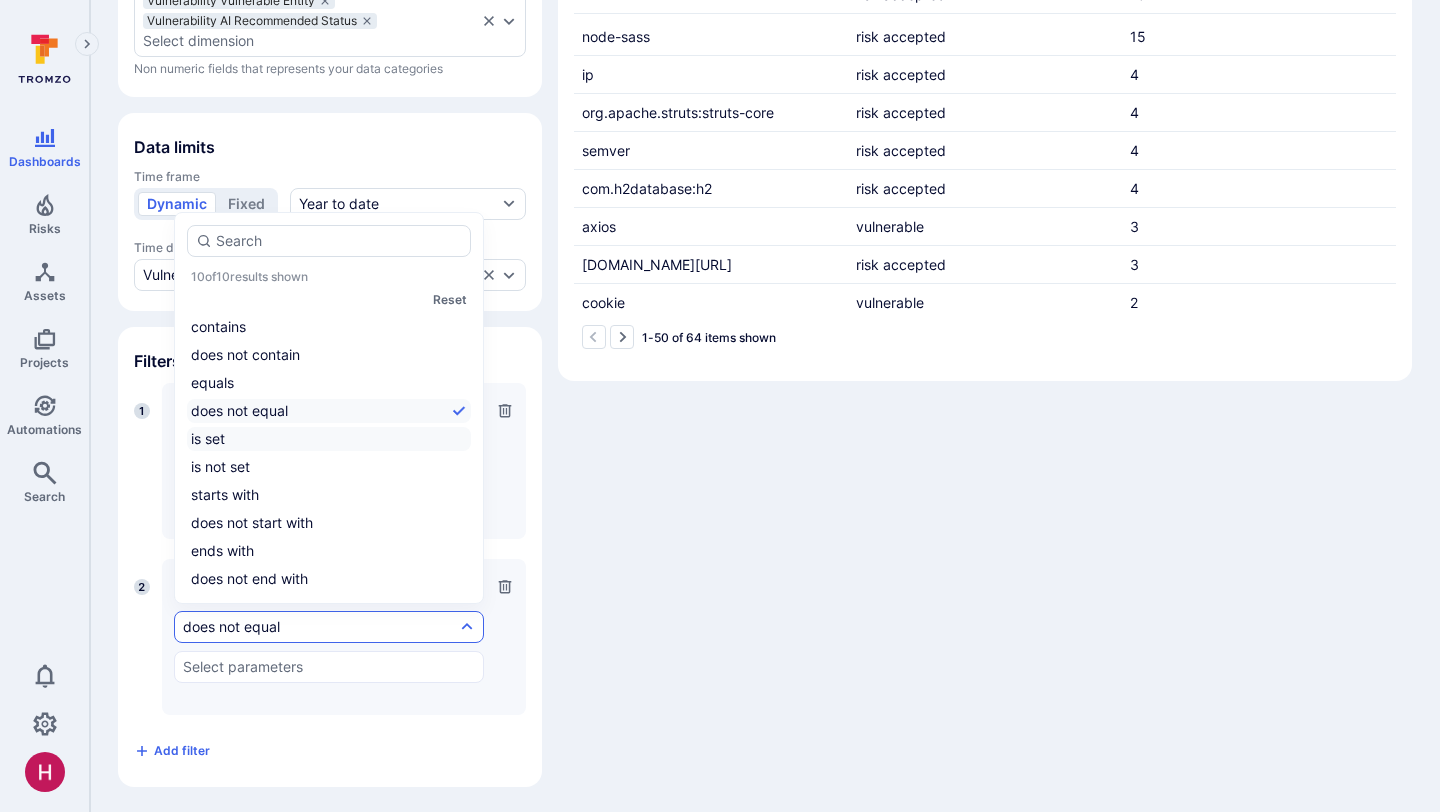 click on "is set" at bounding box center [329, 439] 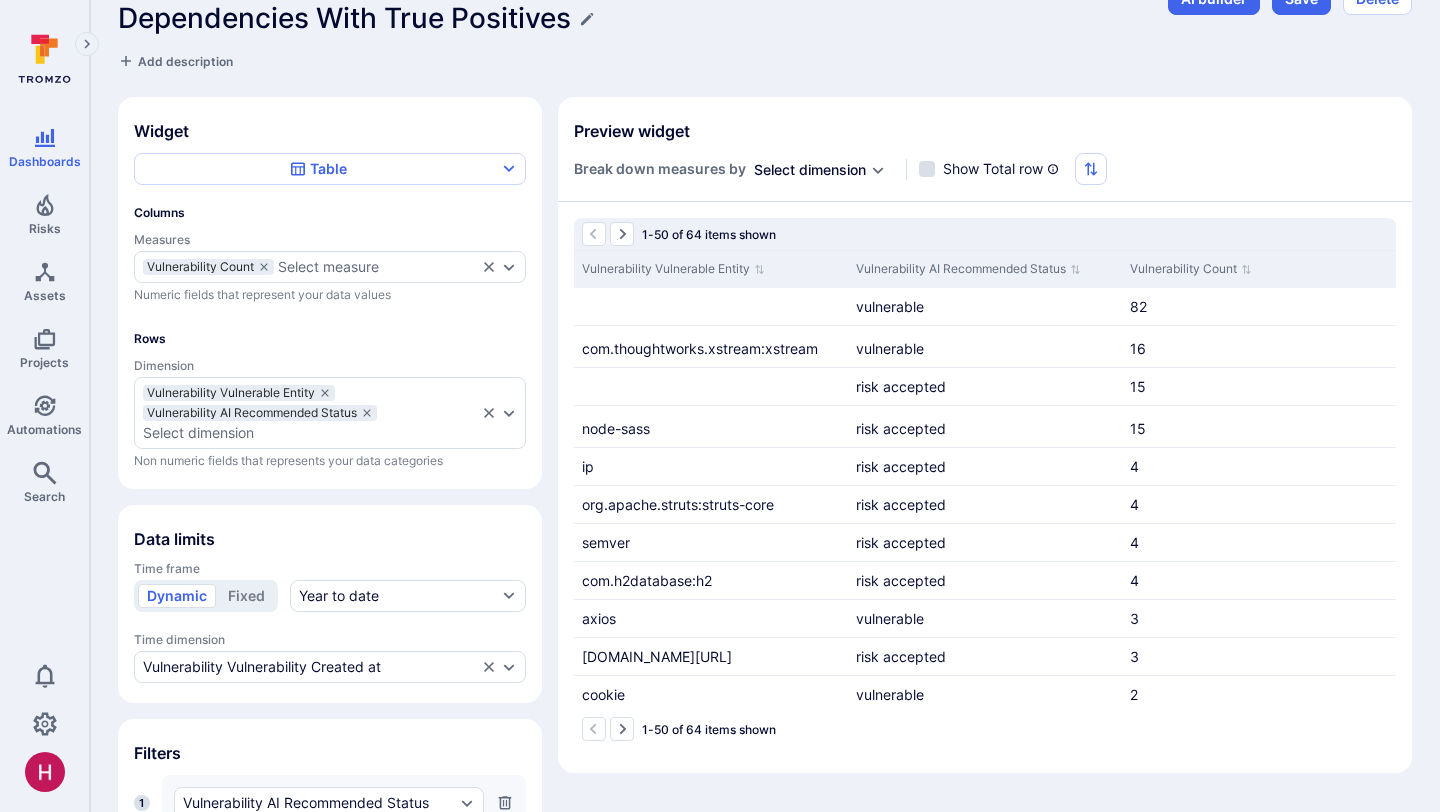 scroll, scrollTop: 40, scrollLeft: 0, axis: vertical 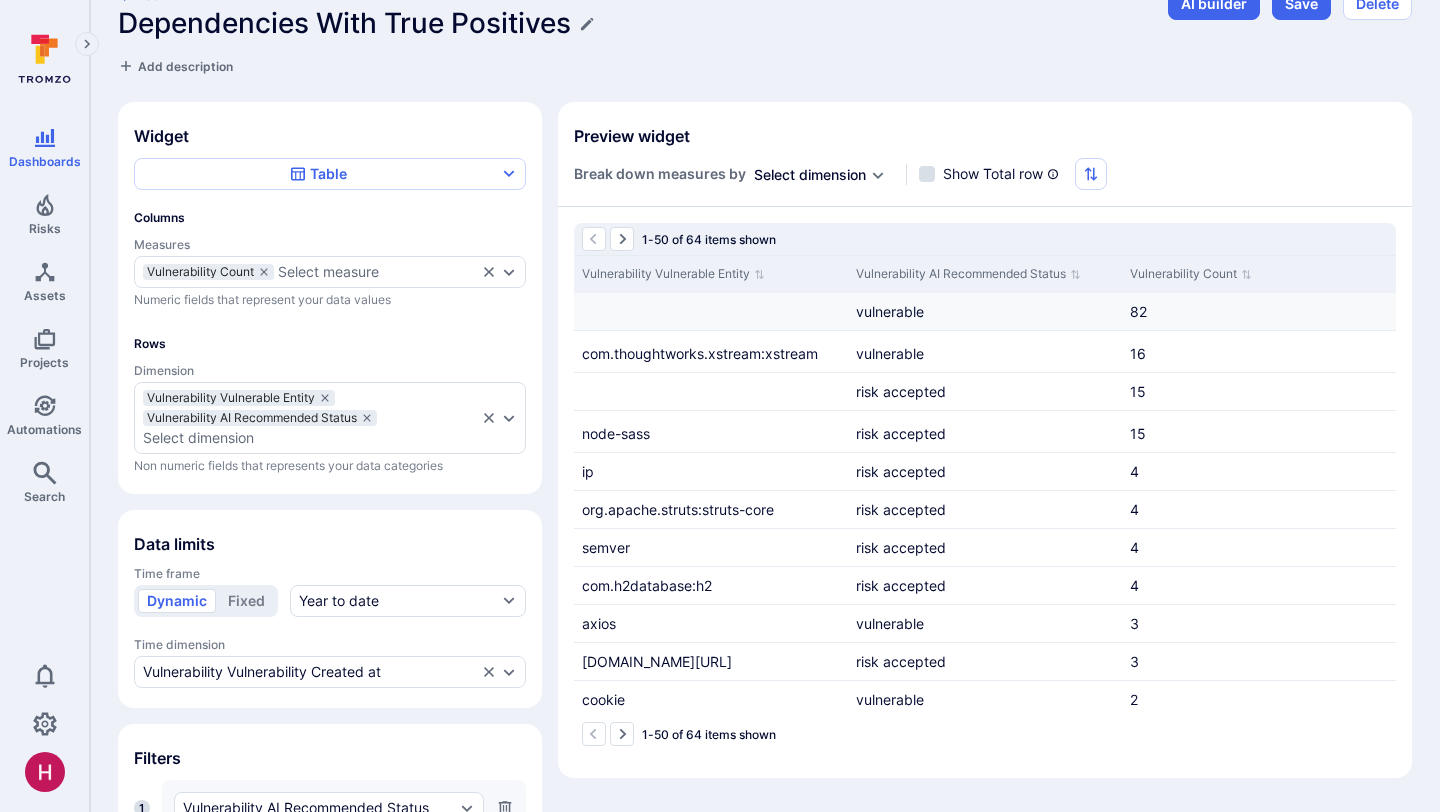 click on "82" at bounding box center (1138, 311) 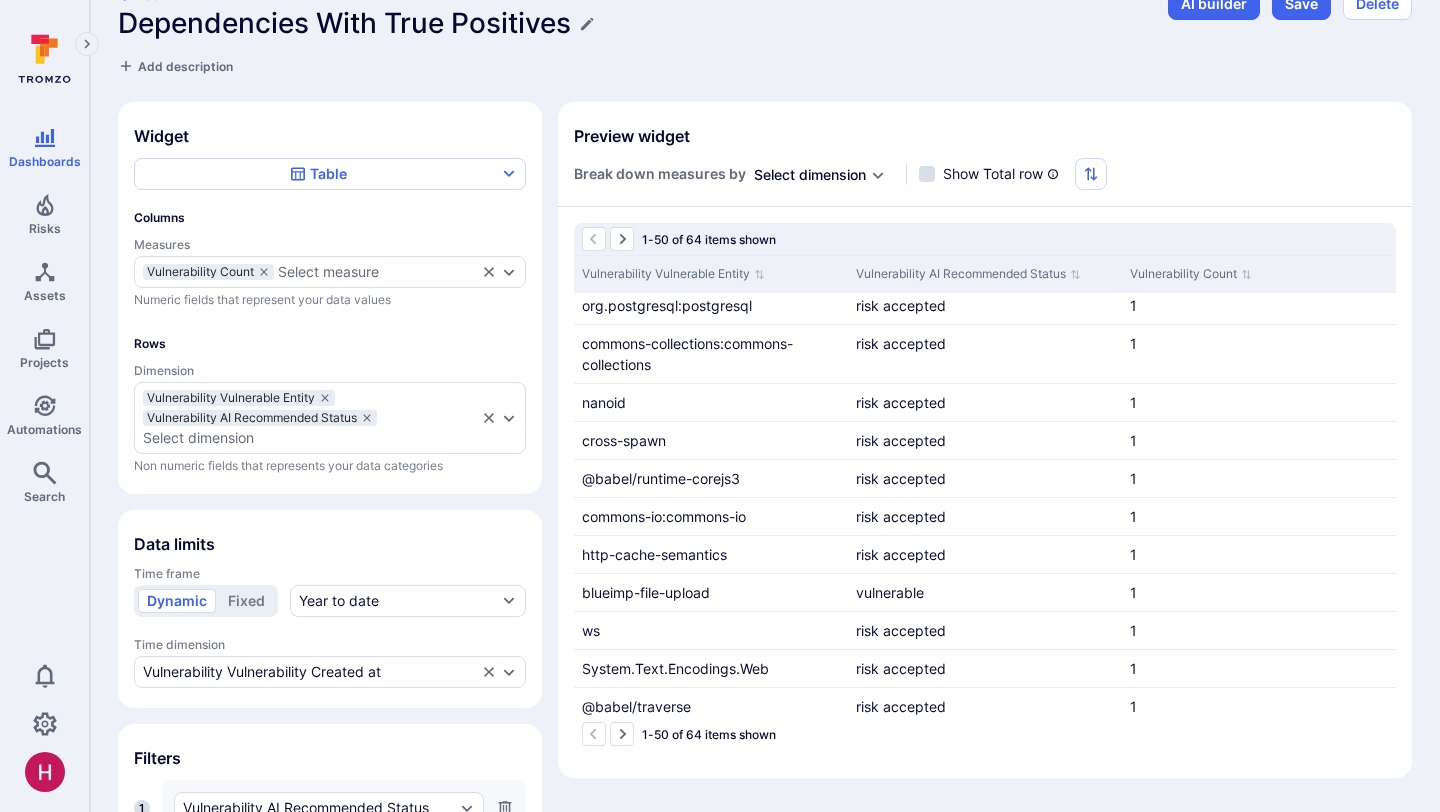 scroll, scrollTop: 0, scrollLeft: 0, axis: both 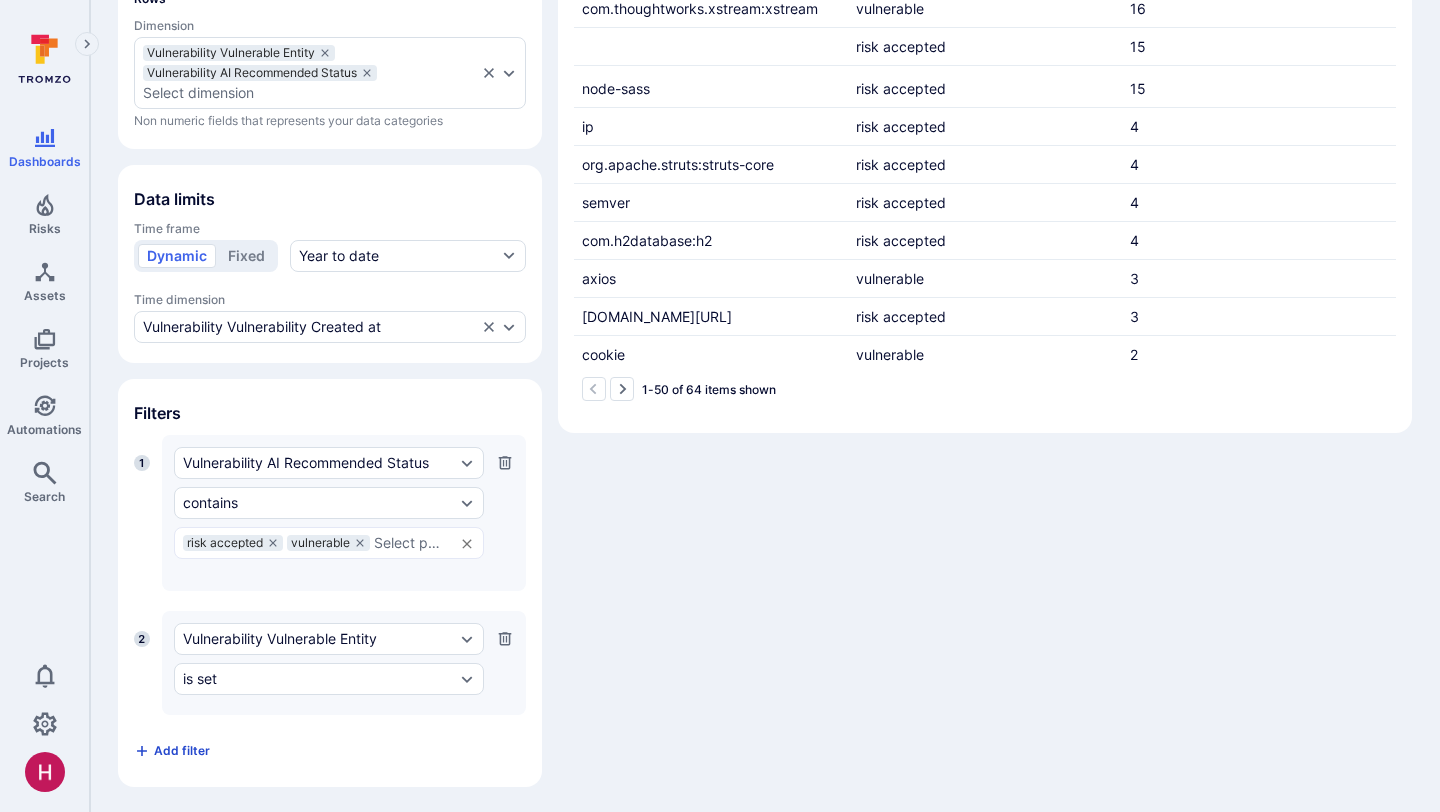 click on "Add filter" at bounding box center (182, 750) 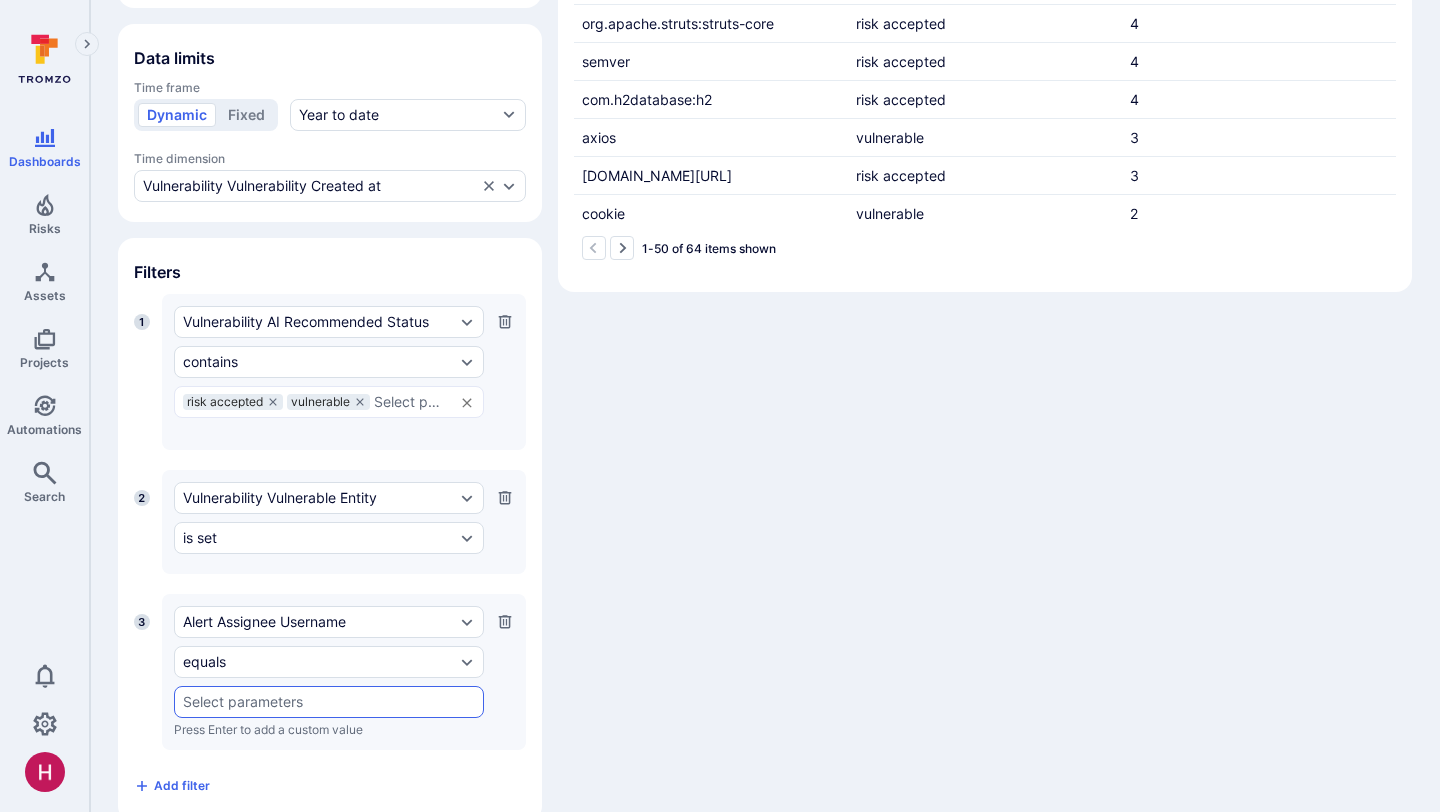 scroll, scrollTop: 561, scrollLeft: 0, axis: vertical 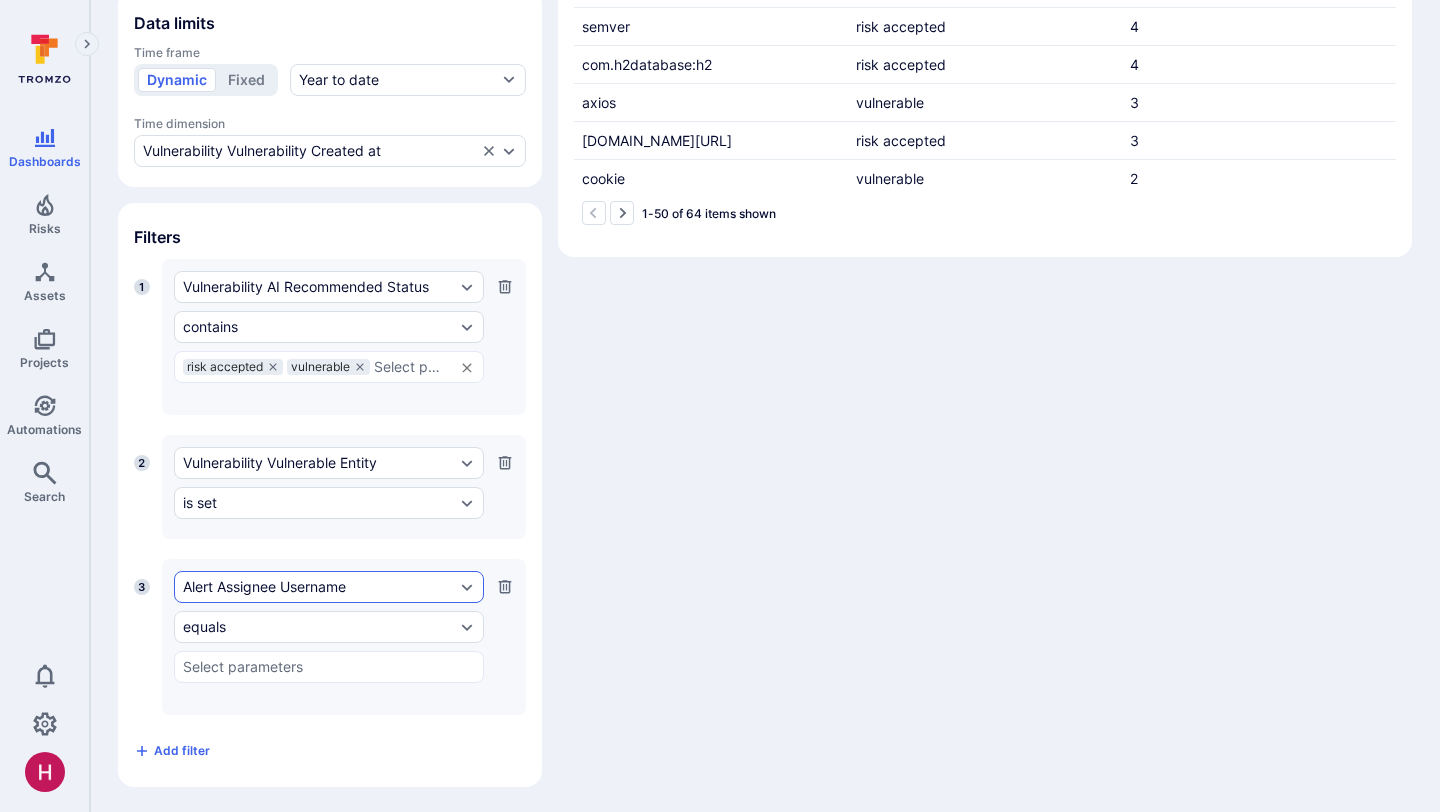 click on "Alert Assignee Username" at bounding box center [319, 587] 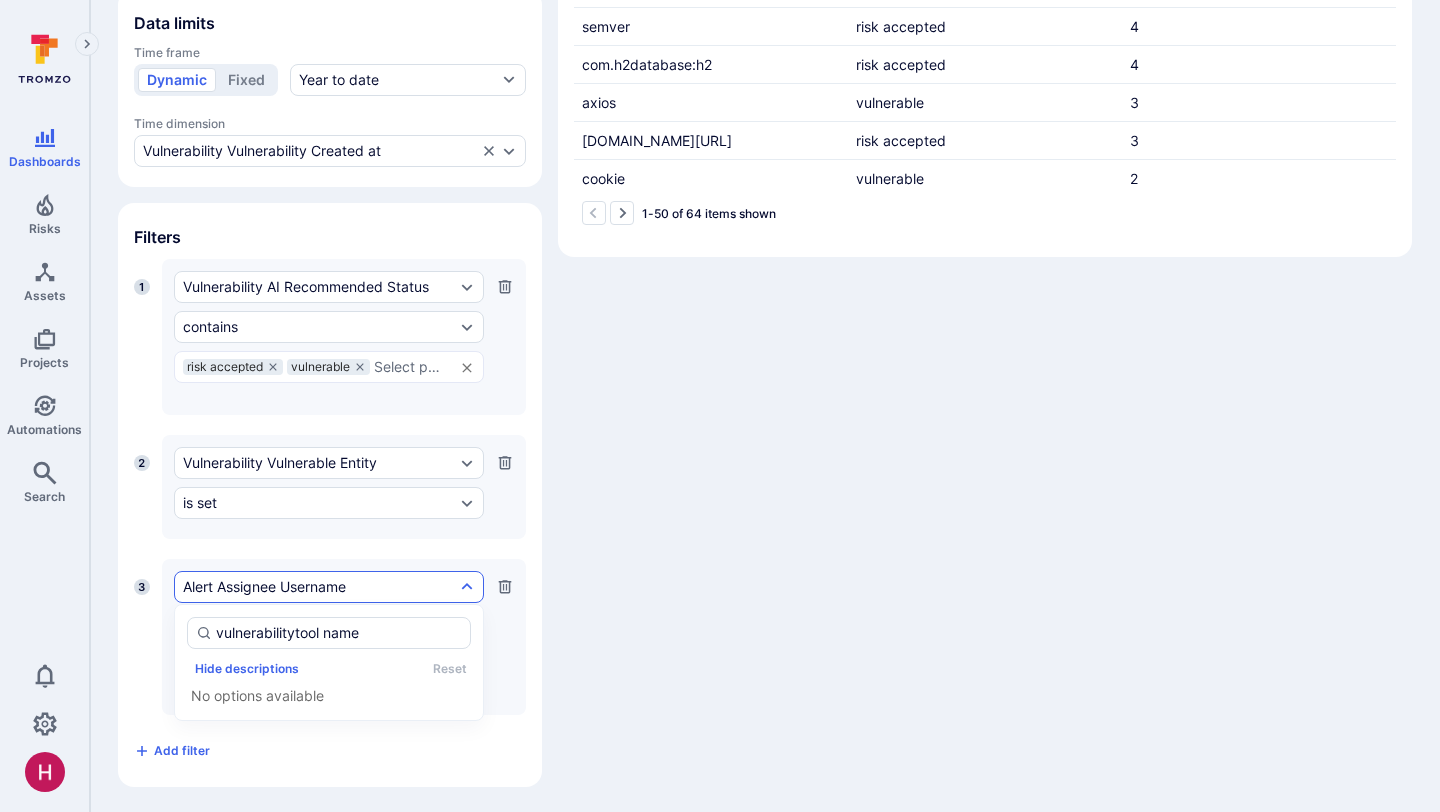 type on "vulnerability tool name" 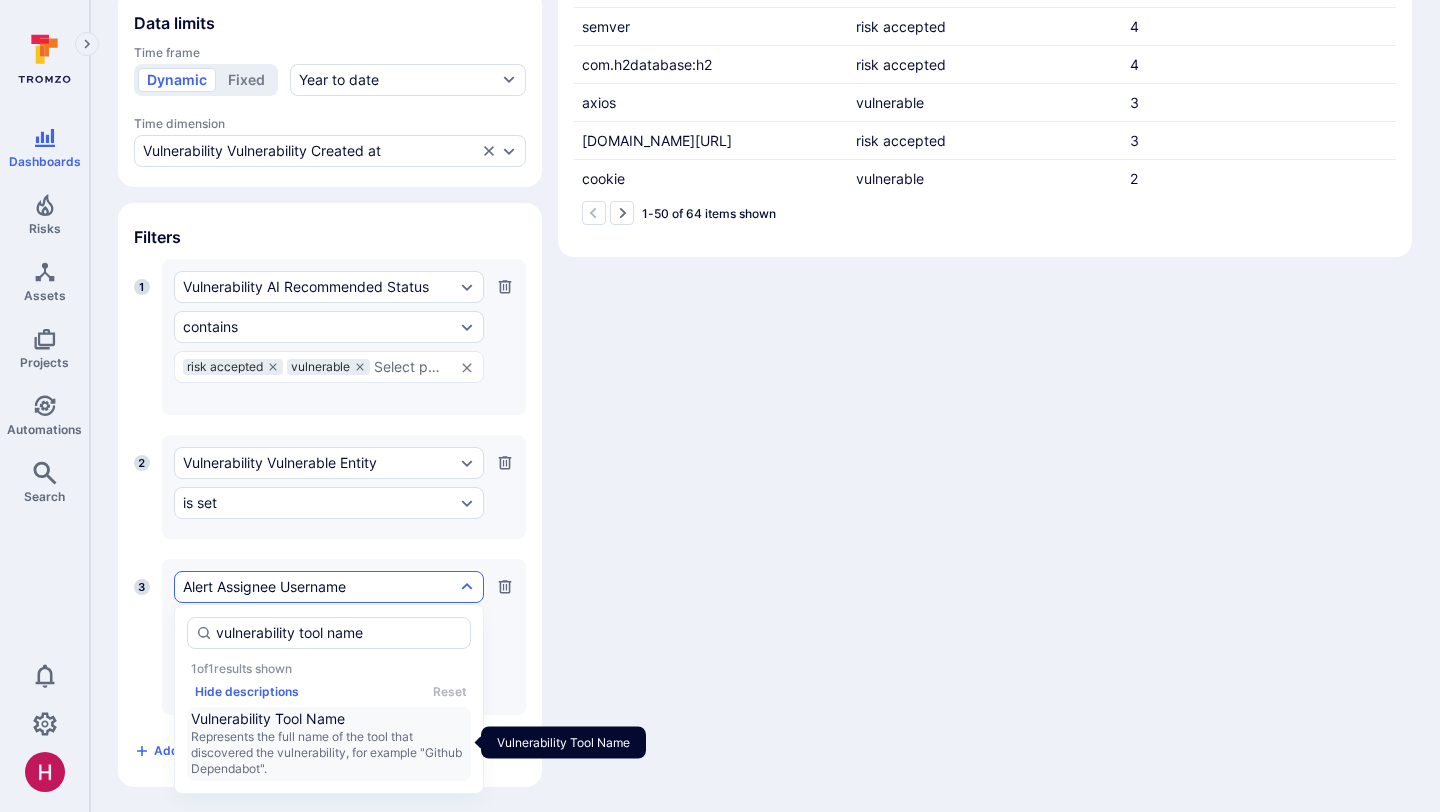 click on "Vulnerability Tool Name" at bounding box center (329, 719) 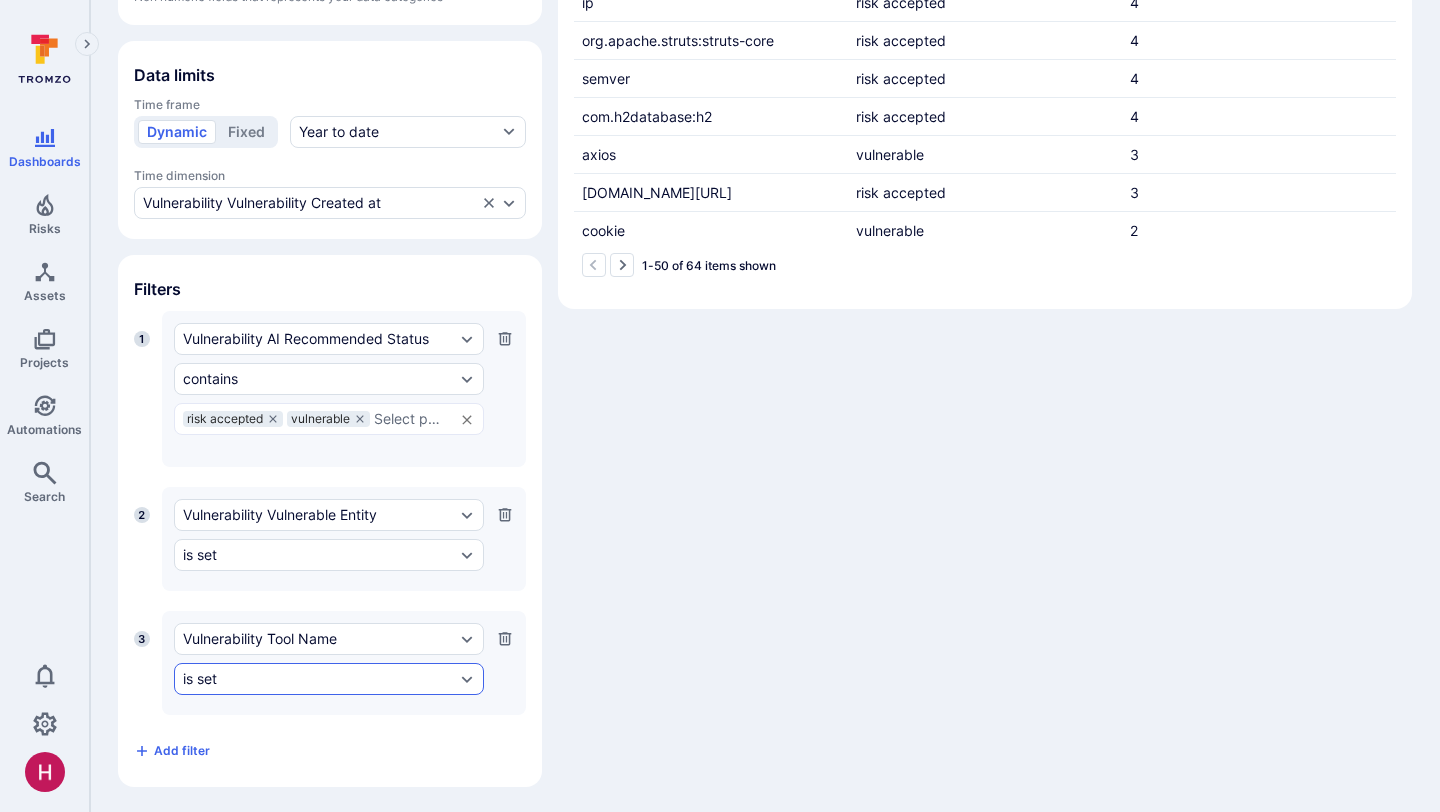 click on "is set" at bounding box center (329, 679) 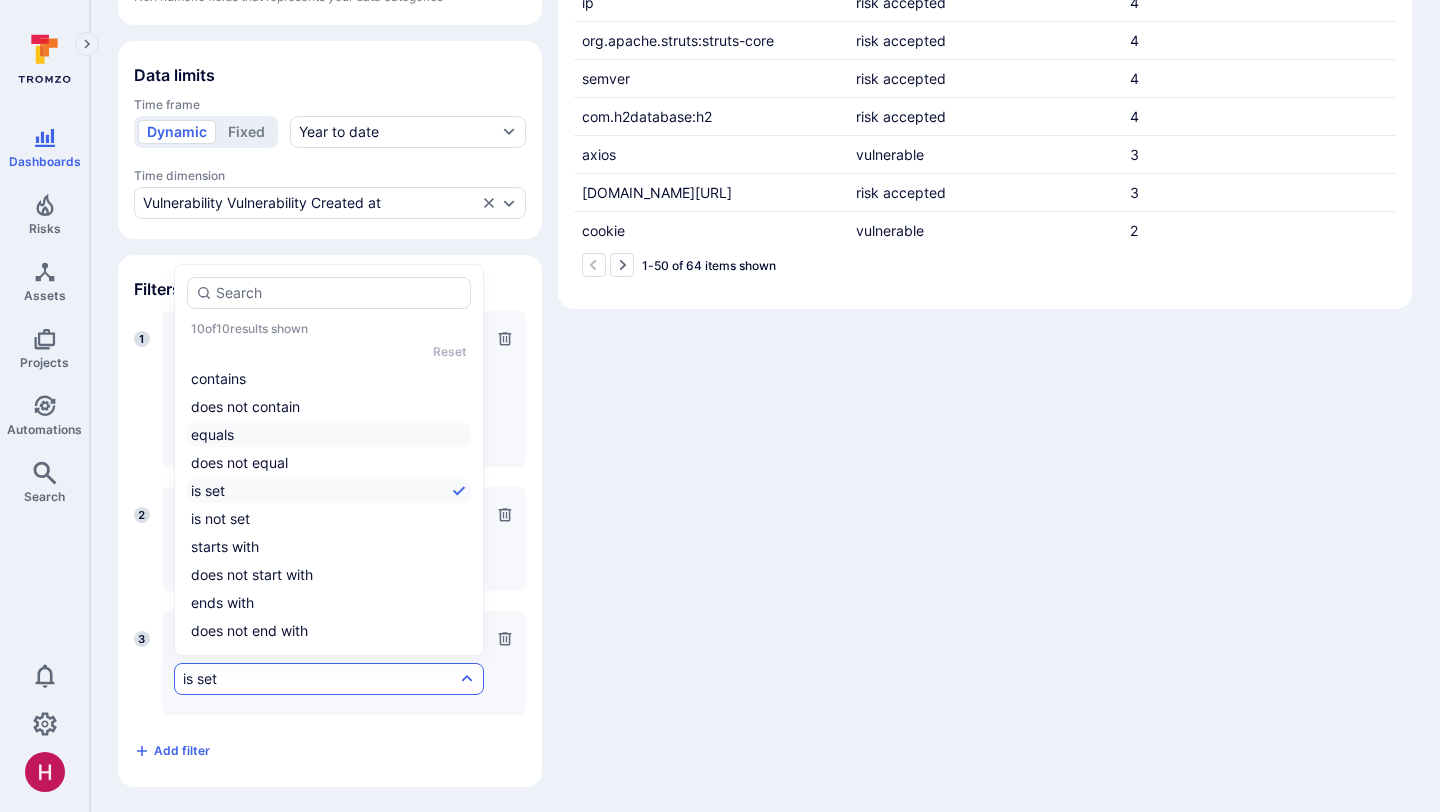 click on "equals" at bounding box center [329, 435] 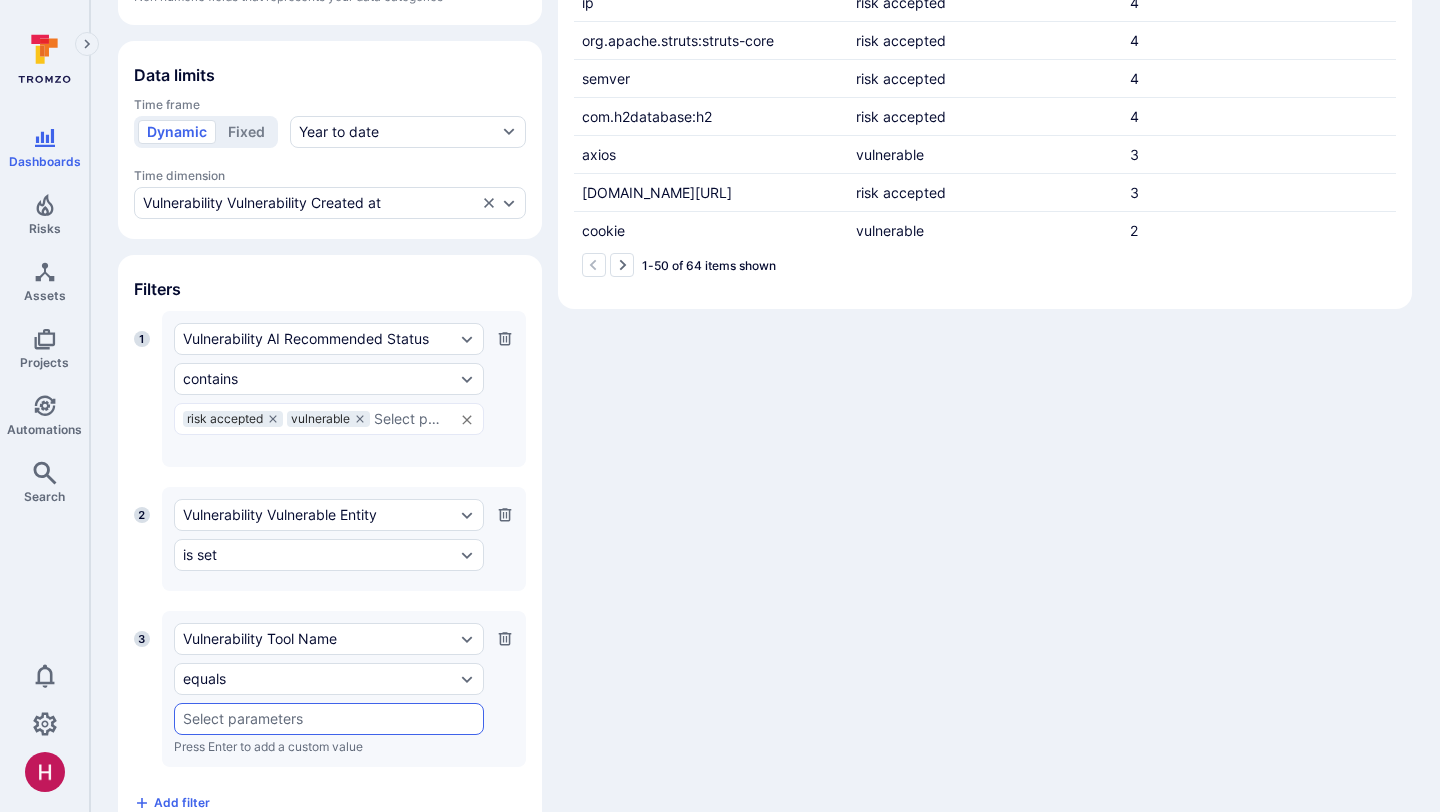 click at bounding box center (329, 719) 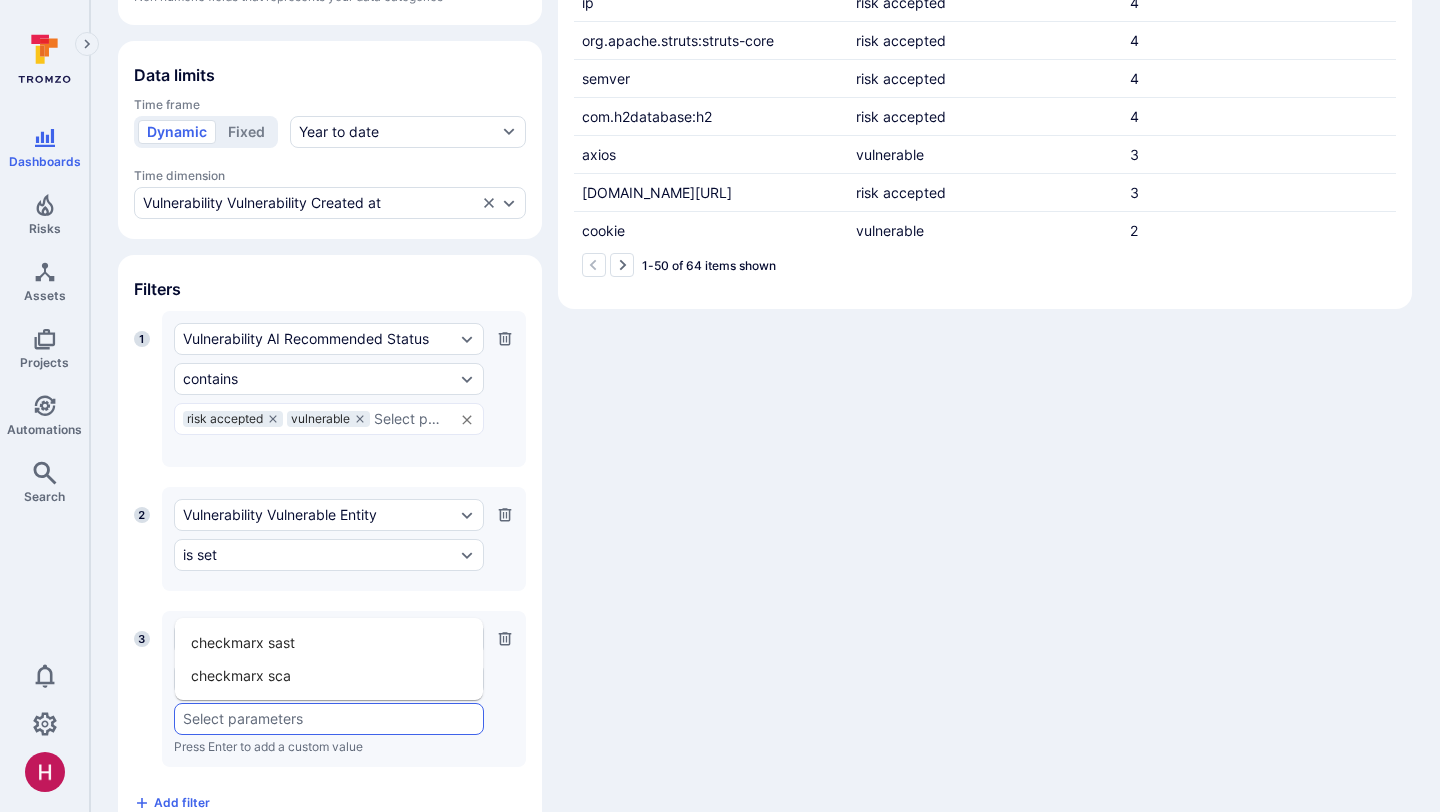 click on "checkmarx sca" at bounding box center (329, 675) 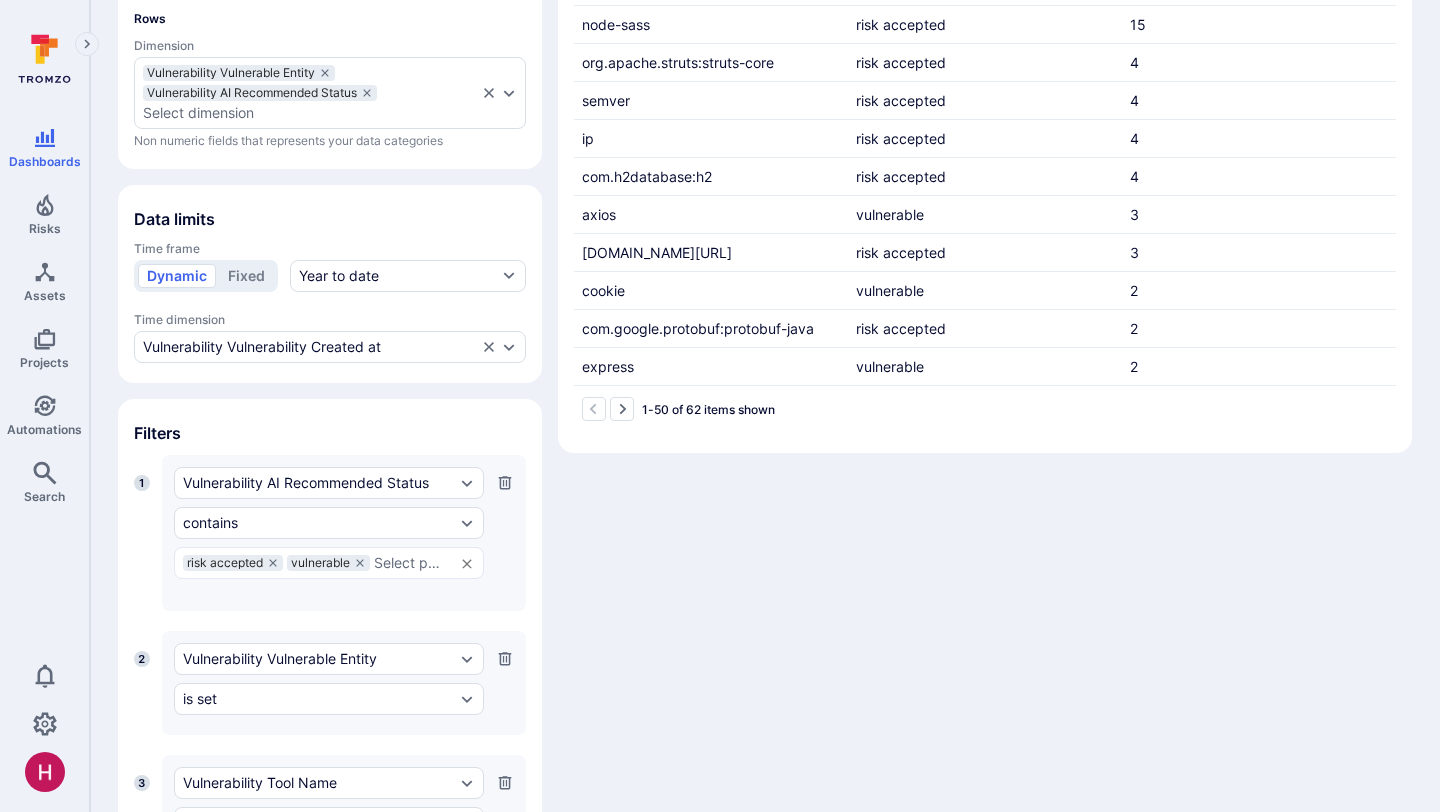 scroll, scrollTop: 149, scrollLeft: 0, axis: vertical 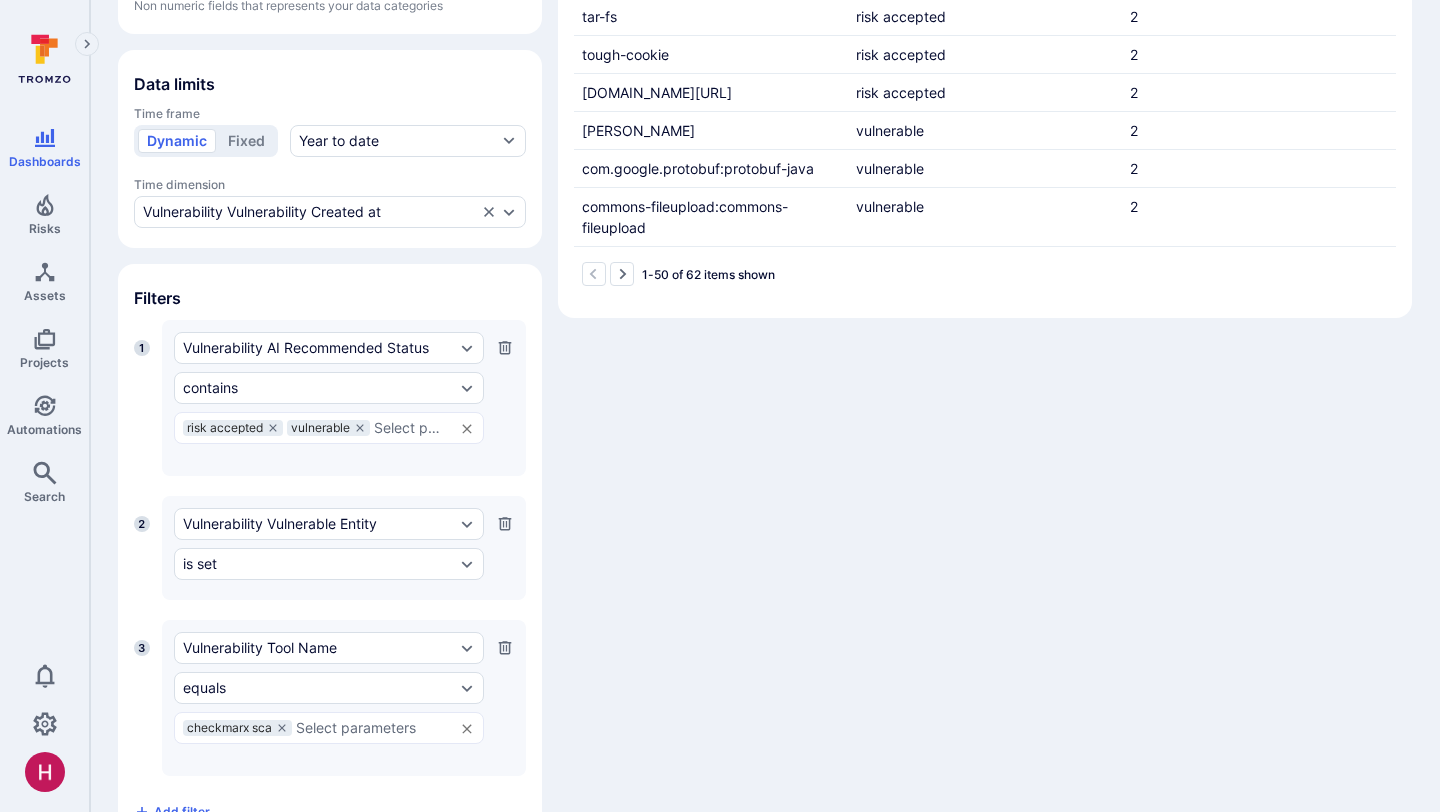 click 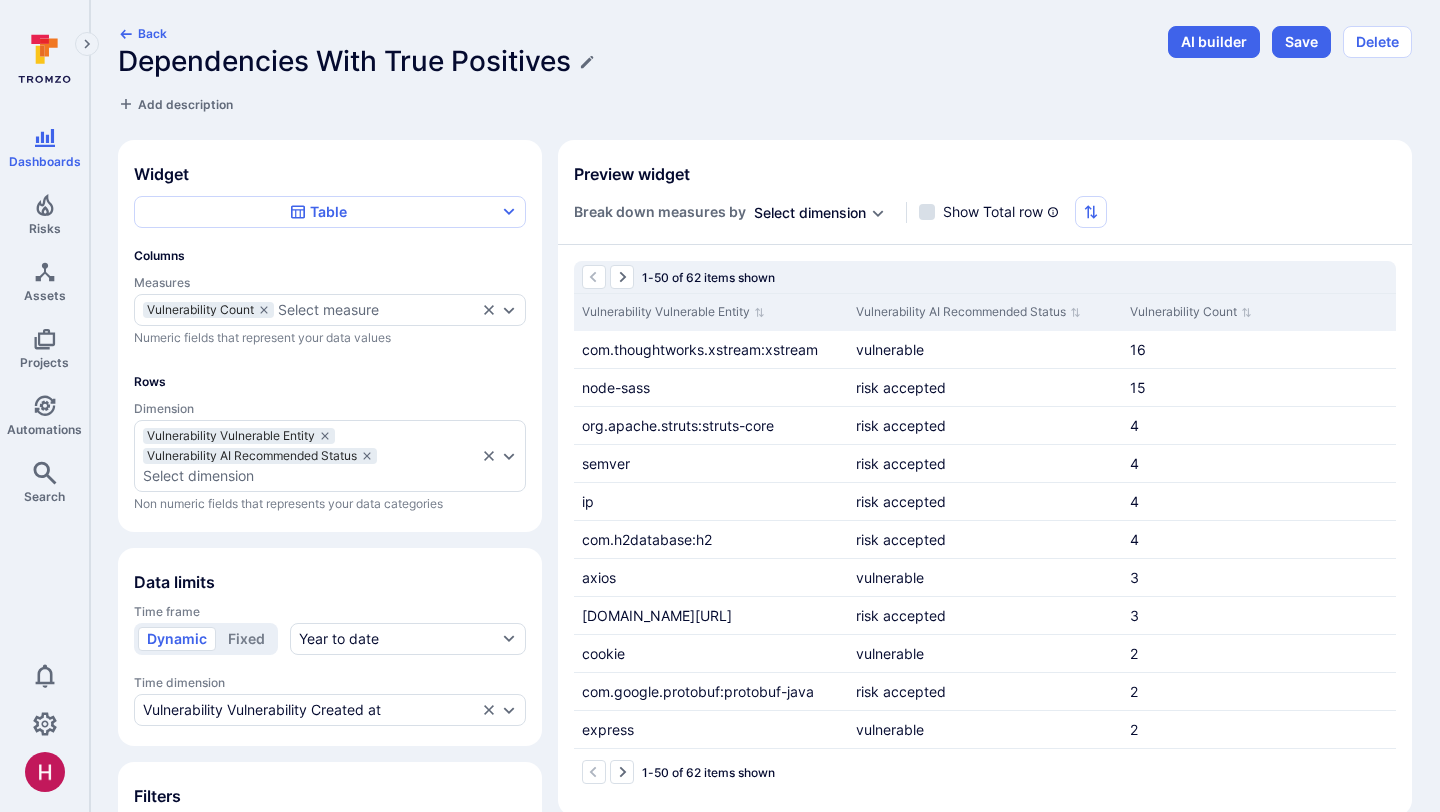 scroll, scrollTop: 0, scrollLeft: 0, axis: both 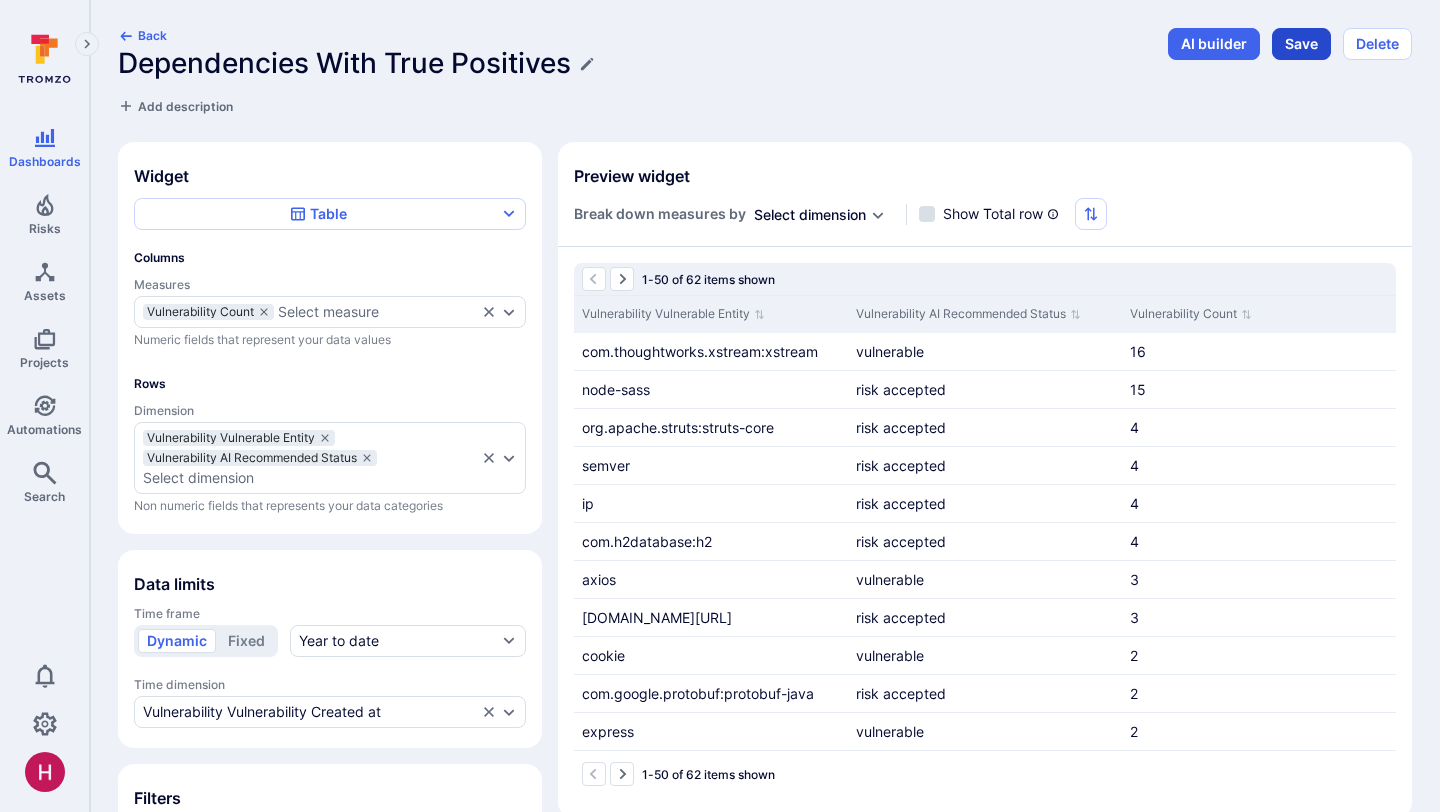 click on "Save" at bounding box center [1301, 44] 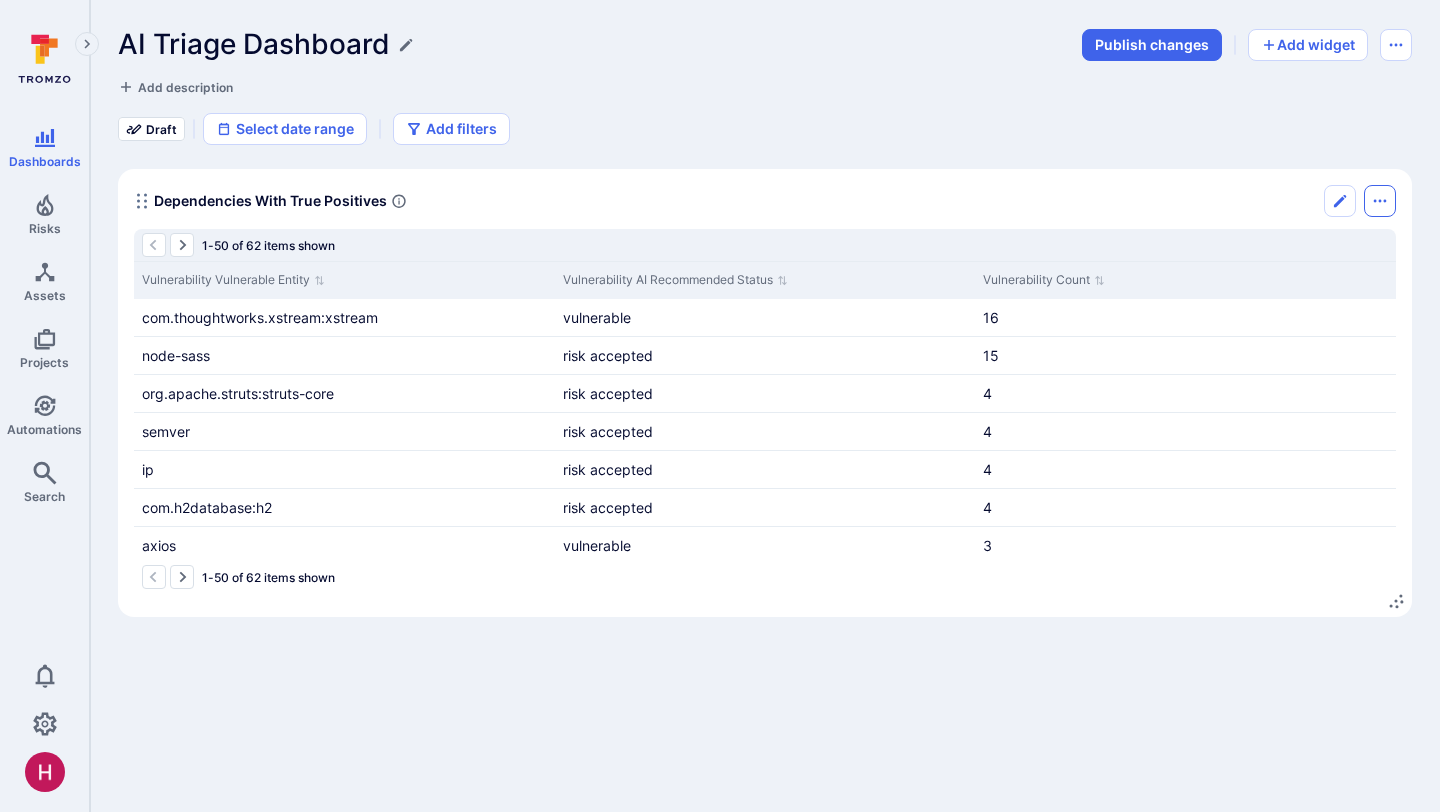 click 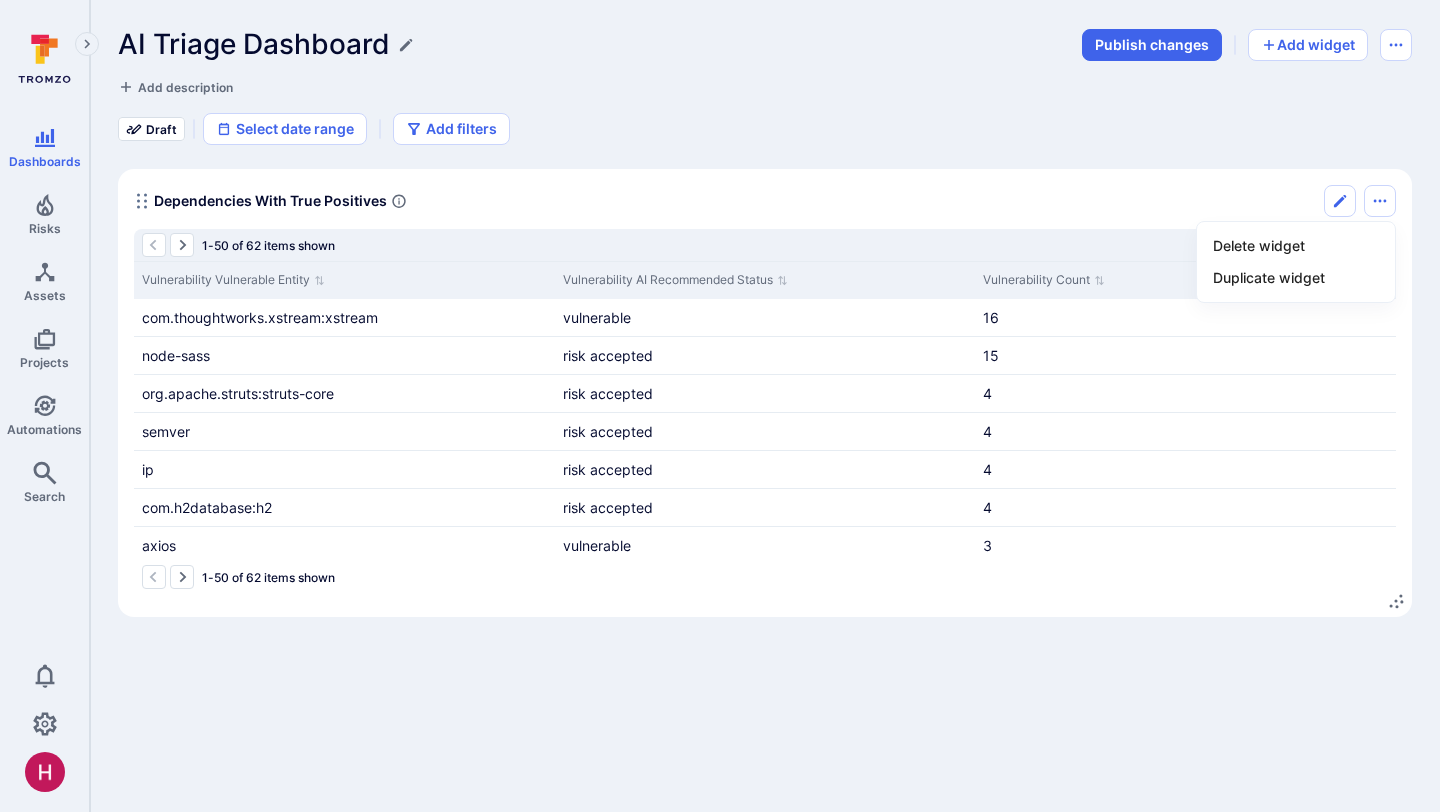 click at bounding box center [720, 406] 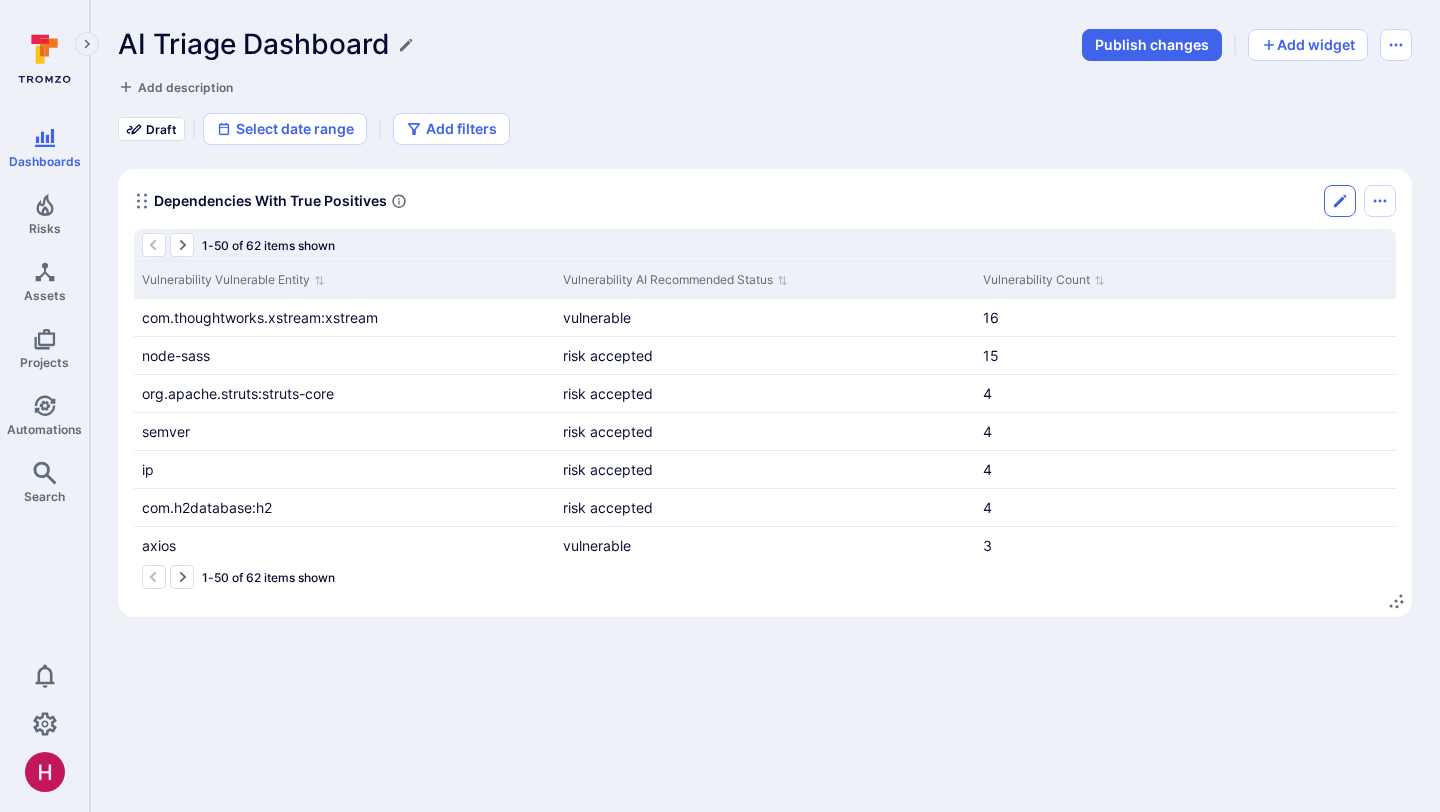 click 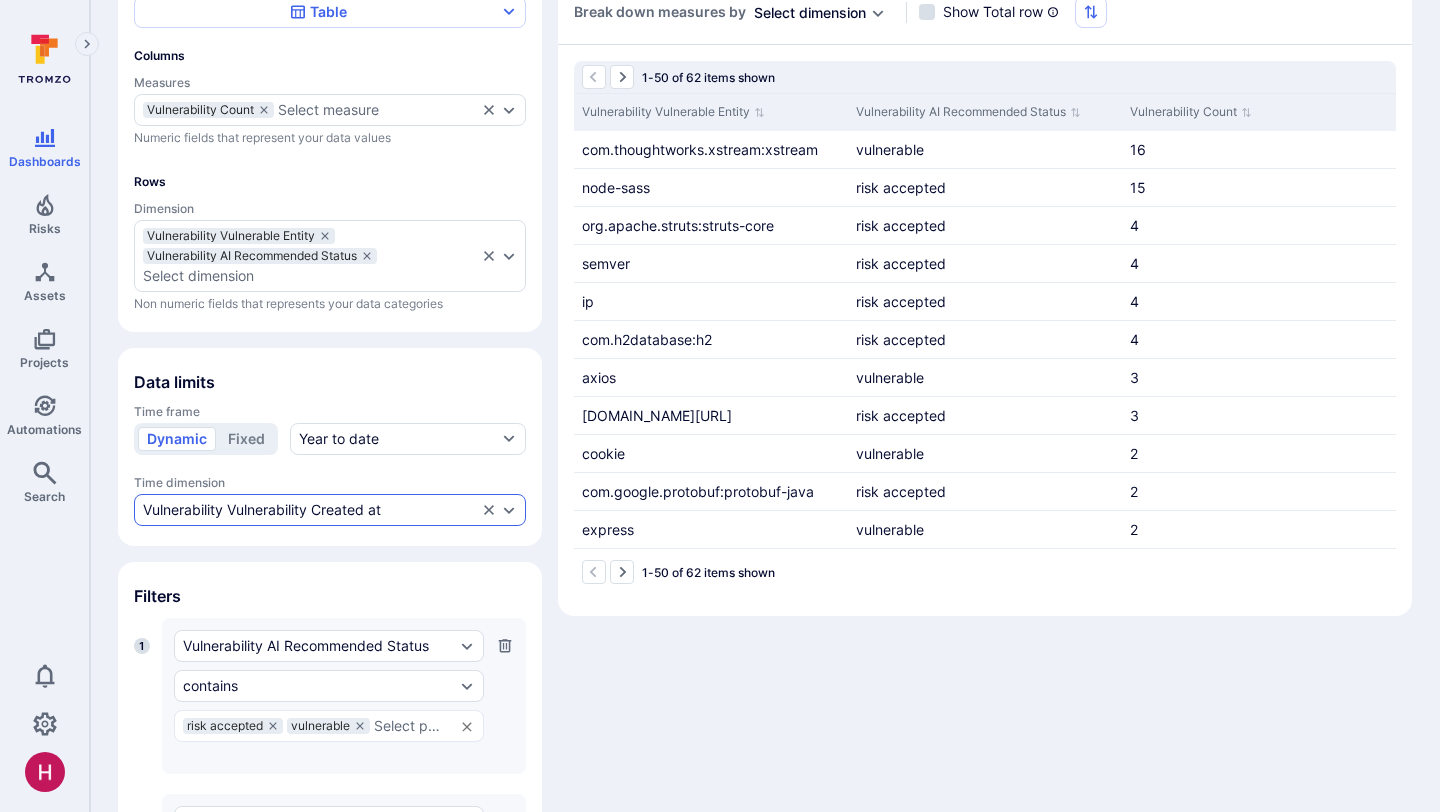 scroll, scrollTop: 0, scrollLeft: 0, axis: both 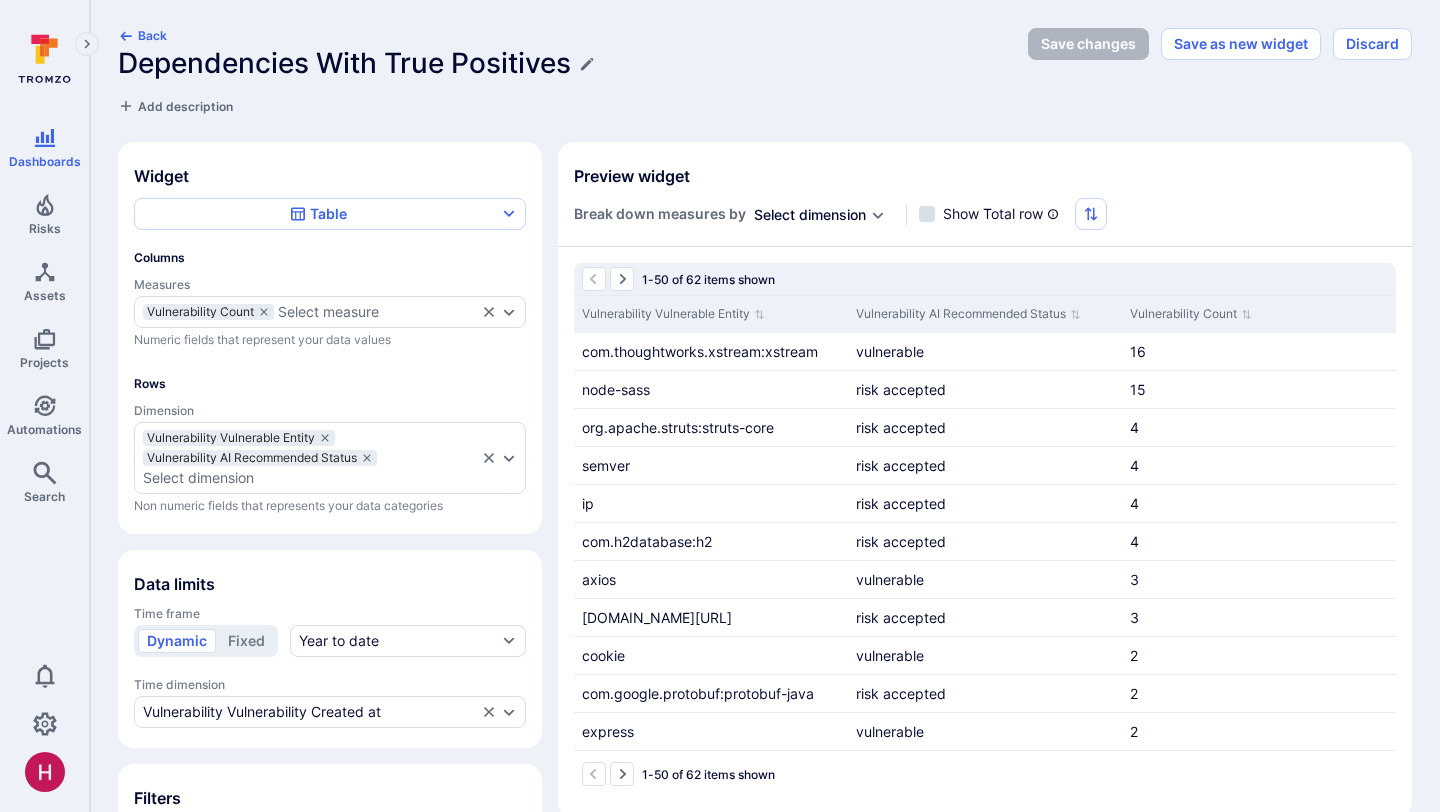 click on "Dependencies With True Positives" at bounding box center (344, 63) 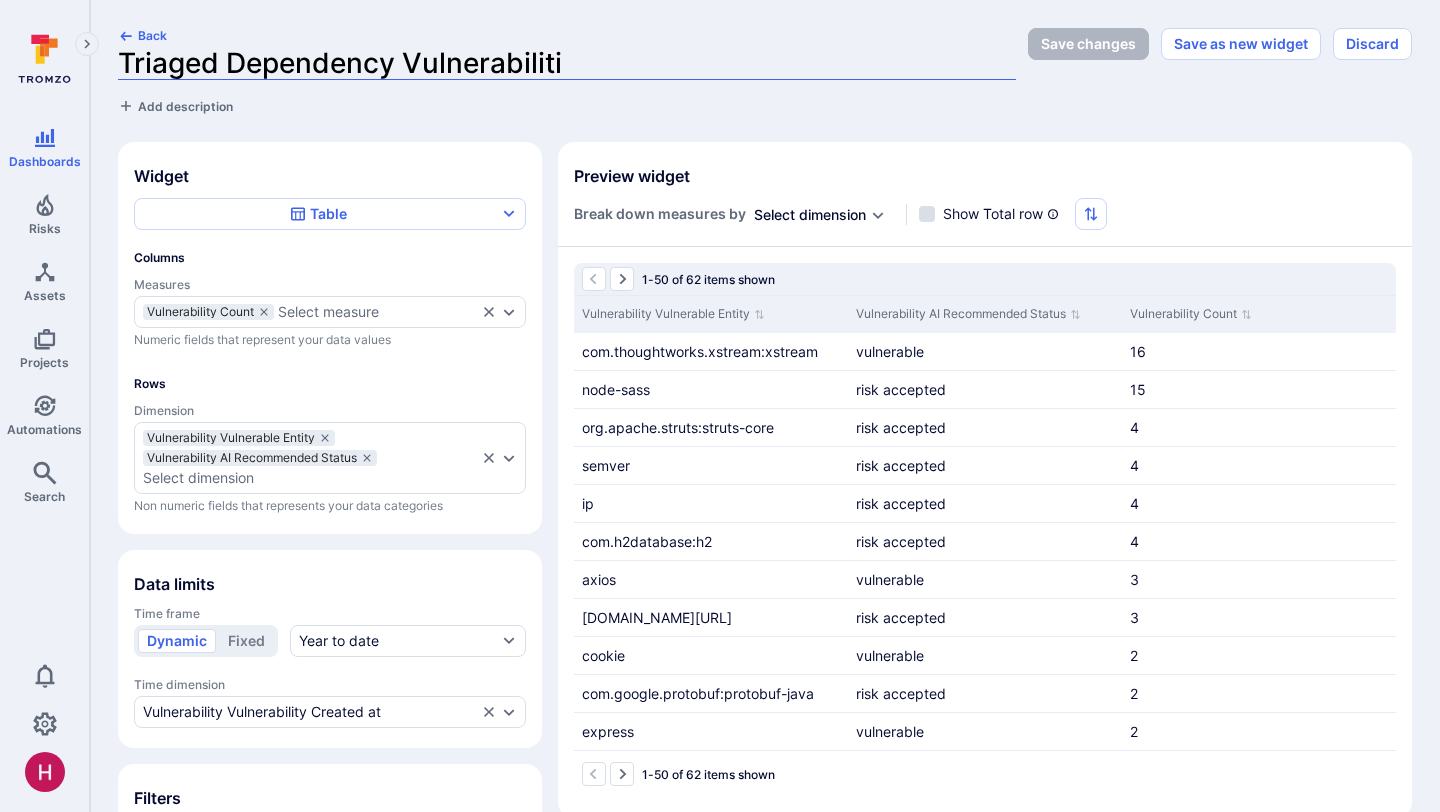 type on "Triaged Dependency Vulnerabilitie" 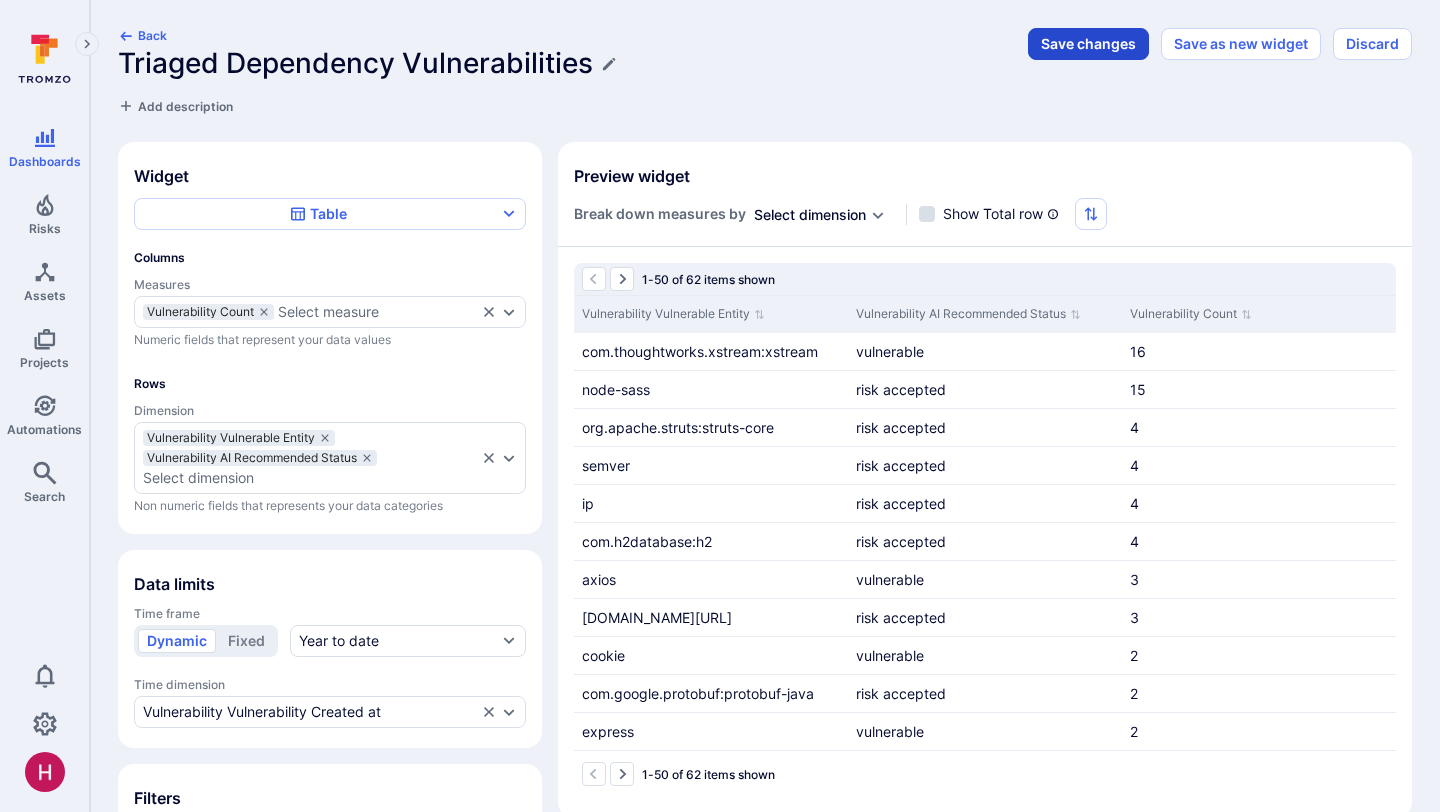 click on "Save changes" at bounding box center (1088, 44) 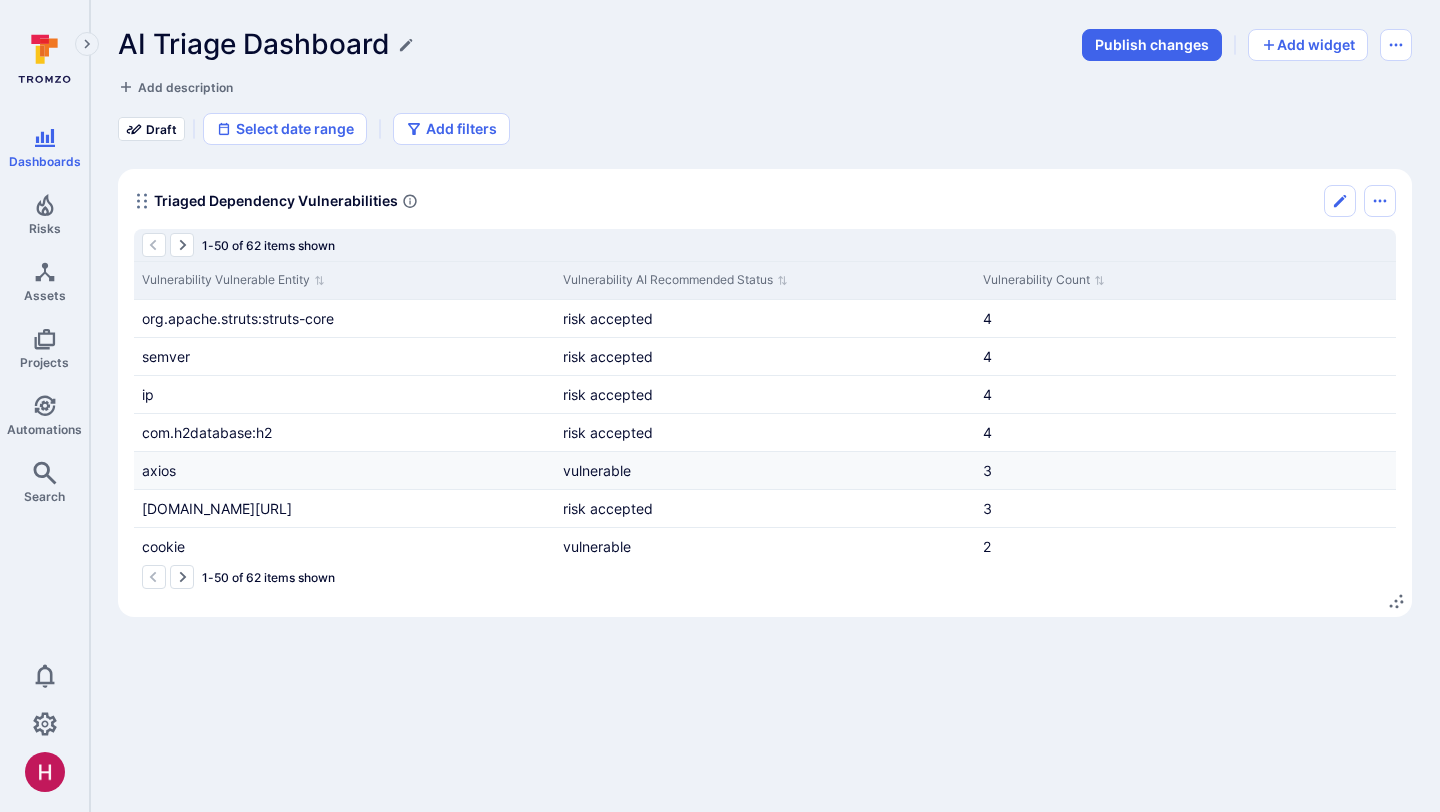 scroll, scrollTop: 0, scrollLeft: 0, axis: both 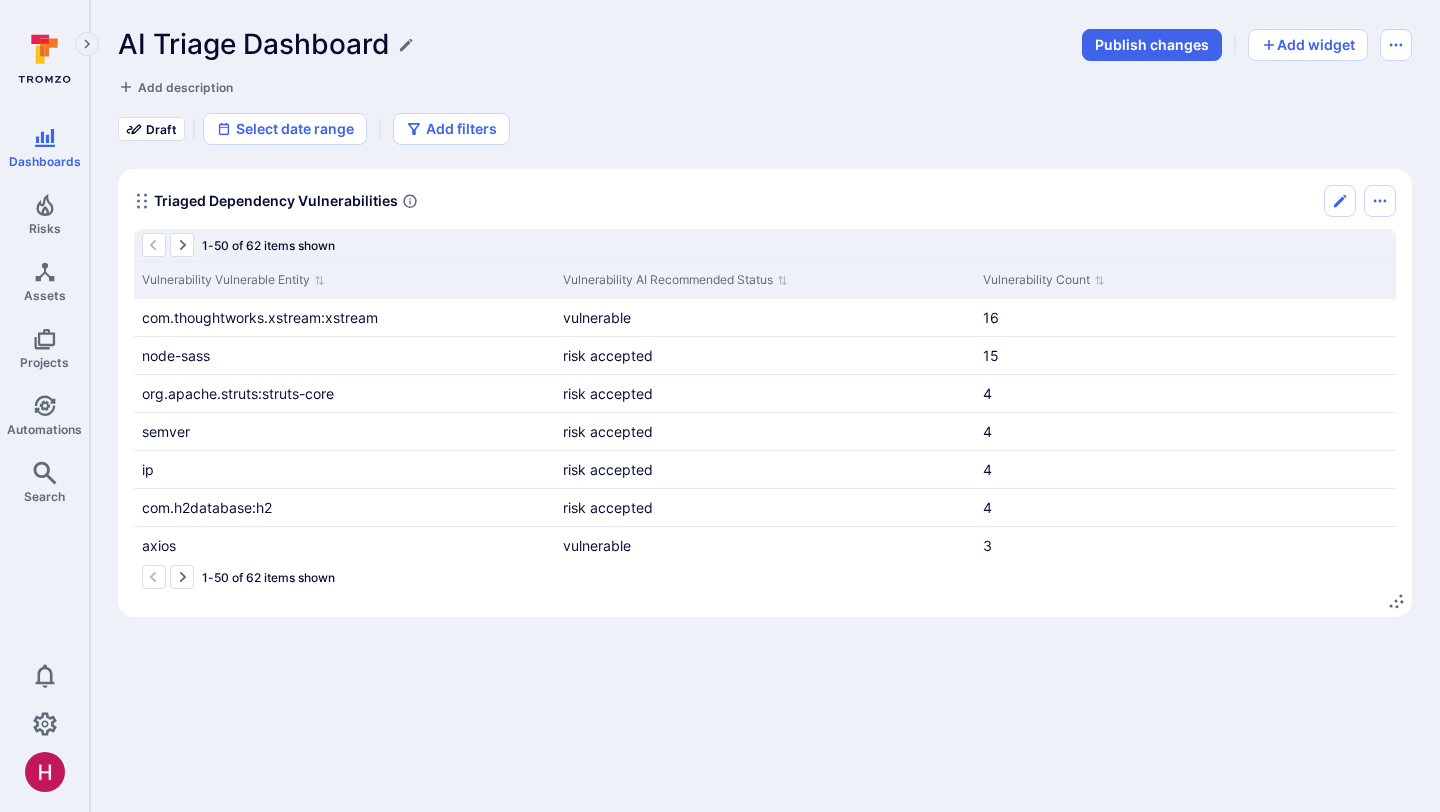 click on "Triaged Dependency Vulnerabilities" at bounding box center [276, 201] 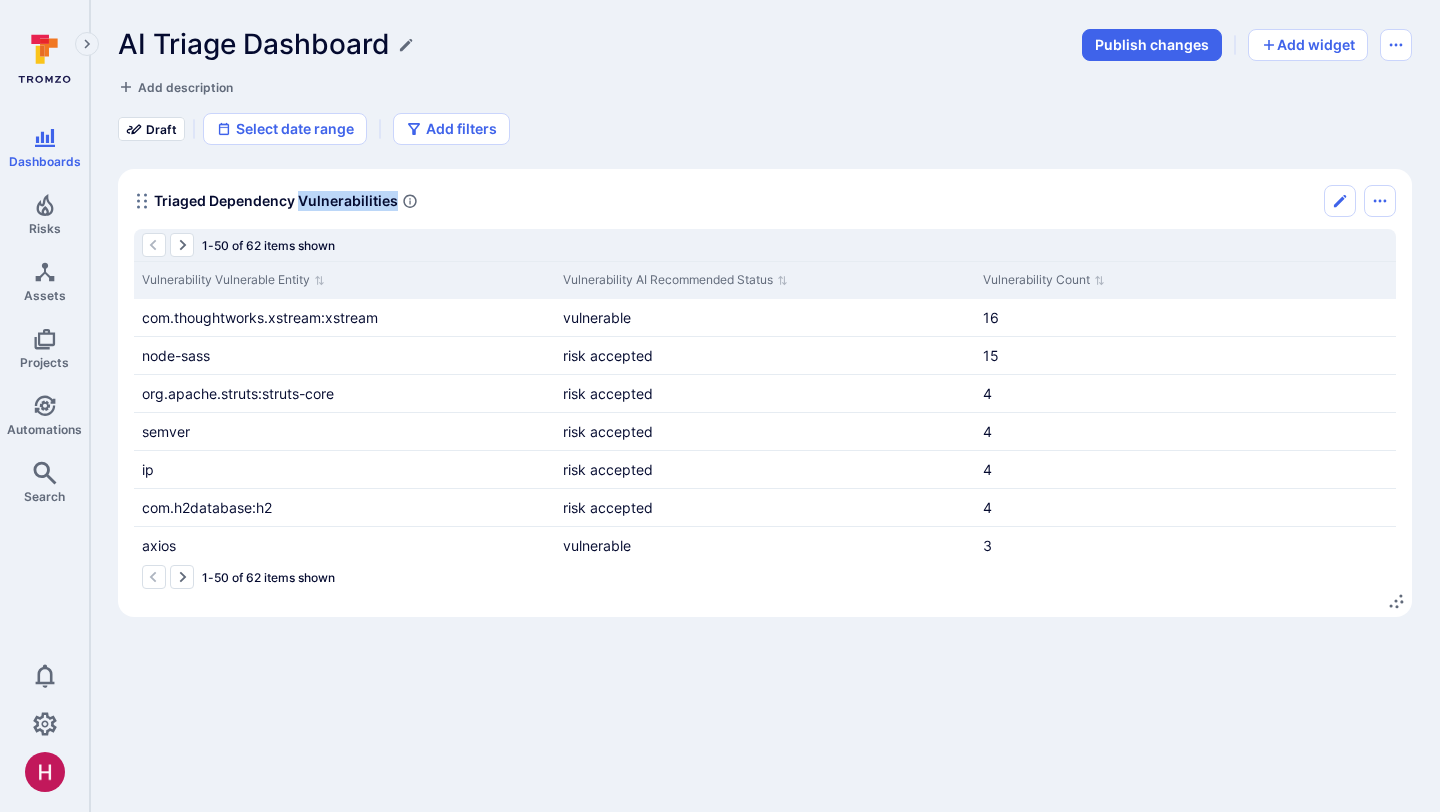 click on "Triaged Dependency Vulnerabilities" at bounding box center [276, 201] 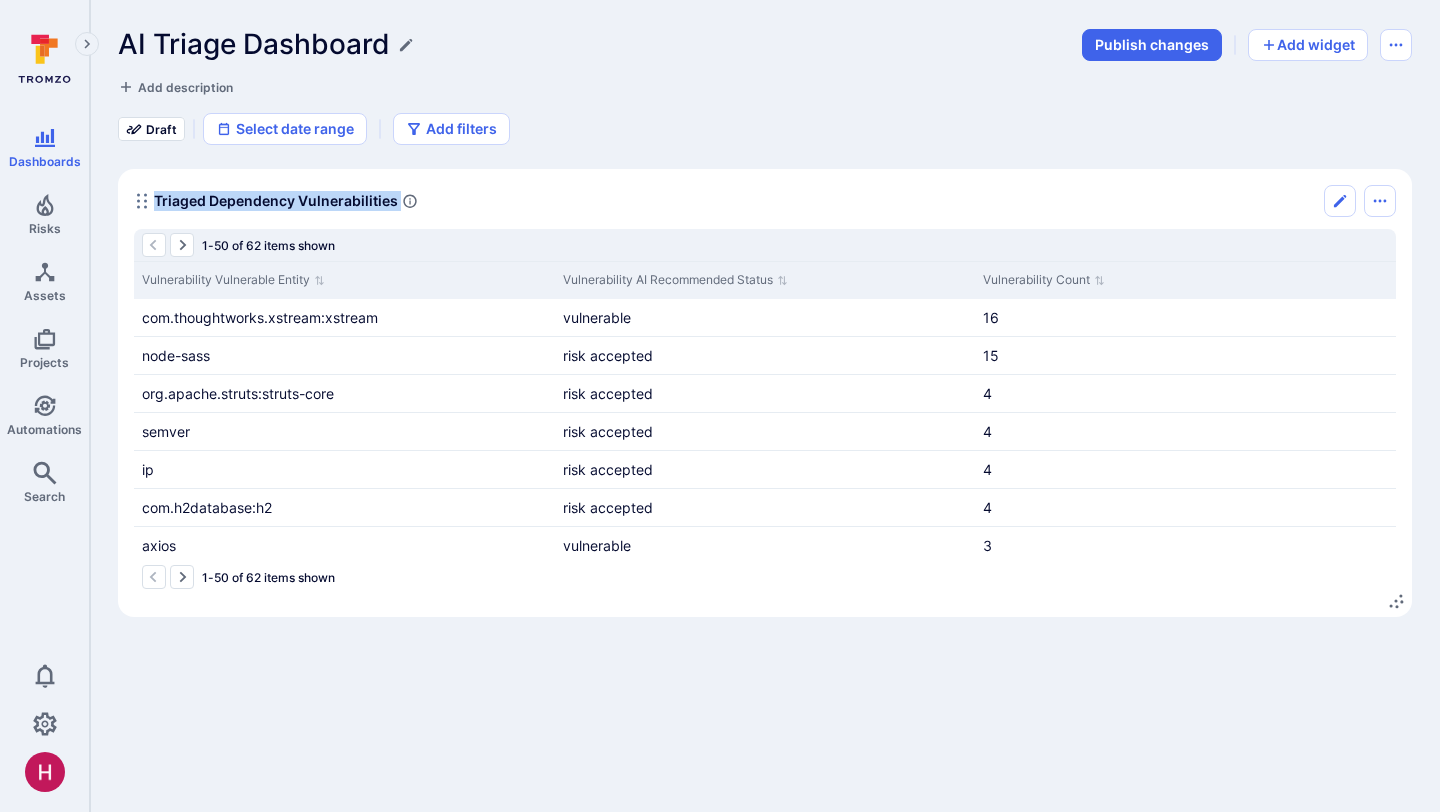 click on "Triaged Dependency Vulnerabilities" at bounding box center [276, 201] 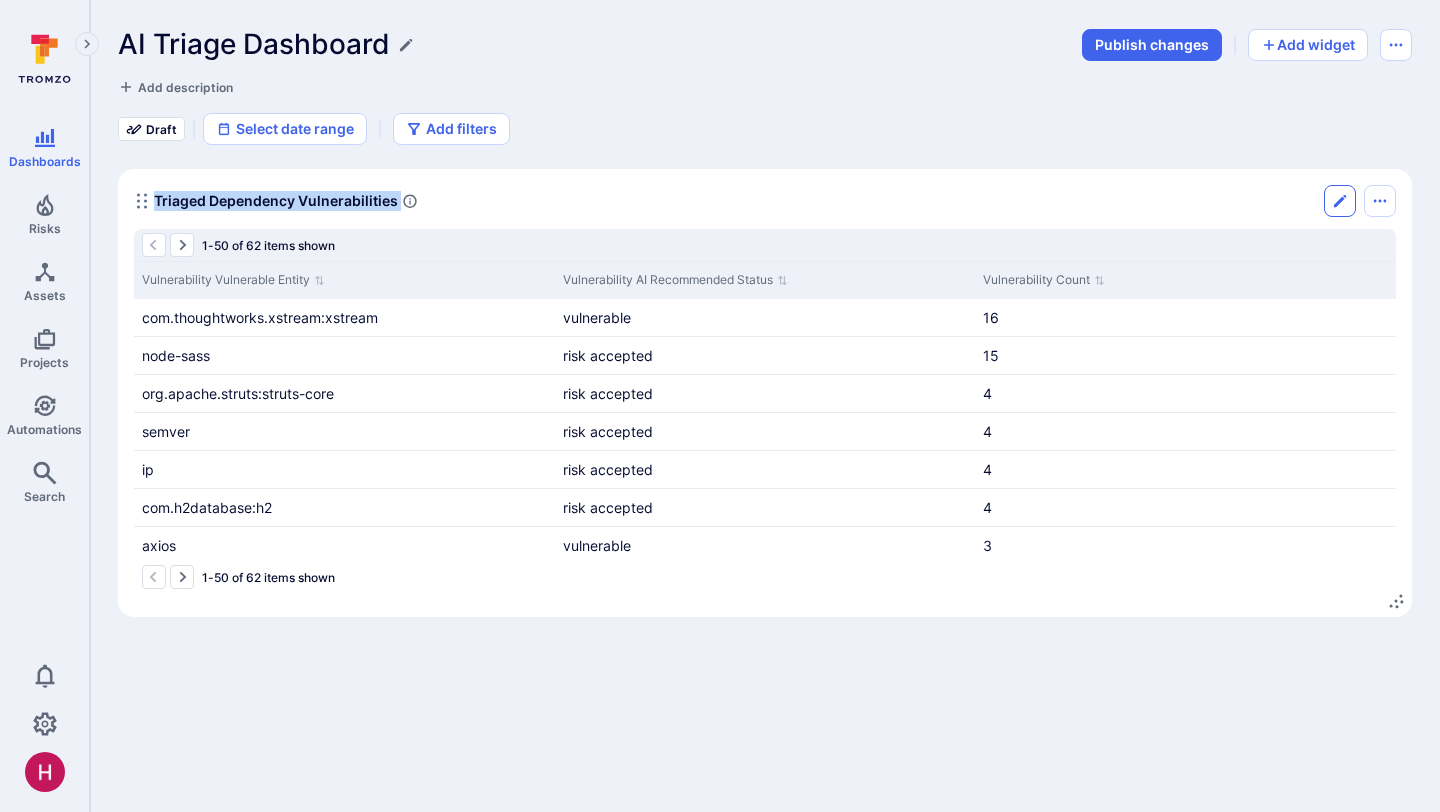 click 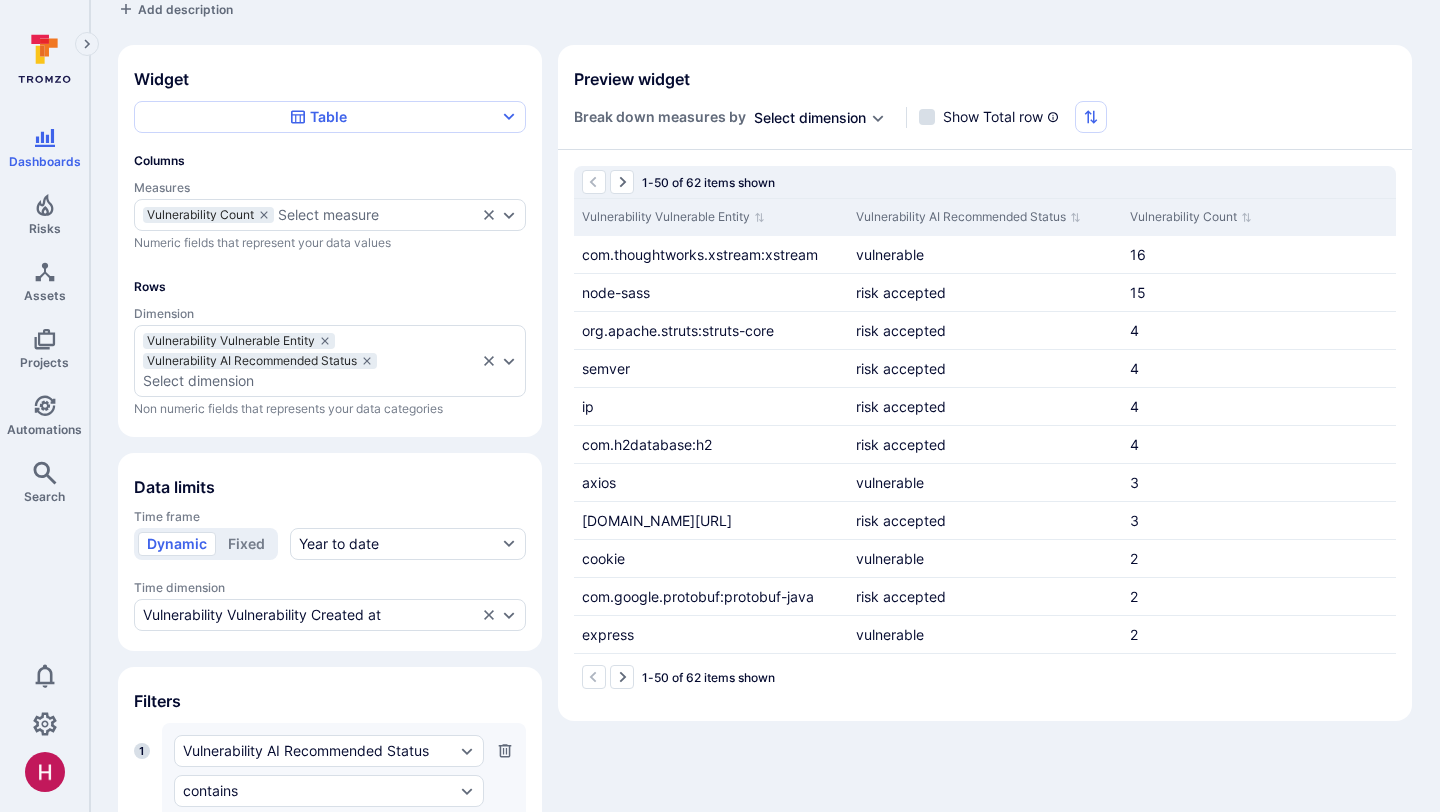 scroll, scrollTop: 85, scrollLeft: 0, axis: vertical 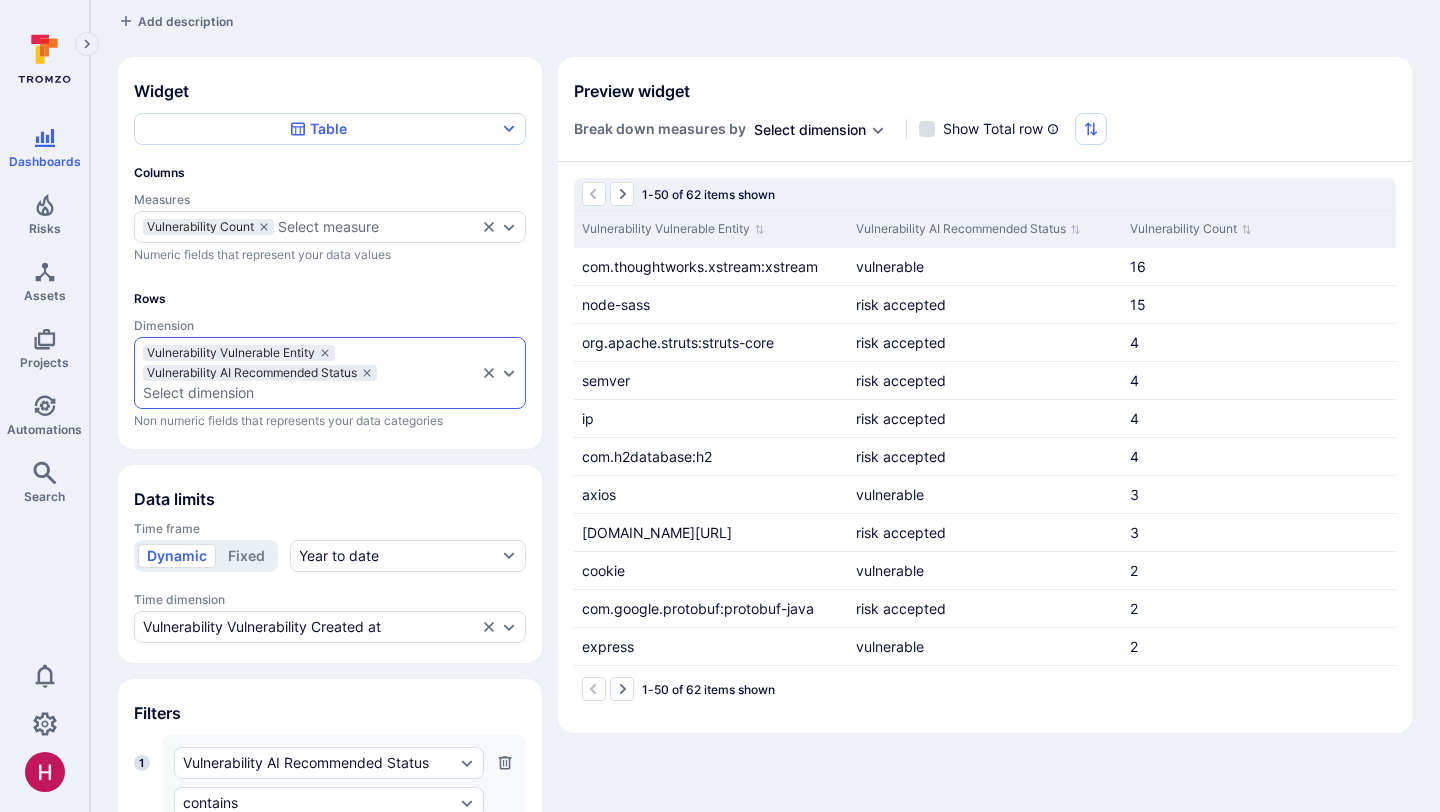 click on "Select dimension" at bounding box center [310, 393] 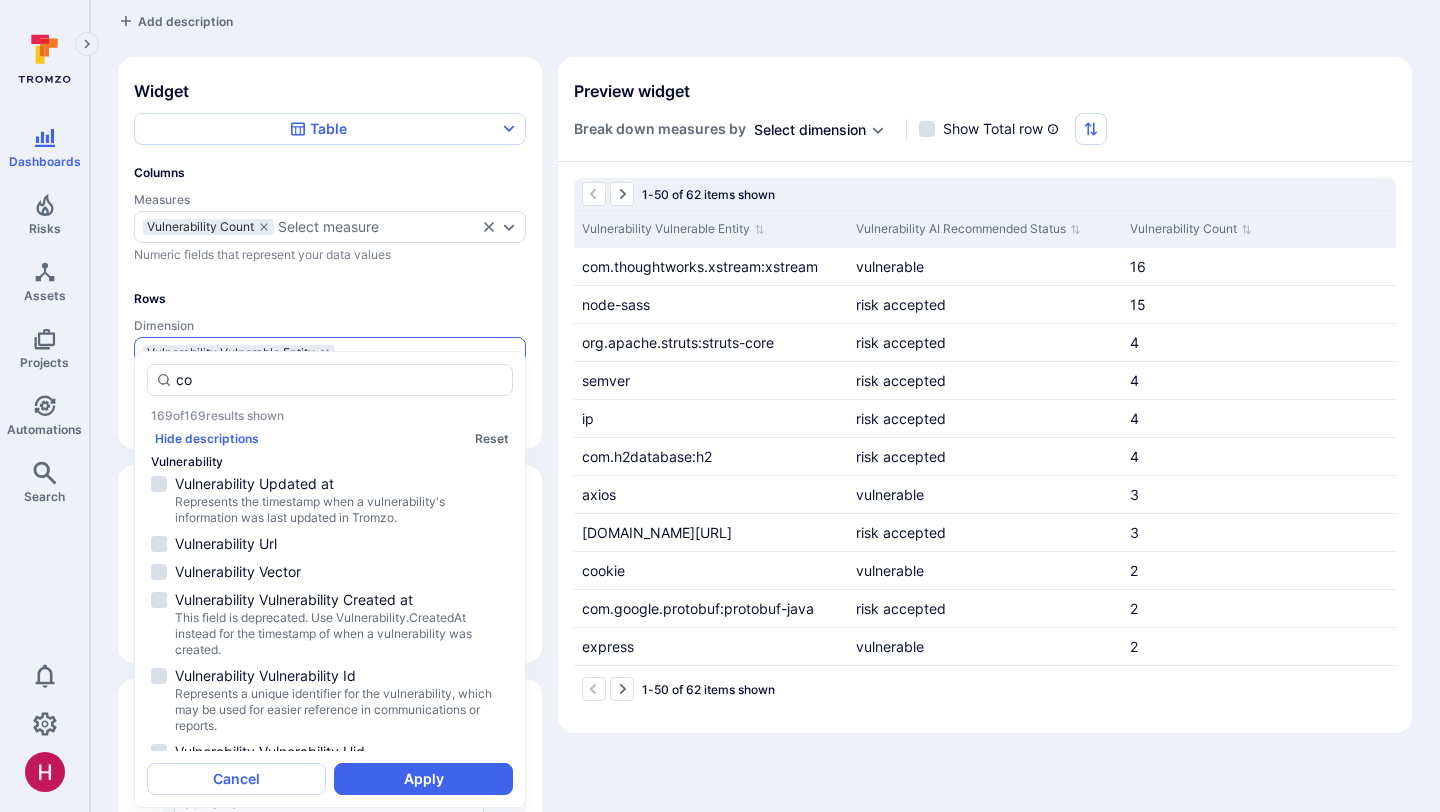 scroll, scrollTop: 0, scrollLeft: 0, axis: both 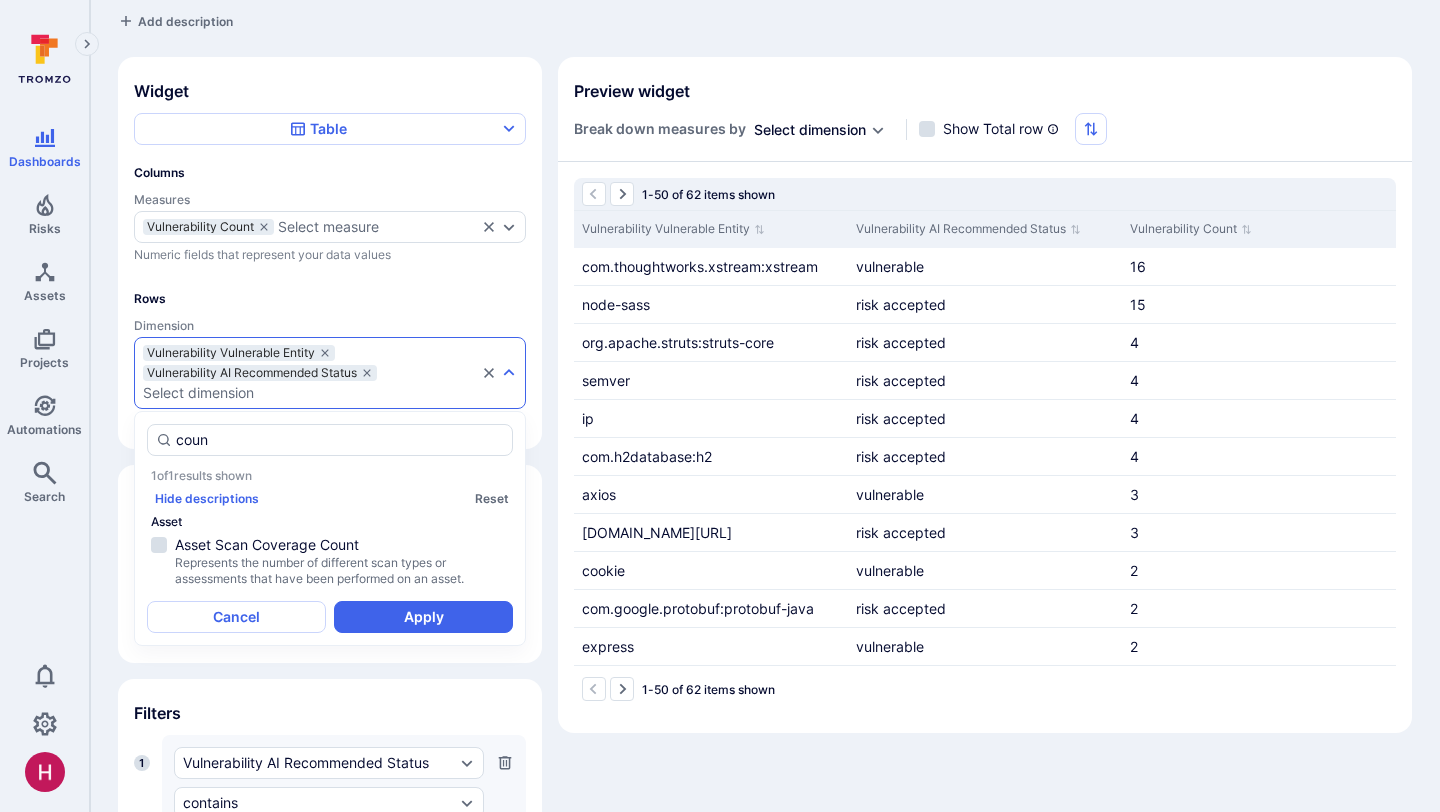 type on "count" 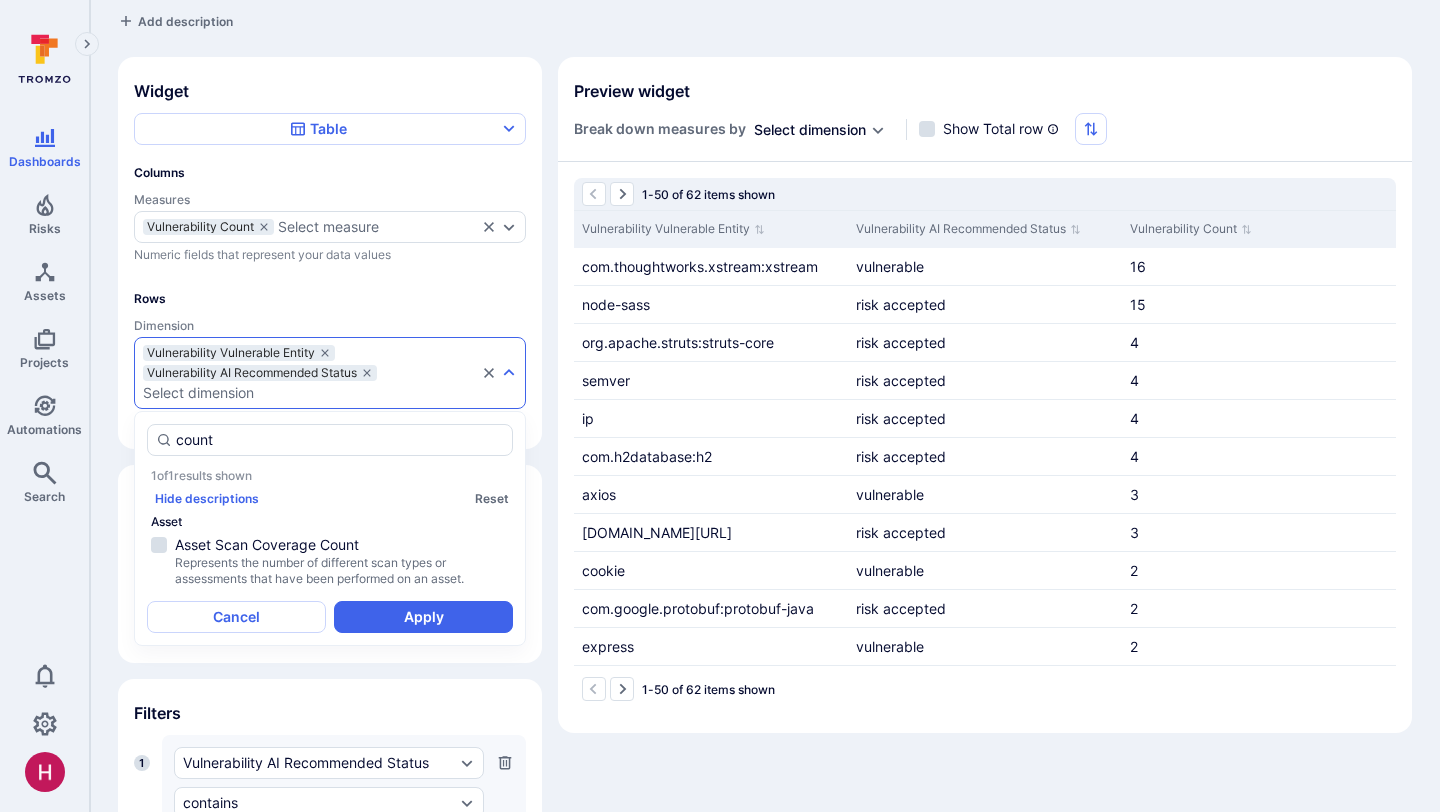 type 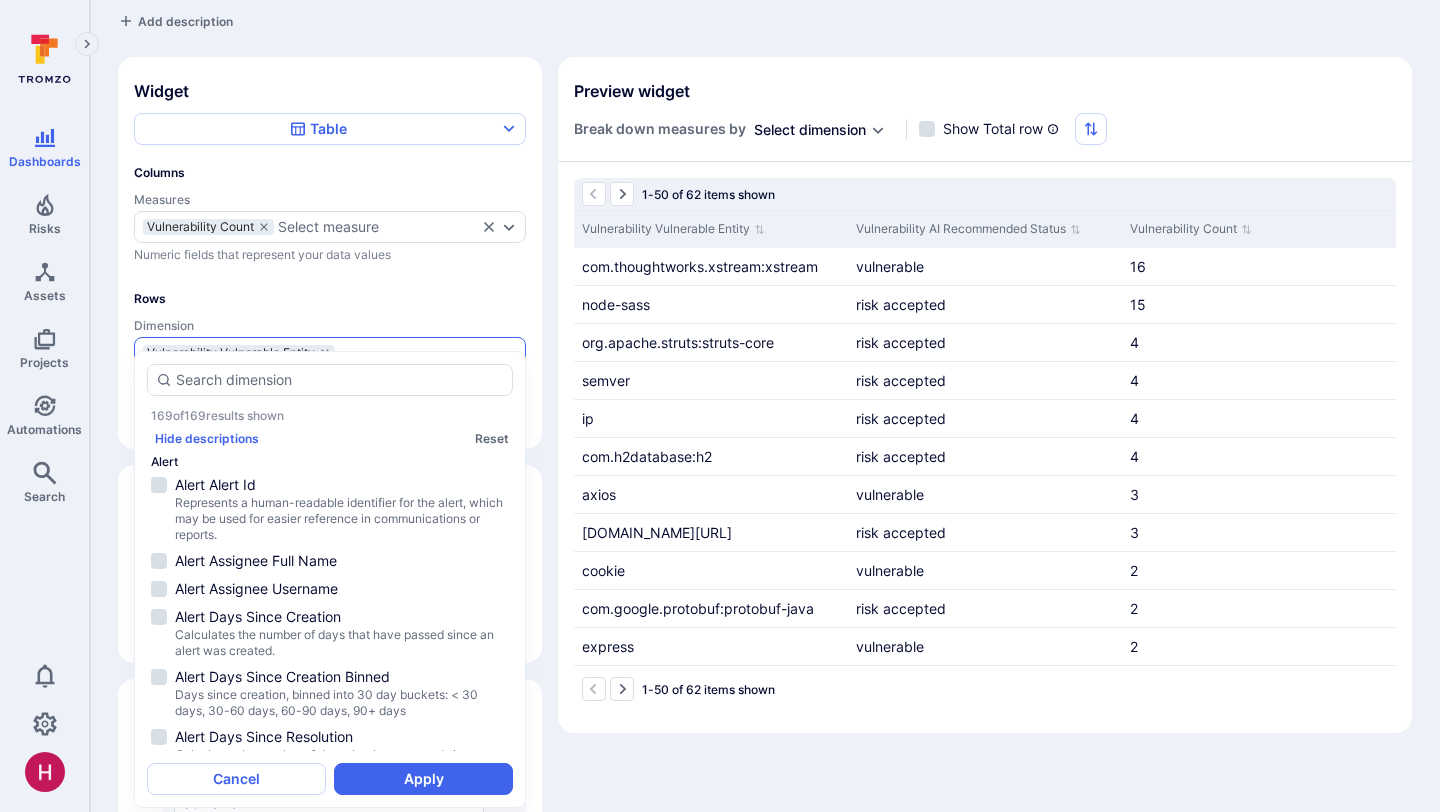 scroll, scrollTop: 8249, scrollLeft: 0, axis: vertical 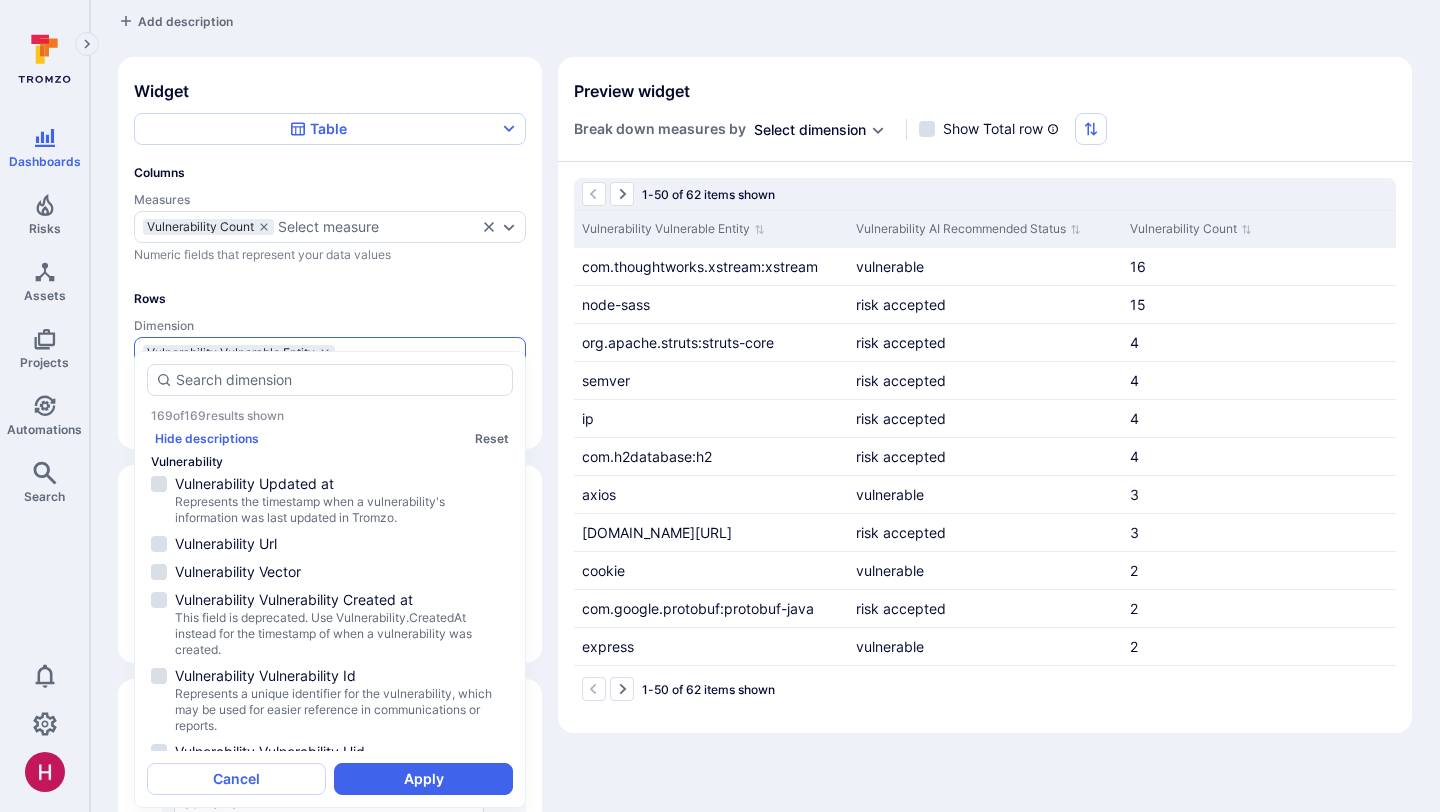 click on "Columns Measures Vulnerability Count Select measure Numeric fields that represent your data values Rows Dimension Vulnerability Vulnerable Entity Vulnerability AI Recommended Status Select dimension Non numeric fields that represents your data categories" at bounding box center (330, 297) 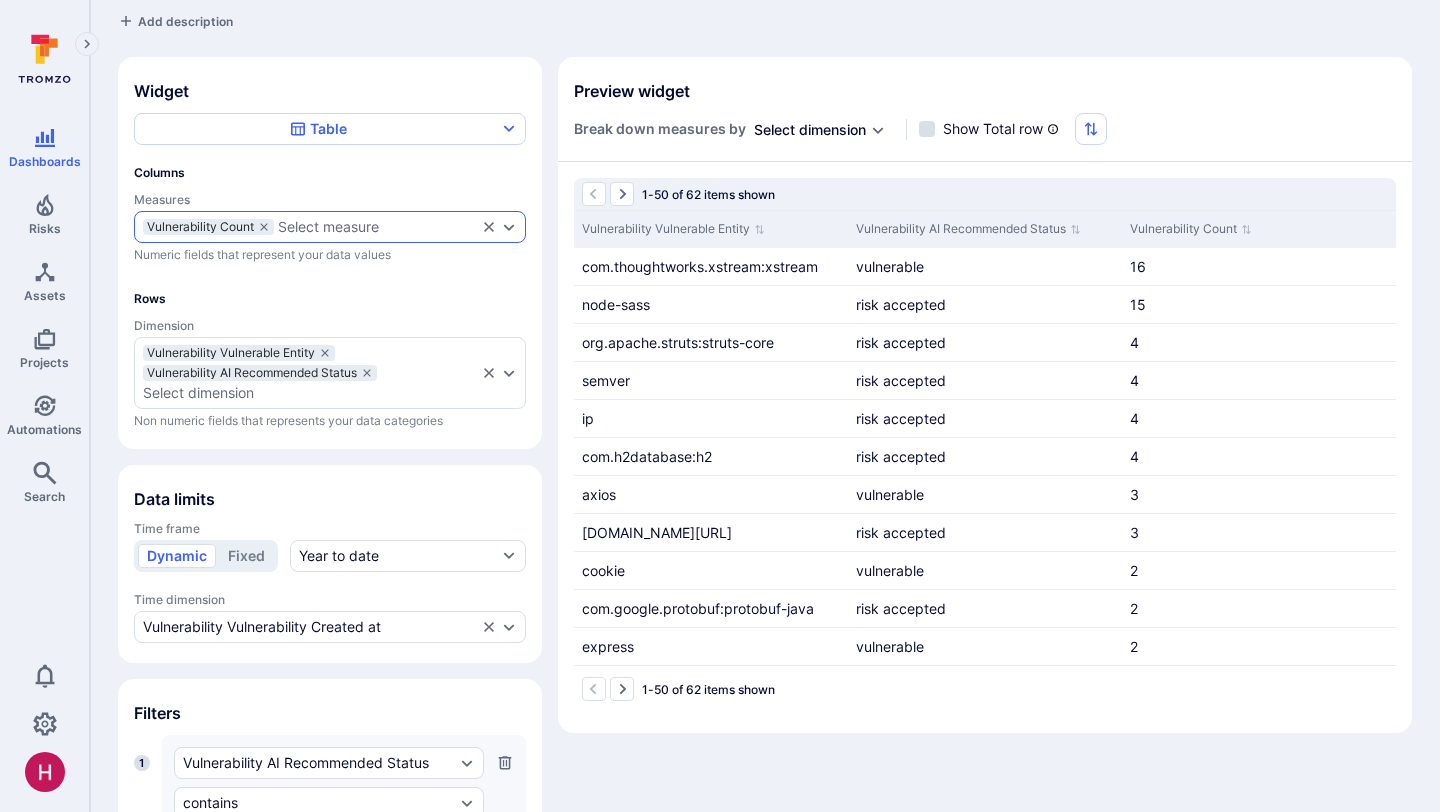 click on "Select measure" at bounding box center (377, 227) 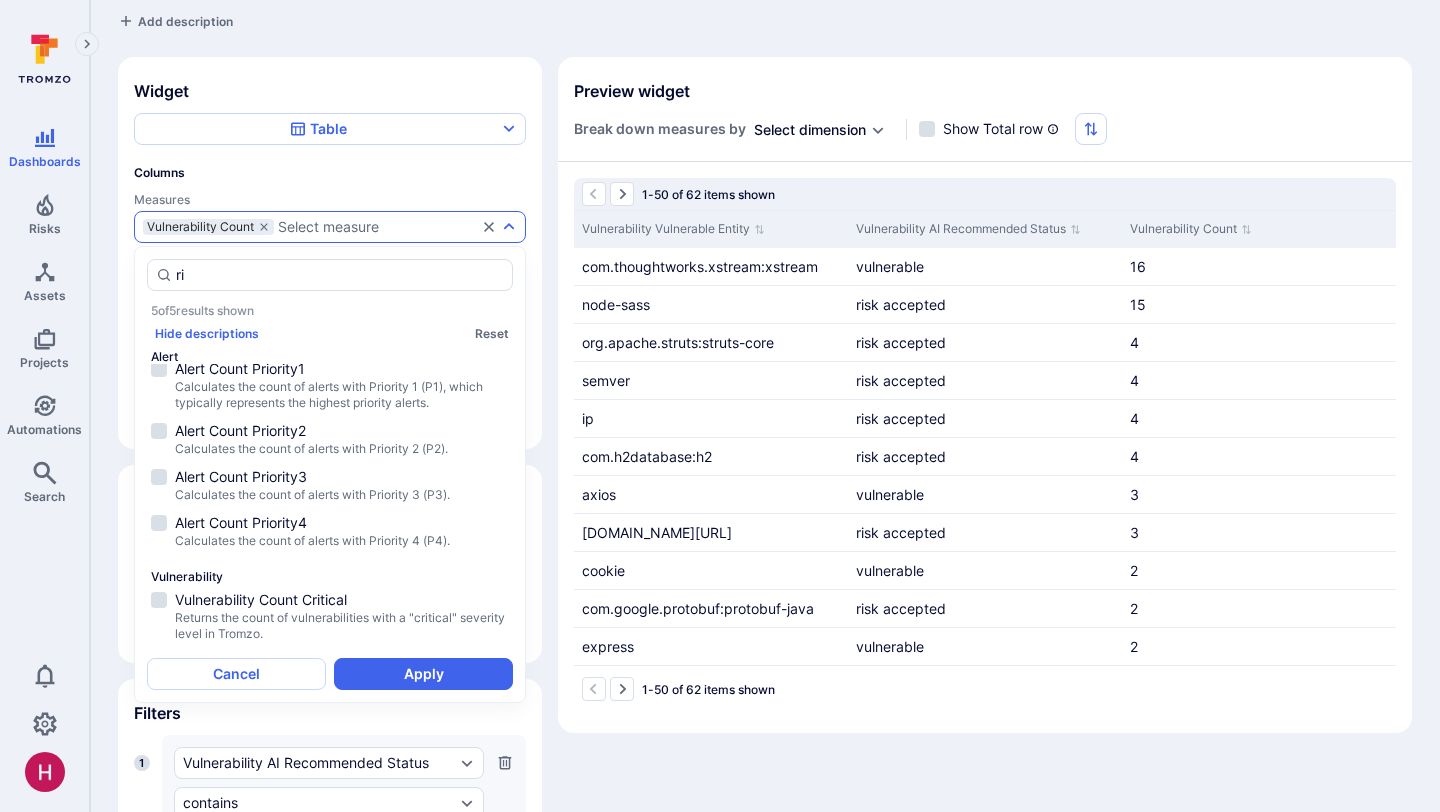 scroll, scrollTop: 0, scrollLeft: 0, axis: both 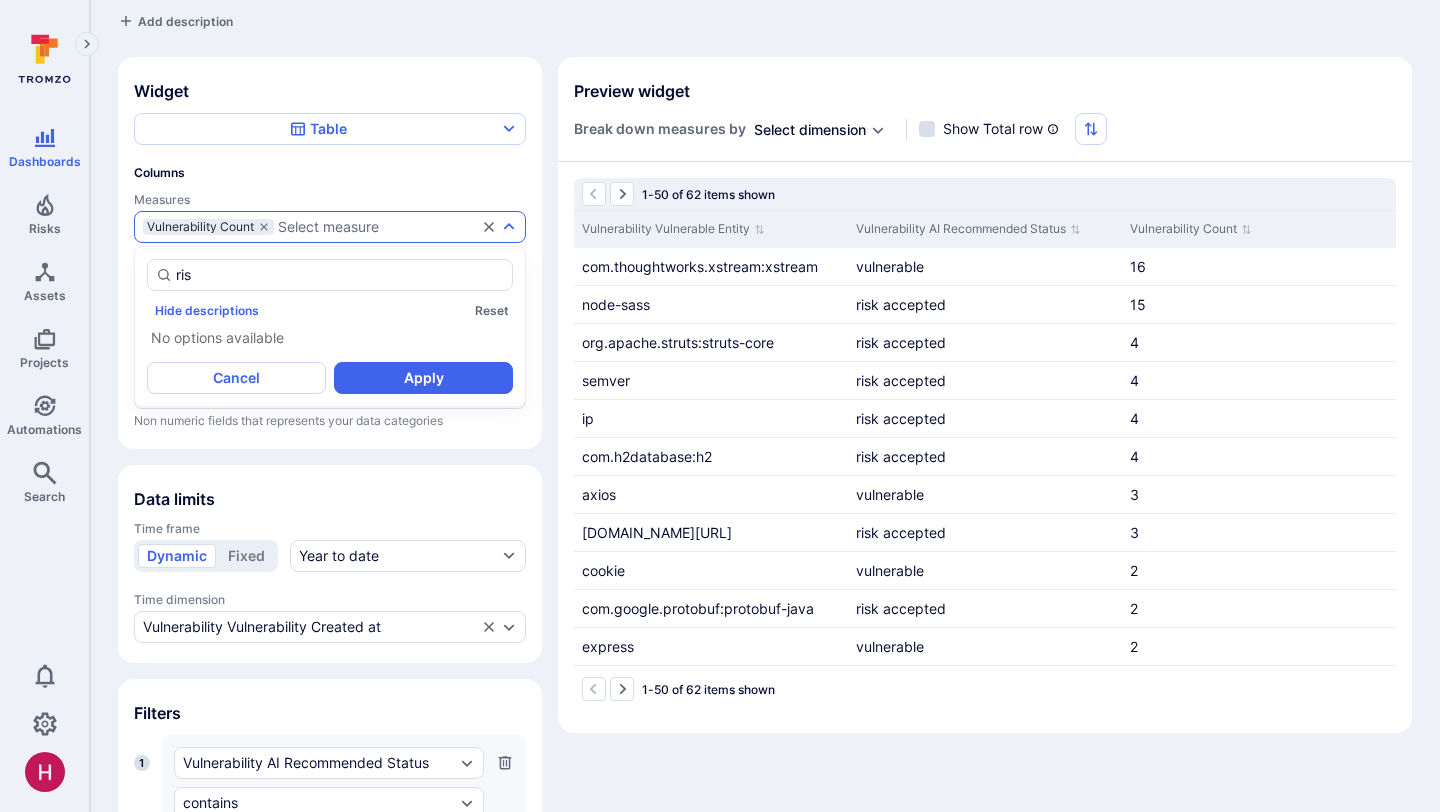 type on "risk" 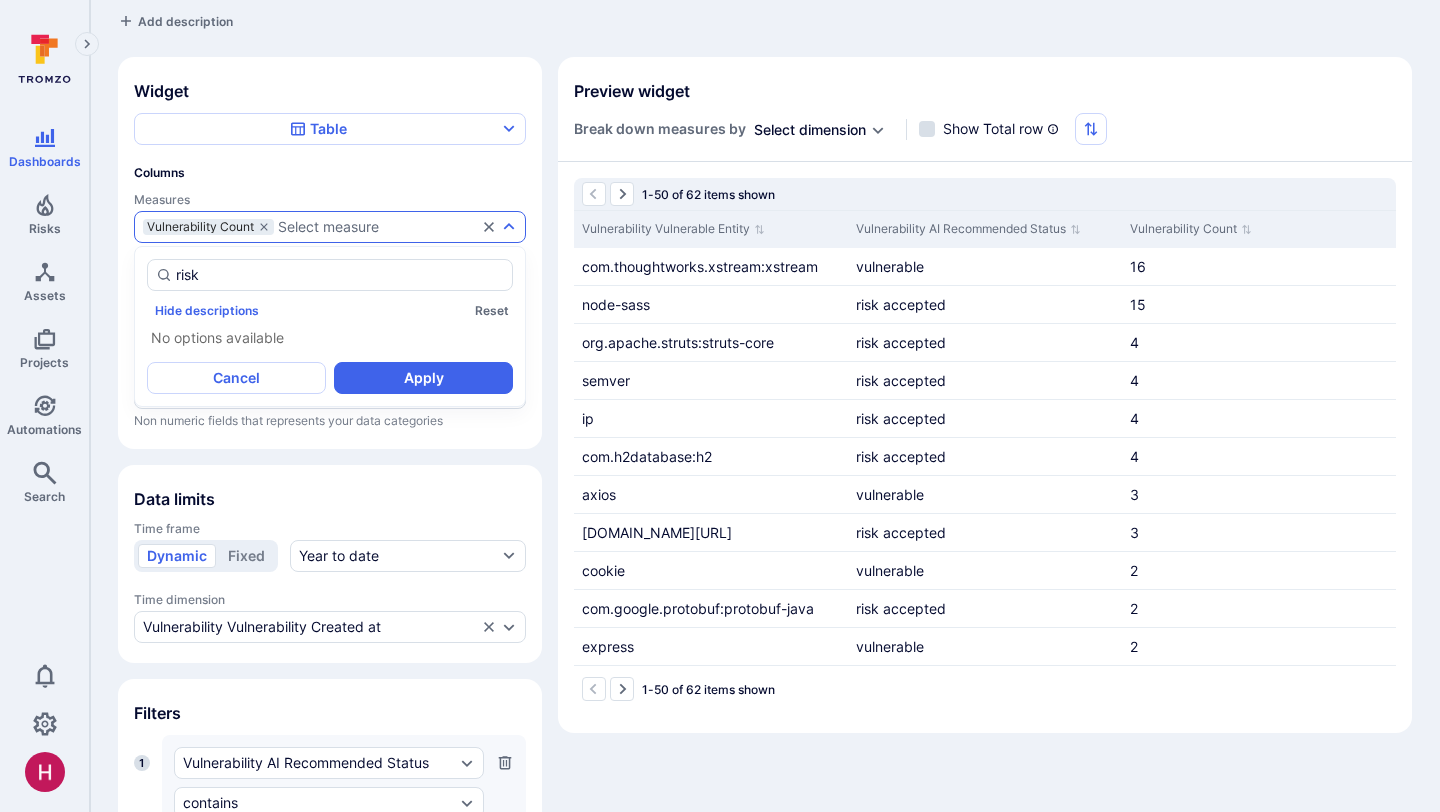 type 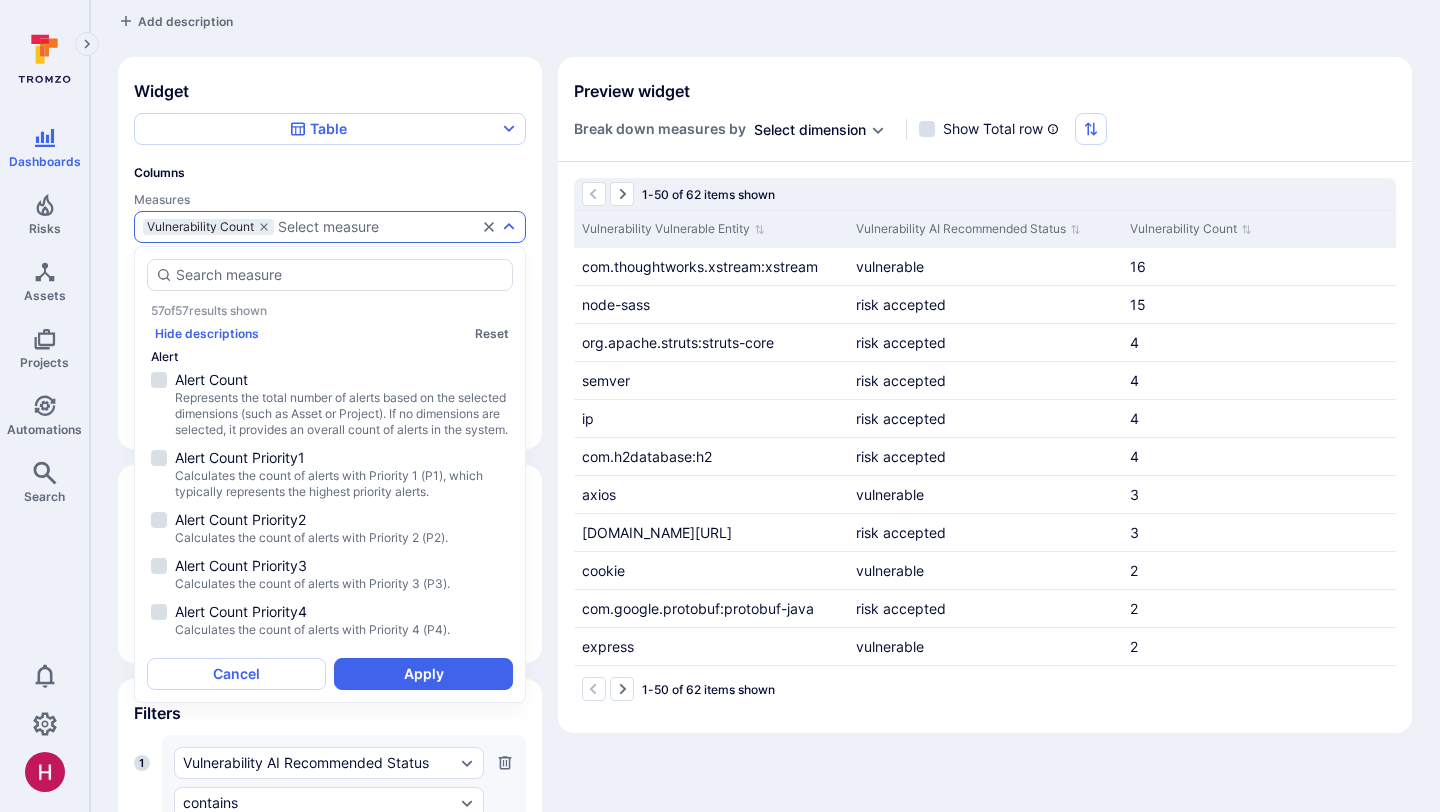 scroll, scrollTop: 2262, scrollLeft: 0, axis: vertical 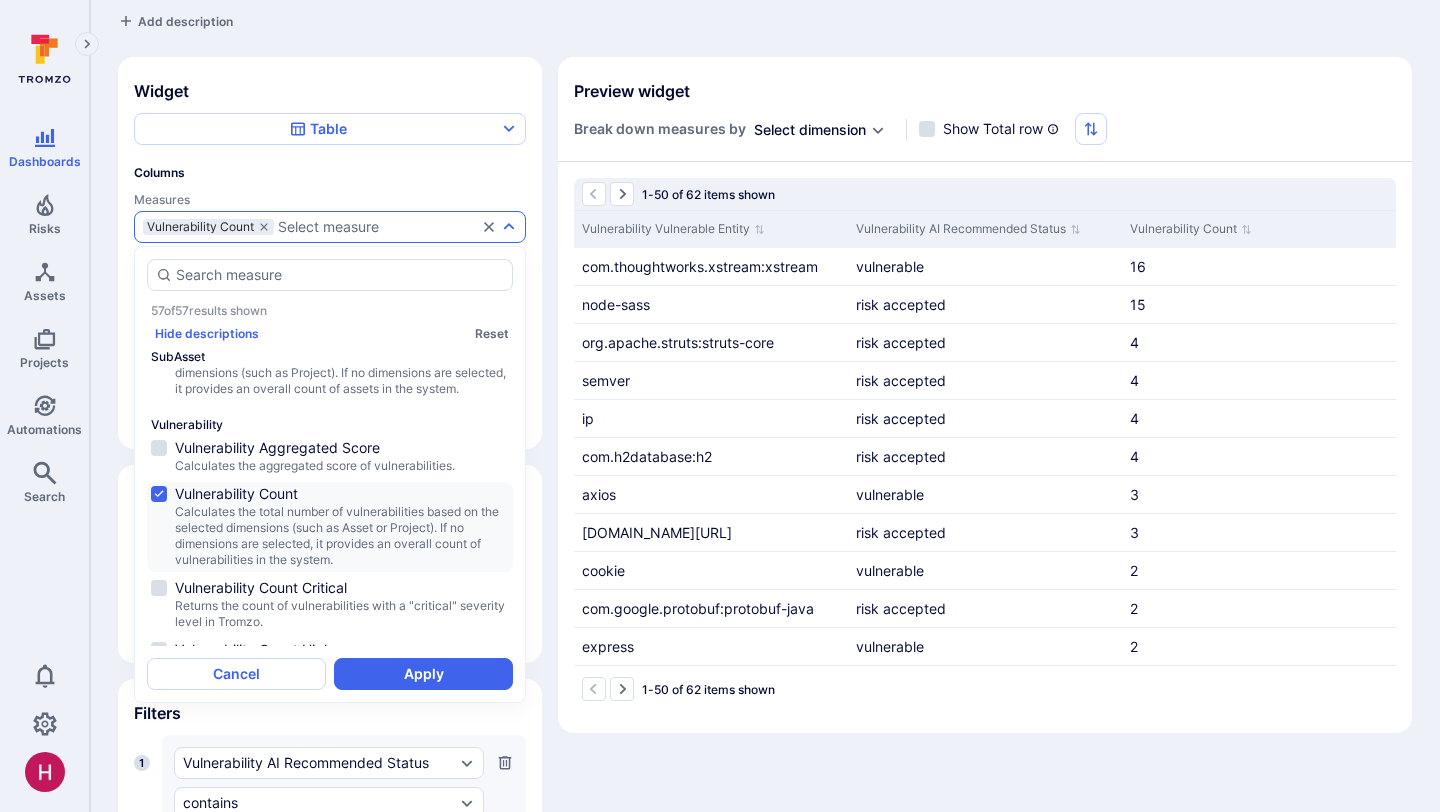 click on "Columns Measures Vulnerability Count Select measure Numeric fields that represent your data values" at bounding box center (330, 214) 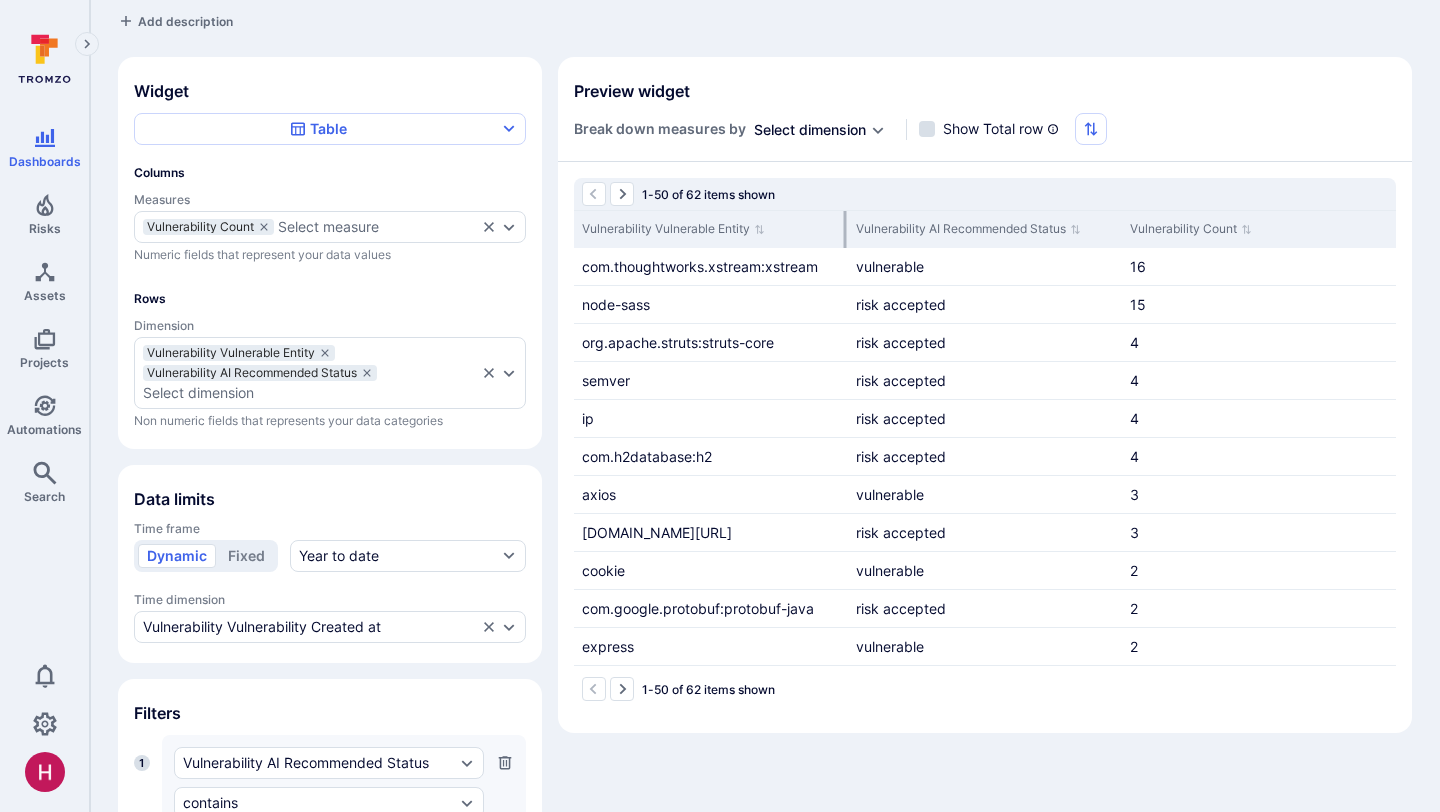 scroll, scrollTop: 0, scrollLeft: 0, axis: both 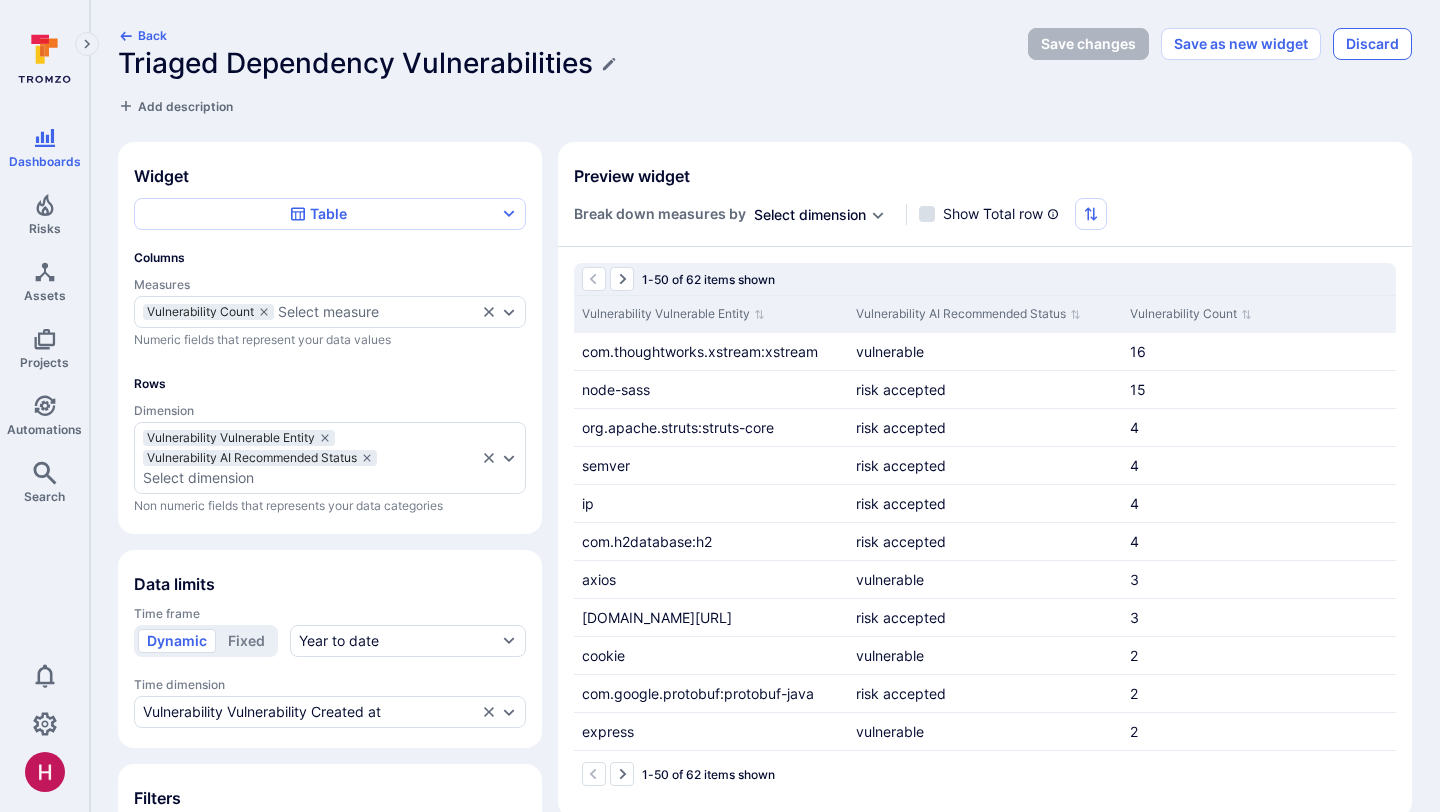 click on "Discard" at bounding box center (1372, 44) 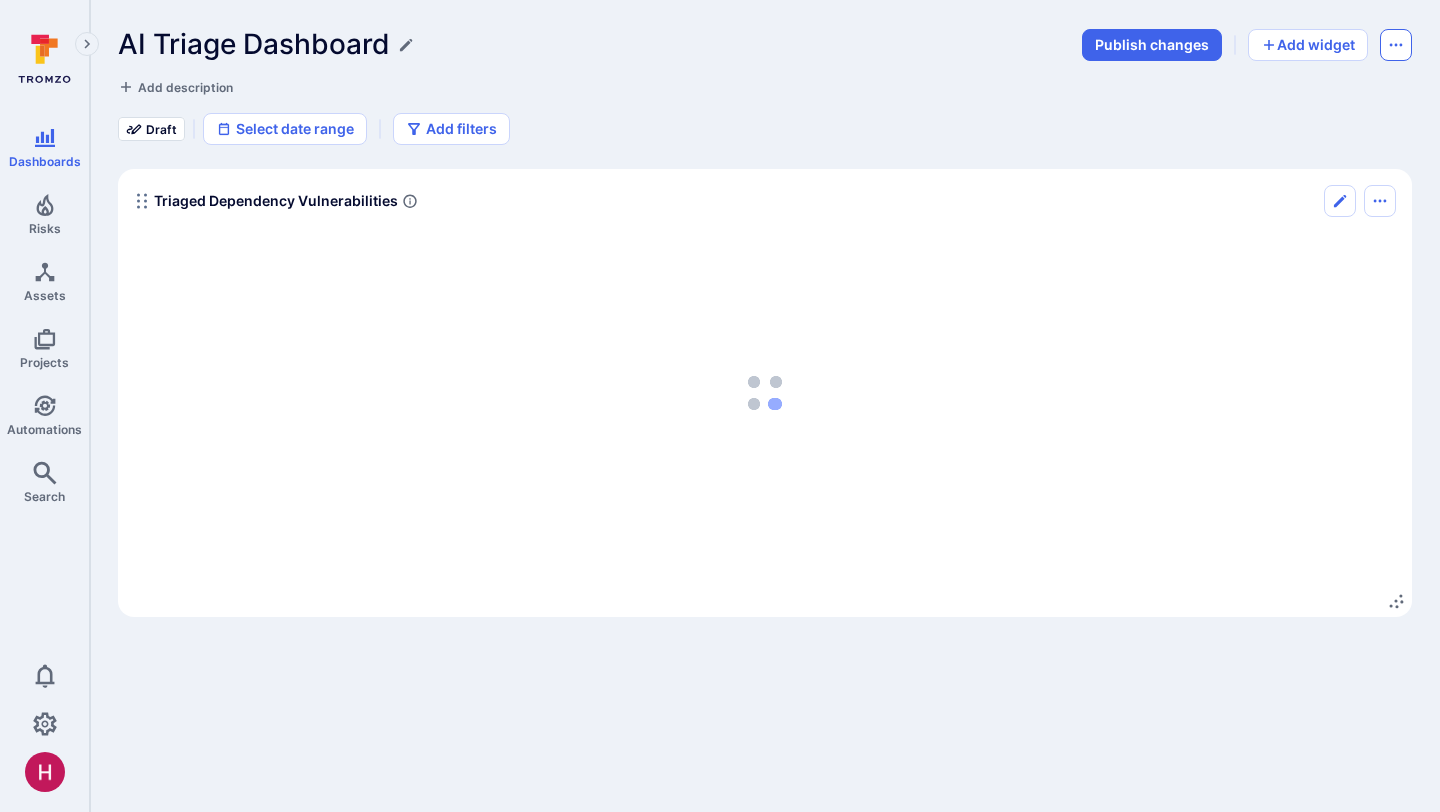 click 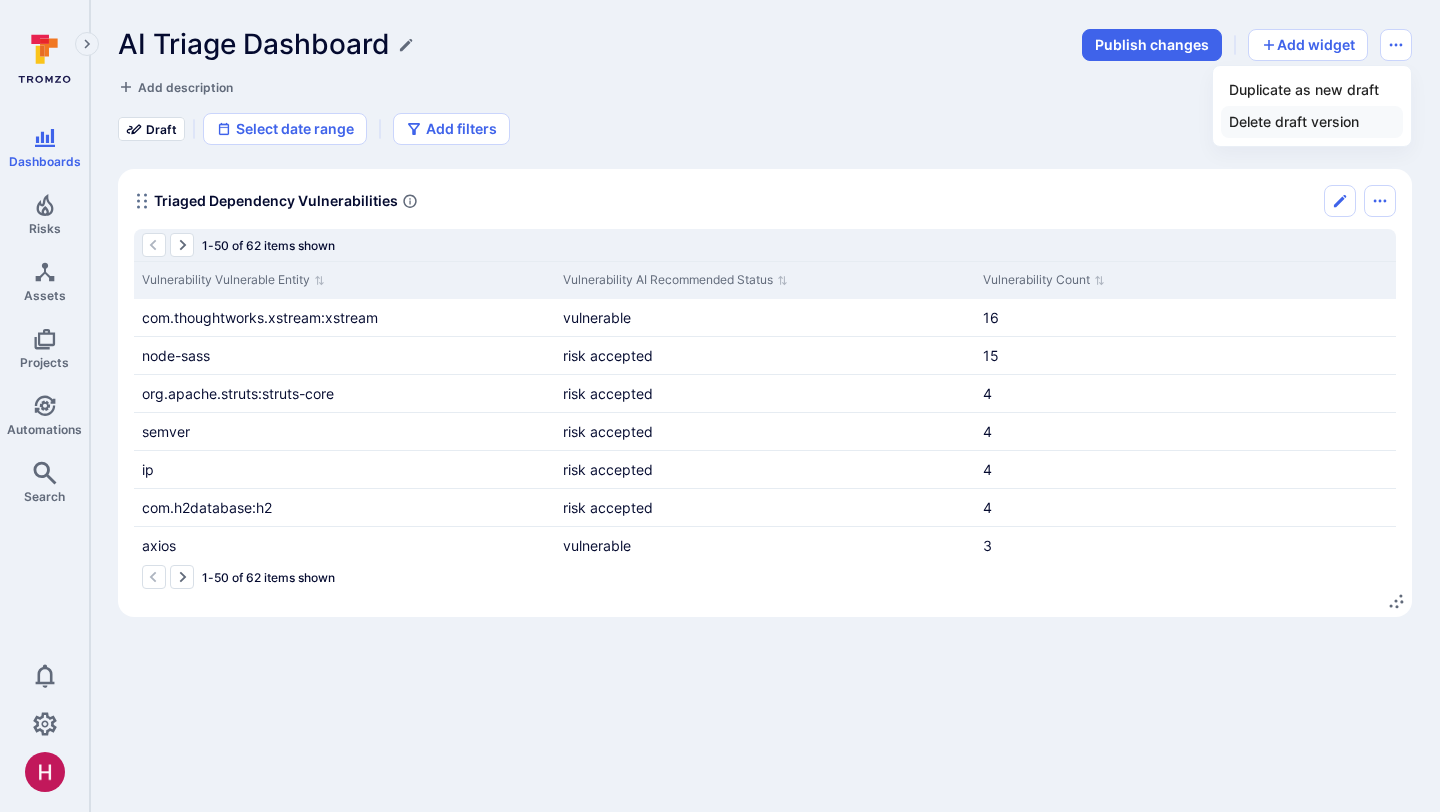 click on "Delete draft version" at bounding box center (1312, 122) 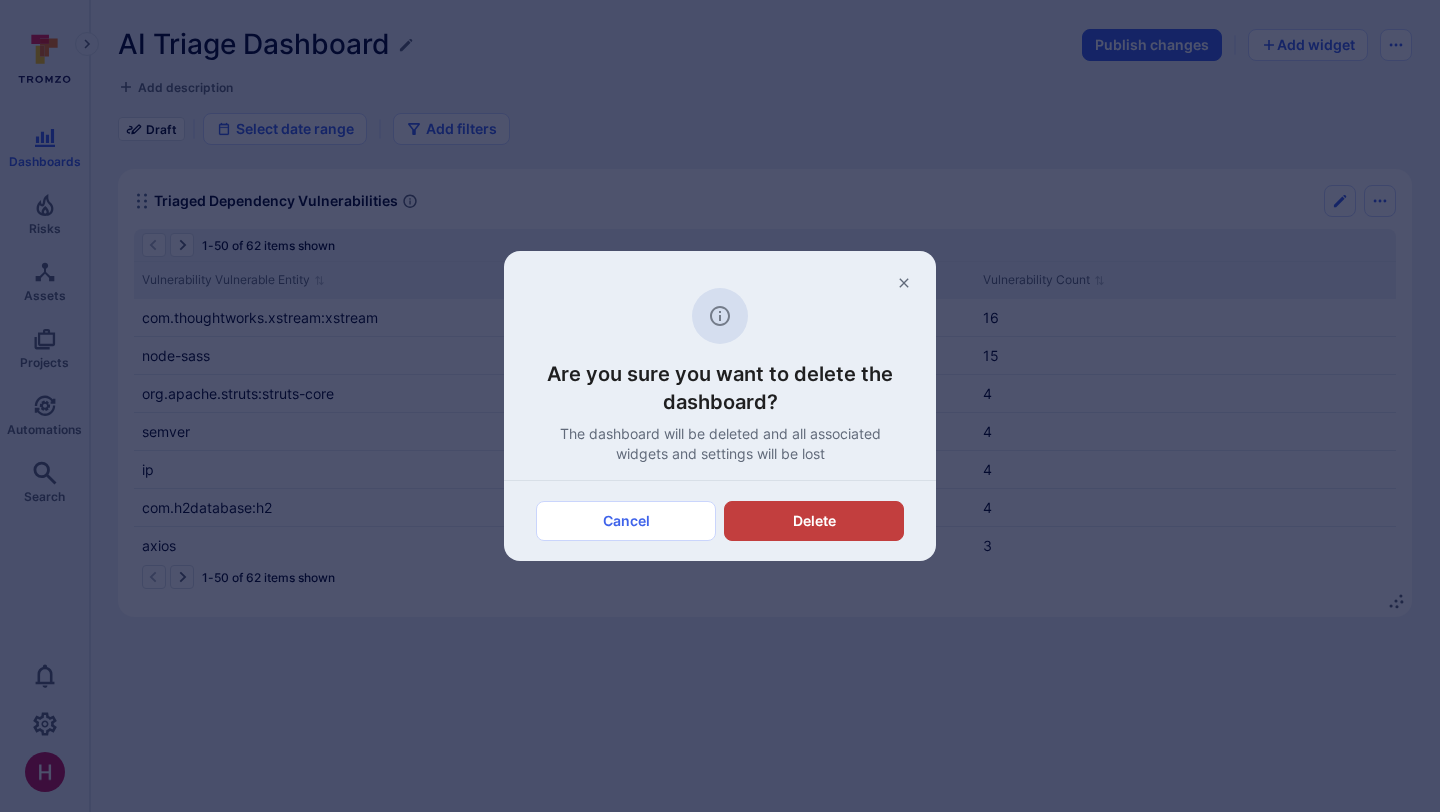 click on "Delete" at bounding box center (814, 521) 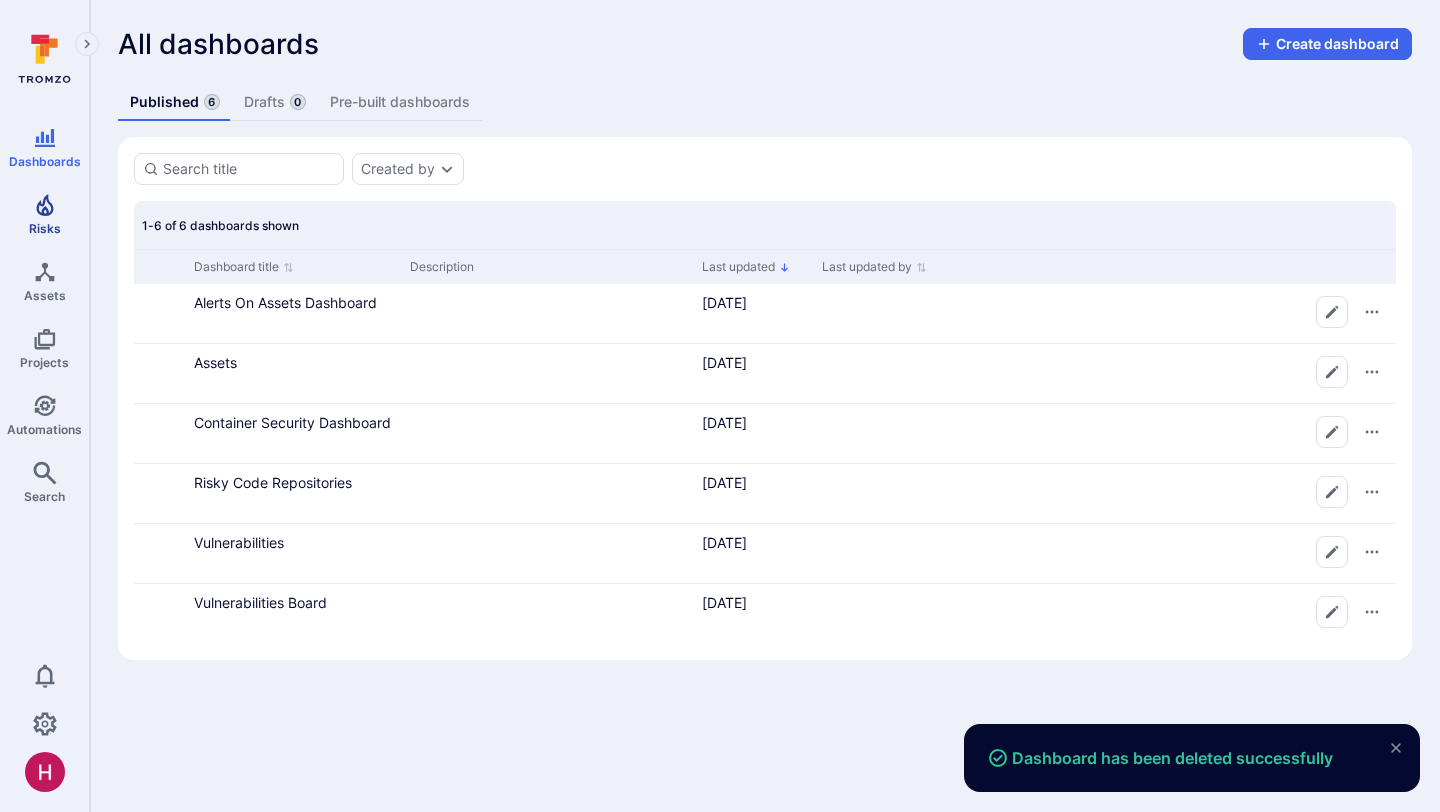 click on "Risks" at bounding box center (44, 214) 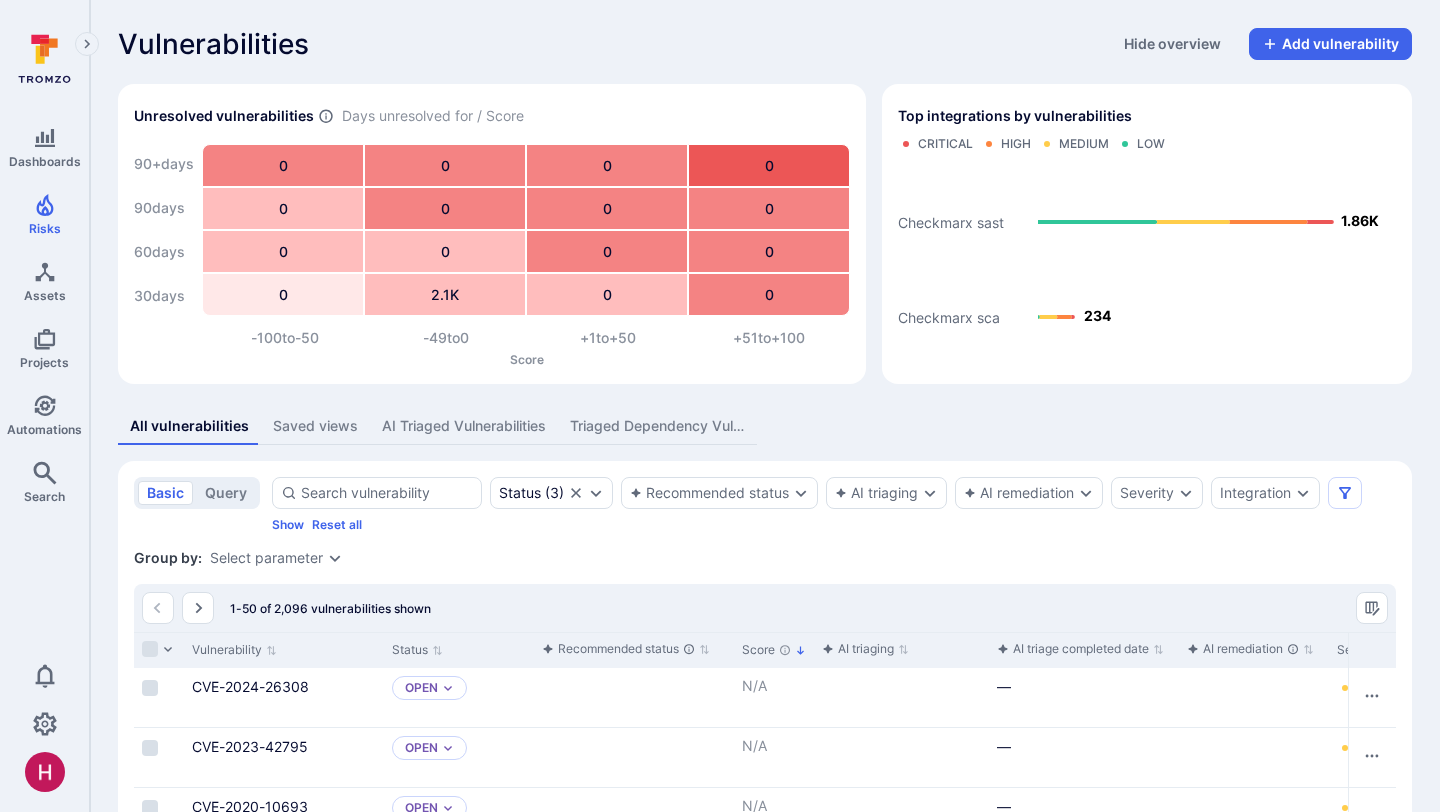 click on "Triaged Dependency Vulns" at bounding box center (657, 426) 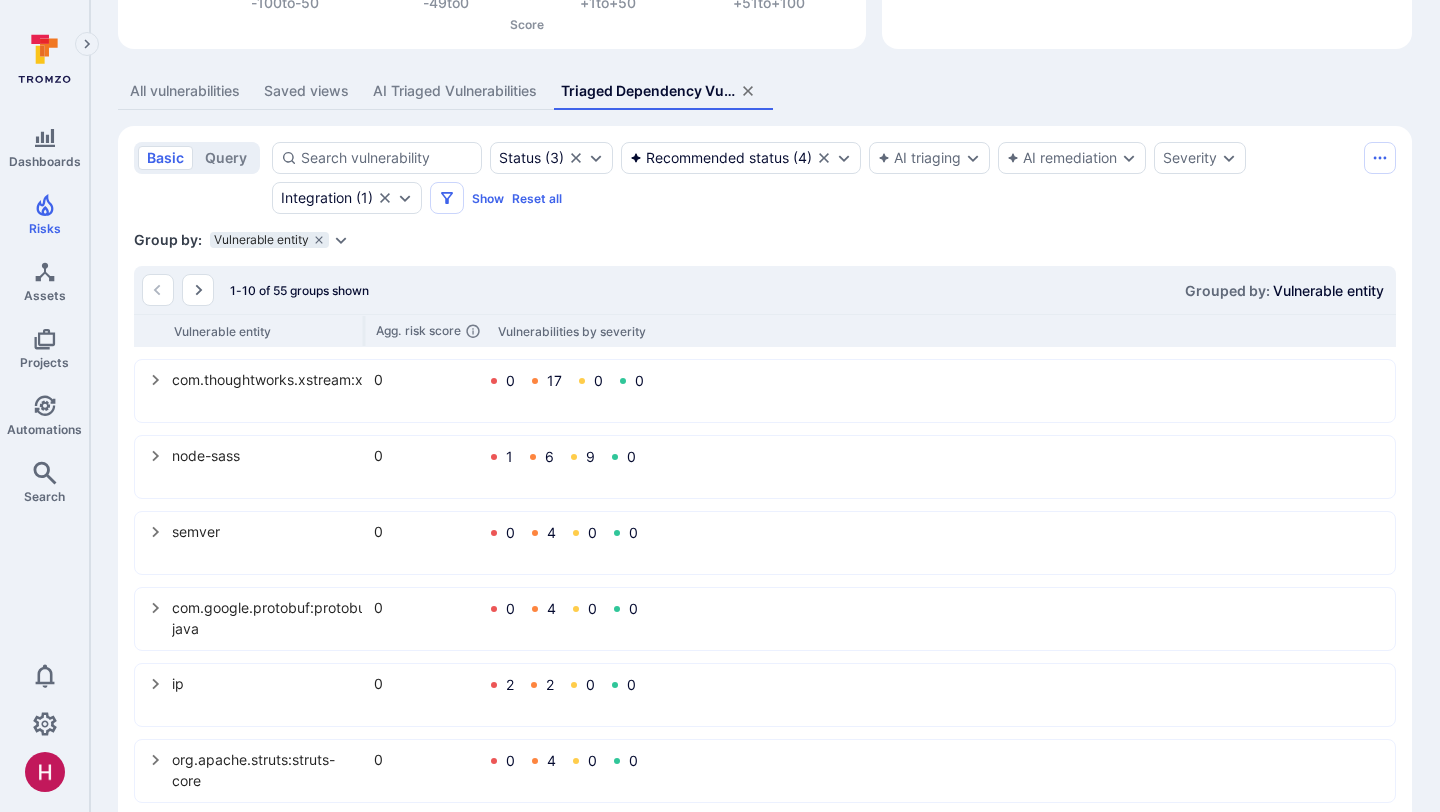 scroll, scrollTop: 353, scrollLeft: 0, axis: vertical 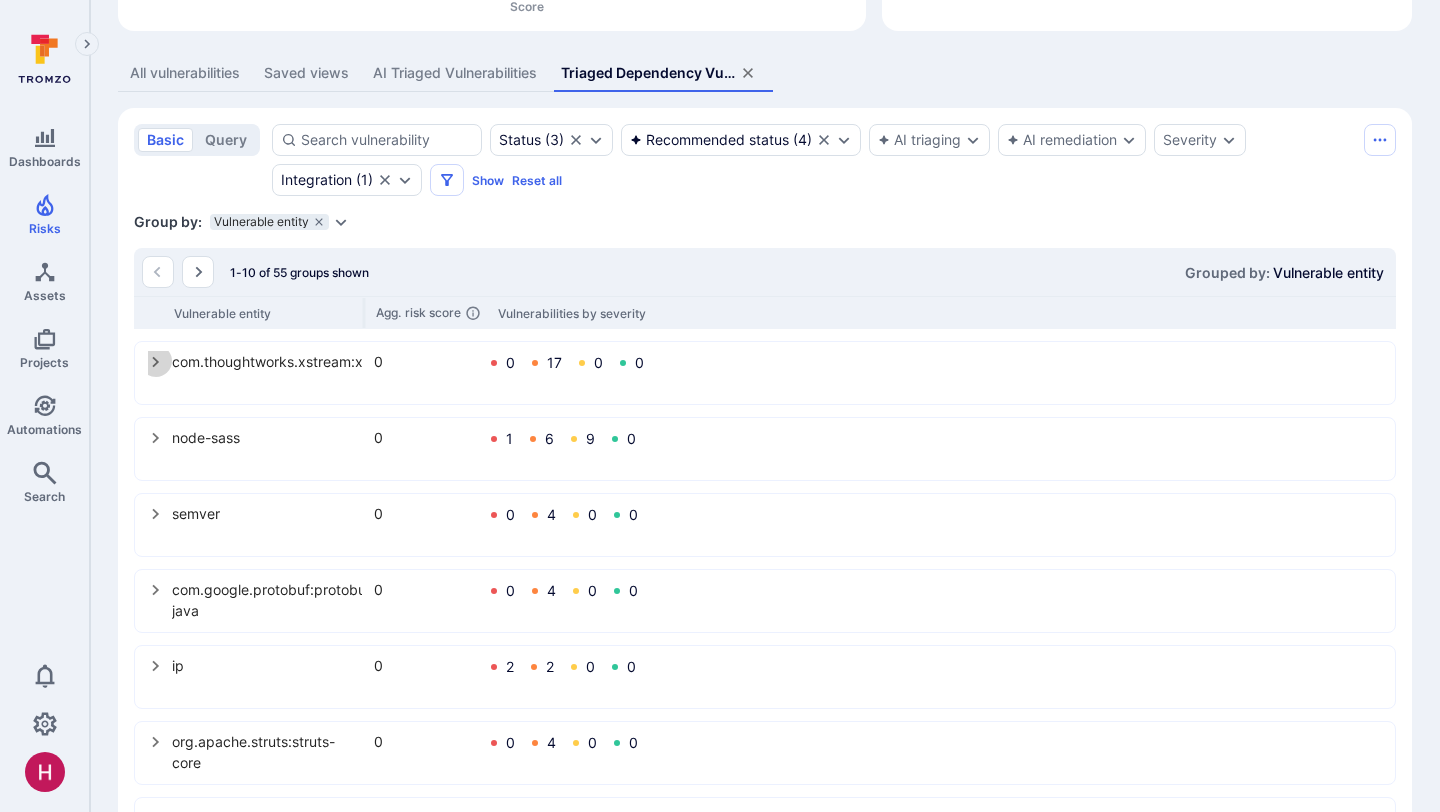 click 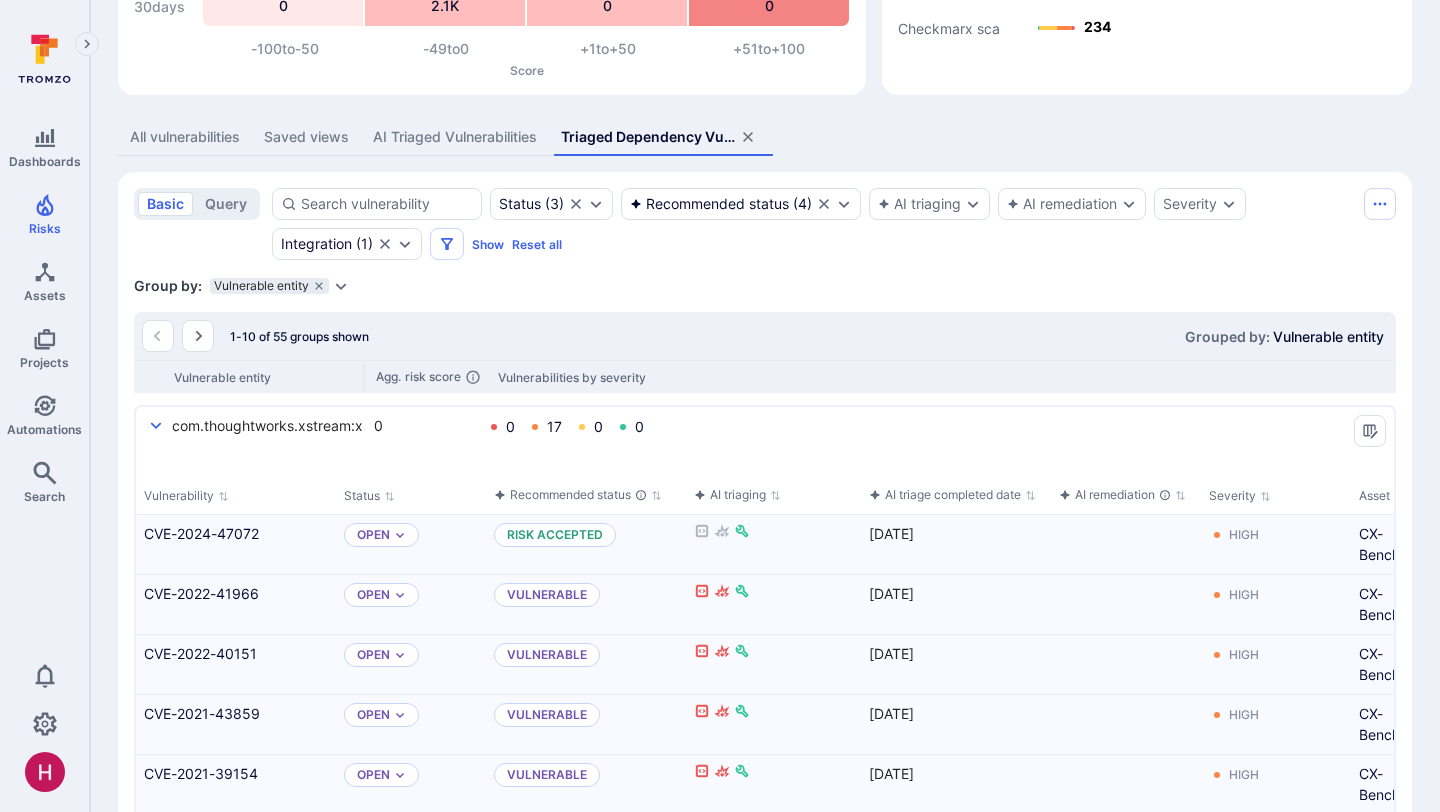 scroll, scrollTop: 0, scrollLeft: 0, axis: both 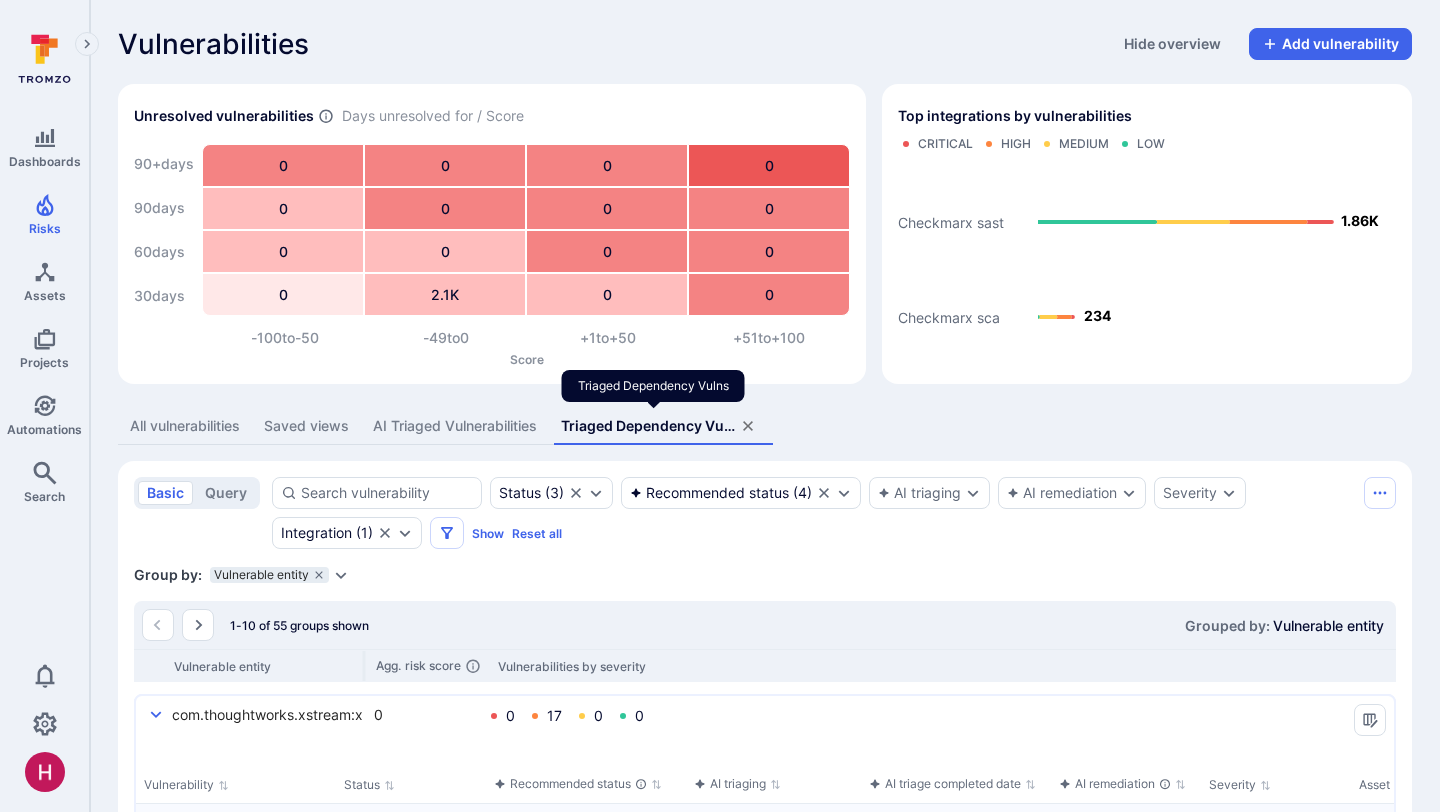 click on "Triaged Dependency Vulns" at bounding box center [648, 426] 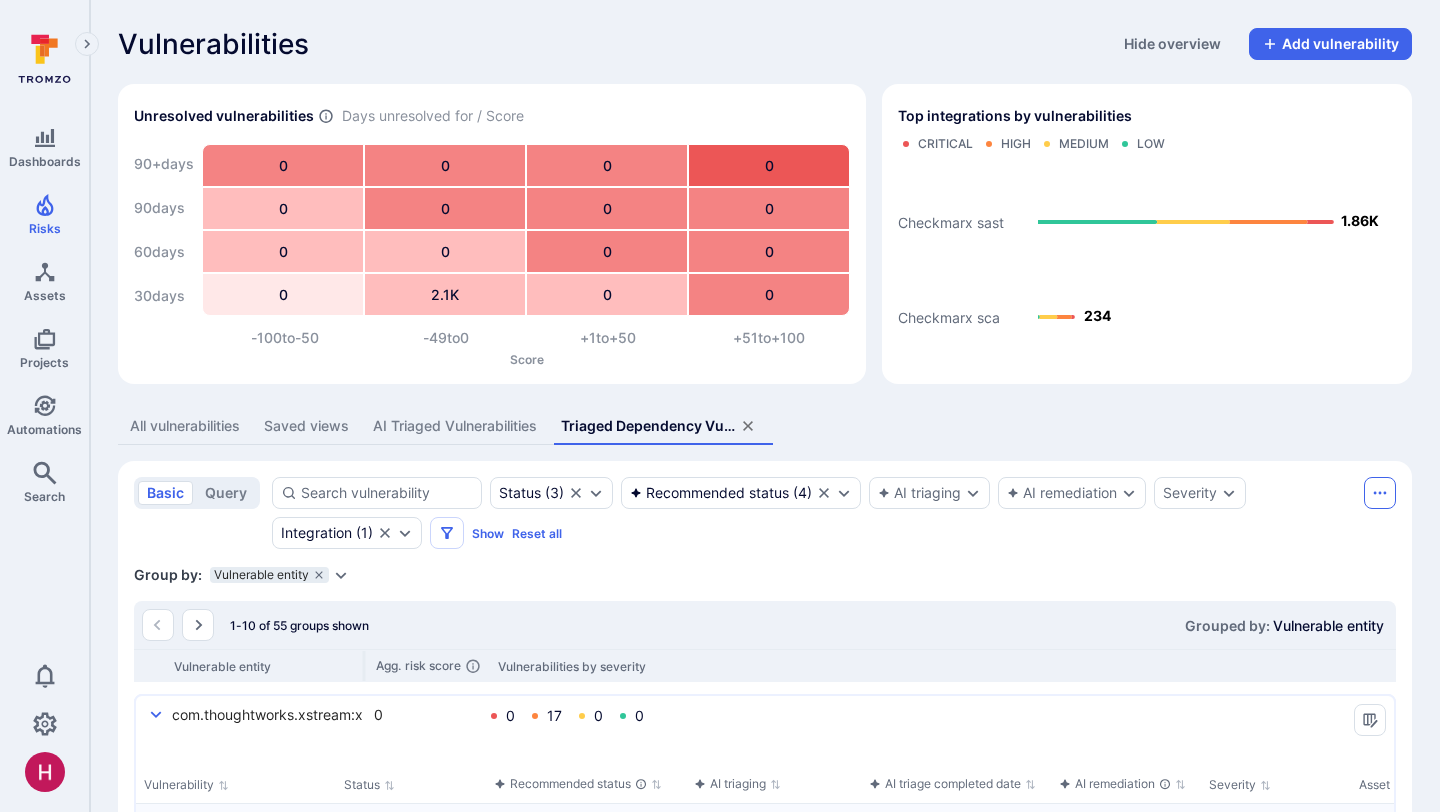 click at bounding box center (1380, 493) 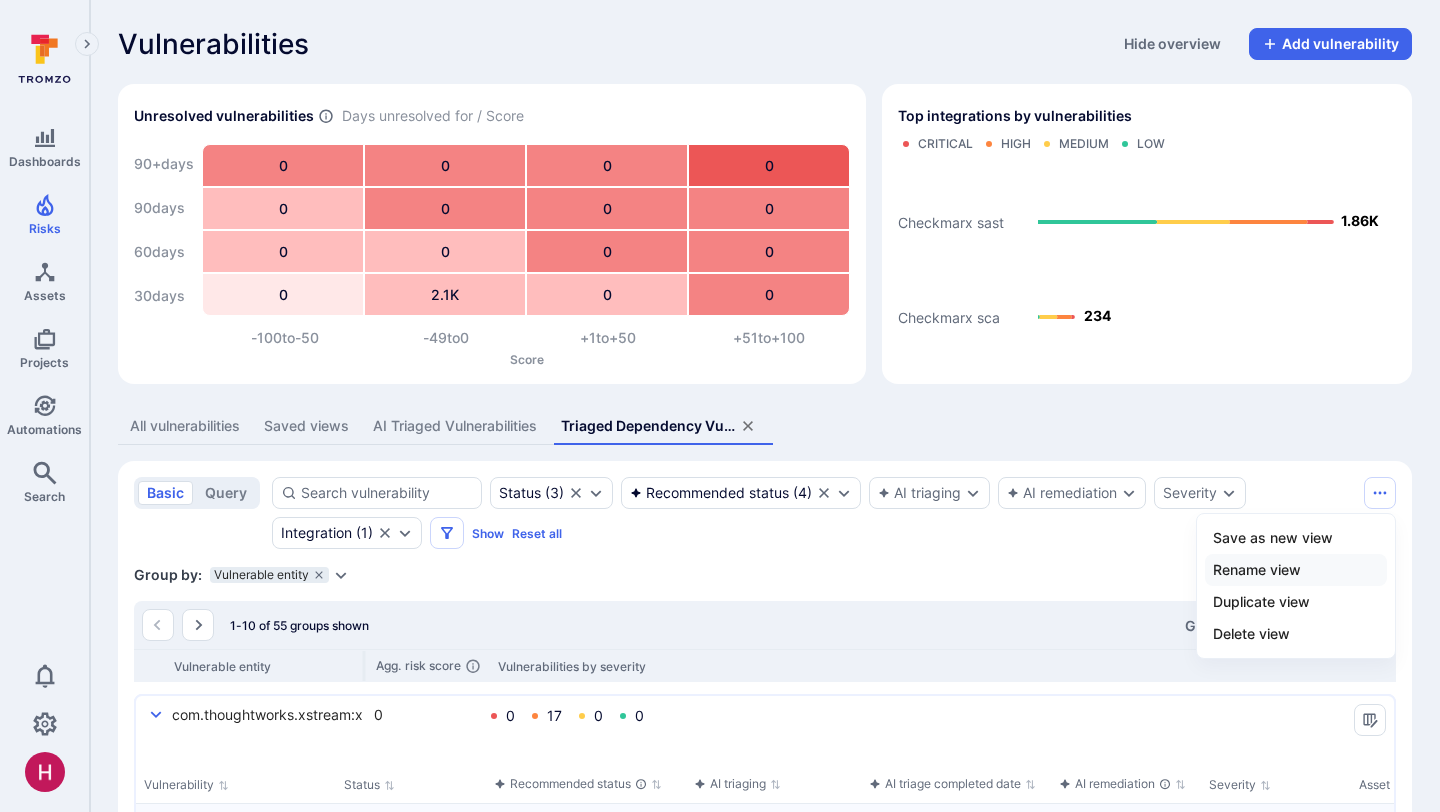 click on "Rename view" at bounding box center [1296, 570] 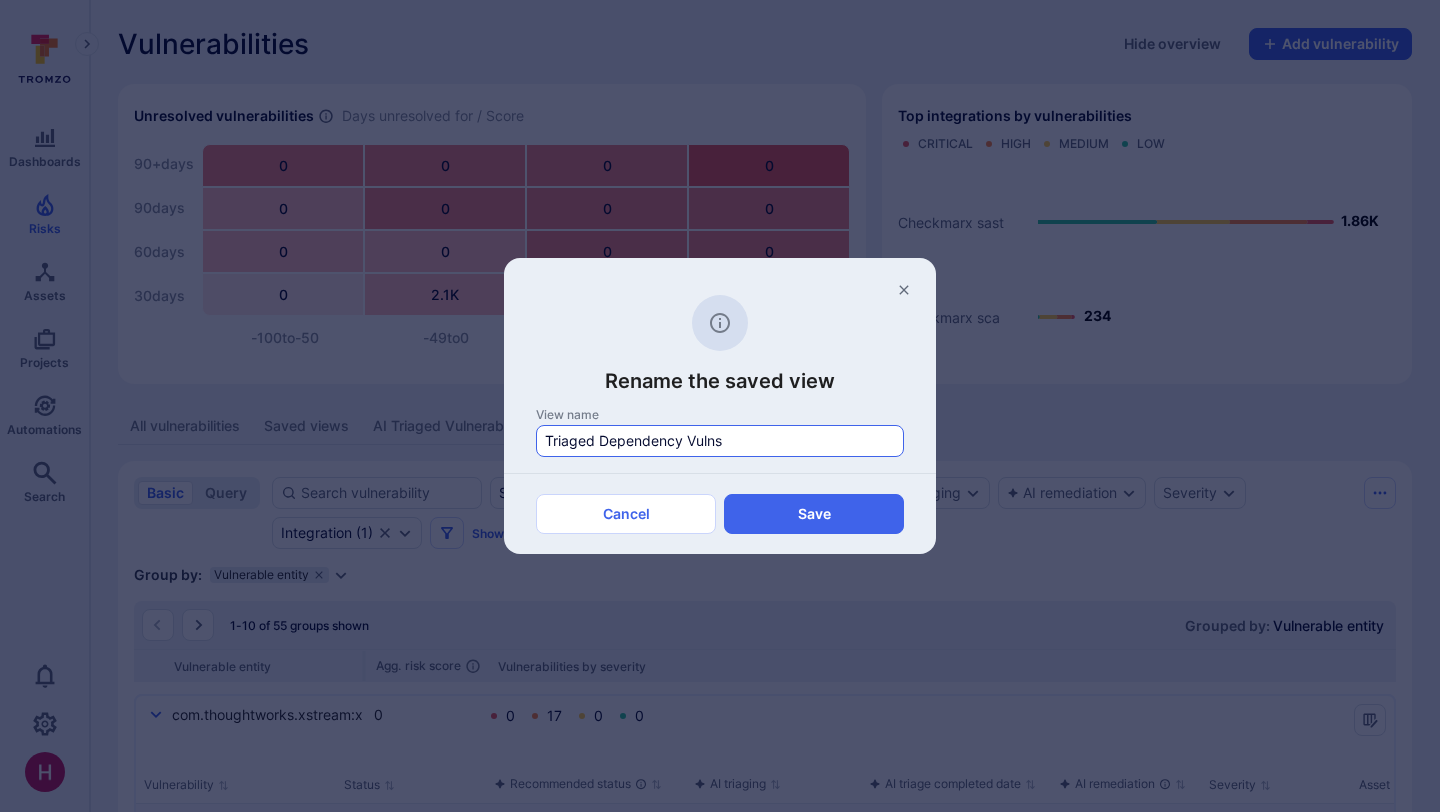 click on "Triaged Dependency Vulns" 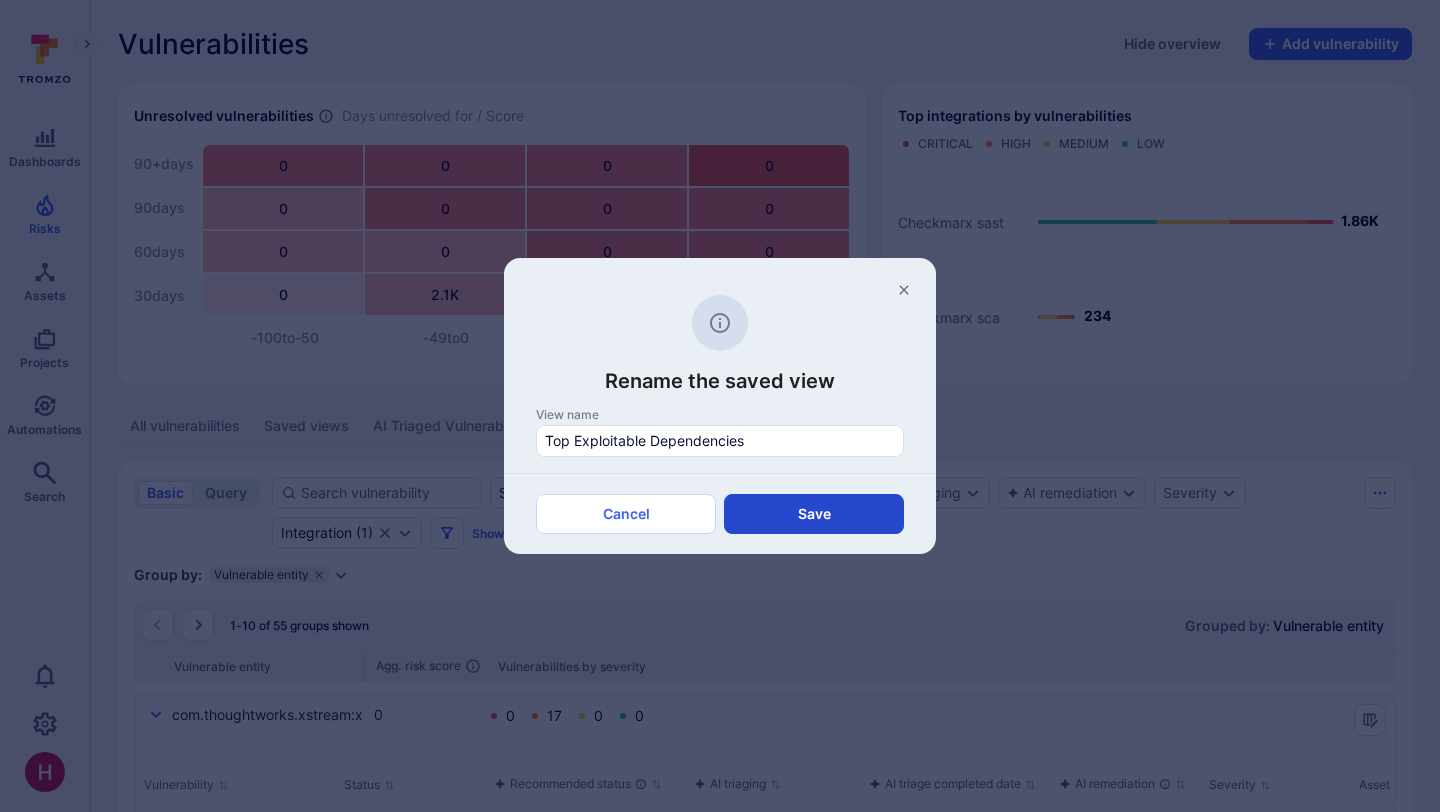 type on "Top Exploitable Dependencies" 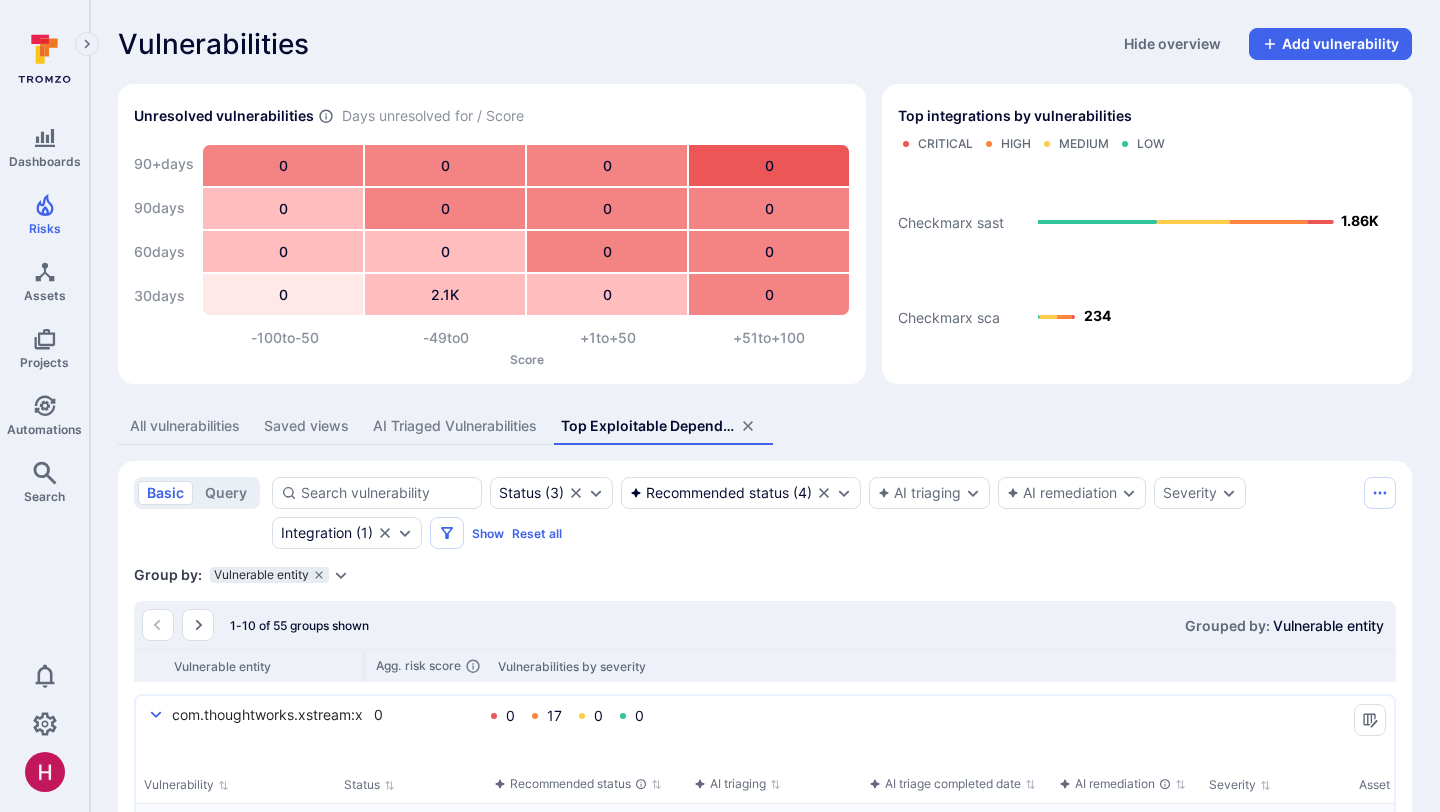 click on "All vulnerabilities" at bounding box center [185, 426] 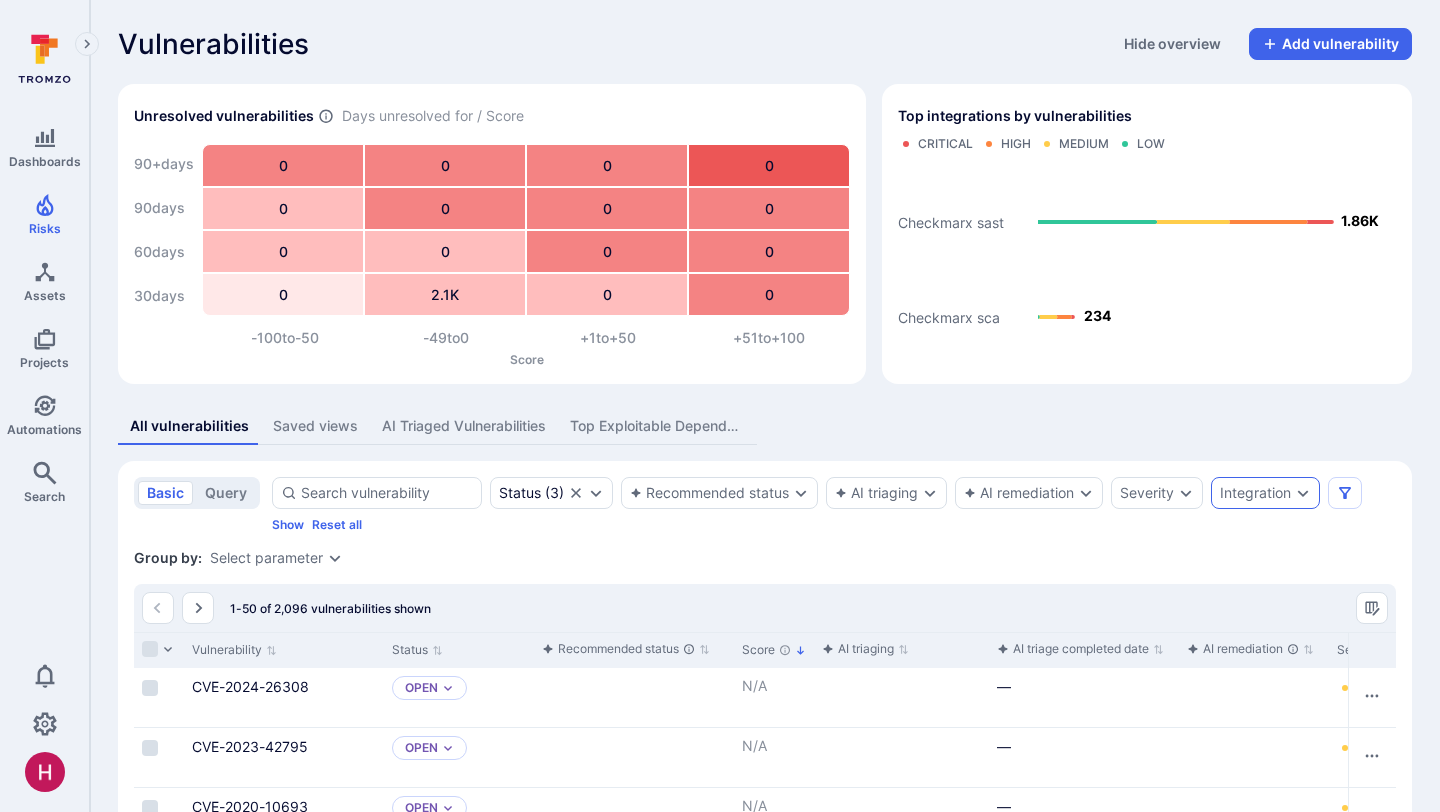 click on "Integration" at bounding box center (1255, 493) 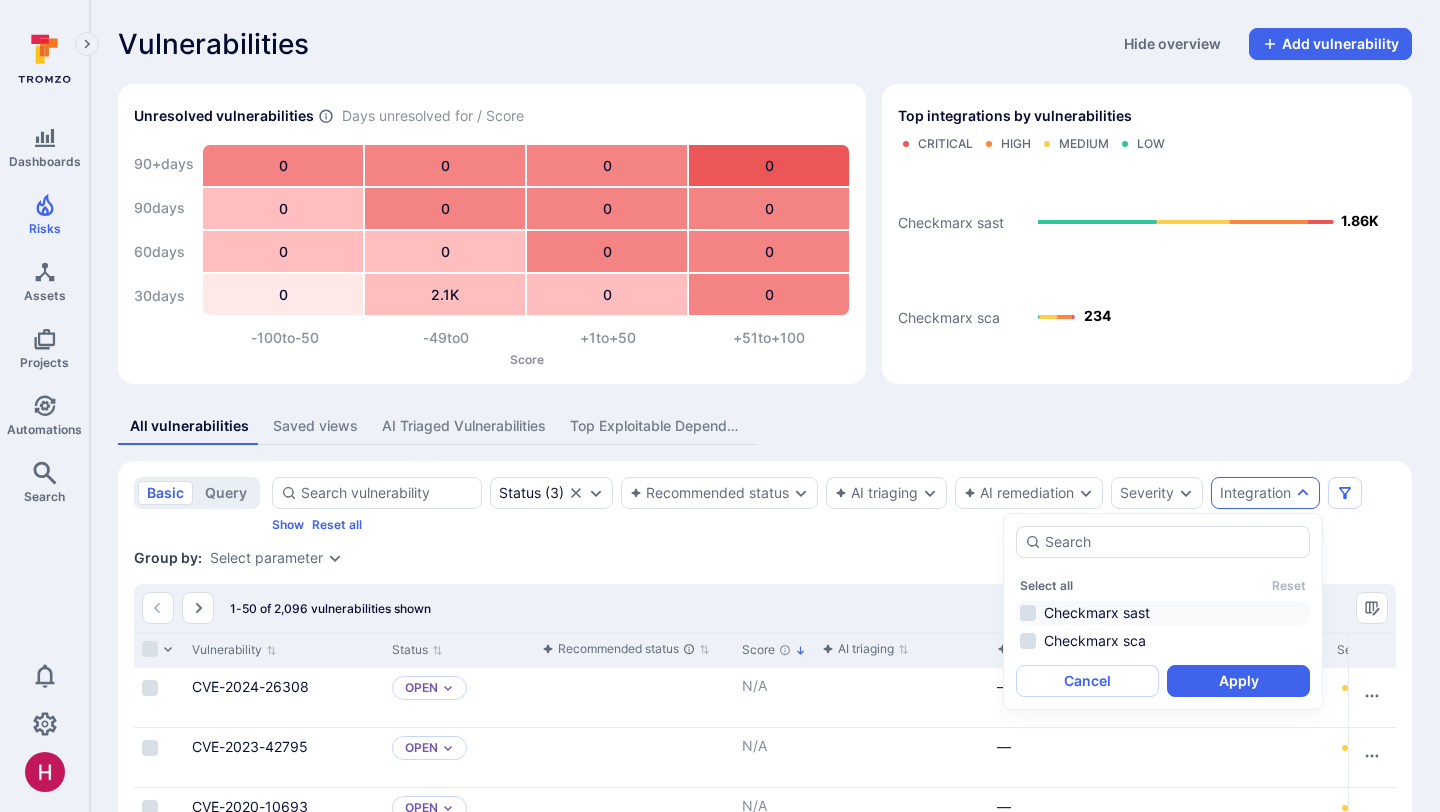 click on "Checkmarx sast" at bounding box center (1163, 613) 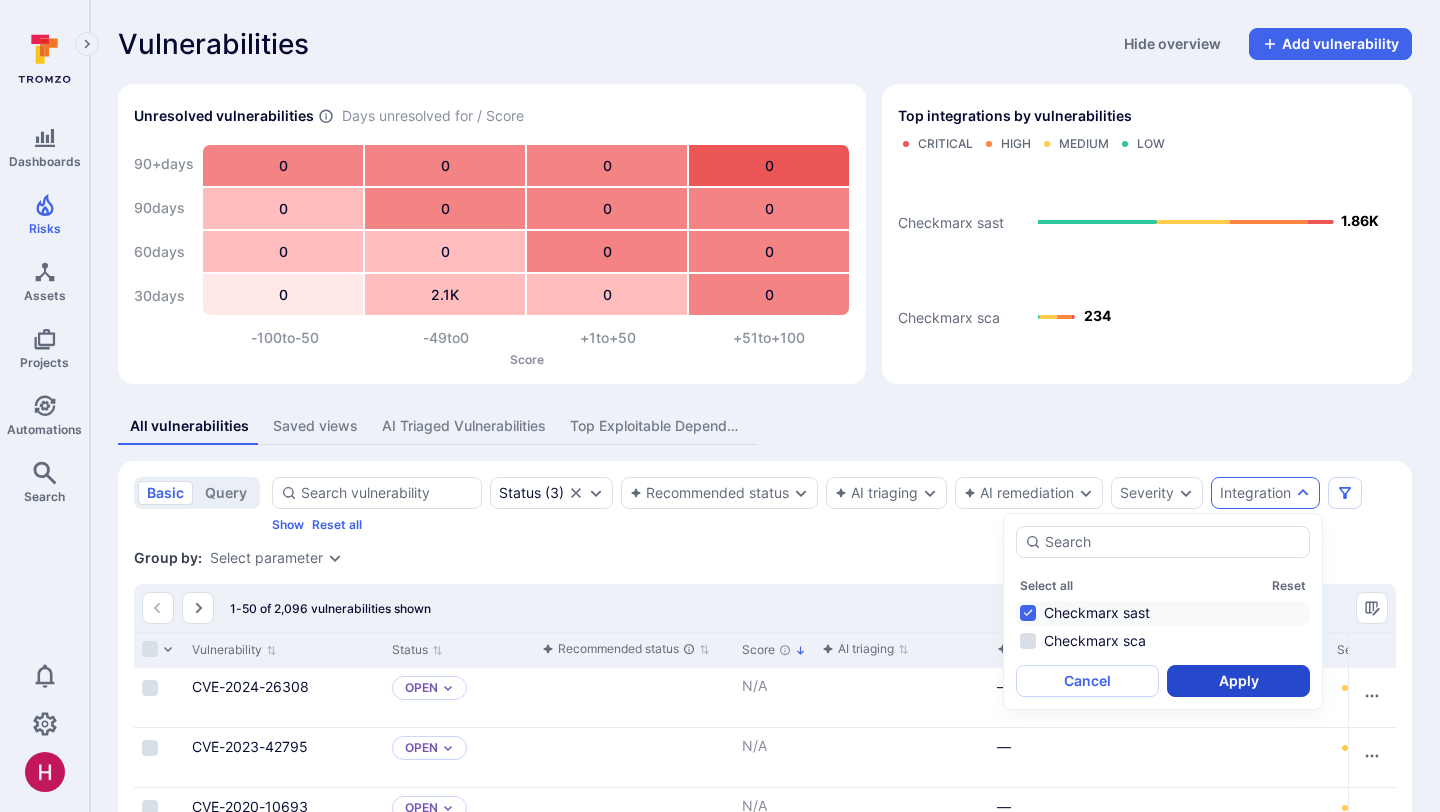 click on "Apply" at bounding box center (1238, 681) 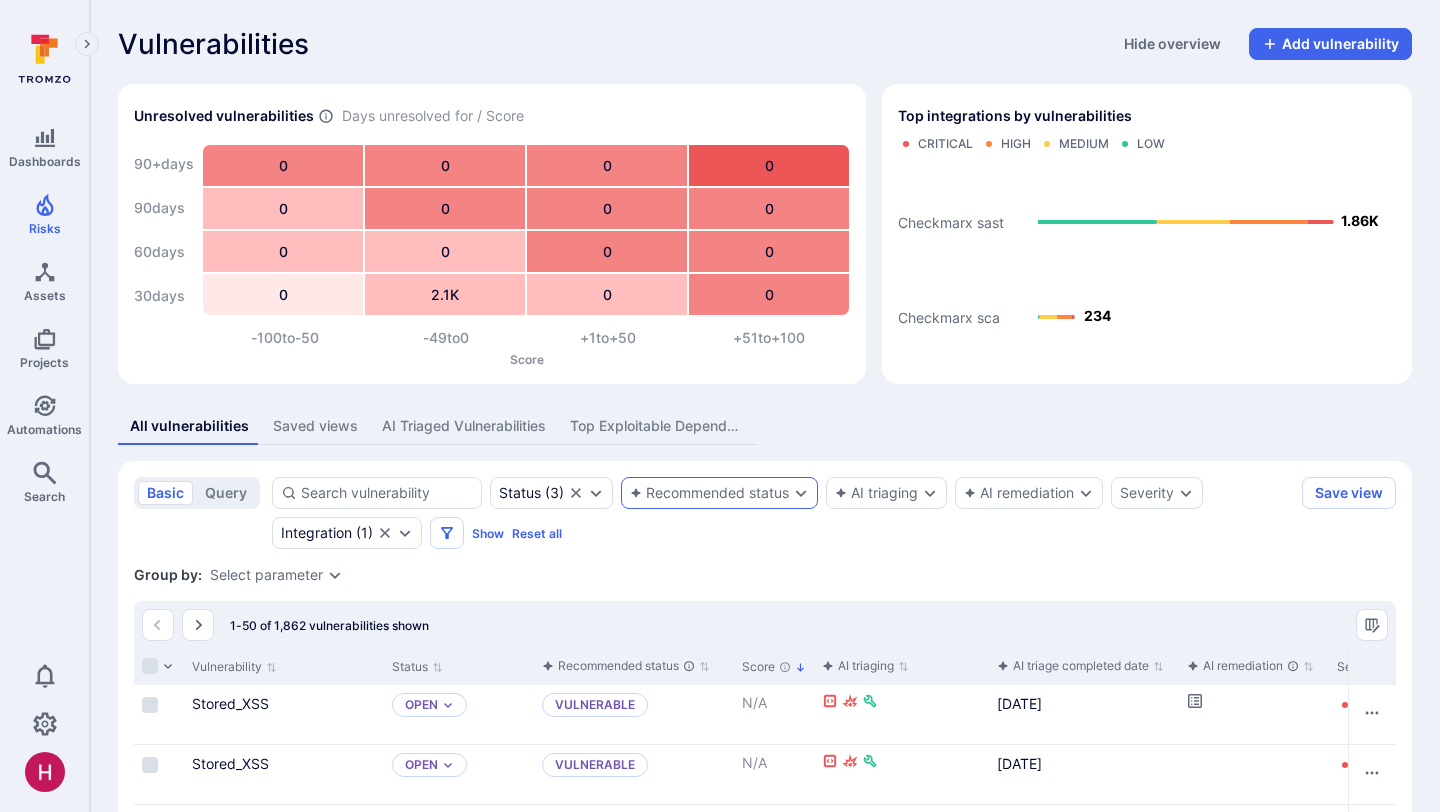 click on "Recommended status" at bounding box center (709, 493) 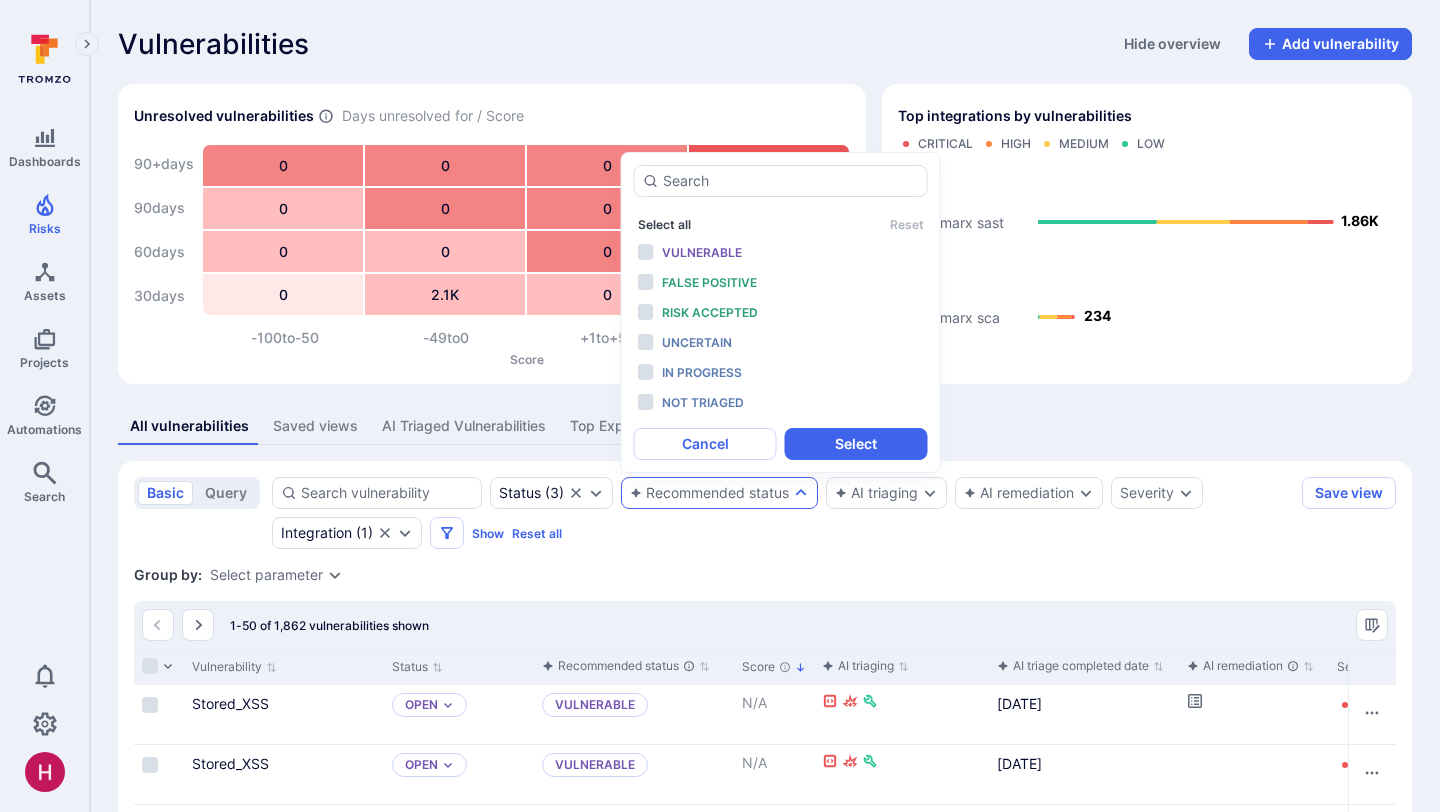 click on "Select all" at bounding box center [664, 224] 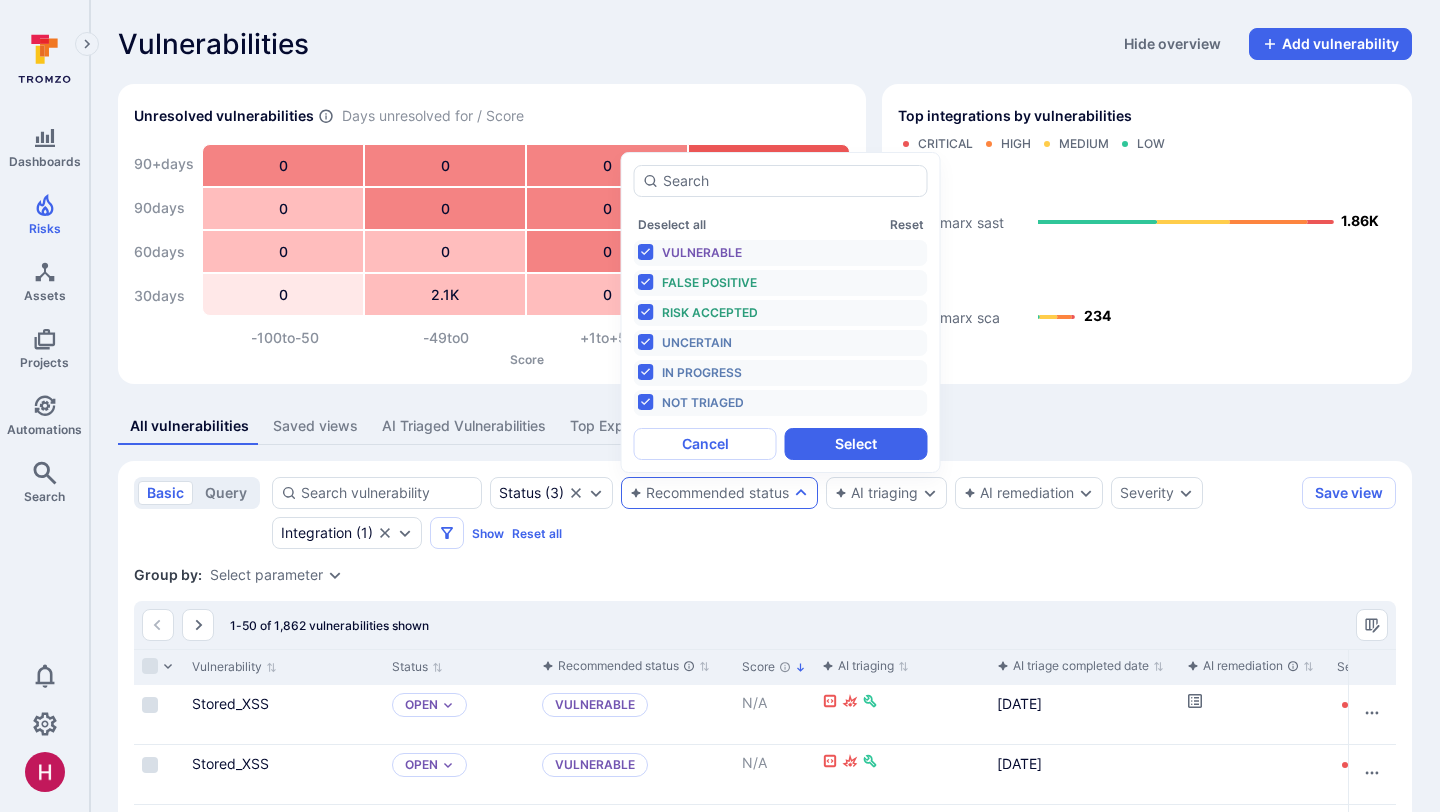 click on "In progress" at bounding box center [702, 372] 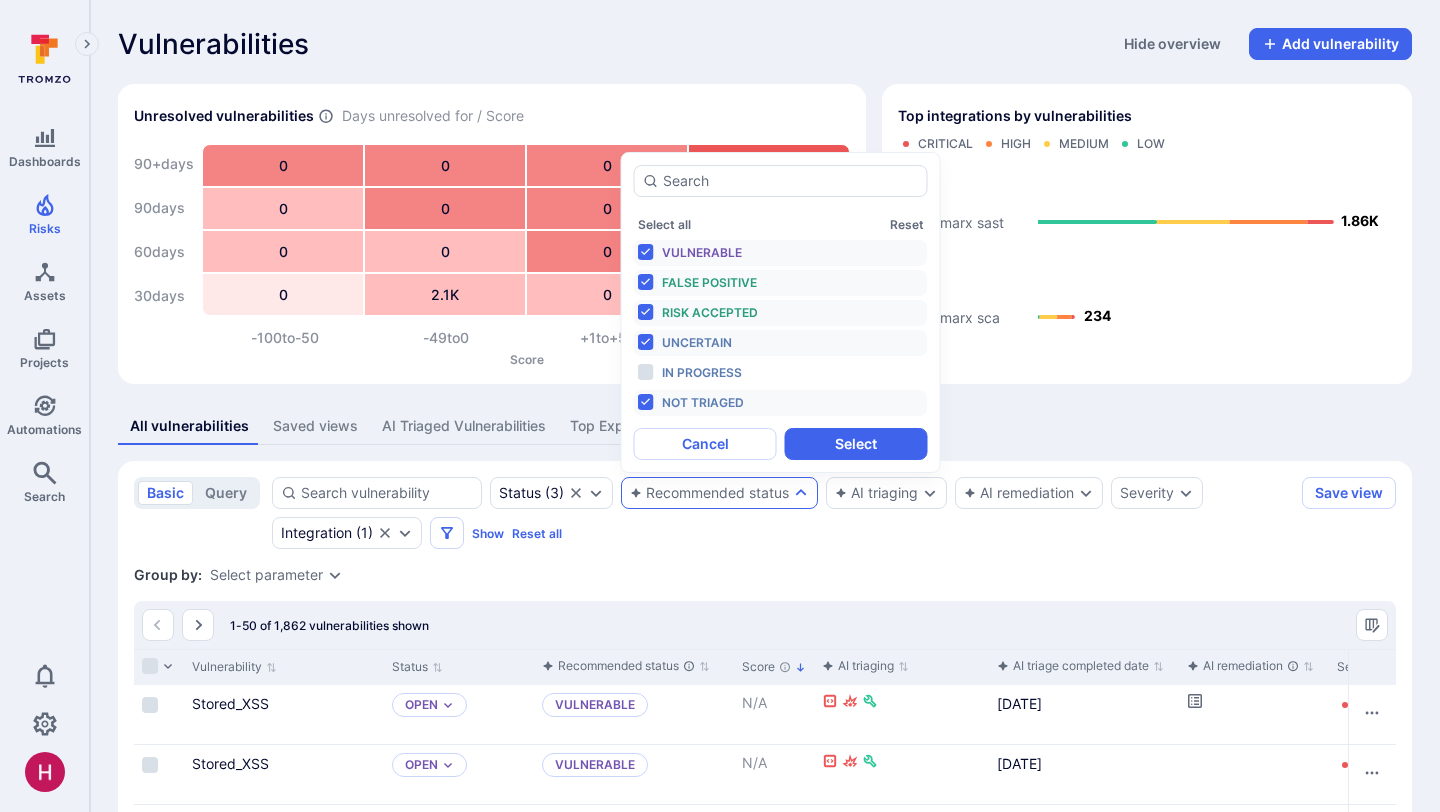 click on "Not triaged" at bounding box center [703, 402] 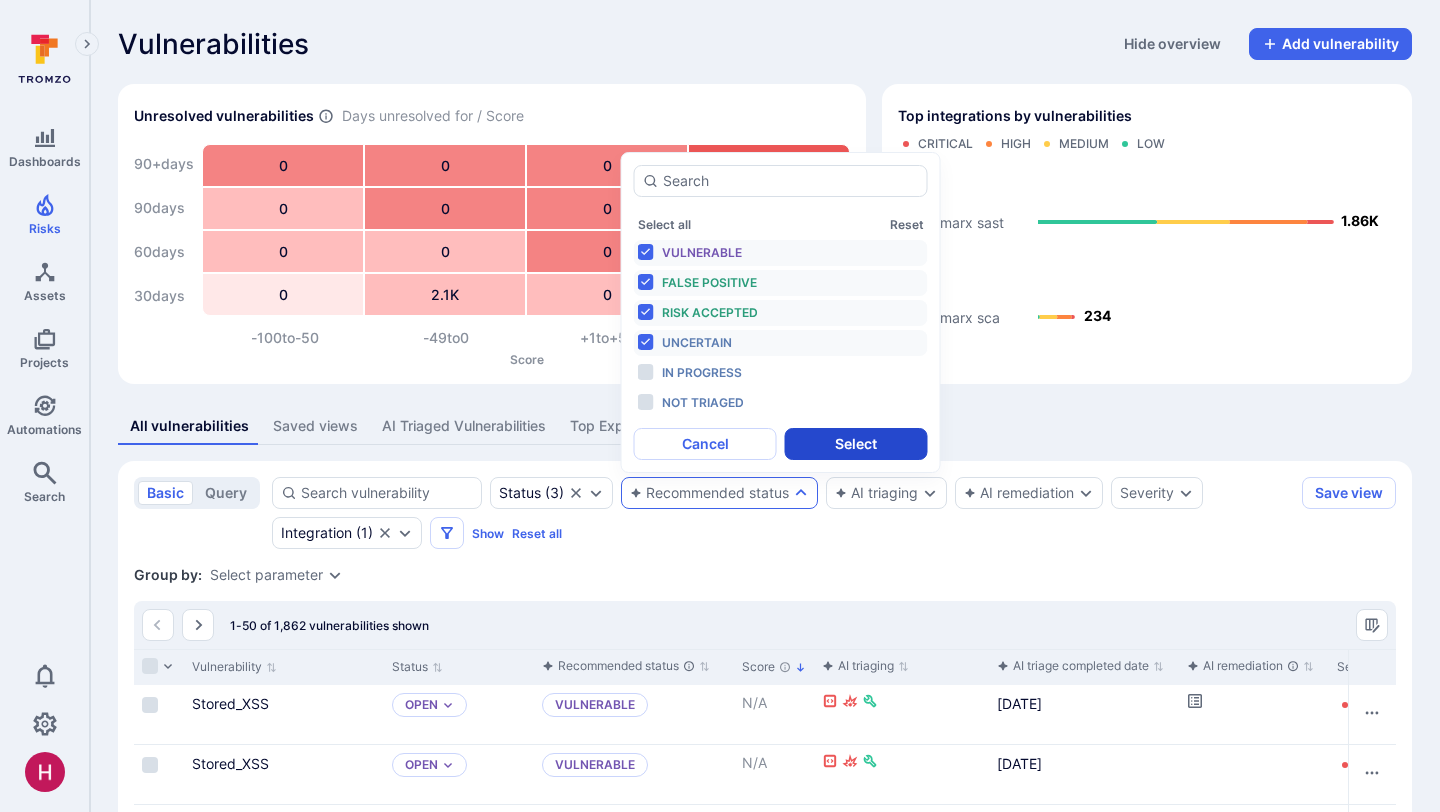click on "Select" at bounding box center [856, 444] 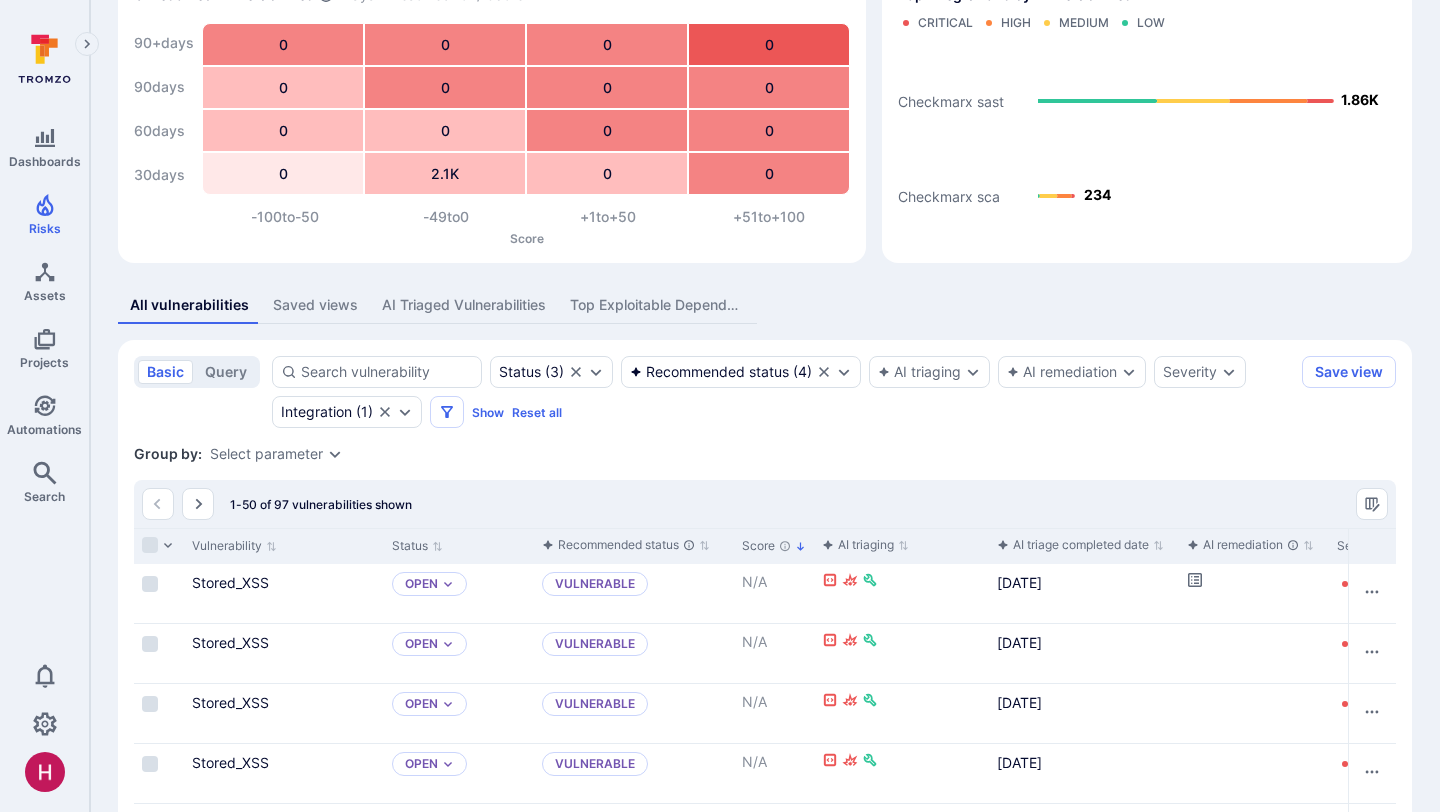 scroll, scrollTop: 123, scrollLeft: 0, axis: vertical 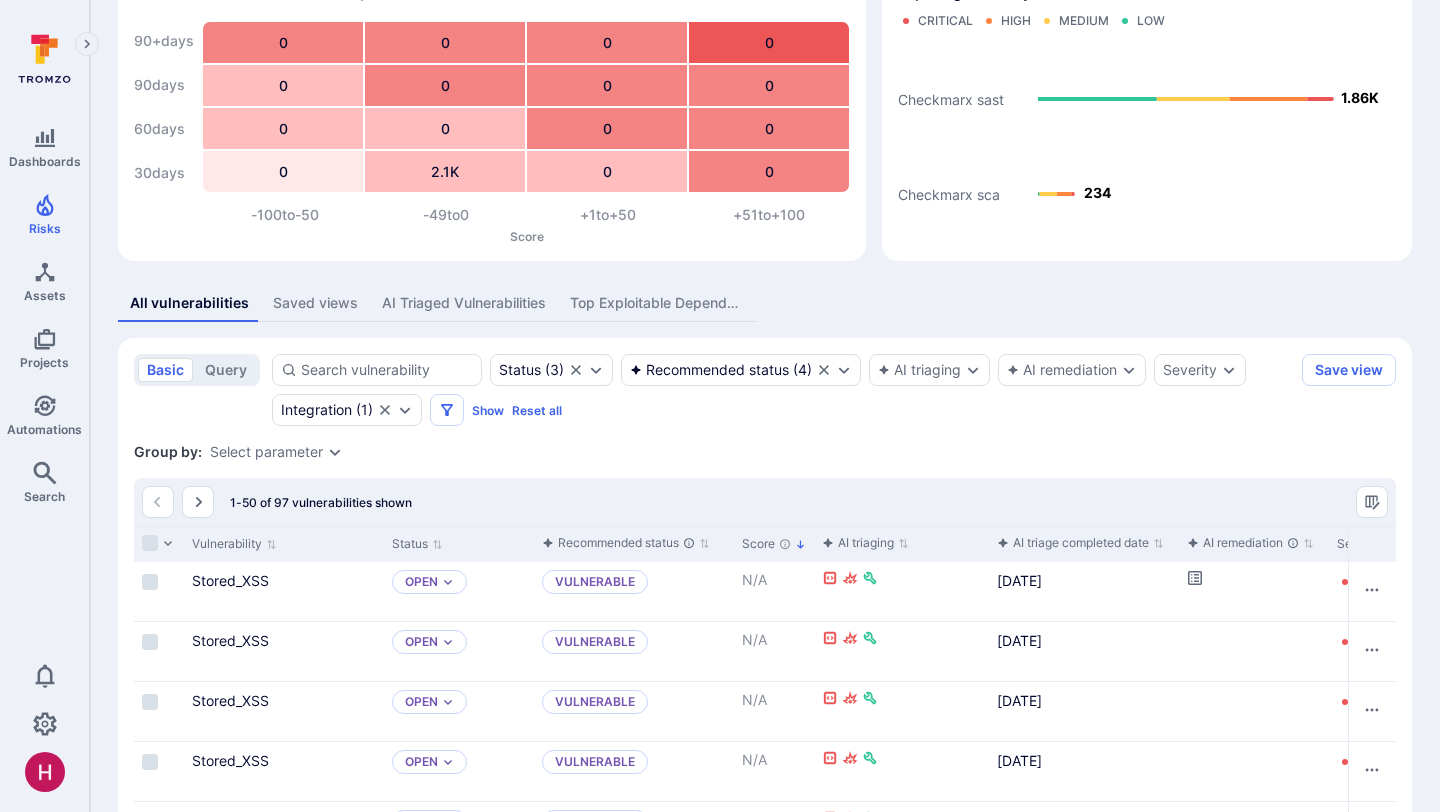 click on "Select parameter" at bounding box center (266, 452) 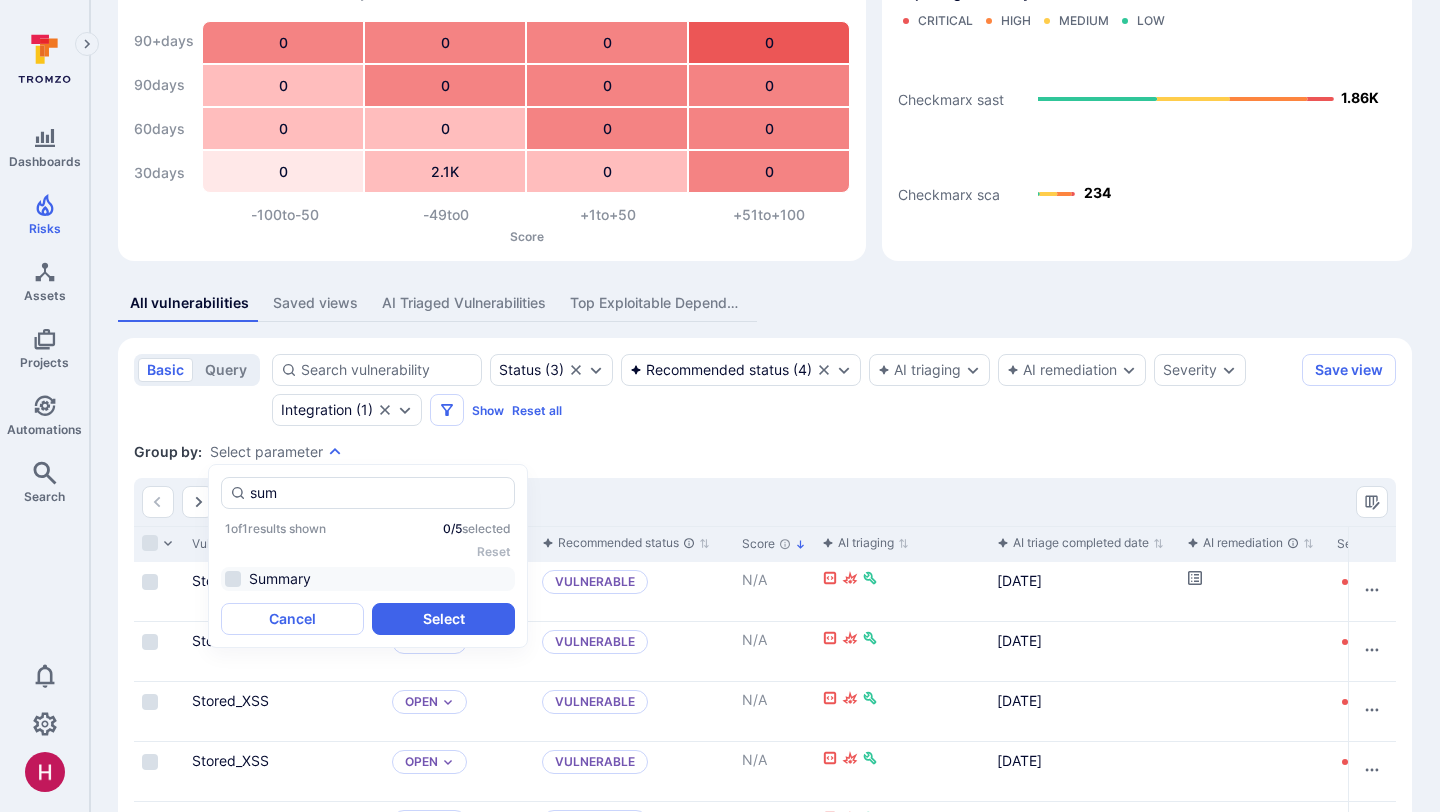 click on "Summary" at bounding box center [368, 579] 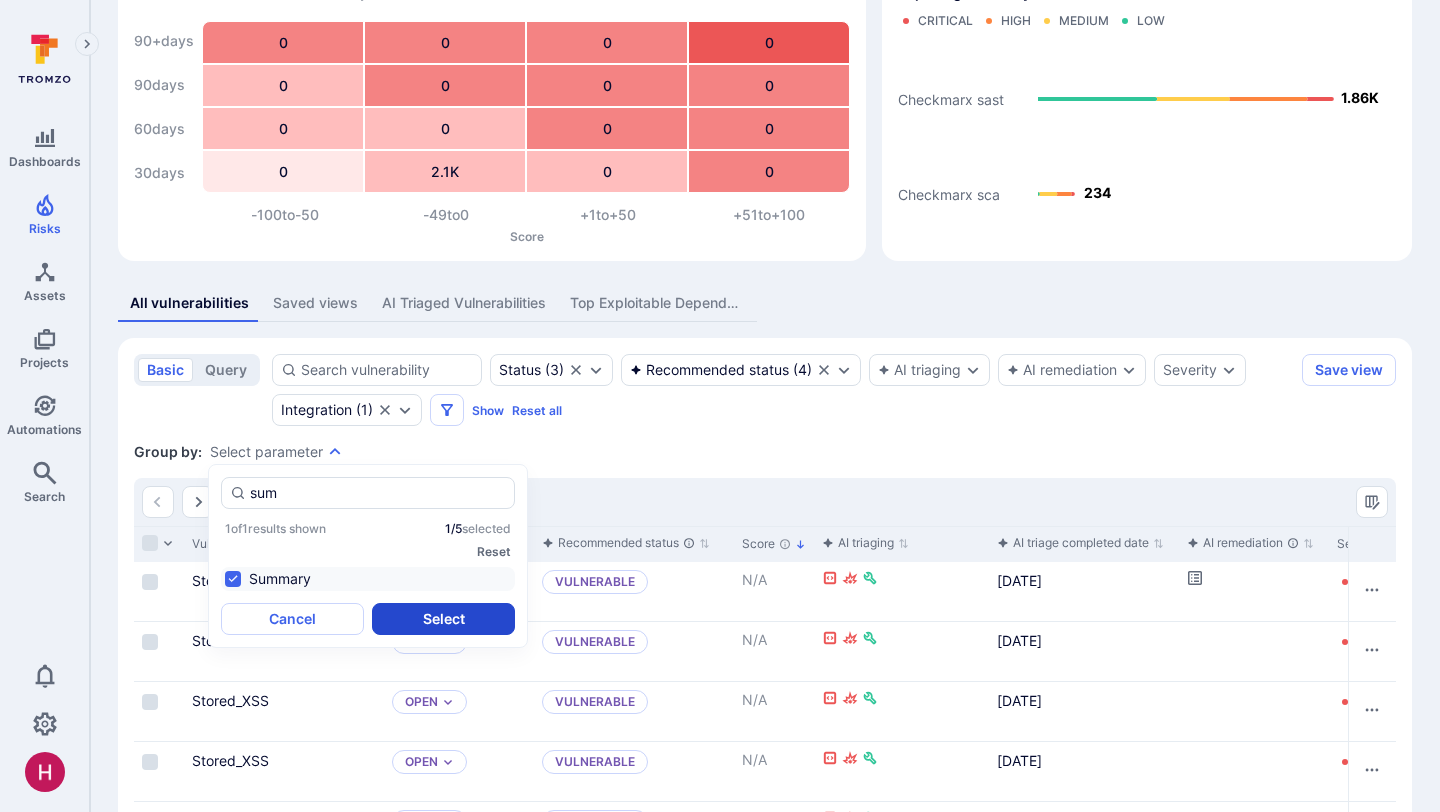 type on "sum" 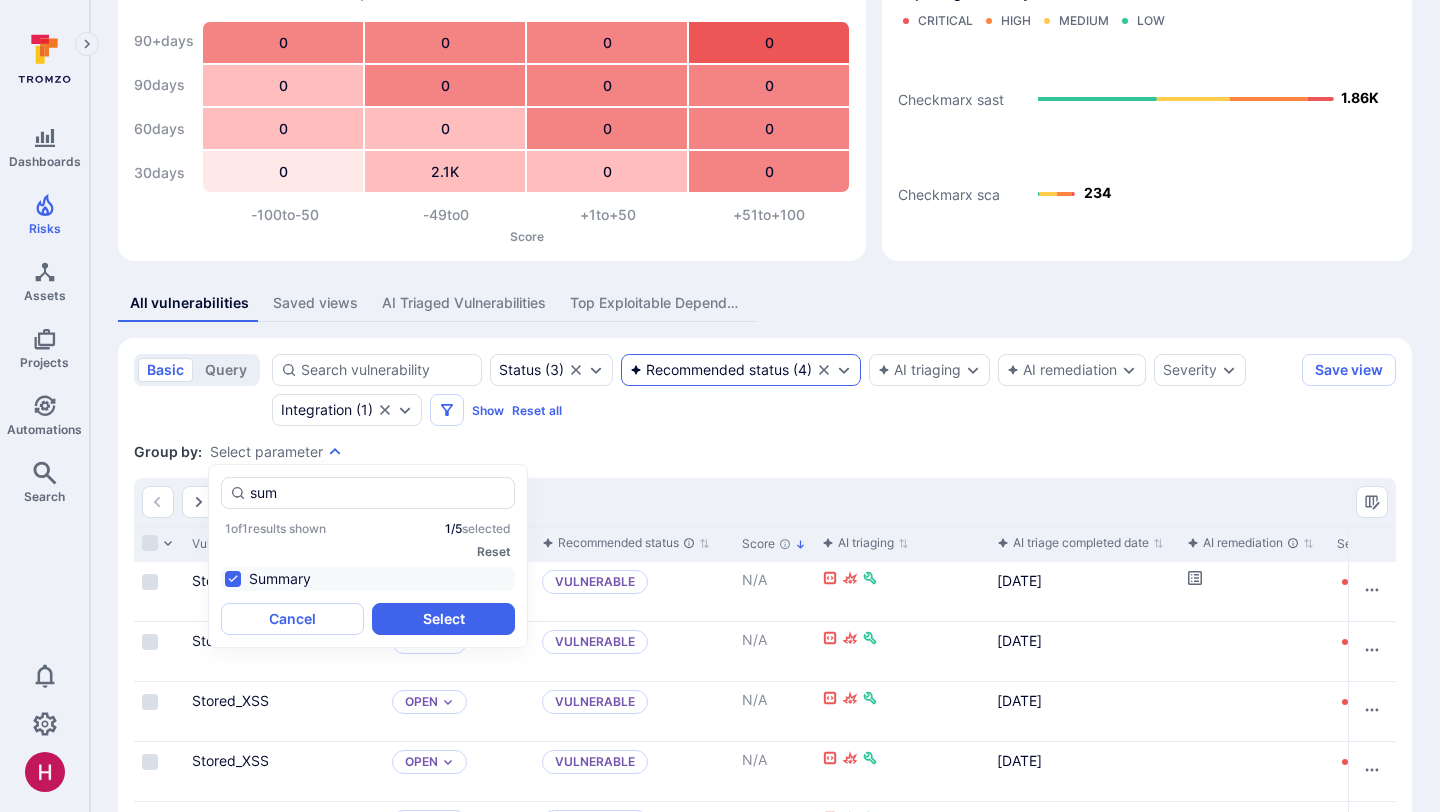 drag, startPoint x: 414, startPoint y: 616, endPoint x: 735, endPoint y: 484, distance: 347.0807 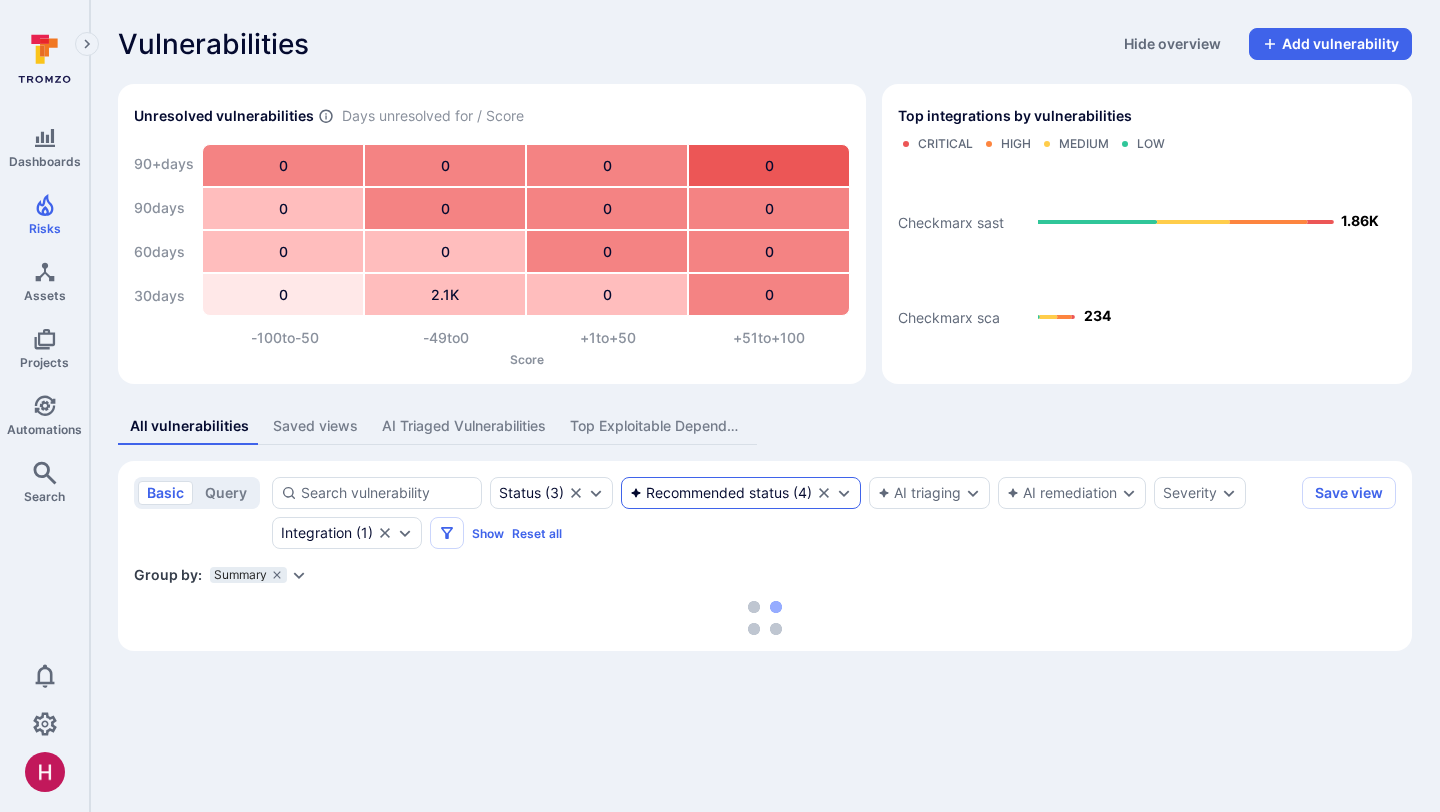 scroll, scrollTop: 0, scrollLeft: 0, axis: both 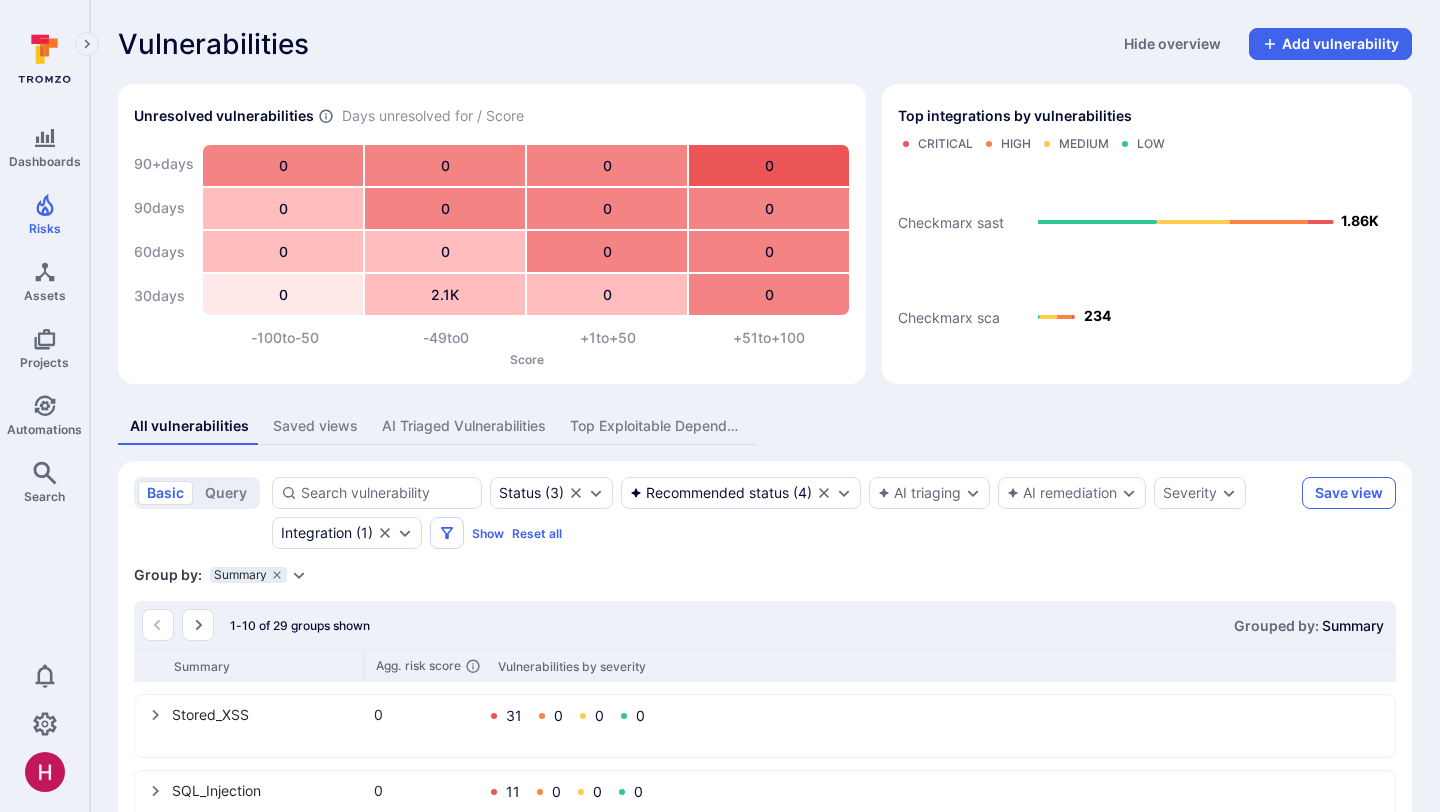 click on "Save view" at bounding box center [1349, 493] 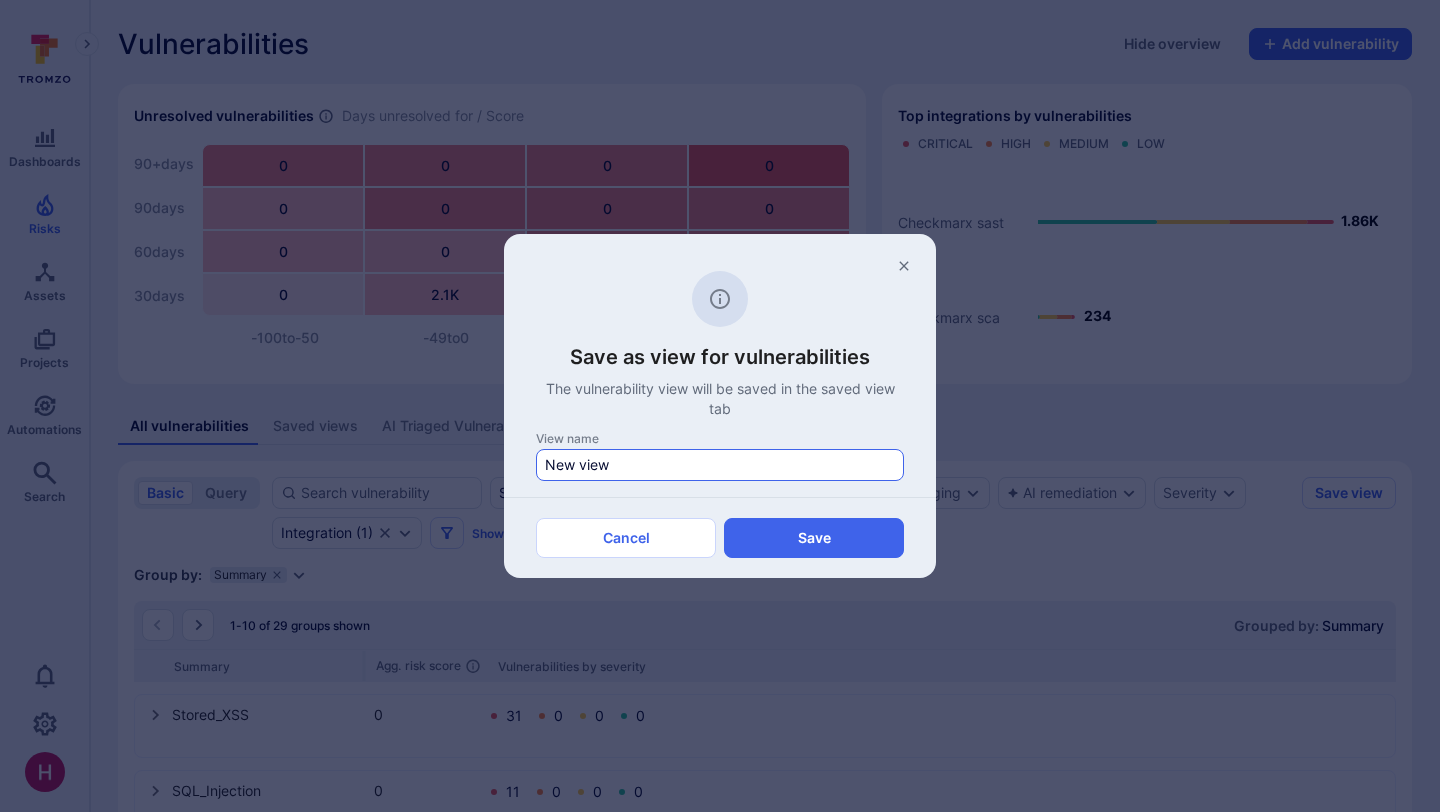 click on "New view" 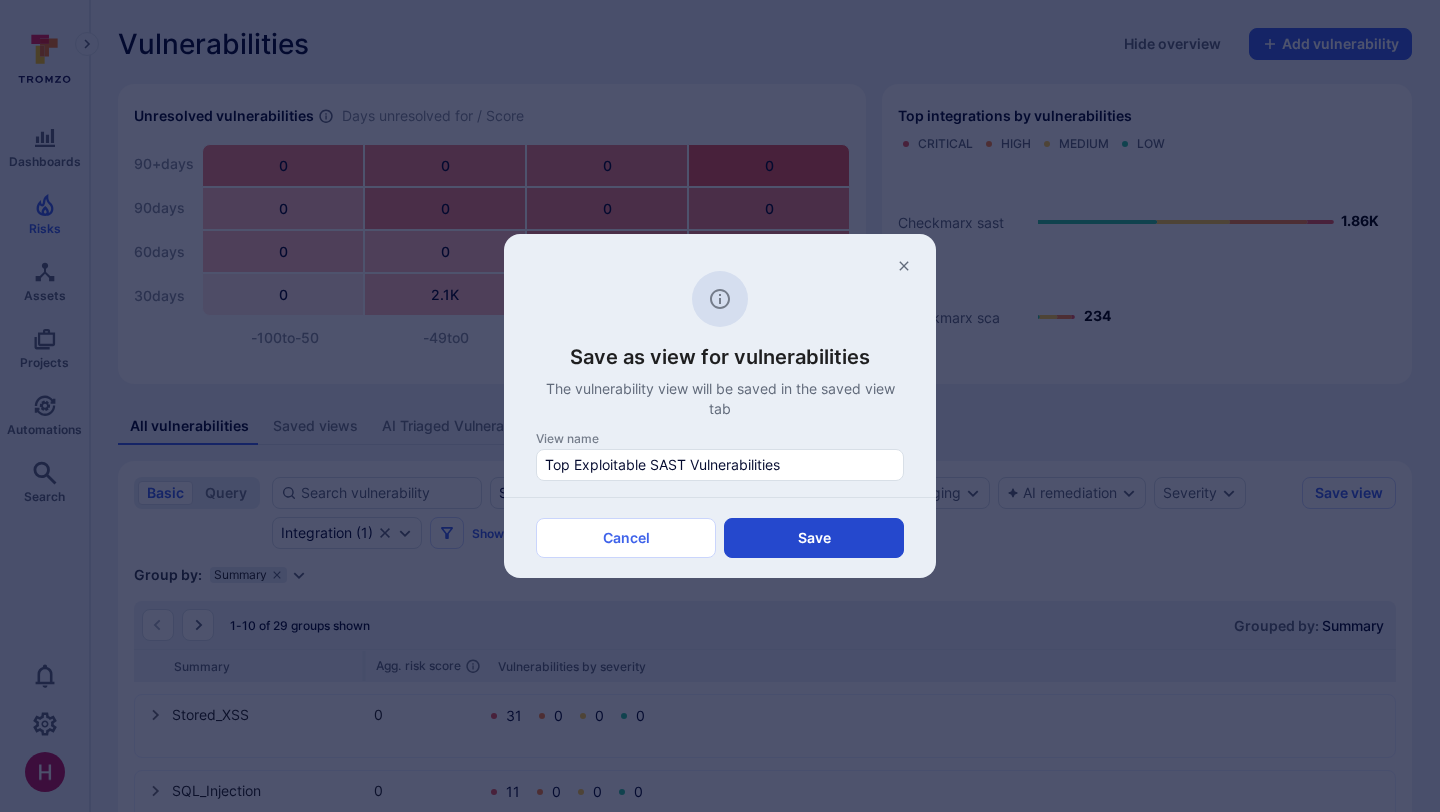type on "Top Exploitable SAST Vulnerabilities" 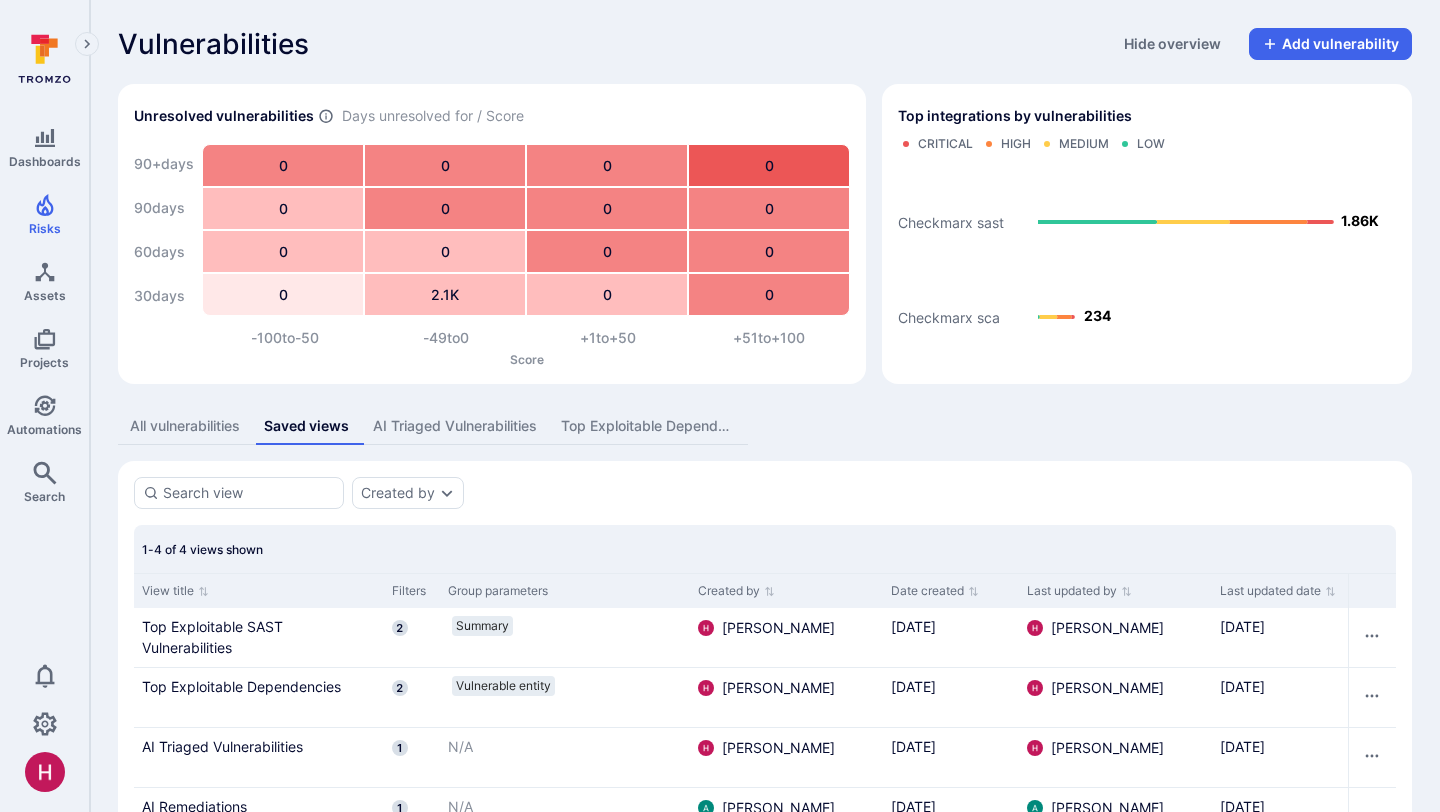 drag, startPoint x: 221, startPoint y: 625, endPoint x: 415, endPoint y: 539, distance: 212.20744 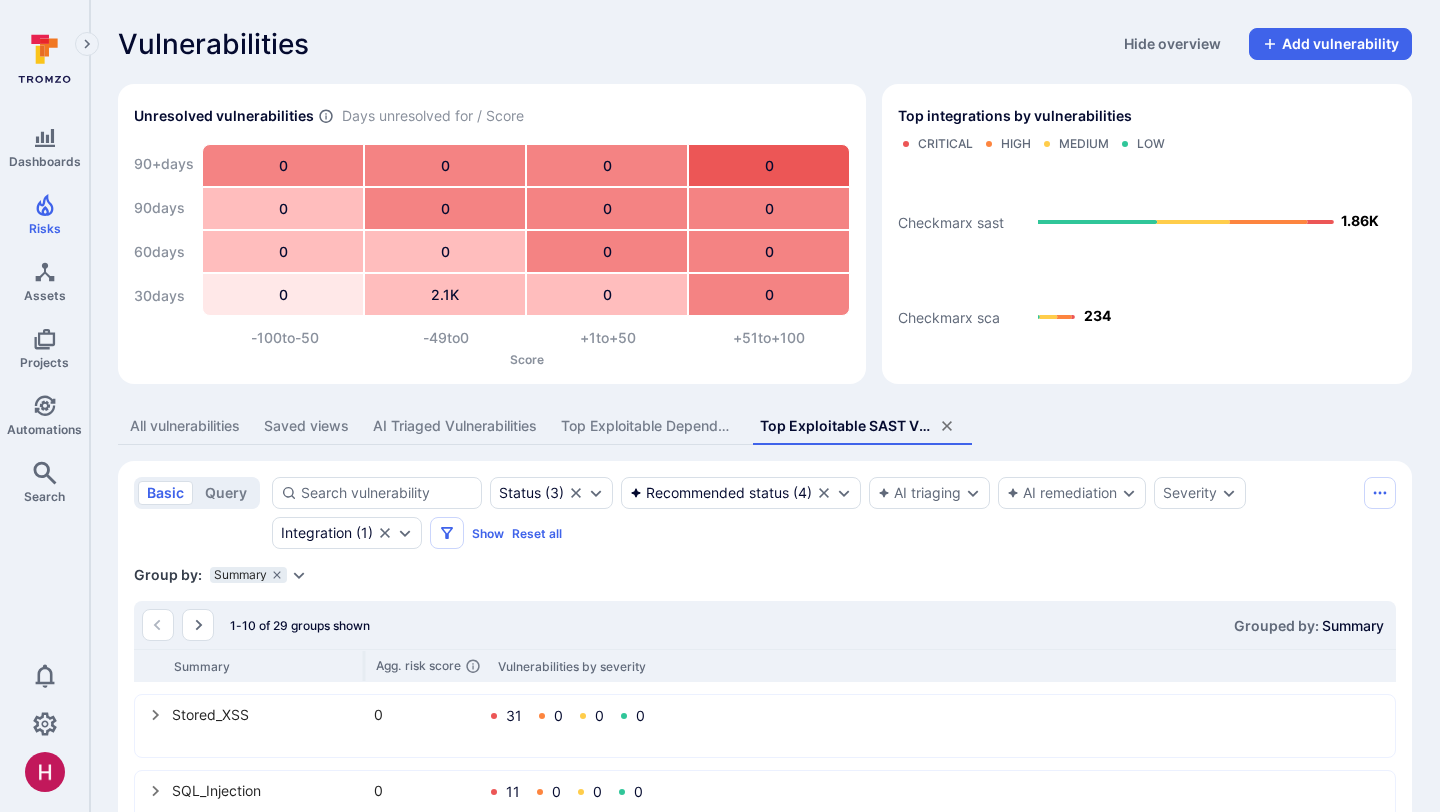 scroll, scrollTop: 203, scrollLeft: 0, axis: vertical 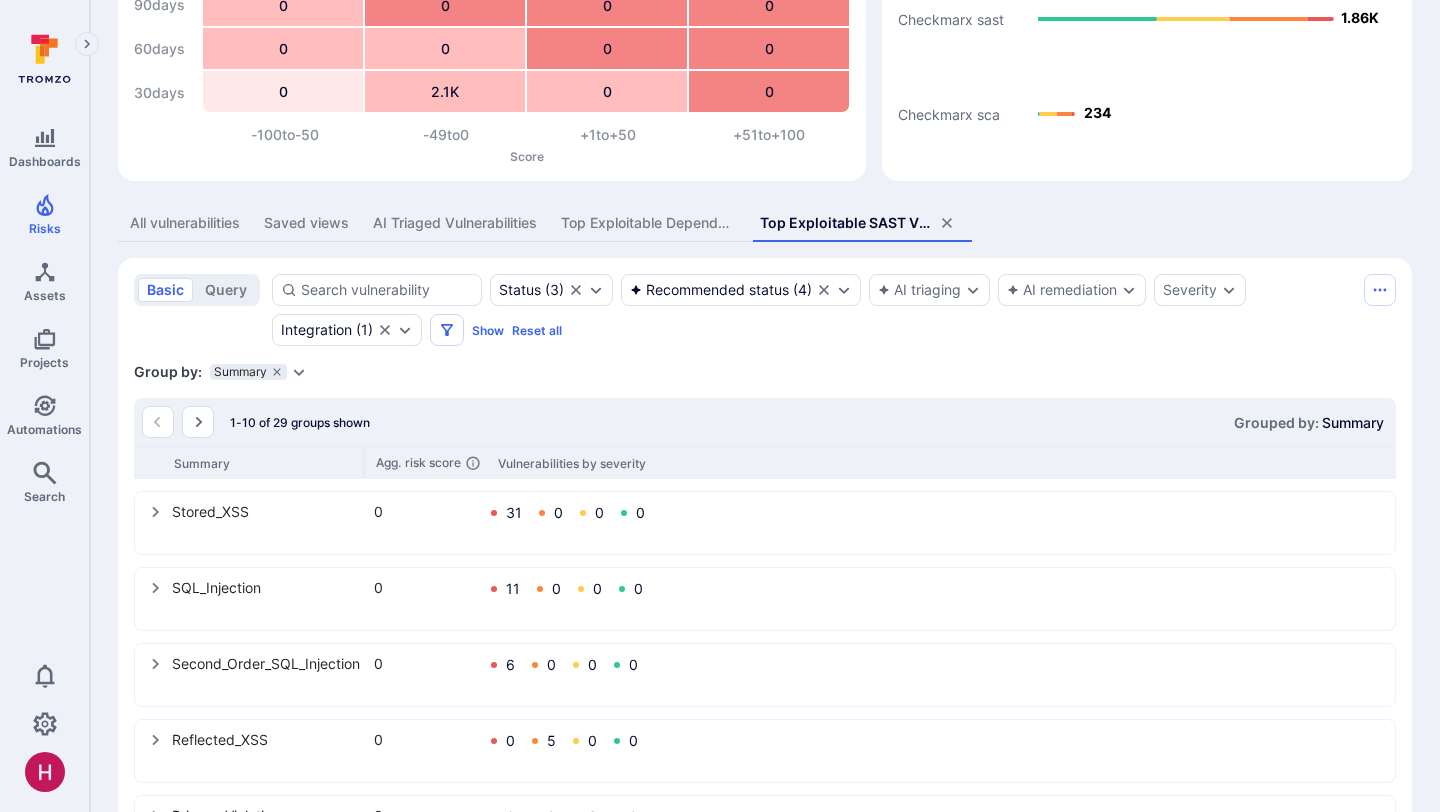 click 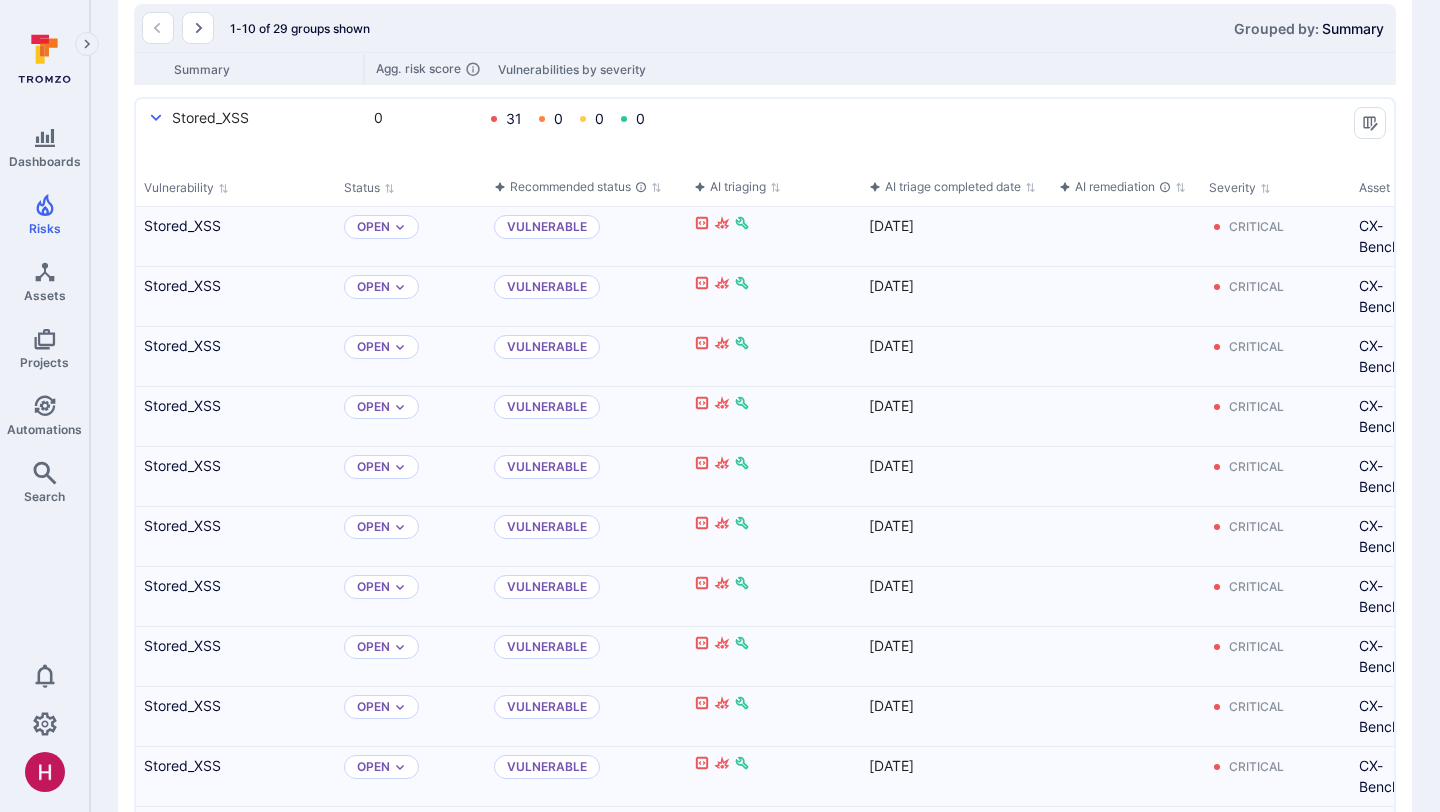 scroll, scrollTop: 595, scrollLeft: 0, axis: vertical 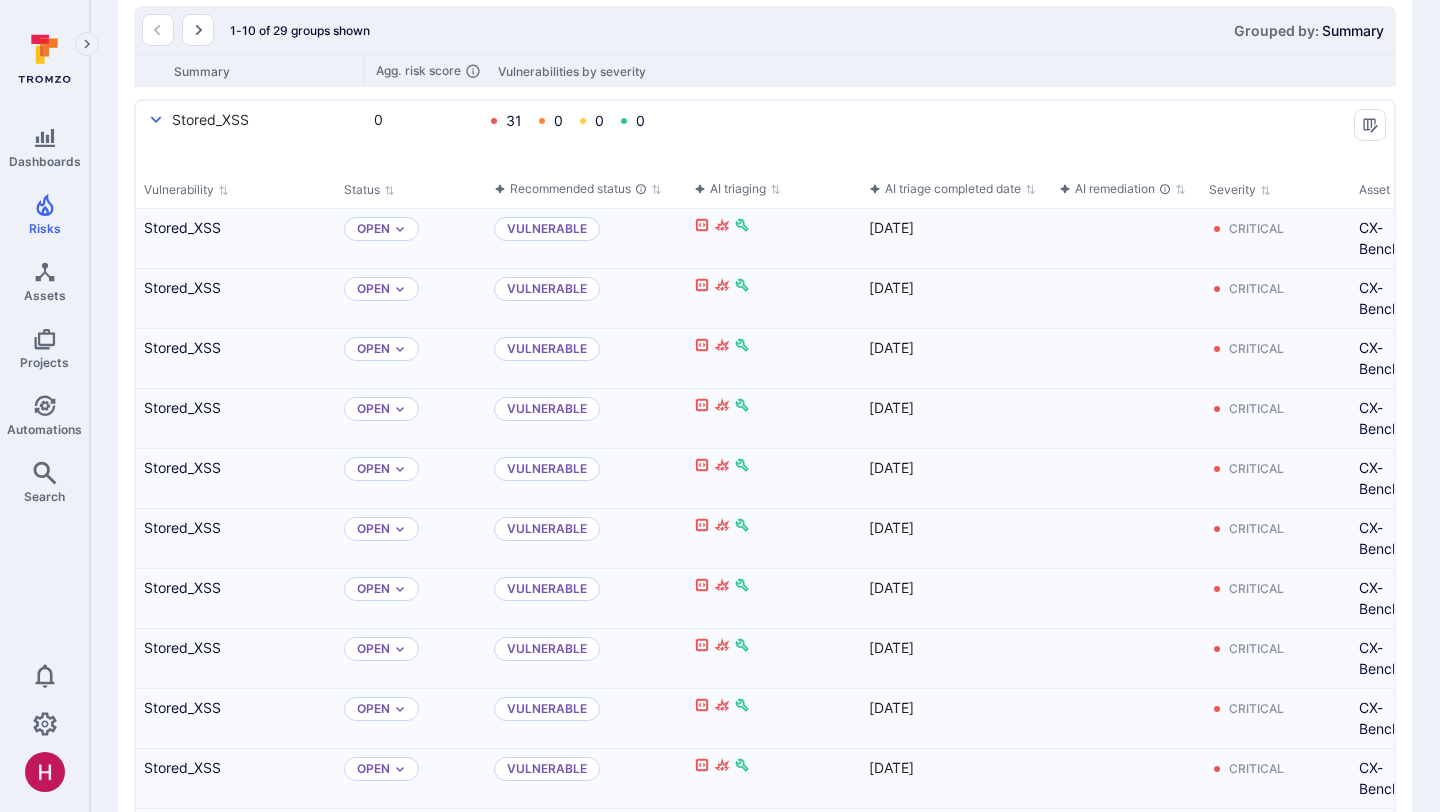click 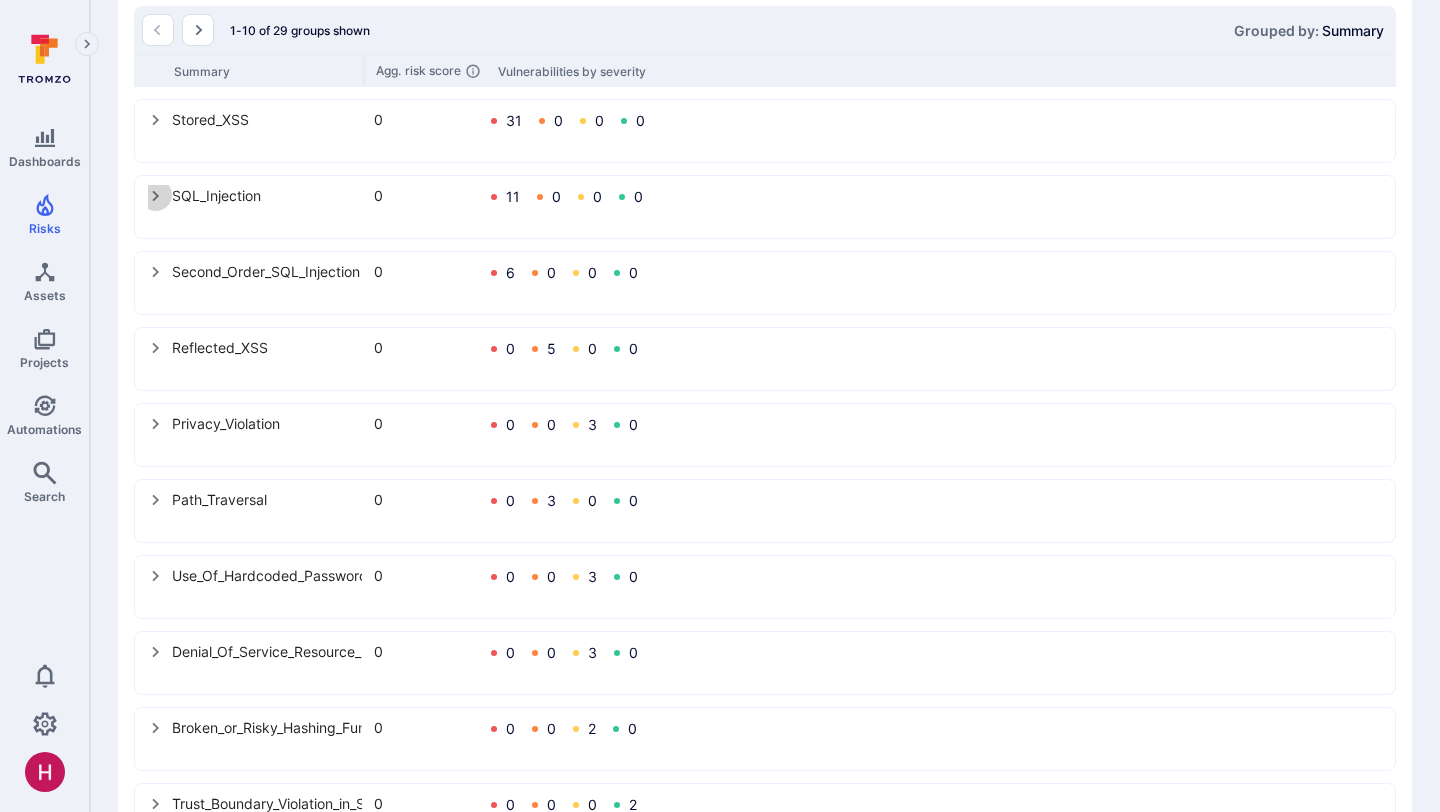 click 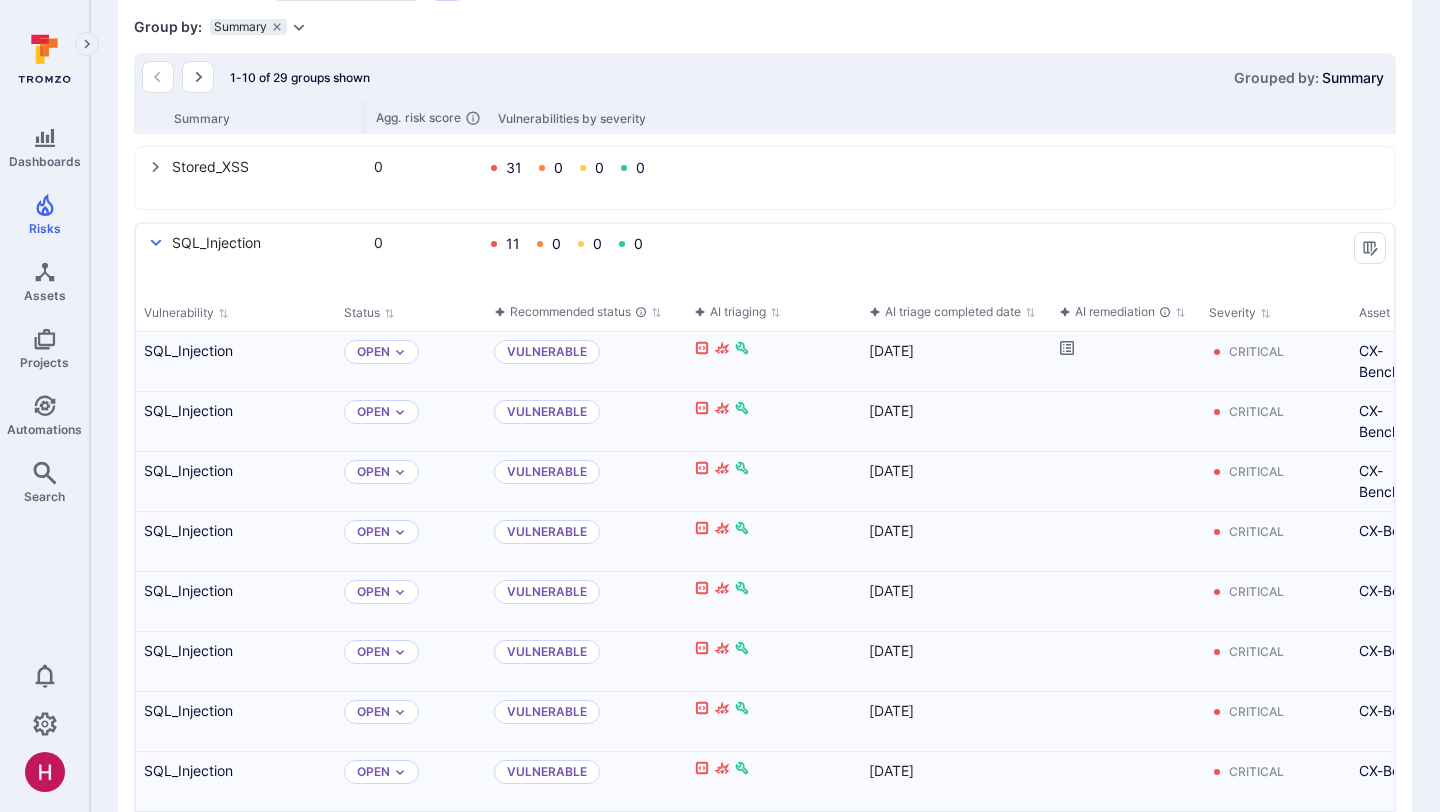 scroll, scrollTop: 336, scrollLeft: 0, axis: vertical 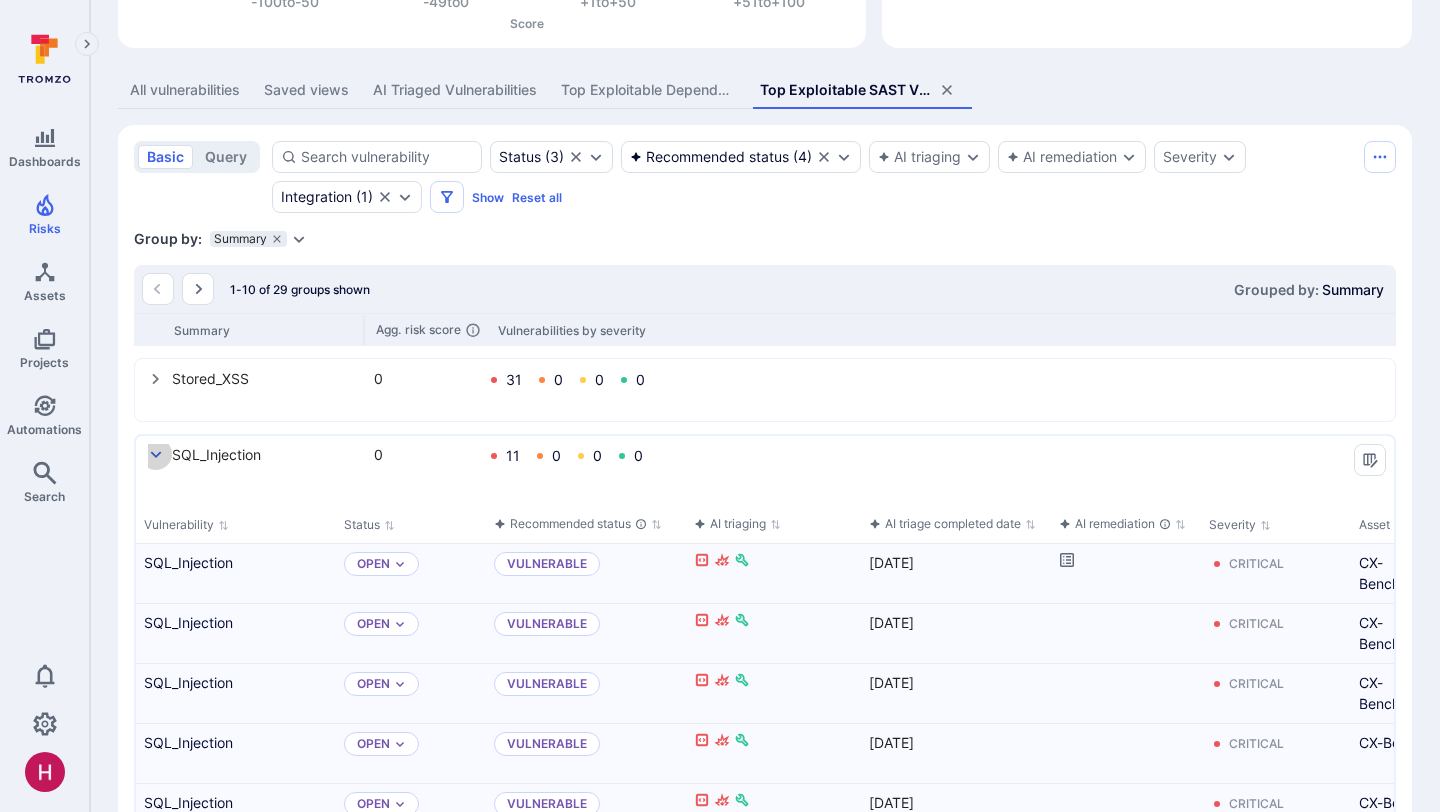 click 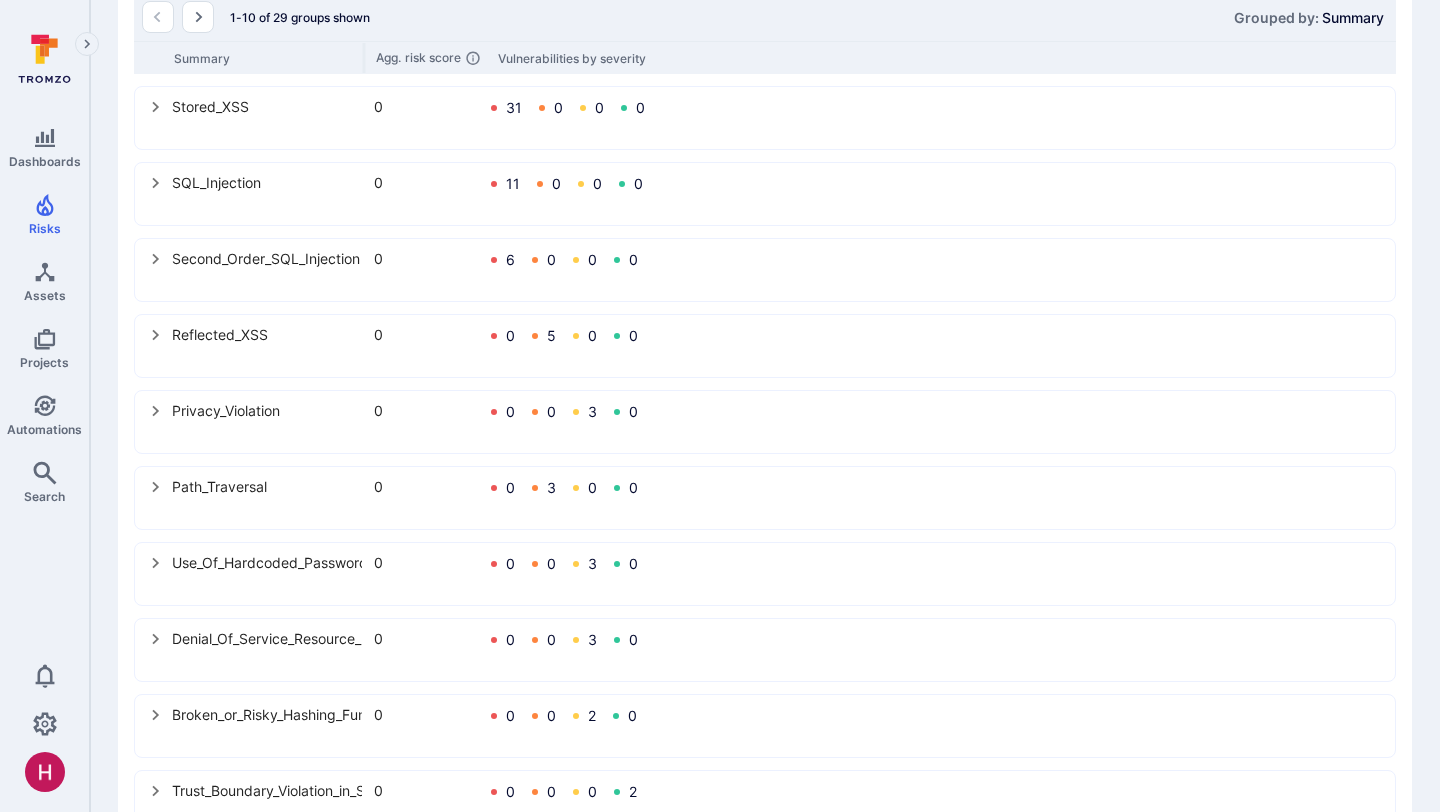 scroll, scrollTop: 674, scrollLeft: 0, axis: vertical 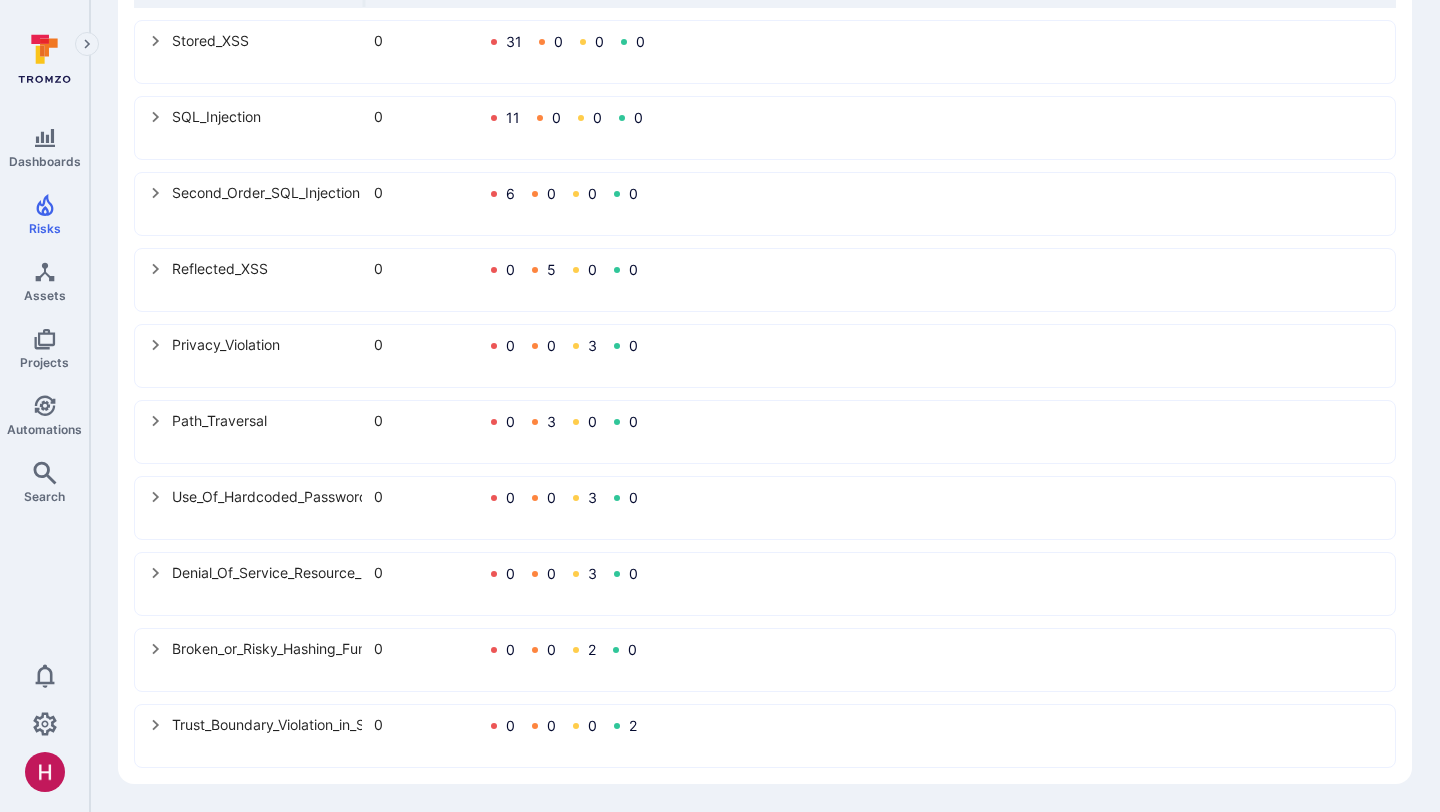 click 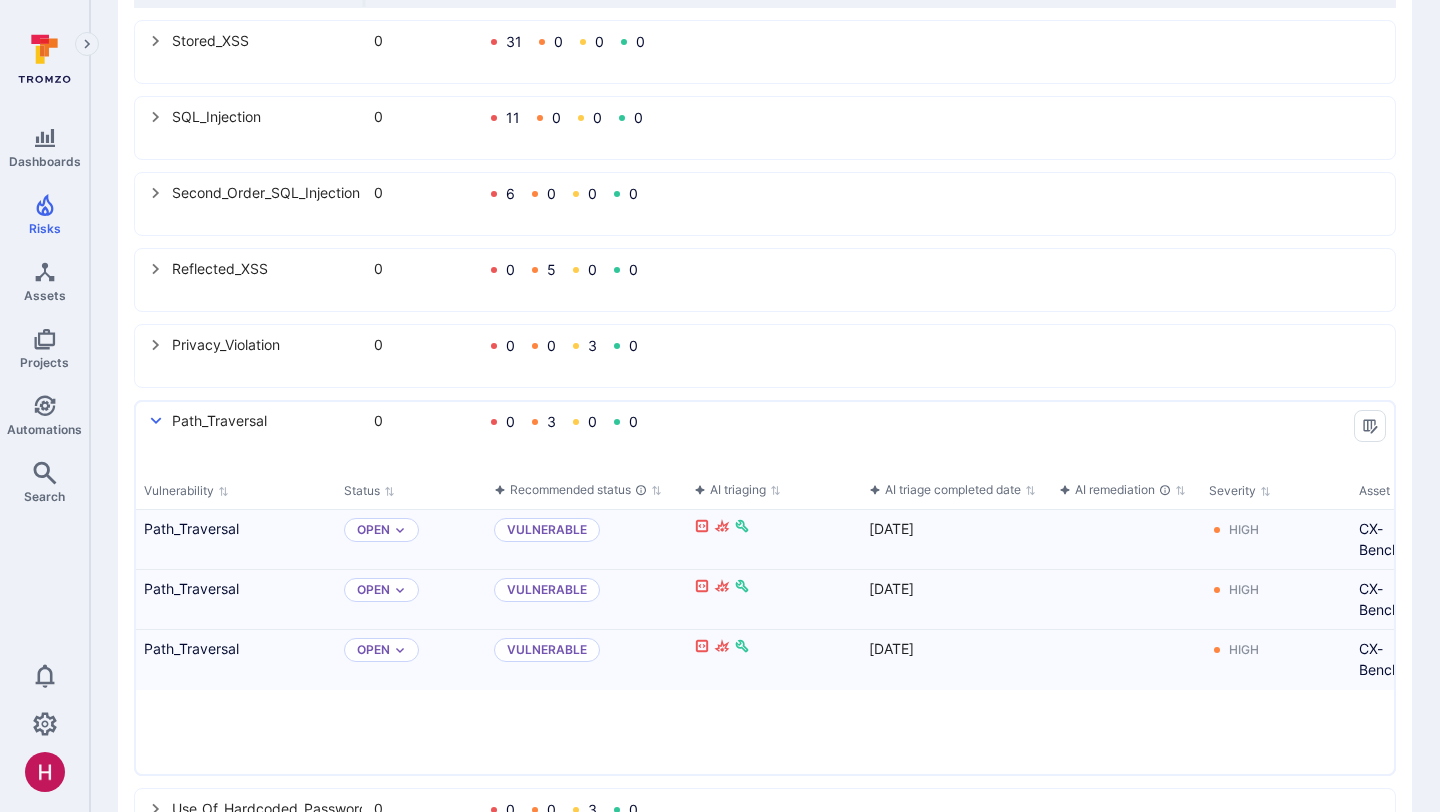 click 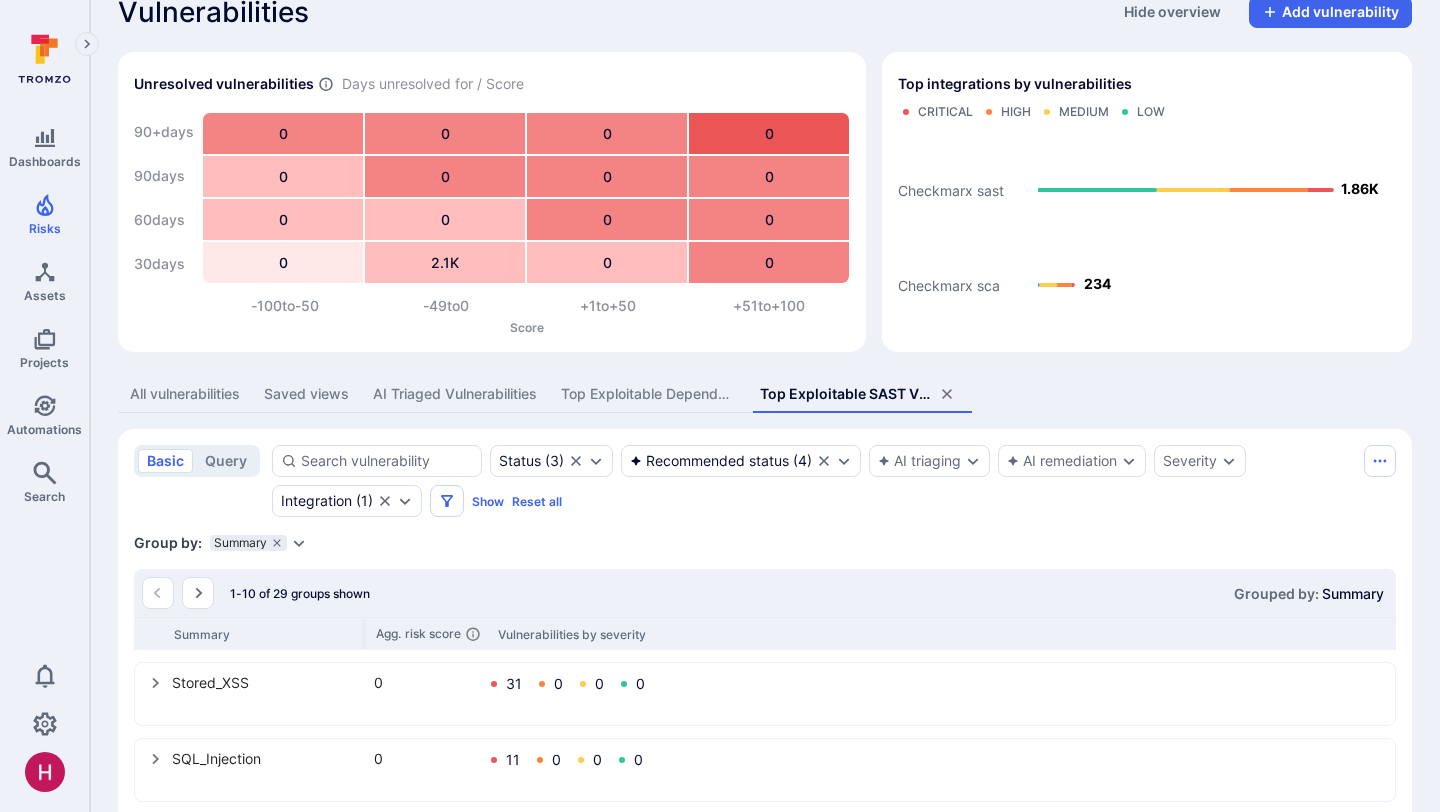 scroll, scrollTop: 0, scrollLeft: 0, axis: both 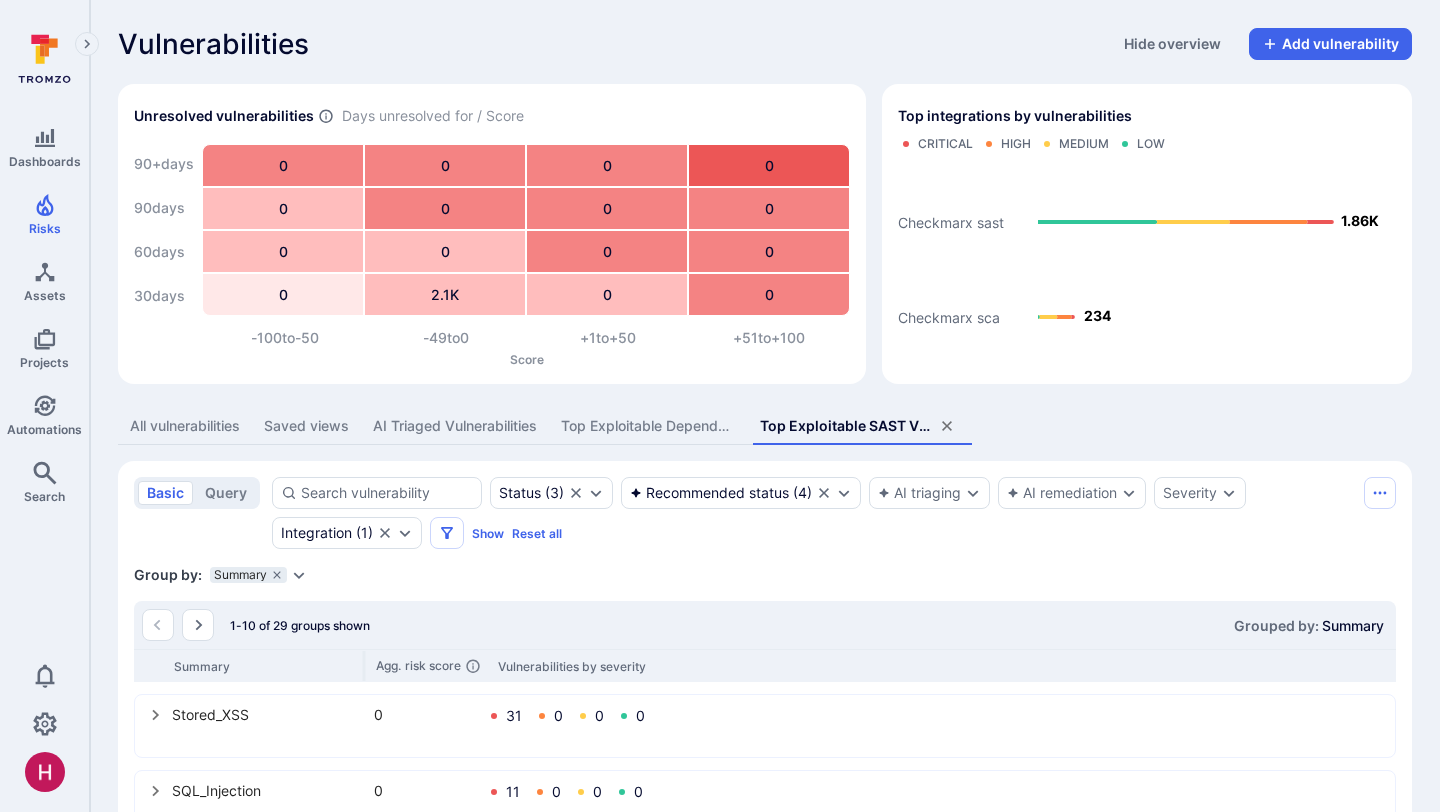 click on "All vulnerabilities" at bounding box center [185, 426] 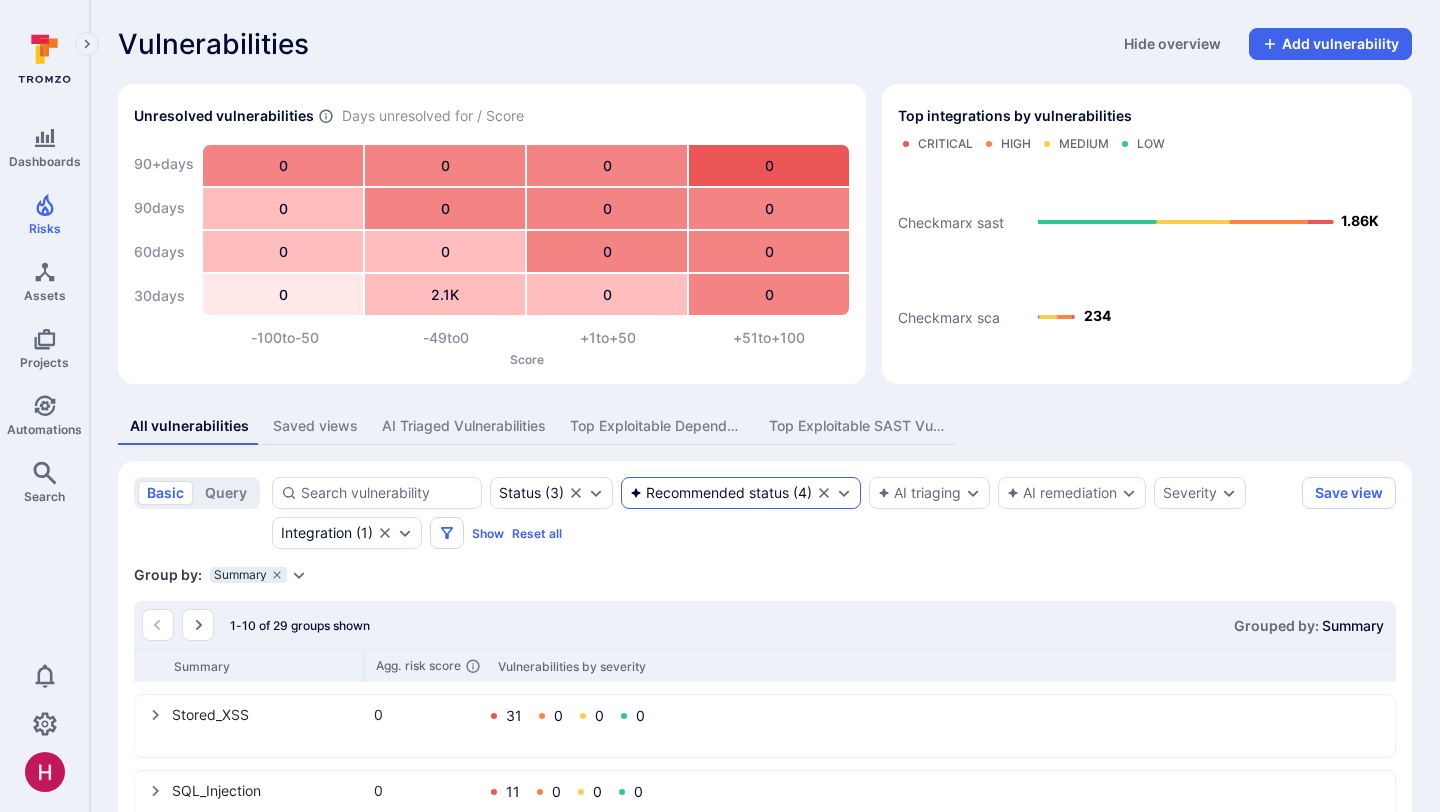 click on "Recommended status" at bounding box center [709, 493] 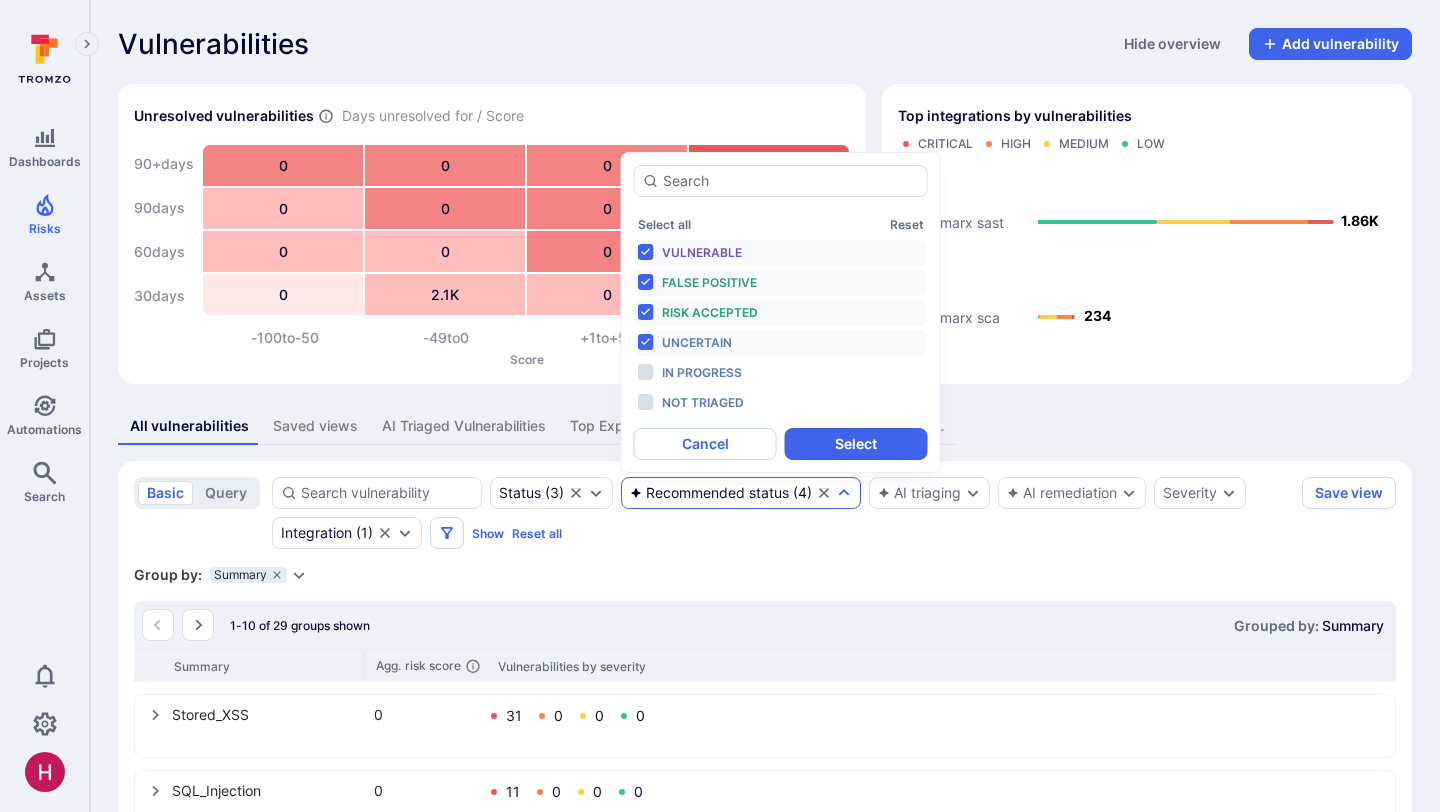 click on "Vulnerable" at bounding box center (702, 252) 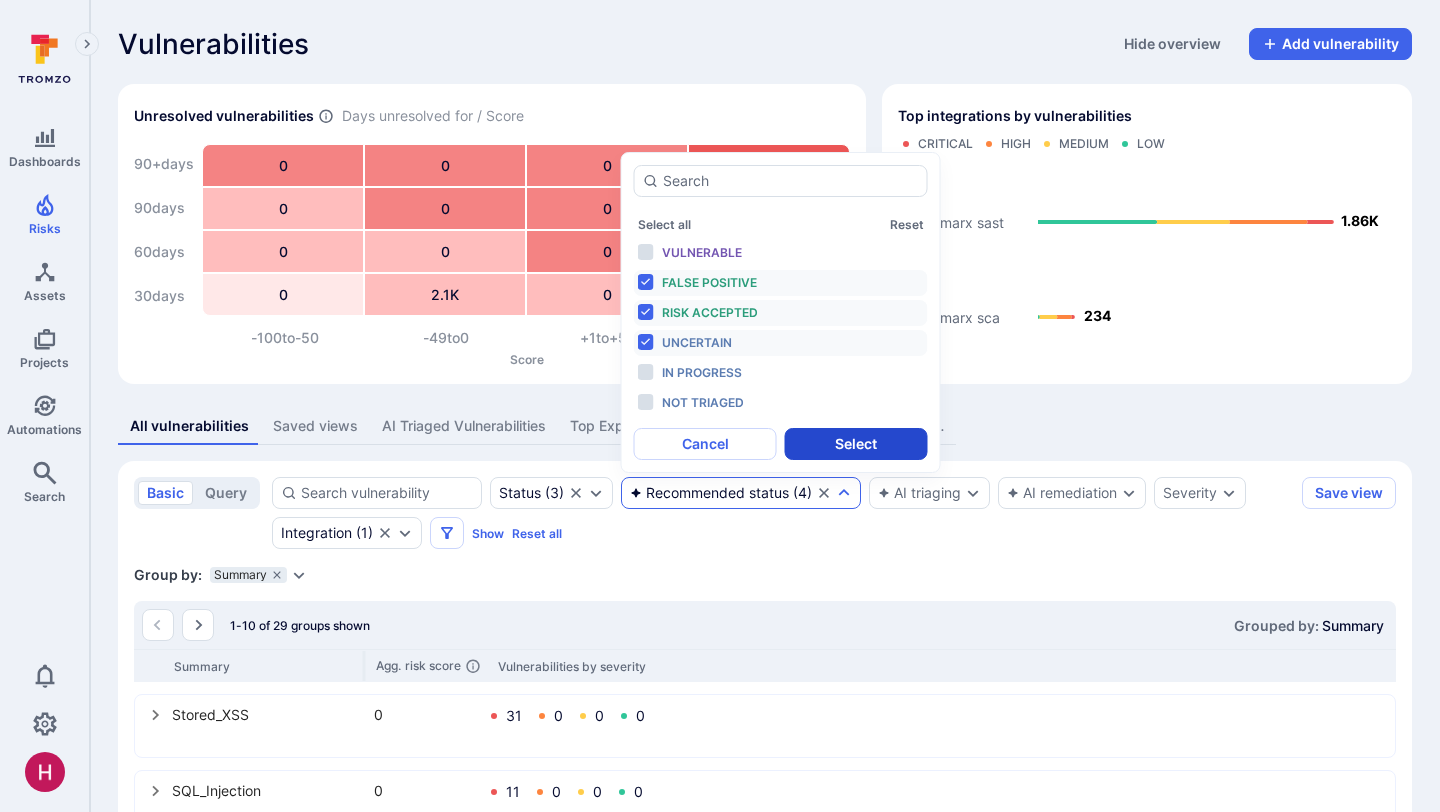 click on "Select" at bounding box center (856, 444) 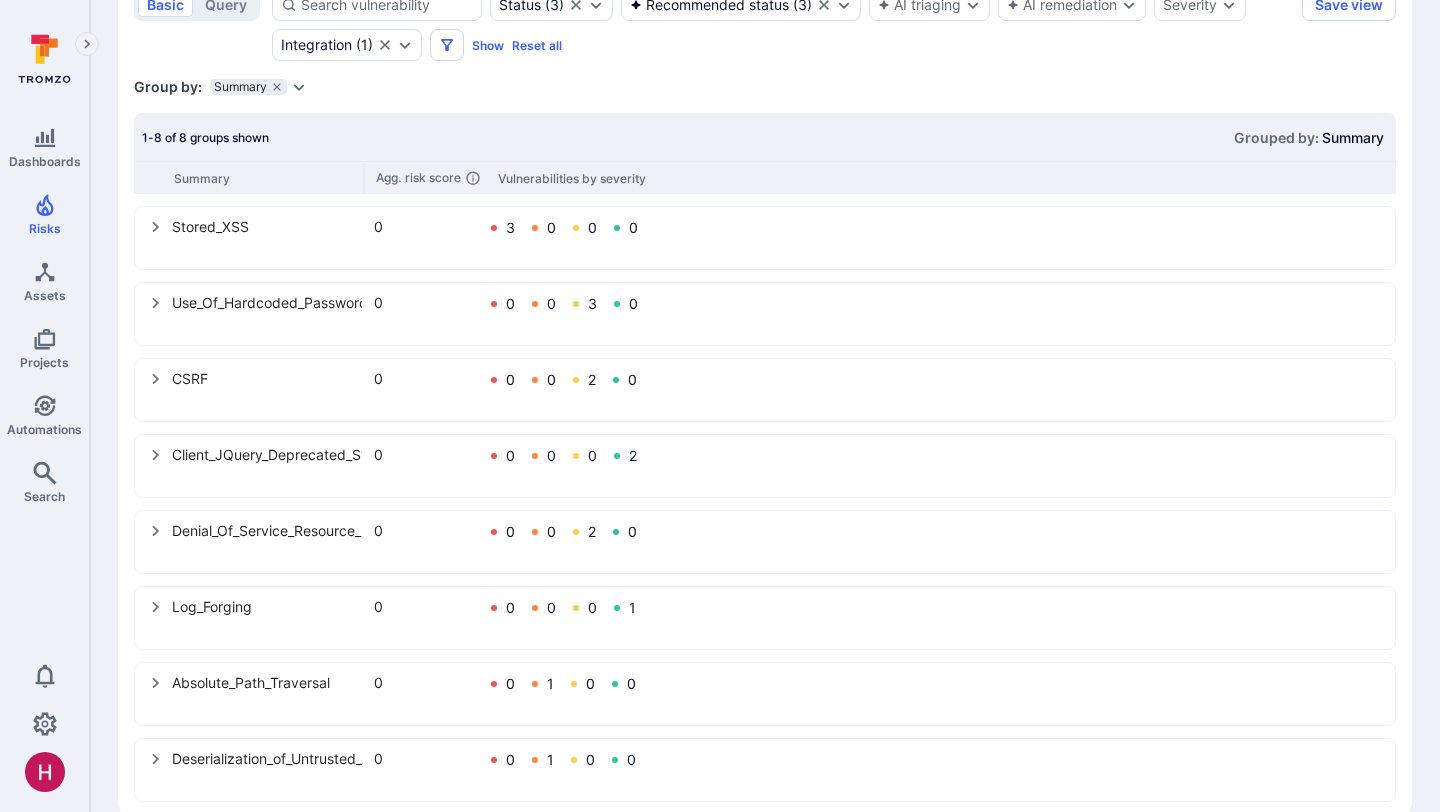 scroll, scrollTop: 522, scrollLeft: 0, axis: vertical 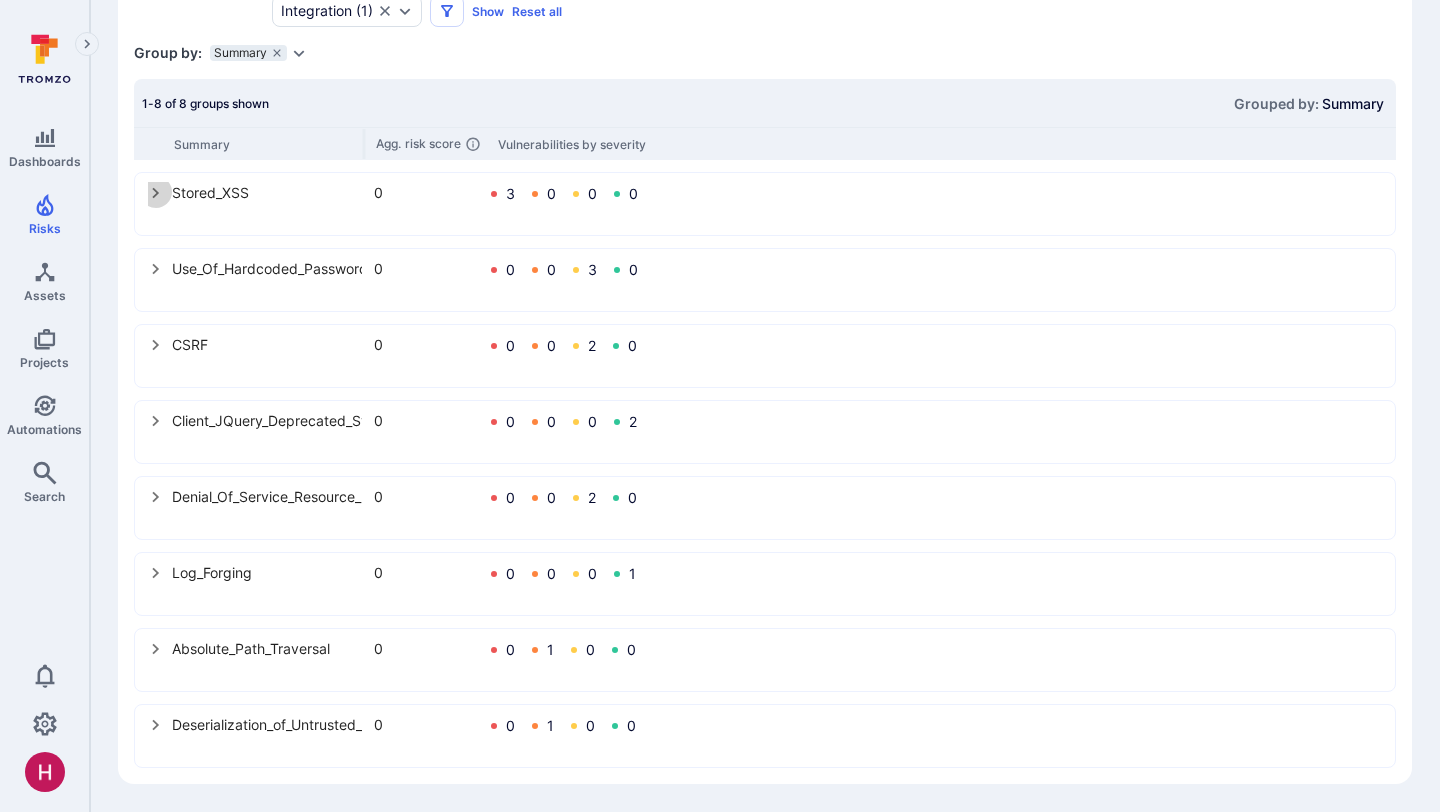 click 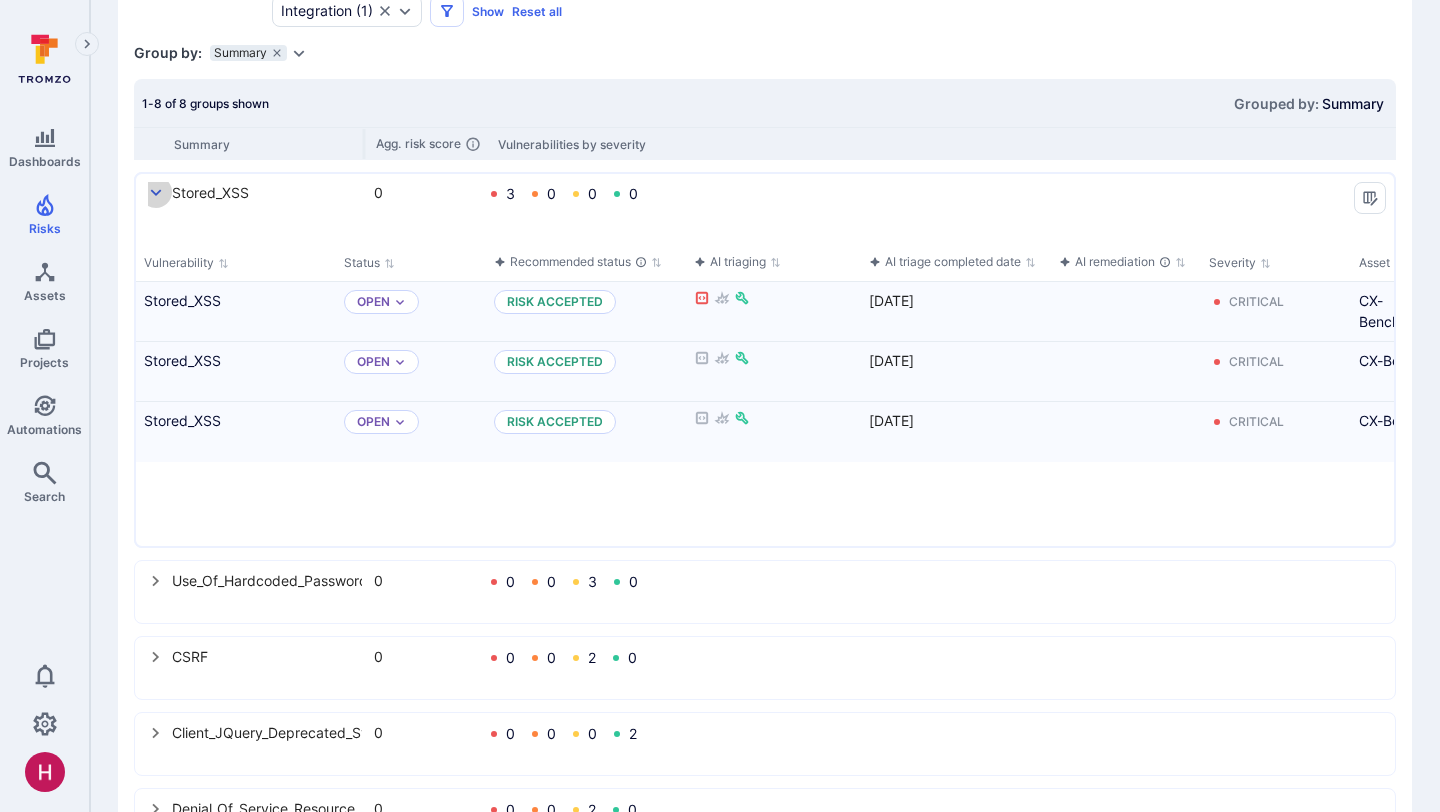 click 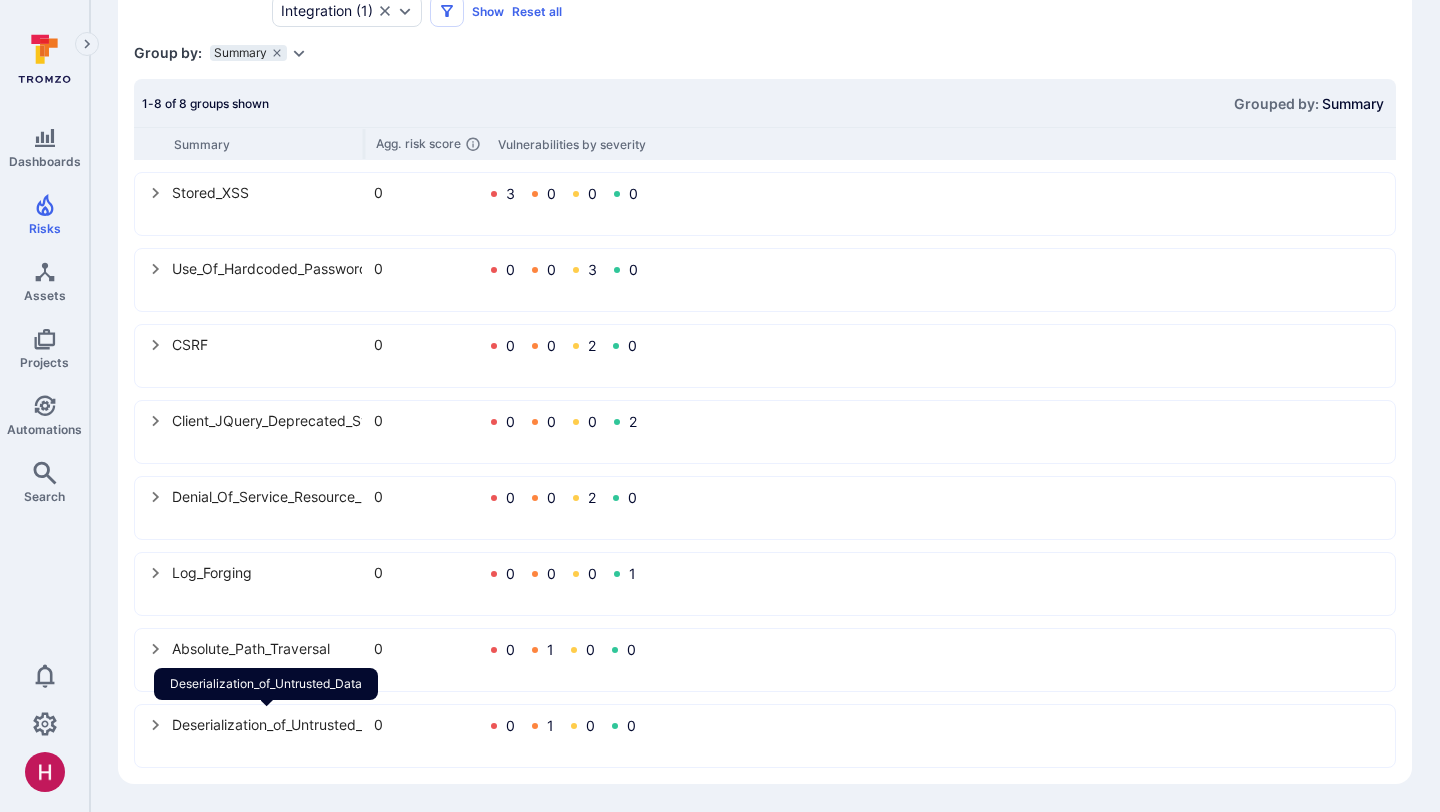 click on "Deserialization_of_Untrusted_Data" at bounding box center (267, 724) 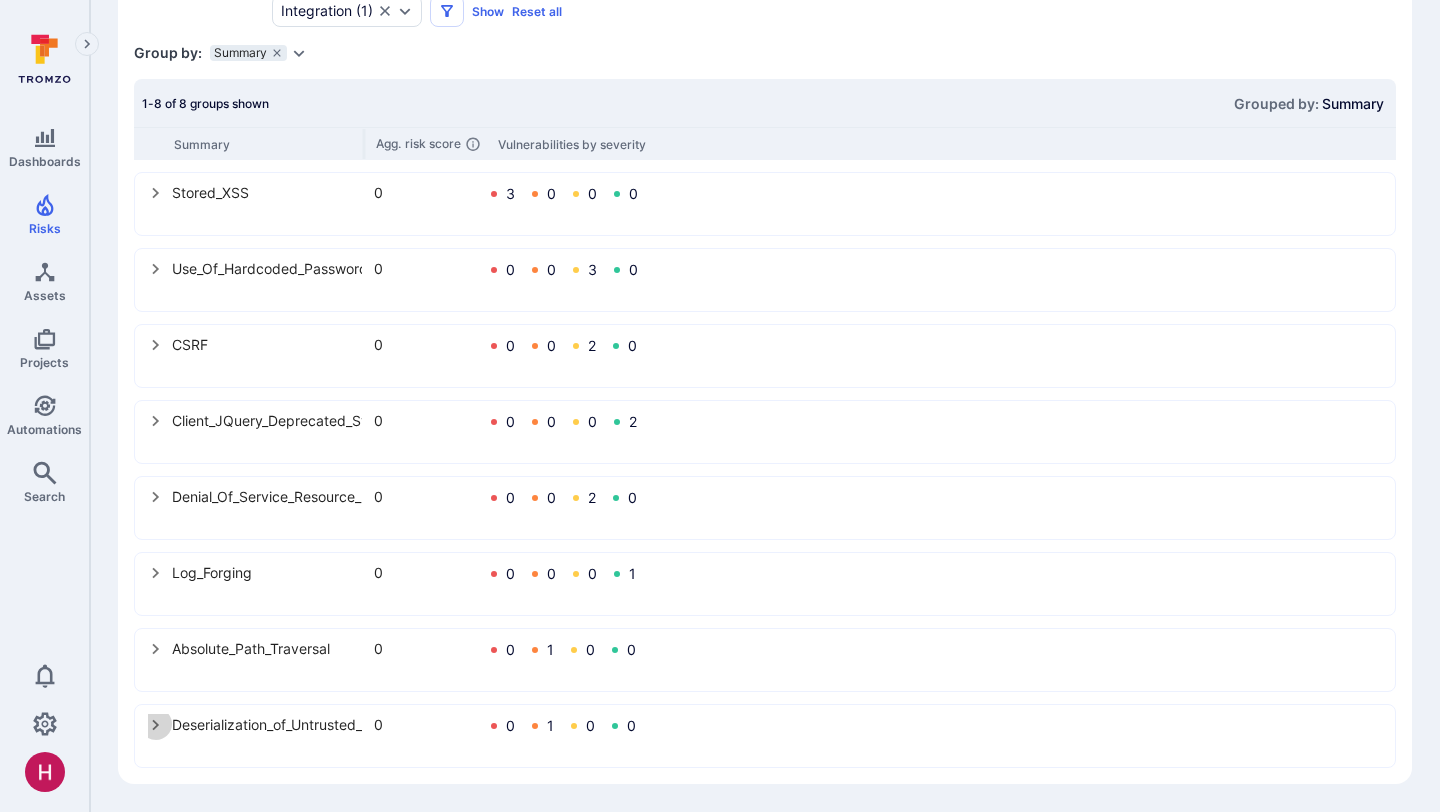 click at bounding box center (156, 724) 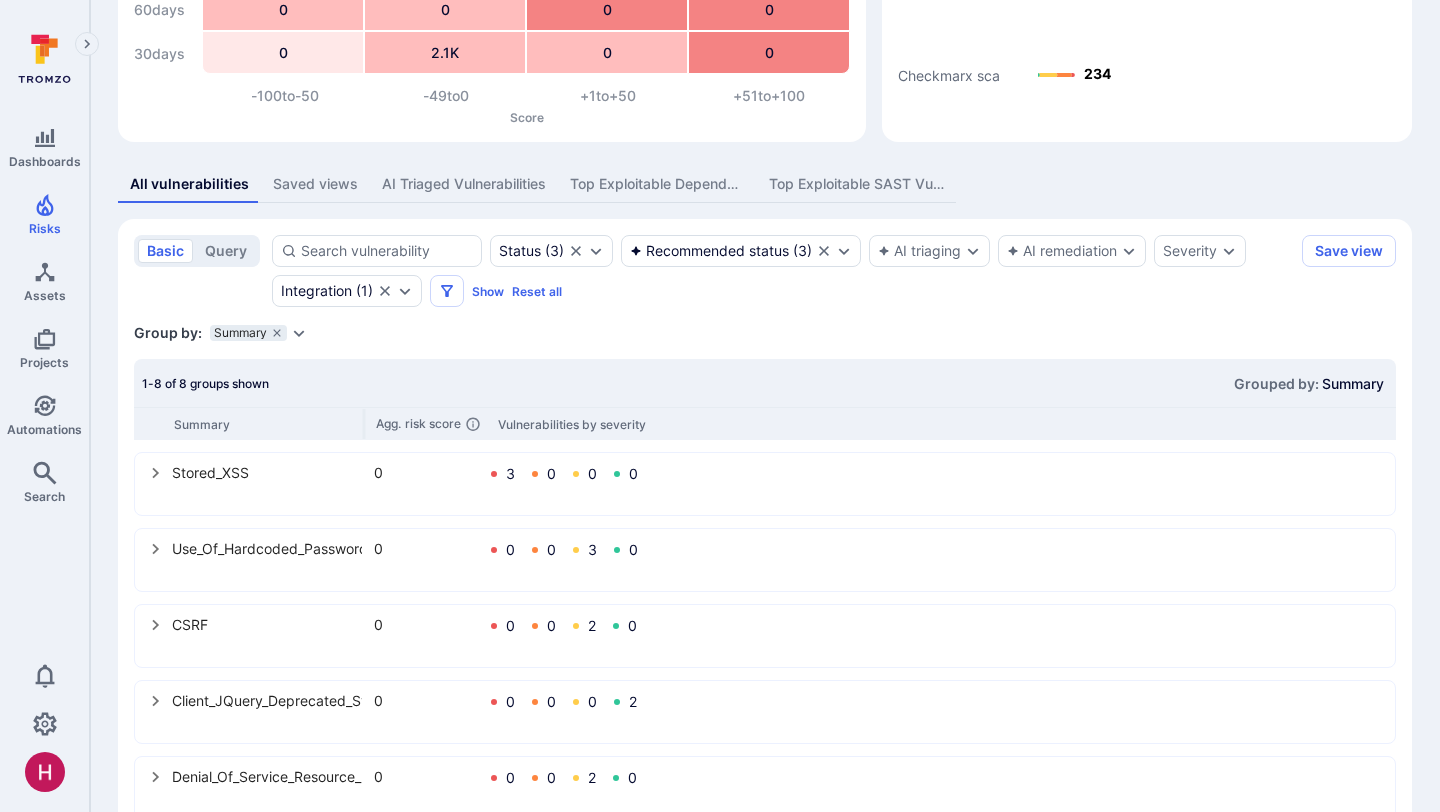 scroll, scrollTop: 0, scrollLeft: 0, axis: both 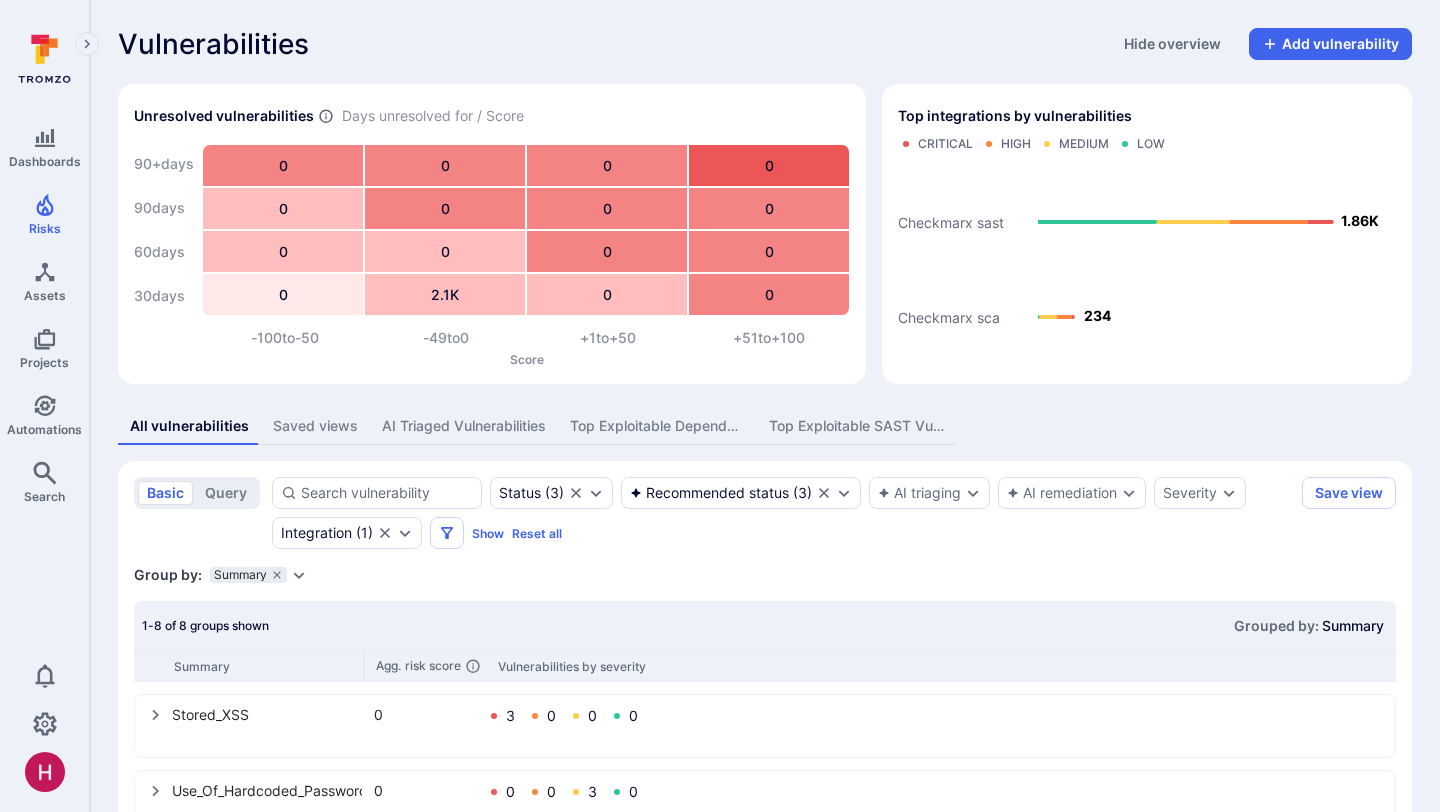 type 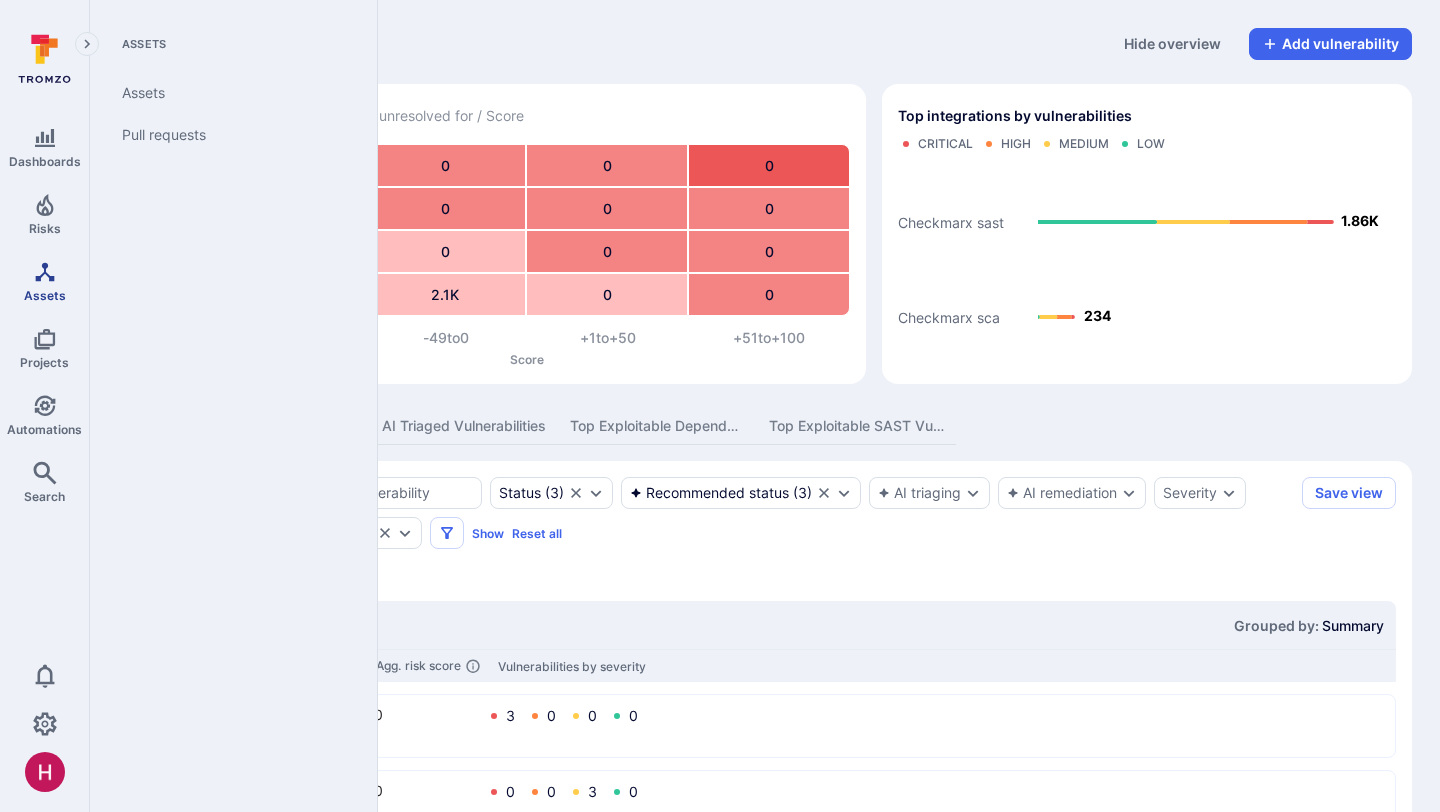 click on "Assets" at bounding box center (44, 281) 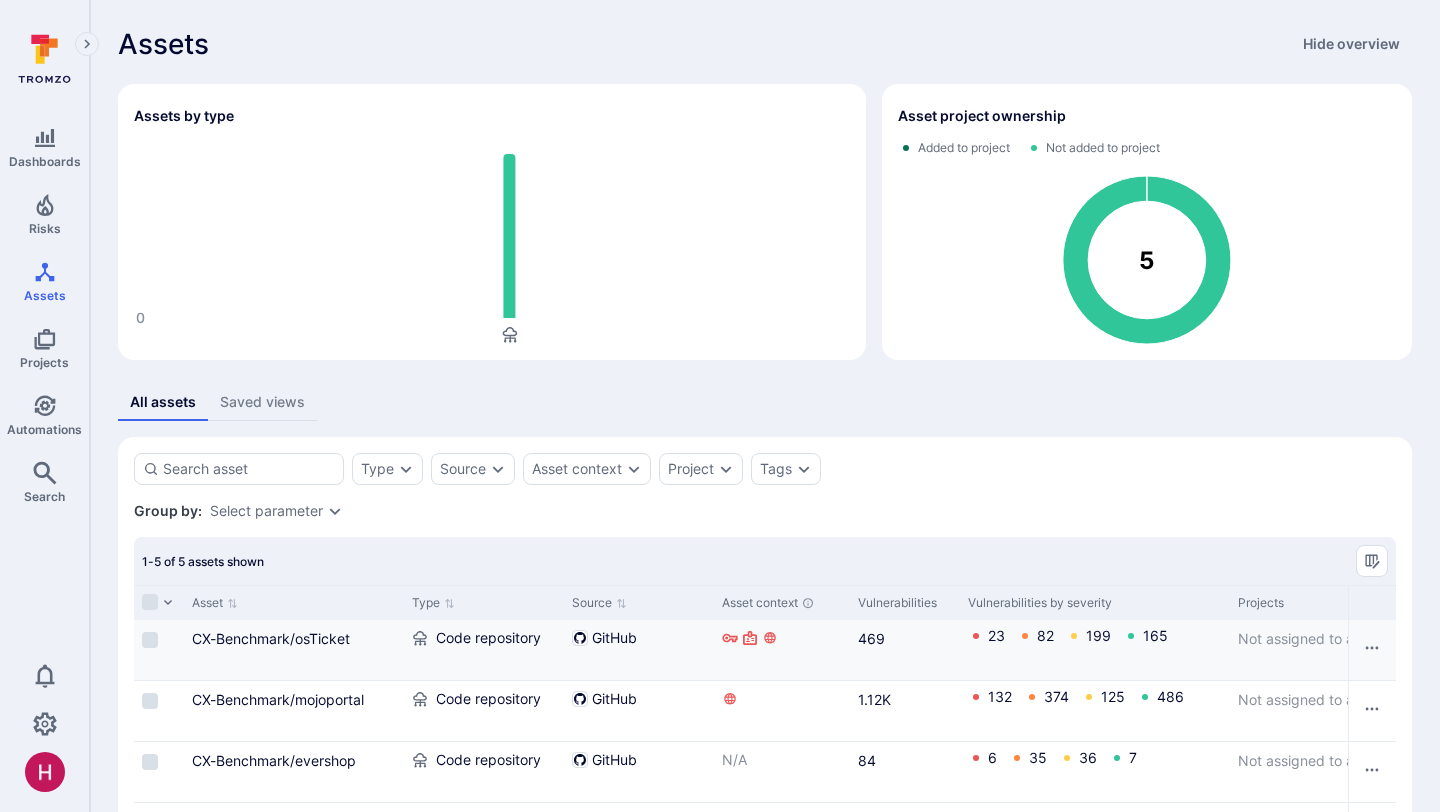 scroll, scrollTop: 156, scrollLeft: 0, axis: vertical 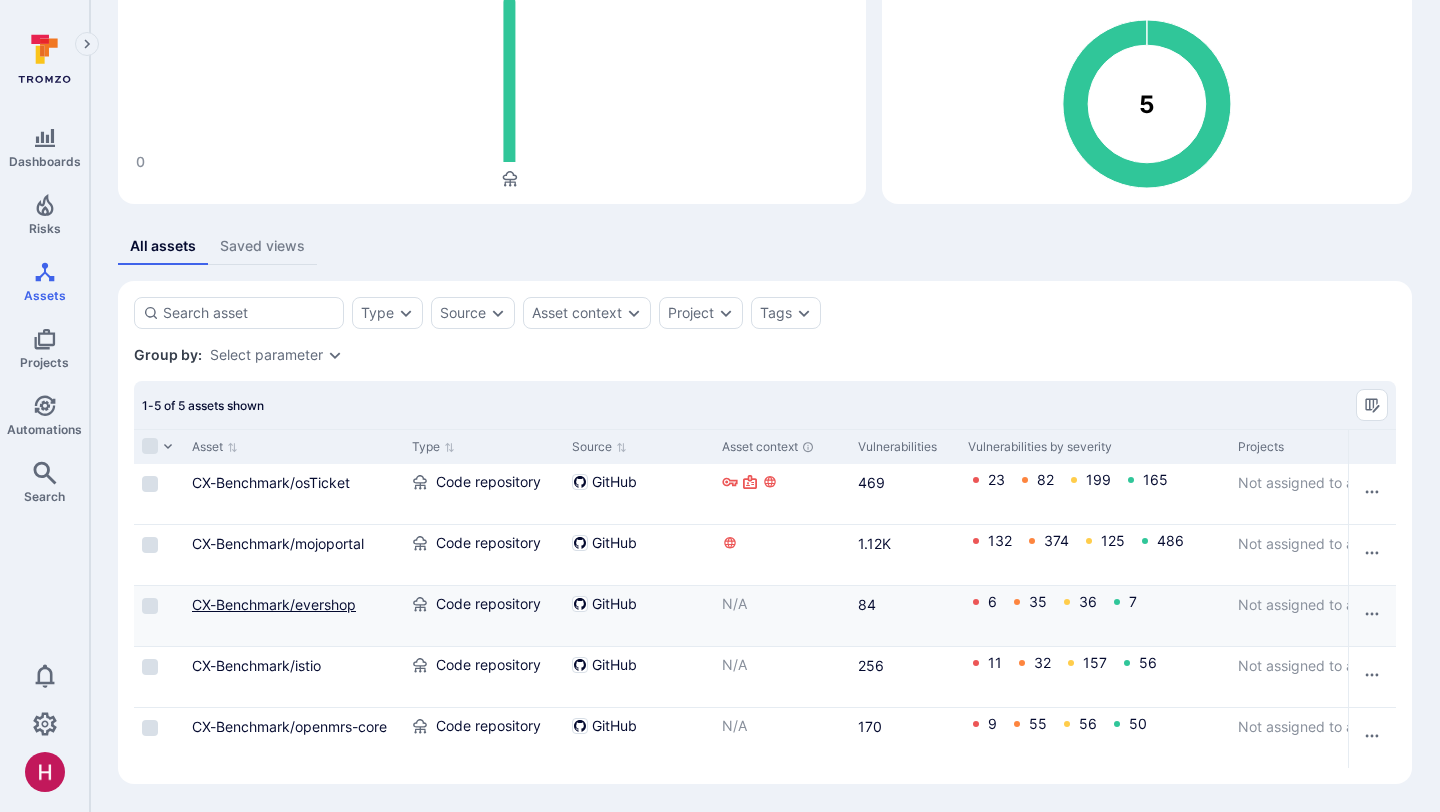 click on "CX-Benchmark/evershop" at bounding box center (274, 604) 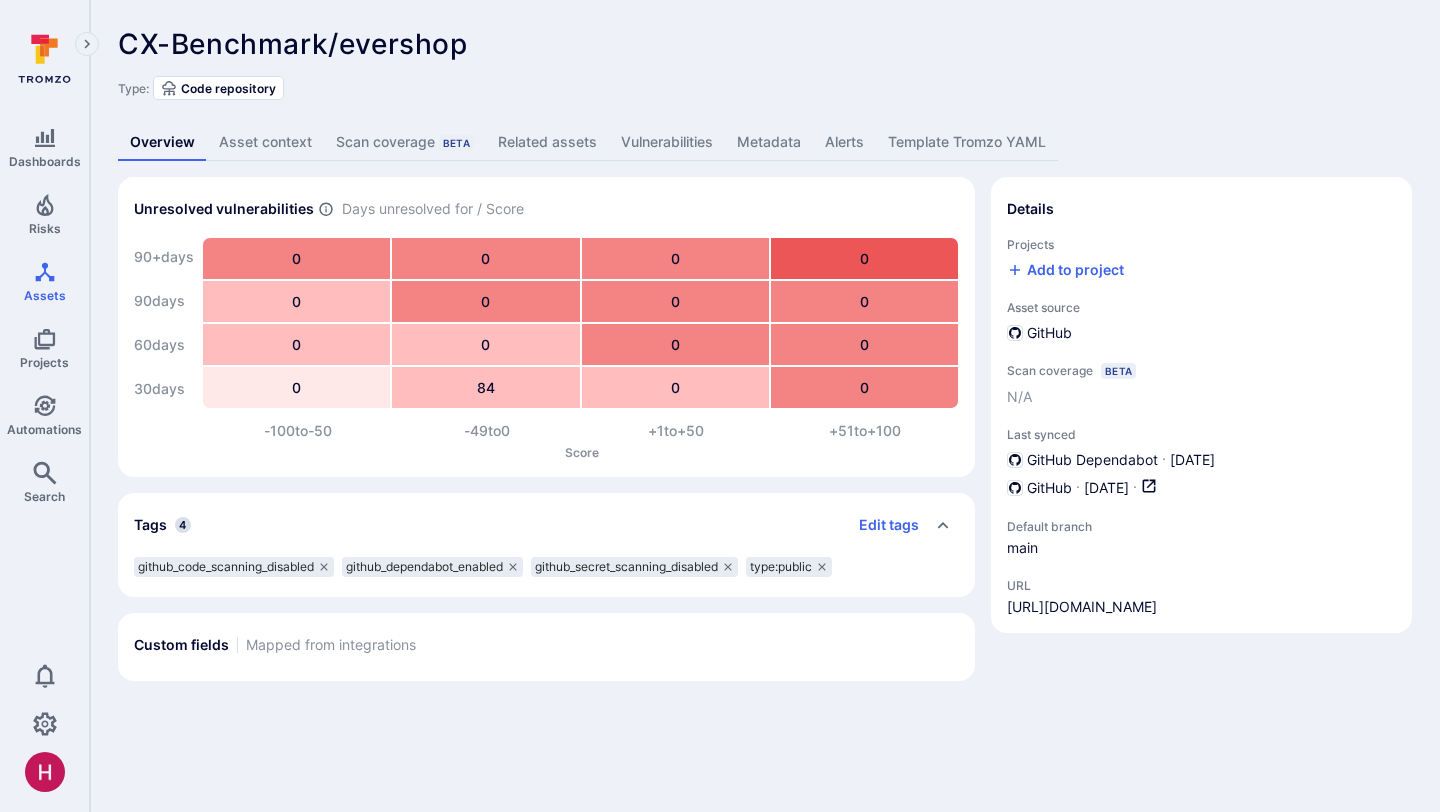 click on "Vulnerabilities" at bounding box center [667, 142] 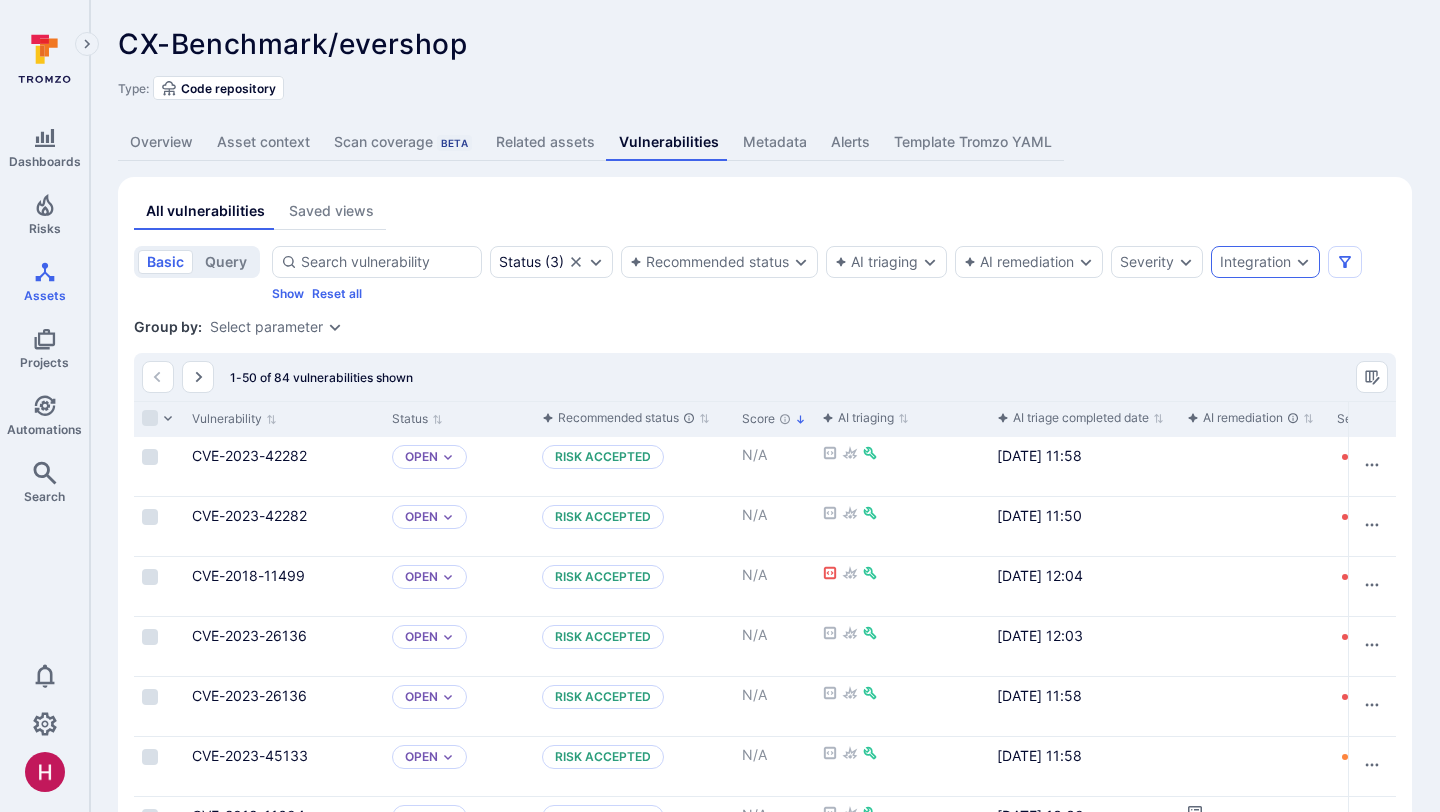 click on "Integration" at bounding box center (1255, 262) 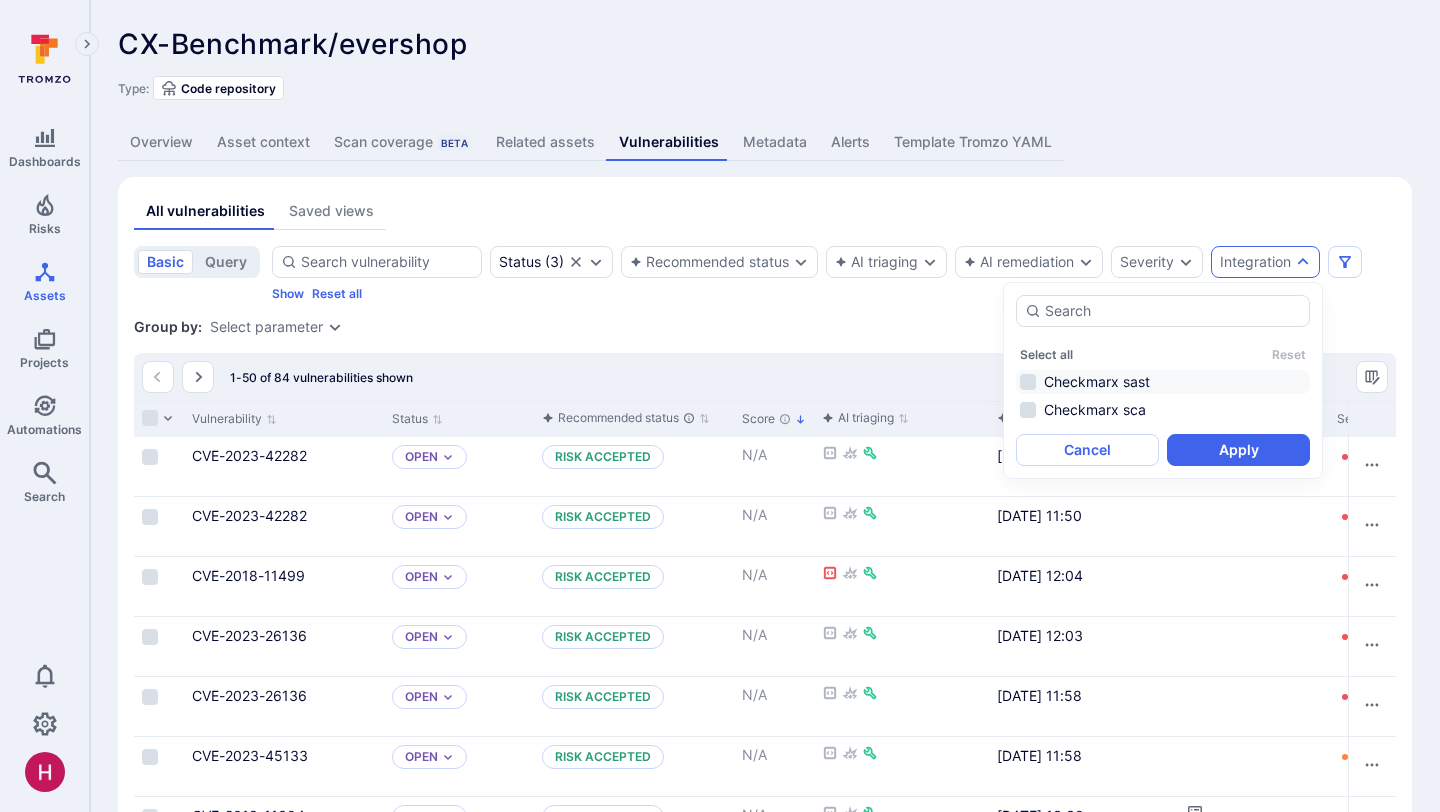 click on "Checkmarx sast" at bounding box center [1163, 382] 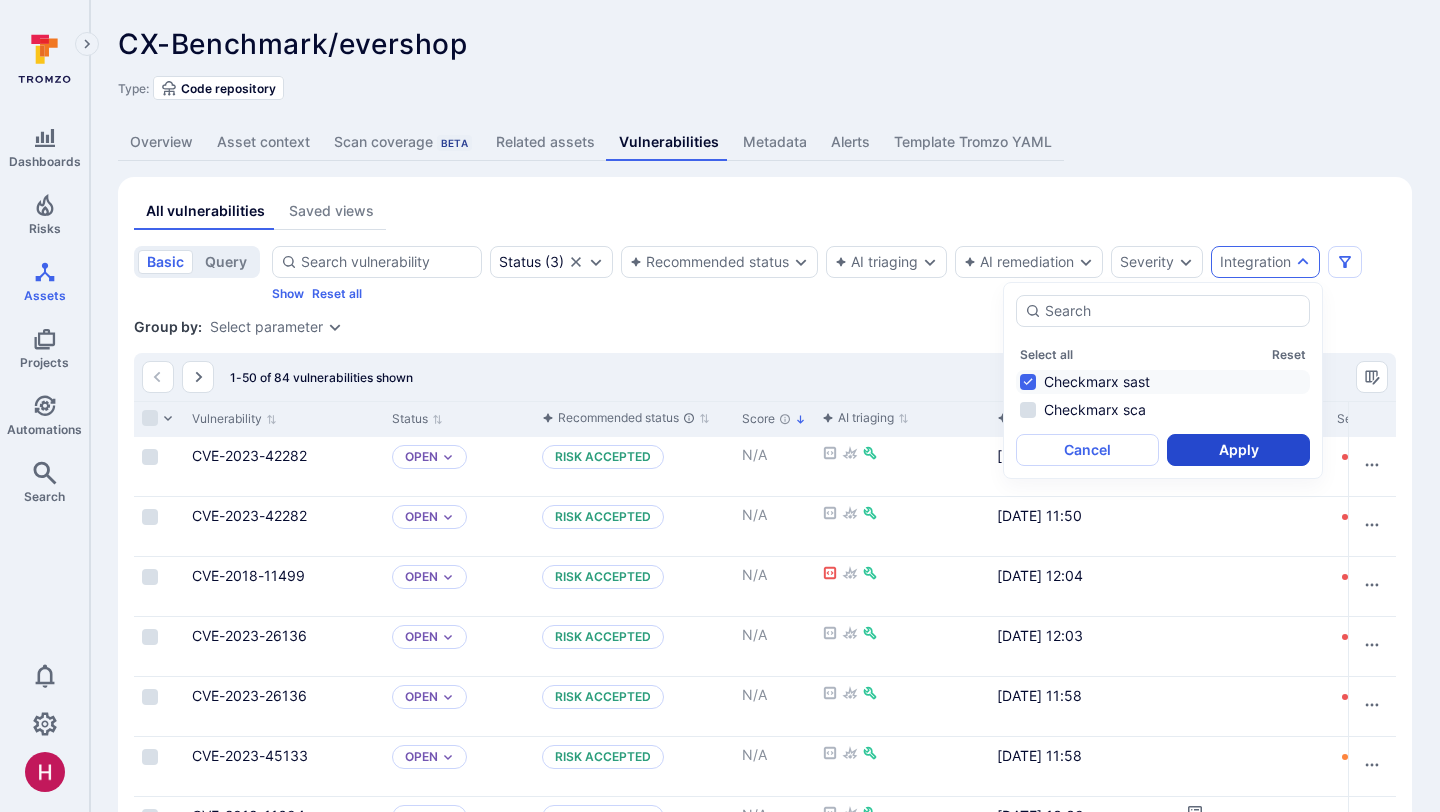 click on "Apply" at bounding box center [1238, 450] 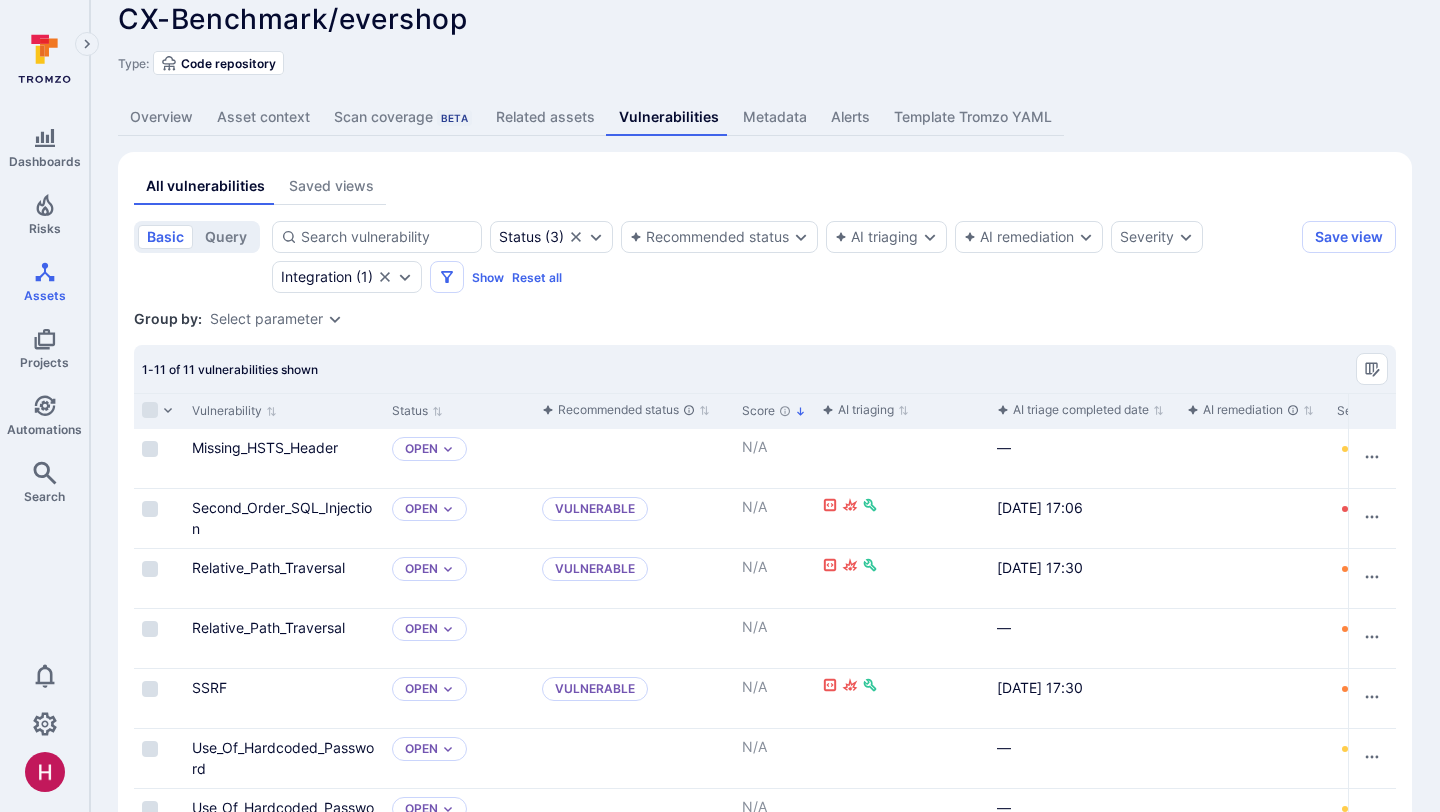 scroll, scrollTop: 26, scrollLeft: 0, axis: vertical 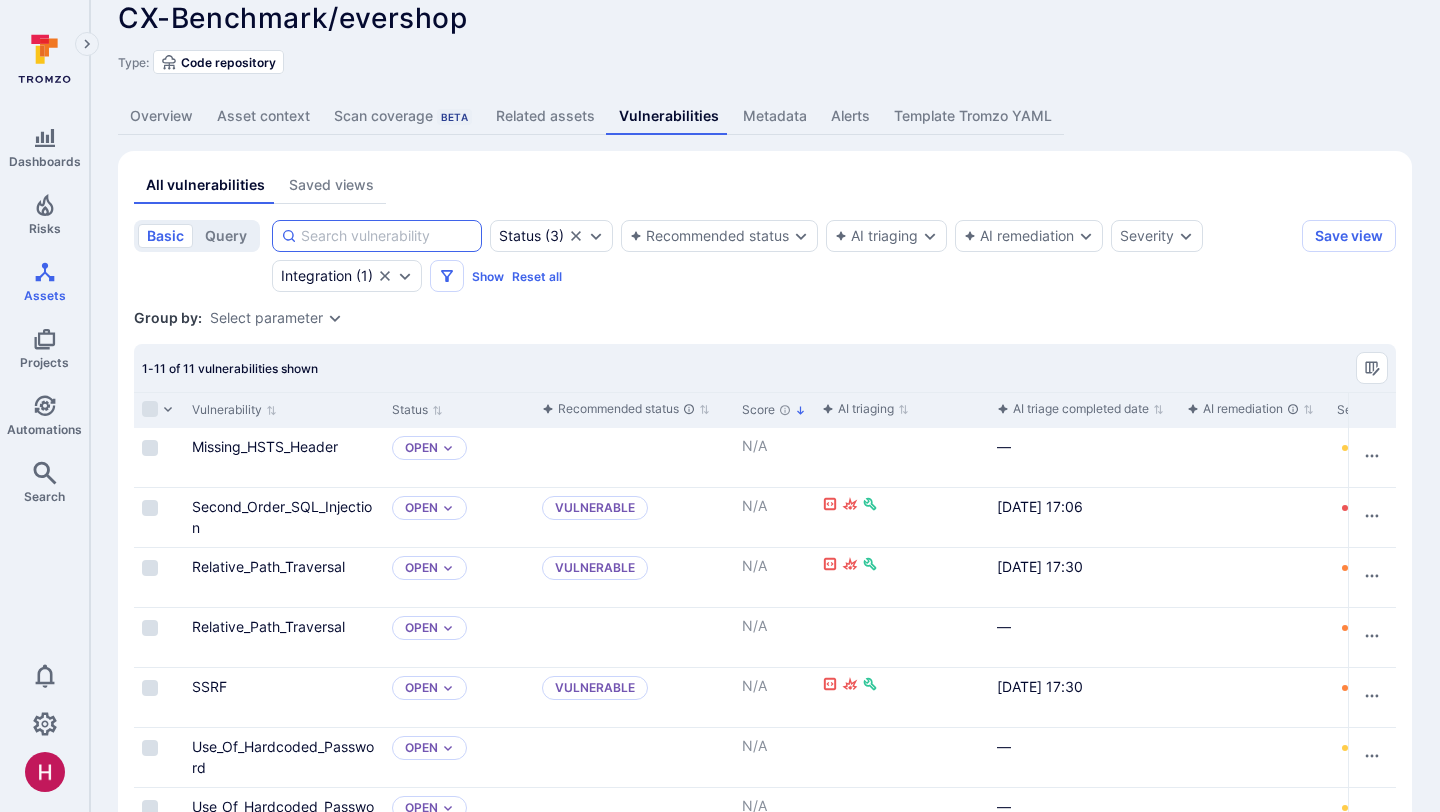 click at bounding box center [387, 236] 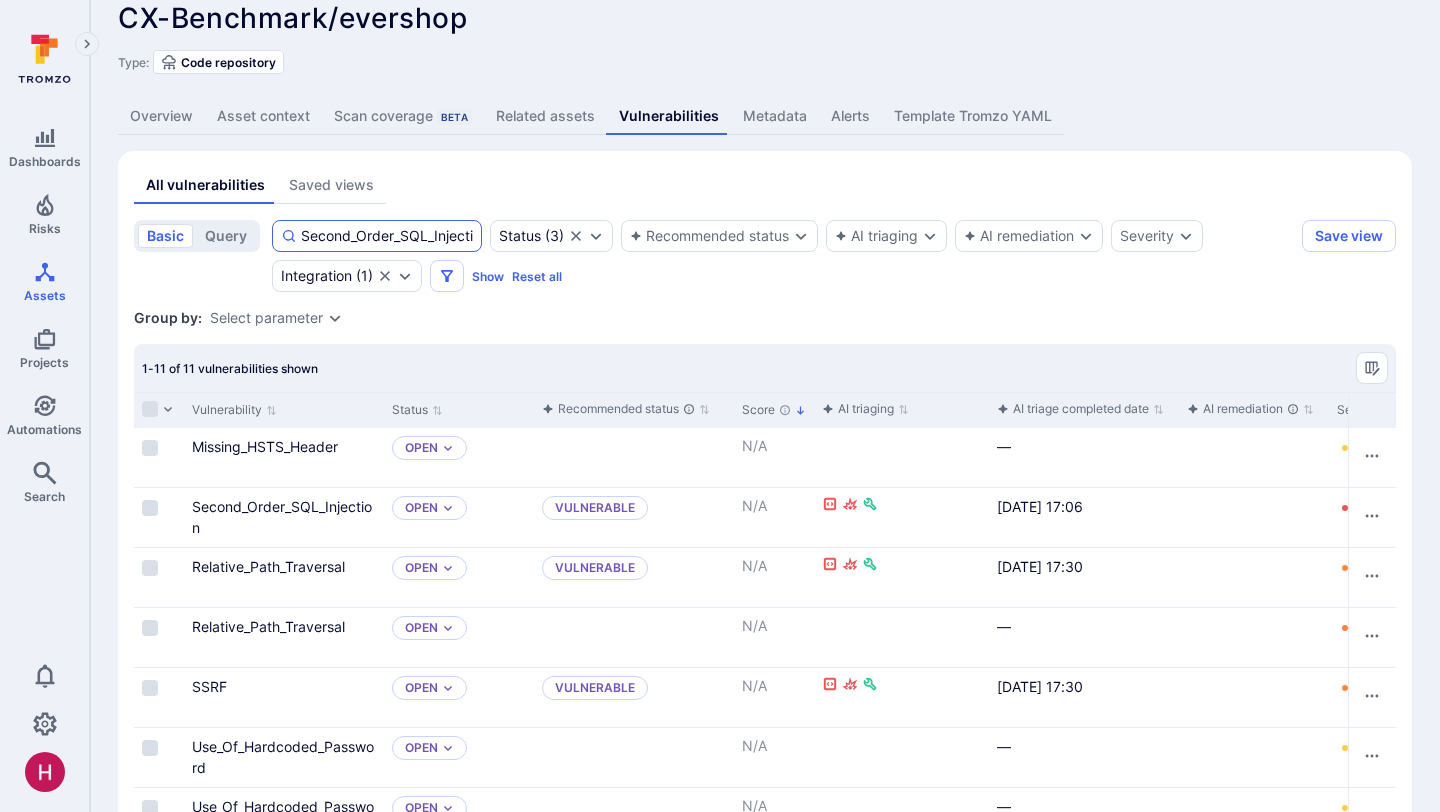 scroll, scrollTop: 0, scrollLeft: 18, axis: horizontal 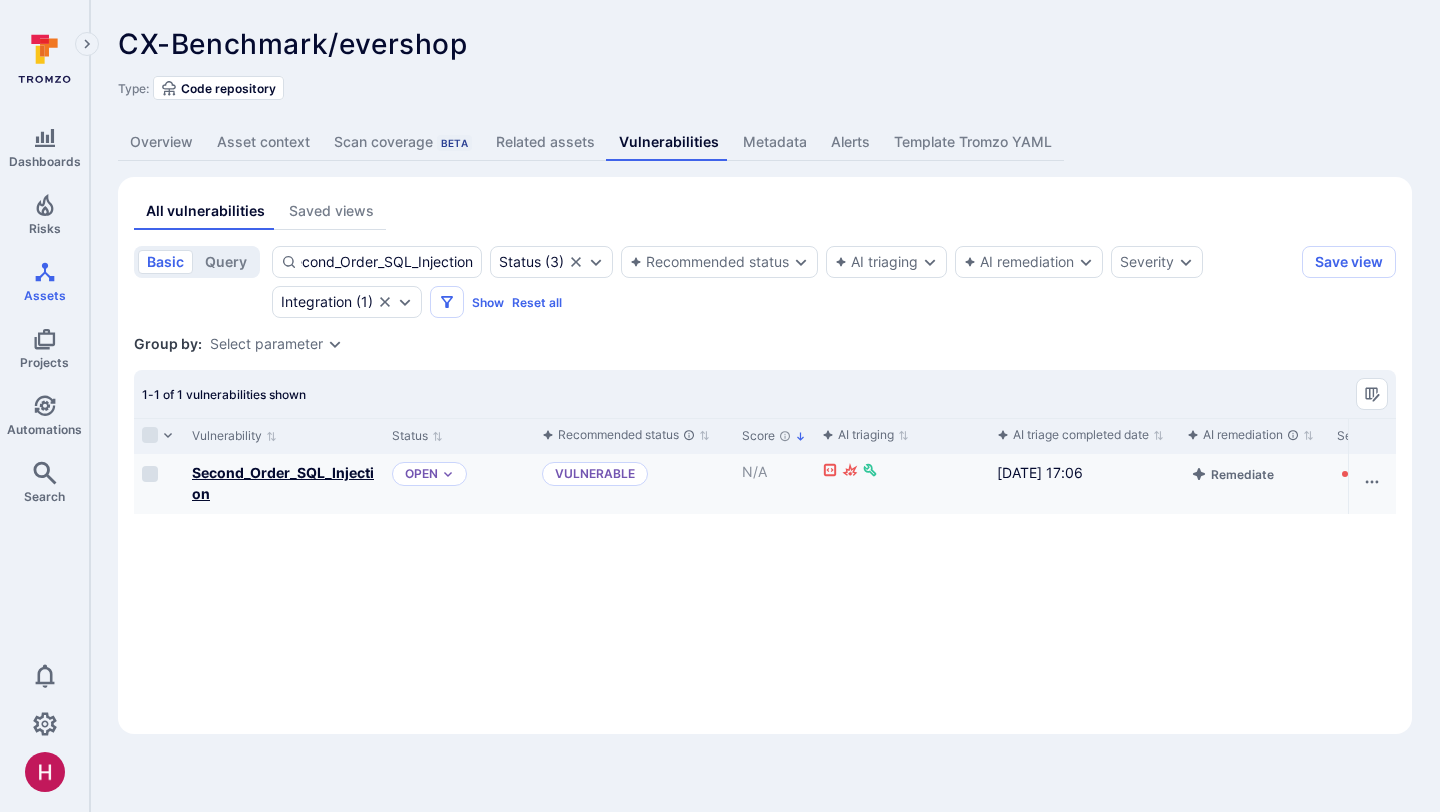 type on "Second_Order_SQL_Injection" 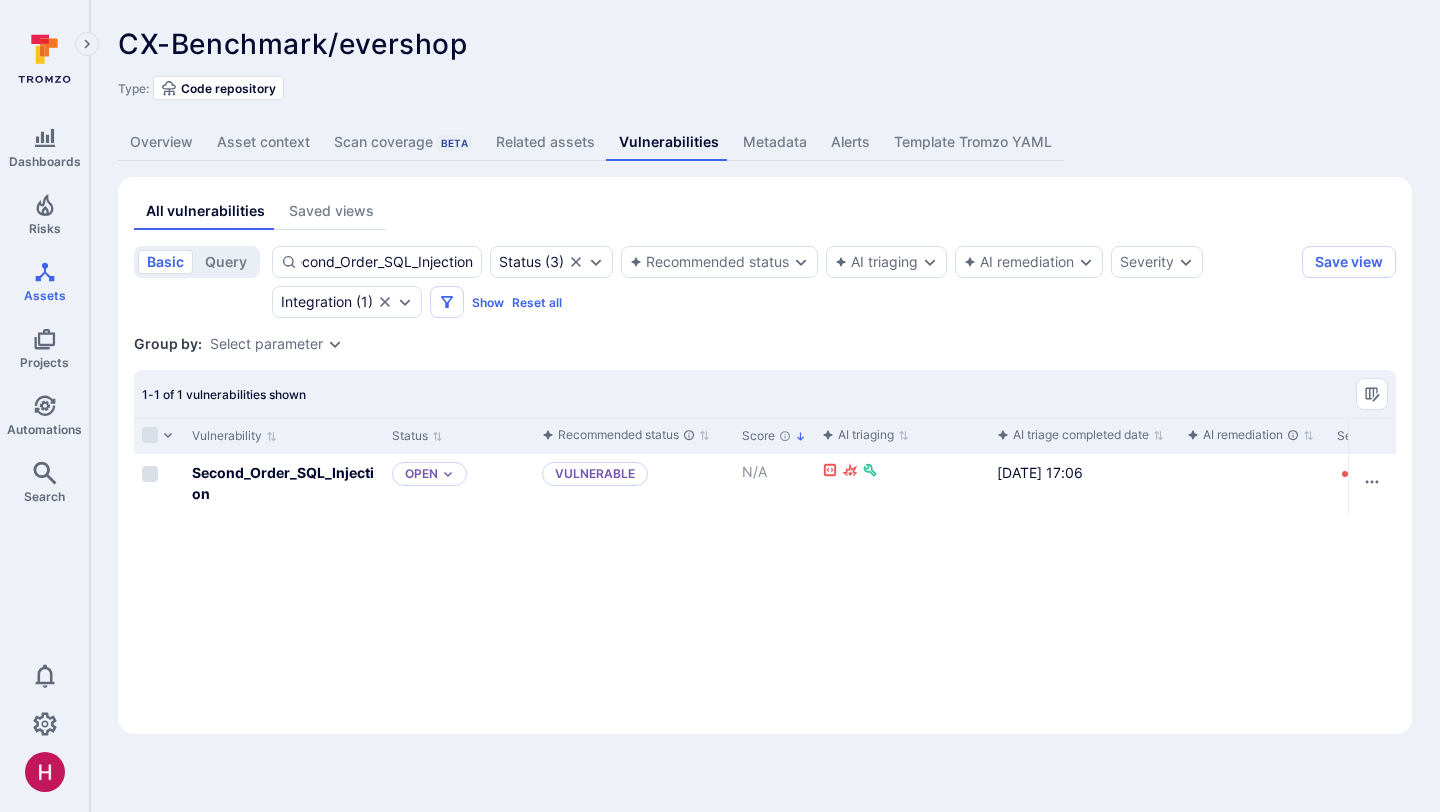 scroll, scrollTop: 0, scrollLeft: 0, axis: both 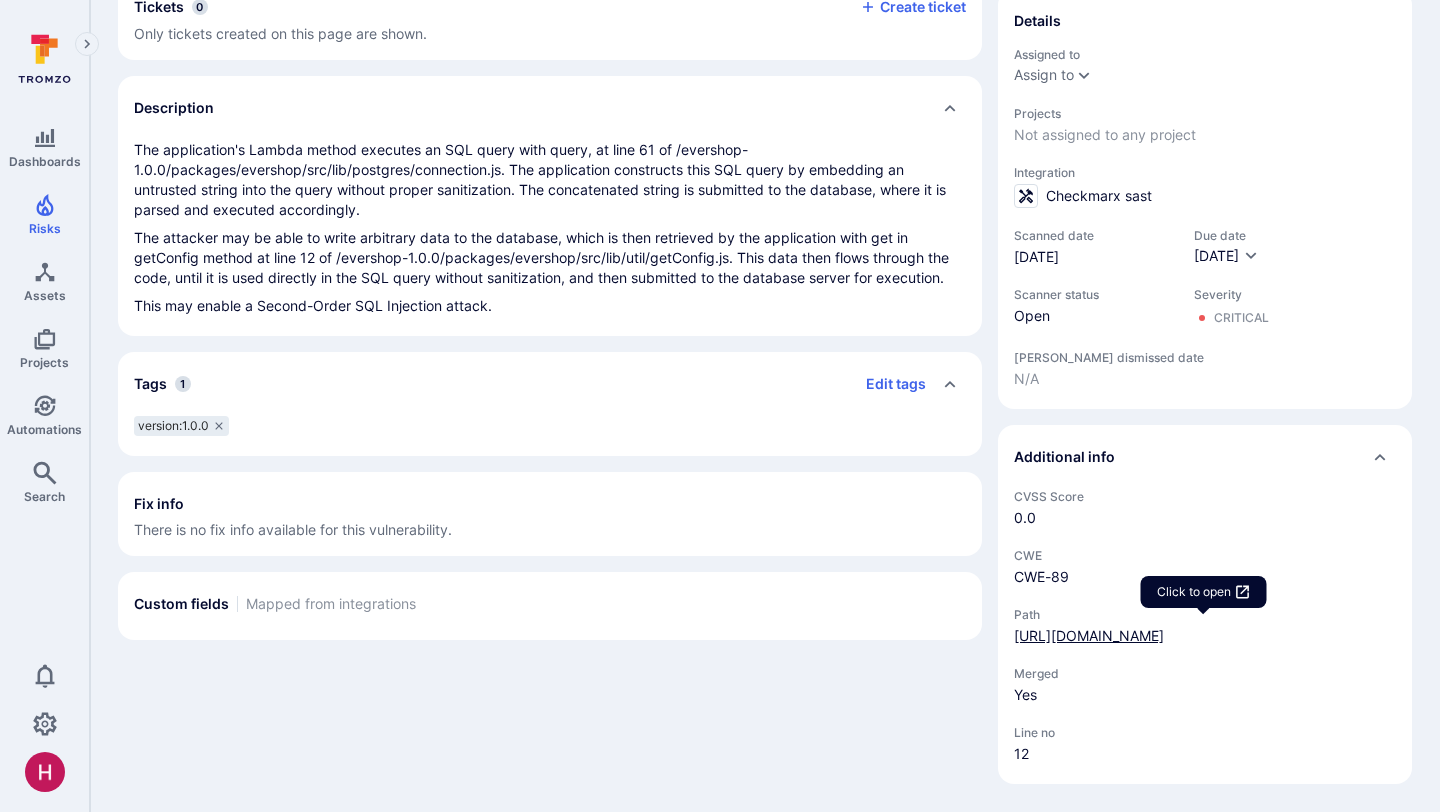 drag, startPoint x: 1149, startPoint y: 645, endPoint x: 1015, endPoint y: 599, distance: 141.67569 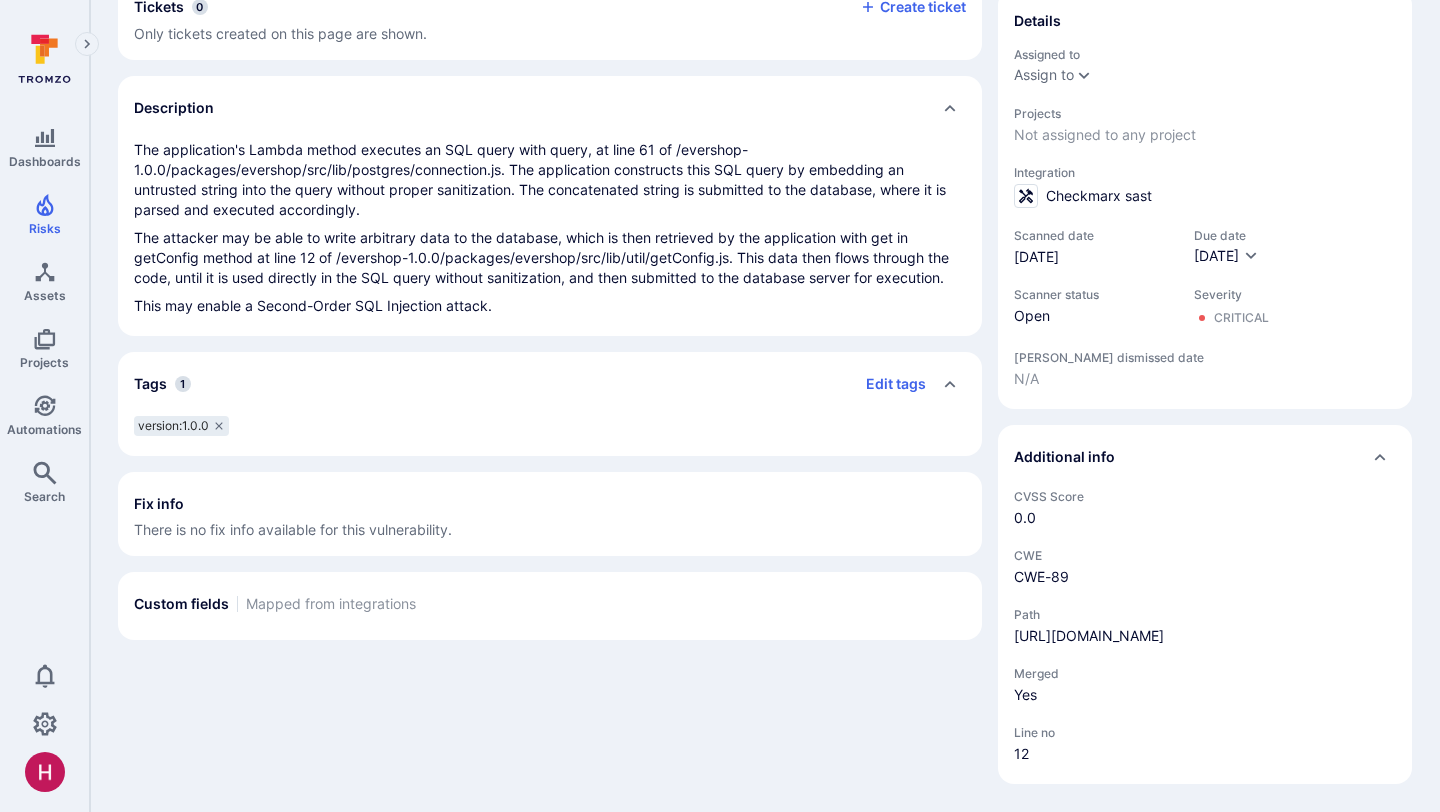 click on "The attacker may be able to write arbitrary data to the database, which is then retrieved by the application with get in getConfig method at line 12 of /evershop-1.0.0/packages/evershop/src/lib/util/getConfig.js. This data then flows through the code, until it is used directly in the SQL query without sanitization, and then submitted to the database server for execution." at bounding box center [550, 258] 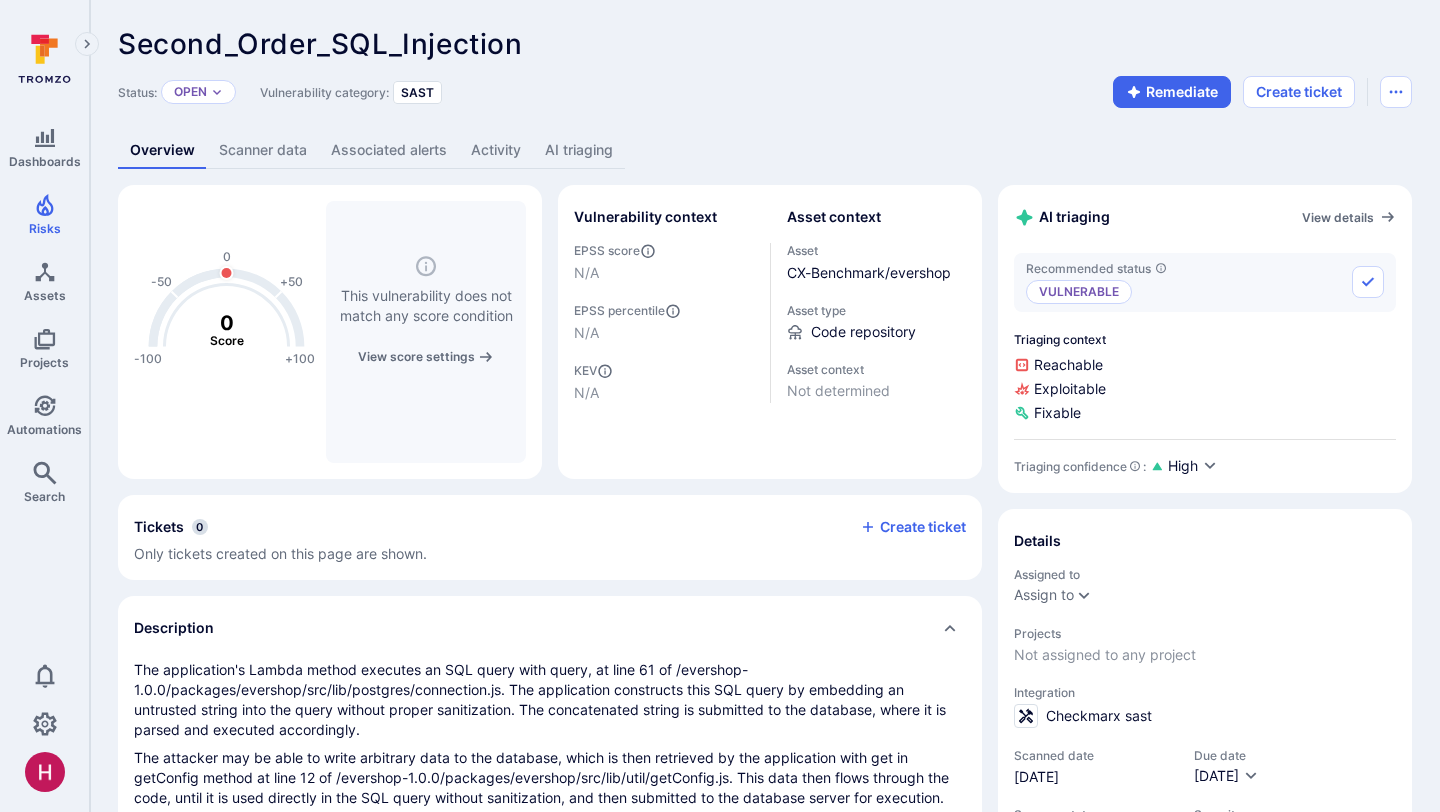 click on "AI triaging" at bounding box center (579, 150) 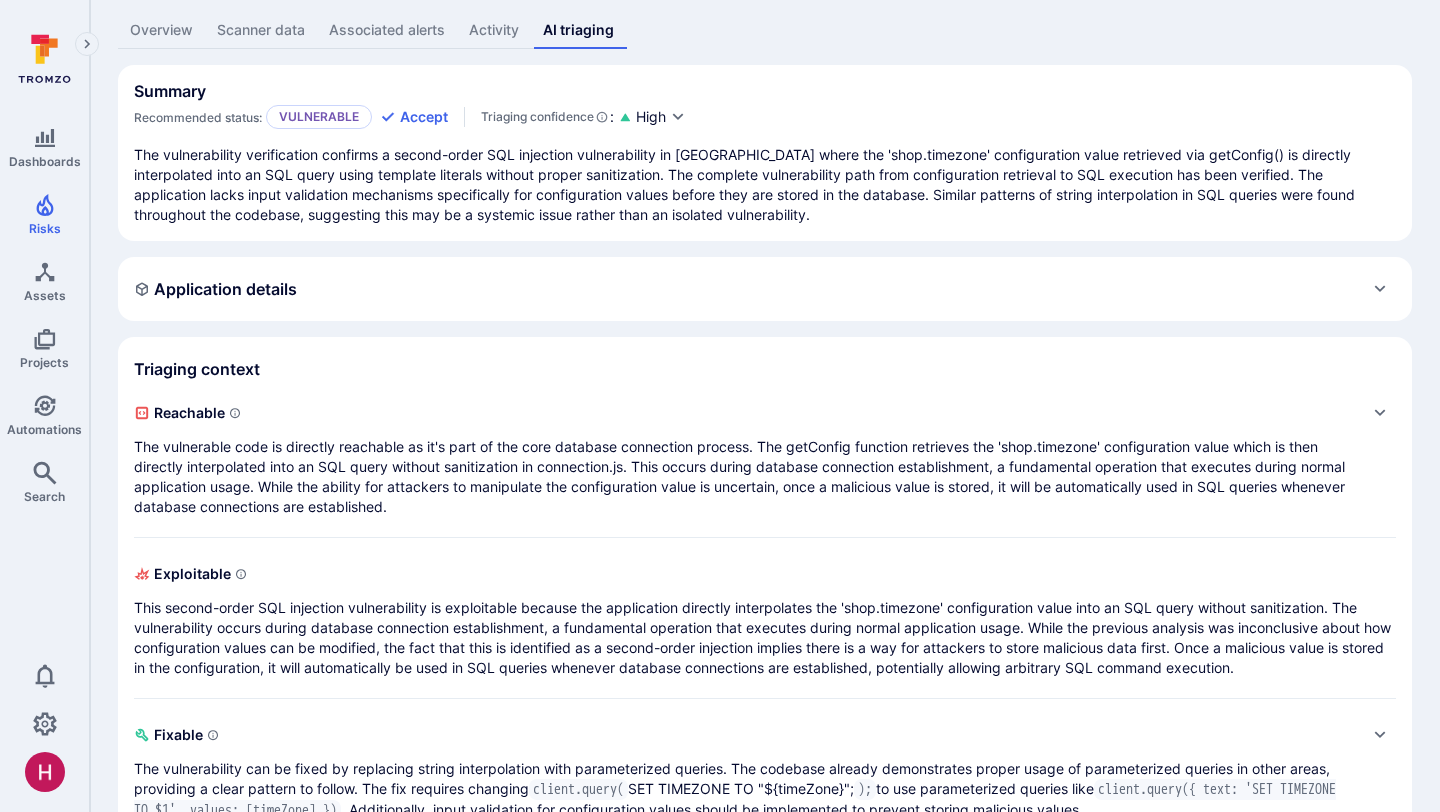 scroll, scrollTop: 123, scrollLeft: 0, axis: vertical 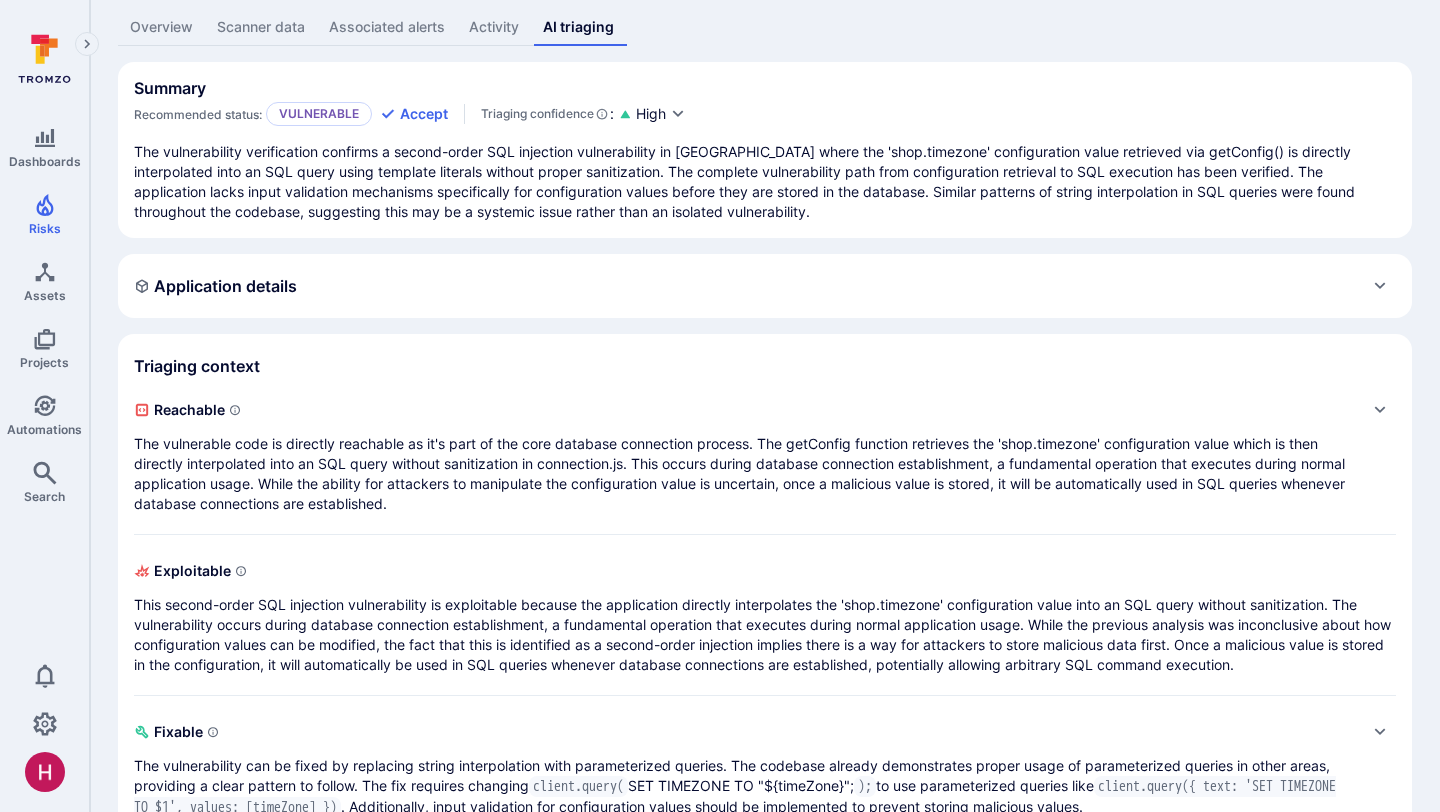 click on "The vulnerable code is directly reachable as it's part of the core database connection process. The getConfig function retrieves the 'shop.timezone' configuration value which is then directly interpolated into an SQL query without sanitization in connection.js. This occurs during database connection establishment, a fundamental operation that executes during normal application usage. While the ability for attackers to manipulate the configuration value is uncertain, once a malicious value is stored, it will be automatically used in SQL queries whenever database connections are established." at bounding box center (745, 474) 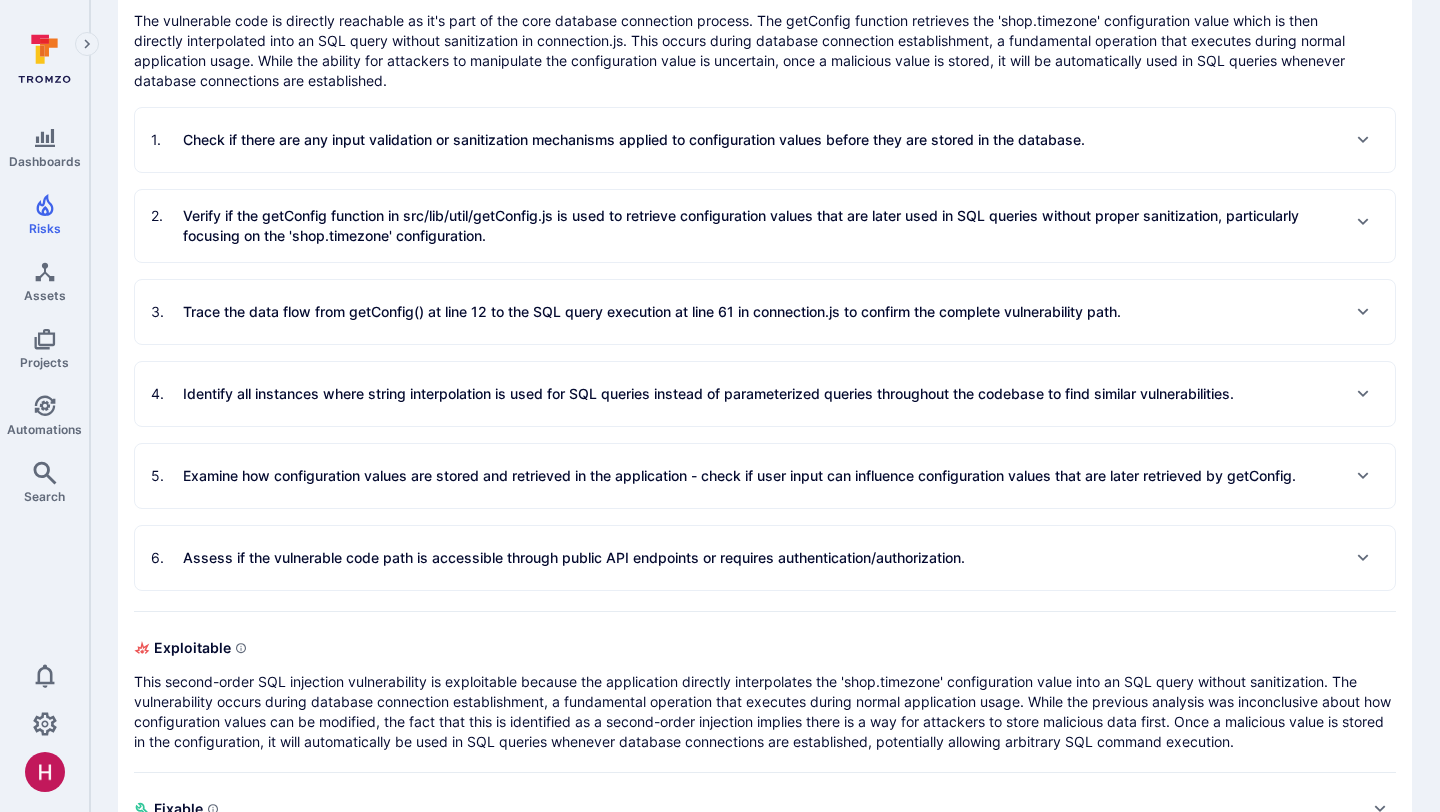 scroll, scrollTop: 552, scrollLeft: 0, axis: vertical 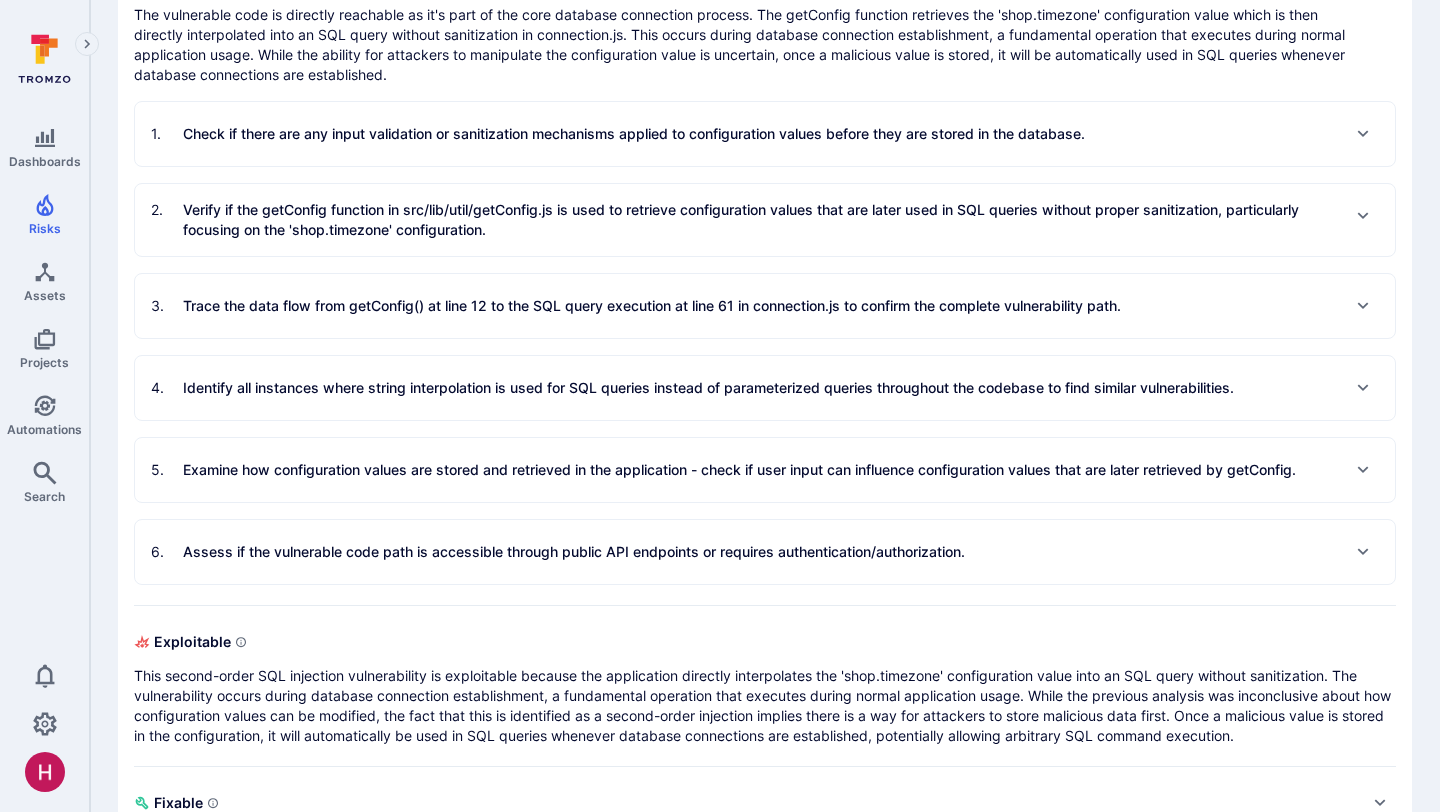 click on "Assess if the vulnerable code path is accessible through public API endpoints or requires authentication/authorization." at bounding box center [574, 552] 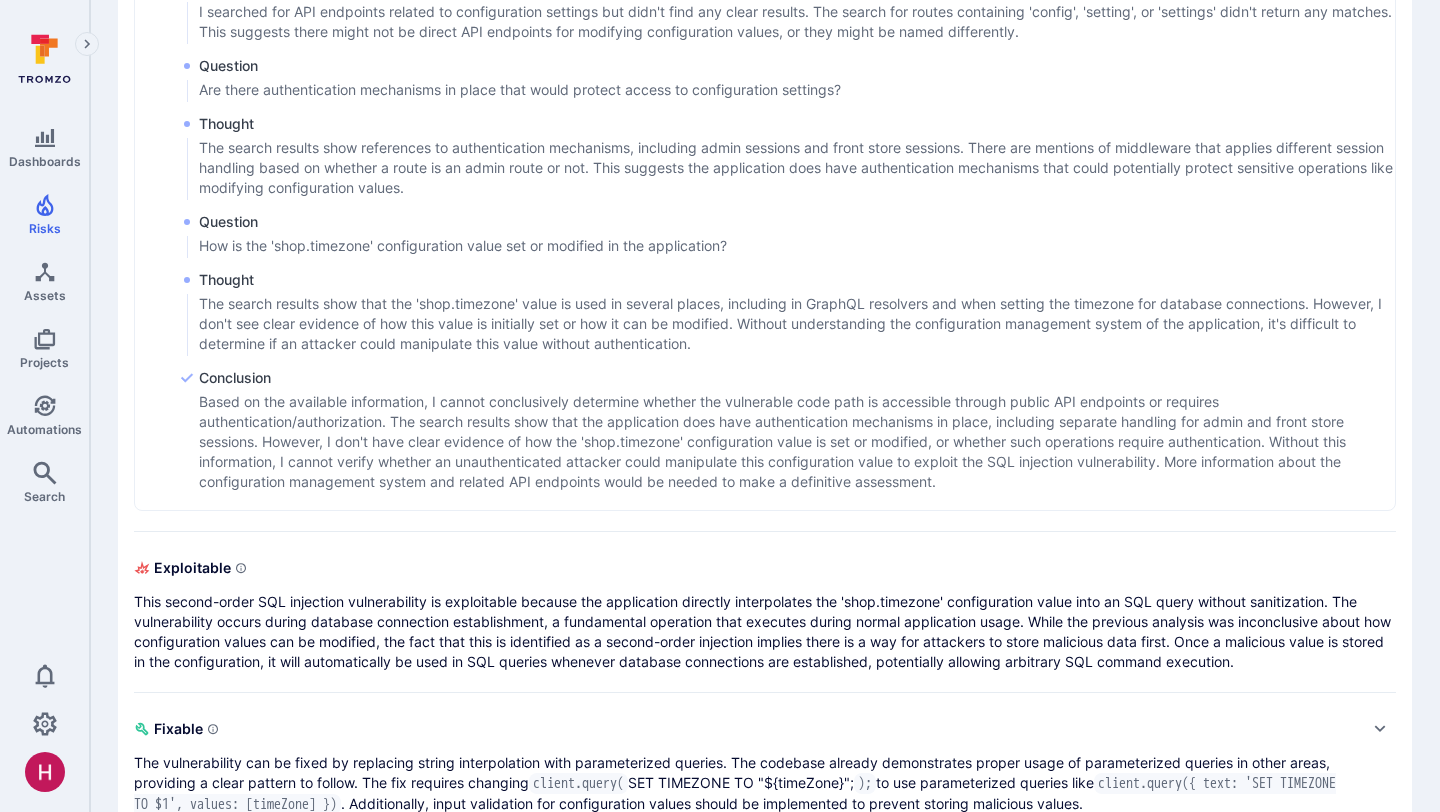scroll, scrollTop: 1262, scrollLeft: 0, axis: vertical 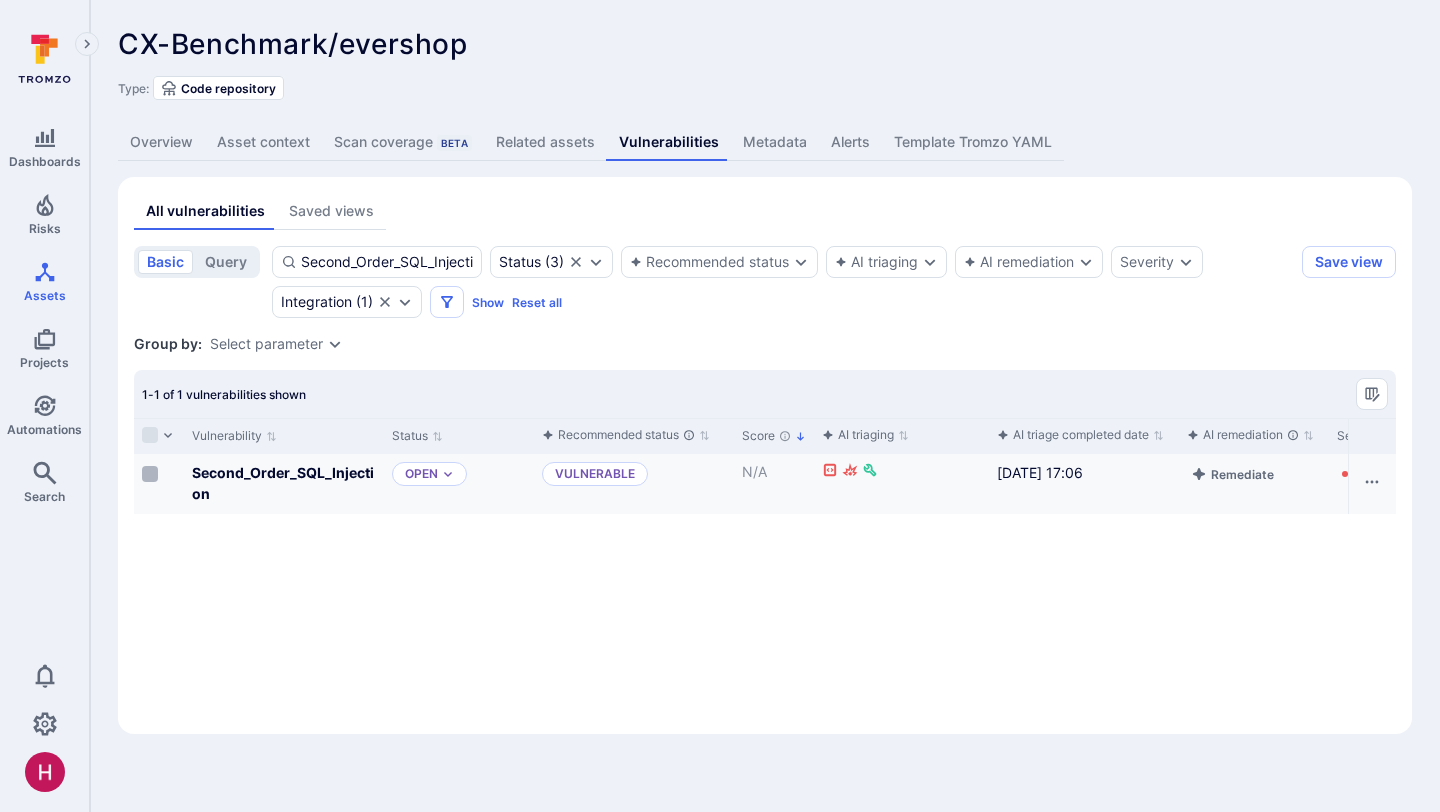 click at bounding box center [150, 474] 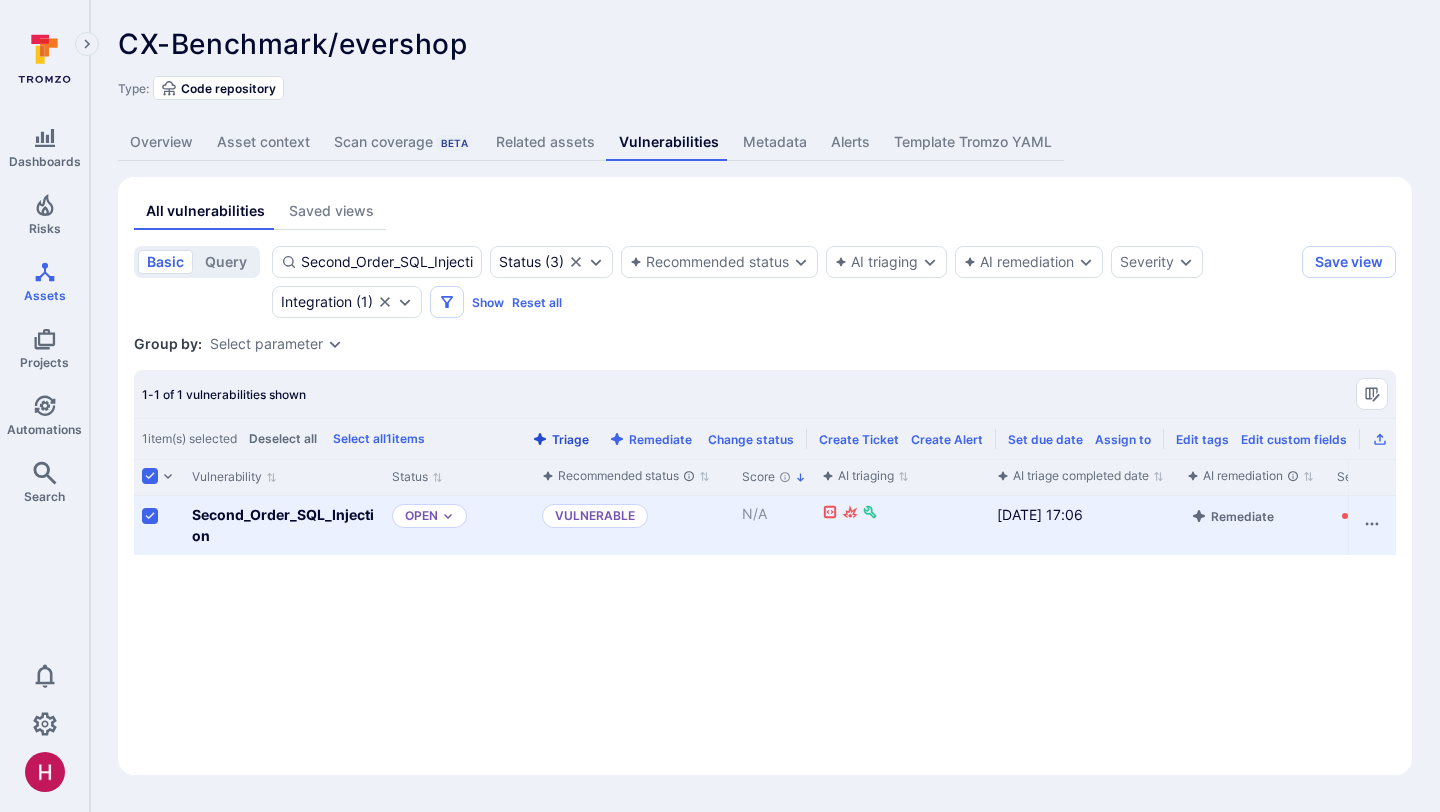 click on "Triage" at bounding box center [560, 439] 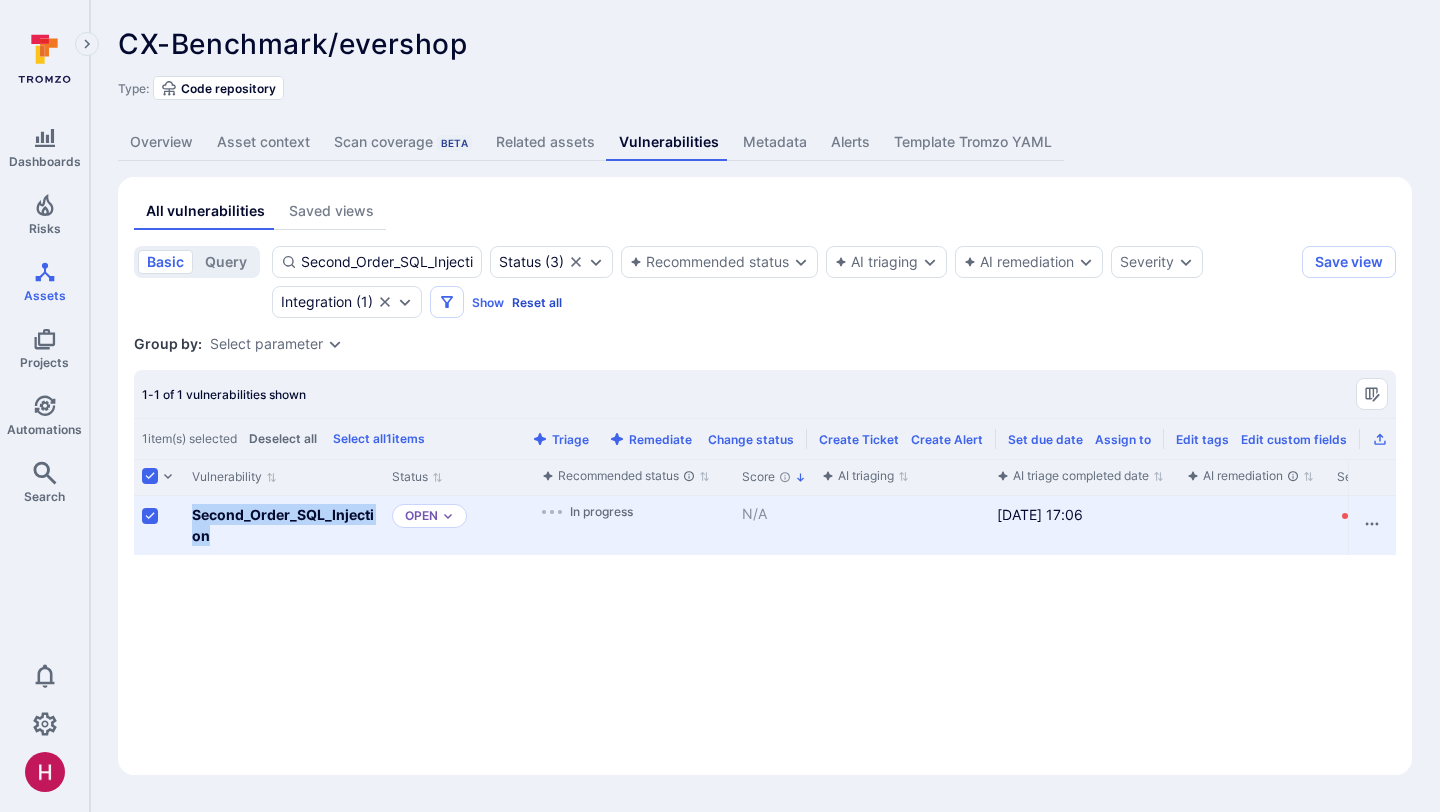 click on "Reset all" at bounding box center [537, 302] 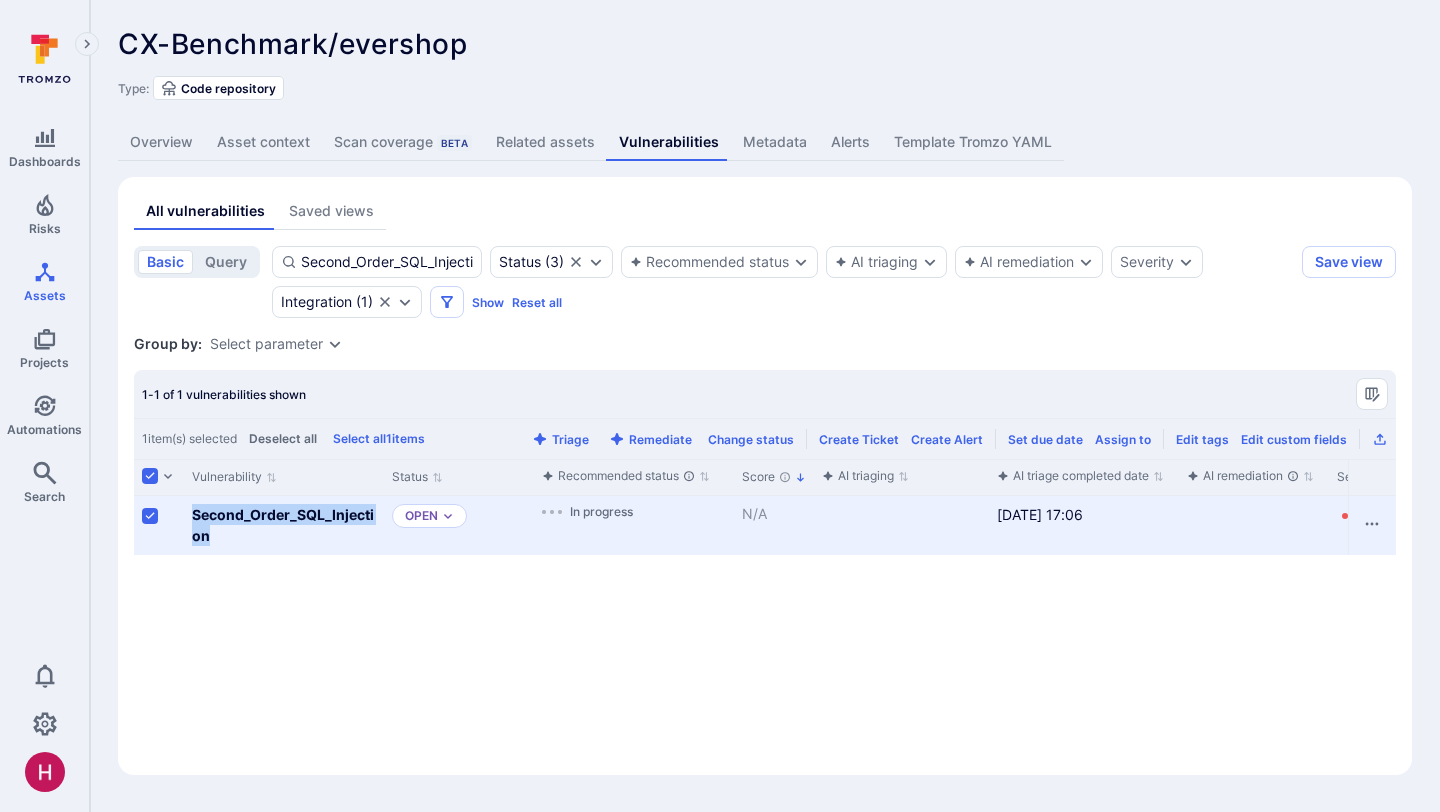 type 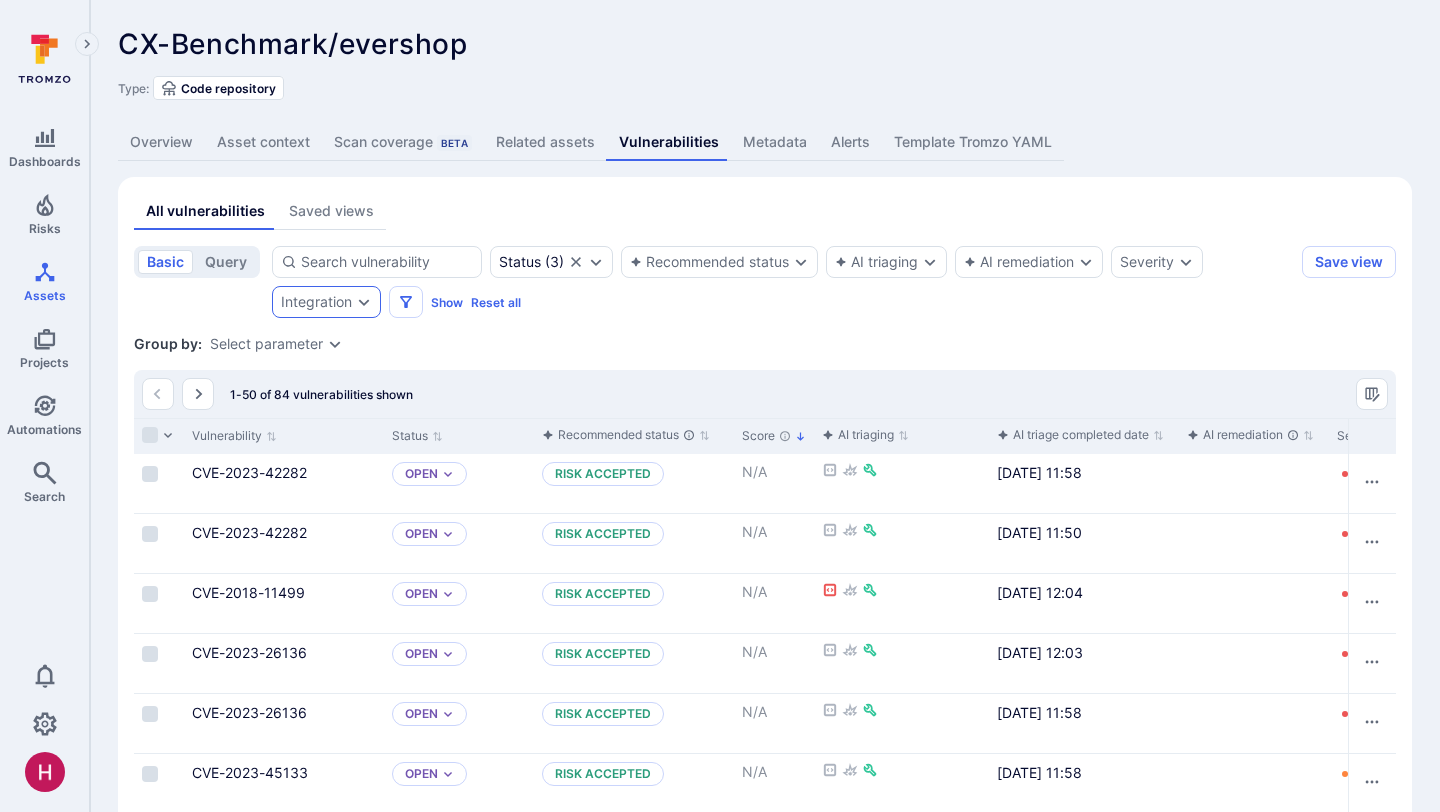 click on "Integration" at bounding box center (326, 302) 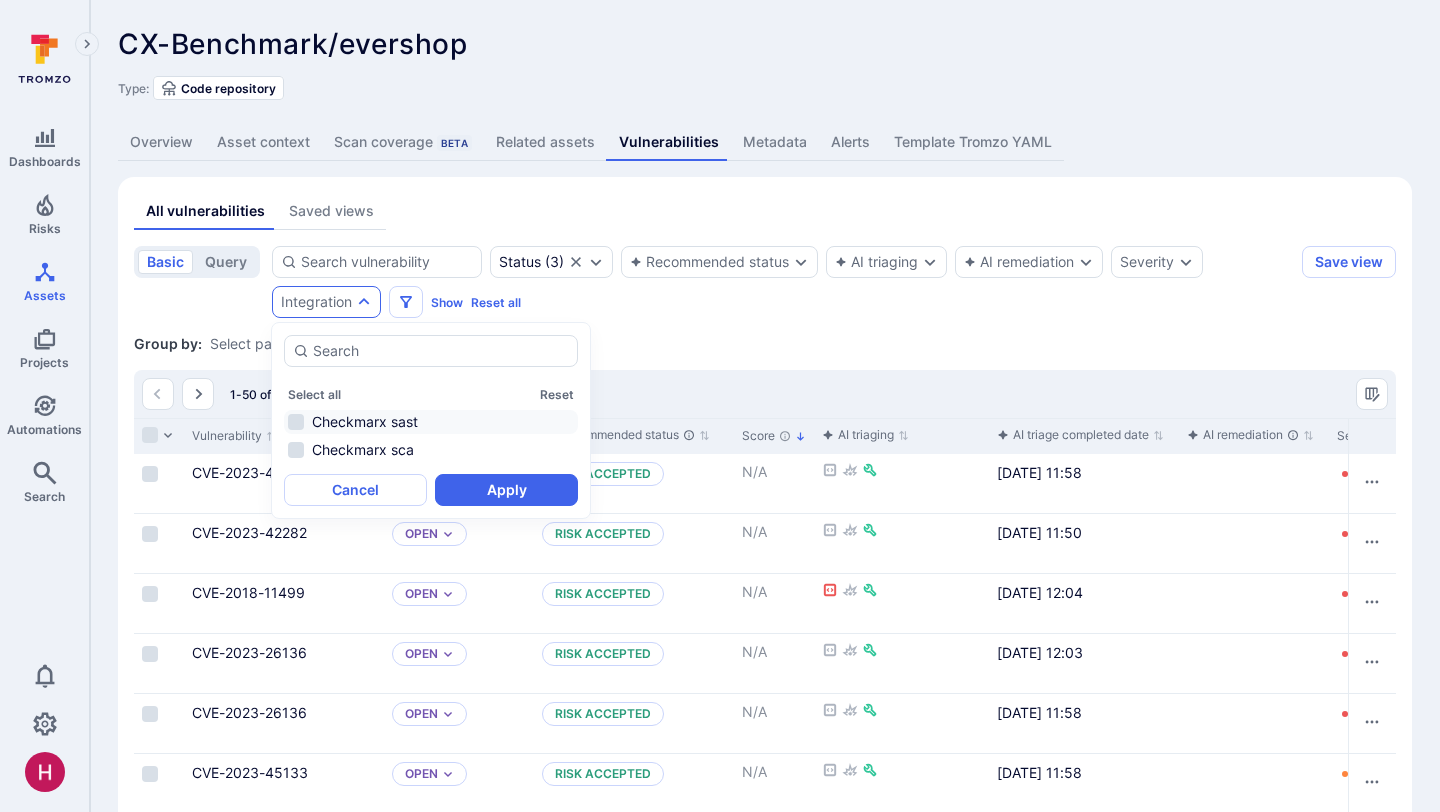 click on "Checkmarx sast" at bounding box center (431, 422) 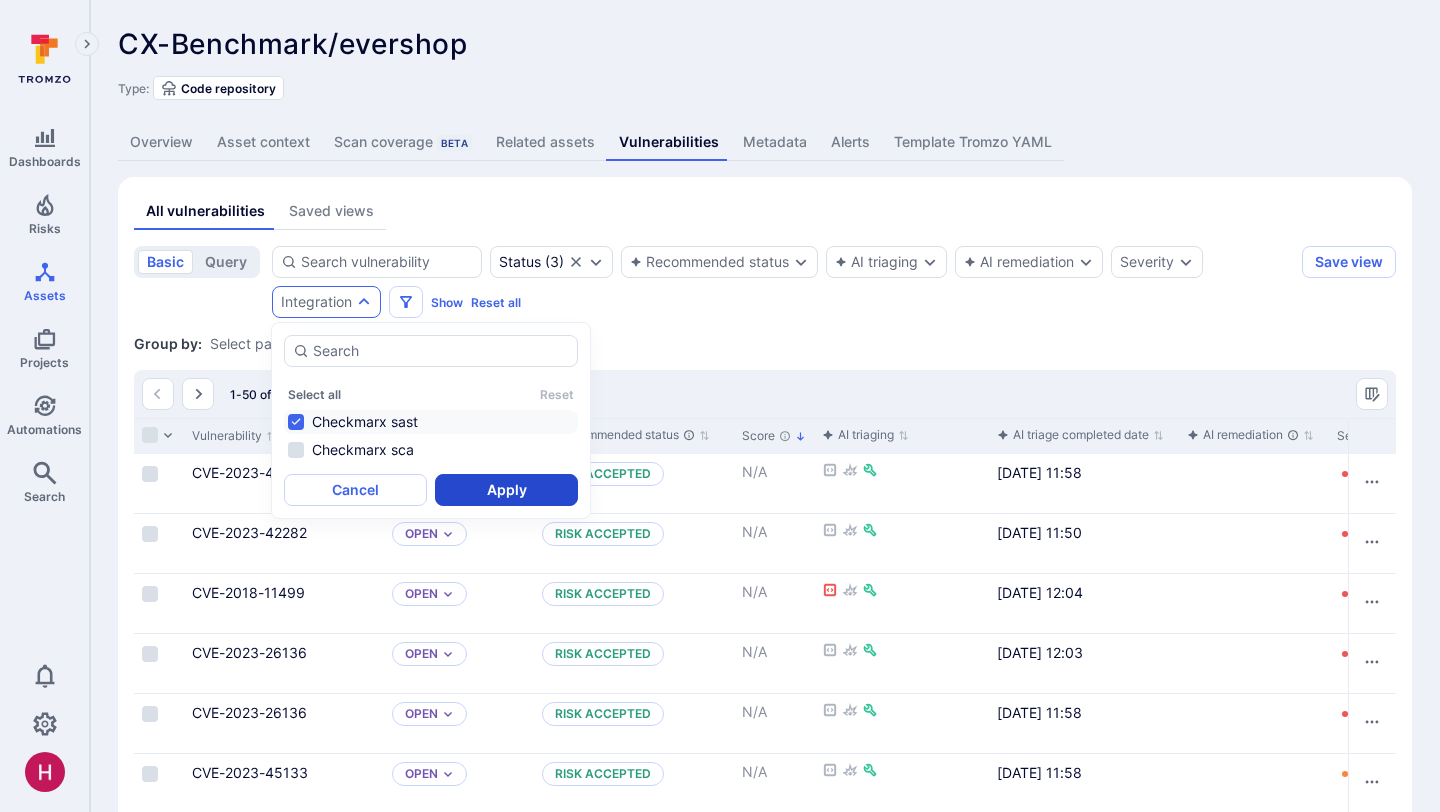click on "Apply" at bounding box center (506, 490) 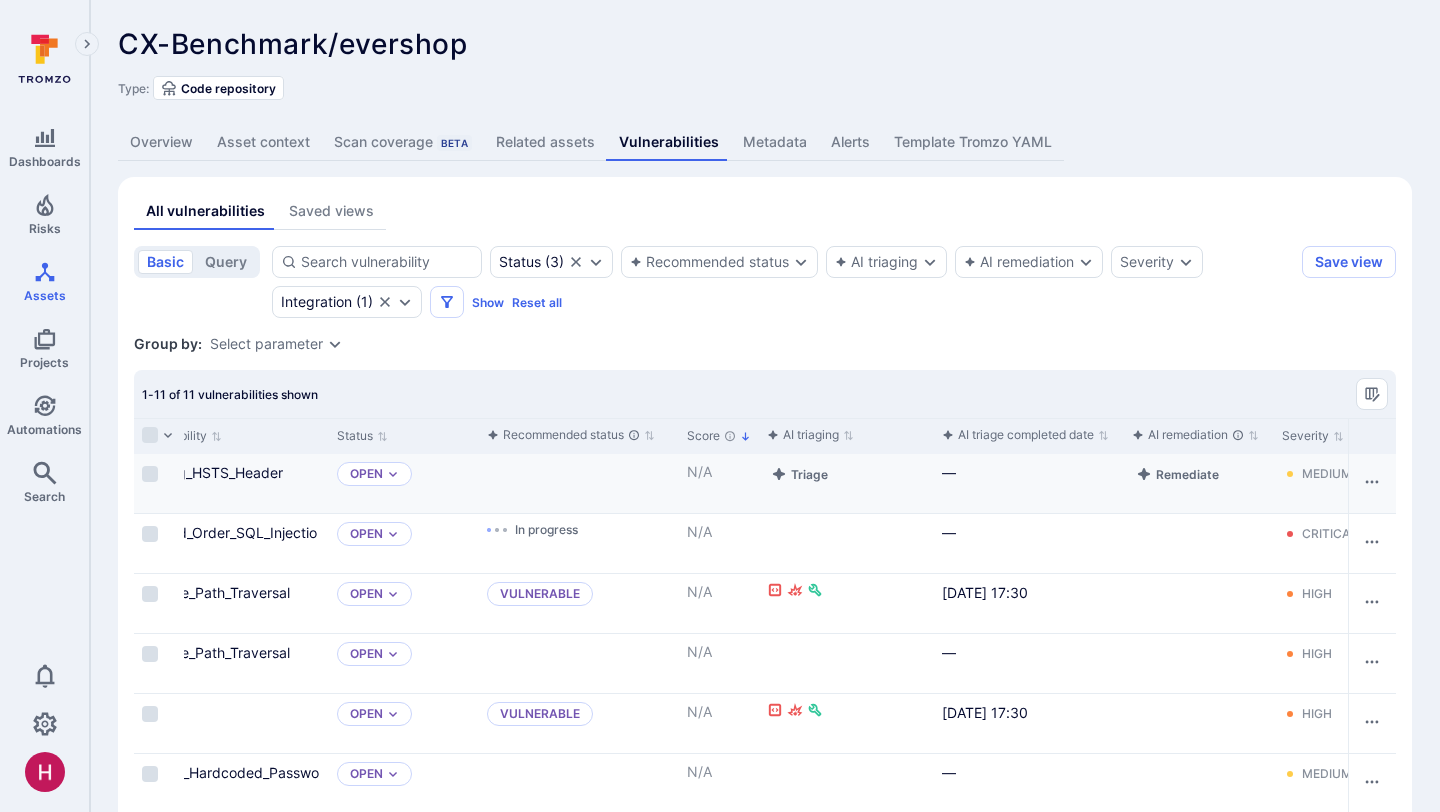 scroll, scrollTop: 0, scrollLeft: 0, axis: both 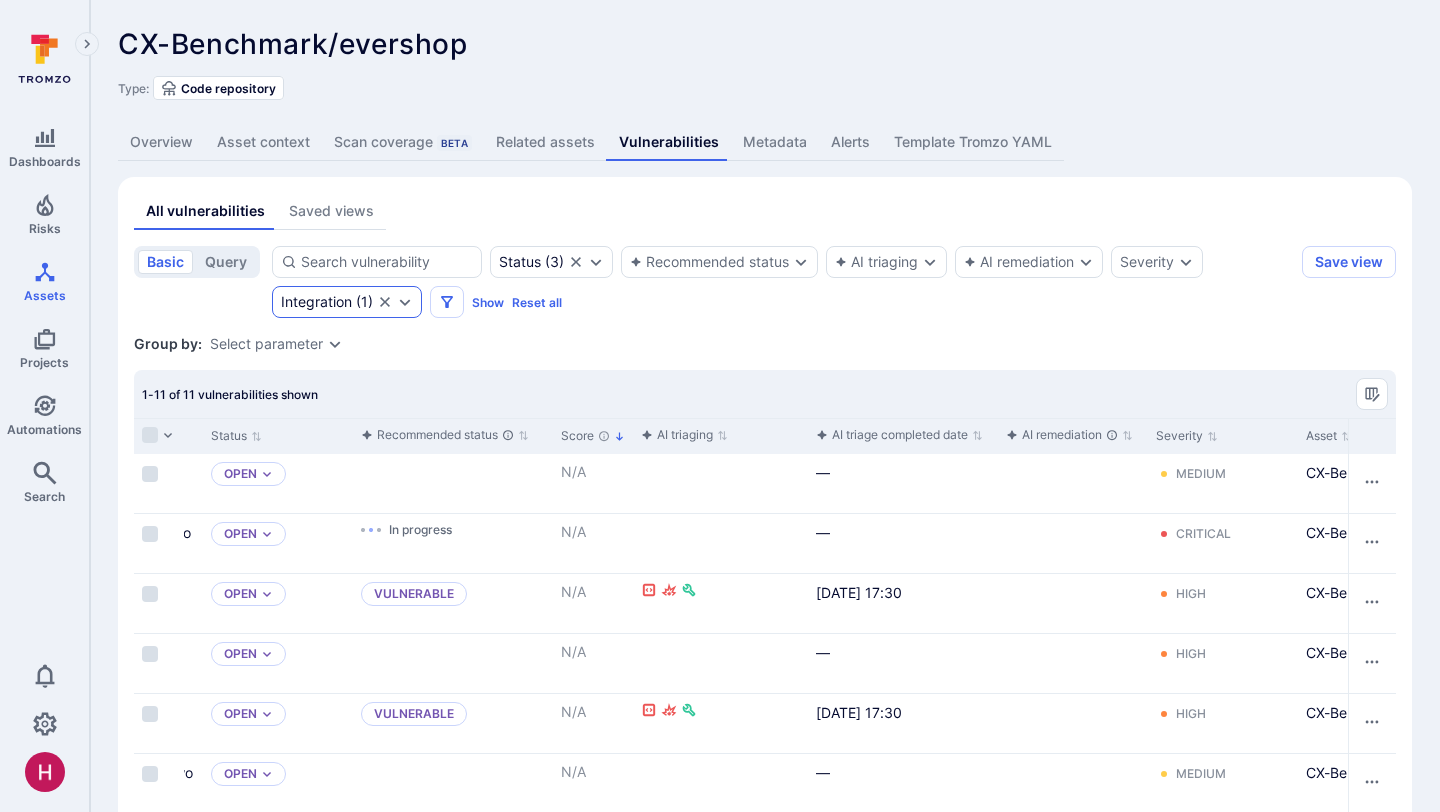 click 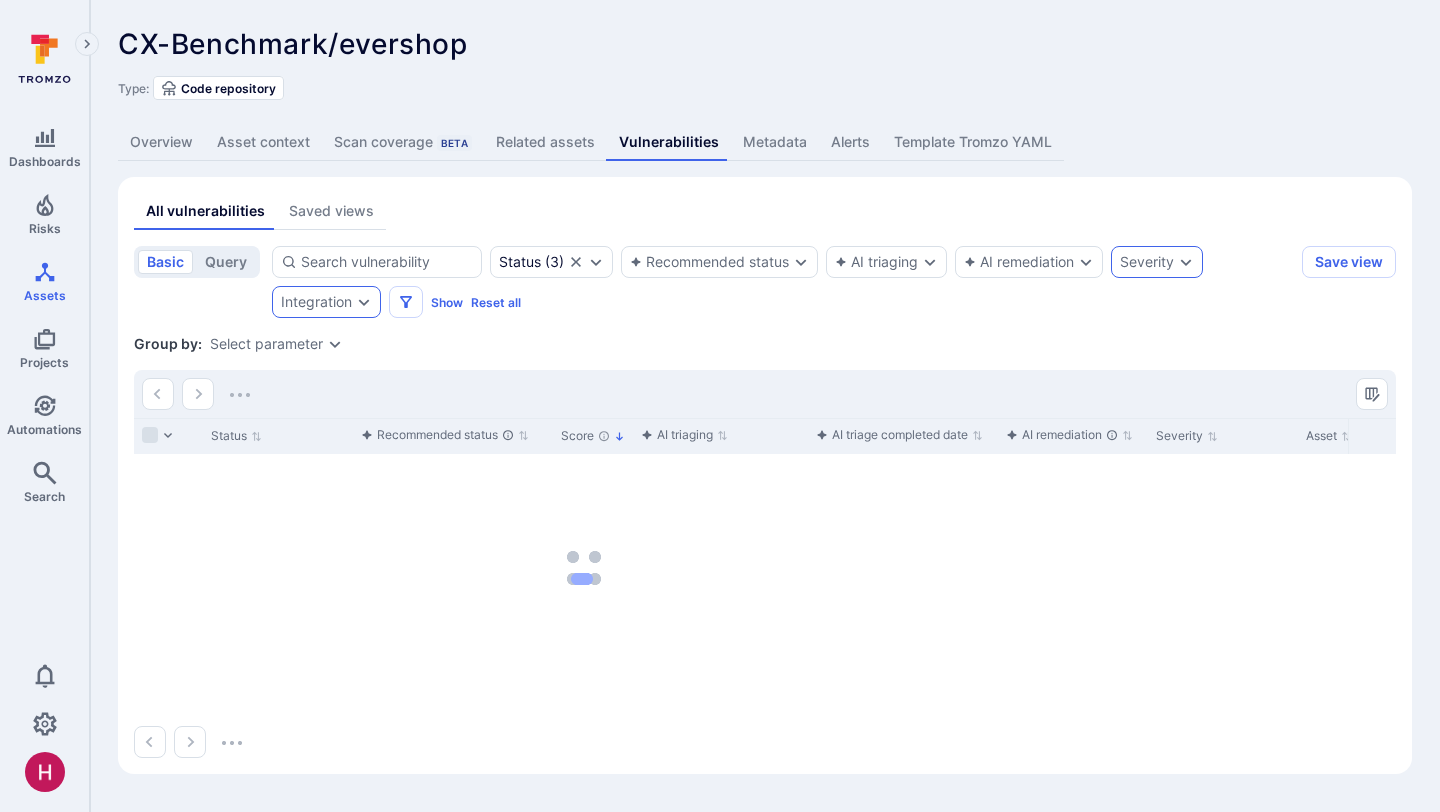 click on "Severity" at bounding box center [1147, 262] 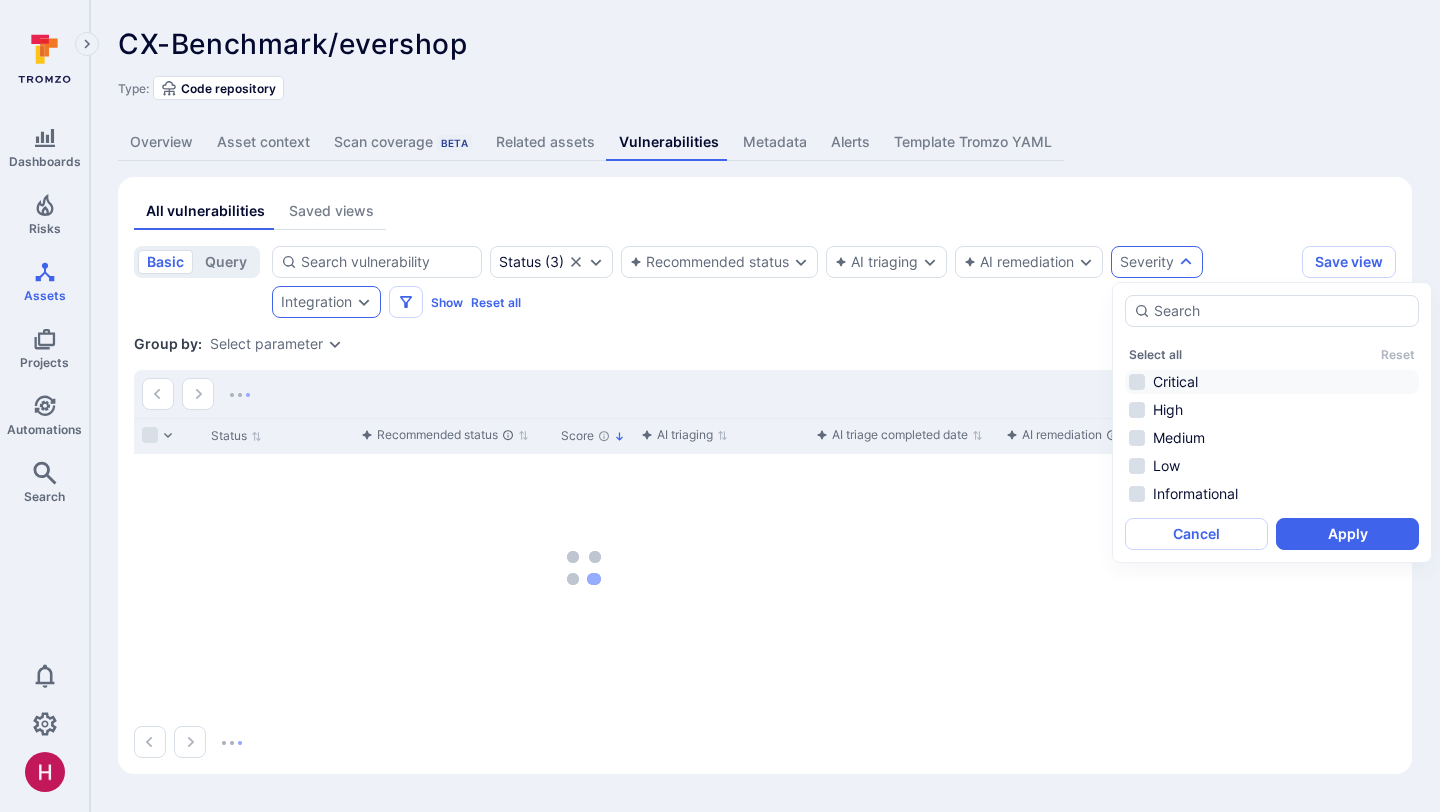 click on "Critical" at bounding box center [1272, 382] 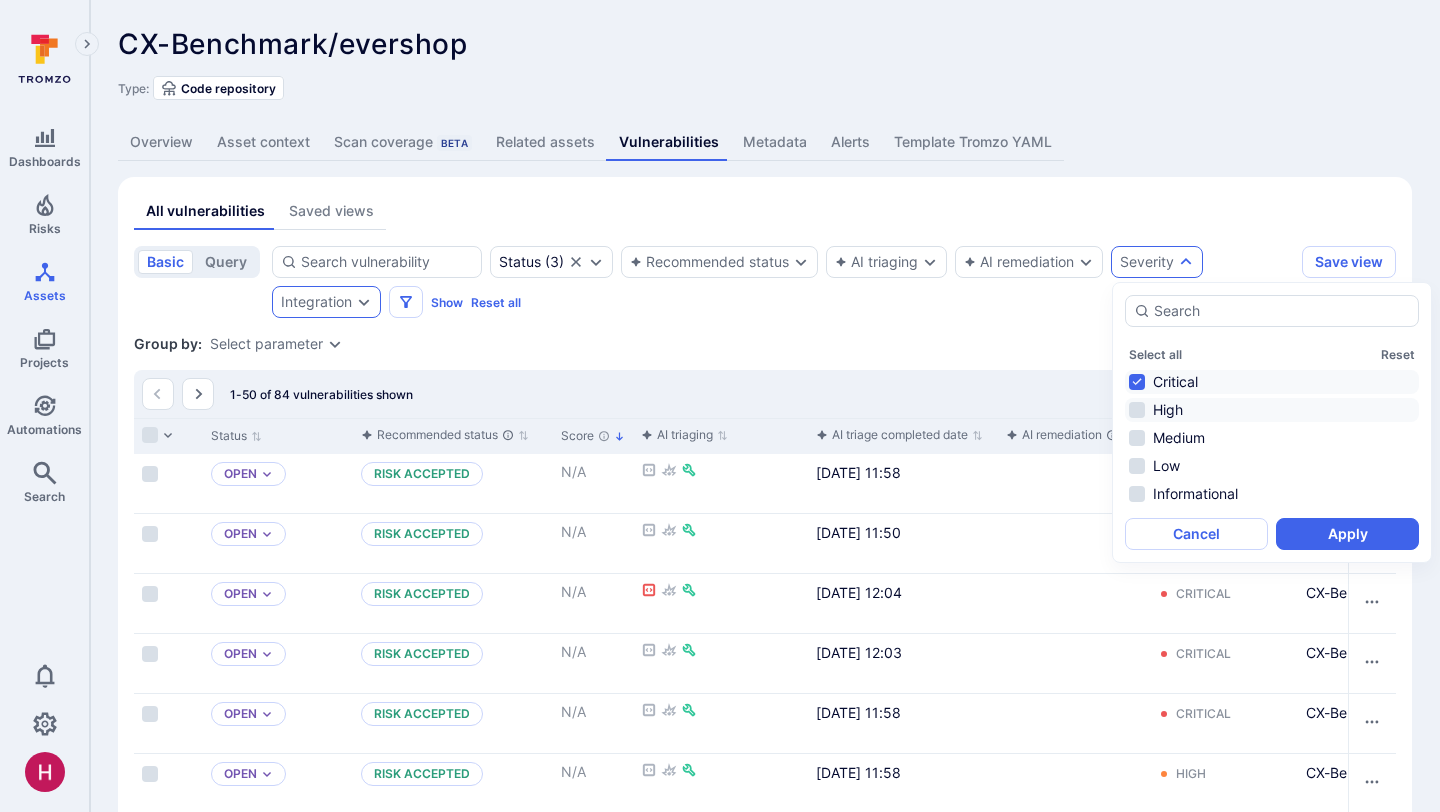 click on "High" at bounding box center (1272, 410) 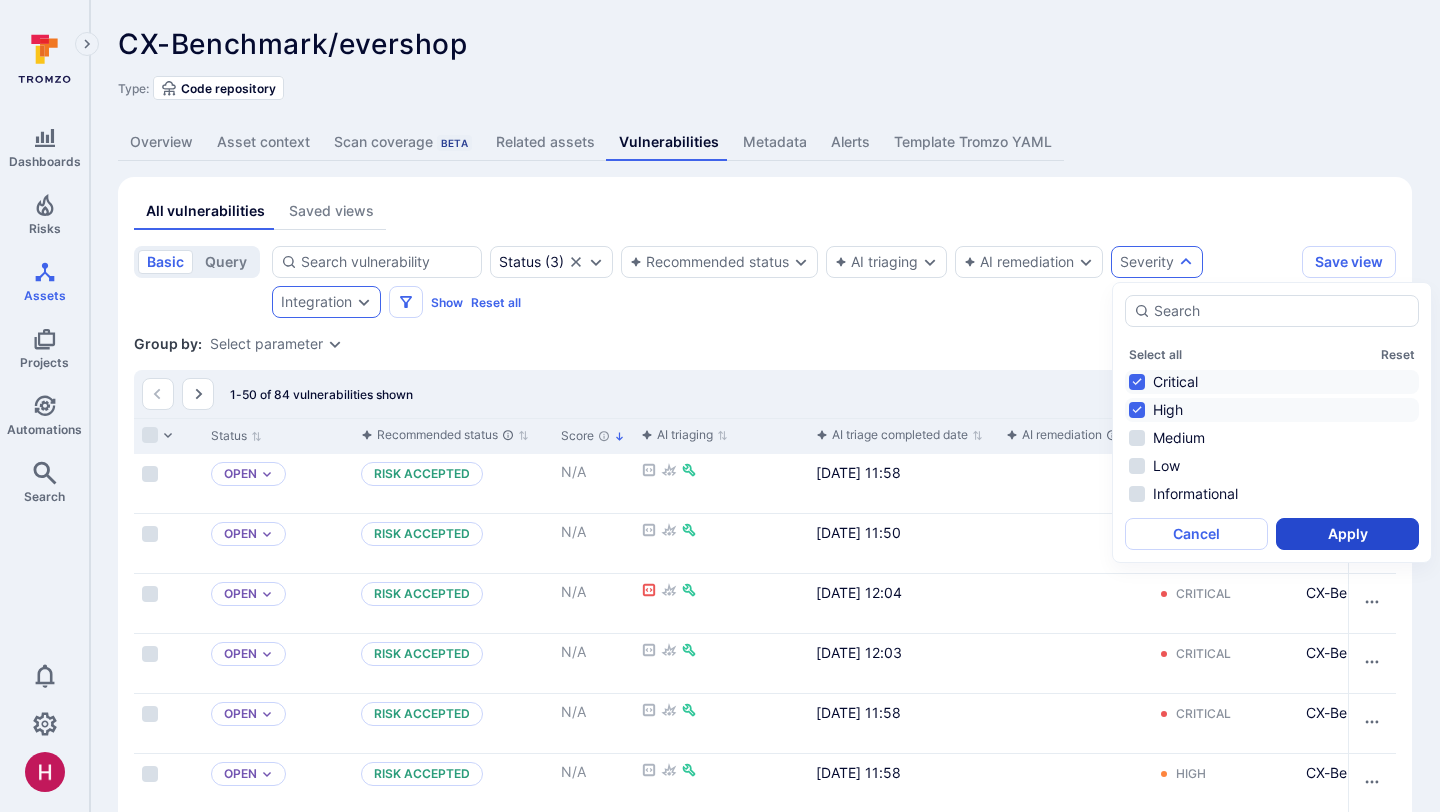 click on "Apply" at bounding box center (1347, 534) 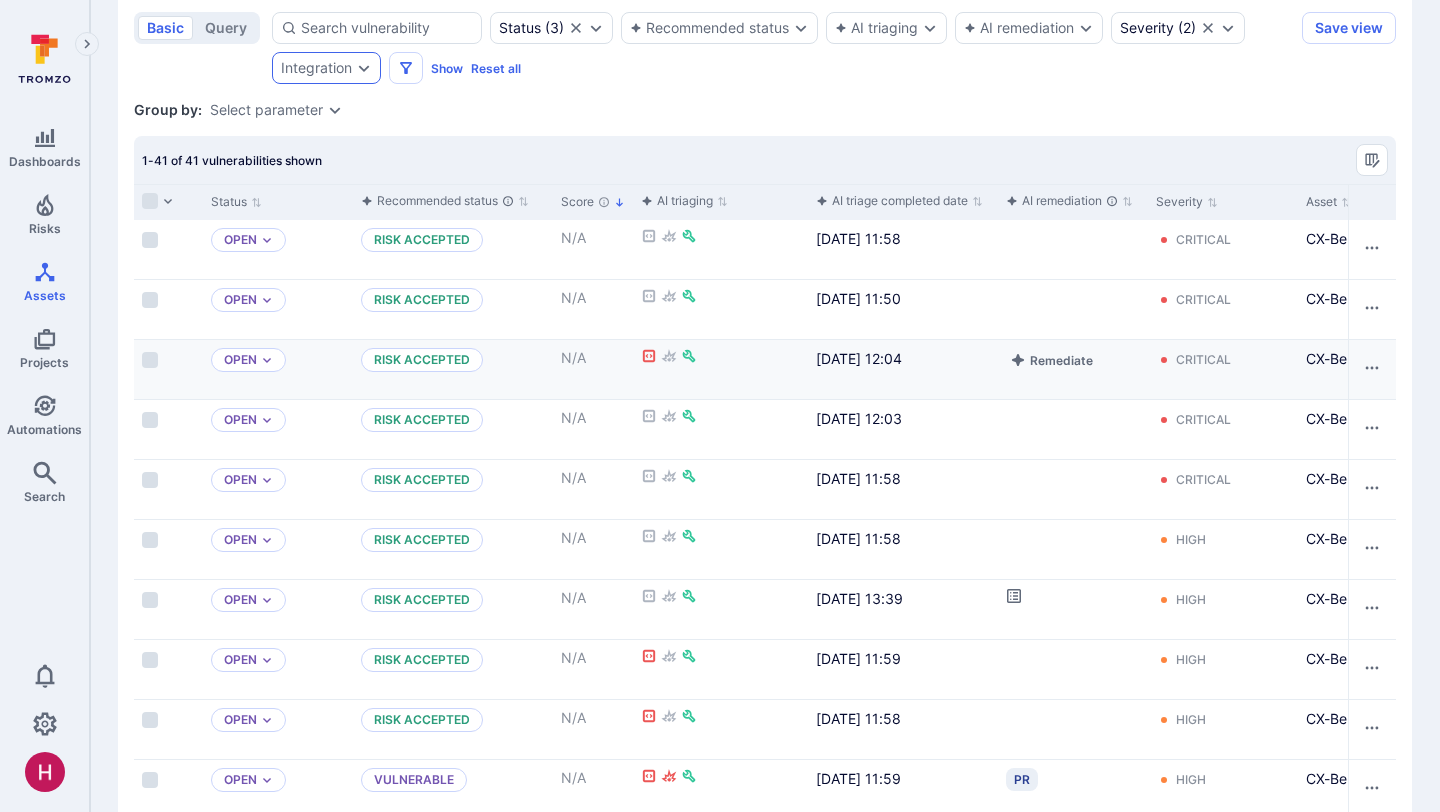 scroll, scrollTop: 0, scrollLeft: 0, axis: both 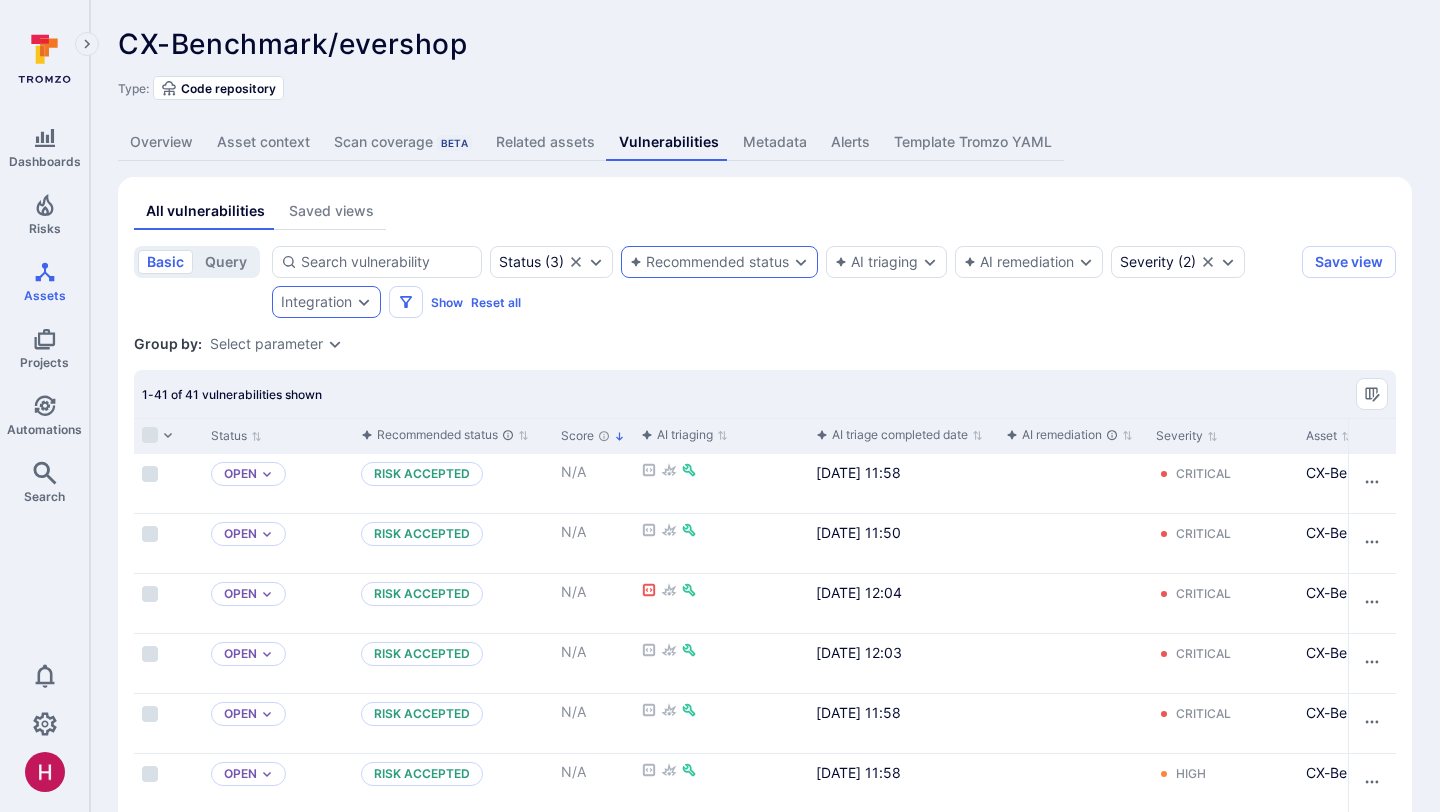 click on "Recommended status" at bounding box center (709, 262) 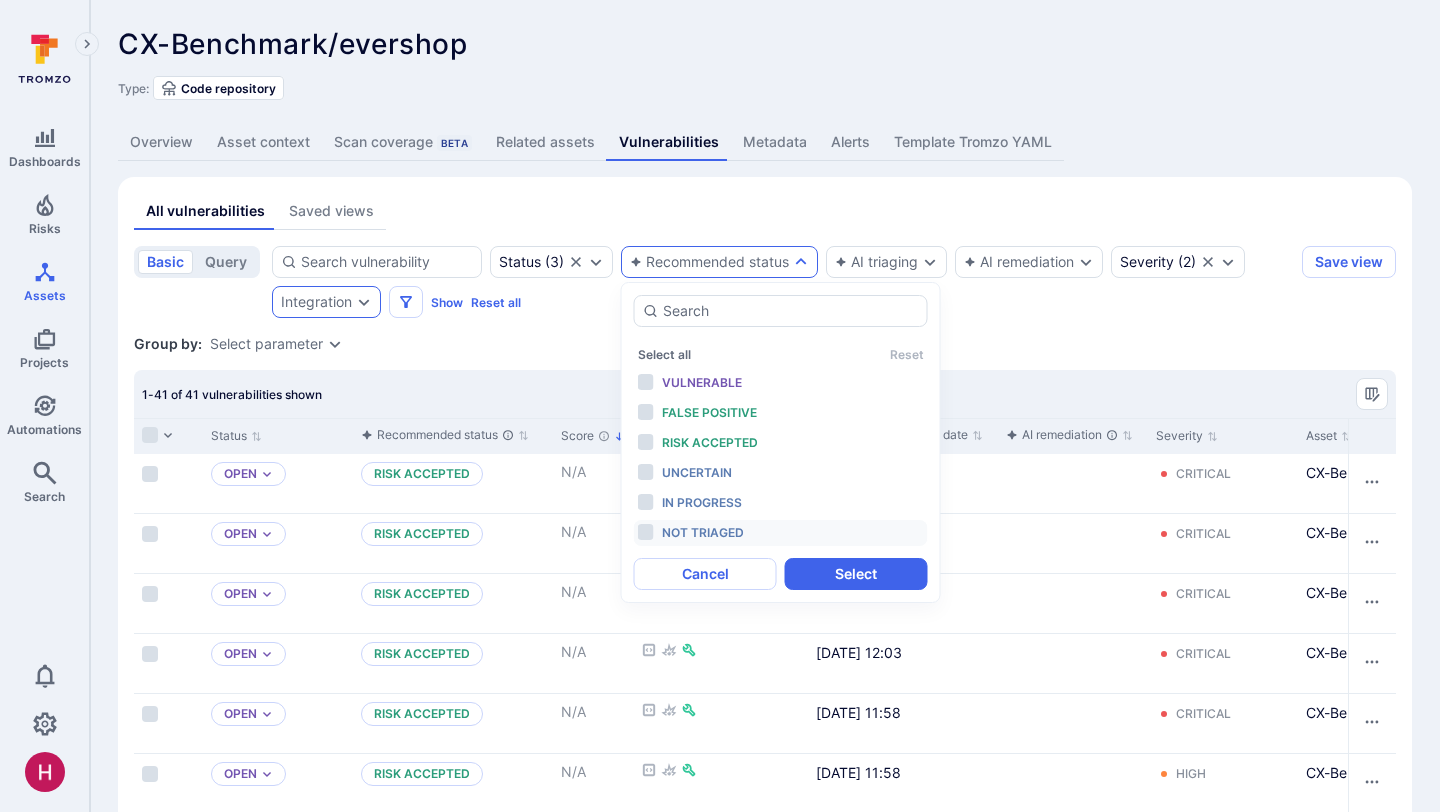 click on "Not triaged" at bounding box center [703, 532] 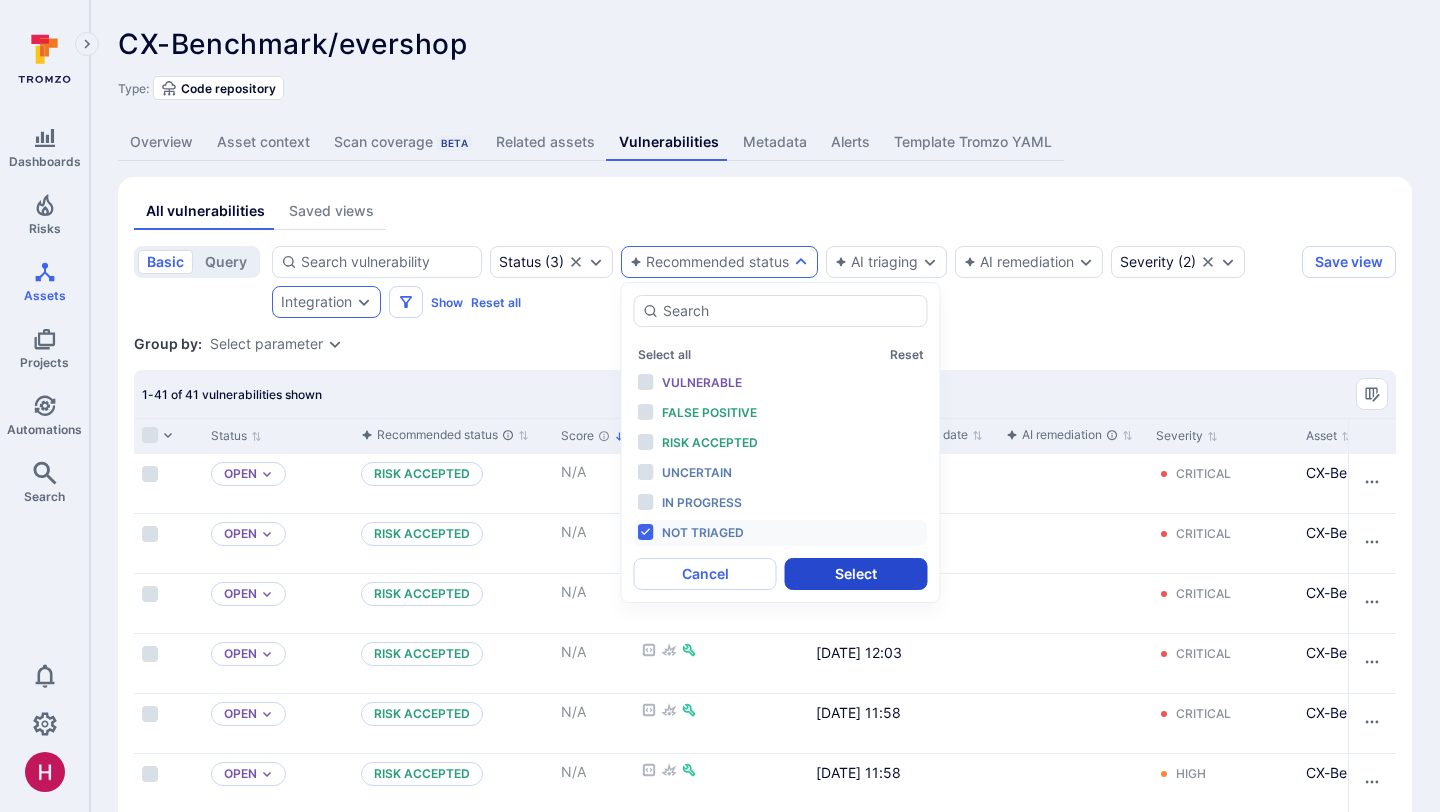 click on "Select" at bounding box center [856, 574] 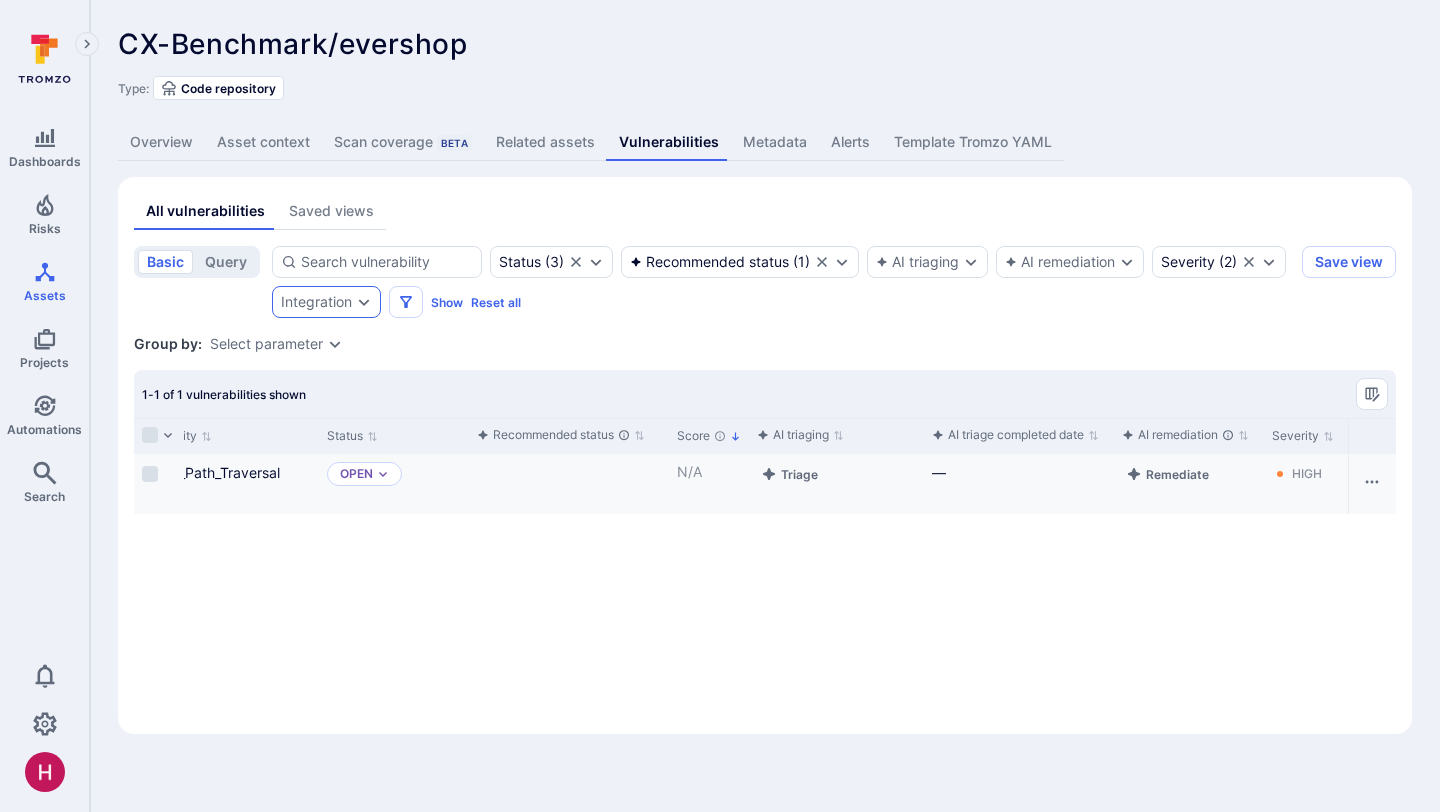 scroll, scrollTop: 0, scrollLeft: 0, axis: both 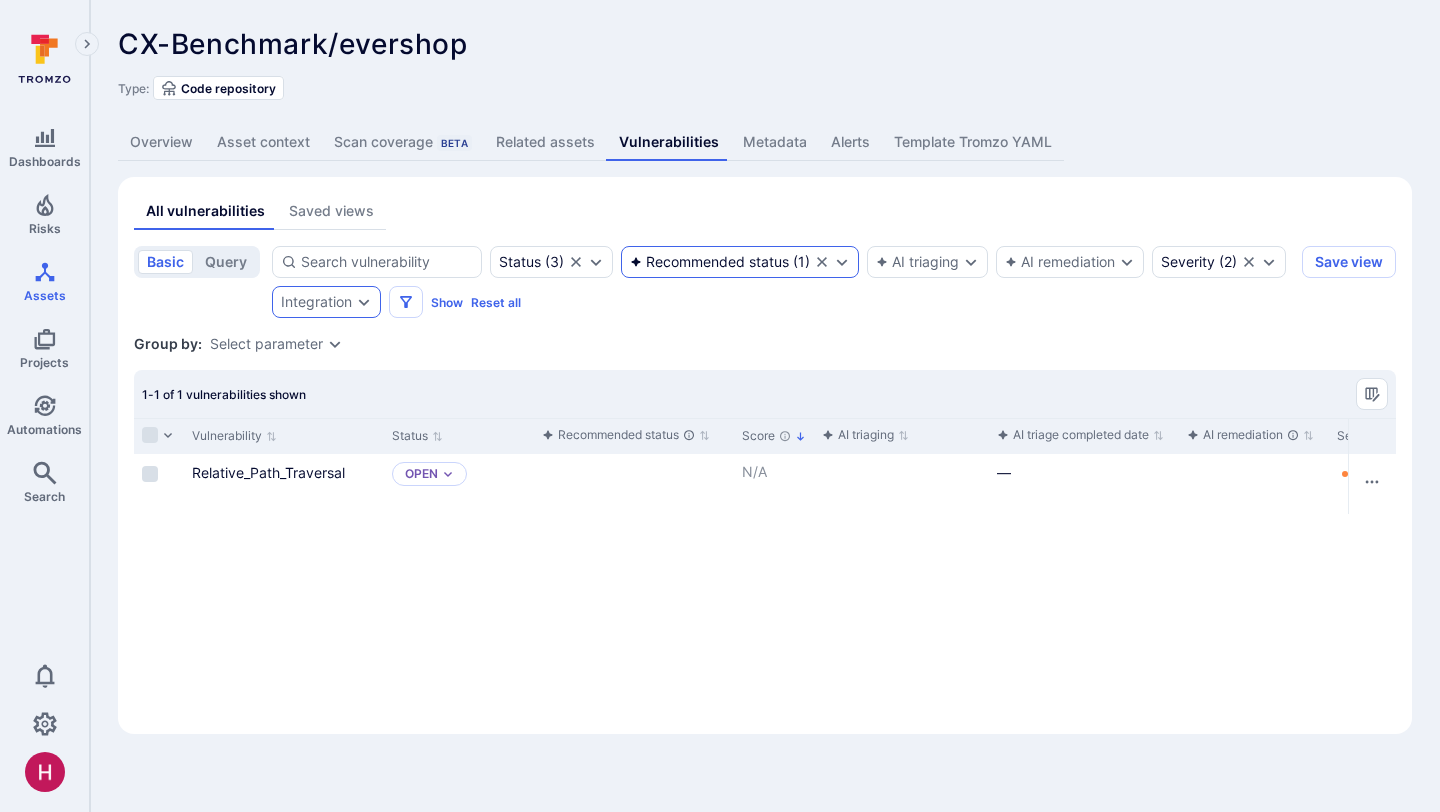 click on "Recommended status" at bounding box center (709, 262) 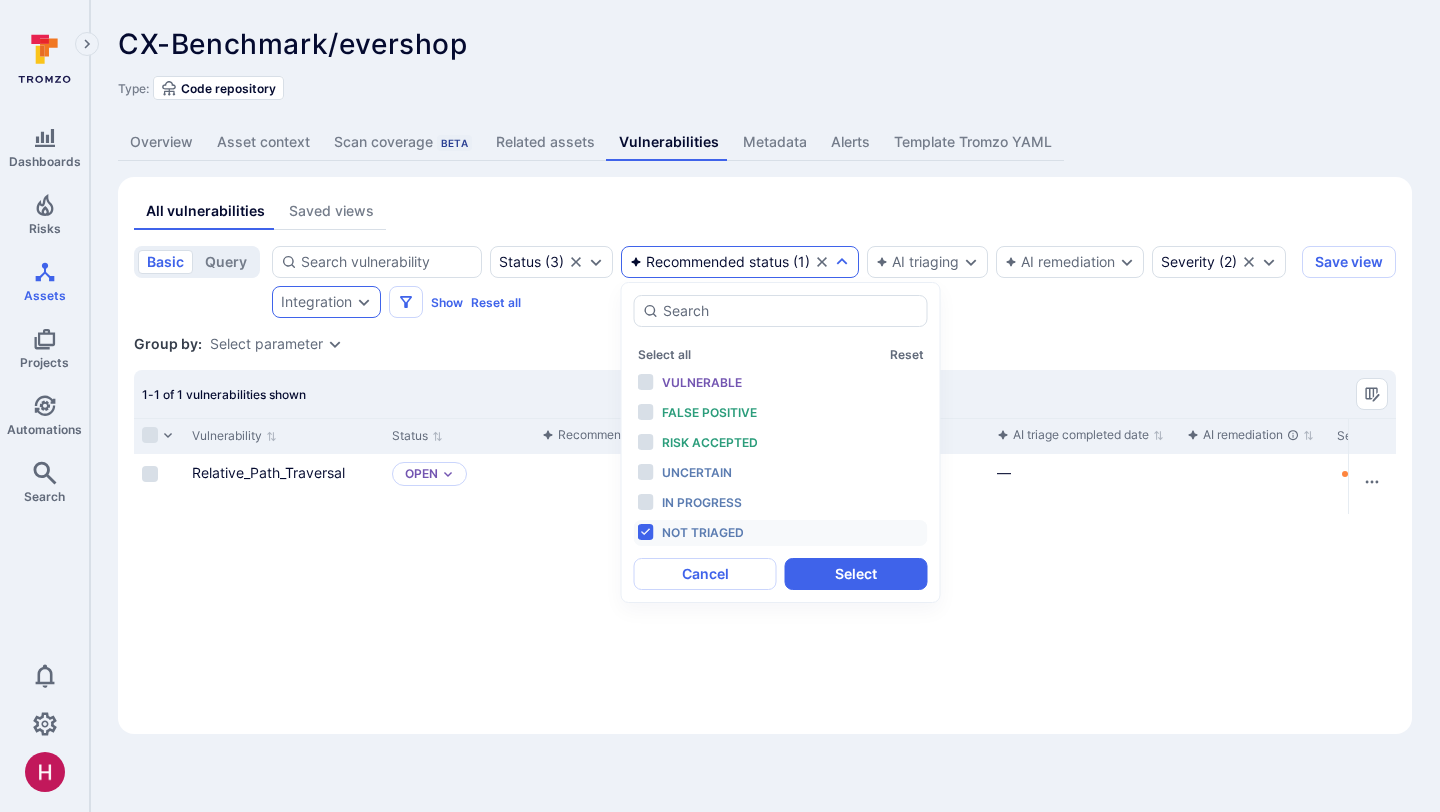 click on "Not triaged" at bounding box center [703, 532] 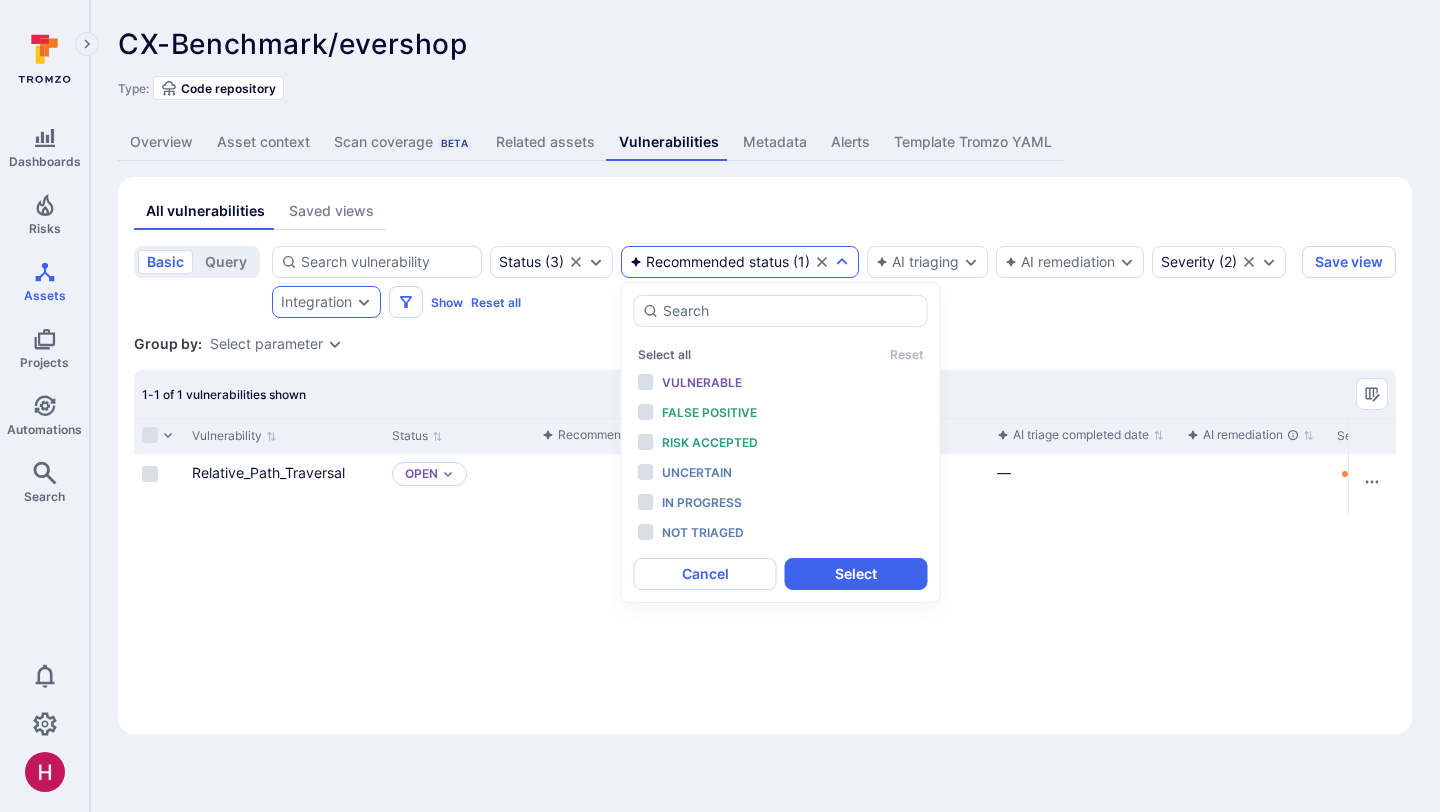 click on "Status  ( 3 ) Recommended status  ( 1 ) AI triaging AI remediation Severity  ( 2 ) Integration Show Reset all" at bounding box center (783, 282) 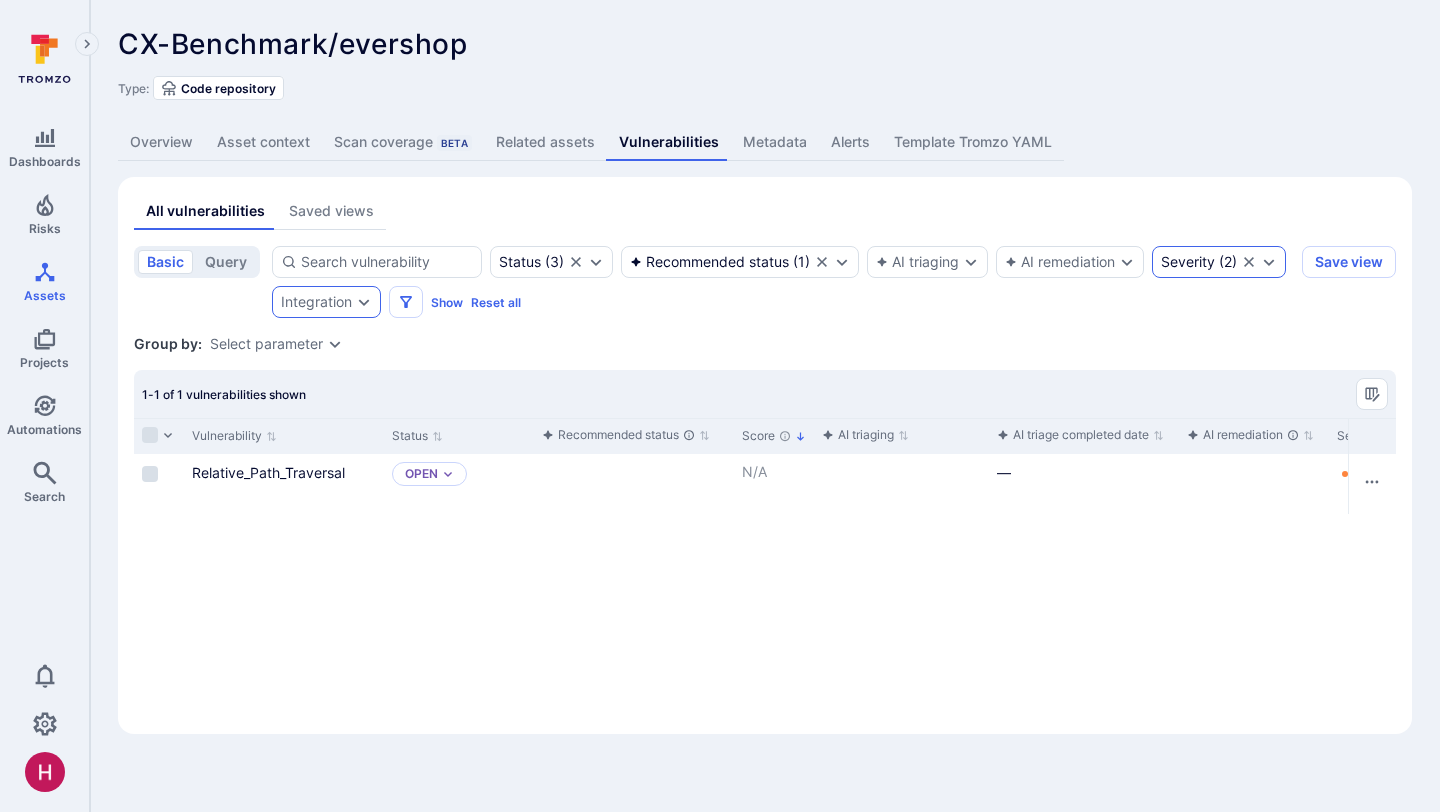 click 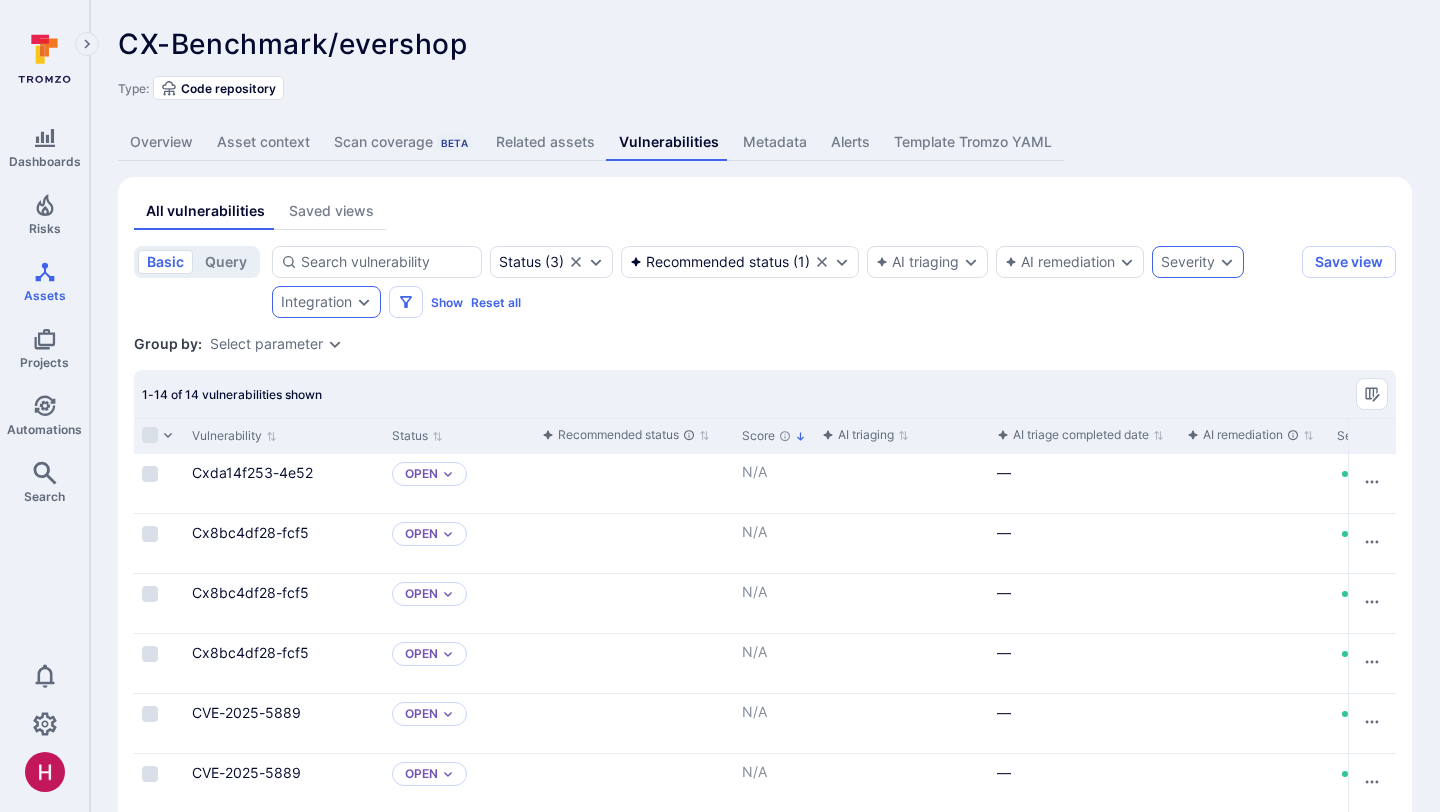 click on "Integration" at bounding box center (326, 302) 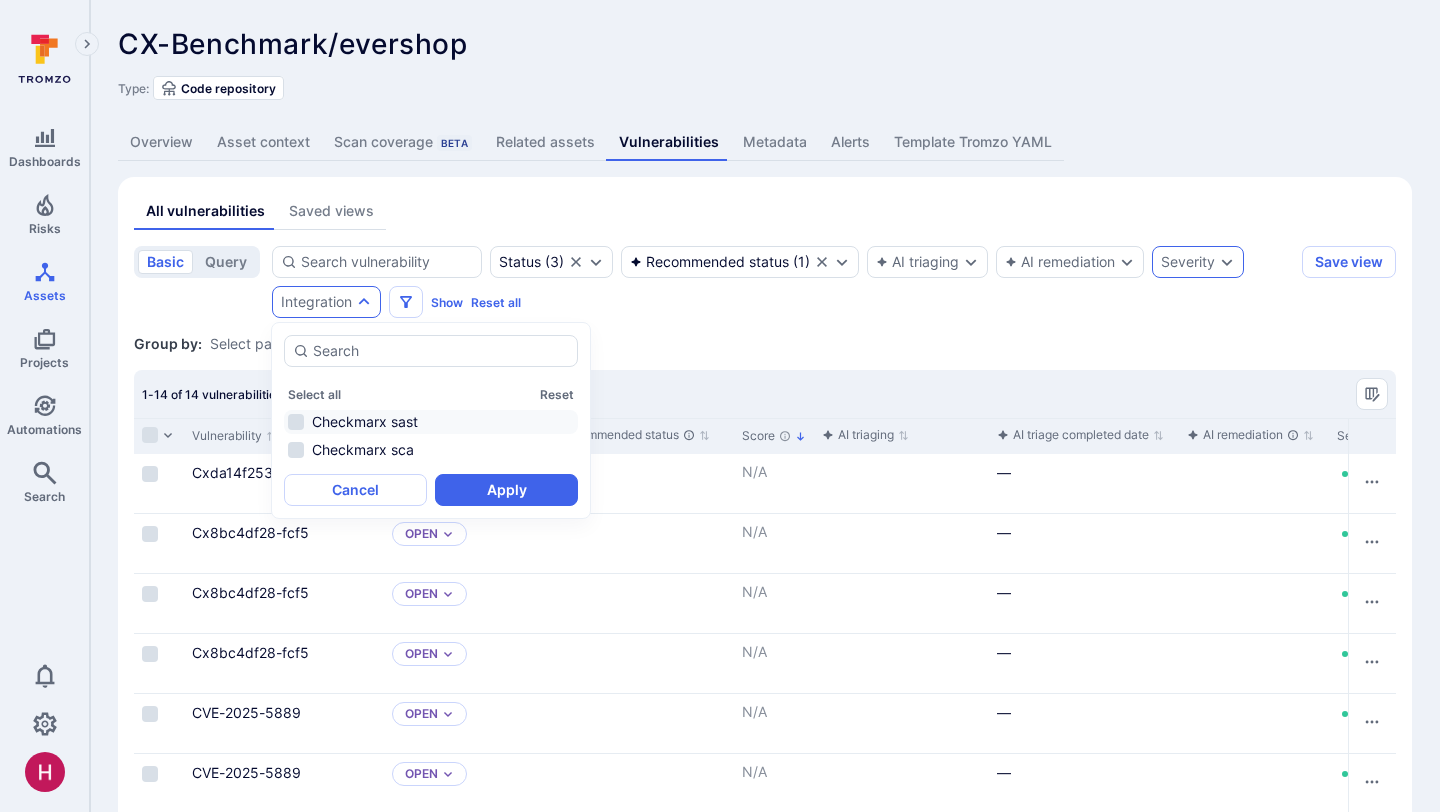 click on "Checkmarx sast" at bounding box center [431, 422] 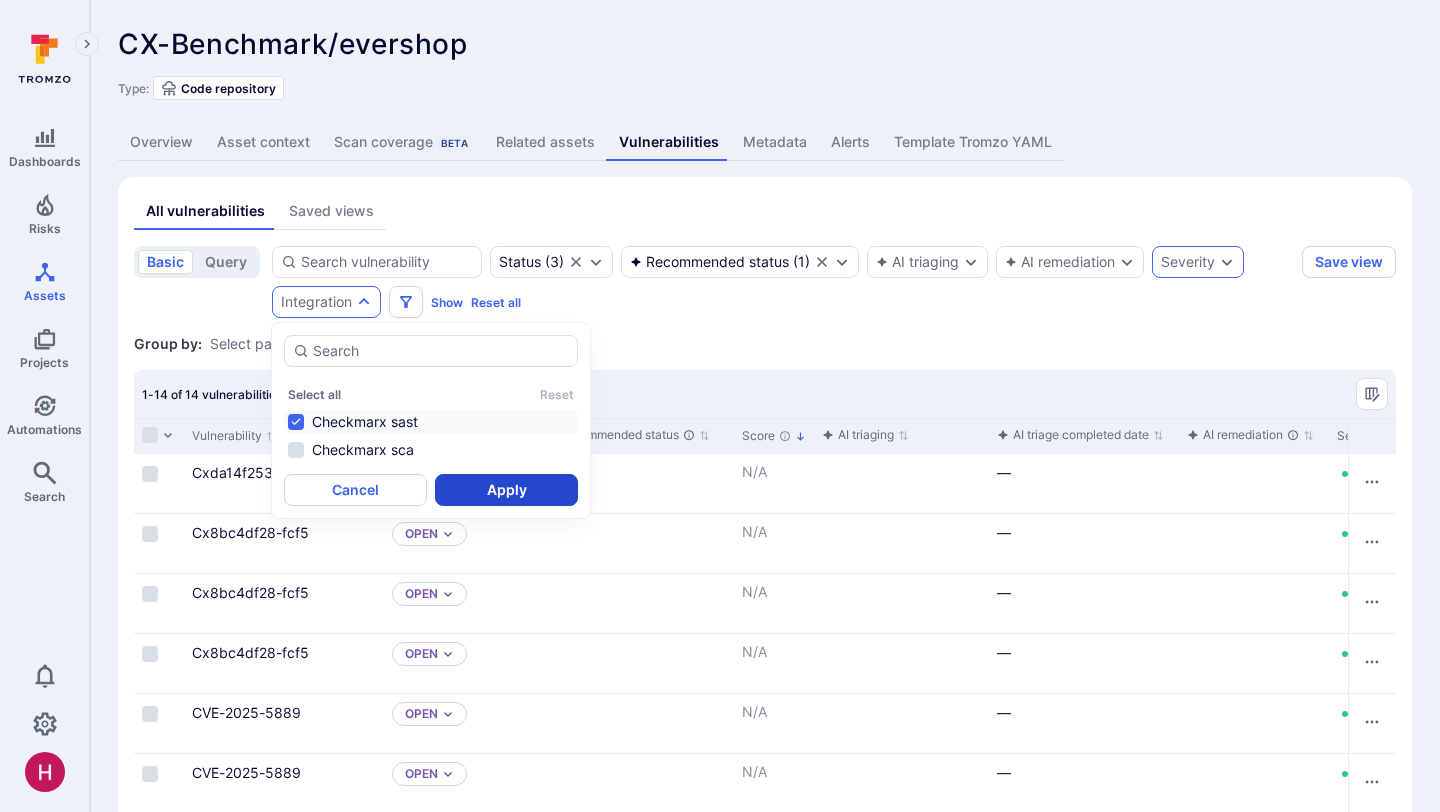 click on "Apply" at bounding box center (506, 490) 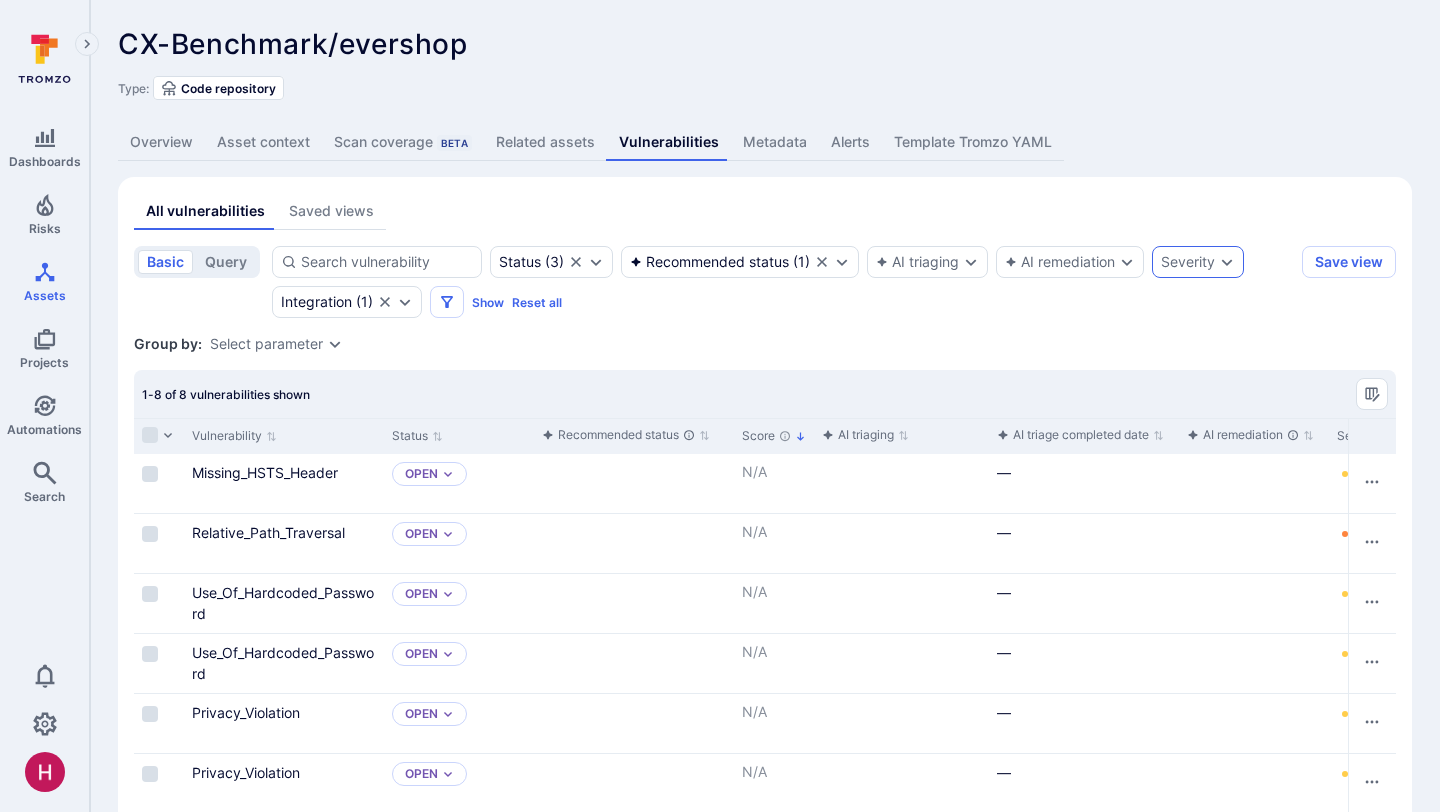 scroll, scrollTop: 48, scrollLeft: 0, axis: vertical 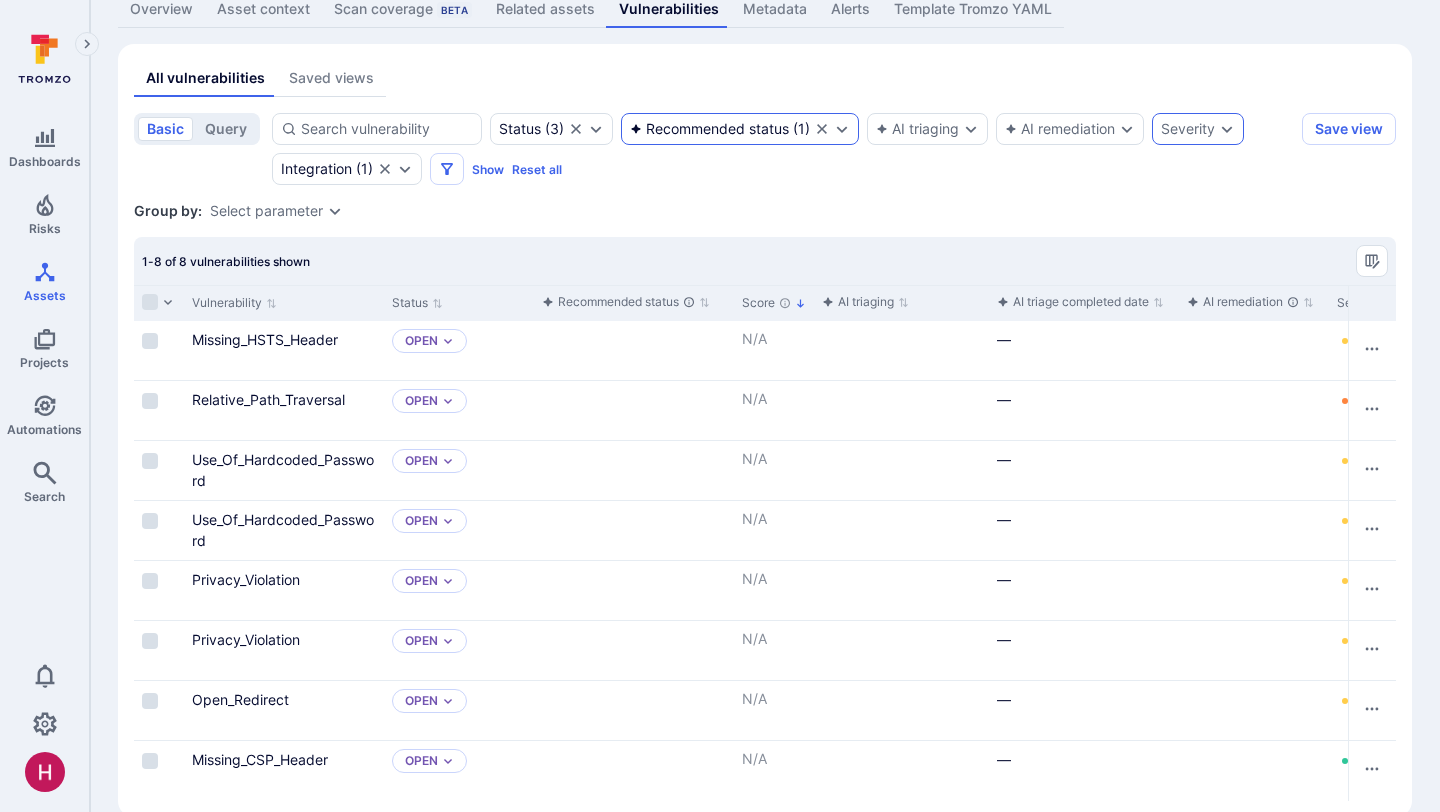 click 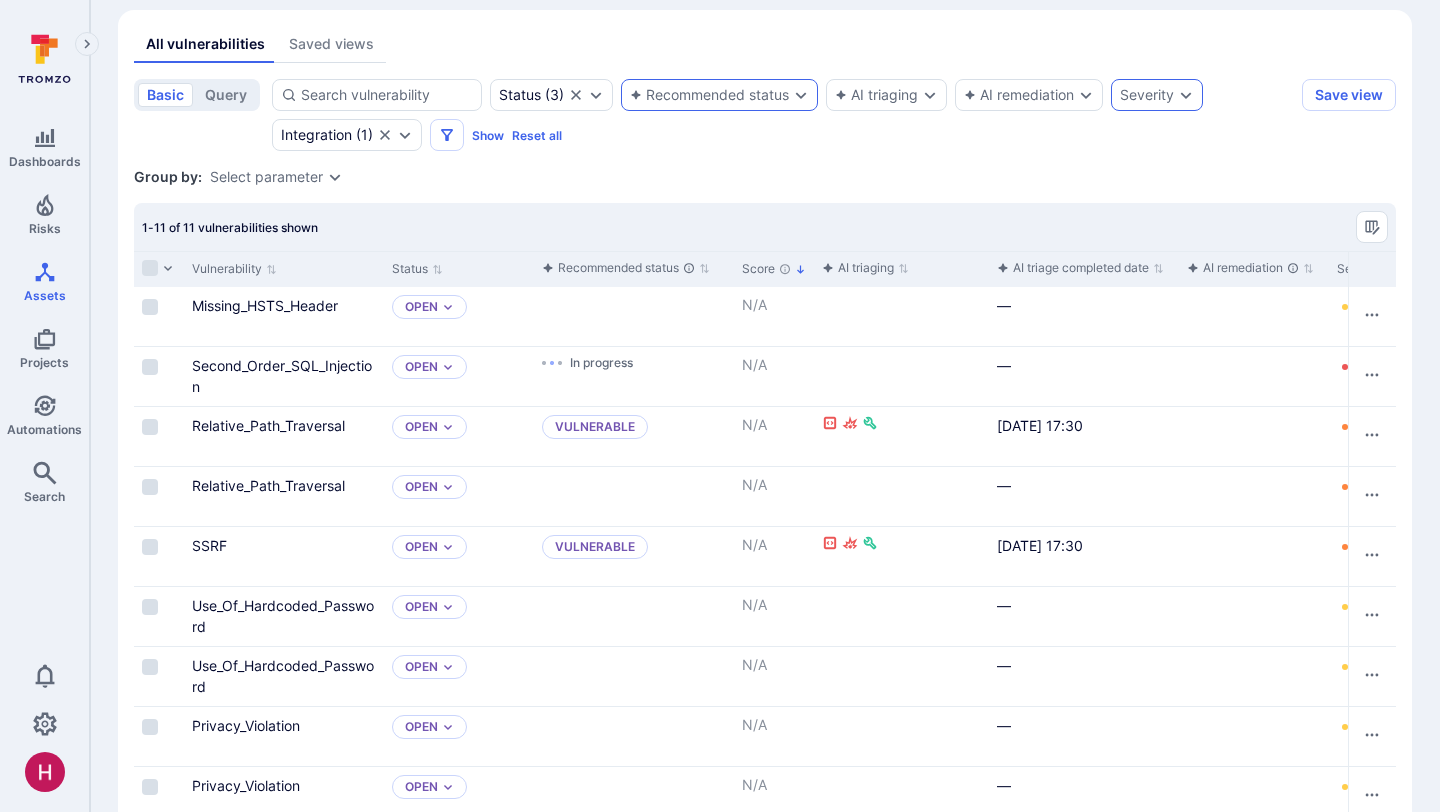scroll, scrollTop: 166, scrollLeft: 0, axis: vertical 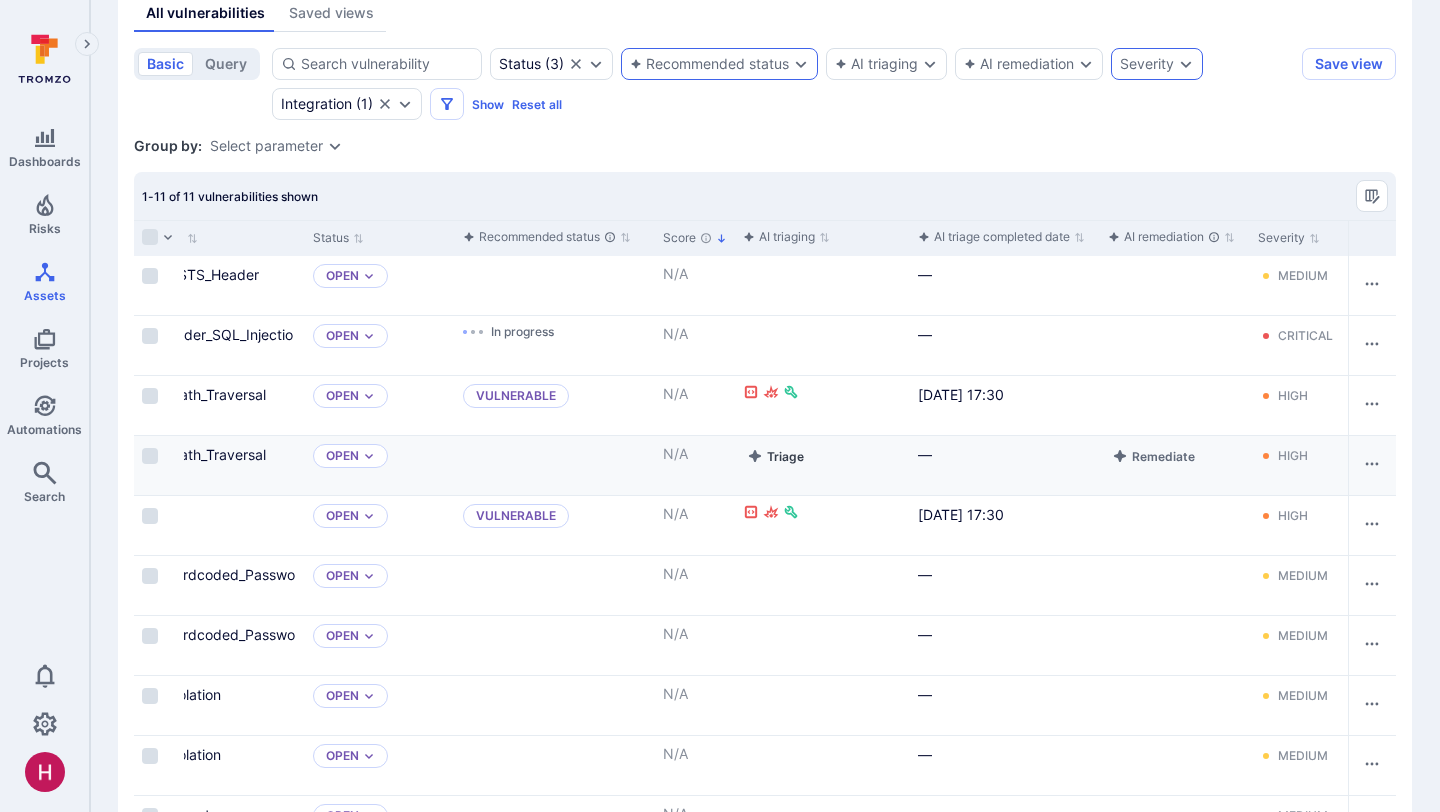click on "Triage" at bounding box center (775, 456) 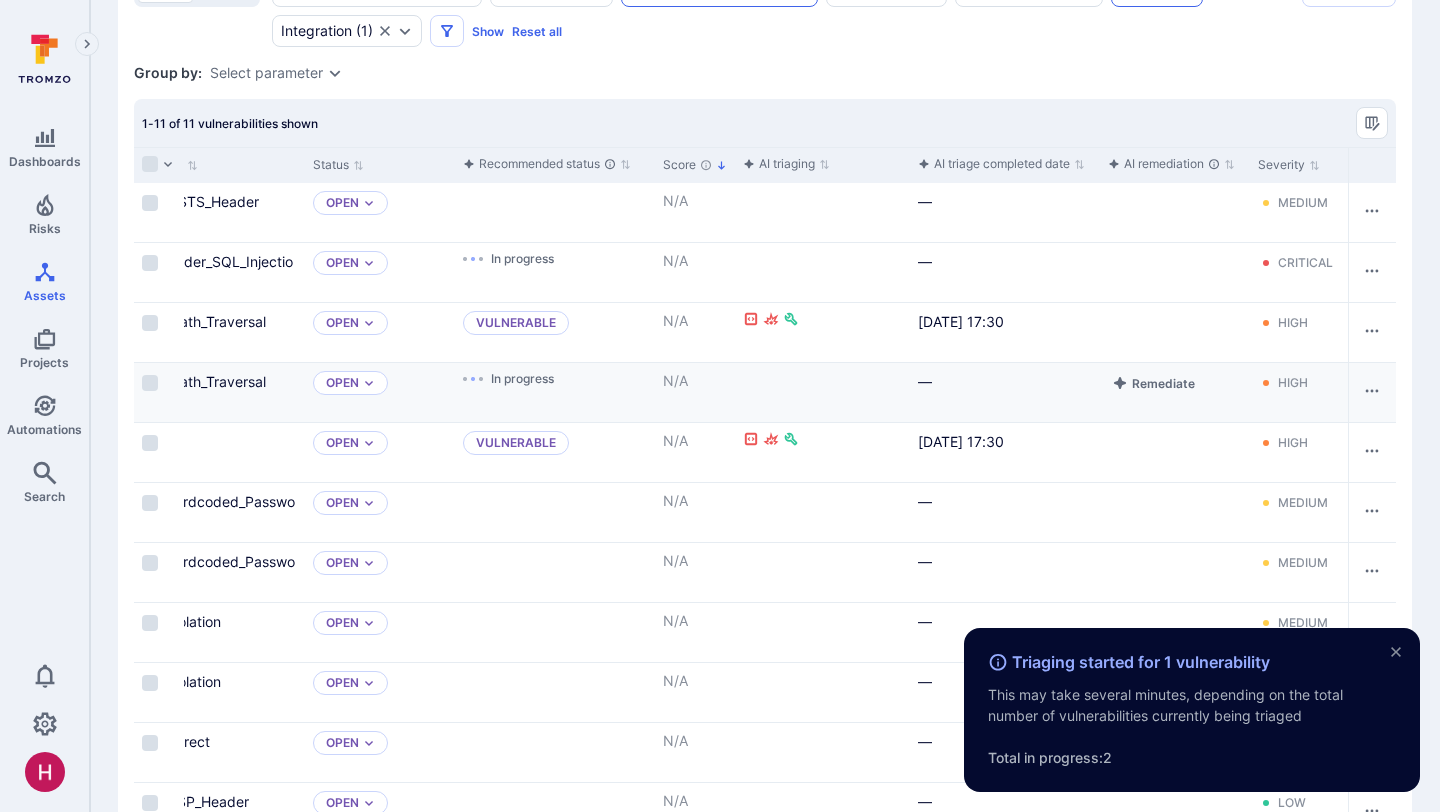 scroll, scrollTop: 346, scrollLeft: 0, axis: vertical 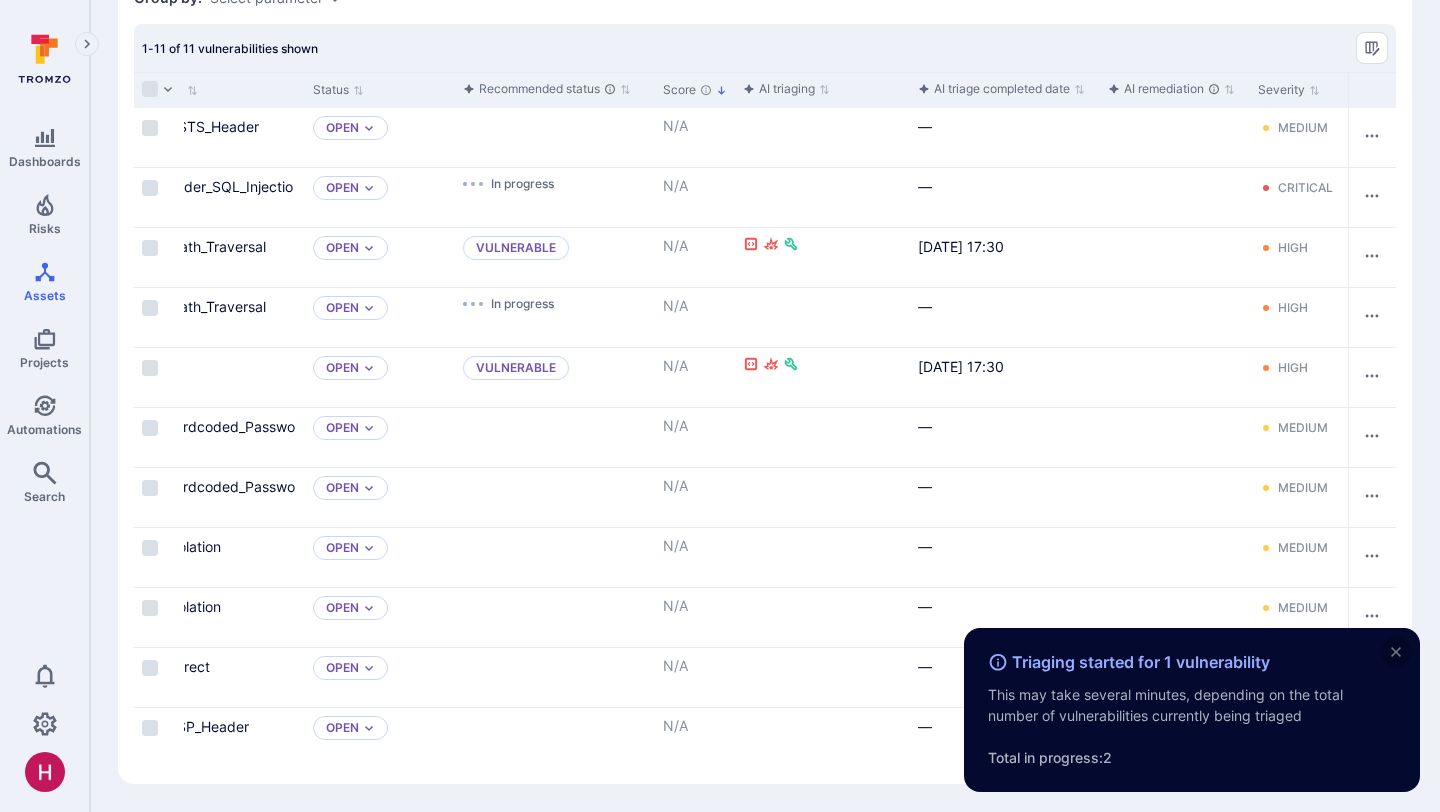 click 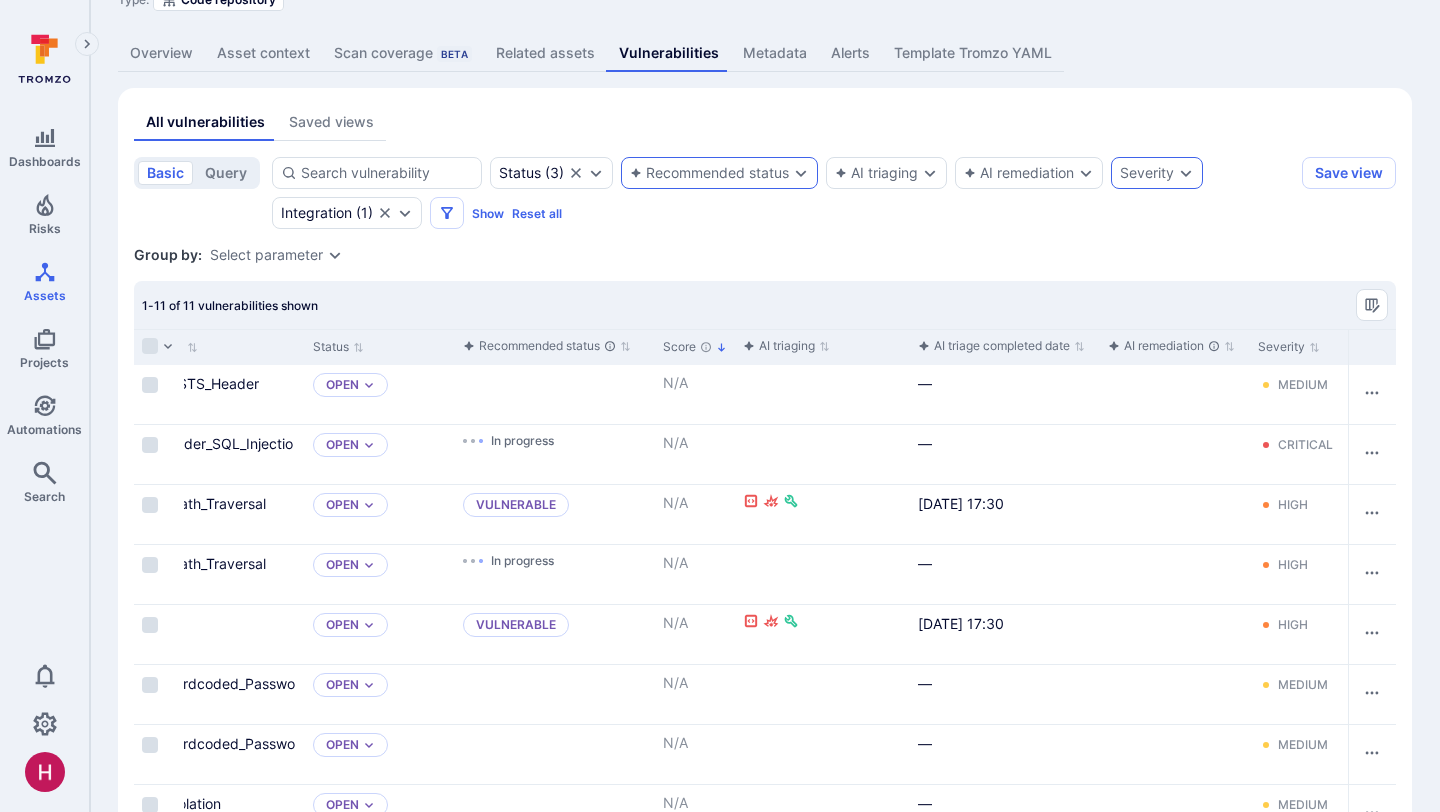 scroll, scrollTop: 0, scrollLeft: 0, axis: both 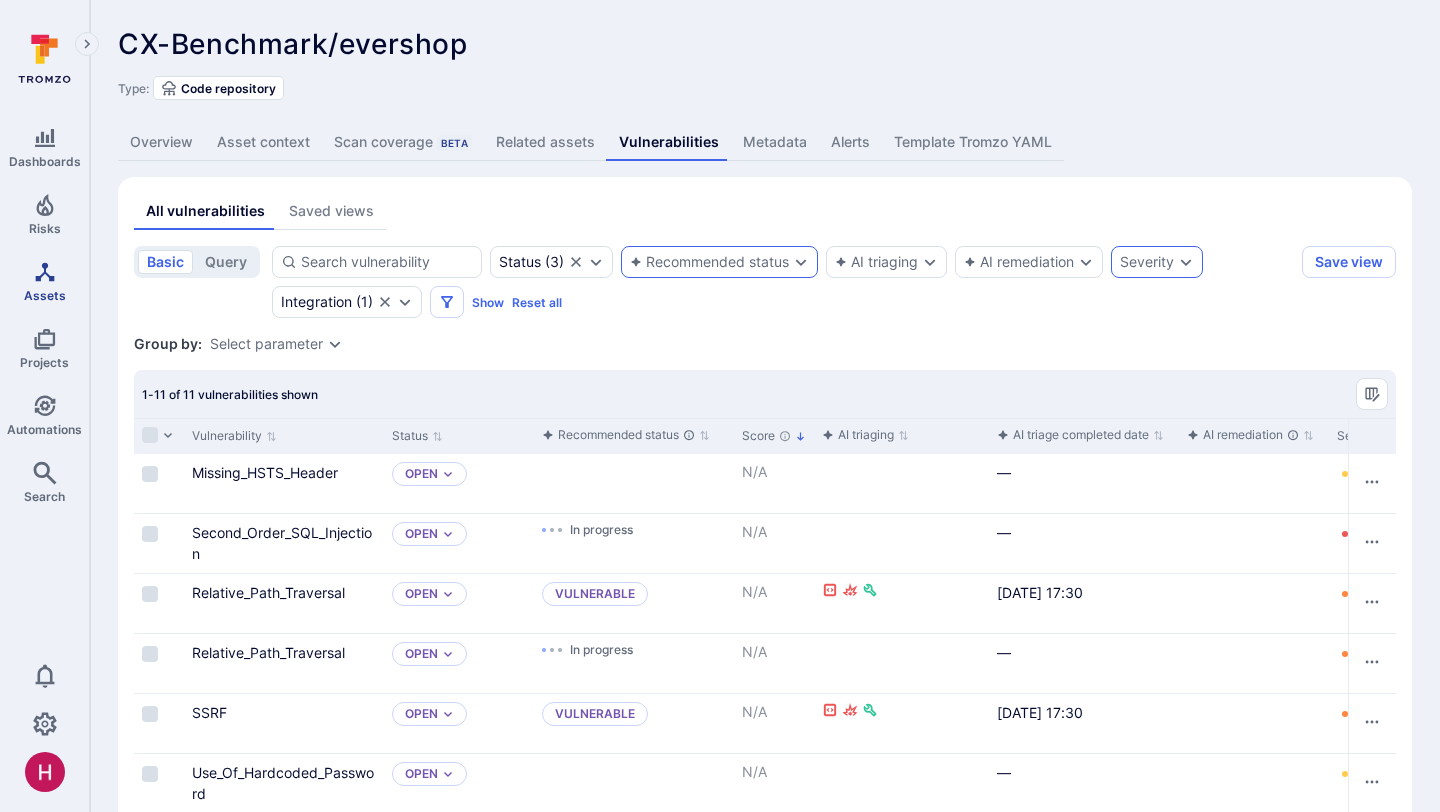 click on "Assets" at bounding box center [44, 281] 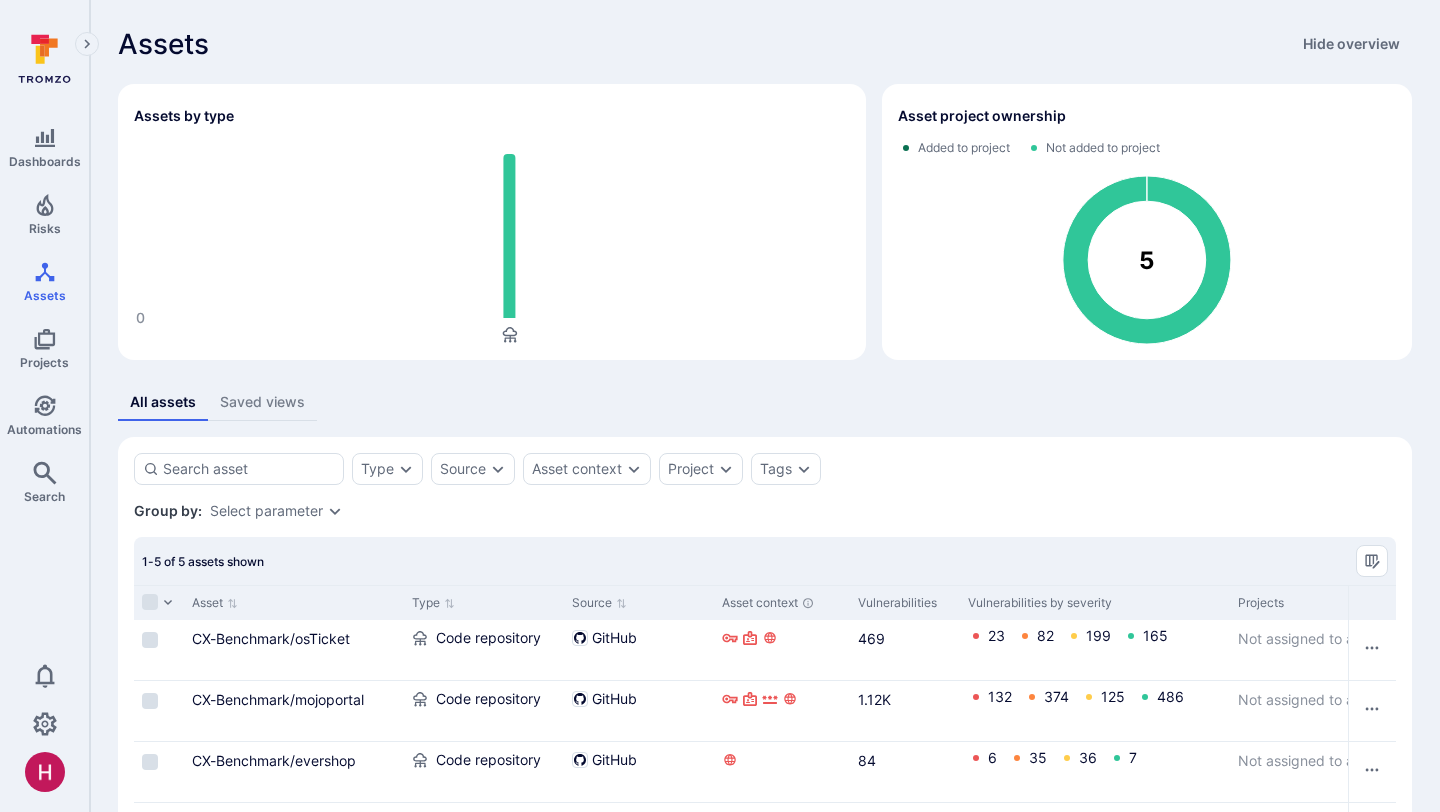 scroll, scrollTop: 156, scrollLeft: 0, axis: vertical 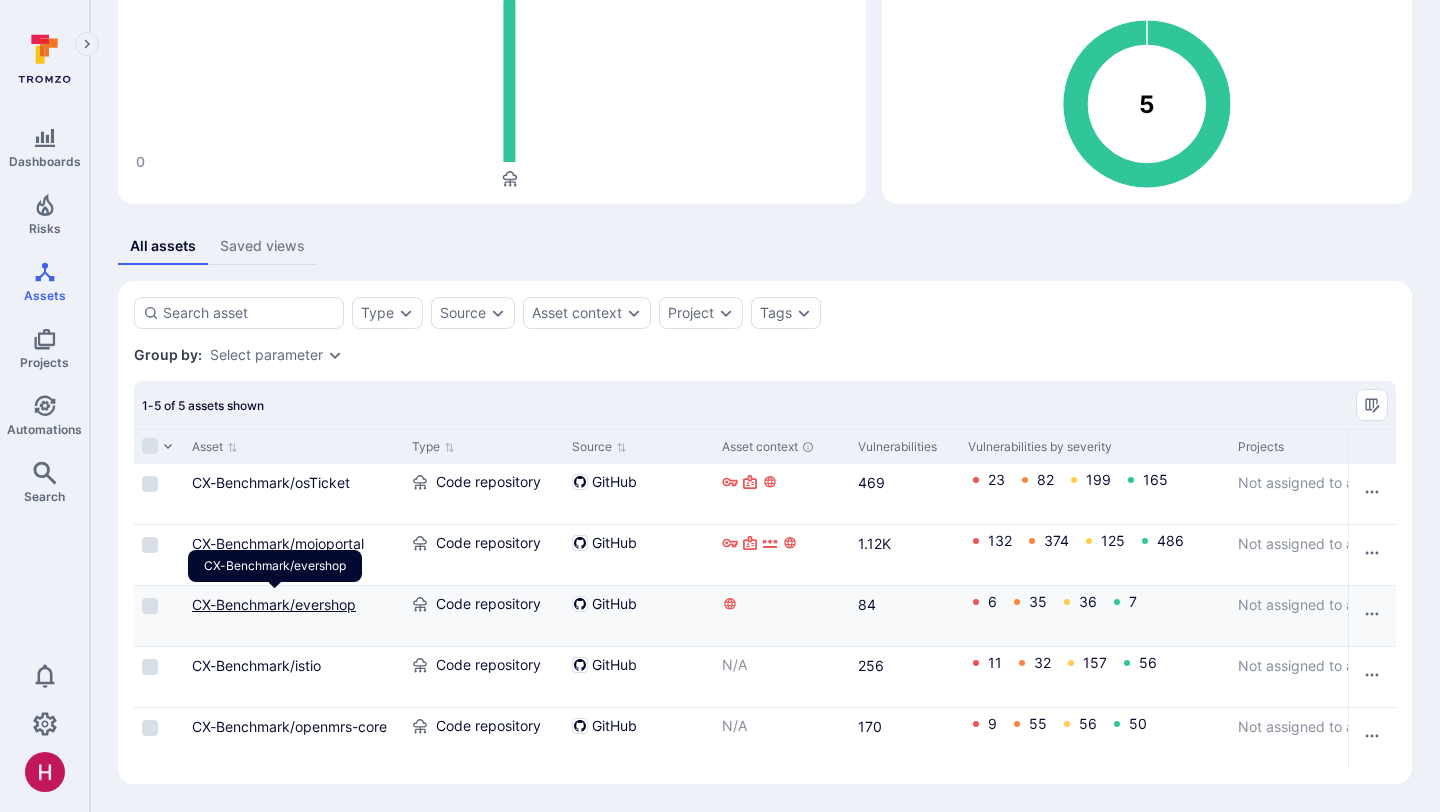 click on "CX-Benchmark/evershop" at bounding box center (274, 604) 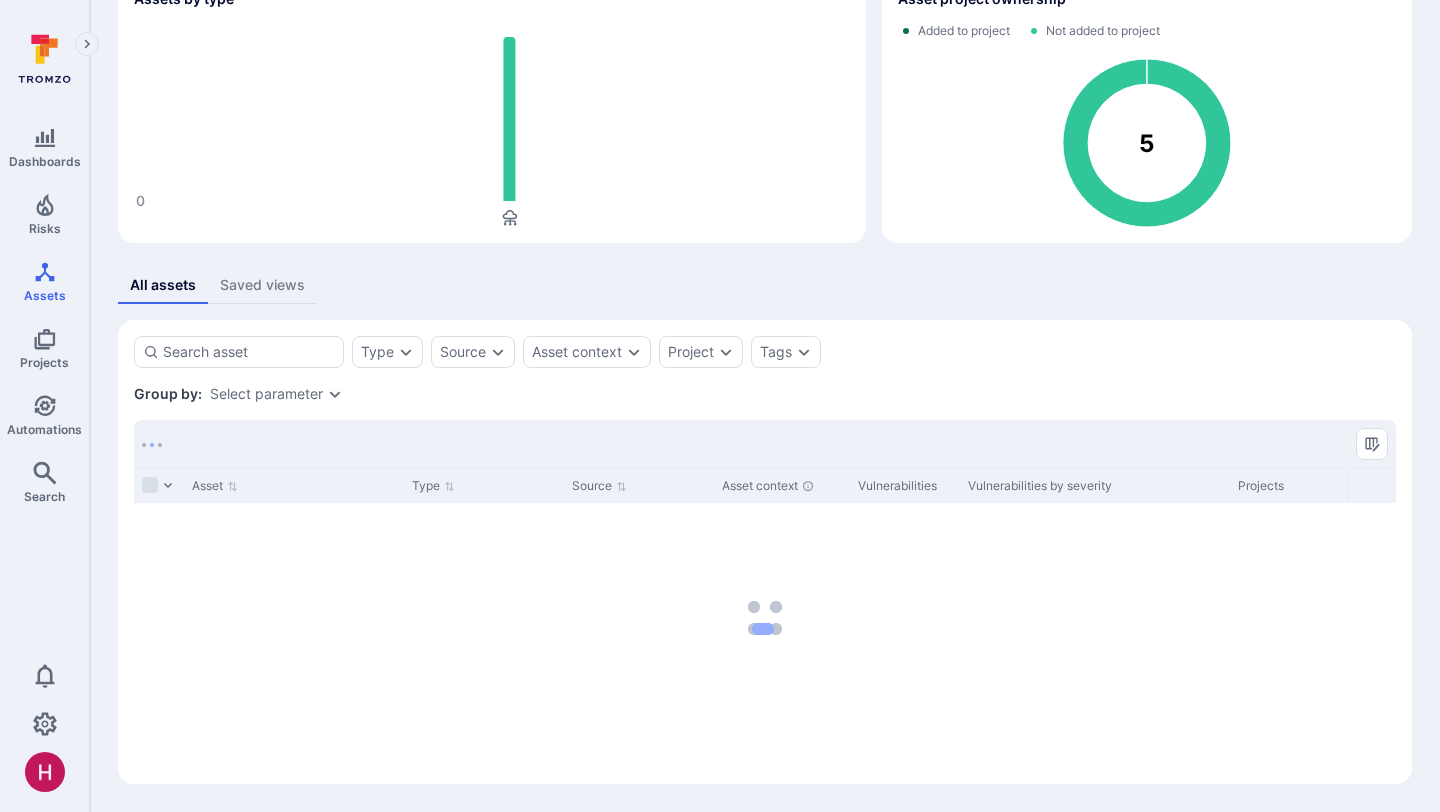 scroll, scrollTop: 156, scrollLeft: 0, axis: vertical 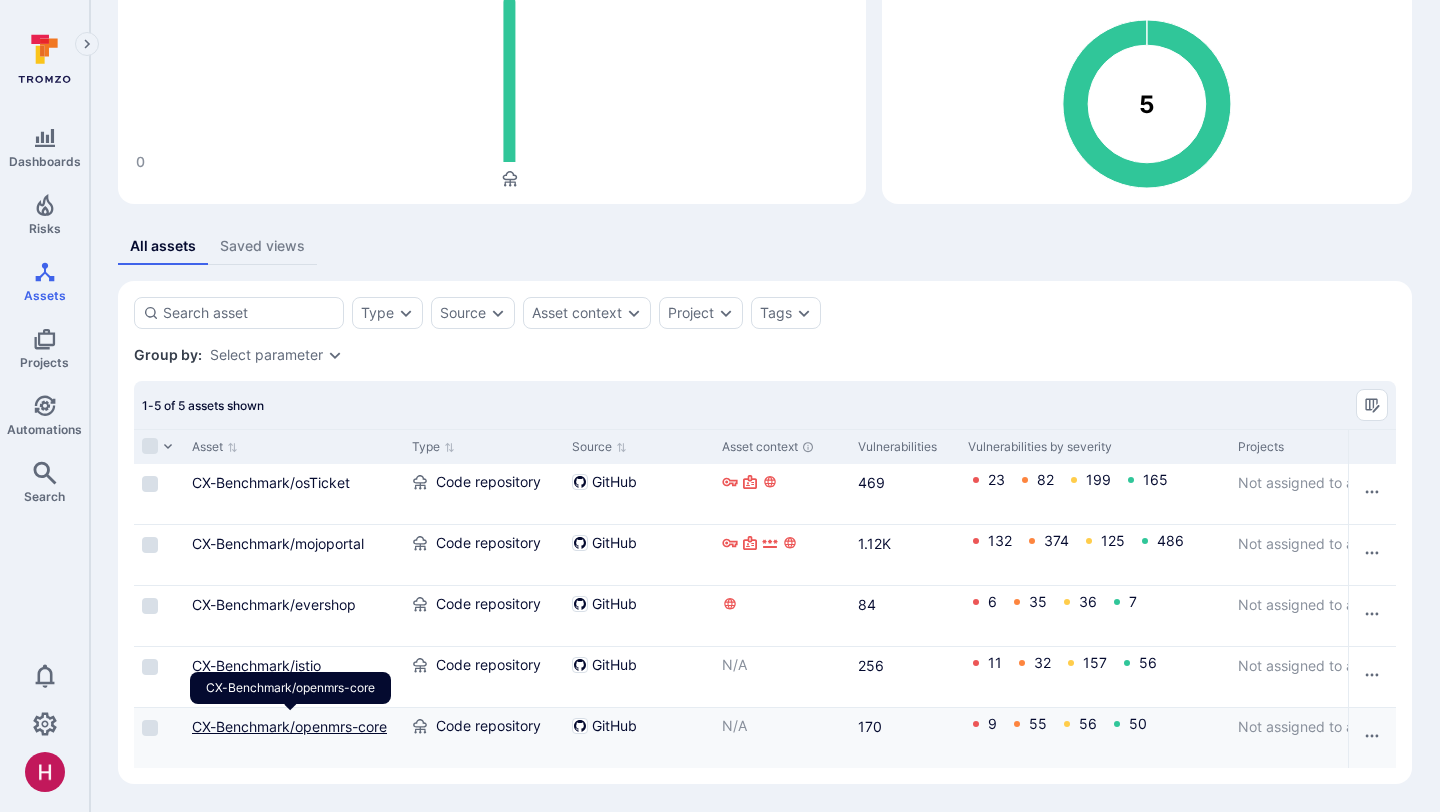 click on "CX-Benchmark/openmrs-core" at bounding box center (289, 726) 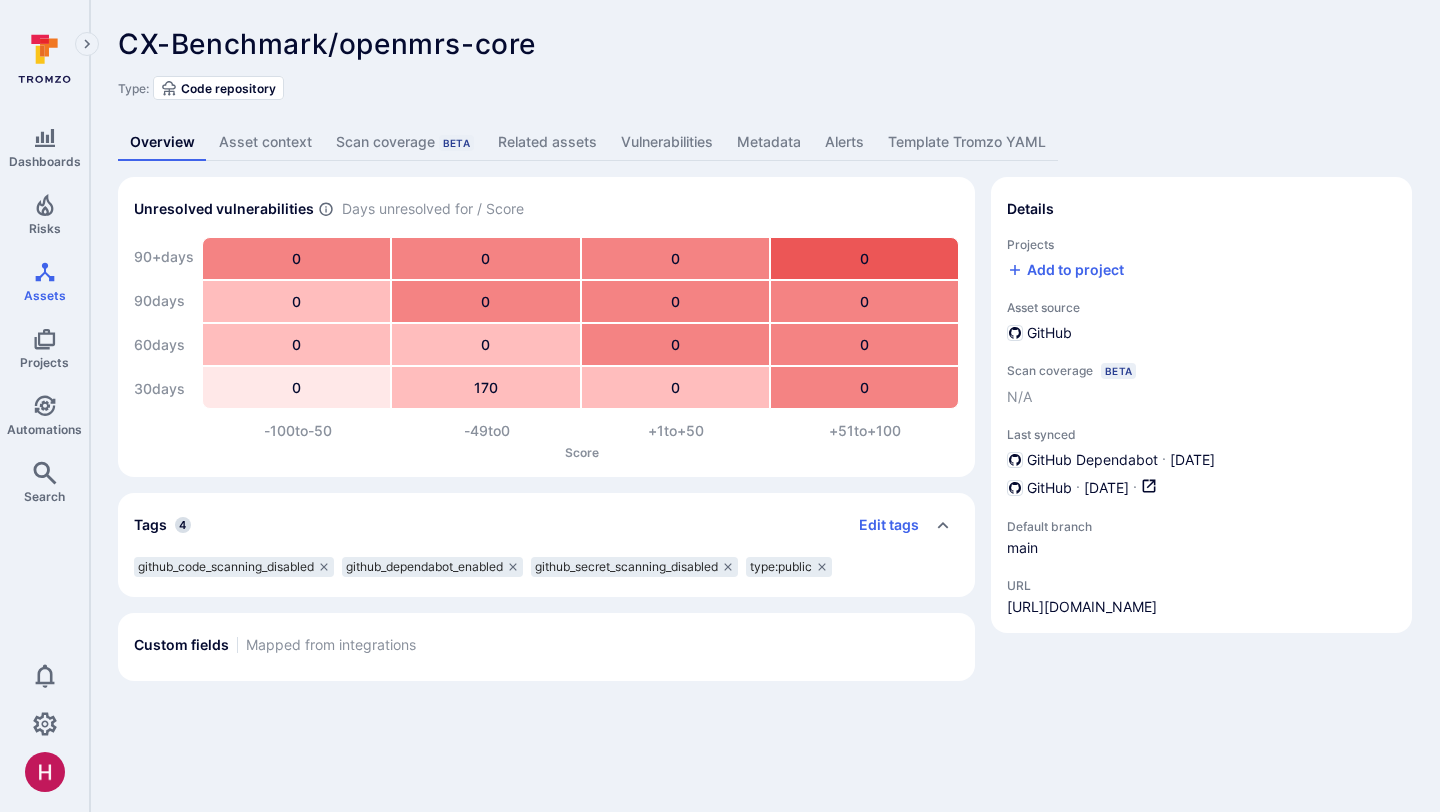 click on "Vulnerabilities" at bounding box center [667, 142] 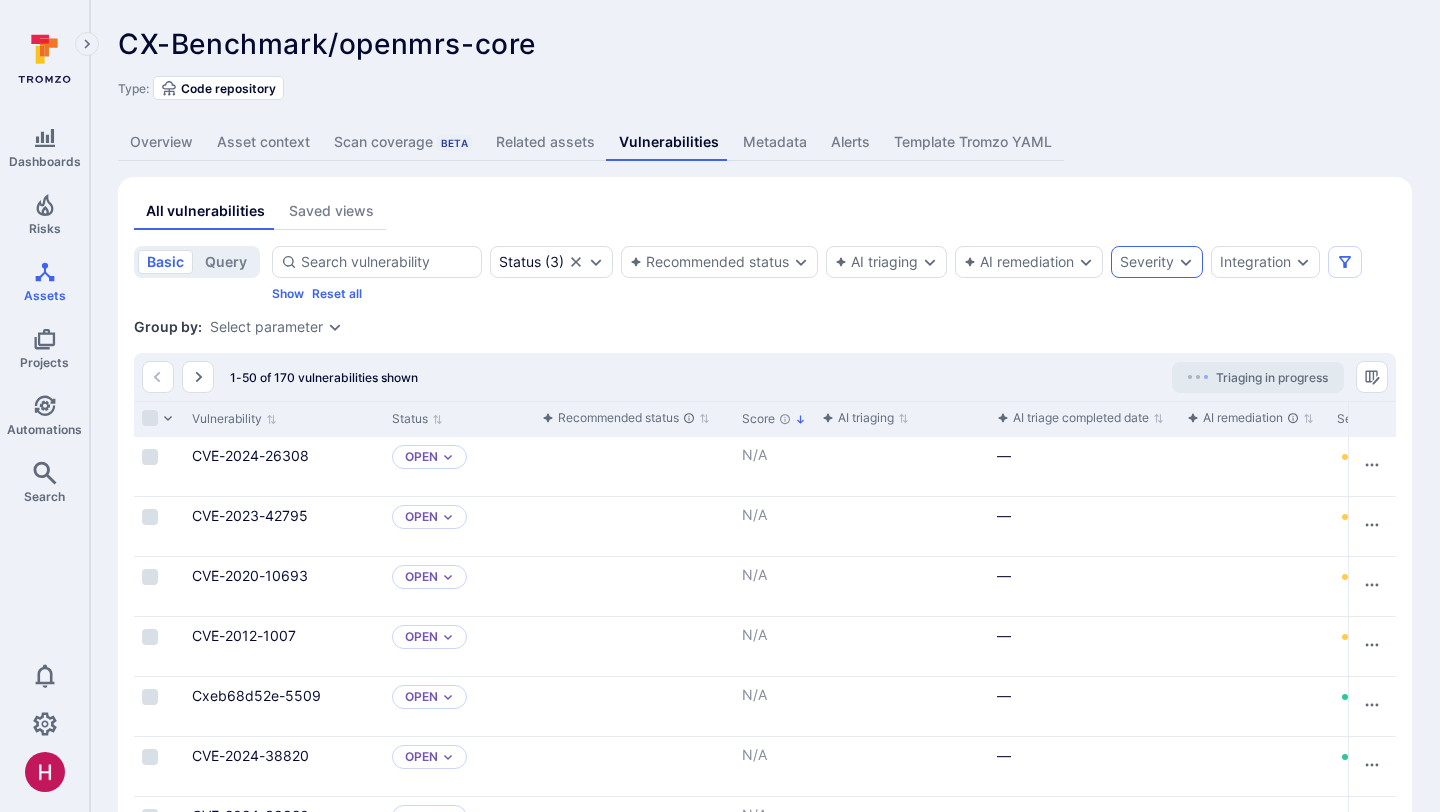 click on "Severity" at bounding box center [1147, 262] 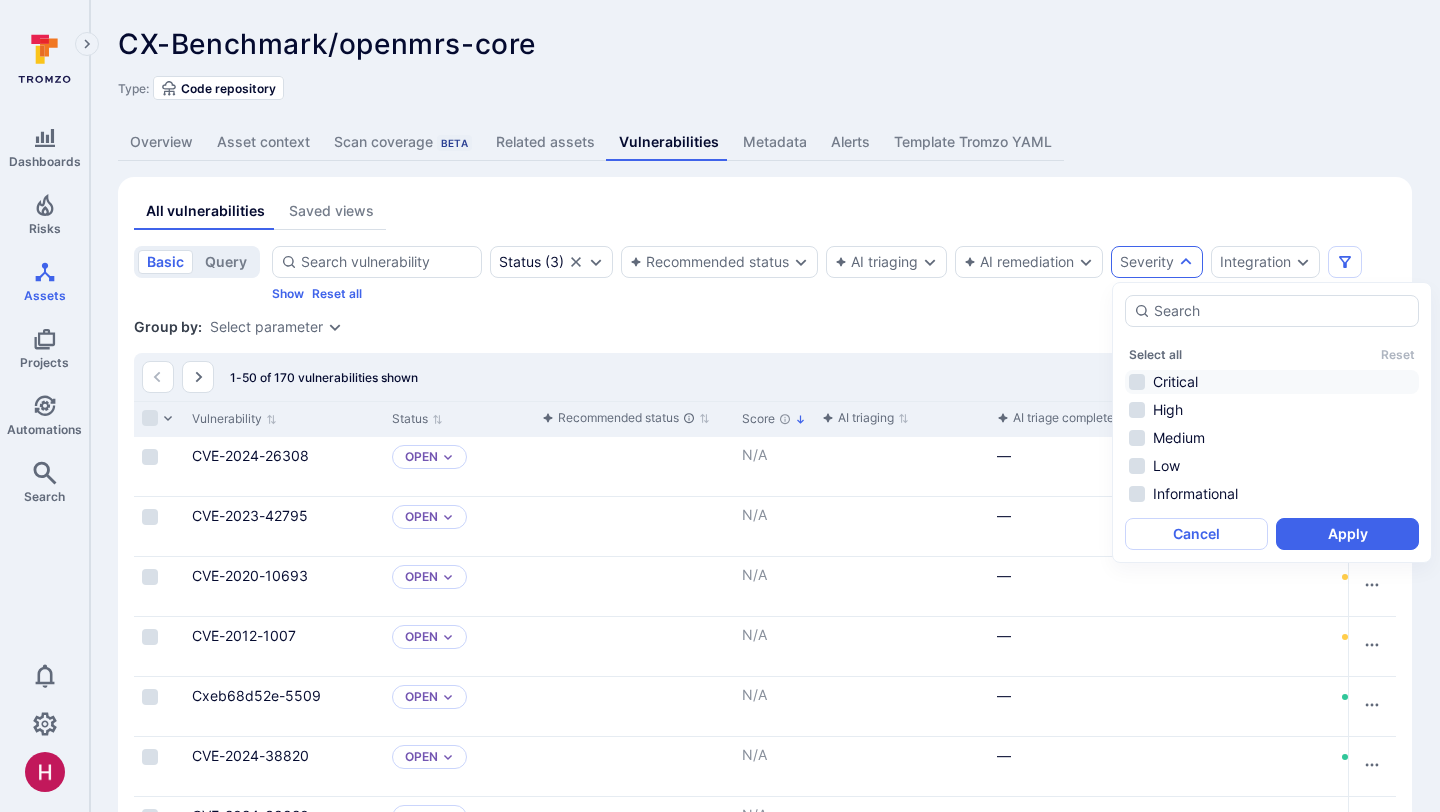 click on "Critical" at bounding box center (1272, 382) 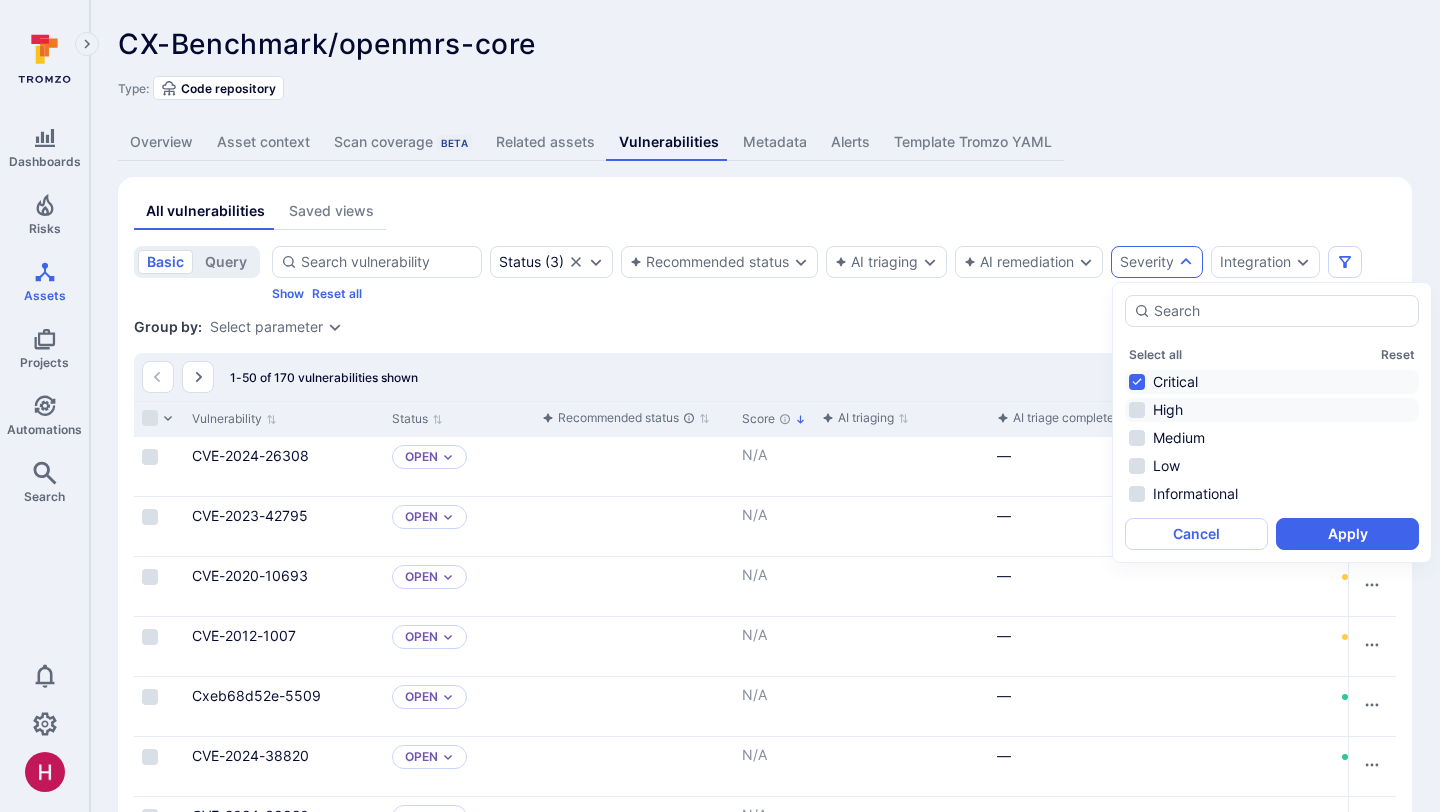 click on "High" at bounding box center [1272, 410] 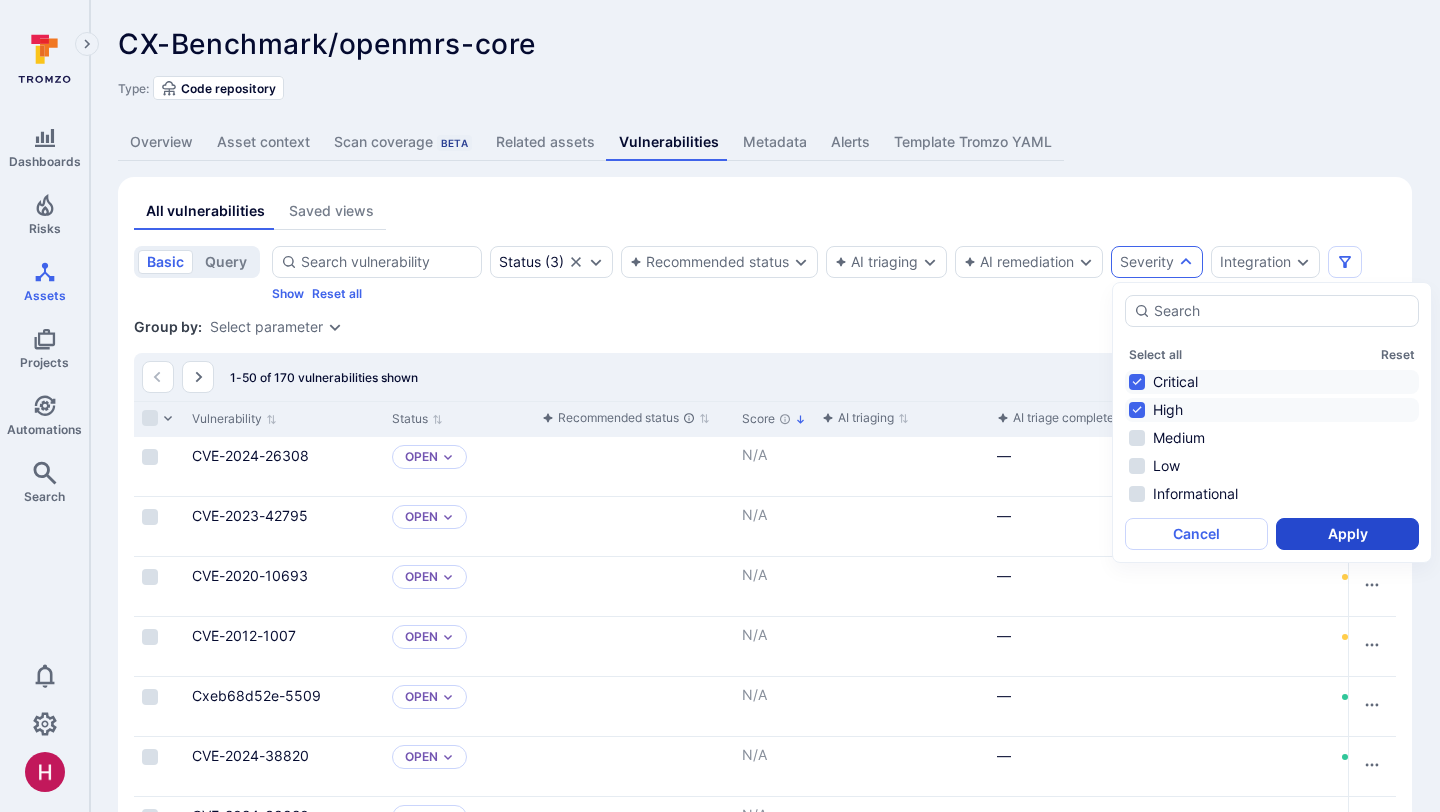 click on "Apply" at bounding box center (1347, 534) 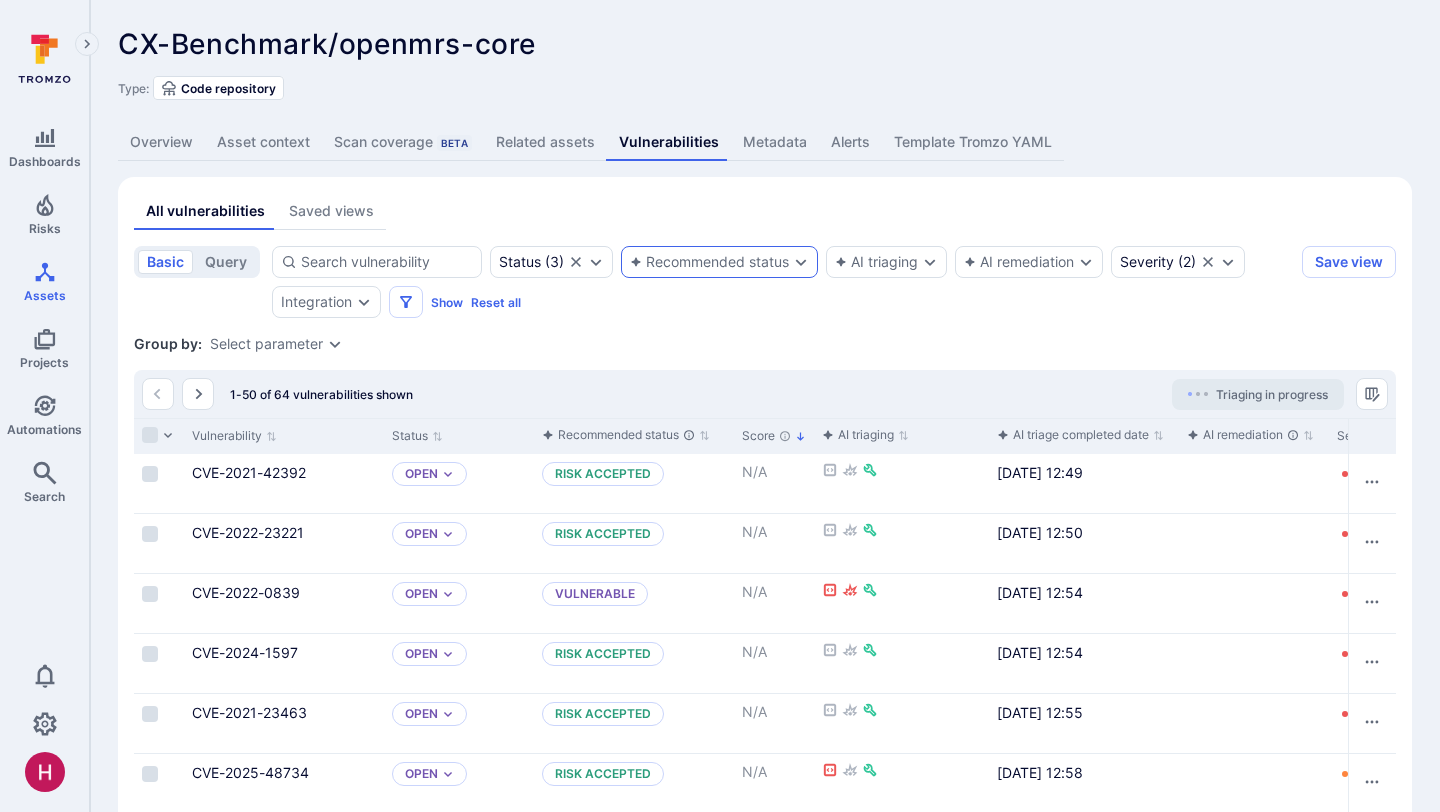 click on "Recommended status" at bounding box center [709, 262] 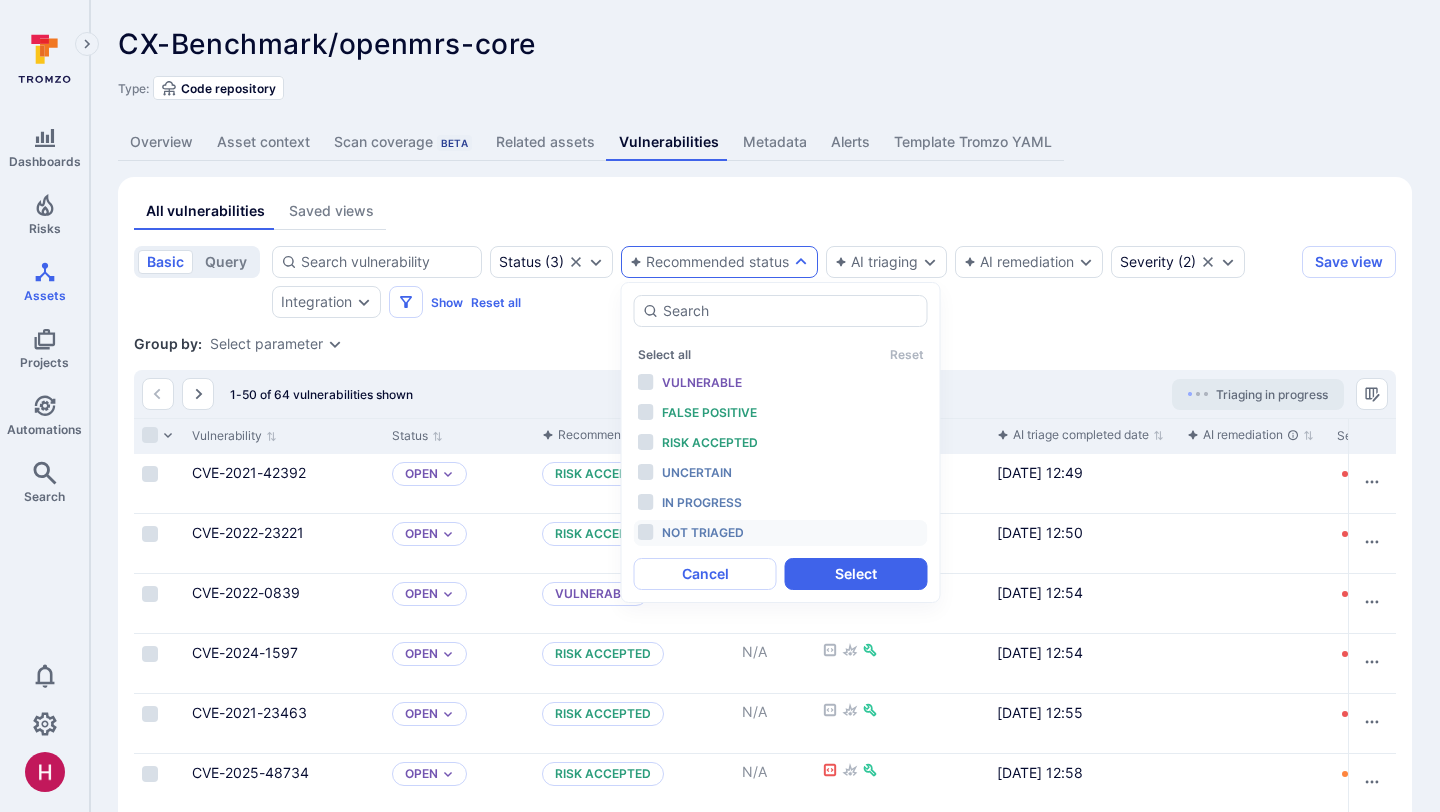 click on "Not triaged" at bounding box center [781, 533] 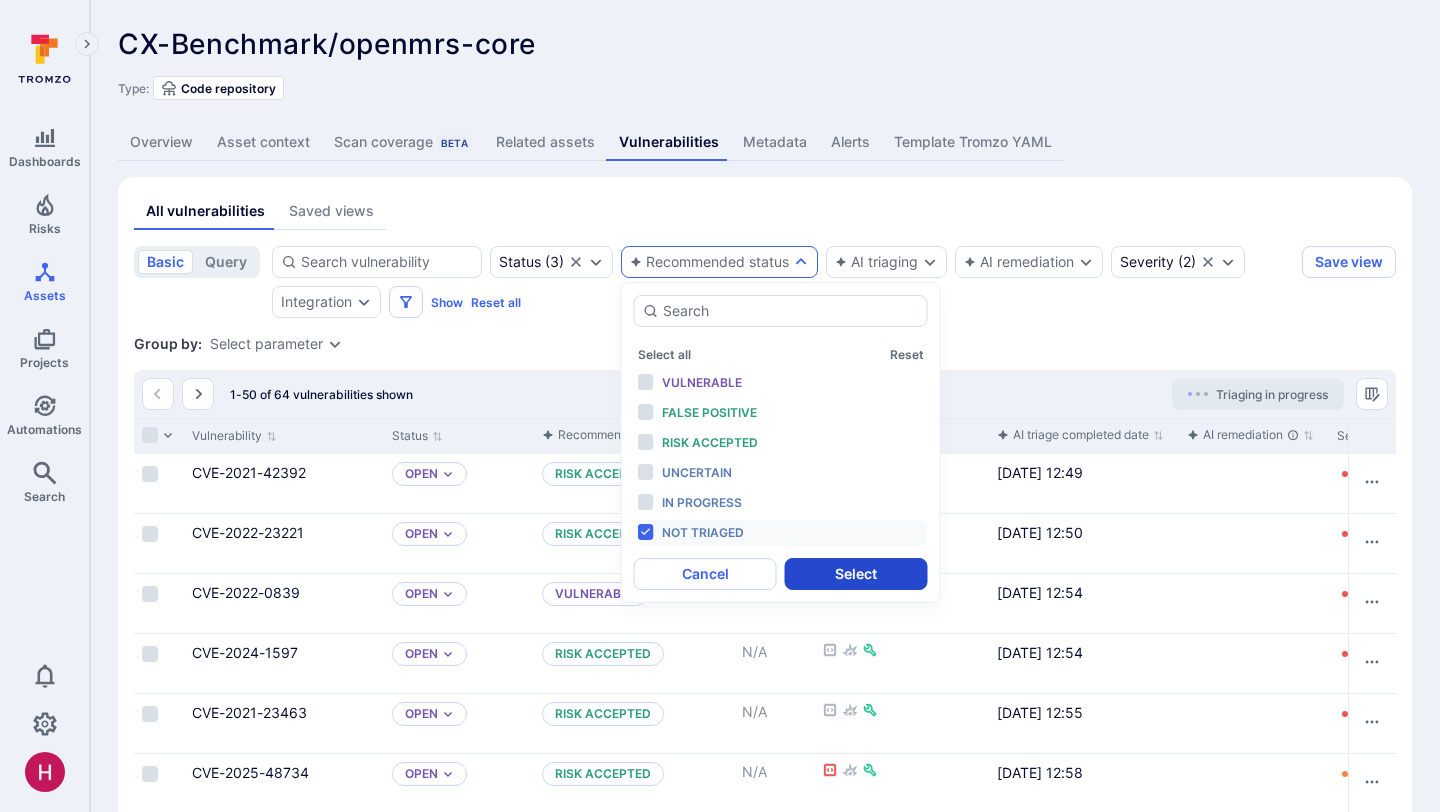 click on "Select" at bounding box center (856, 574) 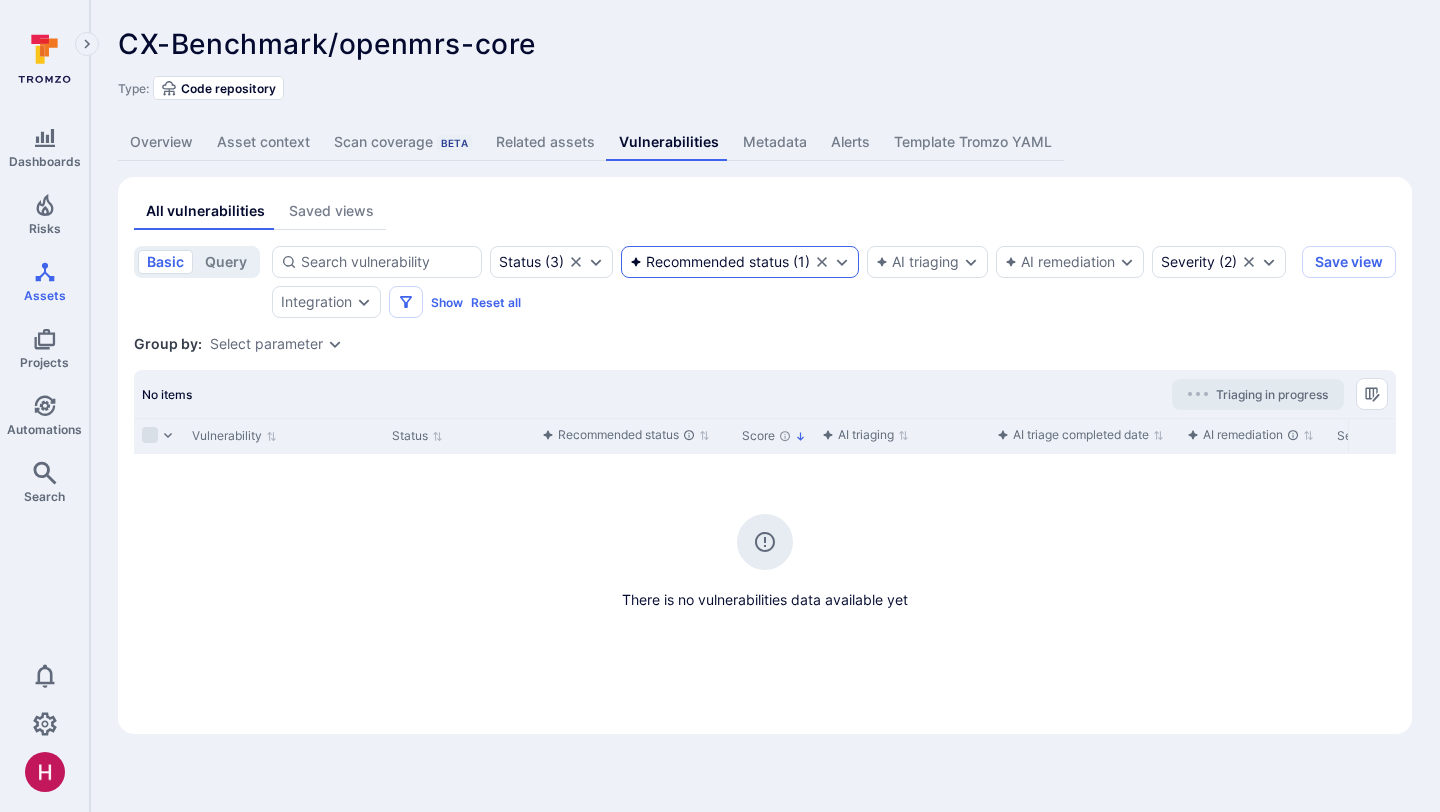 click 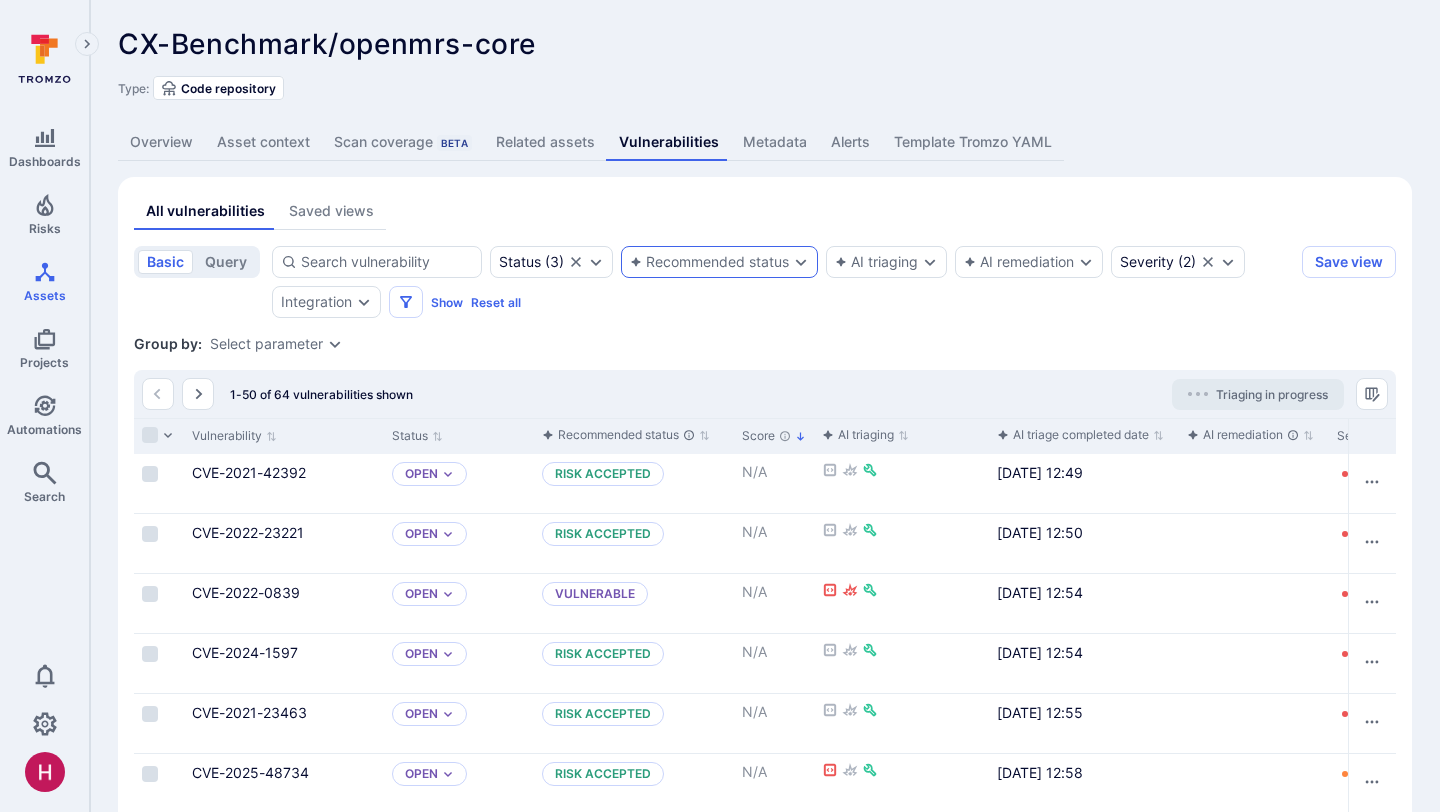 scroll, scrollTop: 0, scrollLeft: 0, axis: both 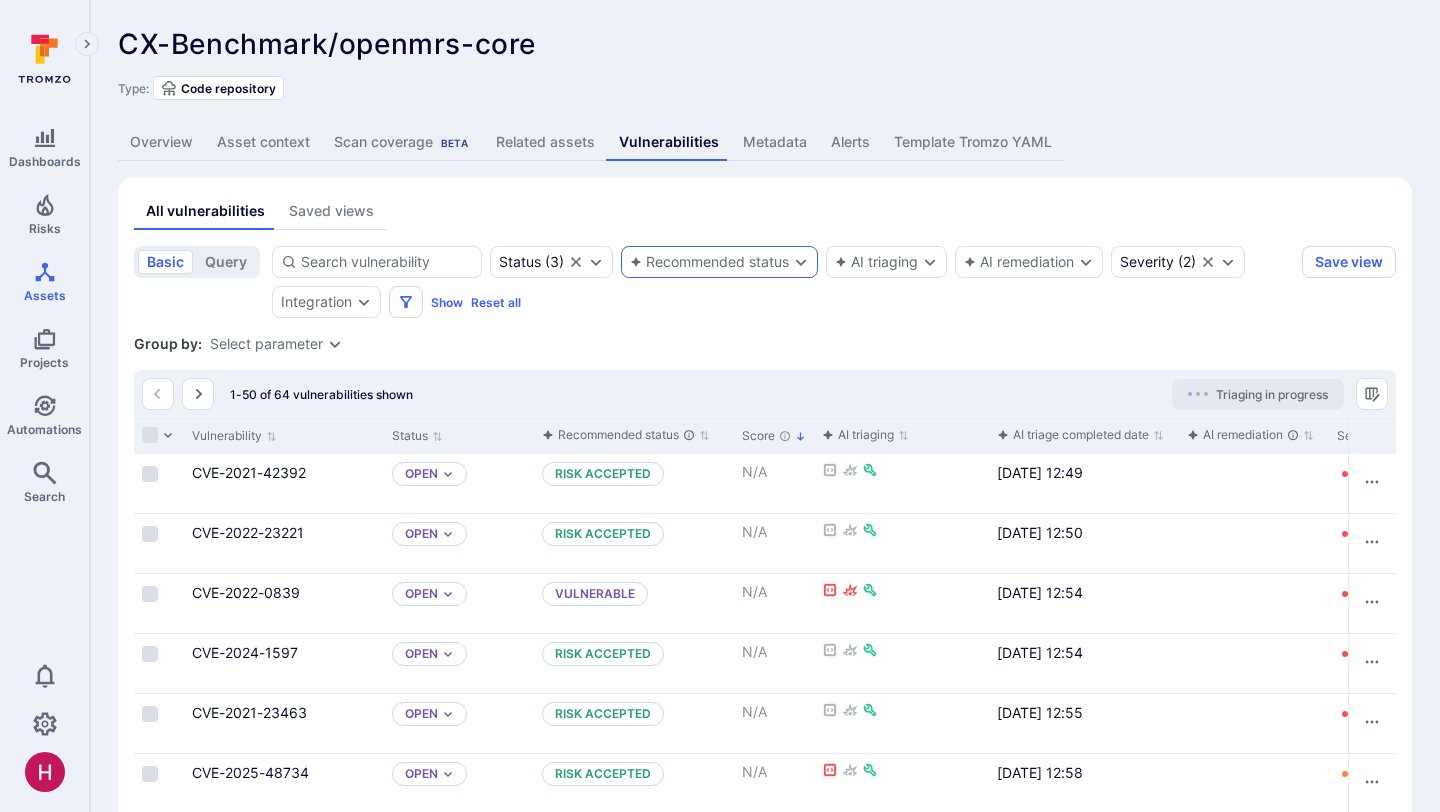 click on "Recommended status" at bounding box center [709, 262] 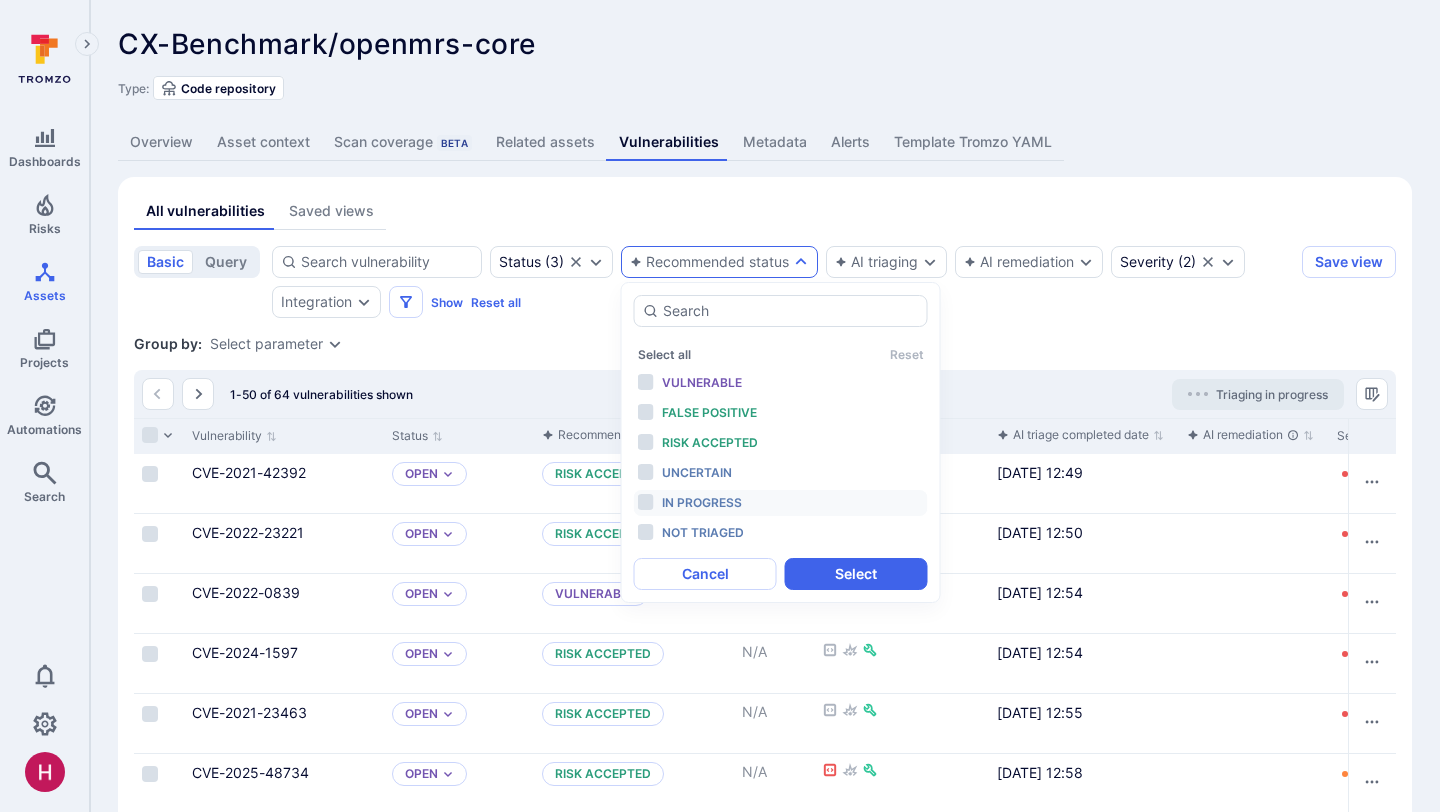 click on "In progress" at bounding box center (702, 502) 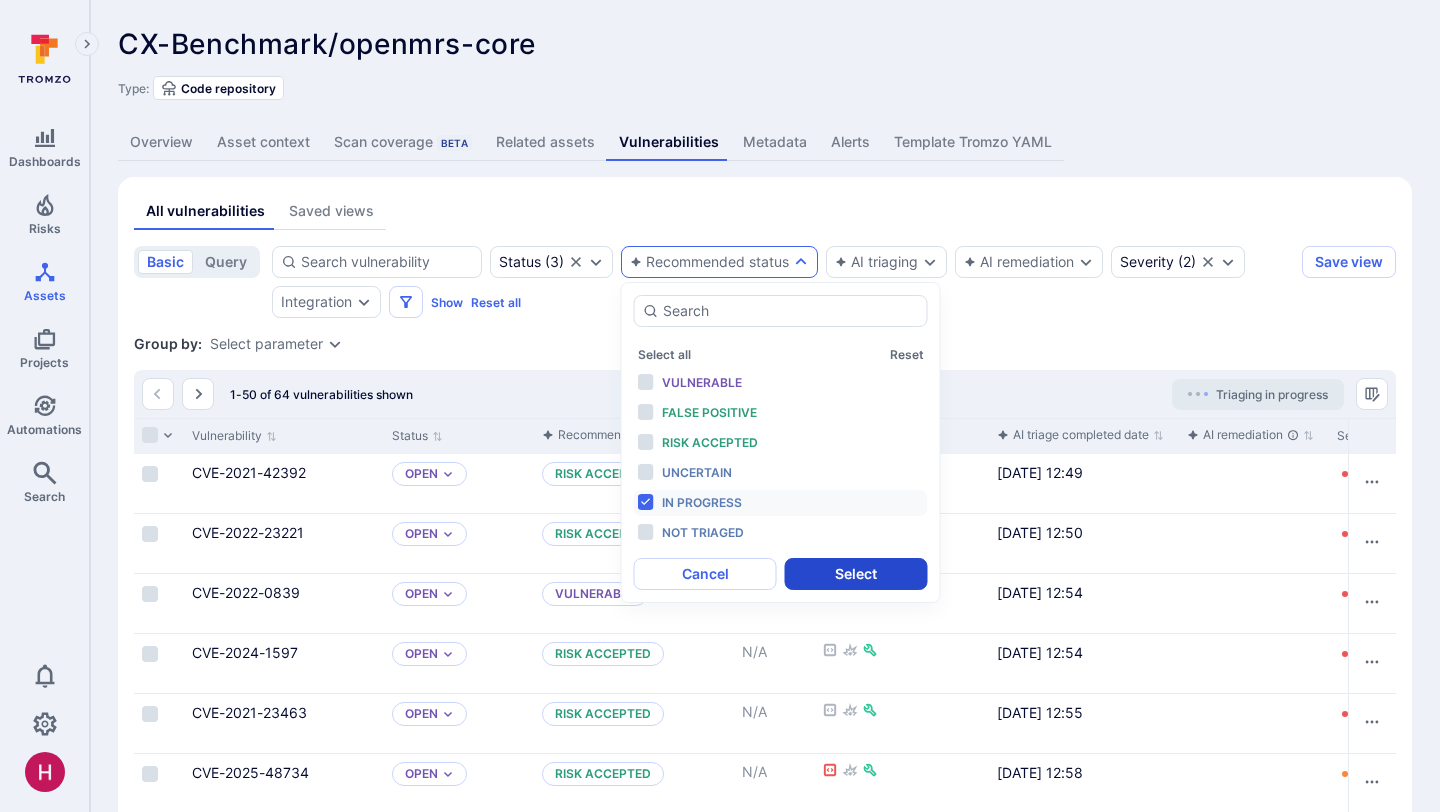 click on "Select" at bounding box center [856, 574] 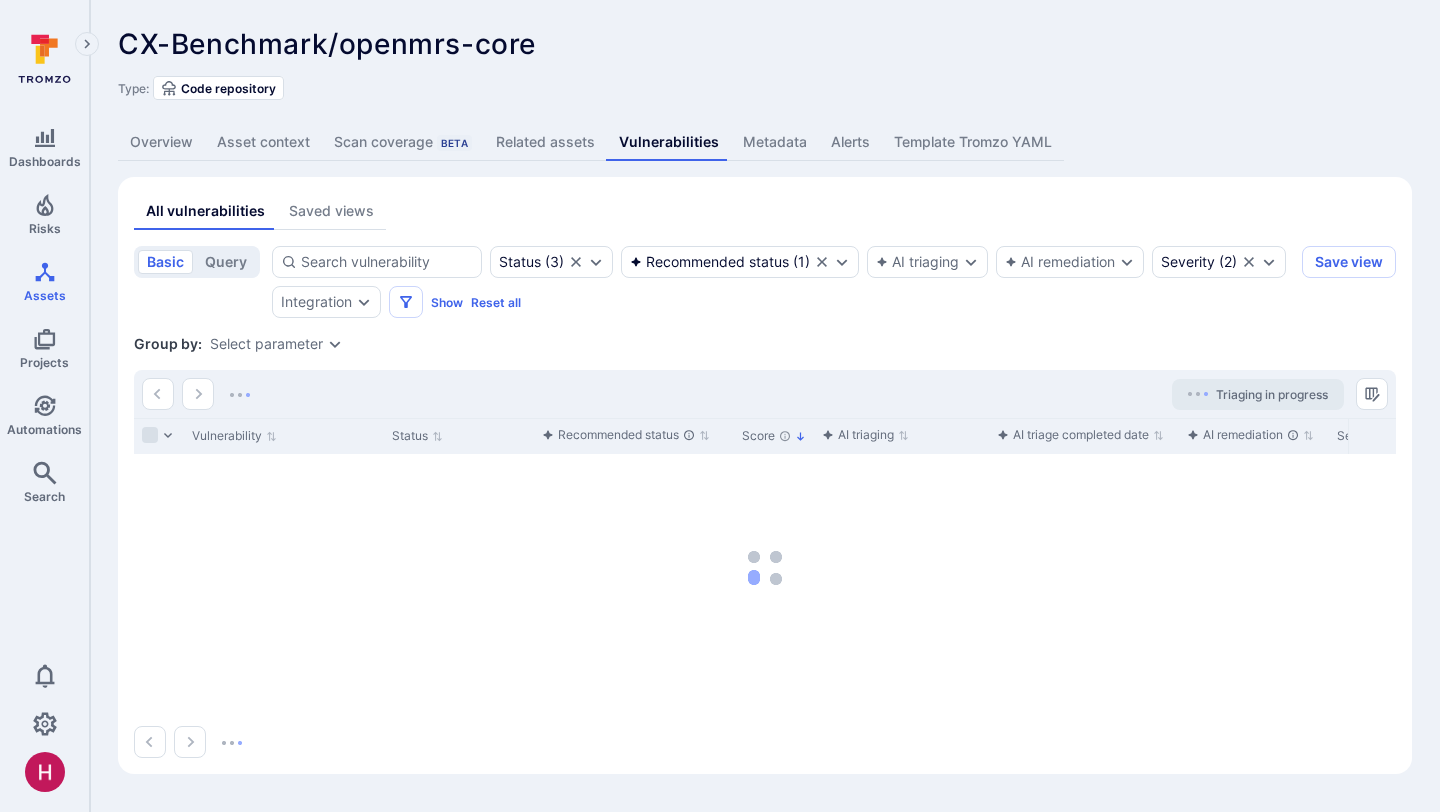 scroll, scrollTop: 0, scrollLeft: 0, axis: both 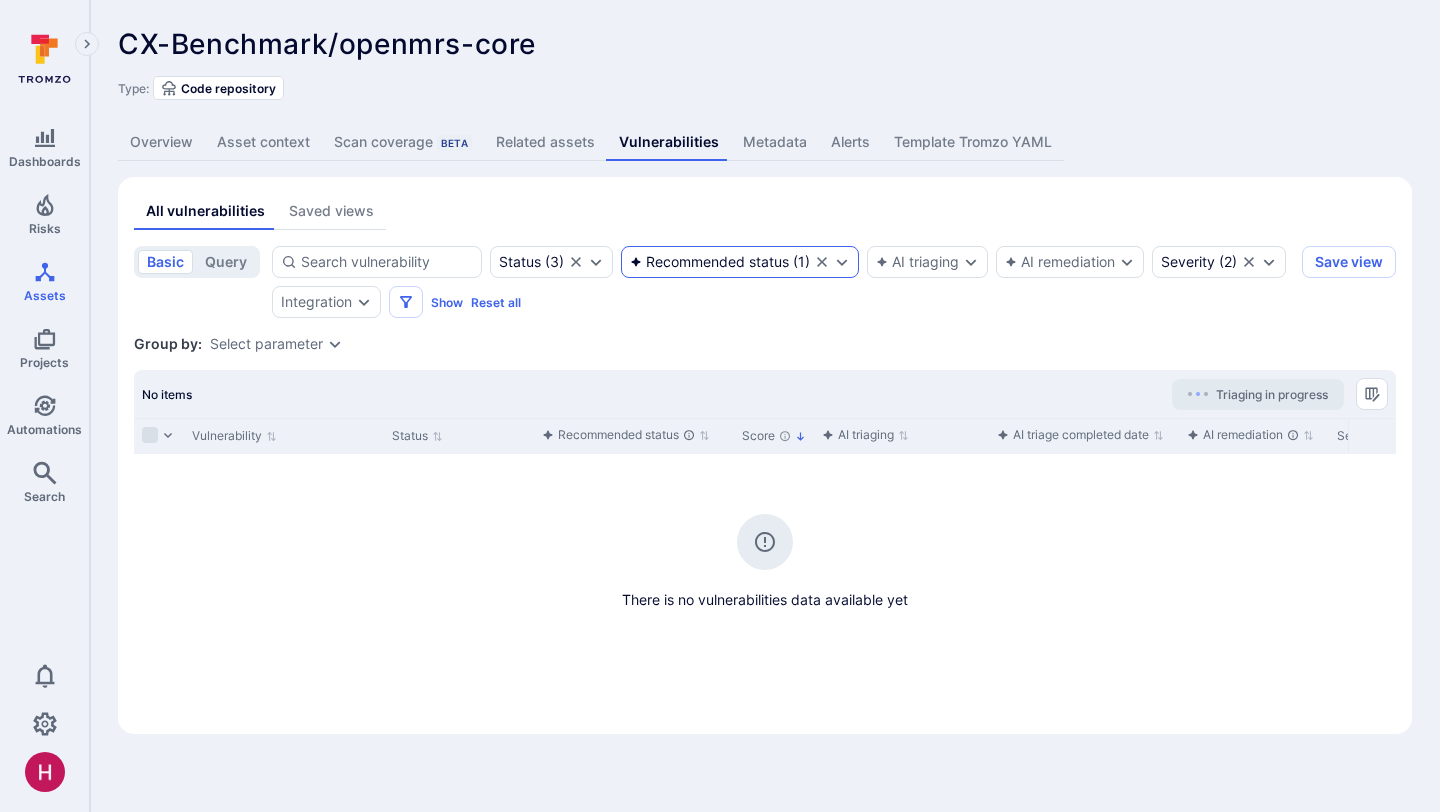 click 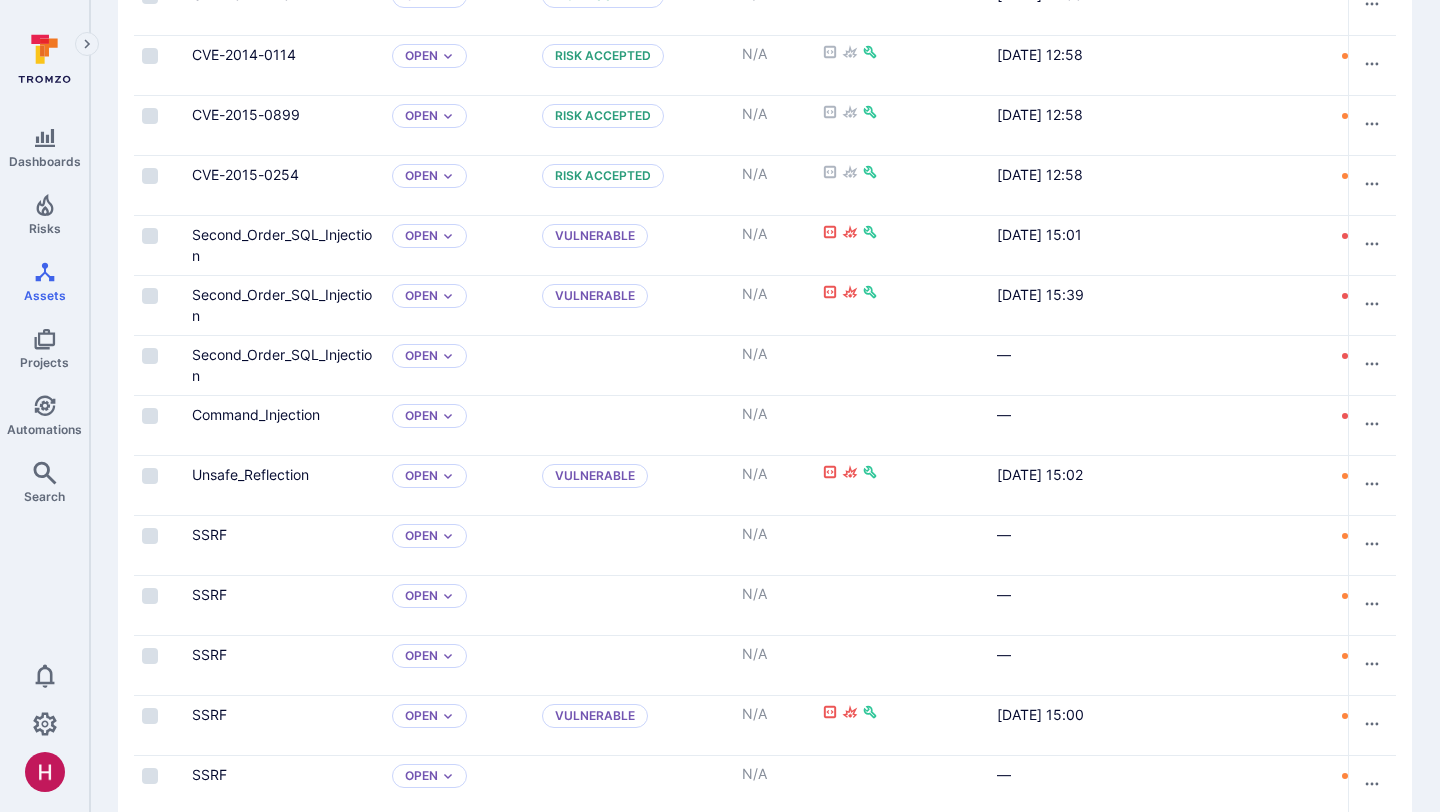 scroll, scrollTop: 2691, scrollLeft: 0, axis: vertical 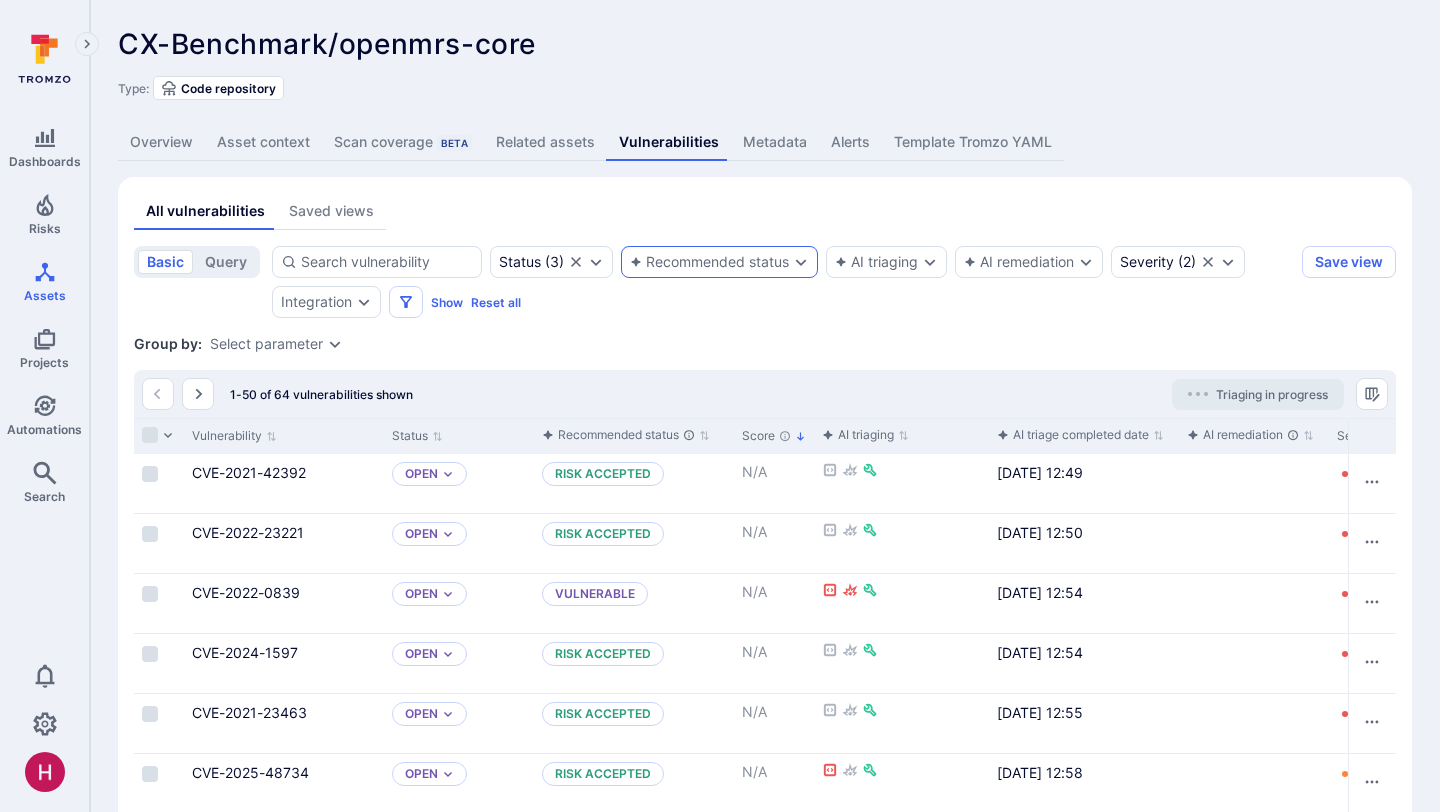 click on "Recommended status" at bounding box center [709, 262] 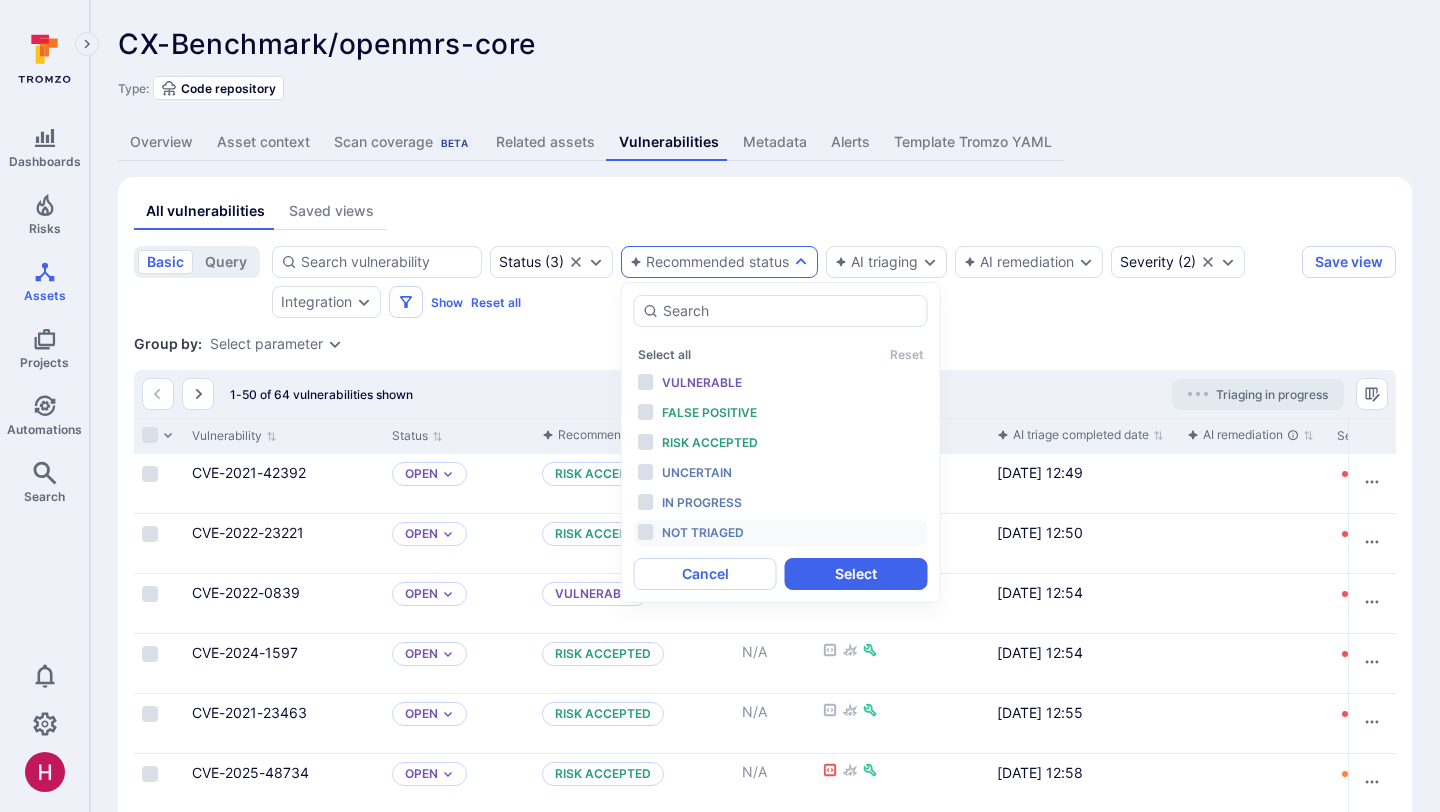 click on "Not triaged" at bounding box center [703, 532] 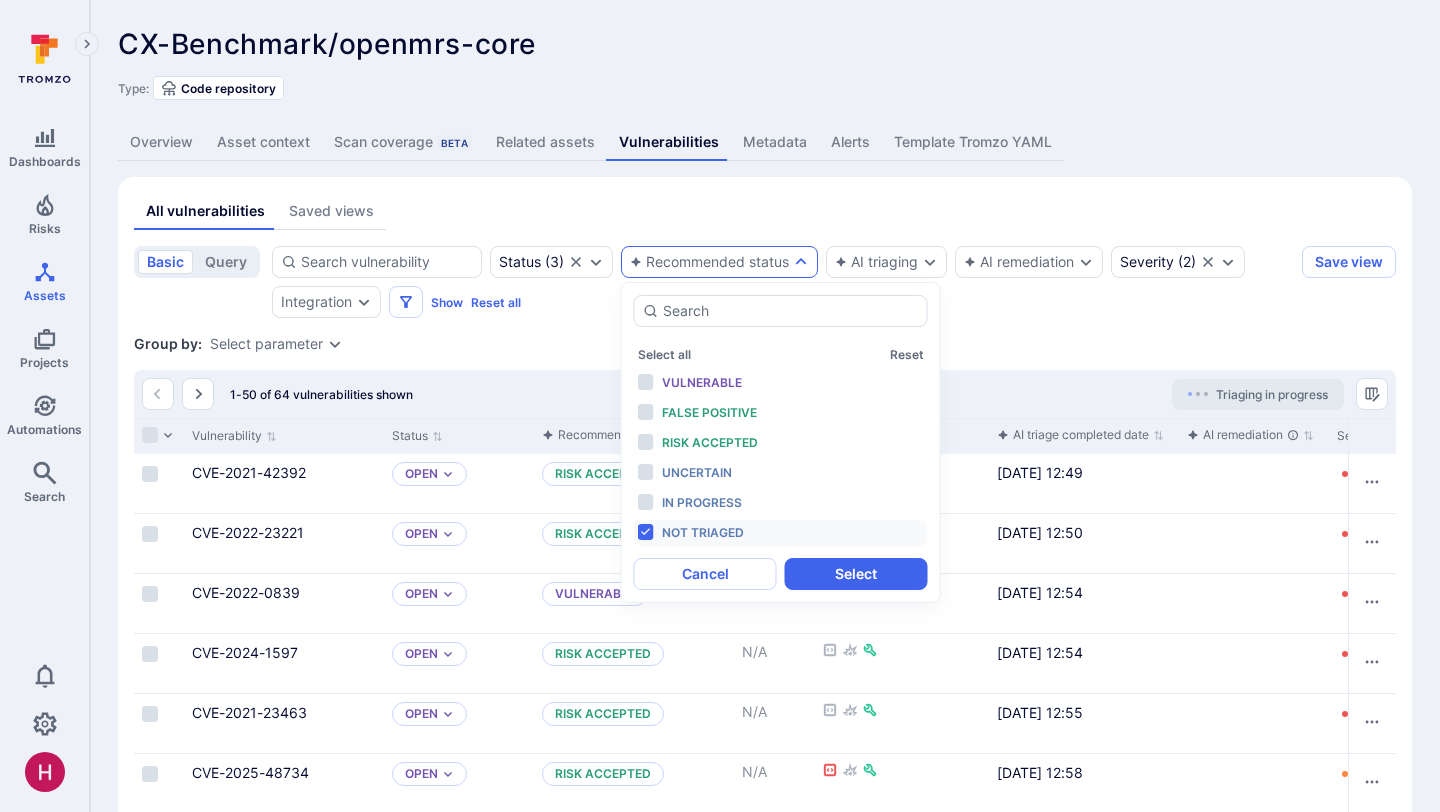 click on "Select all Reset Vulnerable False positive Risk accepted Uncertain In progress Not triaged Cancel Select" at bounding box center [781, 442] 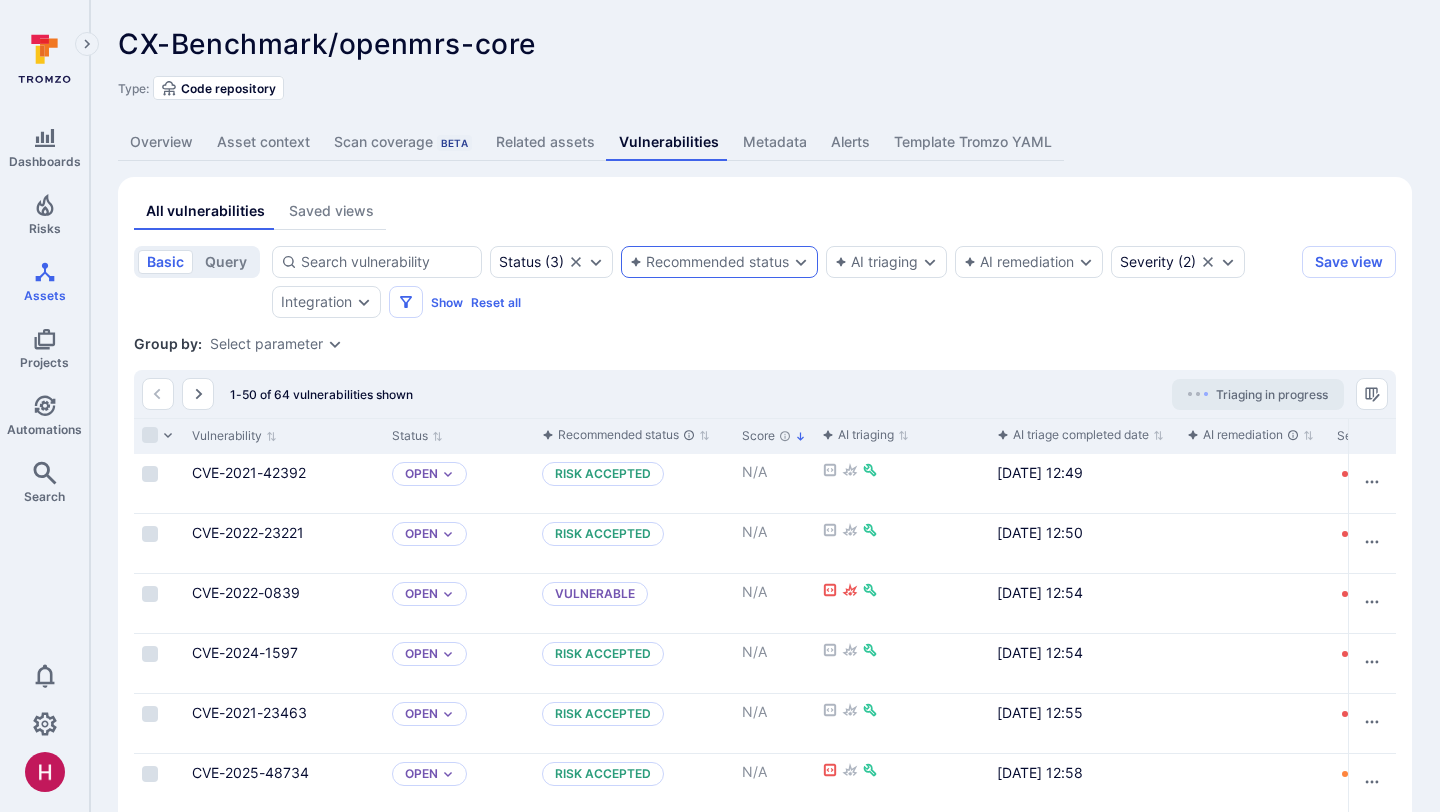 click on "Recommended status" at bounding box center [719, 262] 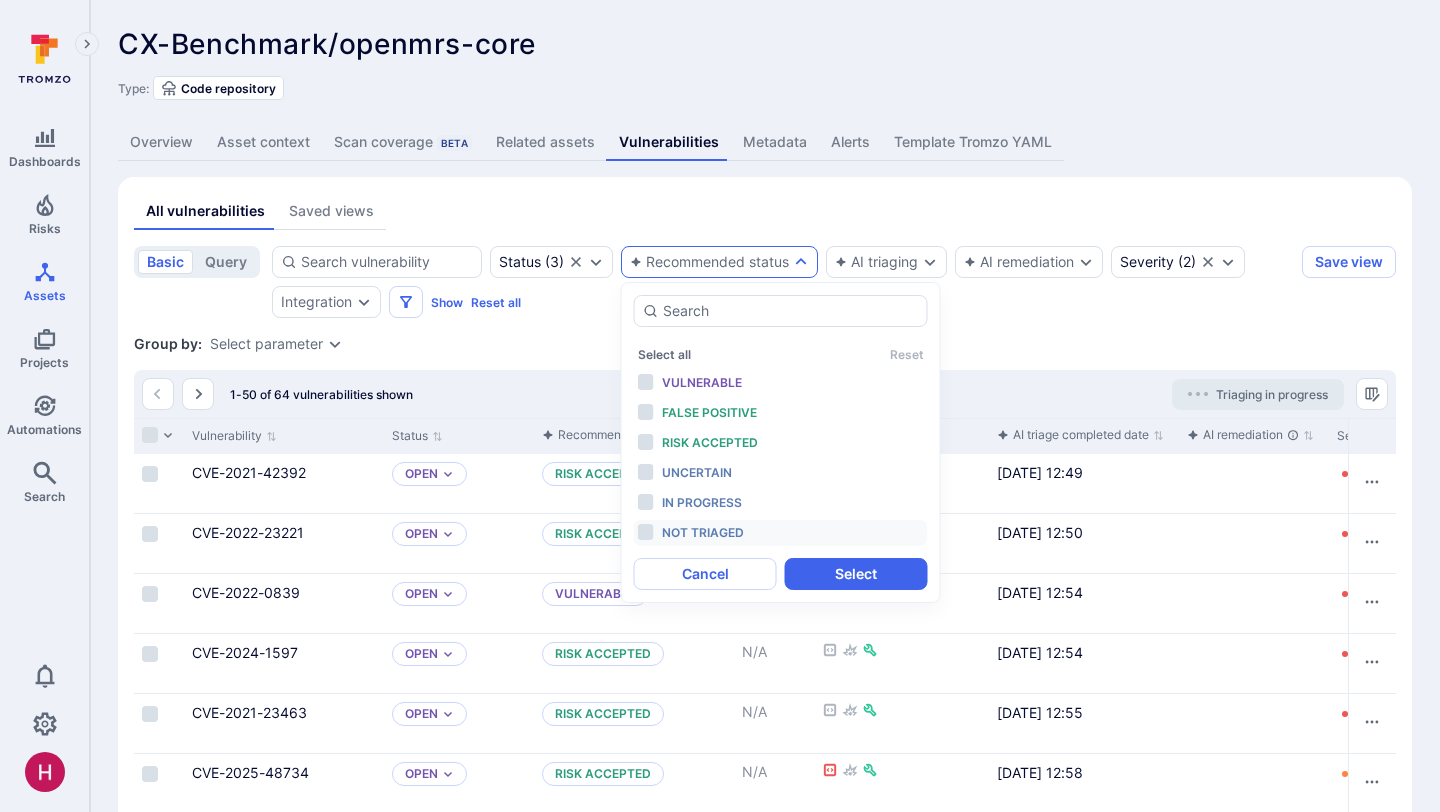 click on "Not triaged" at bounding box center [703, 532] 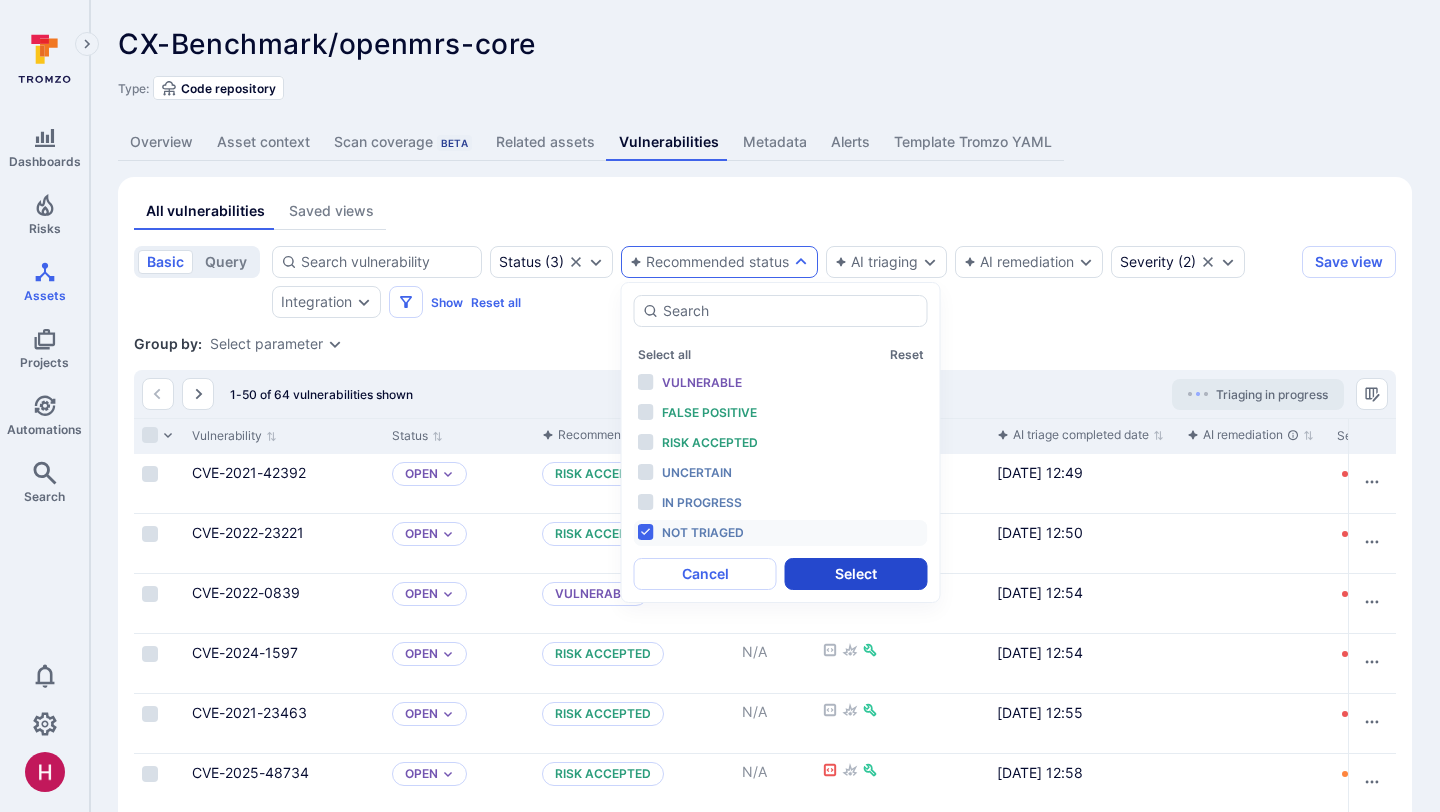 click on "Select" at bounding box center [856, 574] 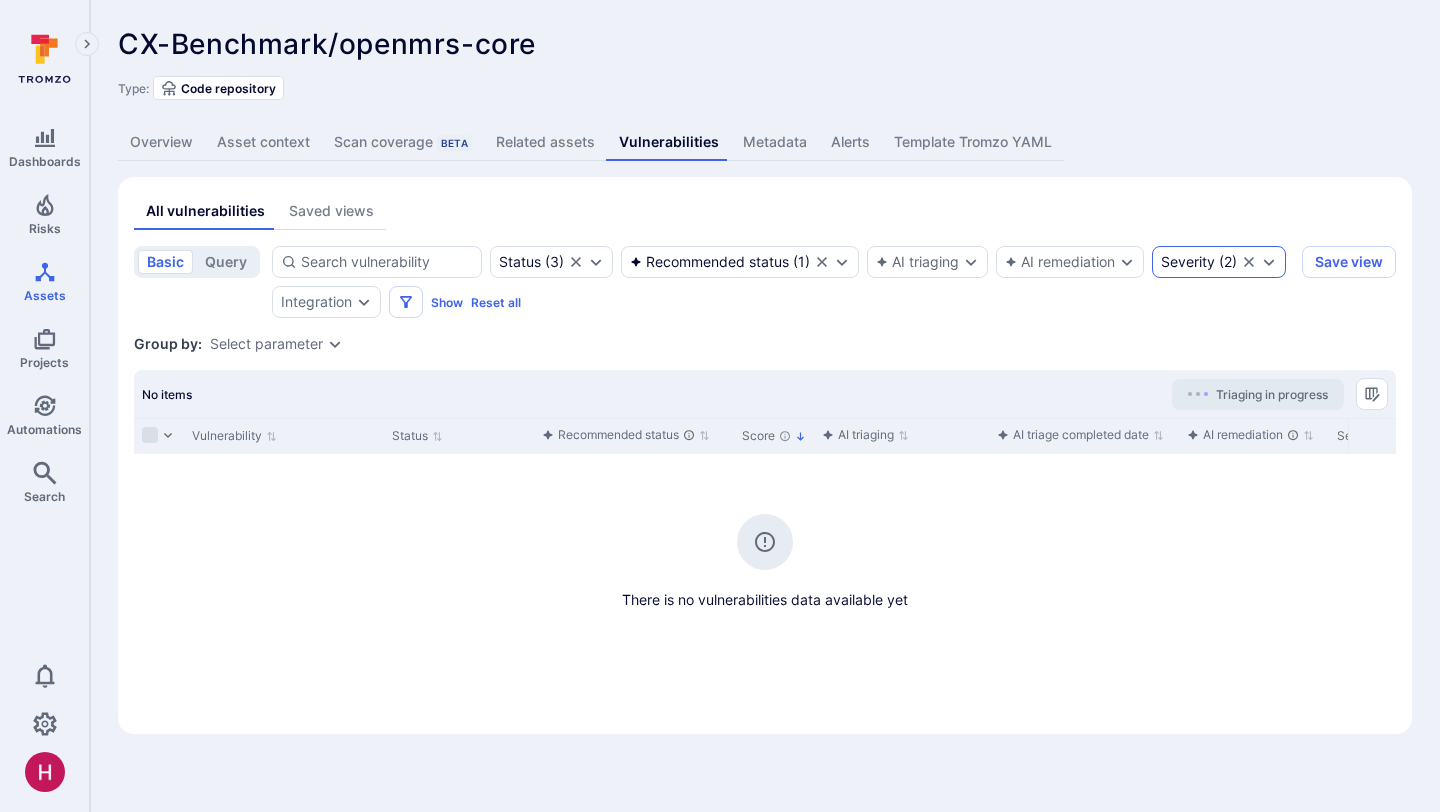 click on "Severity  ( 2 )" at bounding box center [1199, 262] 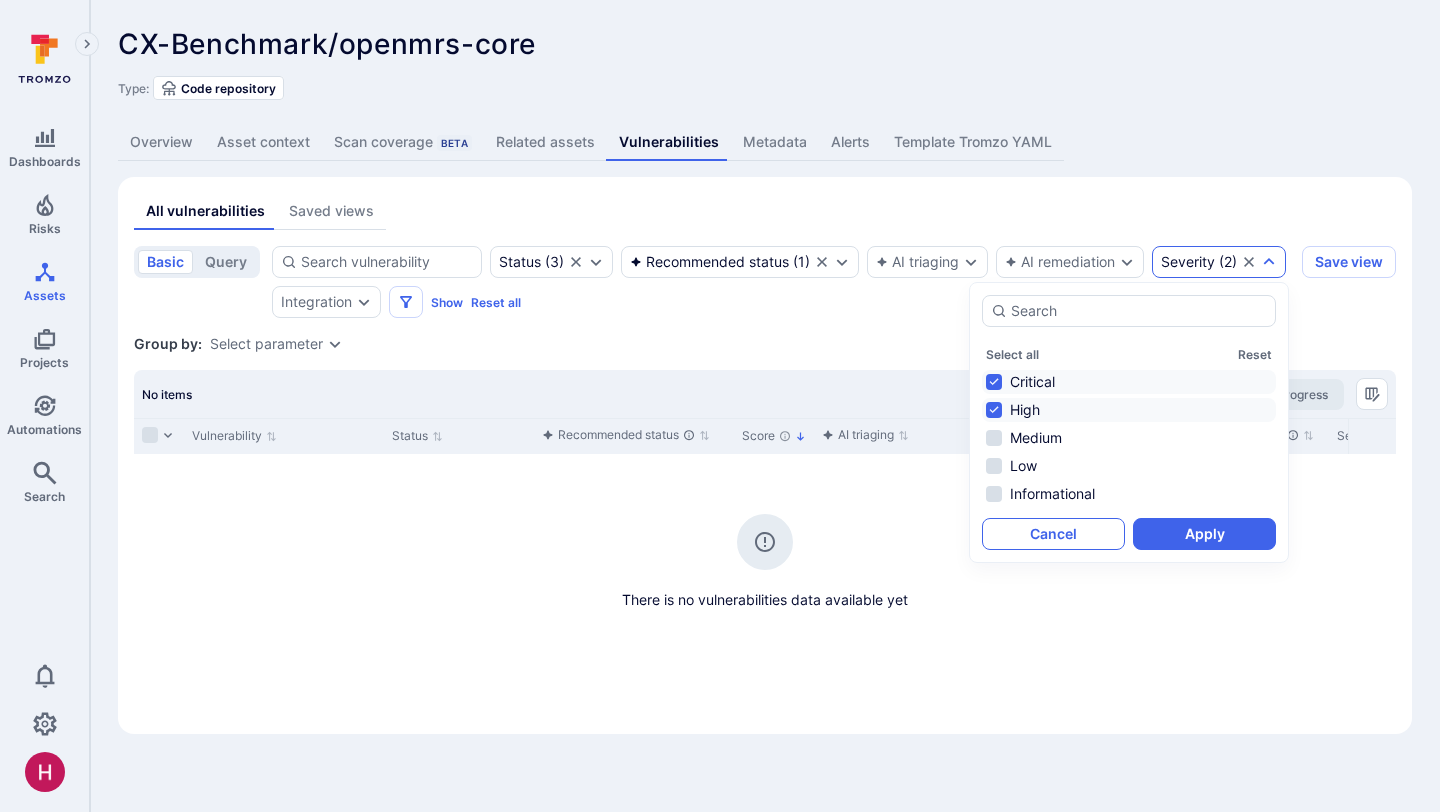 click on "Cancel" at bounding box center (1053, 534) 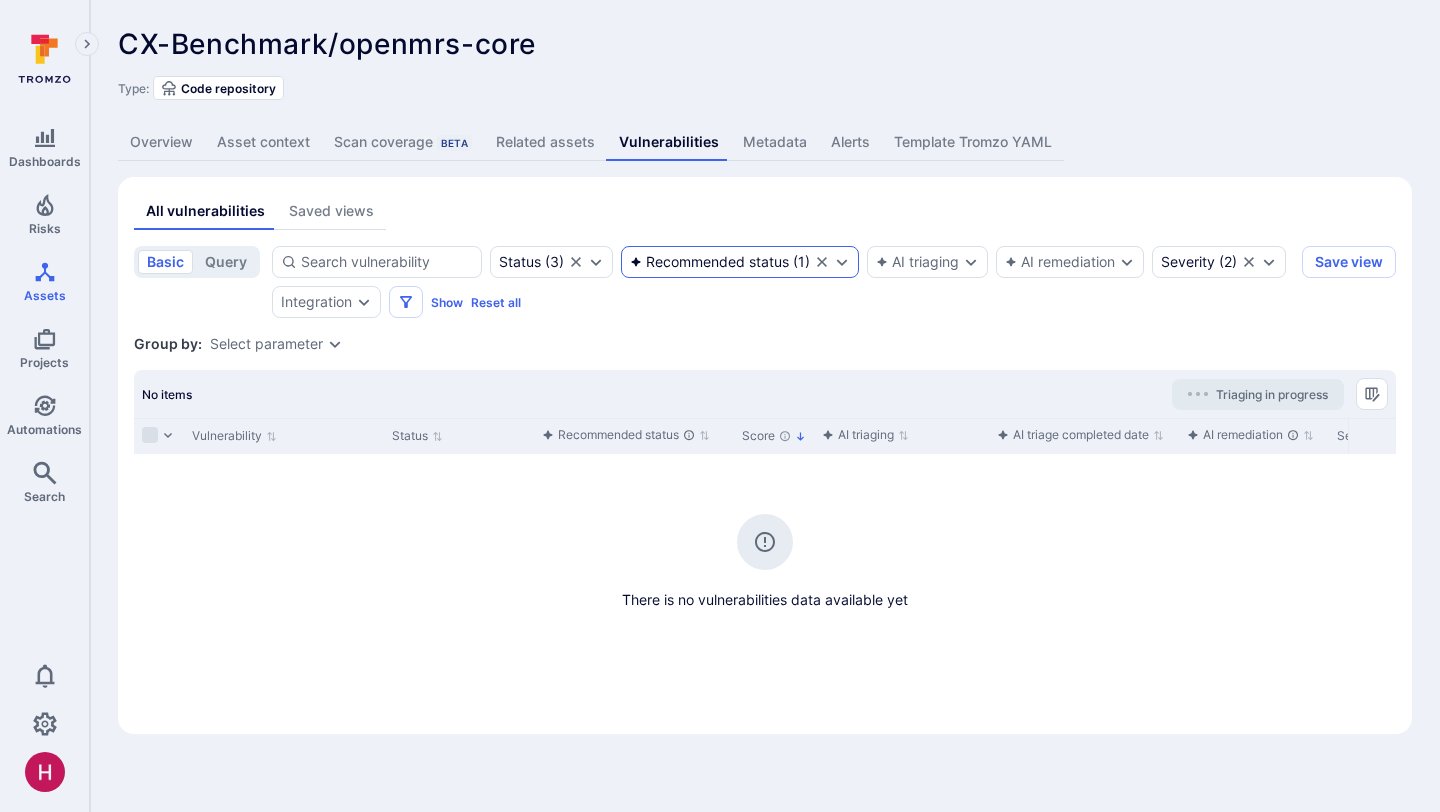 click on "Recommended status" at bounding box center (709, 262) 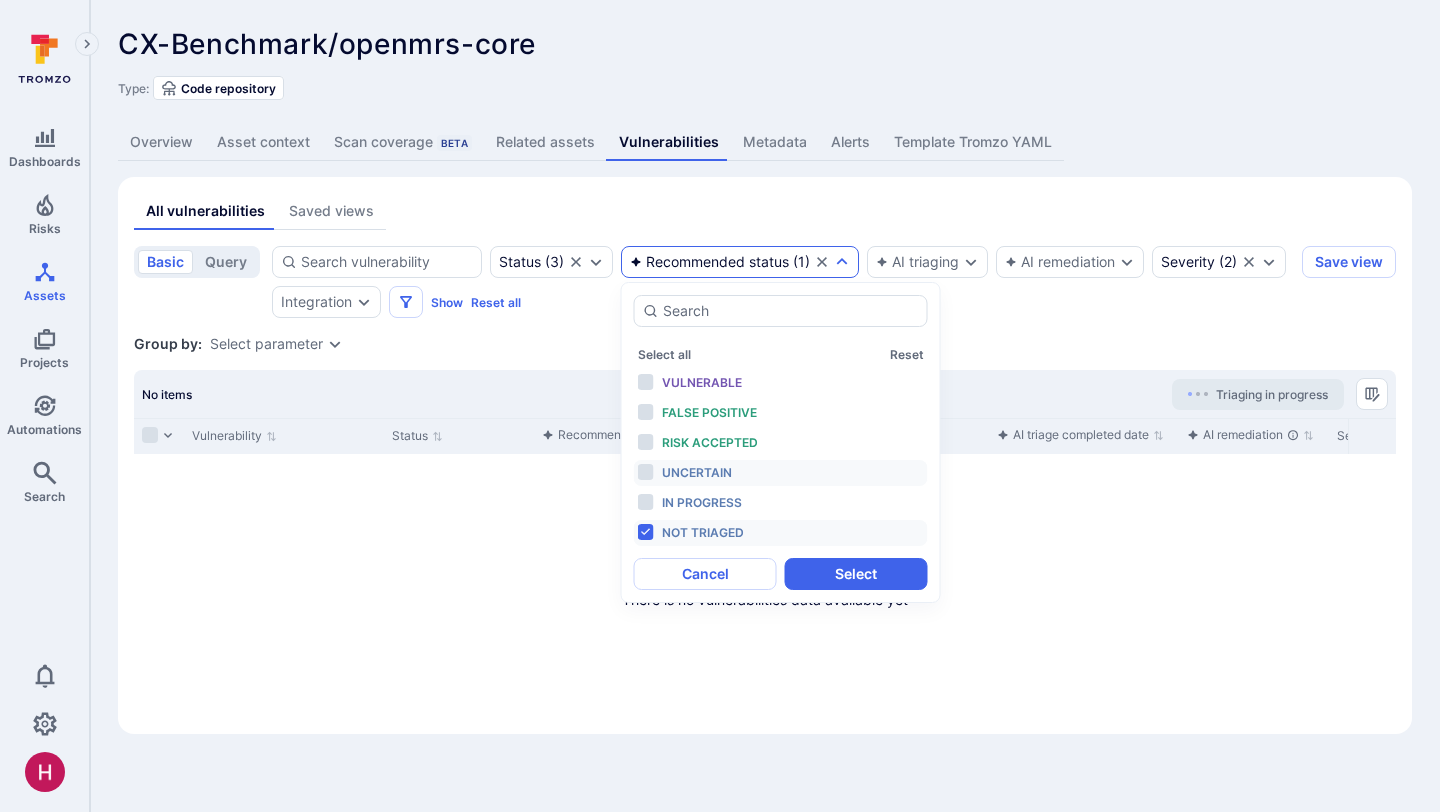 click on "Uncertain" at bounding box center (744, 473) 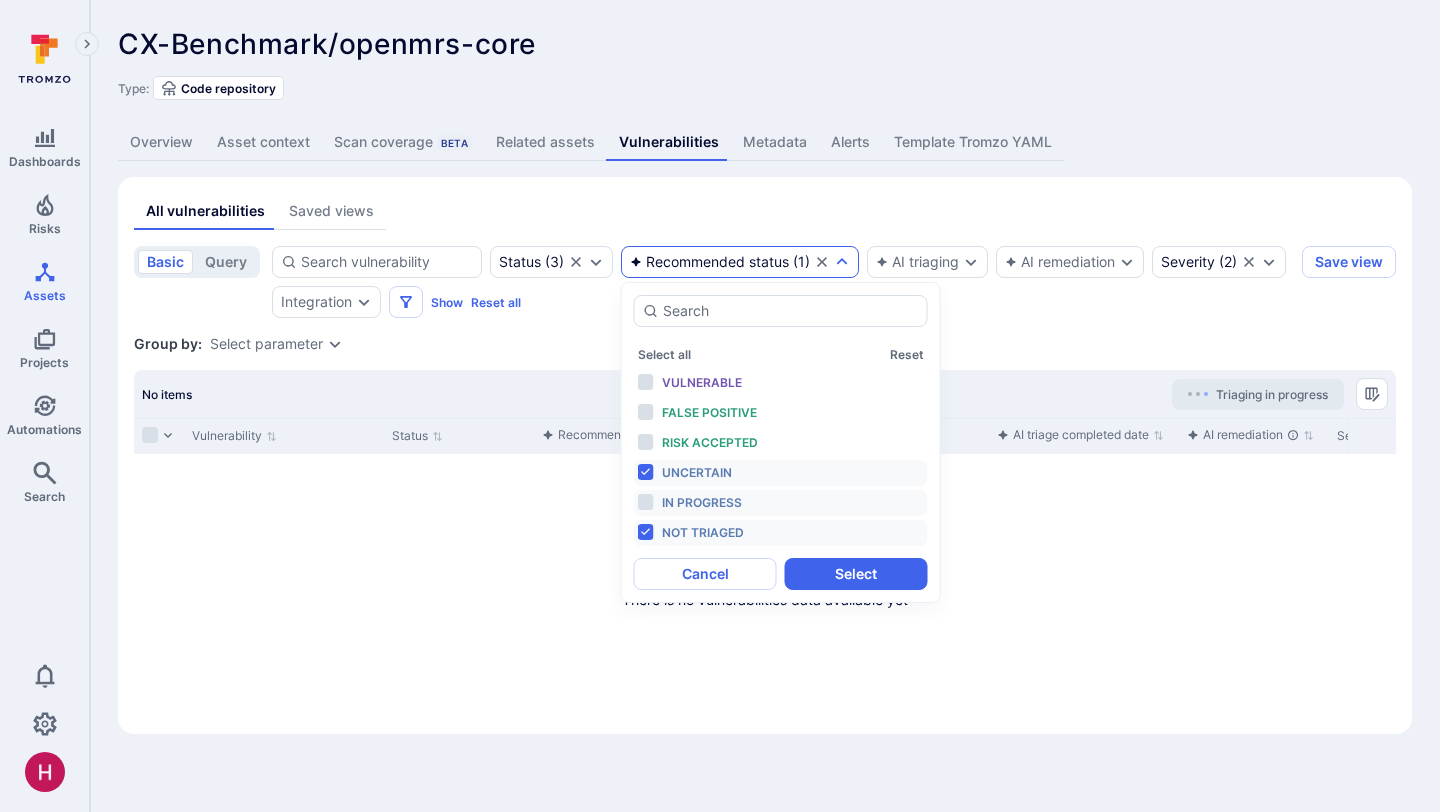 click on "In progress" at bounding box center [702, 502] 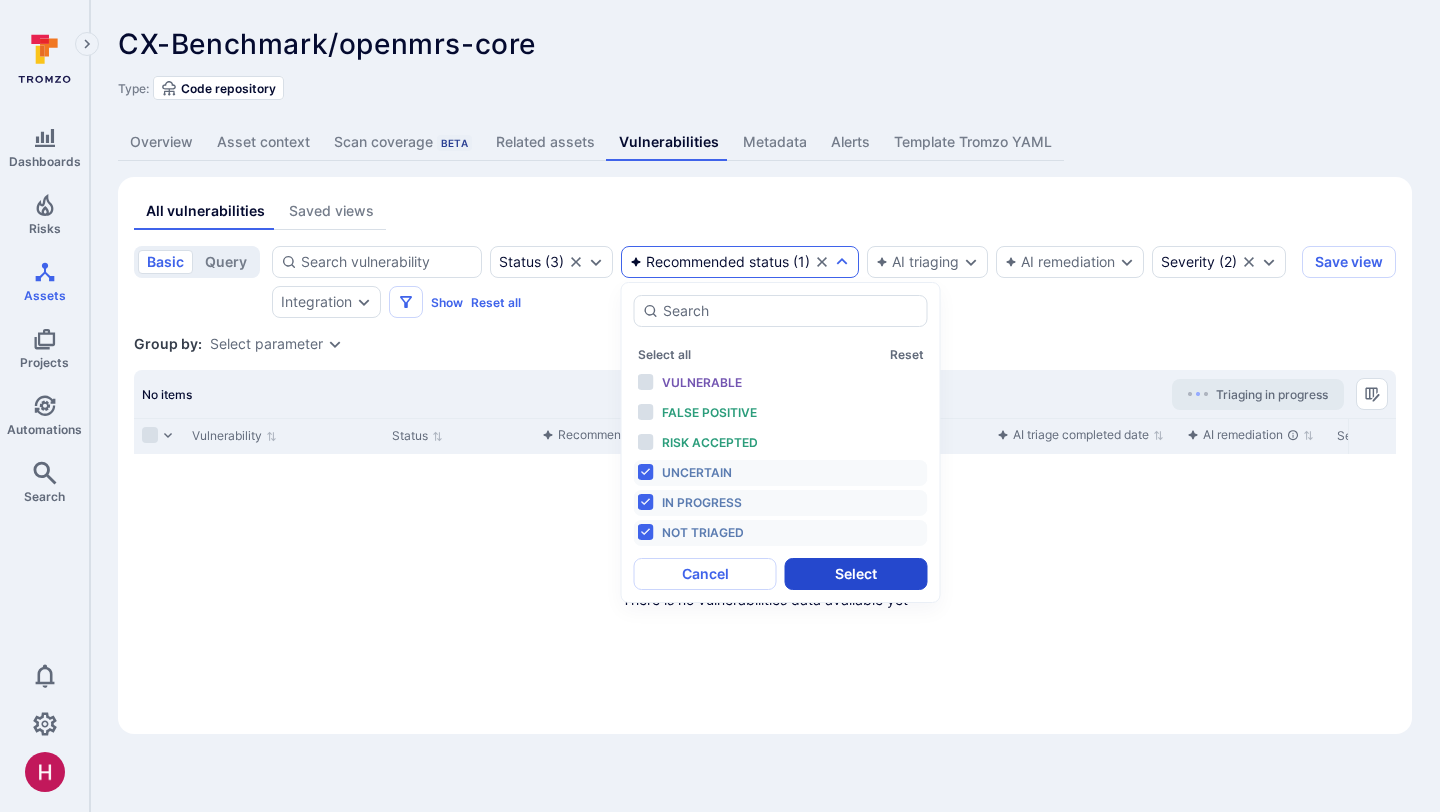 click on "Select" at bounding box center [856, 574] 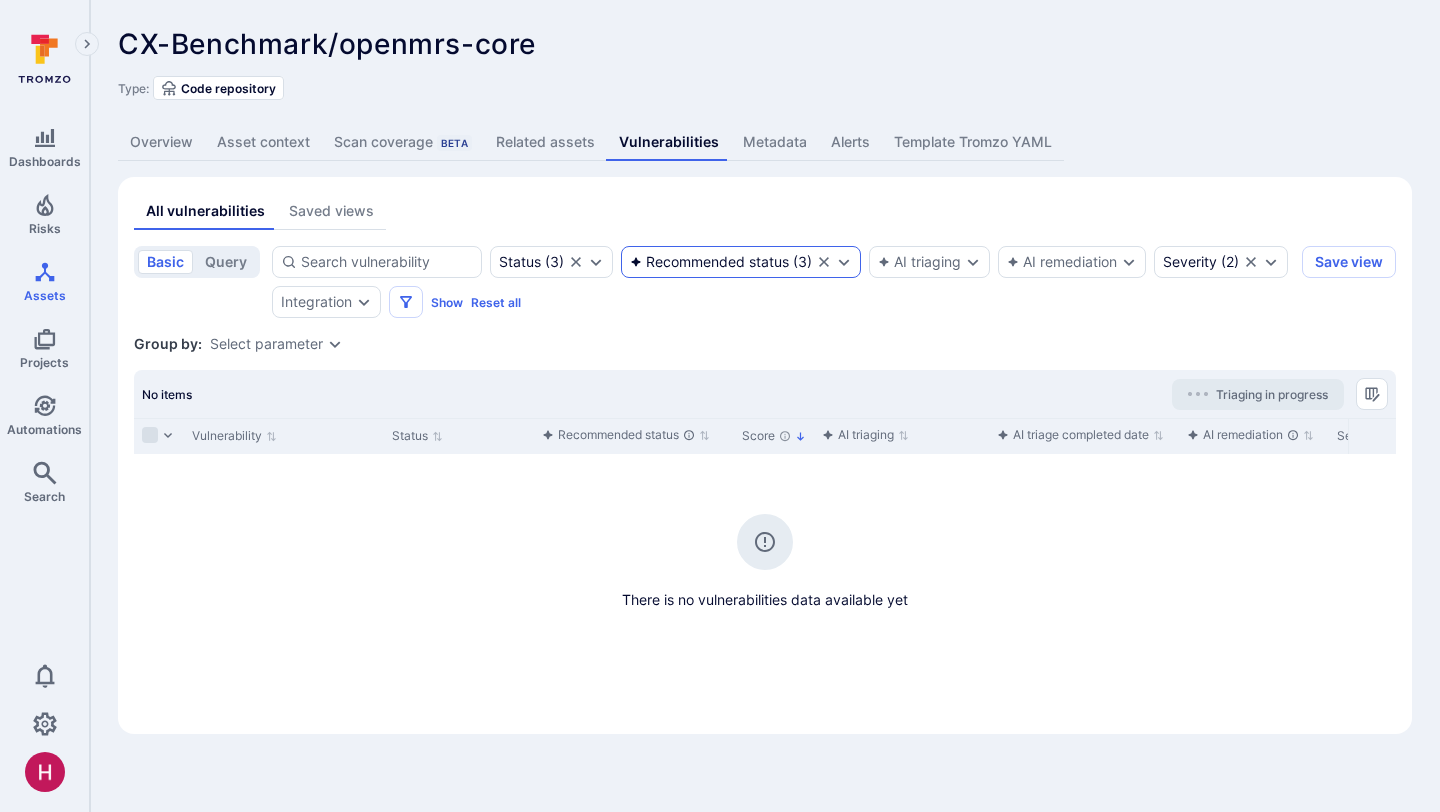 click on "Recommended status" at bounding box center (709, 262) 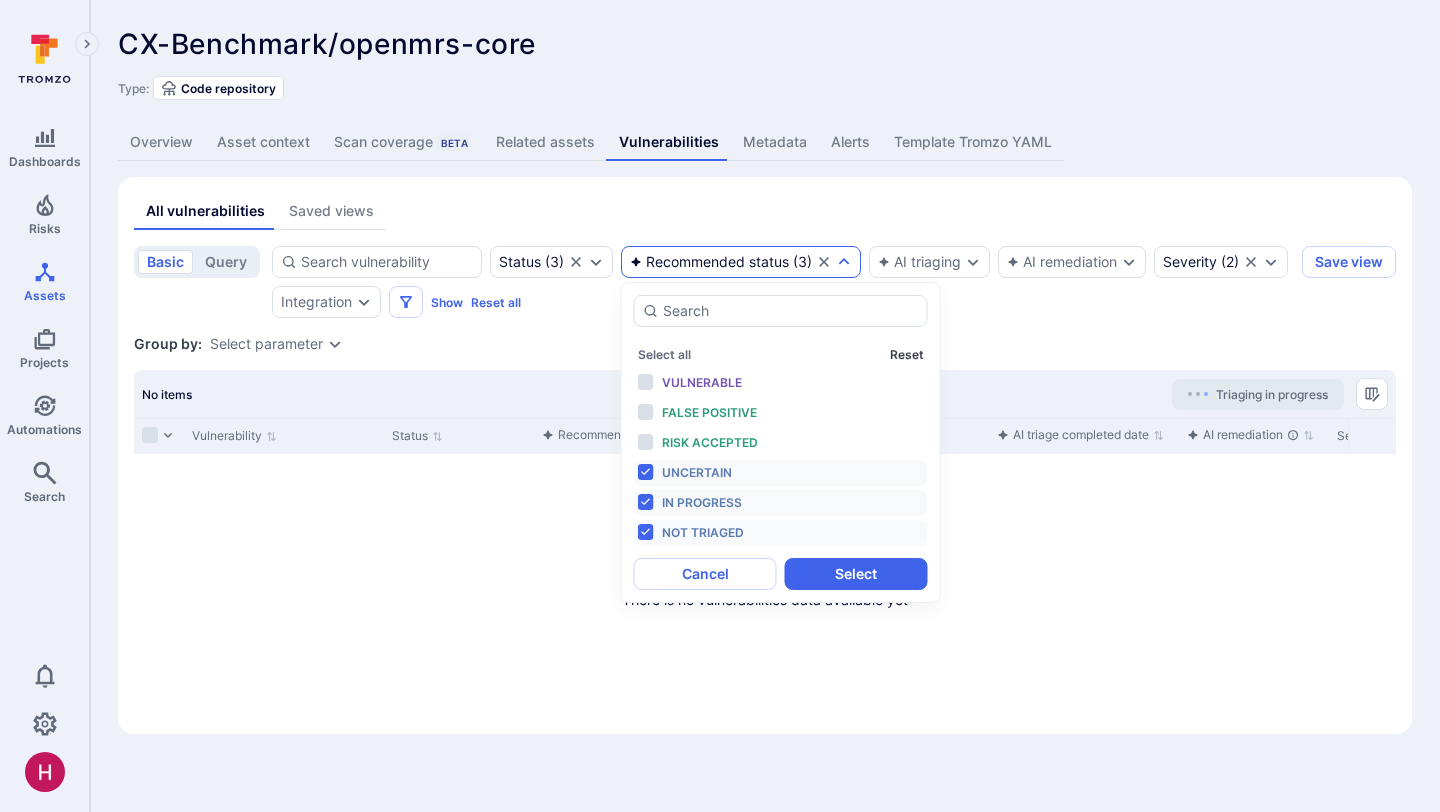 click on "Reset" at bounding box center (907, 354) 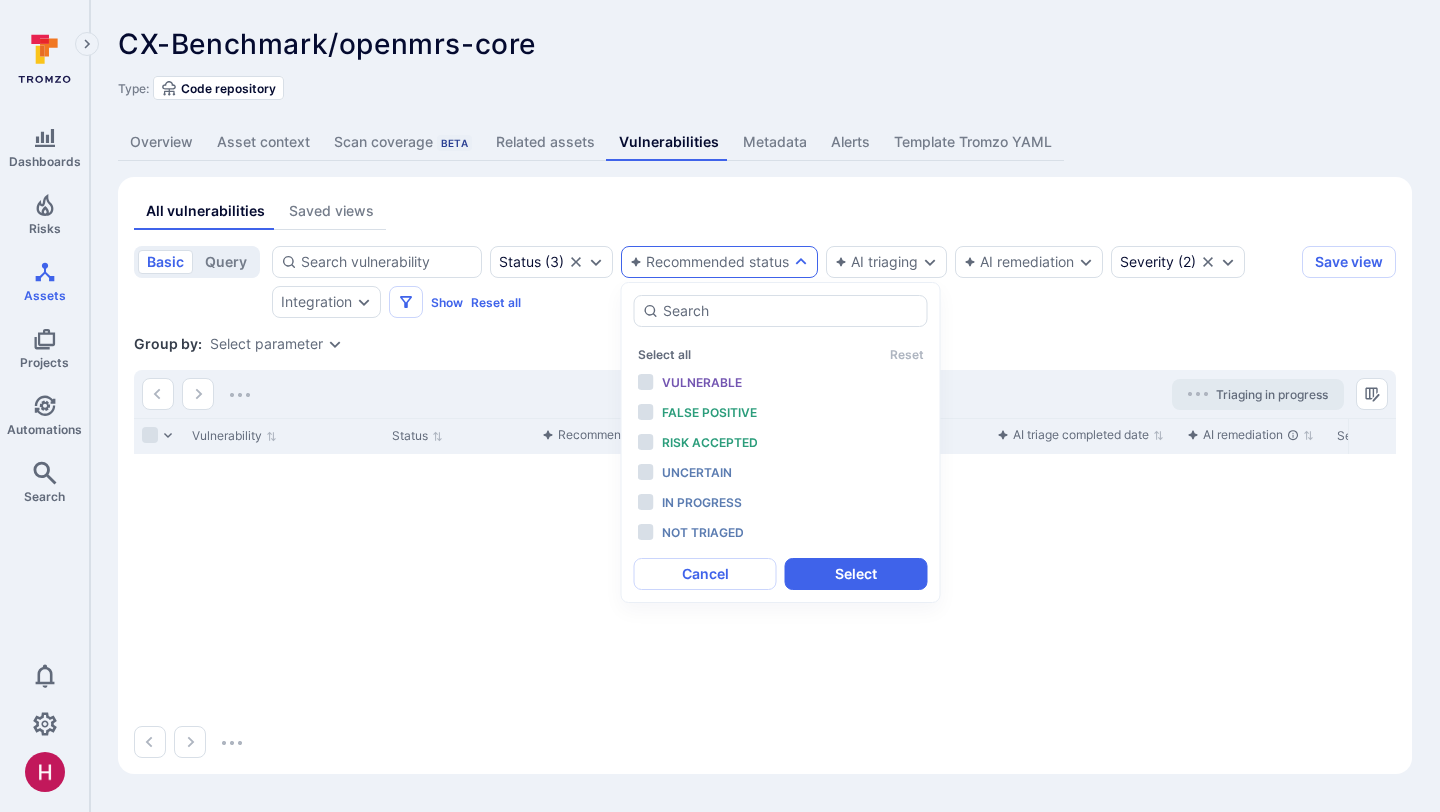 click on "Group by: Select parameter" at bounding box center (765, 344) 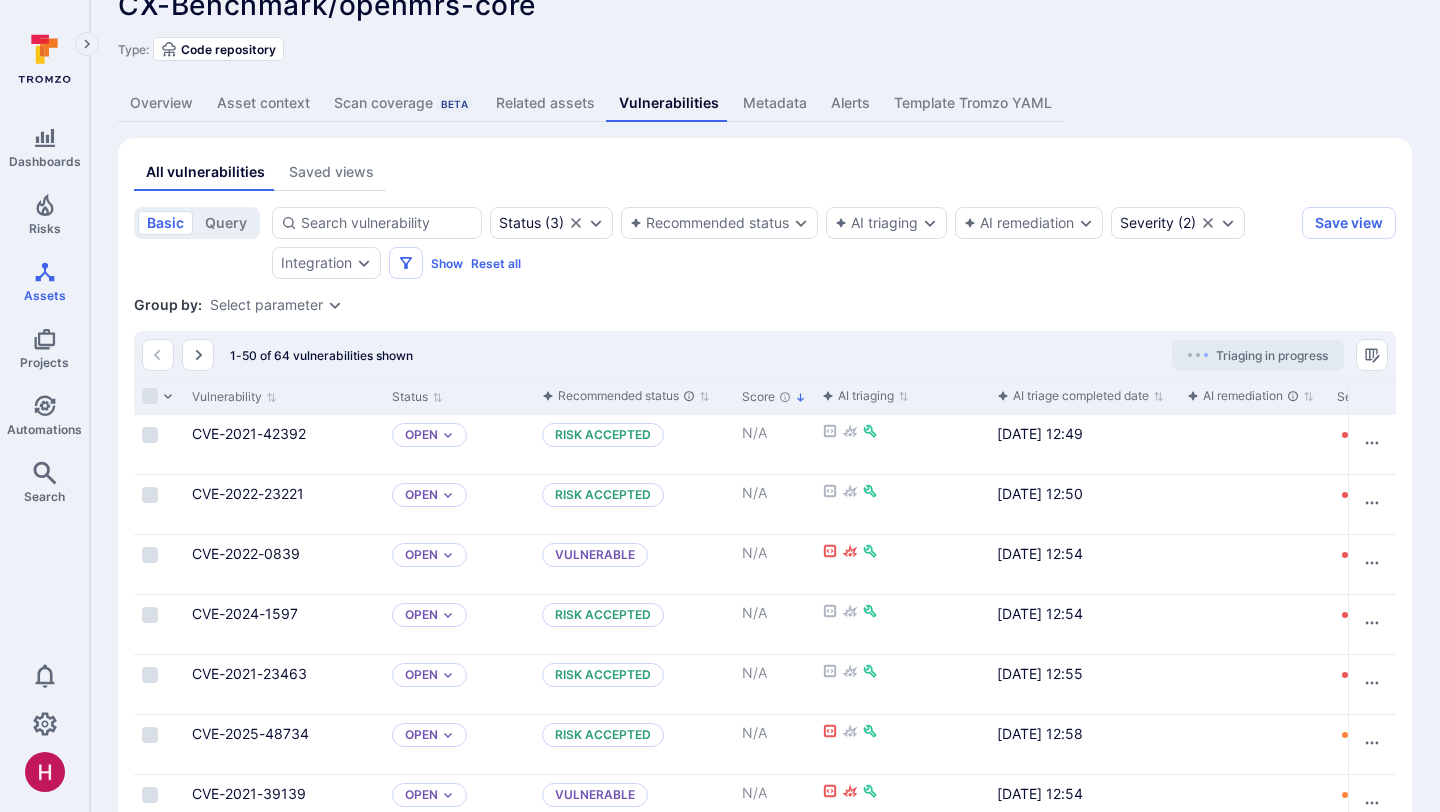 scroll, scrollTop: 10, scrollLeft: 0, axis: vertical 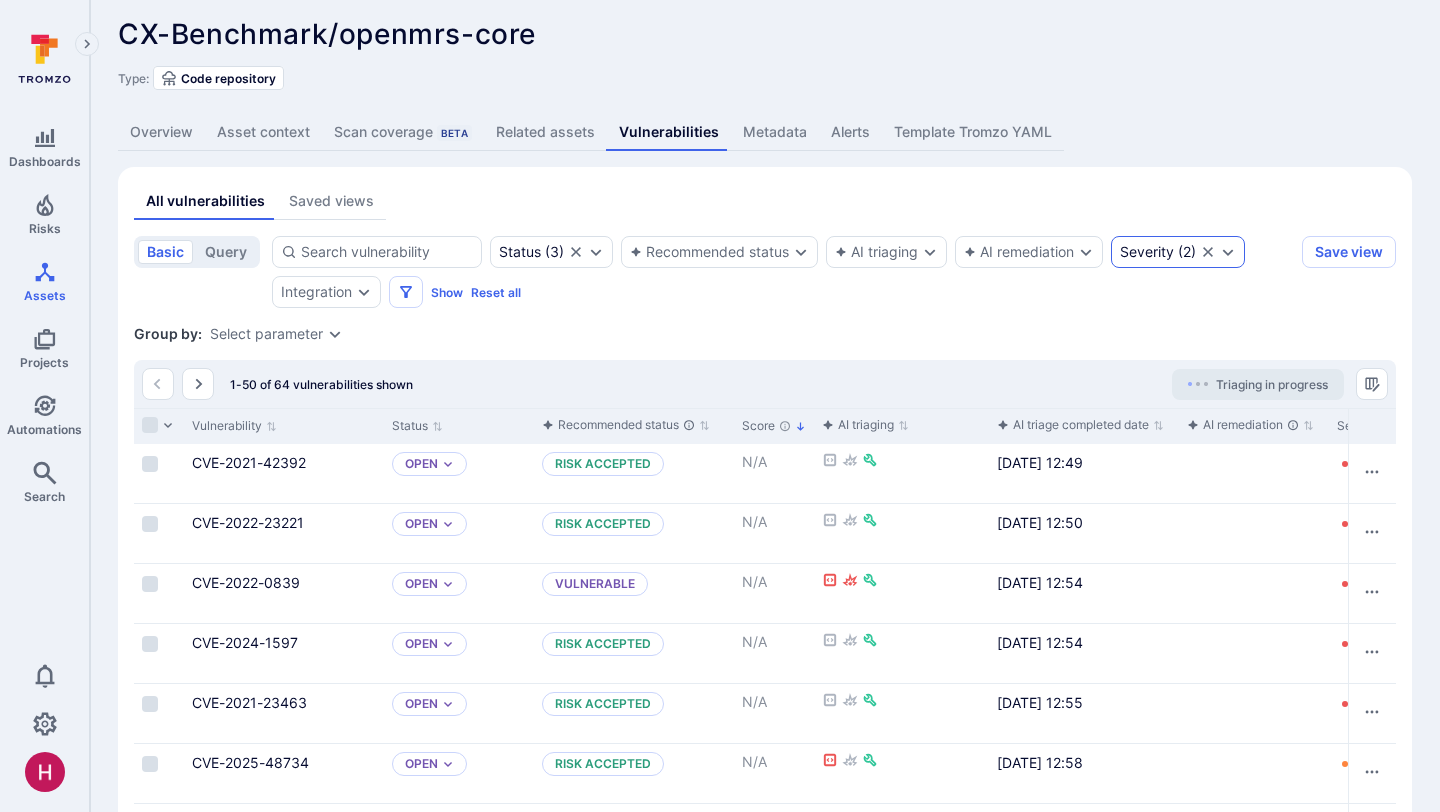 click on "Severity" at bounding box center (1147, 252) 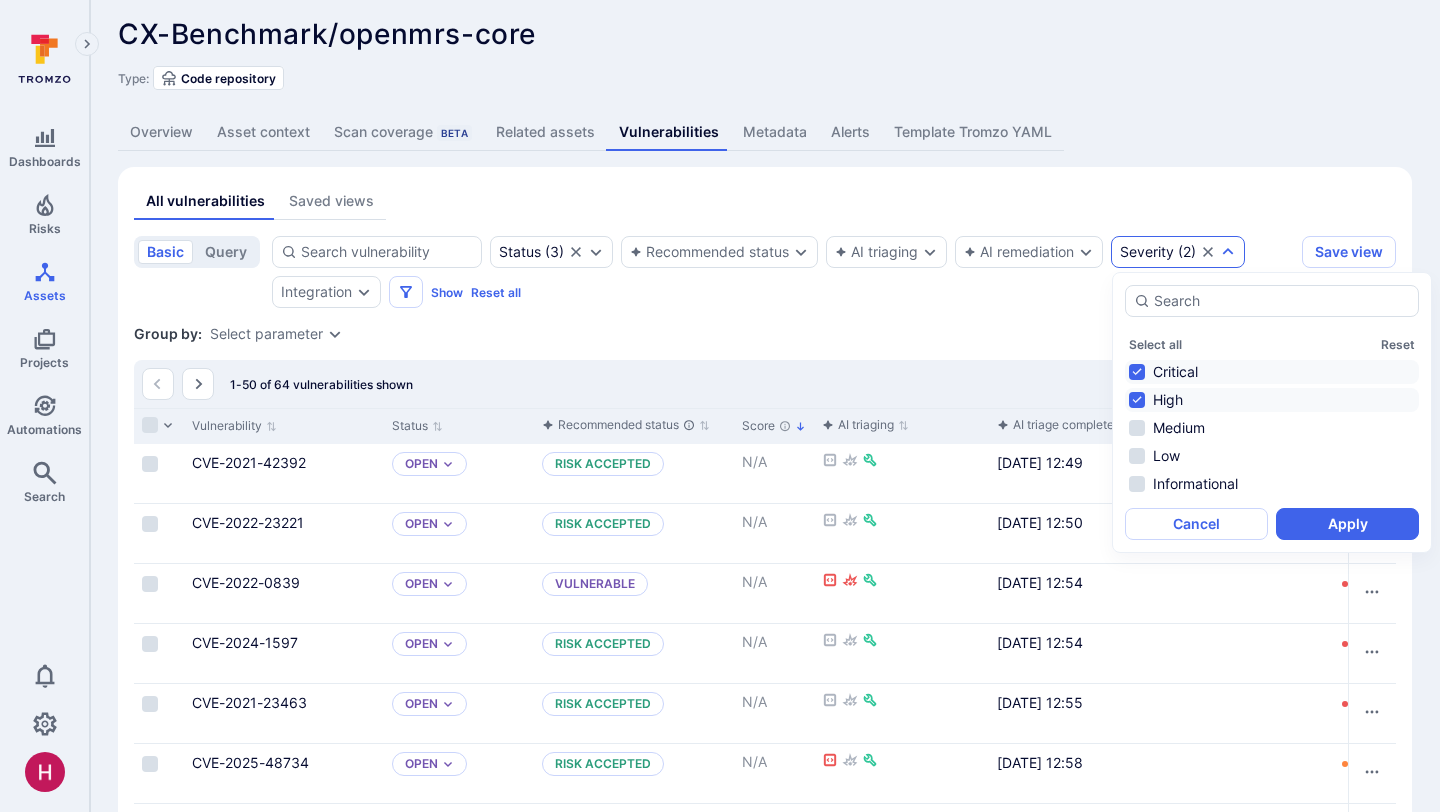 click on "Status  ( 3 ) Recommended status AI triaging AI remediation Severity  ( 2 ) Integration Show Reset all" at bounding box center [783, 272] 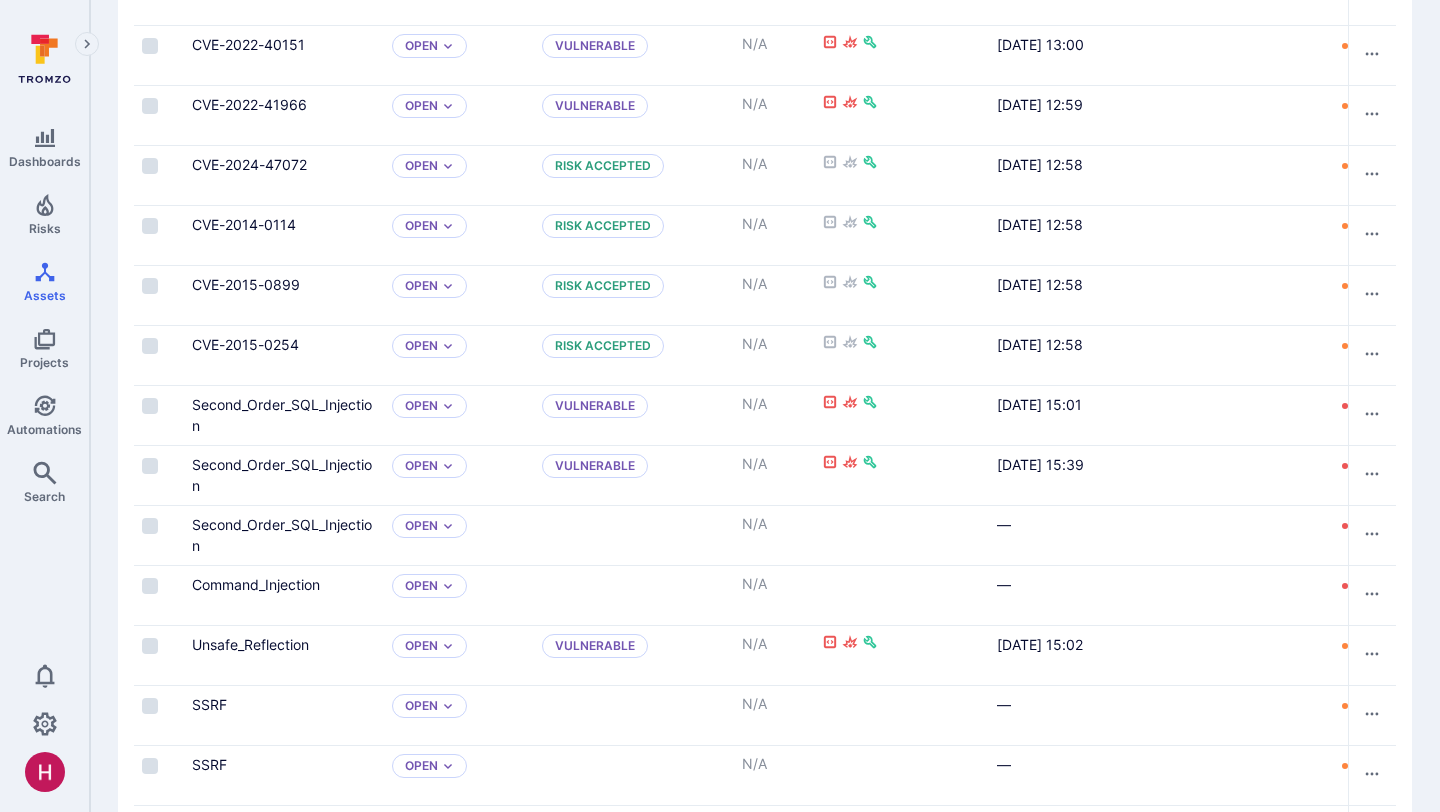 scroll, scrollTop: 2726, scrollLeft: 0, axis: vertical 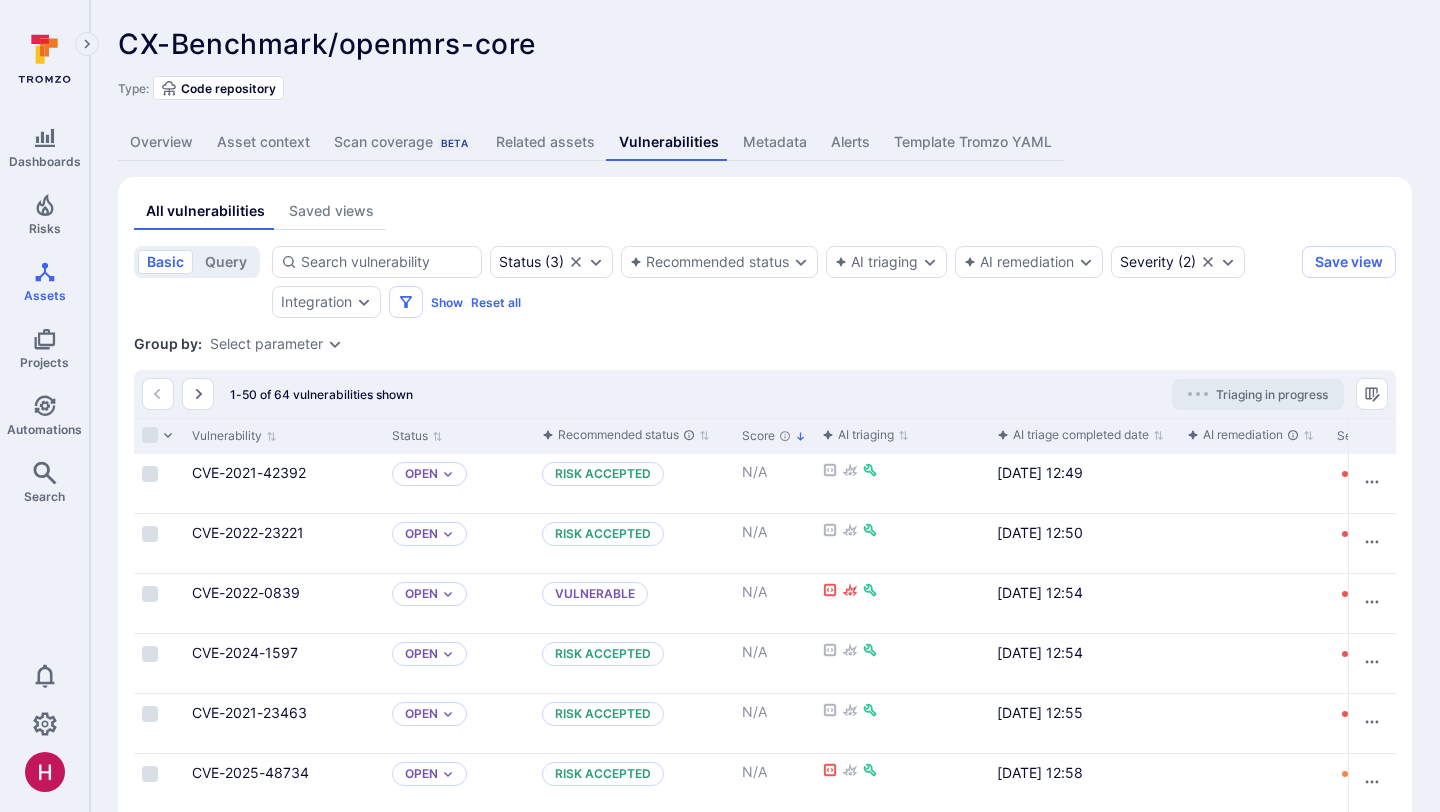 click on "Overview" at bounding box center (161, 142) 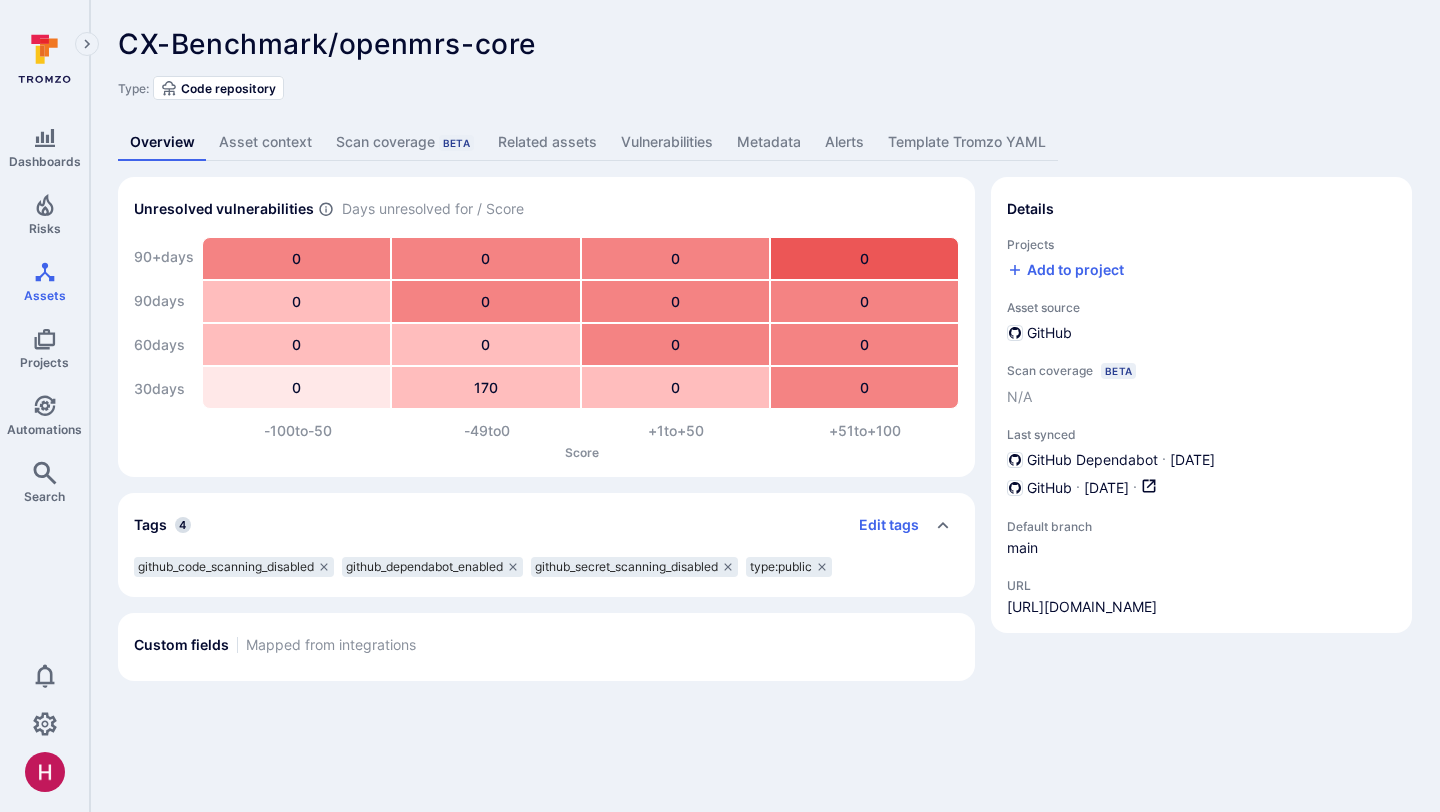 click on "Vulnerabilities" at bounding box center [667, 142] 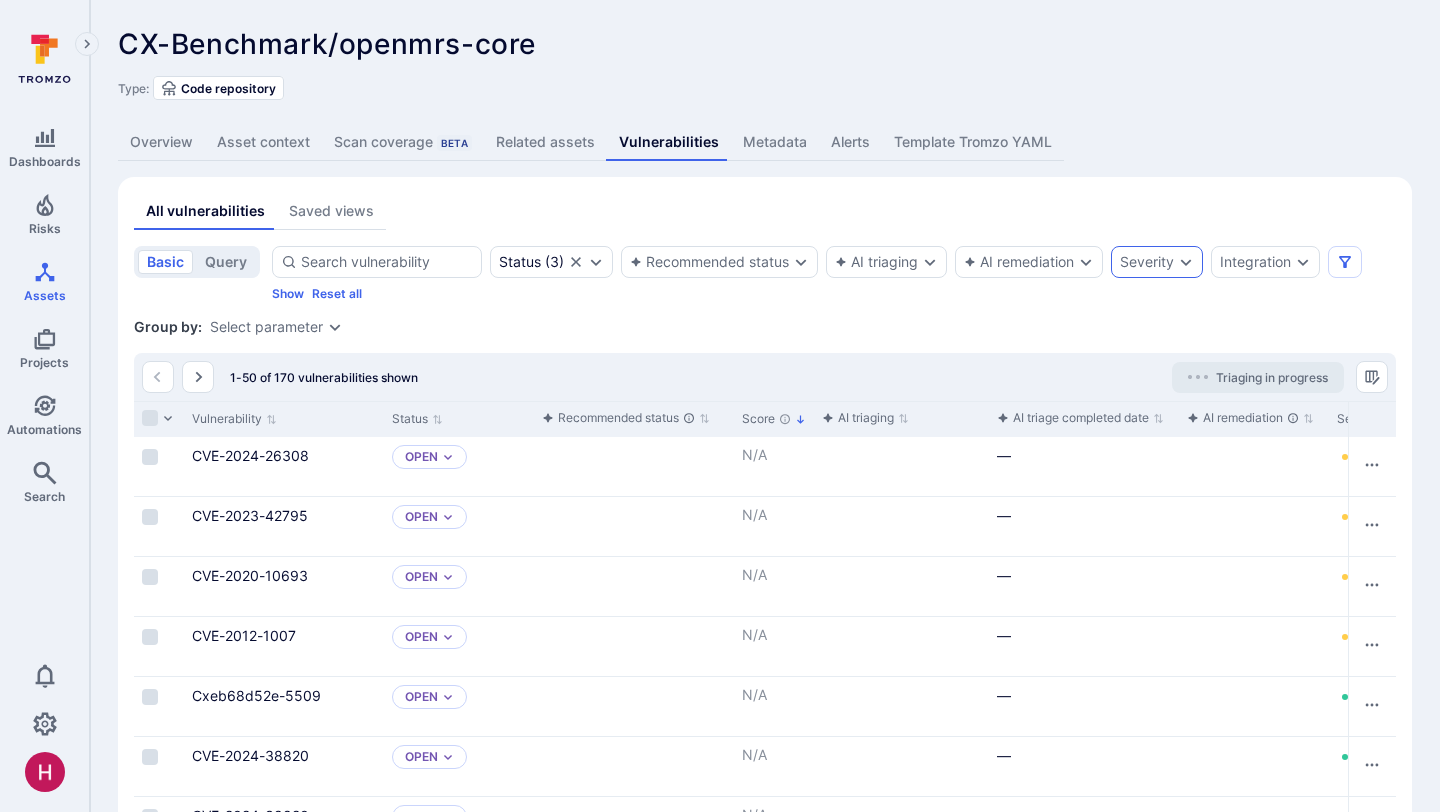 click 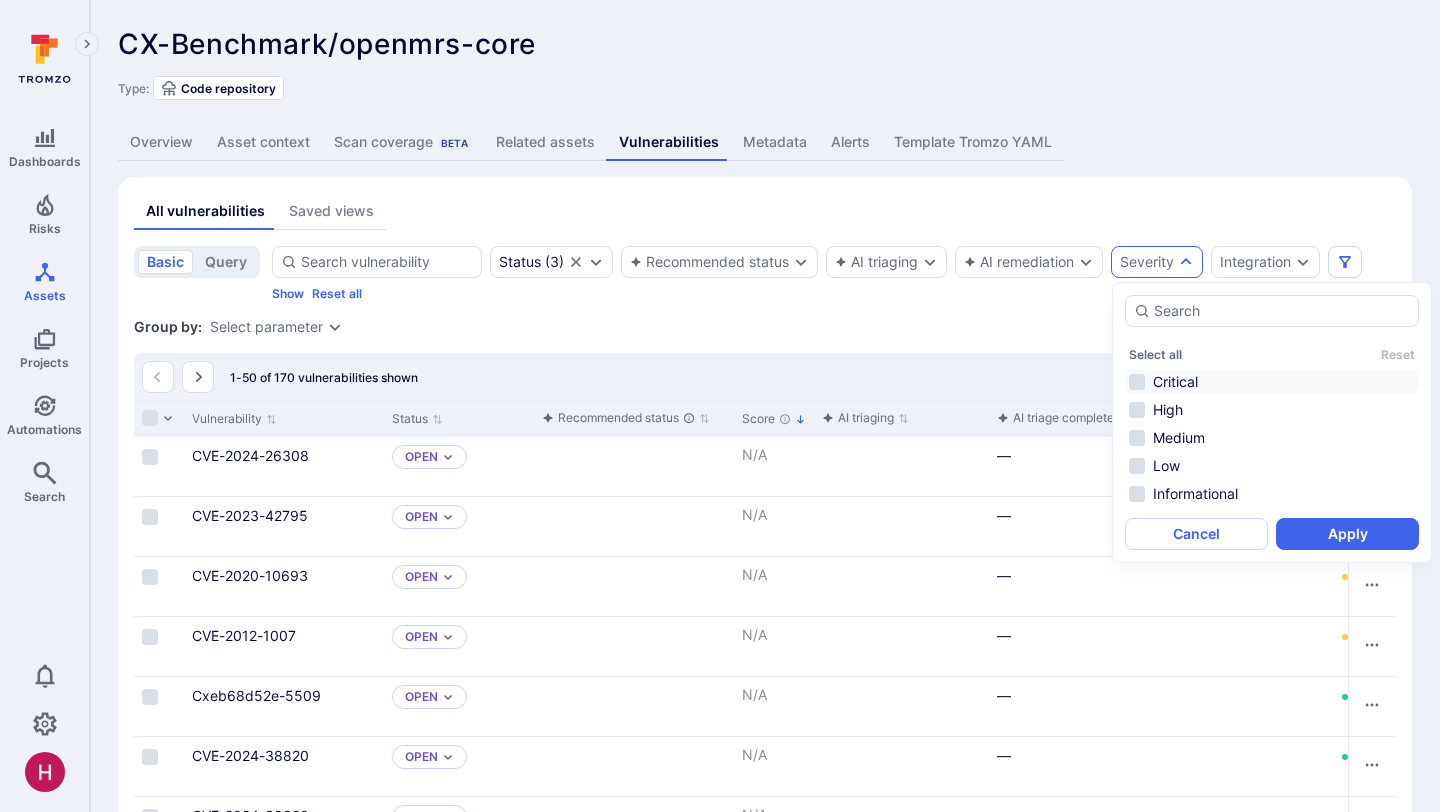 click on "Critical" at bounding box center (1272, 382) 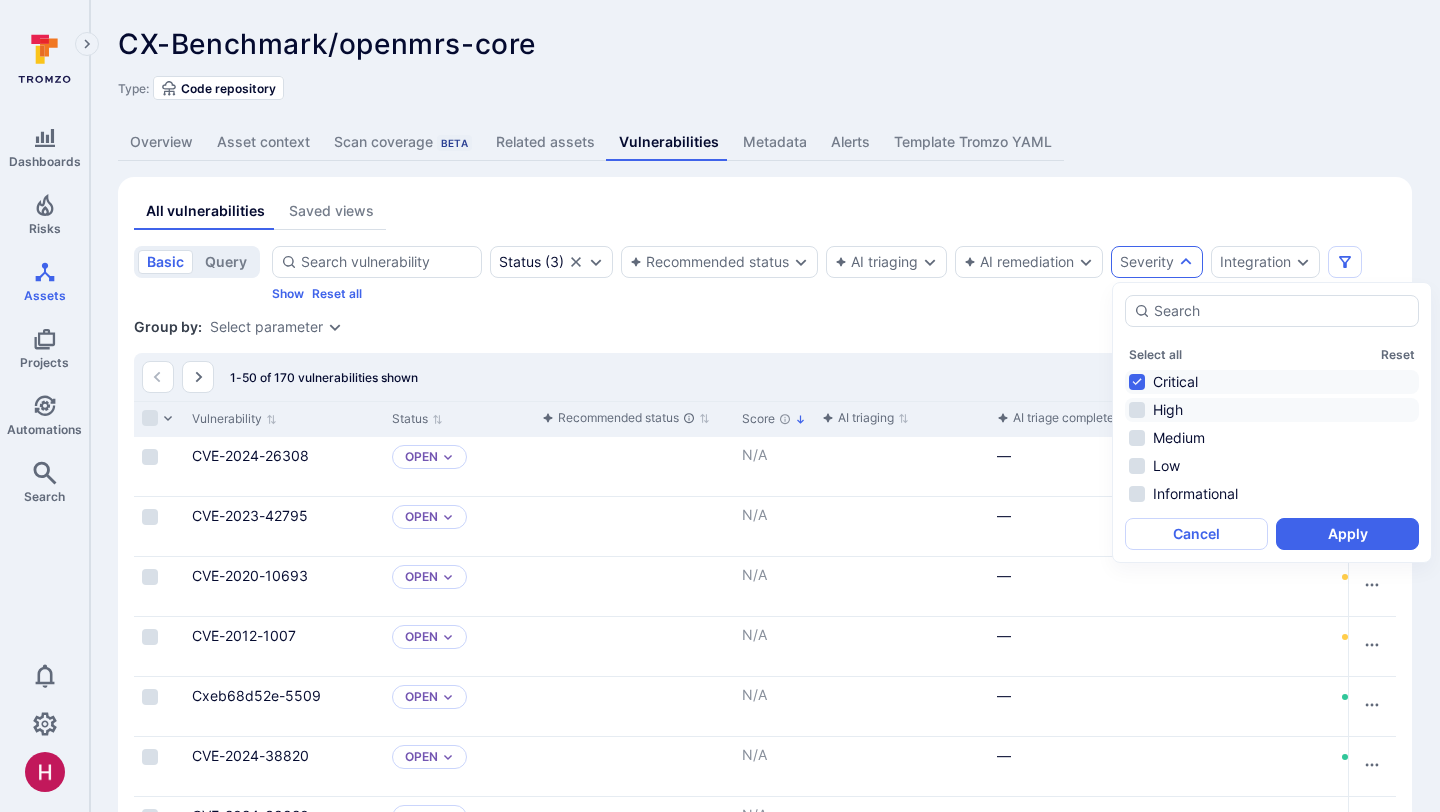 click on "High" at bounding box center (1272, 410) 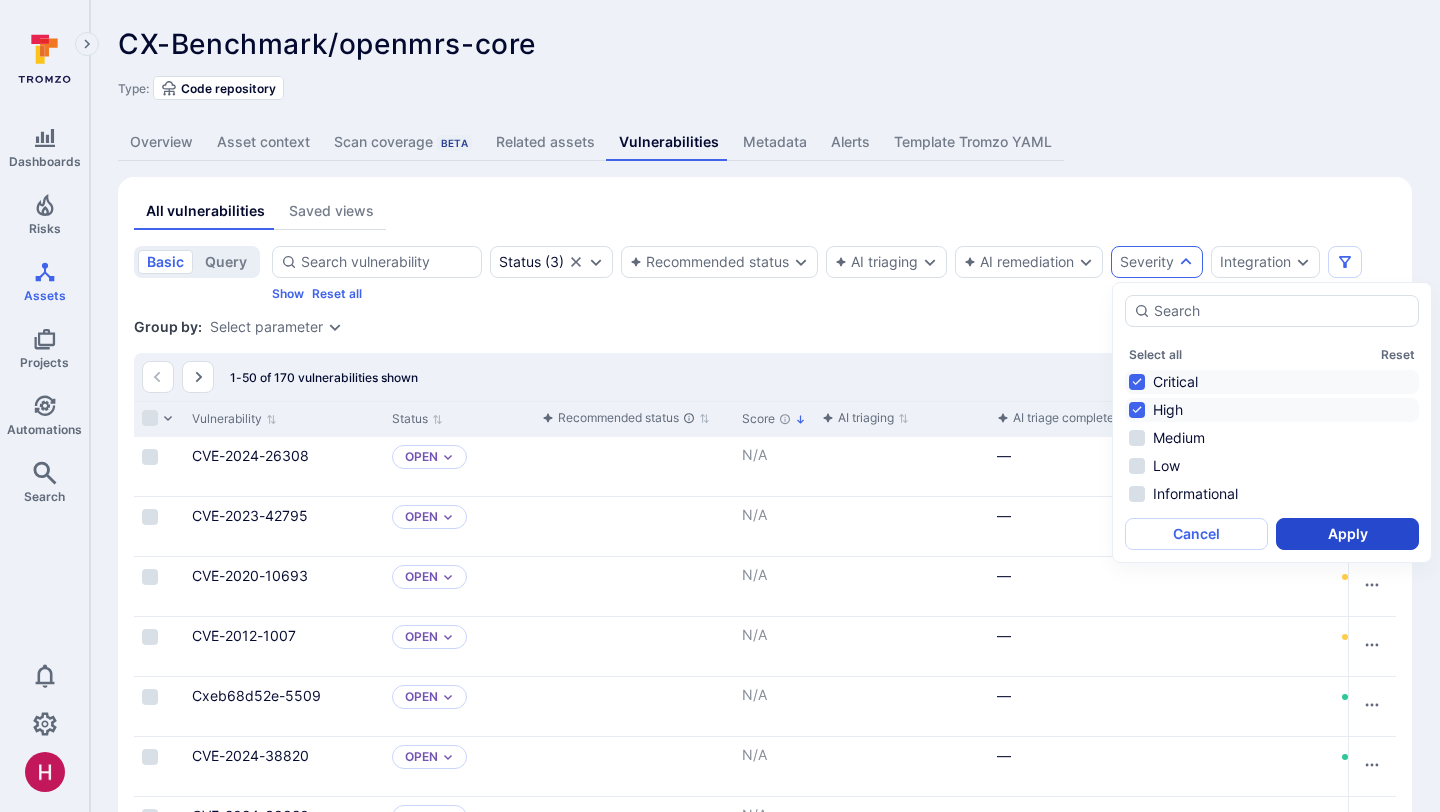 click on "Apply" at bounding box center (1347, 534) 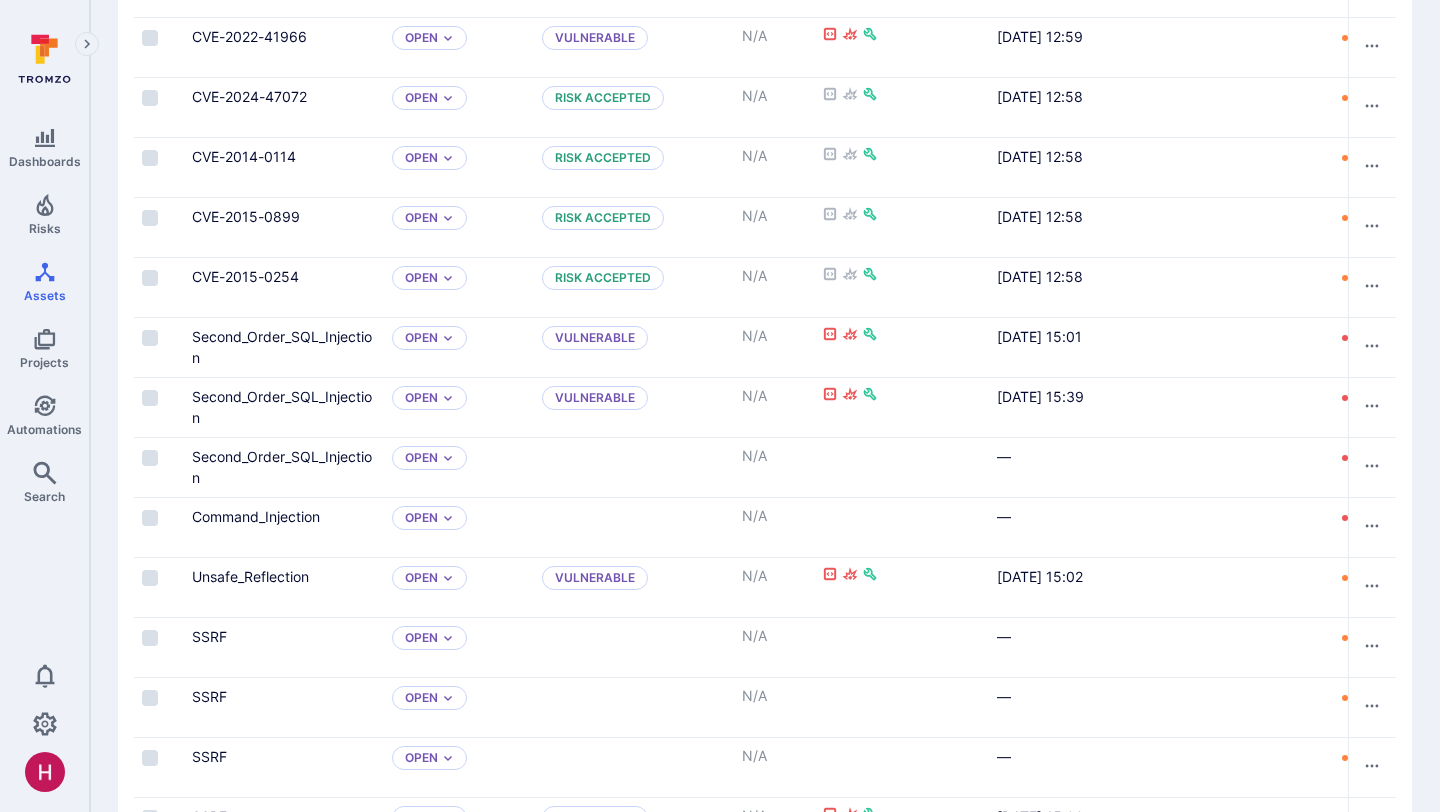 scroll, scrollTop: 2560, scrollLeft: 0, axis: vertical 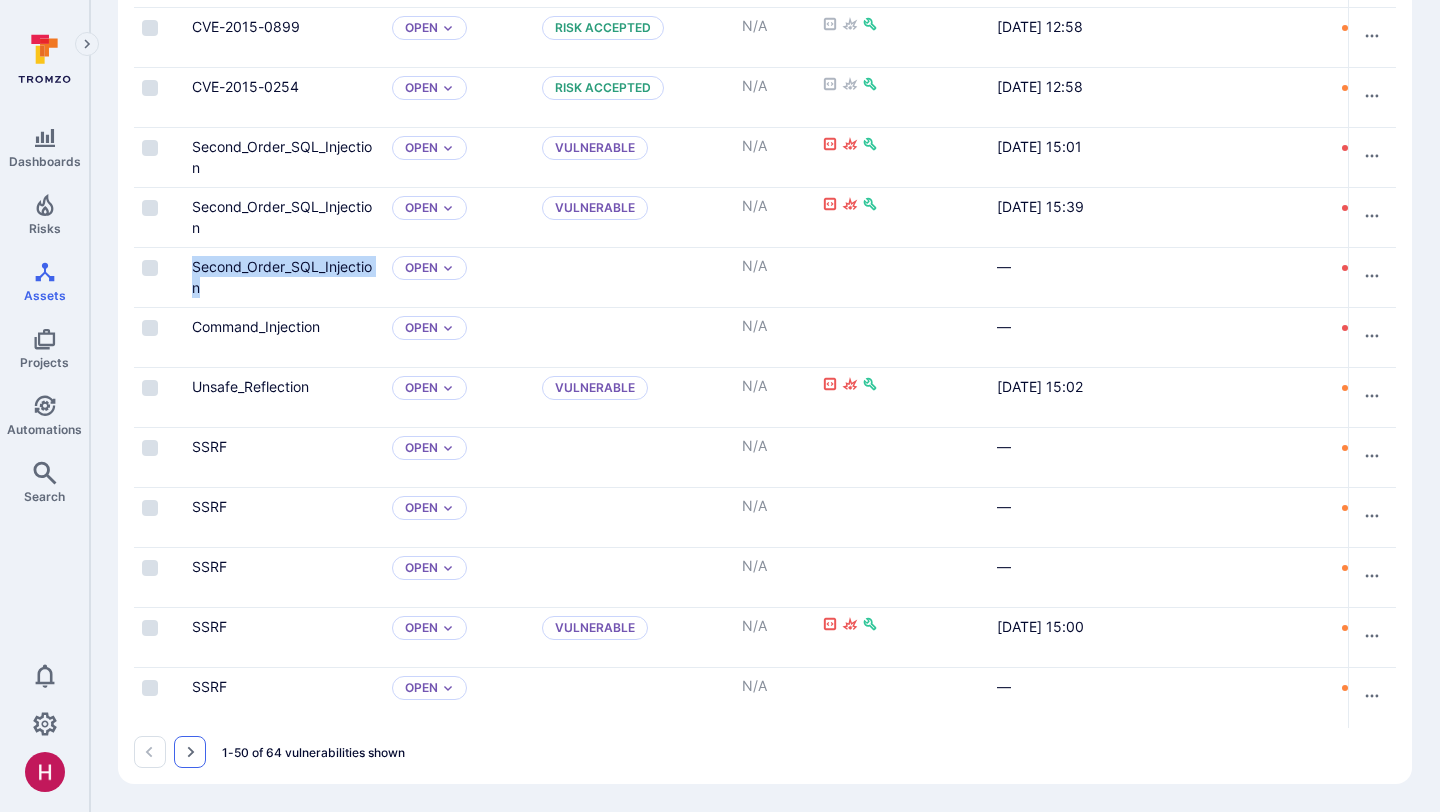 click 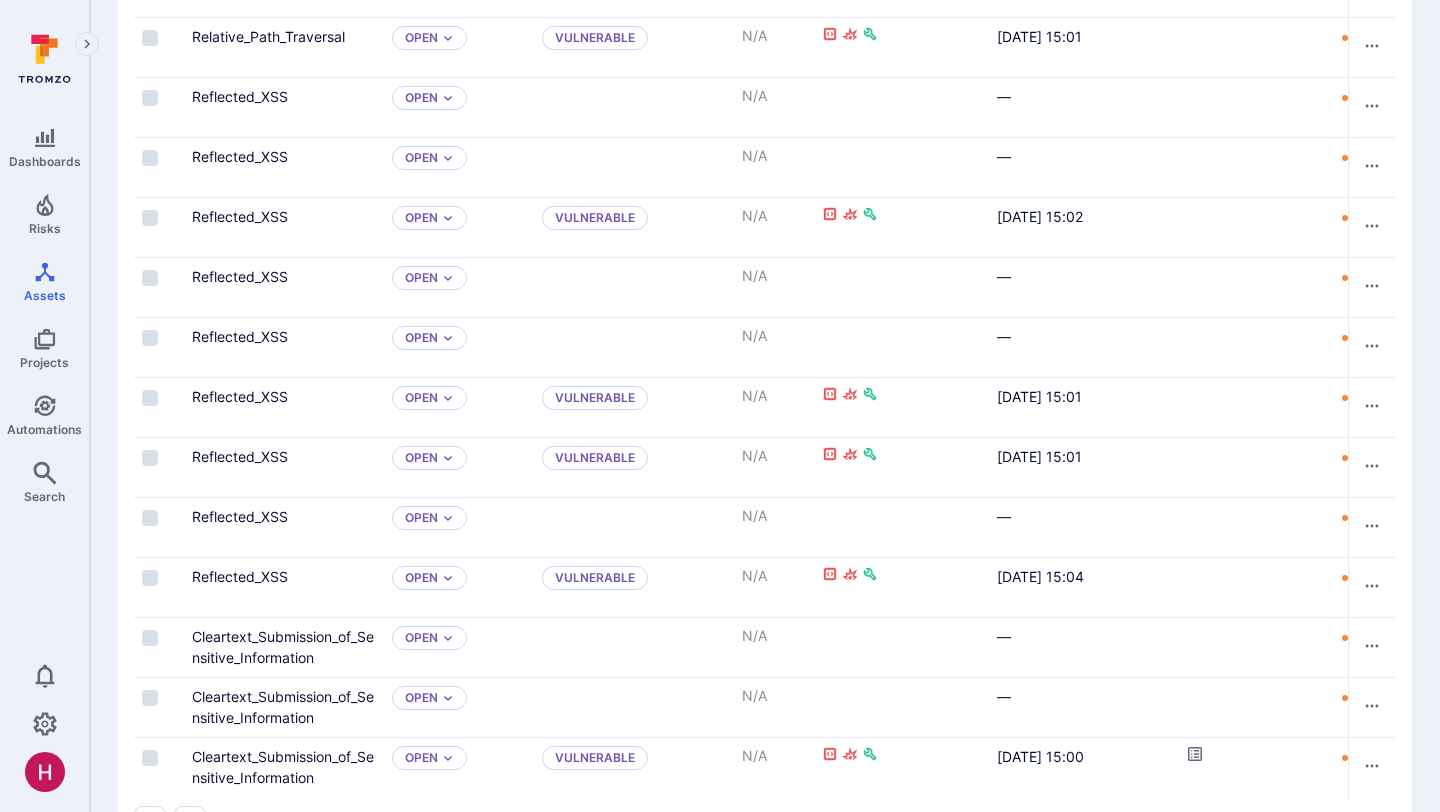 scroll, scrollTop: 566, scrollLeft: 0, axis: vertical 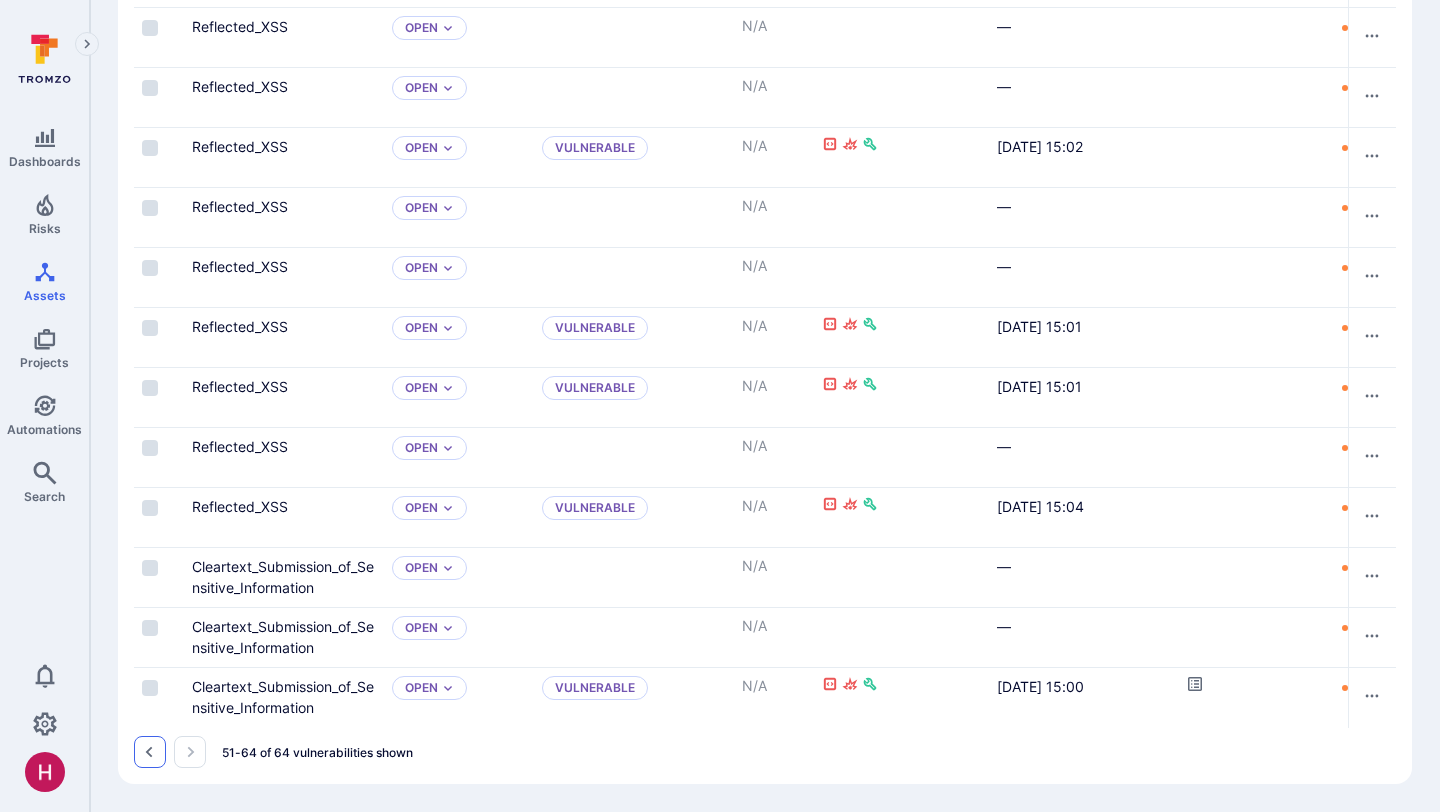 click 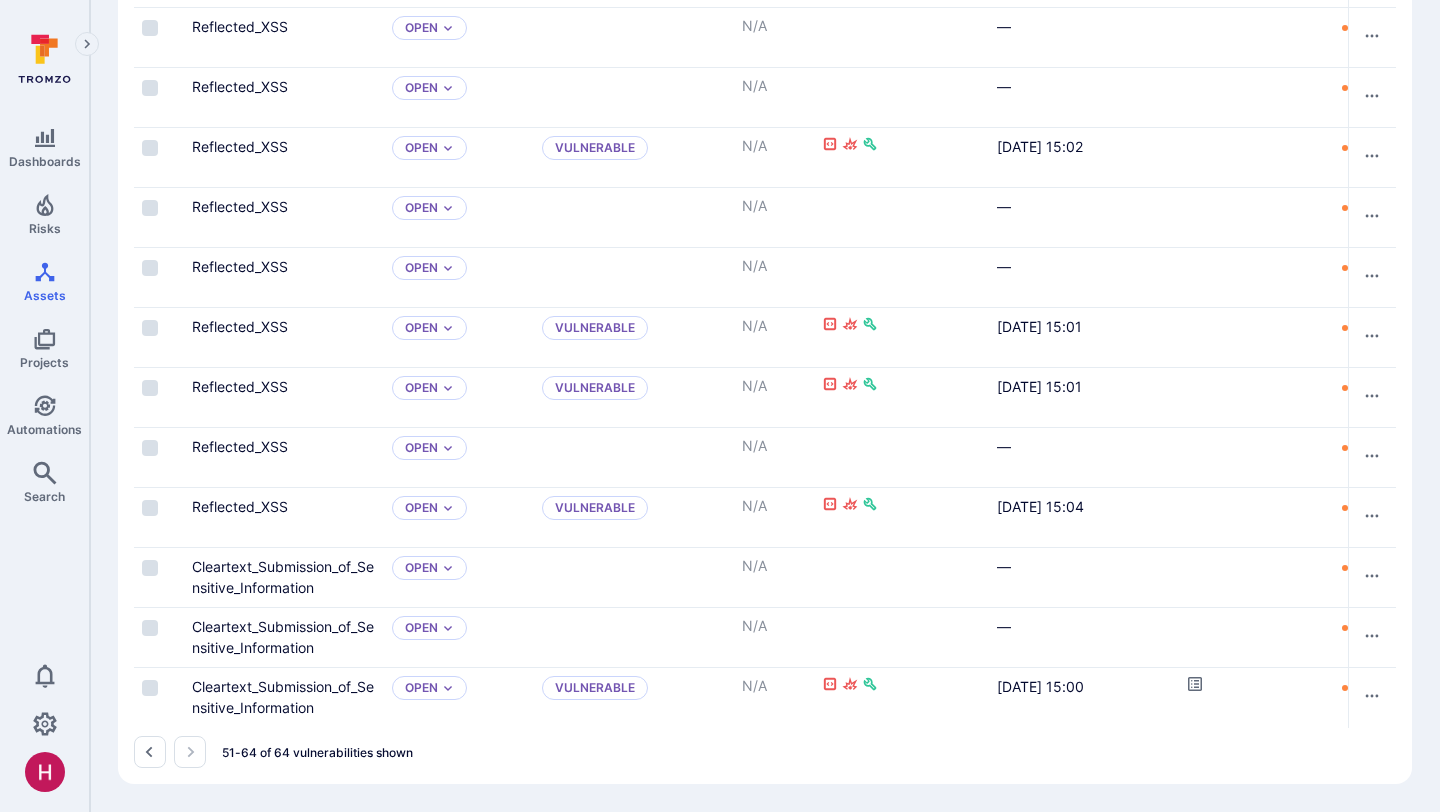 scroll, scrollTop: 0, scrollLeft: 0, axis: both 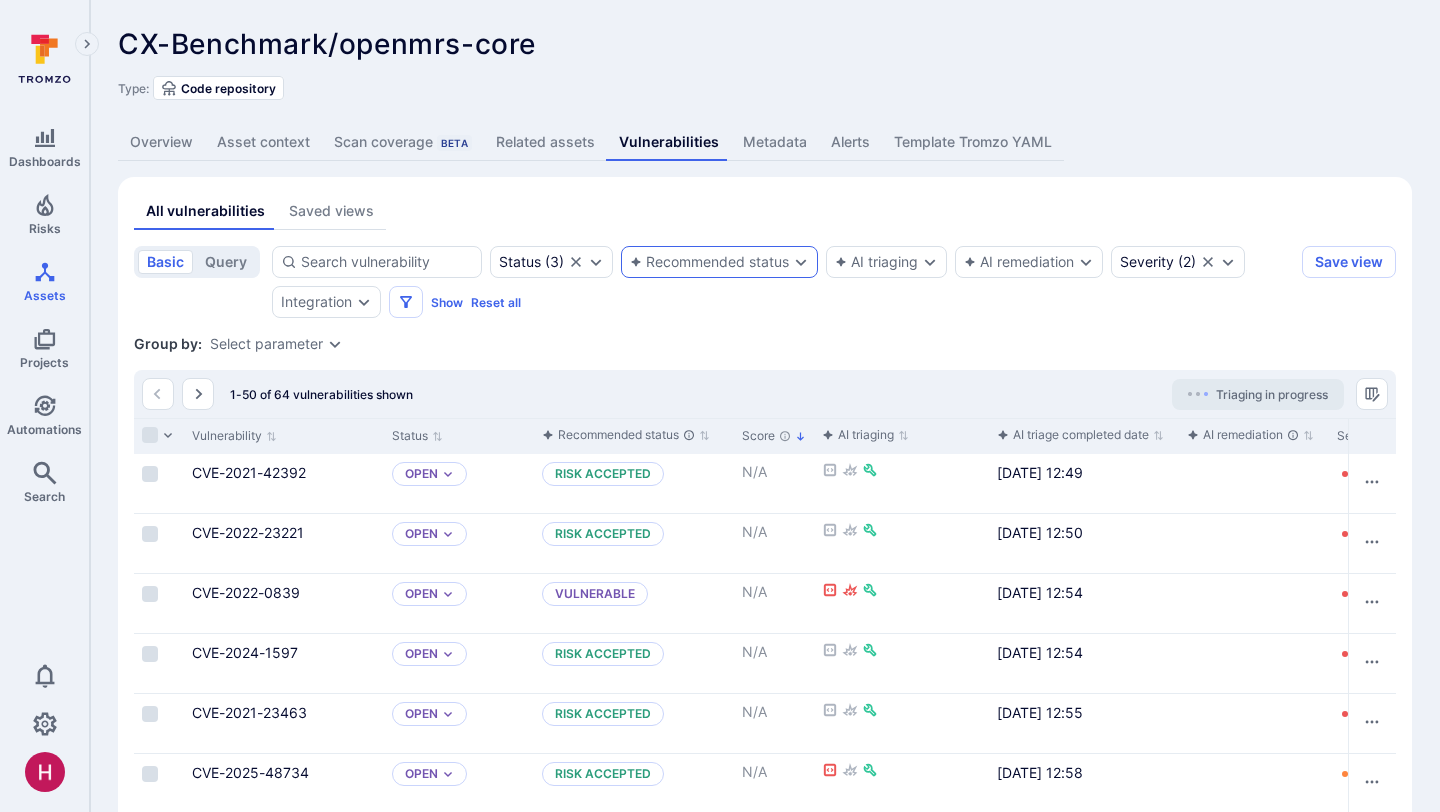 click on "Recommended status" at bounding box center [719, 262] 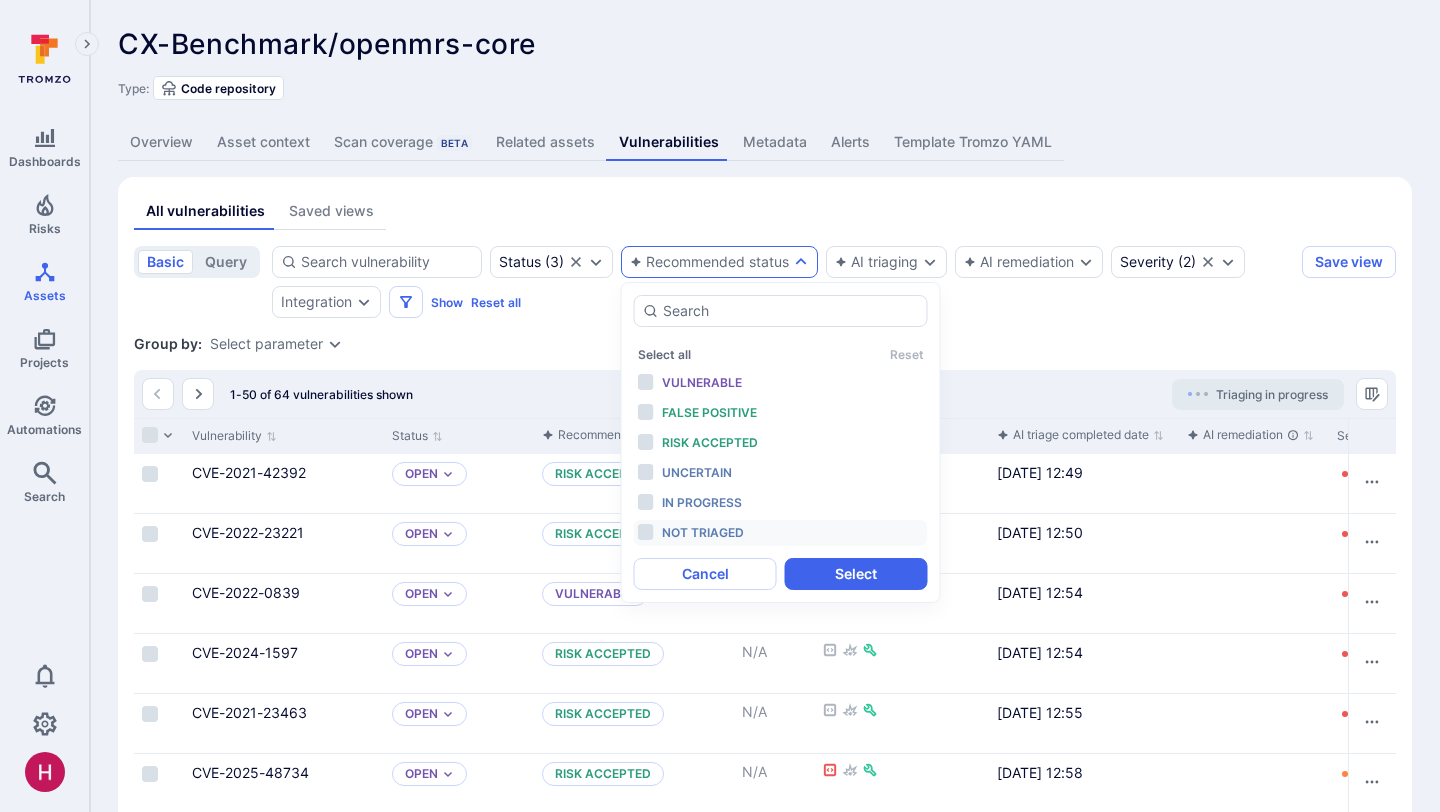 click on "Not triaged" at bounding box center [703, 532] 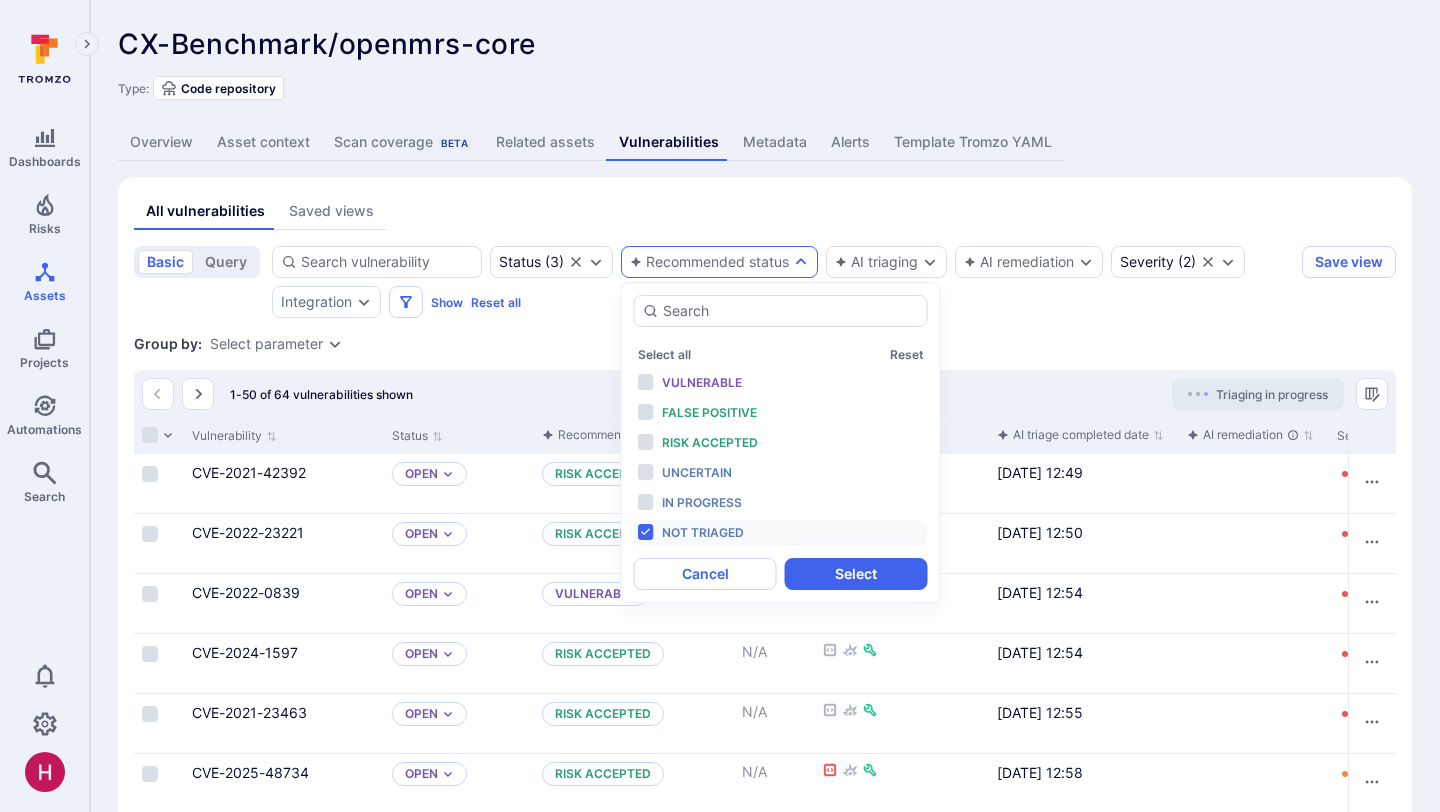 click on "Select" at bounding box center [856, 574] 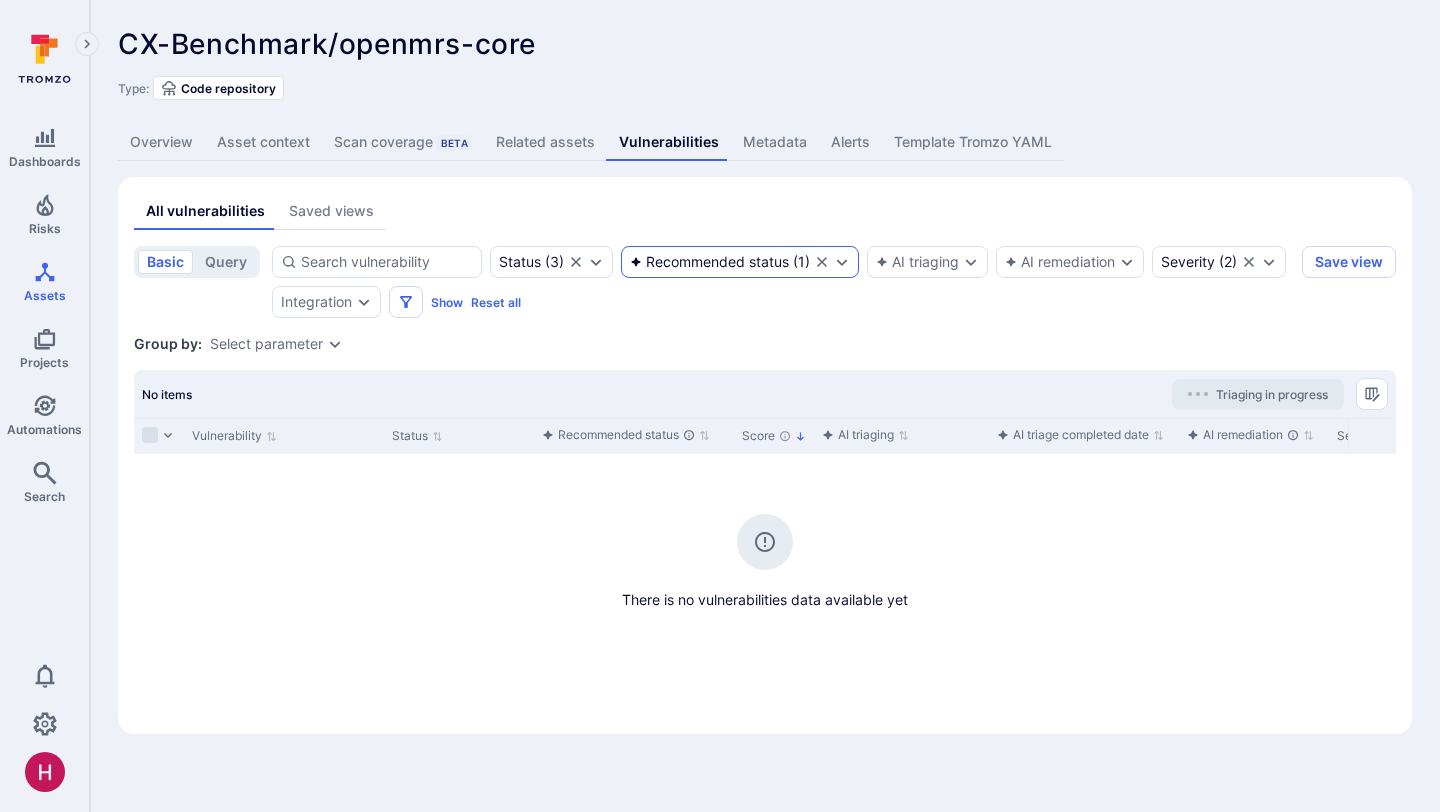 click 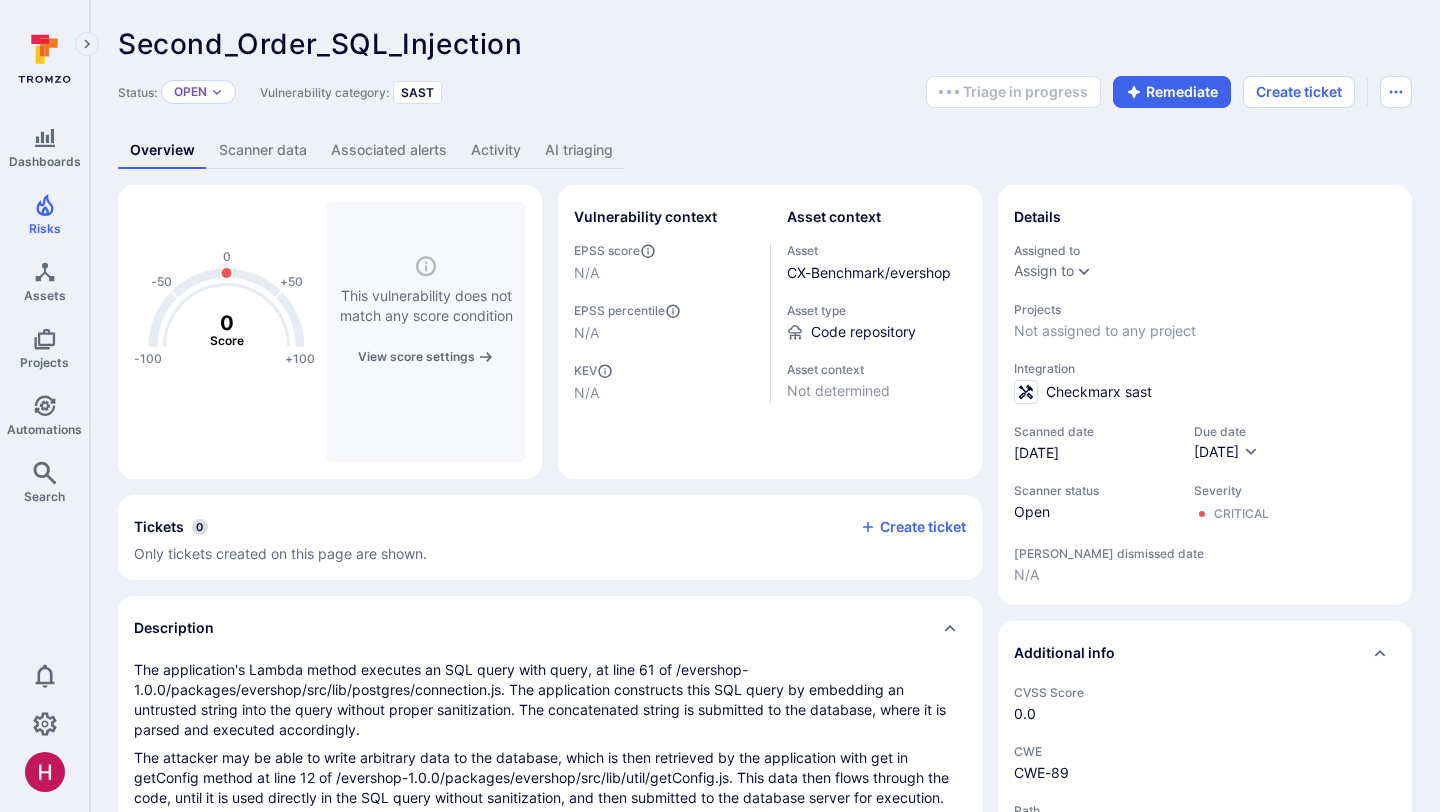 scroll, scrollTop: 0, scrollLeft: 0, axis: both 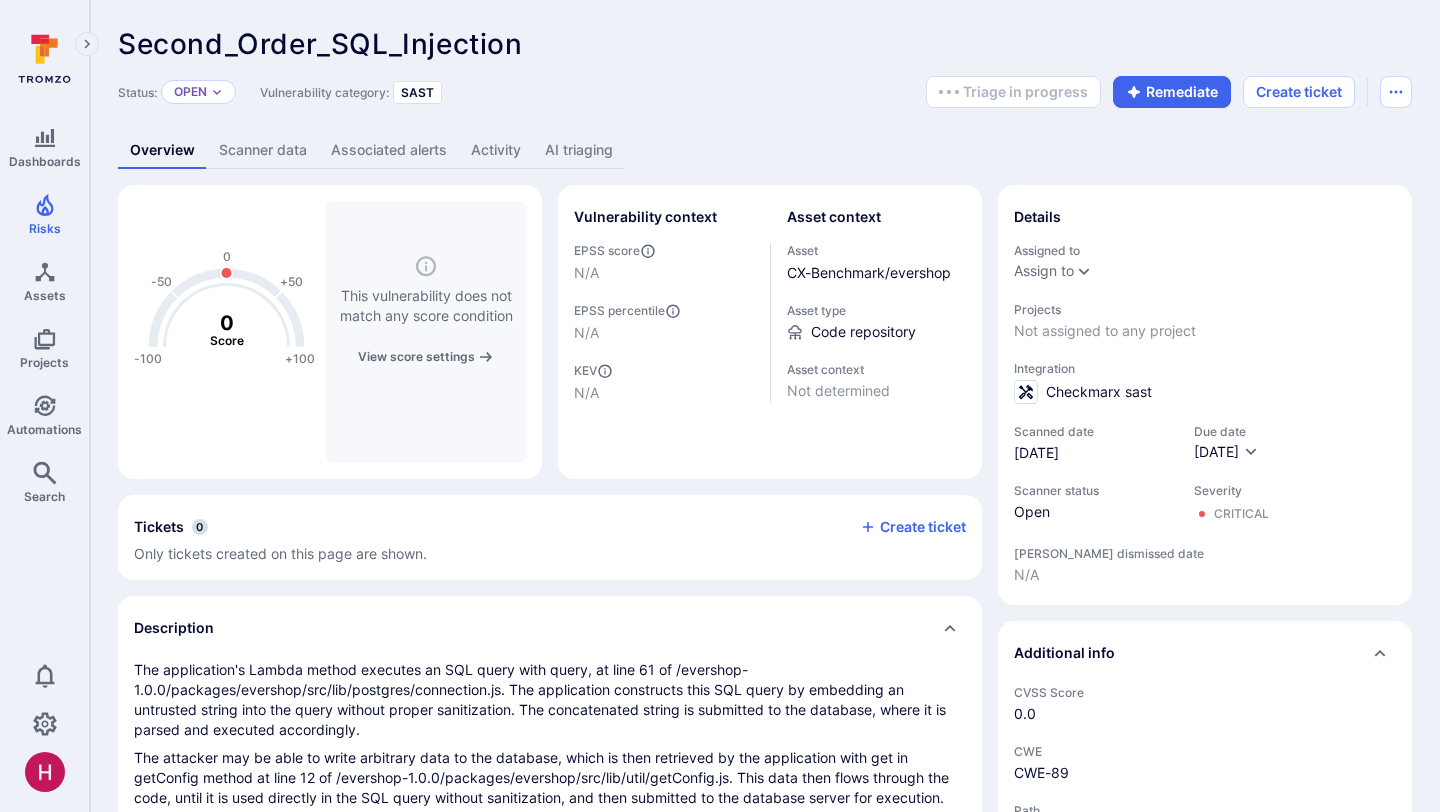 click on "AI triaging" at bounding box center (579, 150) 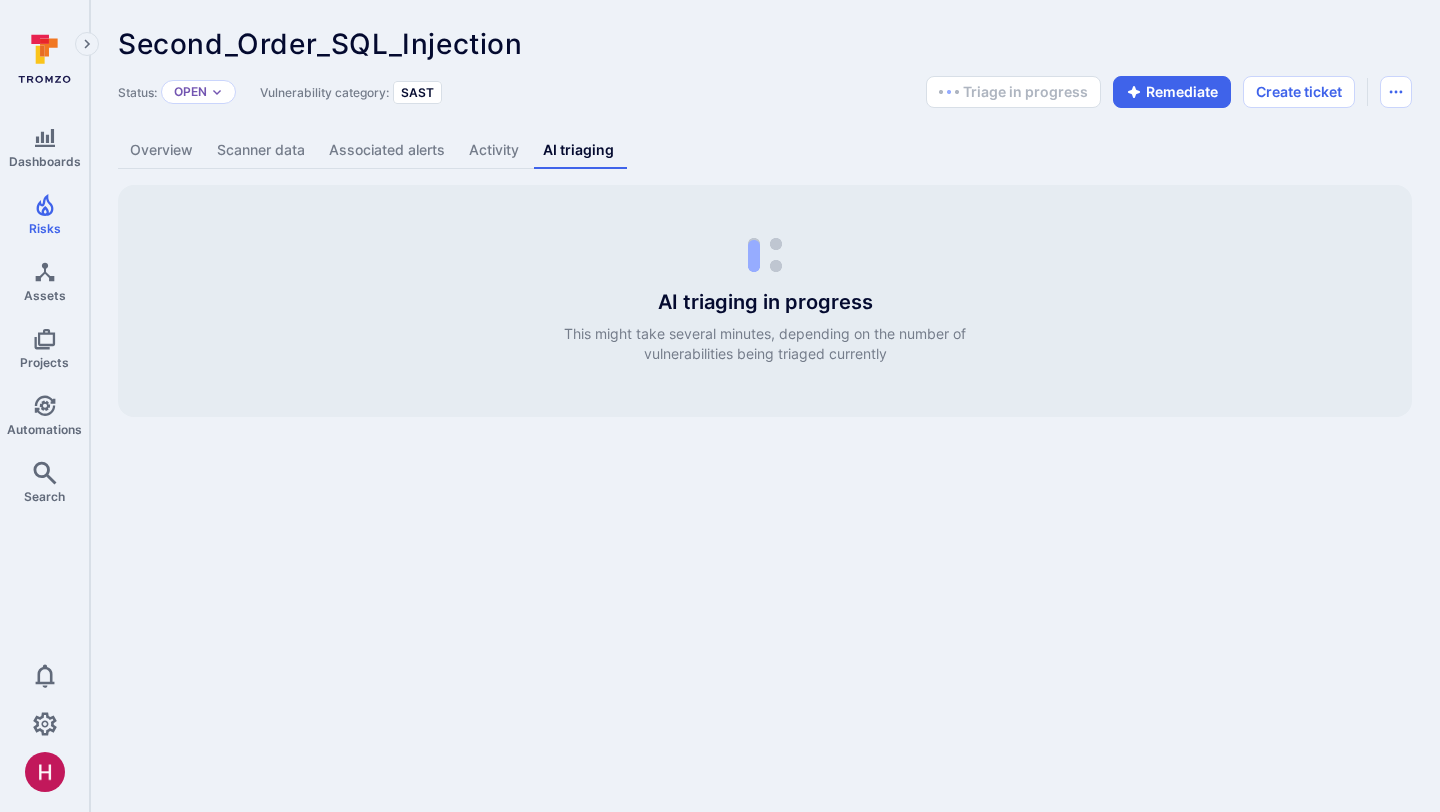 click on "Overview" at bounding box center (161, 150) 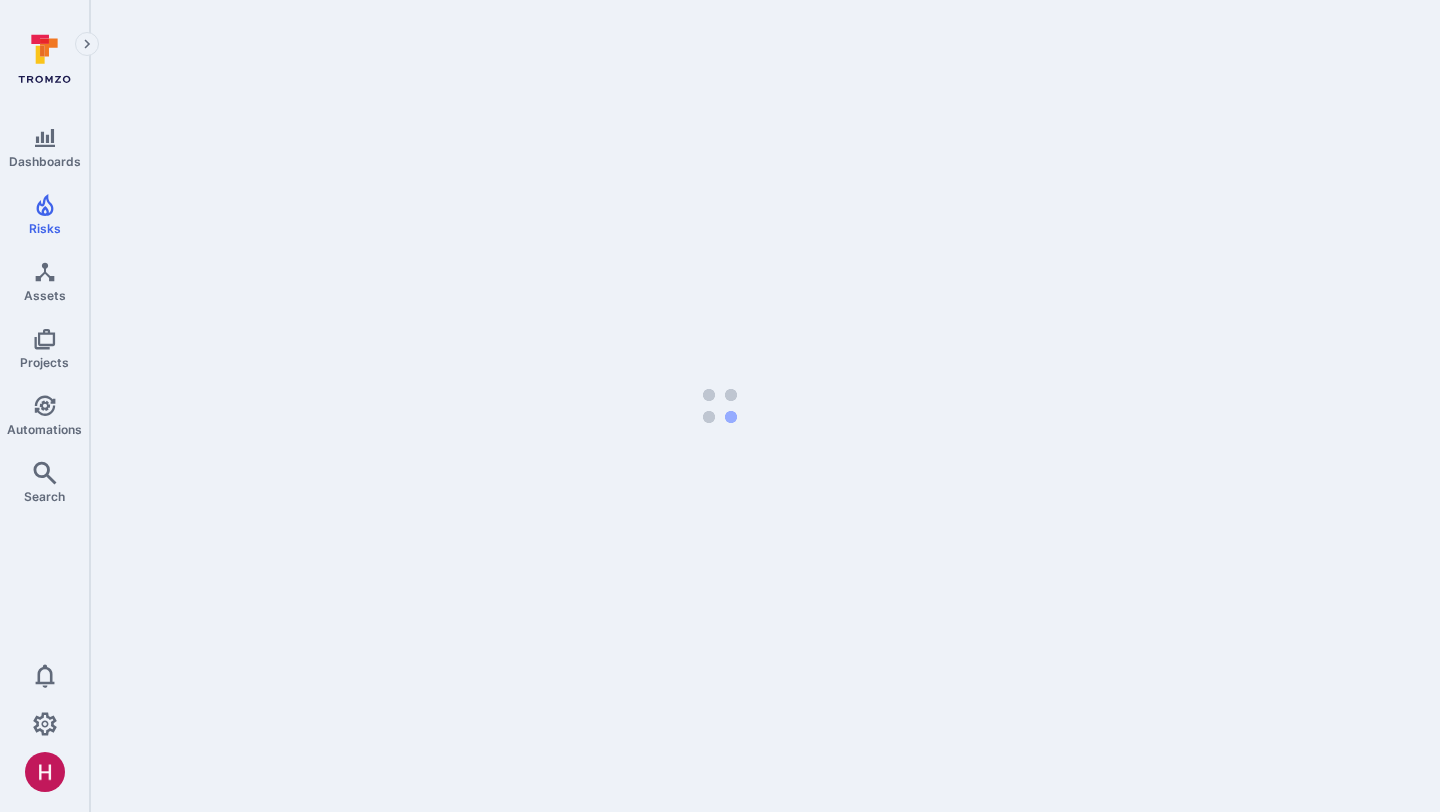 scroll, scrollTop: 0, scrollLeft: 0, axis: both 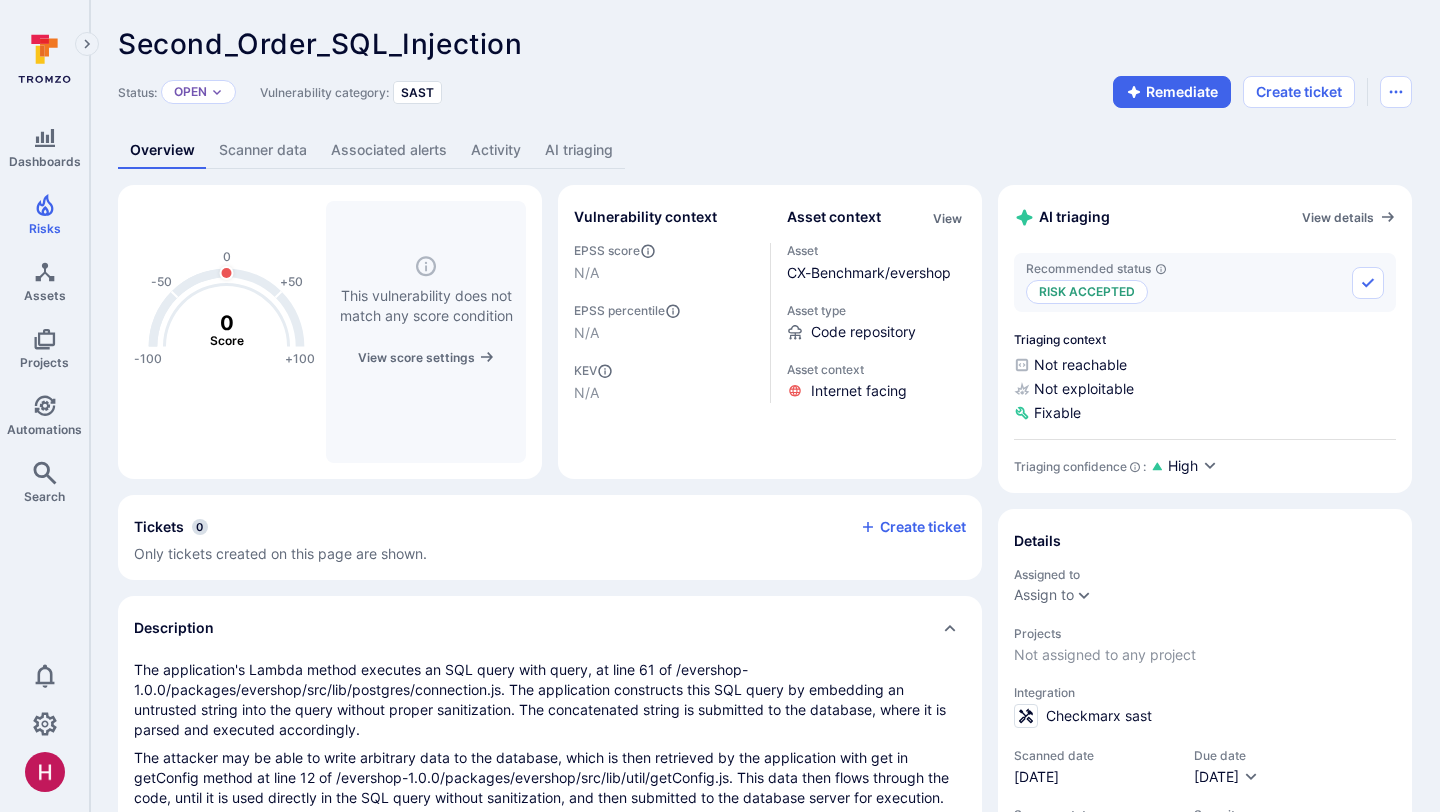click on "AI triaging" at bounding box center [579, 150] 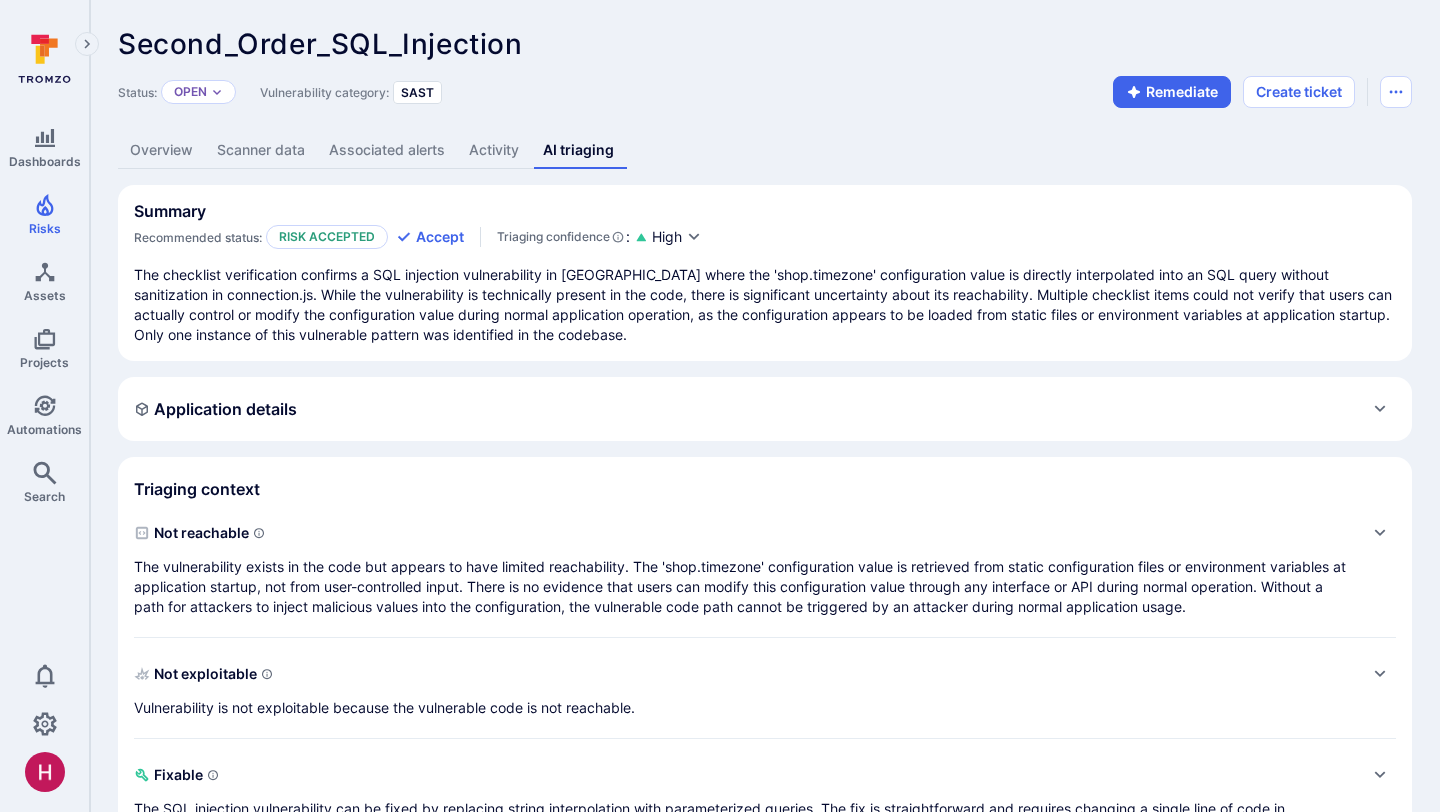 click on "Status: Open Vulnerability category: SAST Remediate Create ticket" at bounding box center [765, 92] 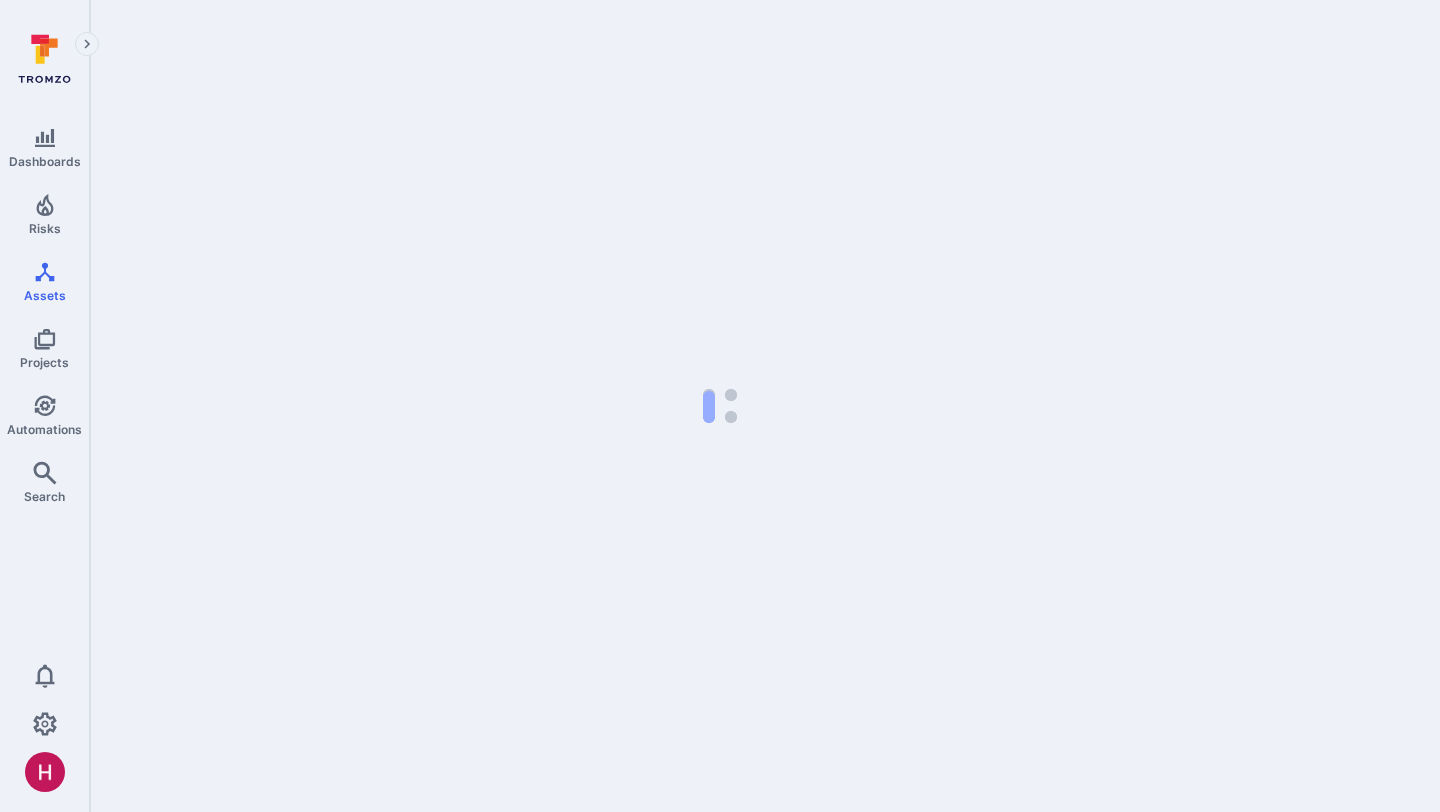 scroll, scrollTop: 0, scrollLeft: 0, axis: both 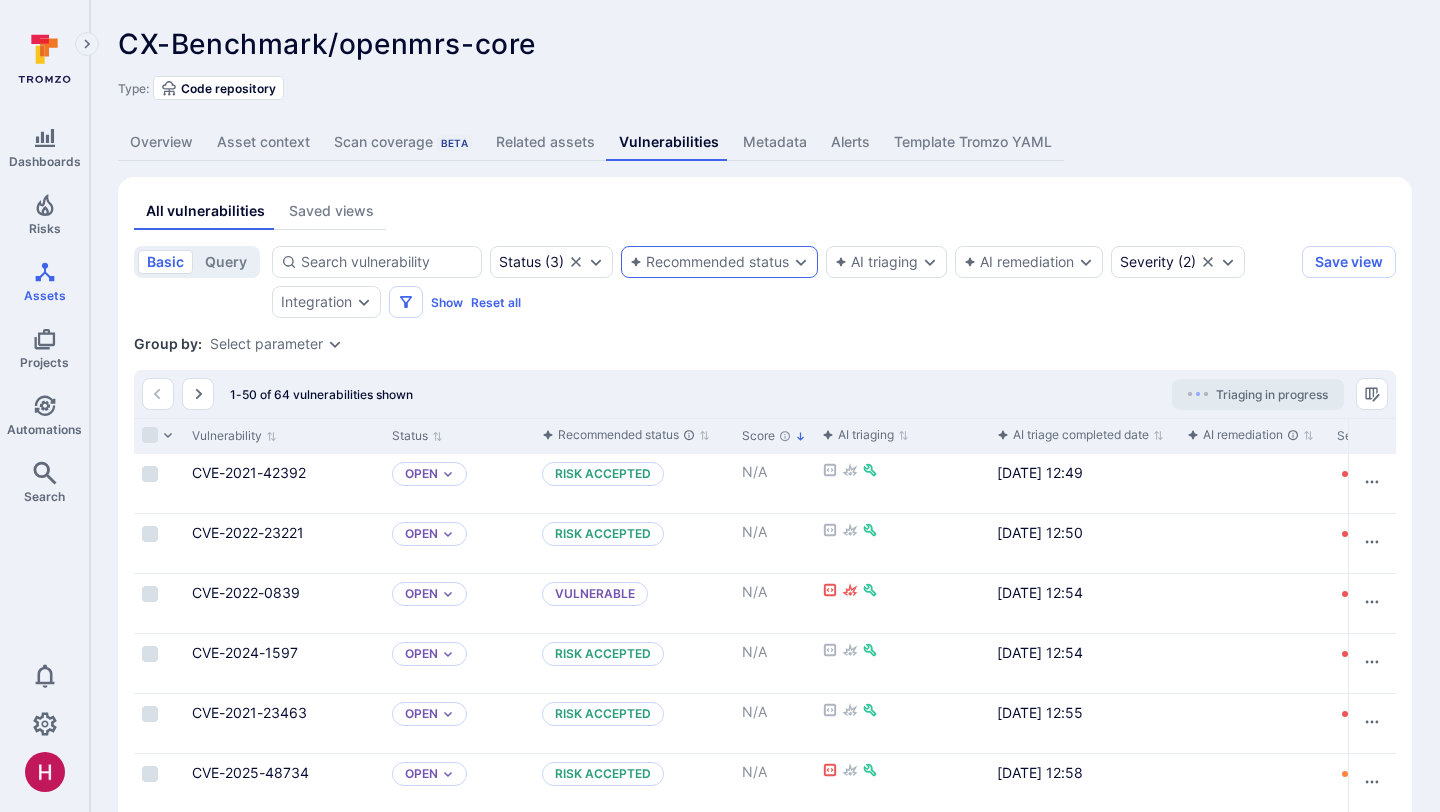 click on "Recommended status" at bounding box center (719, 262) 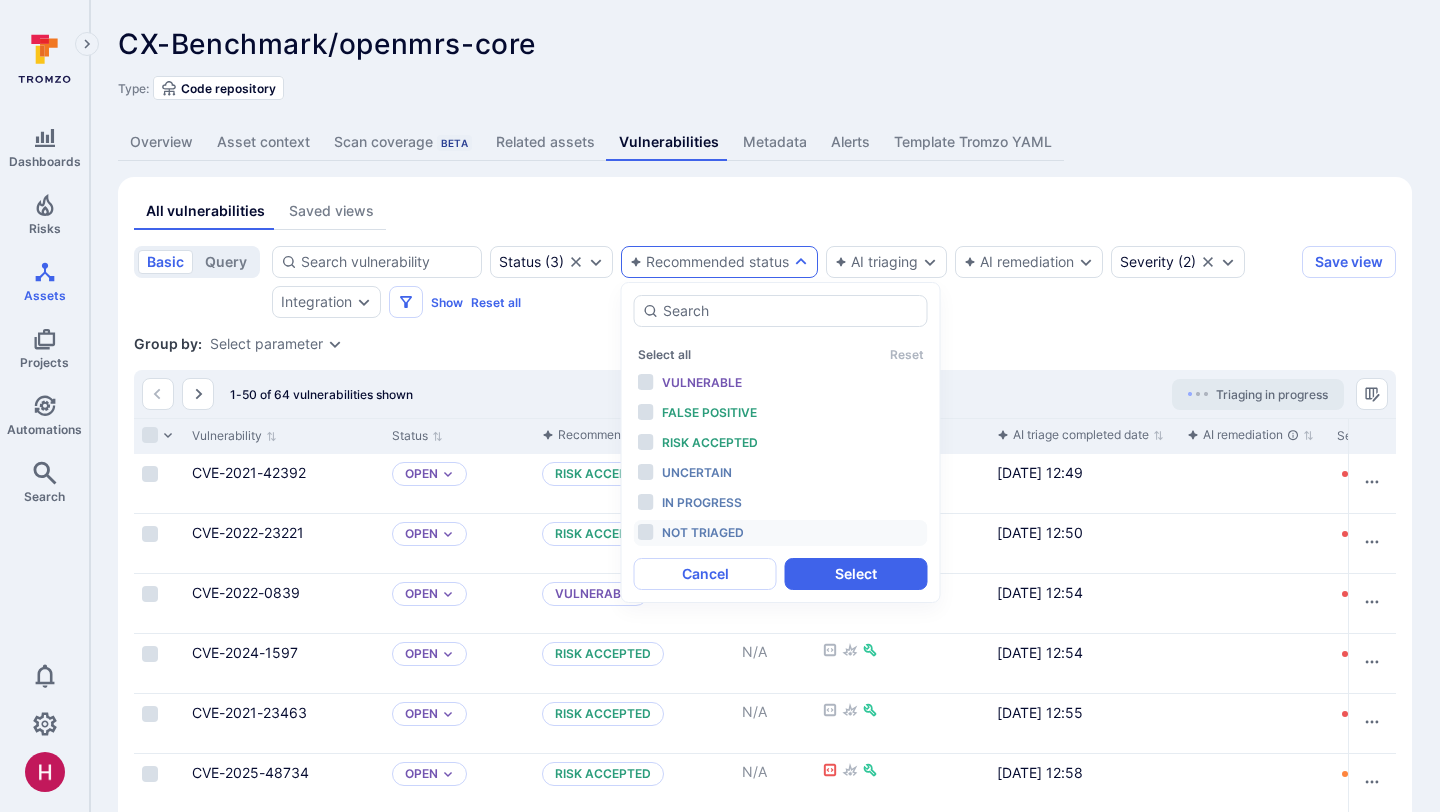 click on "Not triaged" at bounding box center (703, 532) 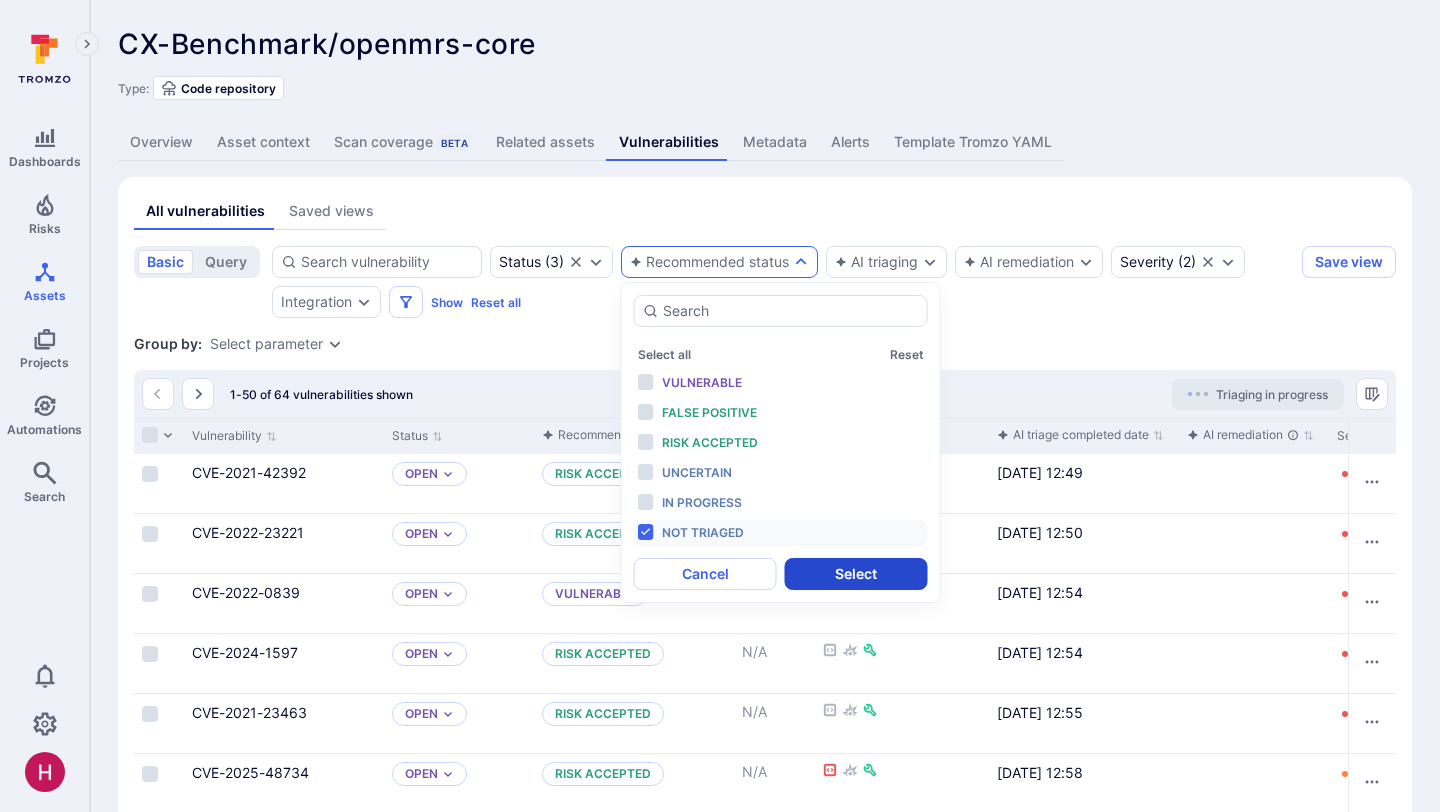 click on "Select" at bounding box center [856, 574] 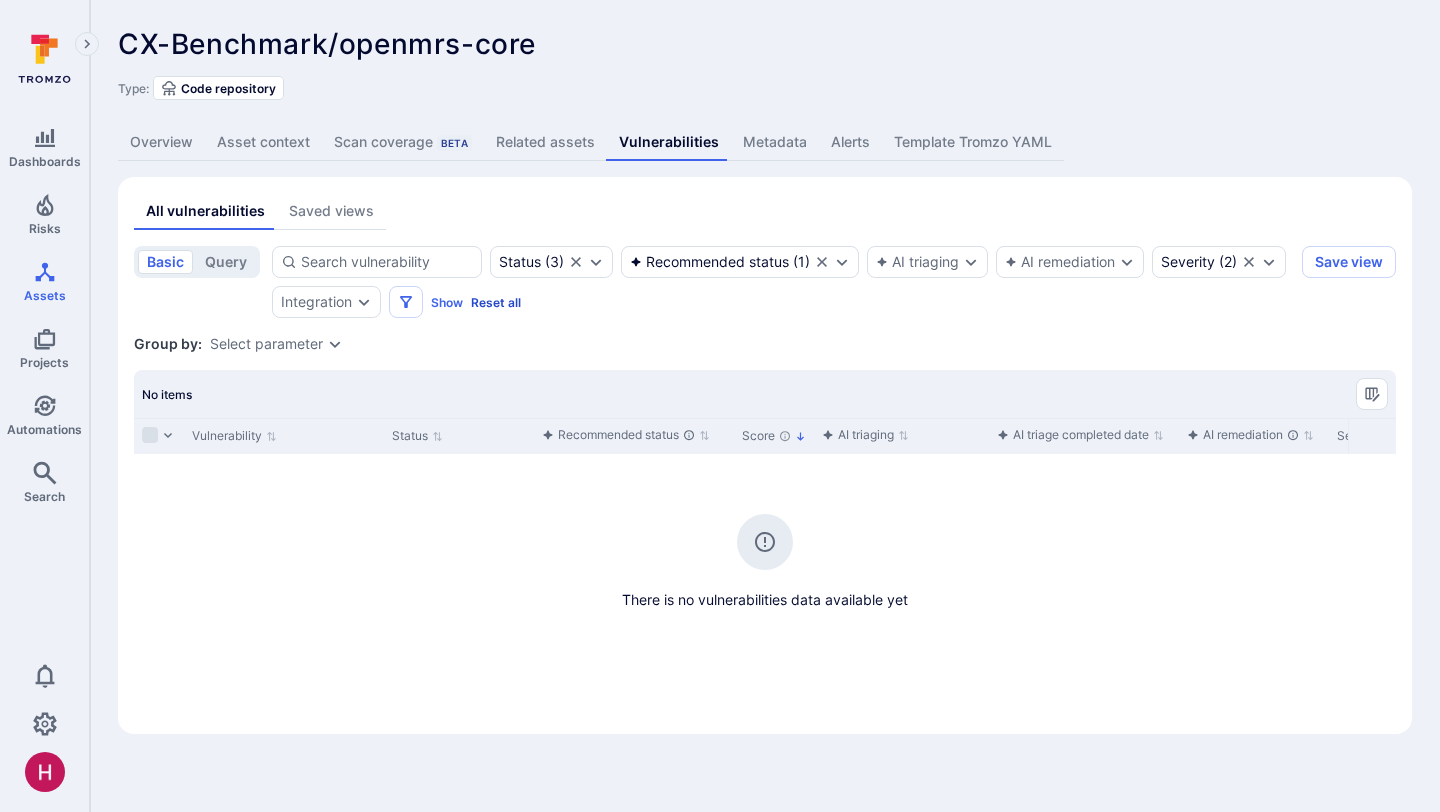 click on "Reset all" at bounding box center (496, 302) 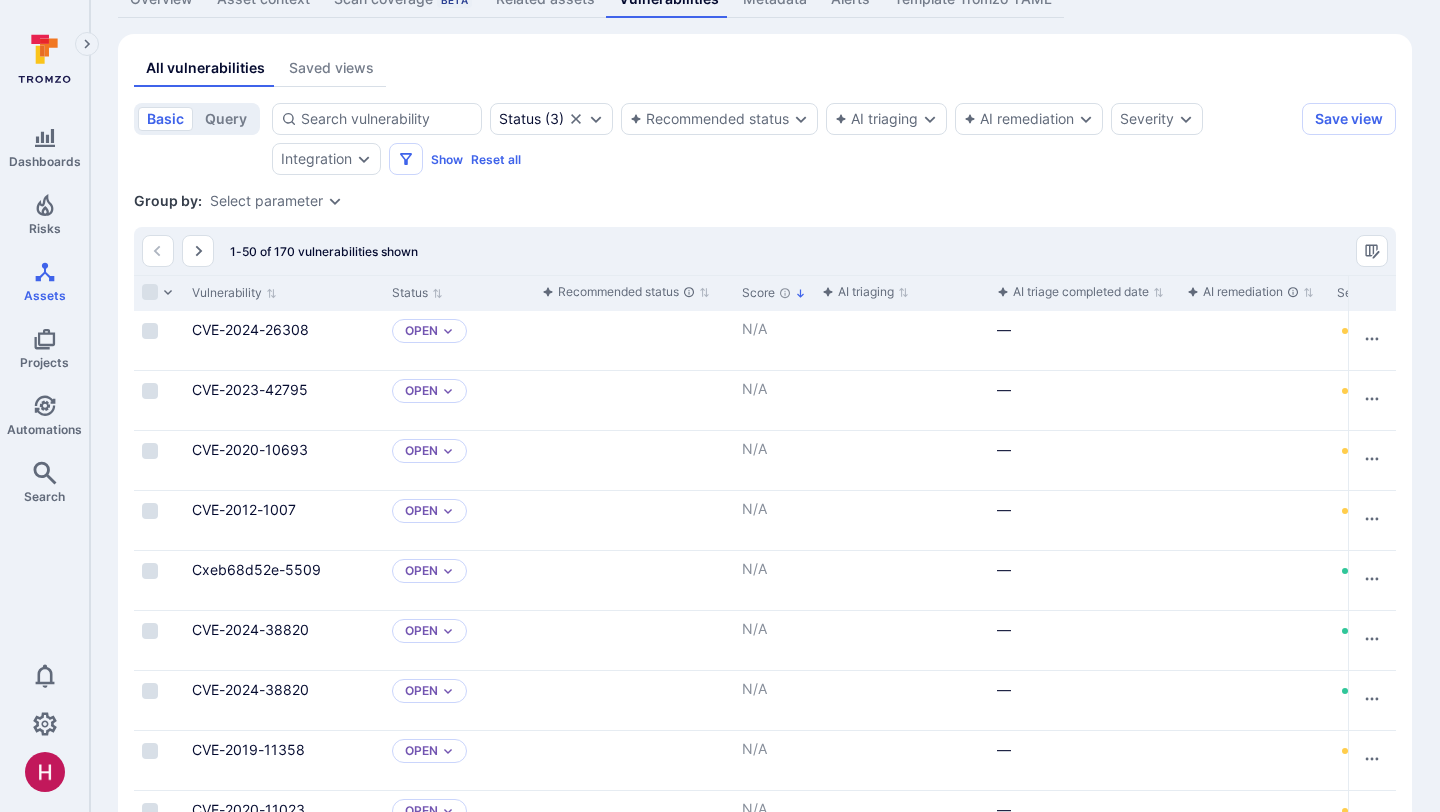 scroll, scrollTop: 0, scrollLeft: 0, axis: both 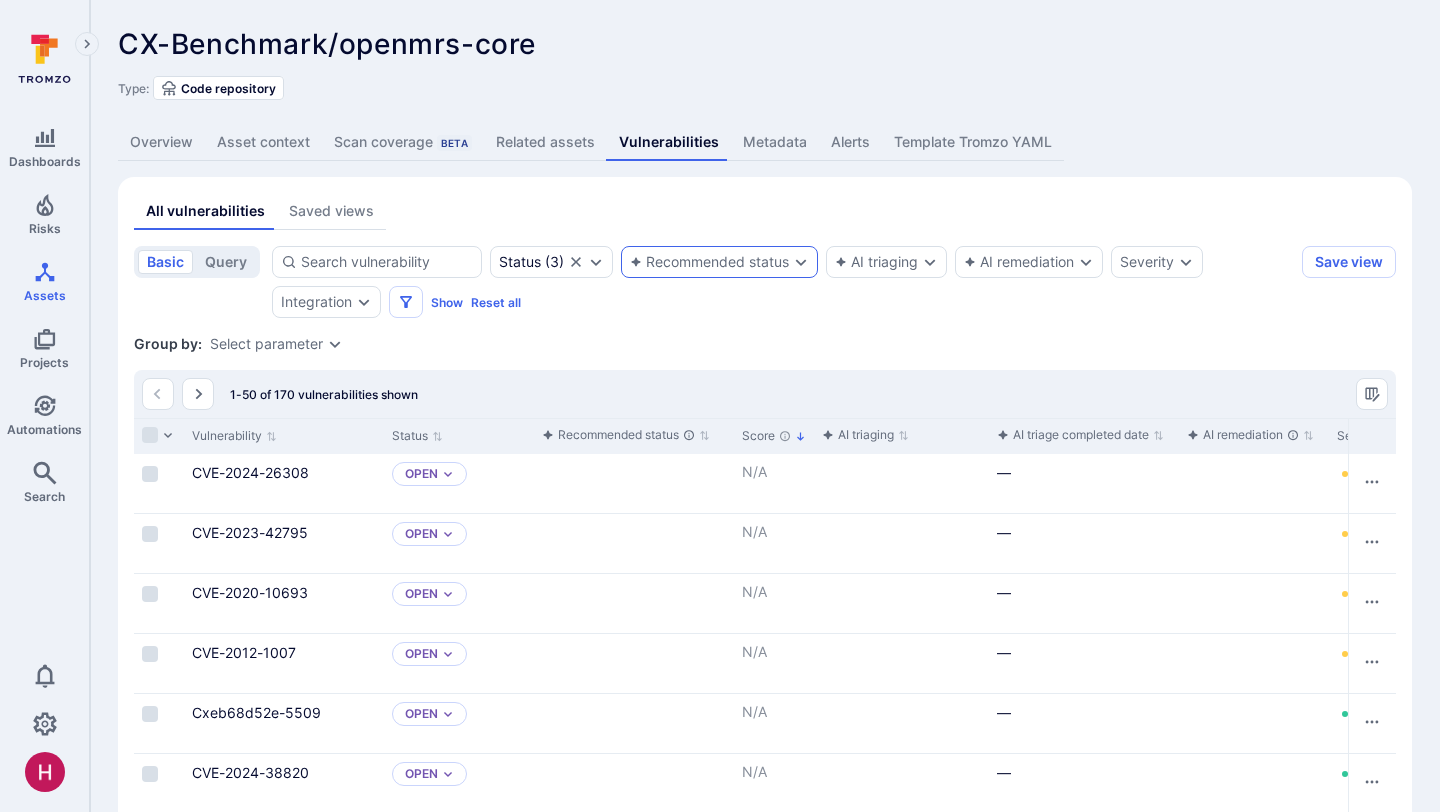click on "Recommended status" at bounding box center (709, 262) 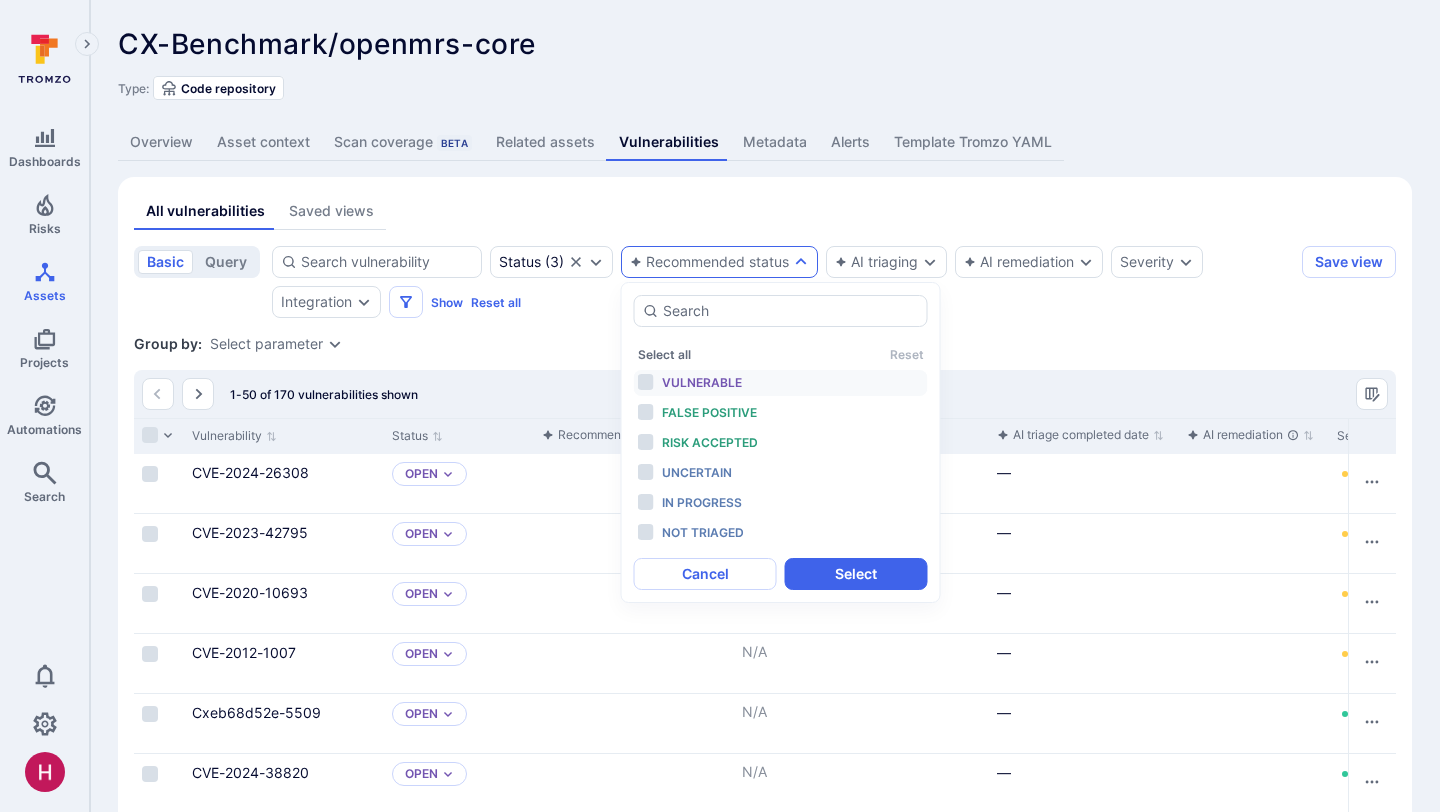 click on "Vulnerable" at bounding box center (702, 382) 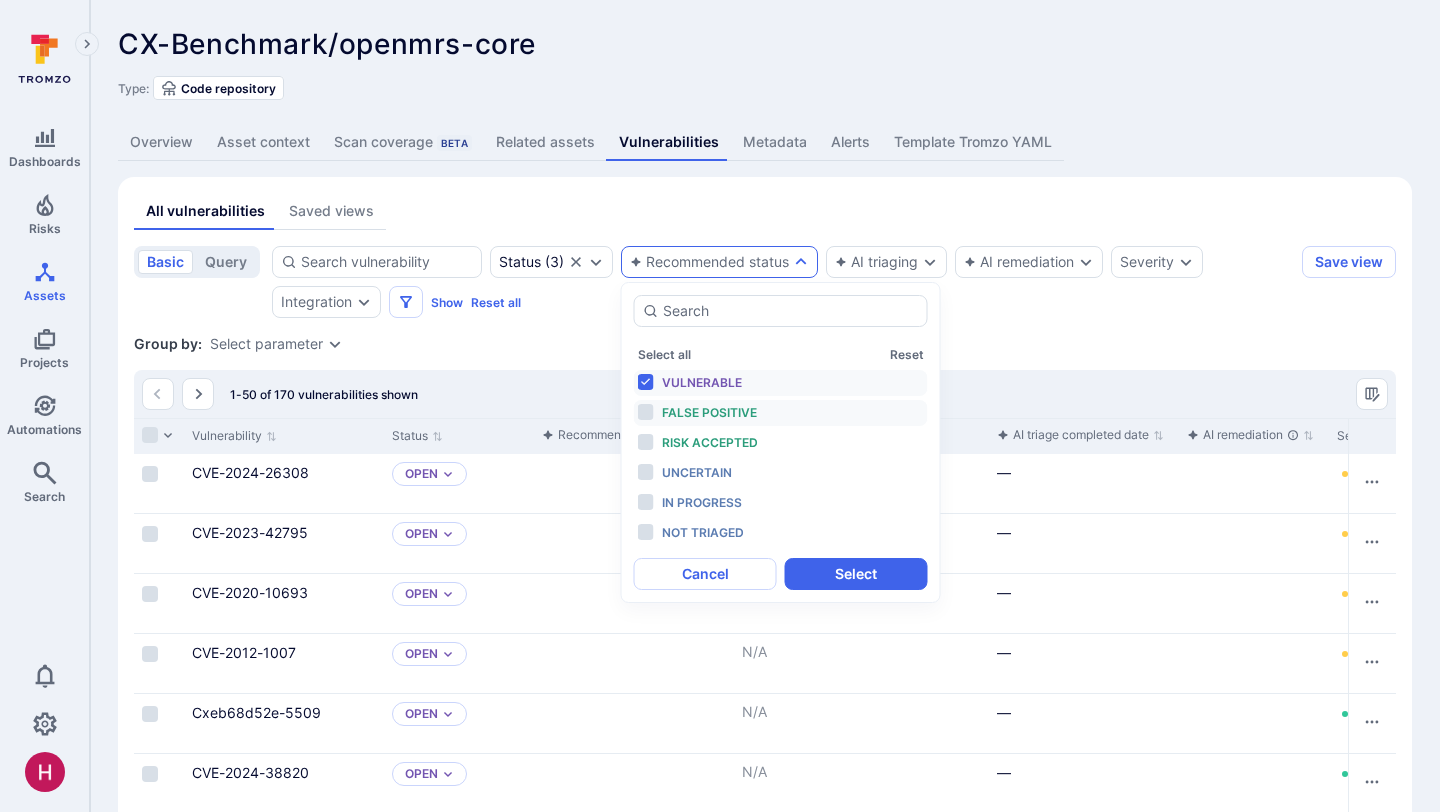 click on "False positive" at bounding box center [709, 412] 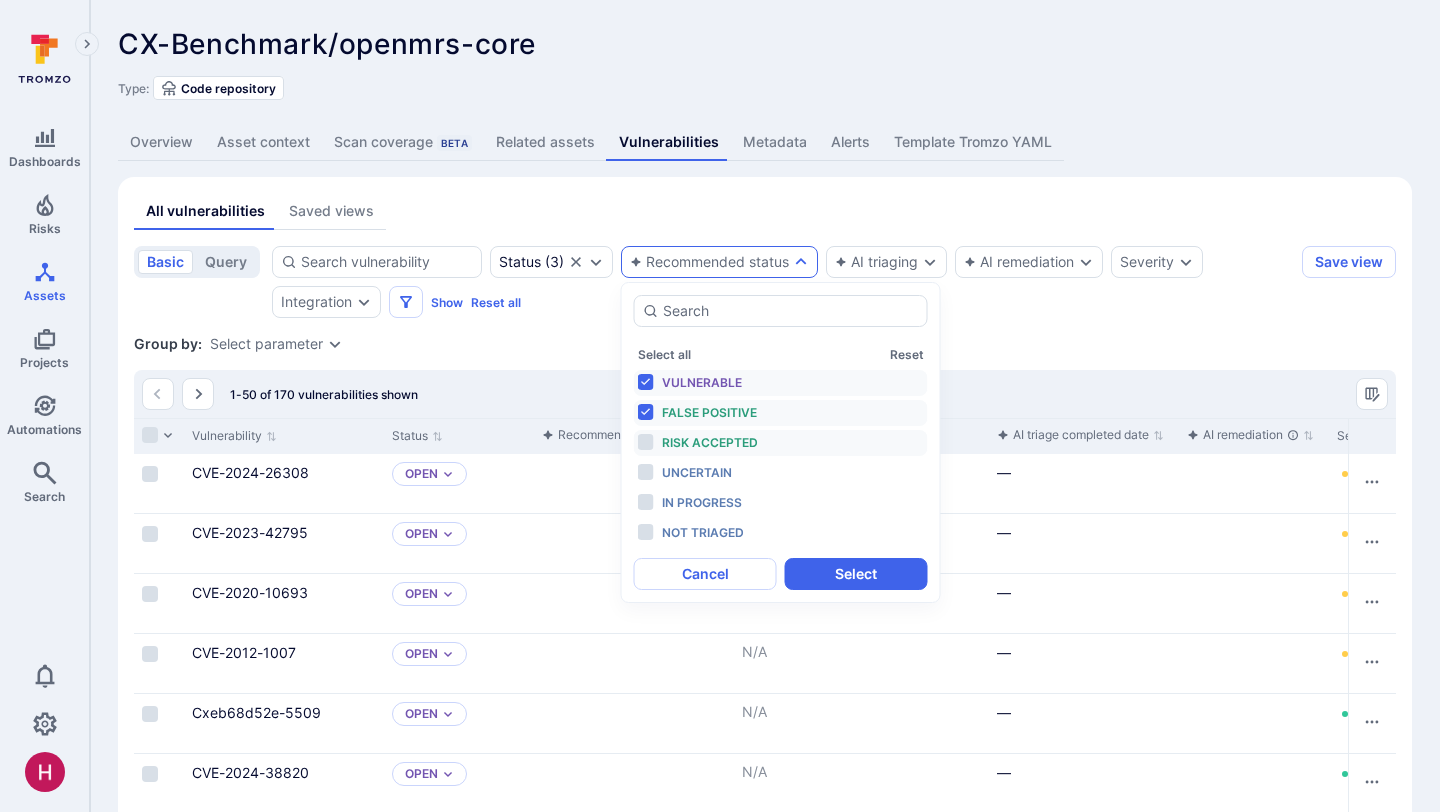 click on "Risk accepted" at bounding box center [710, 442] 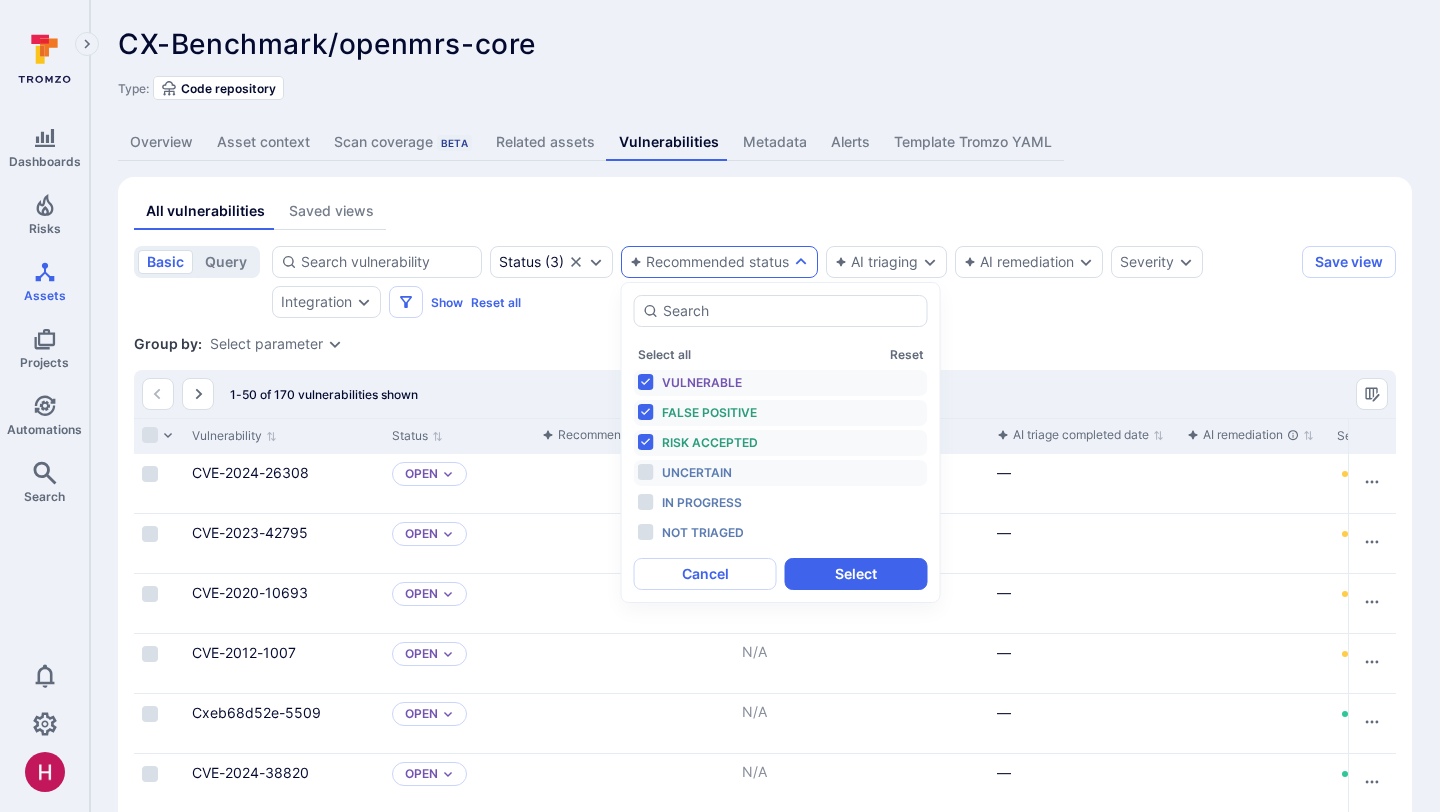 click on "Uncertain" at bounding box center (697, 472) 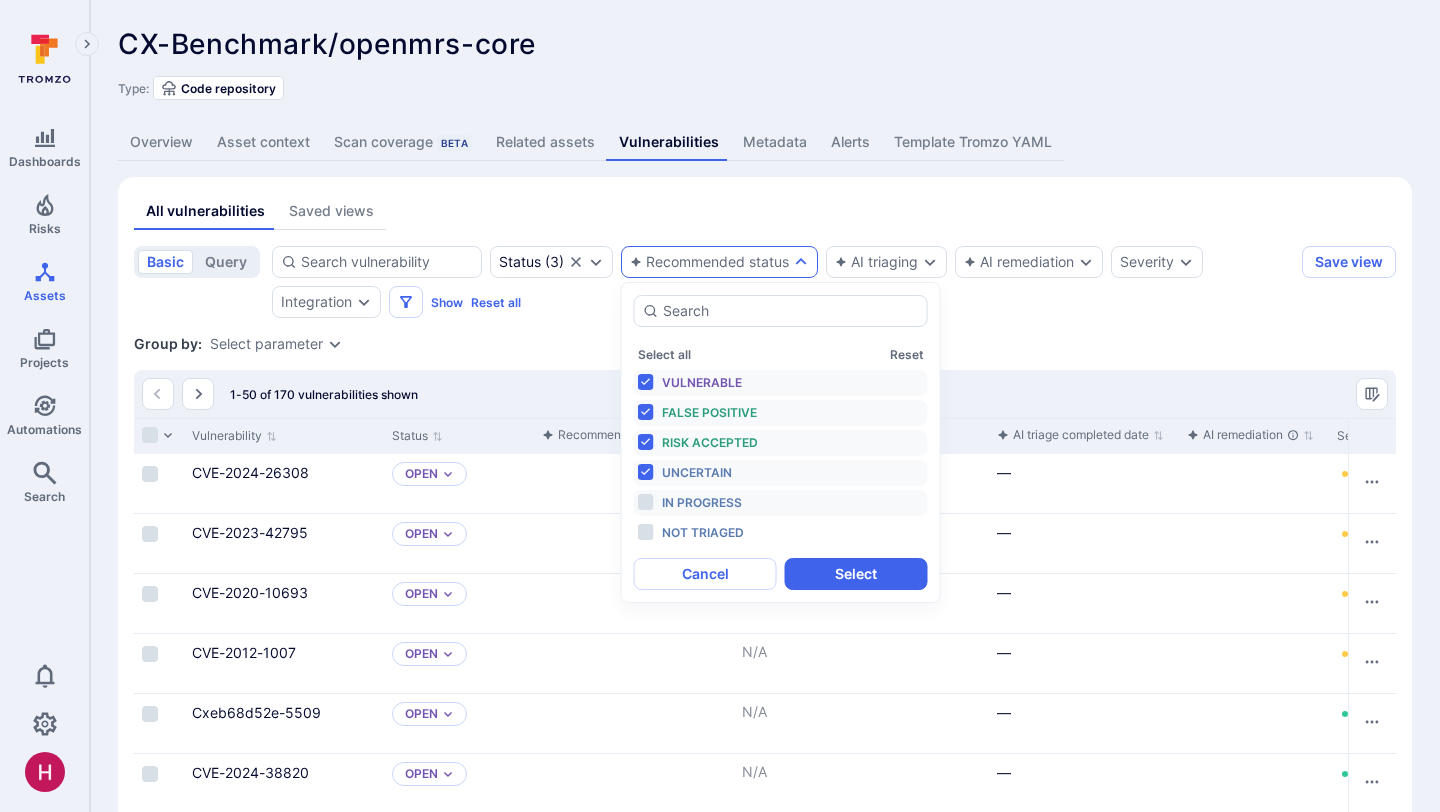 click on "In progress" at bounding box center (744, 503) 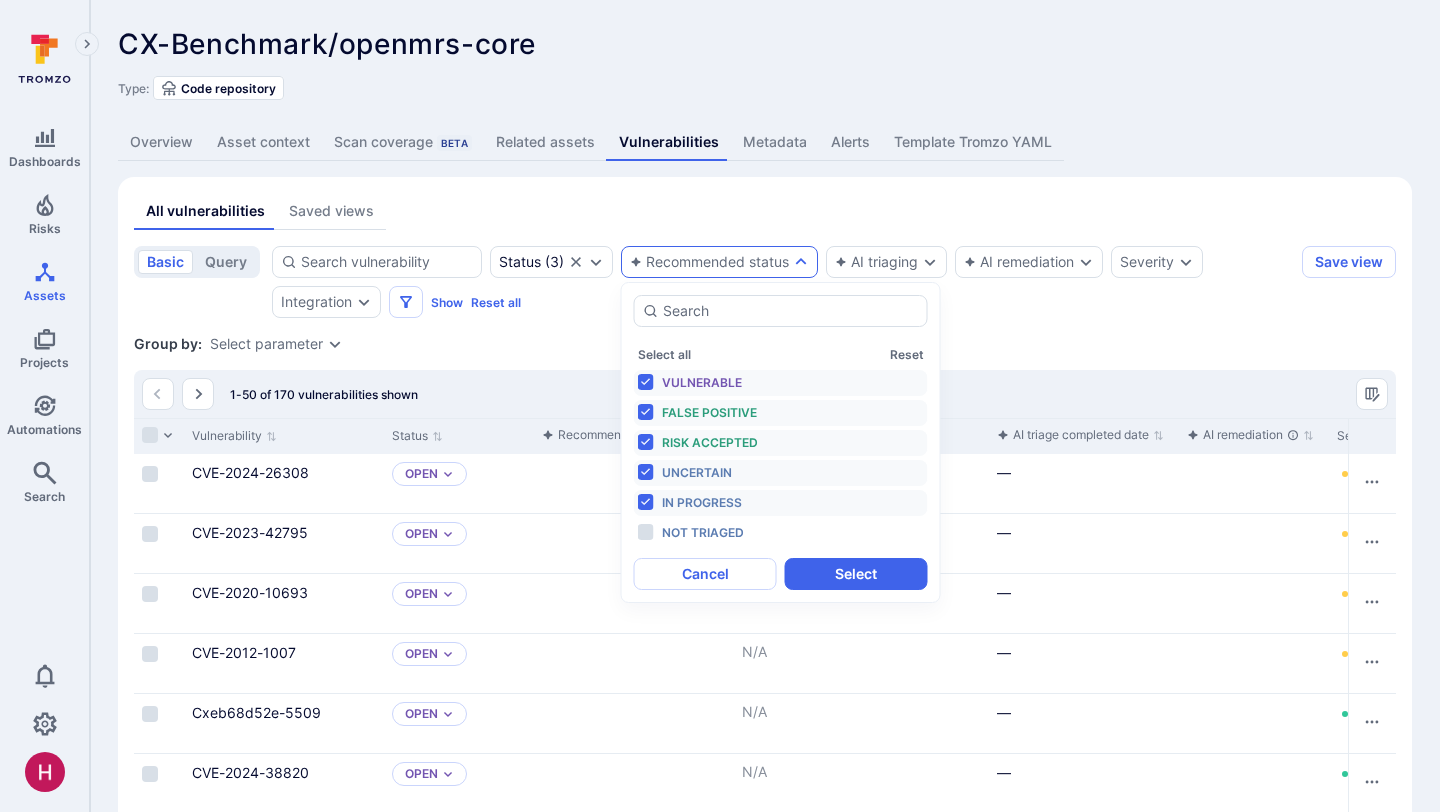 click on "Select" at bounding box center [856, 574] 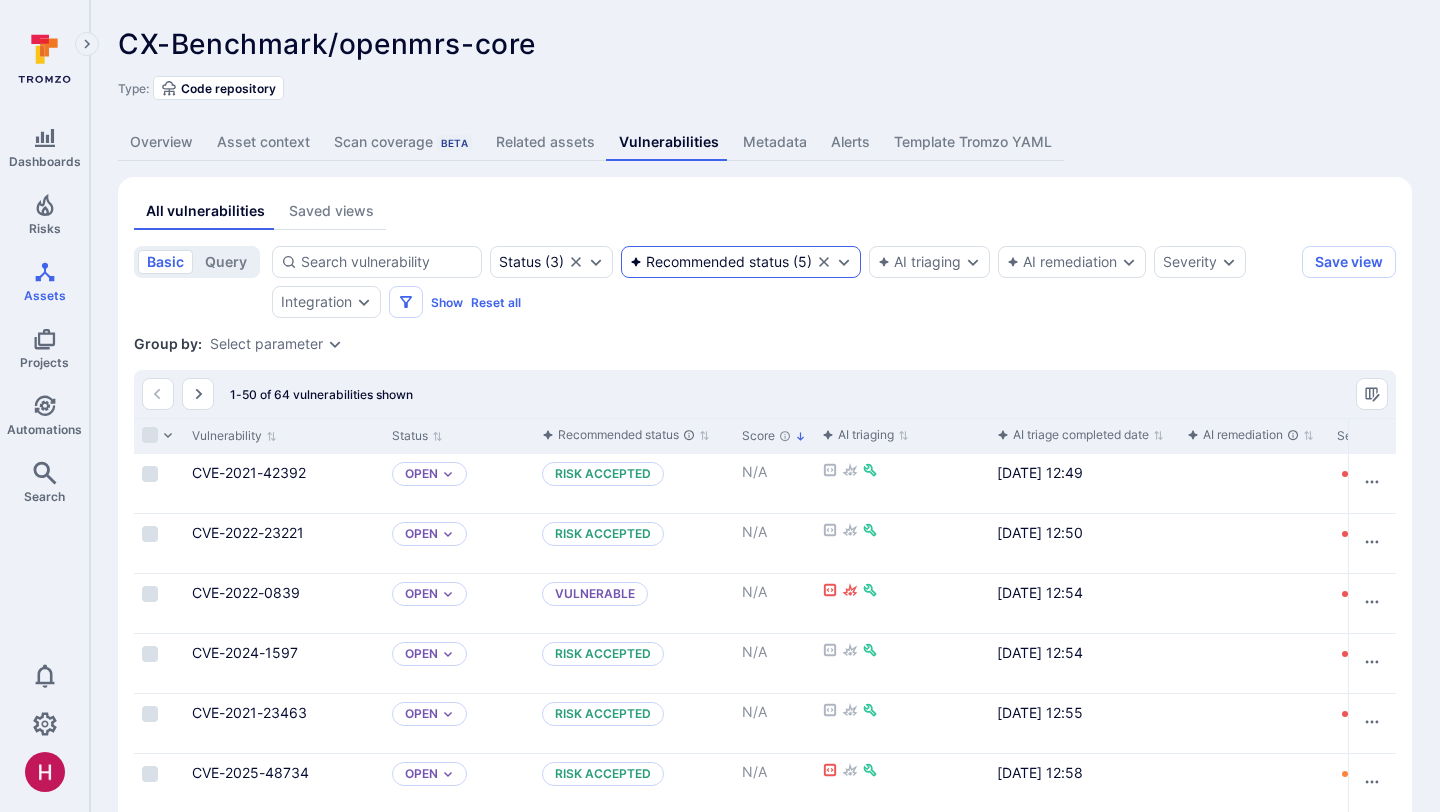 click 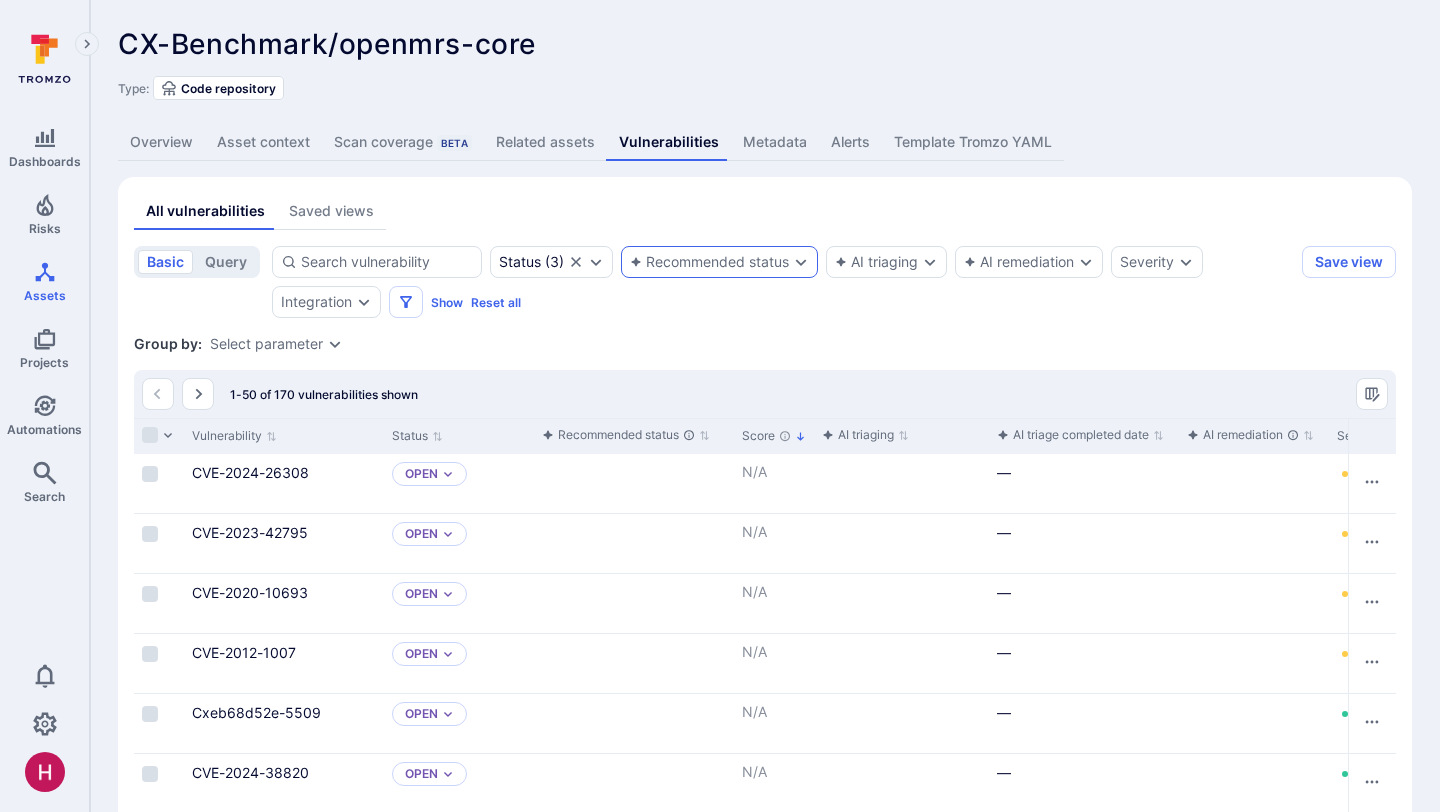 click on "Recommended status" at bounding box center (709, 262) 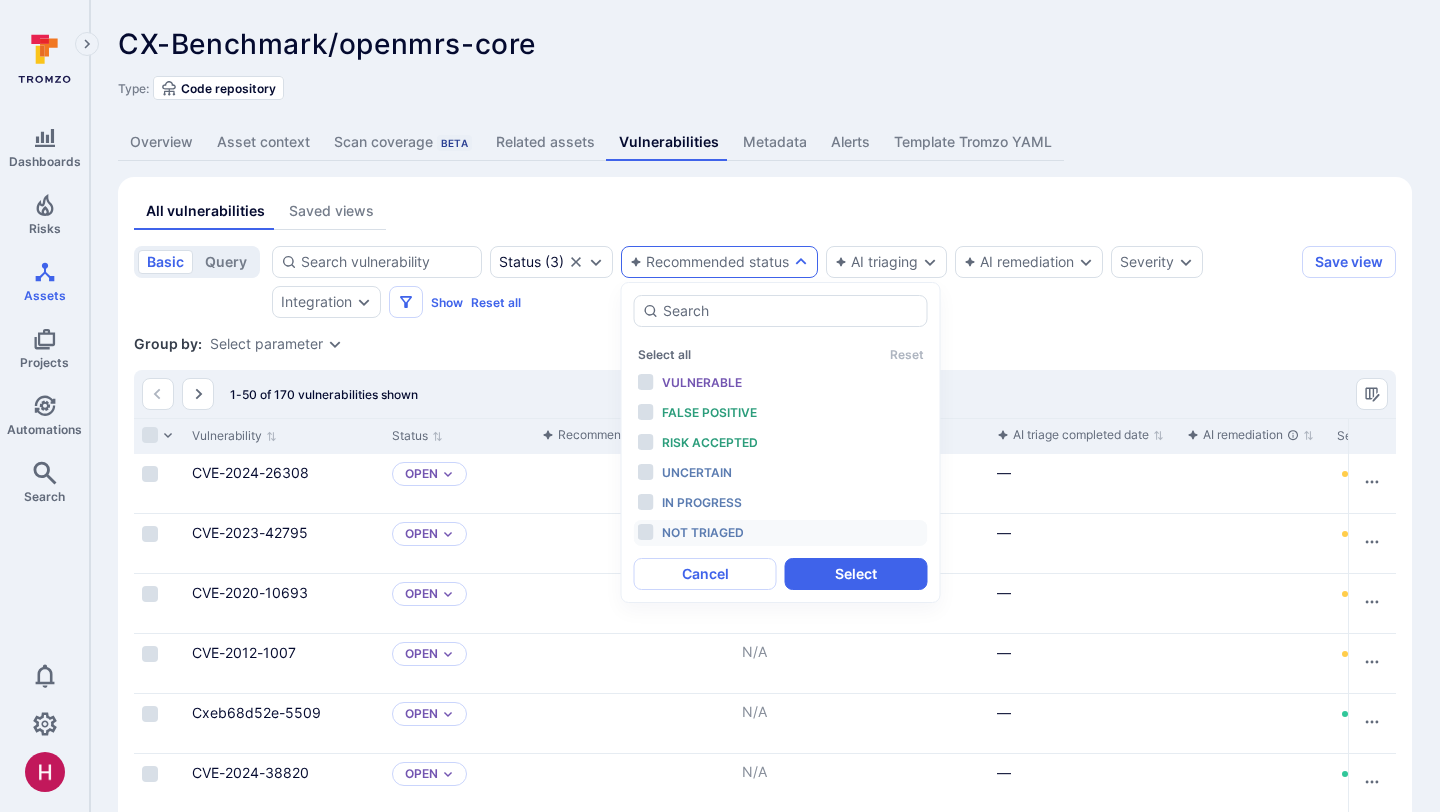 click on "Not triaged" at bounding box center [703, 532] 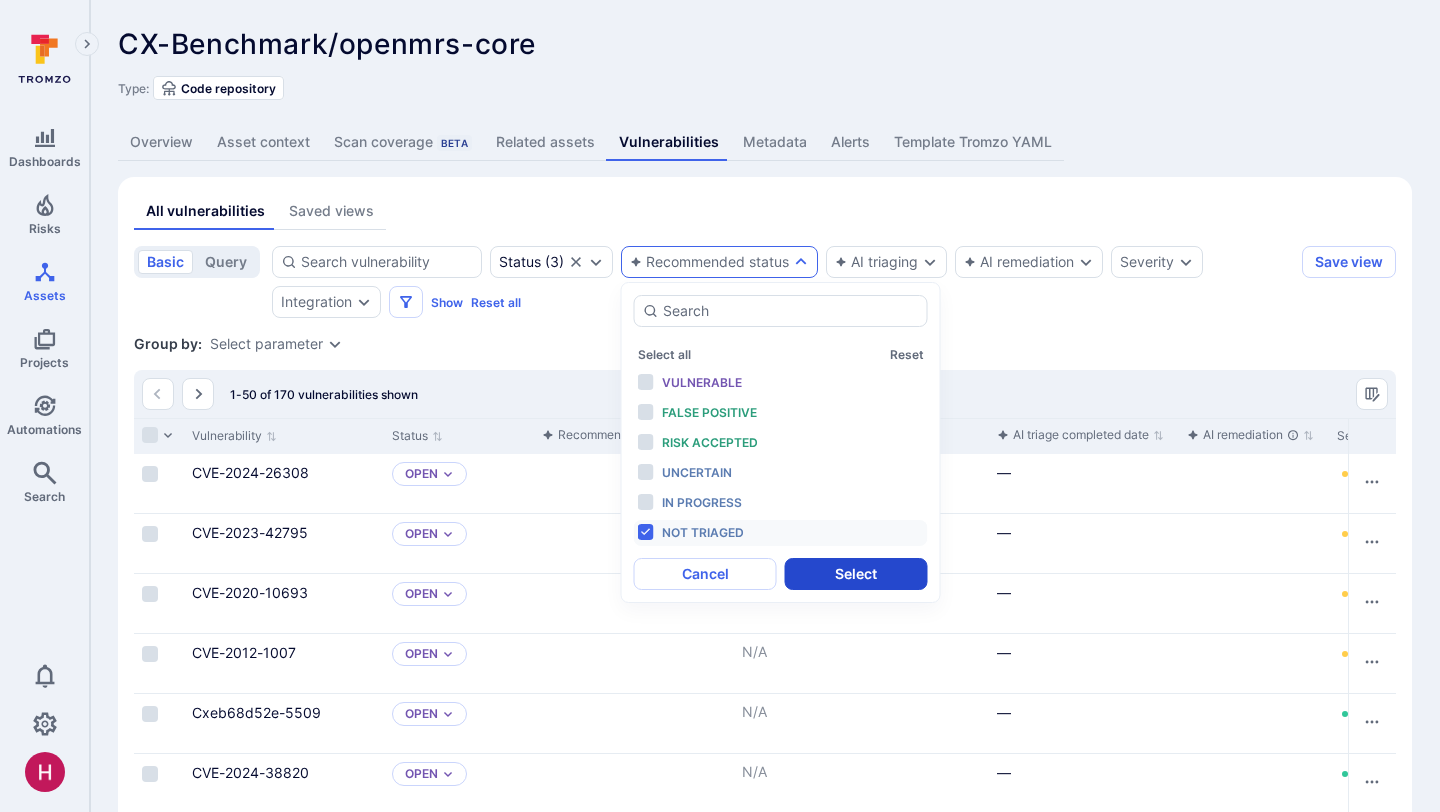 click on "Select" at bounding box center (856, 574) 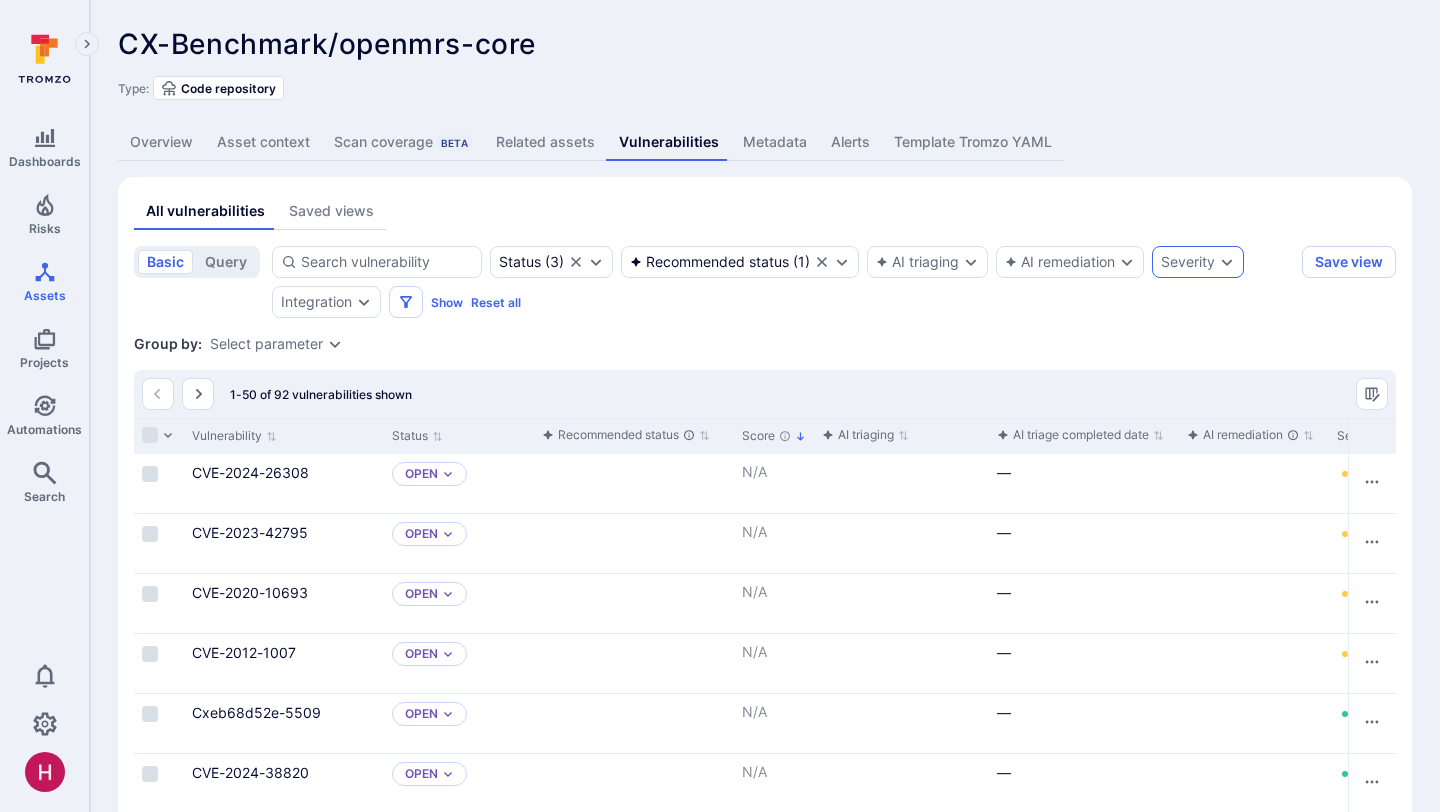 click on "Severity" at bounding box center [1188, 262] 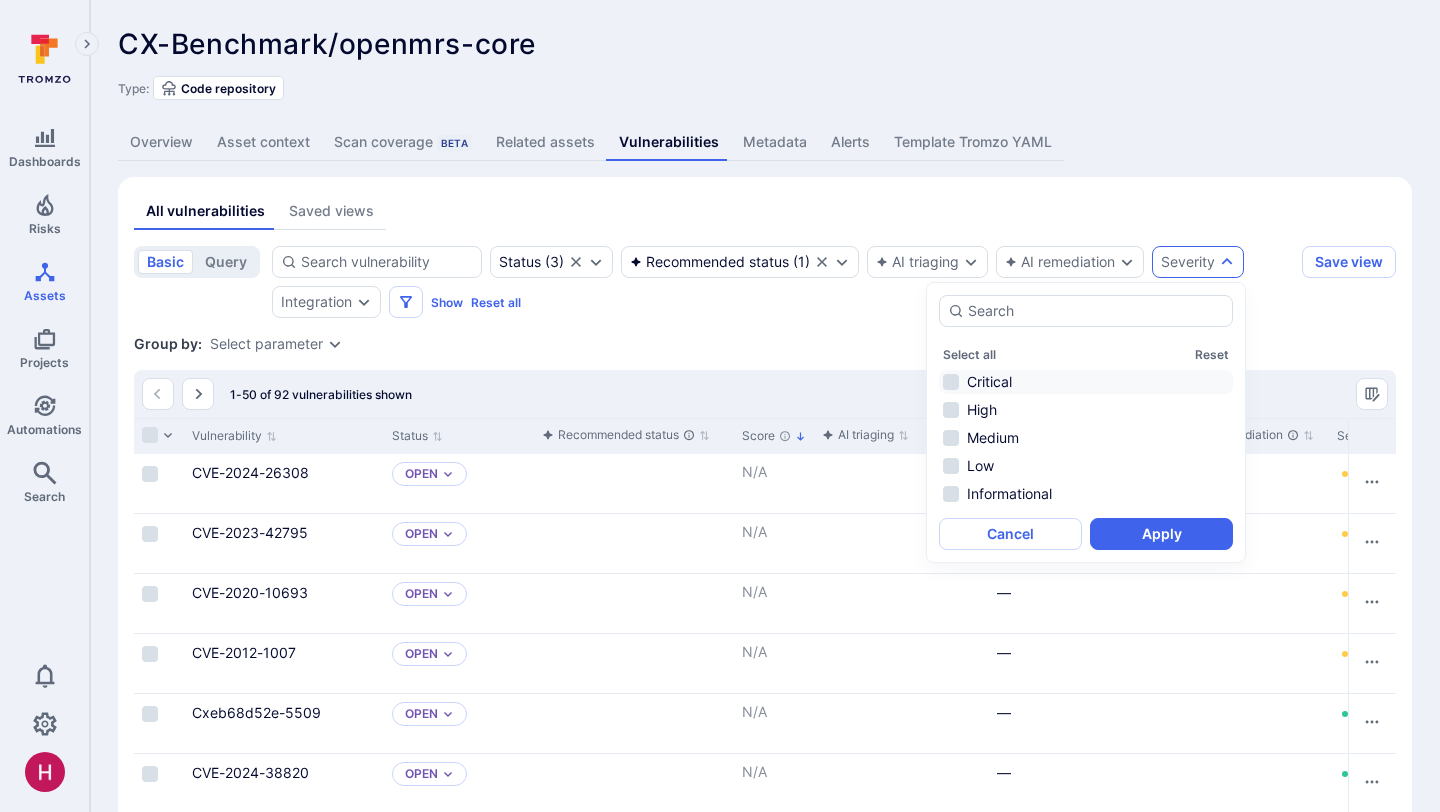 click on "Critical" at bounding box center (1086, 382) 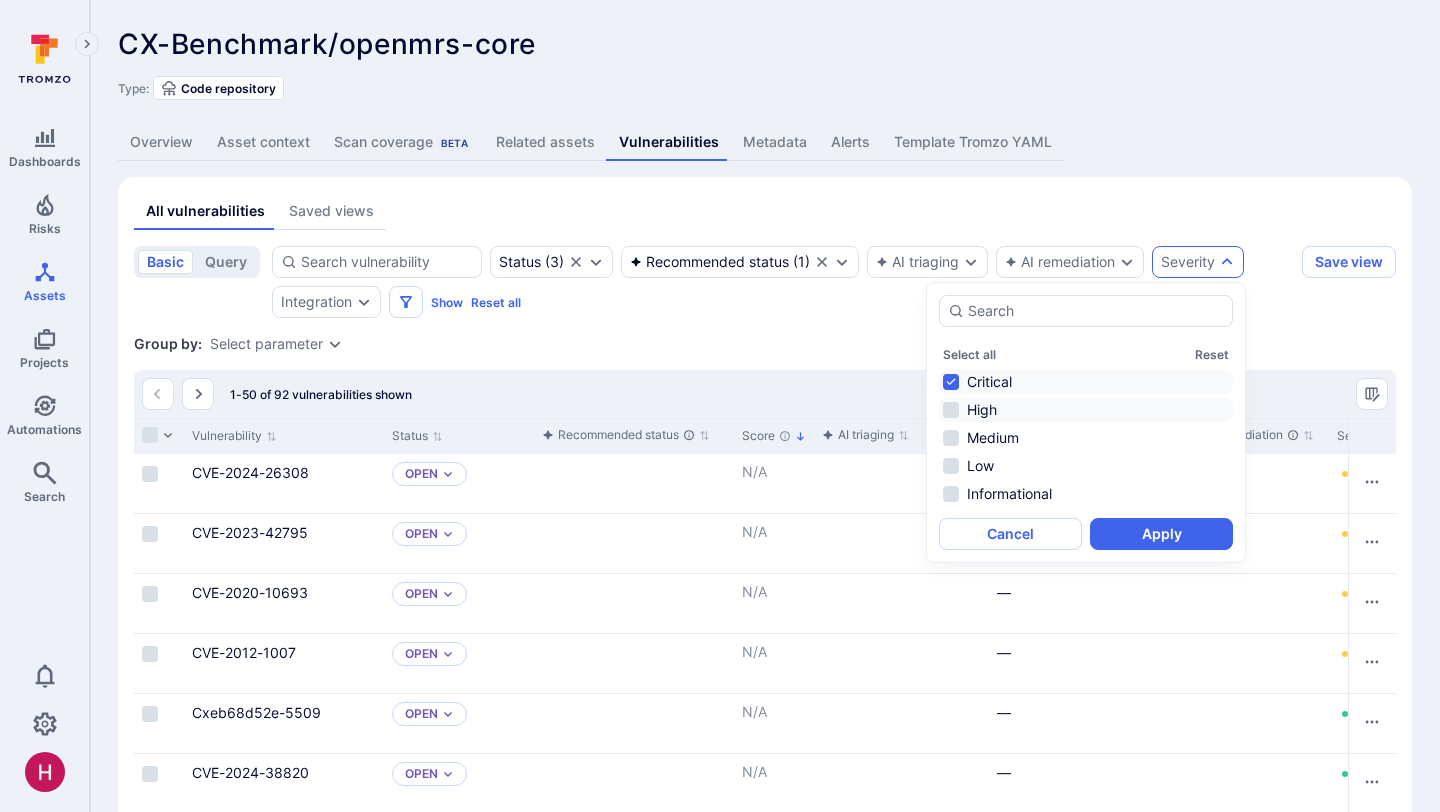 click on "High" at bounding box center (1086, 410) 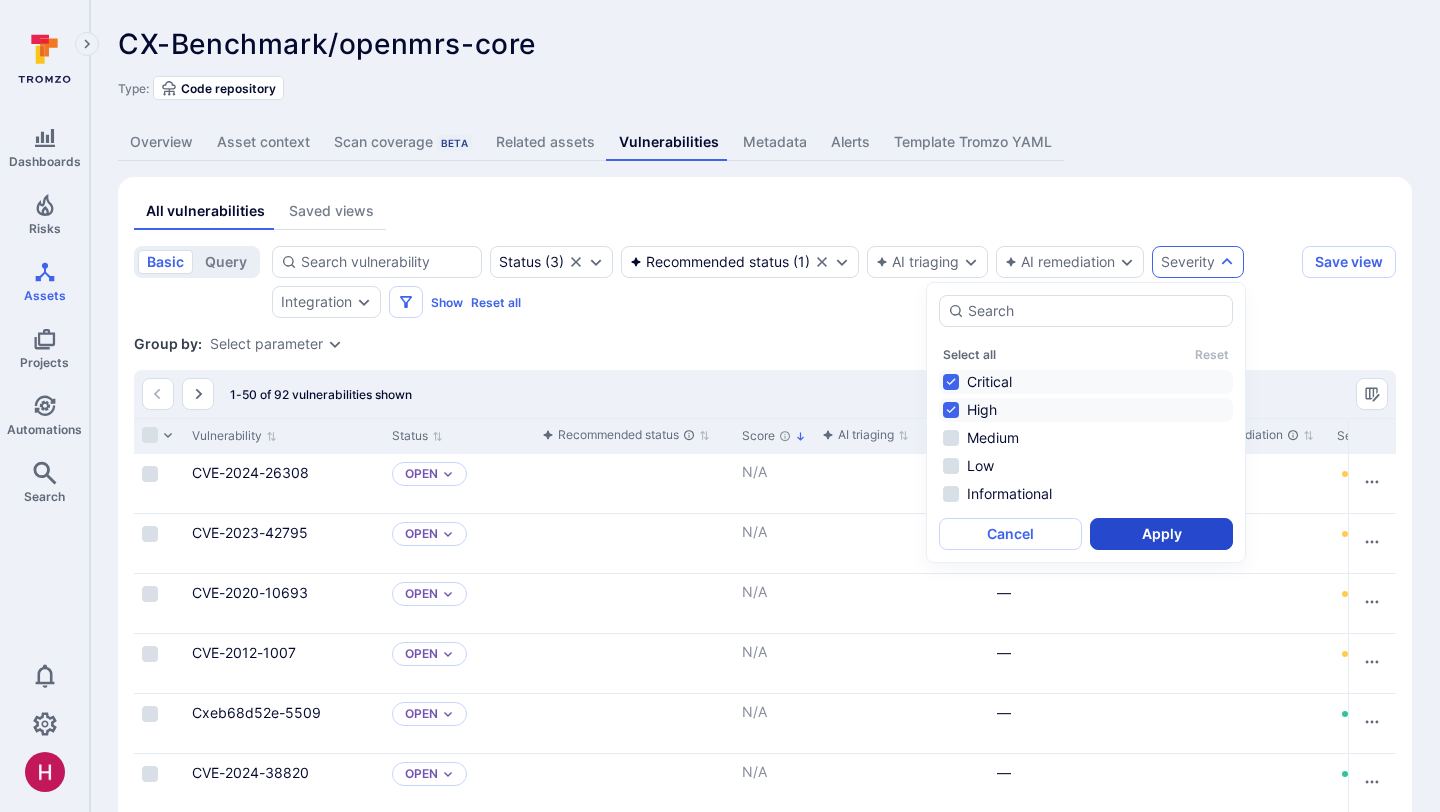 click on "Apply" at bounding box center [1161, 534] 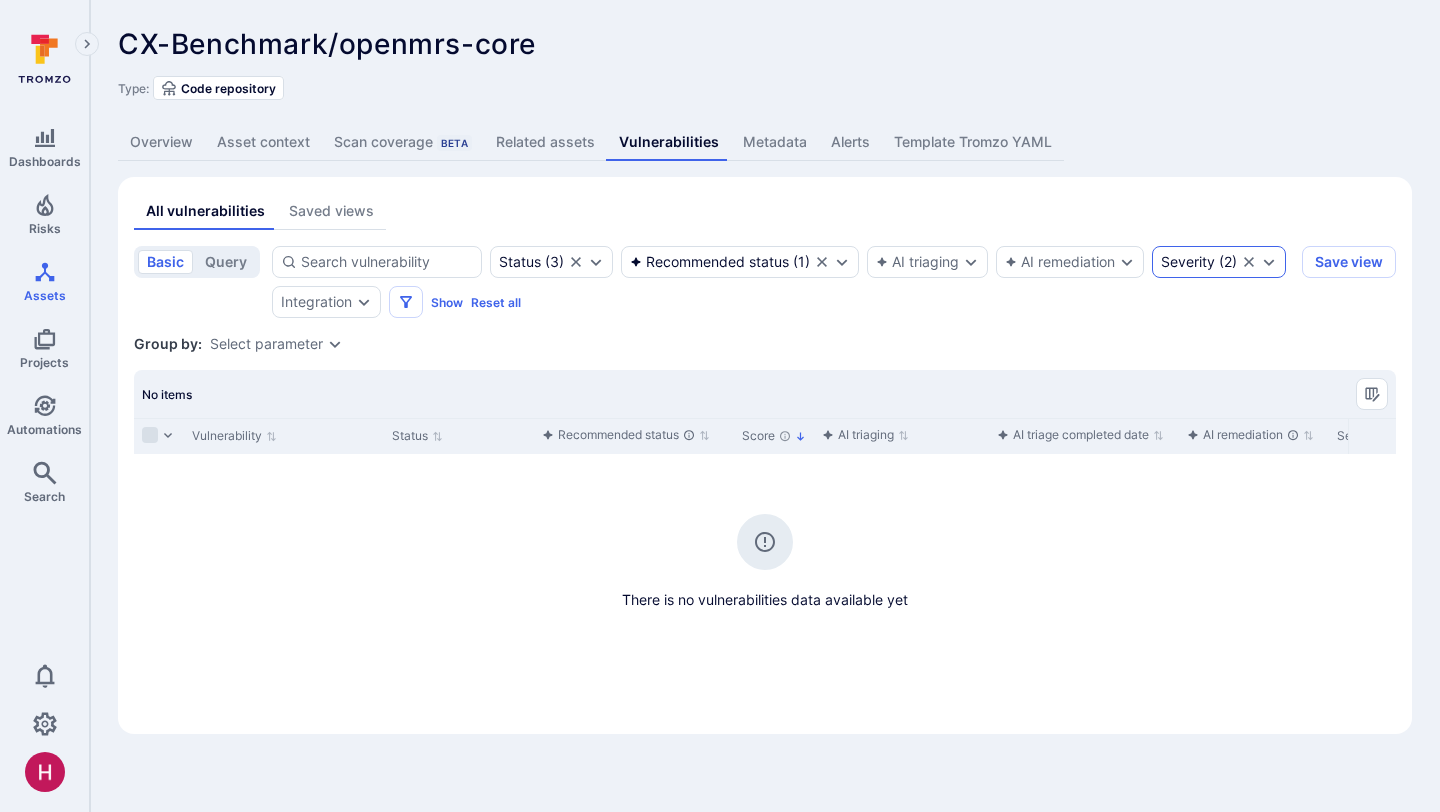 click 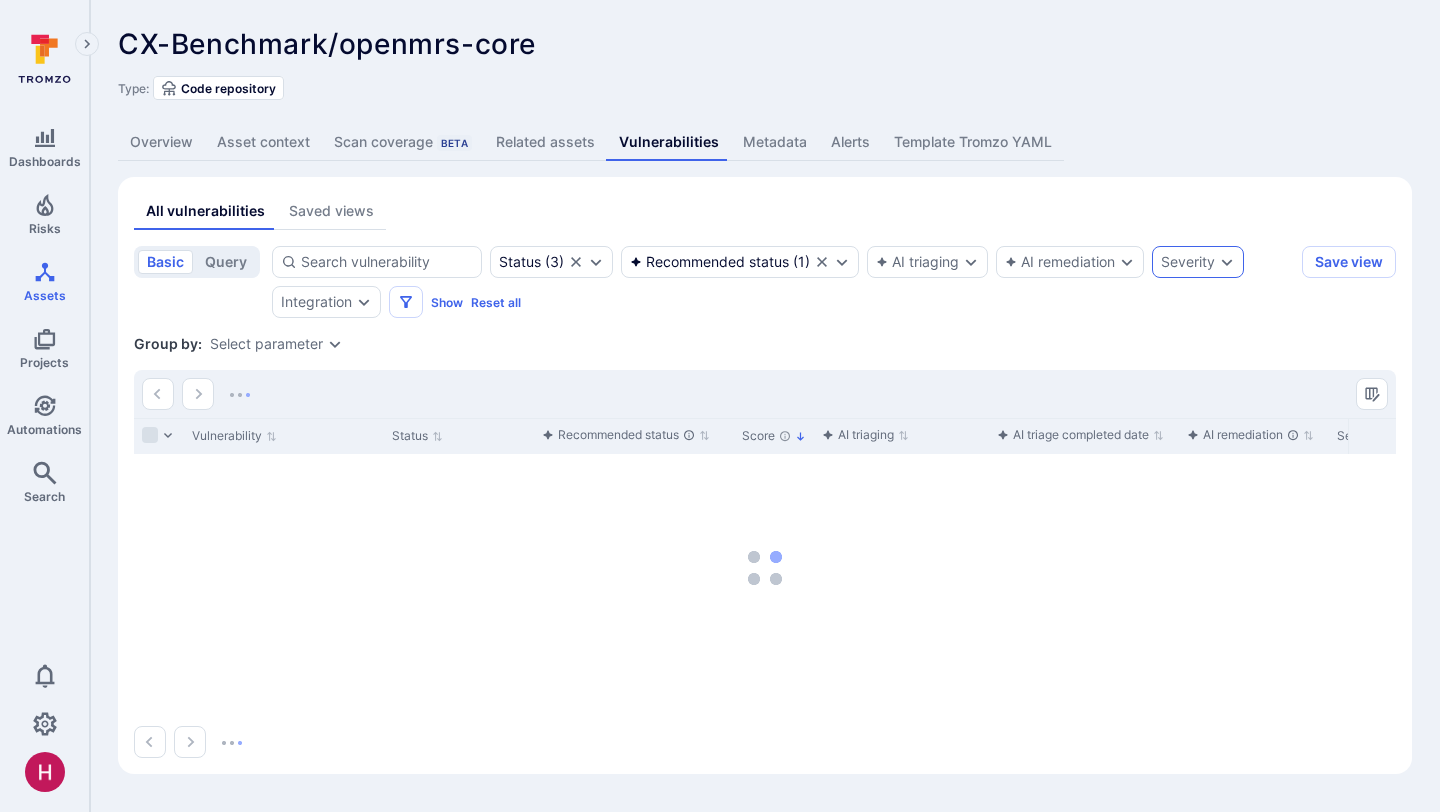 click on "Severity" at bounding box center [1188, 262] 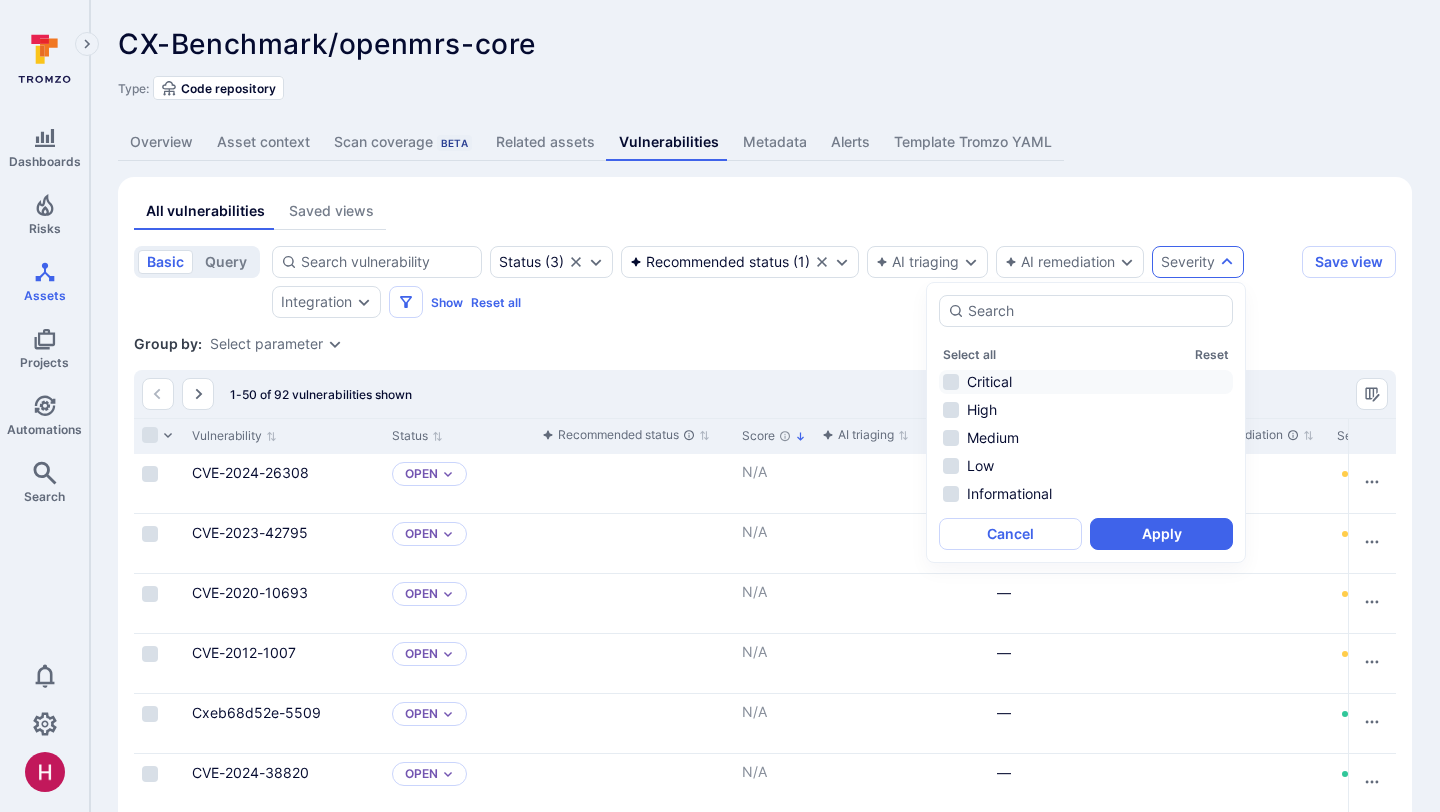 click on "Critical" at bounding box center (1086, 382) 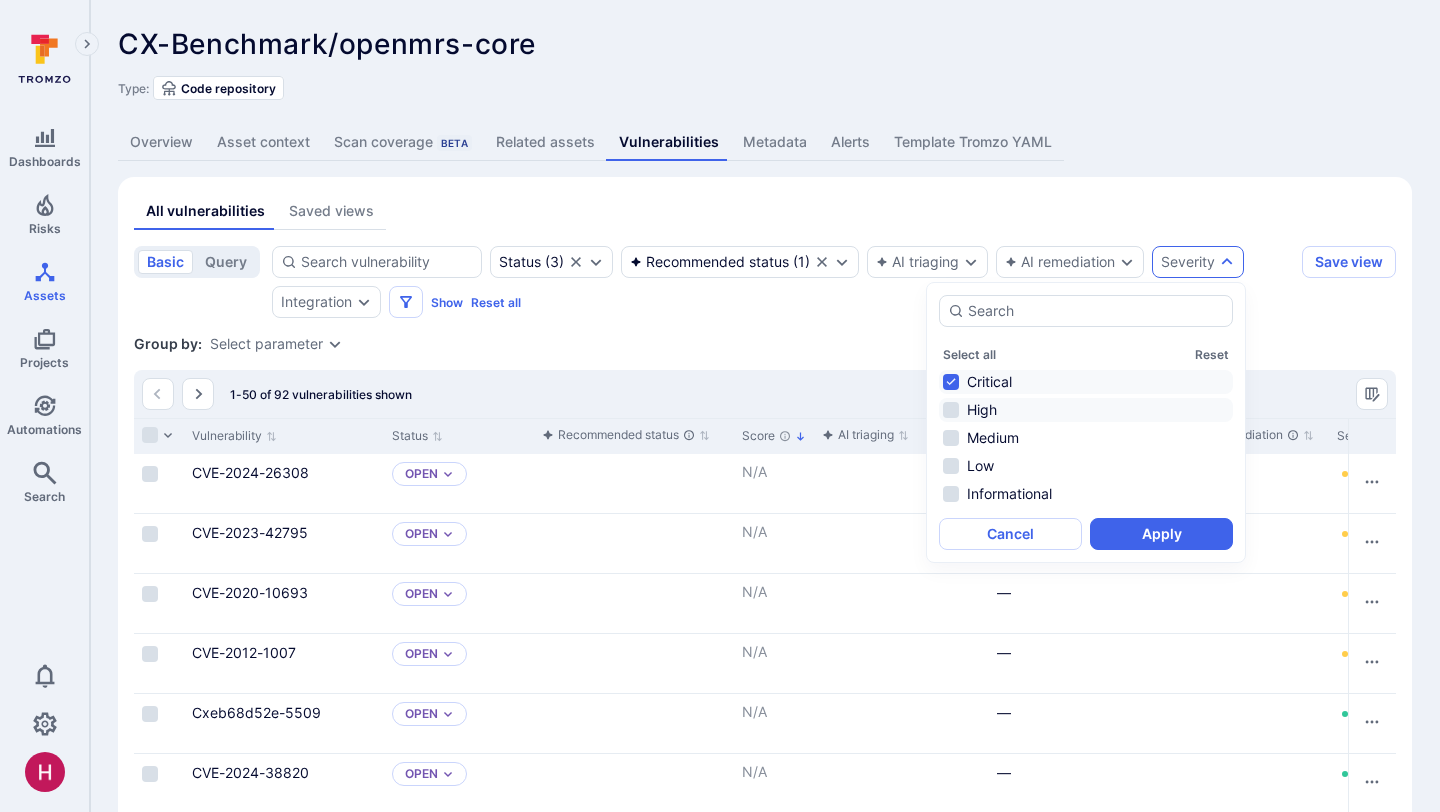 click on "High" at bounding box center (1086, 410) 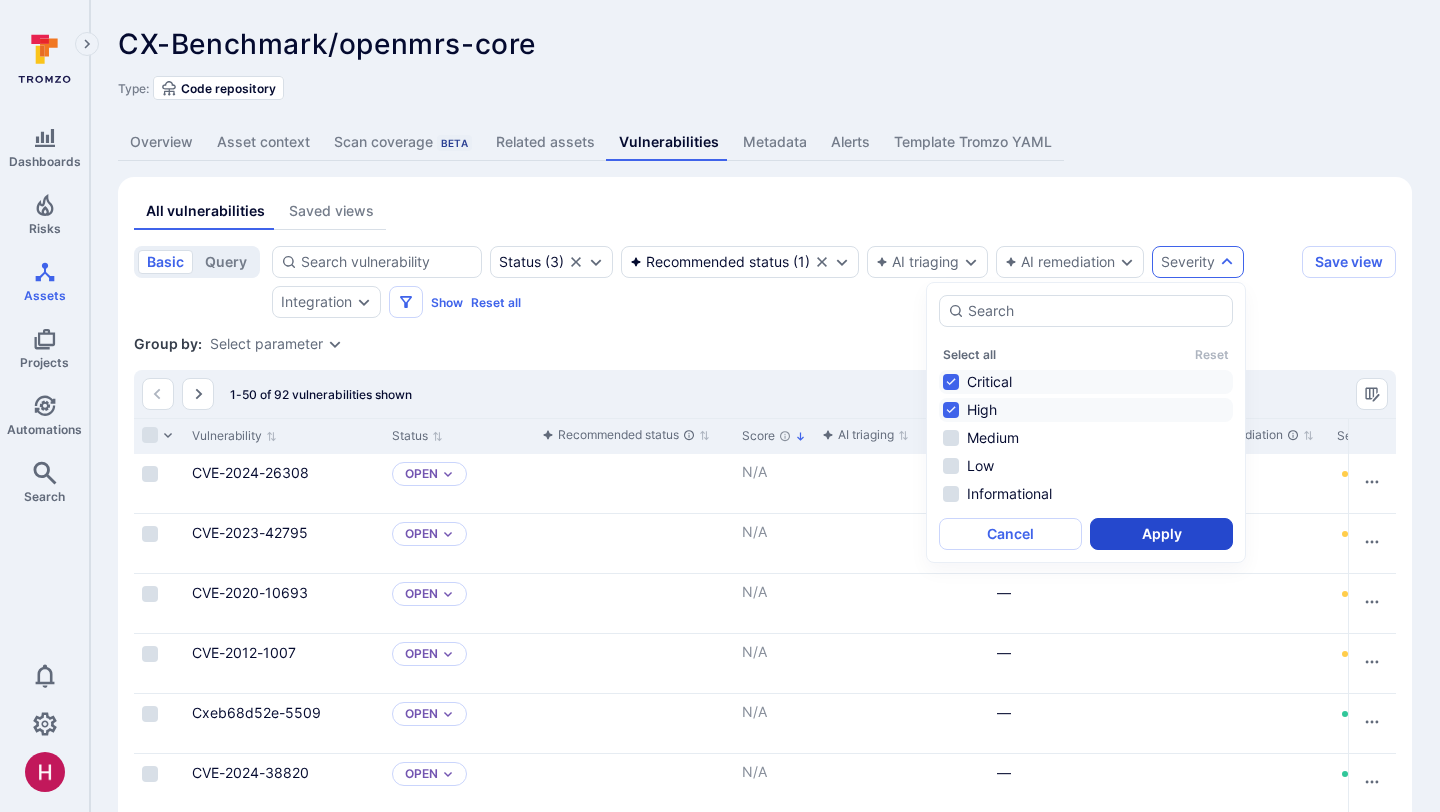 click on "Apply" at bounding box center [1161, 534] 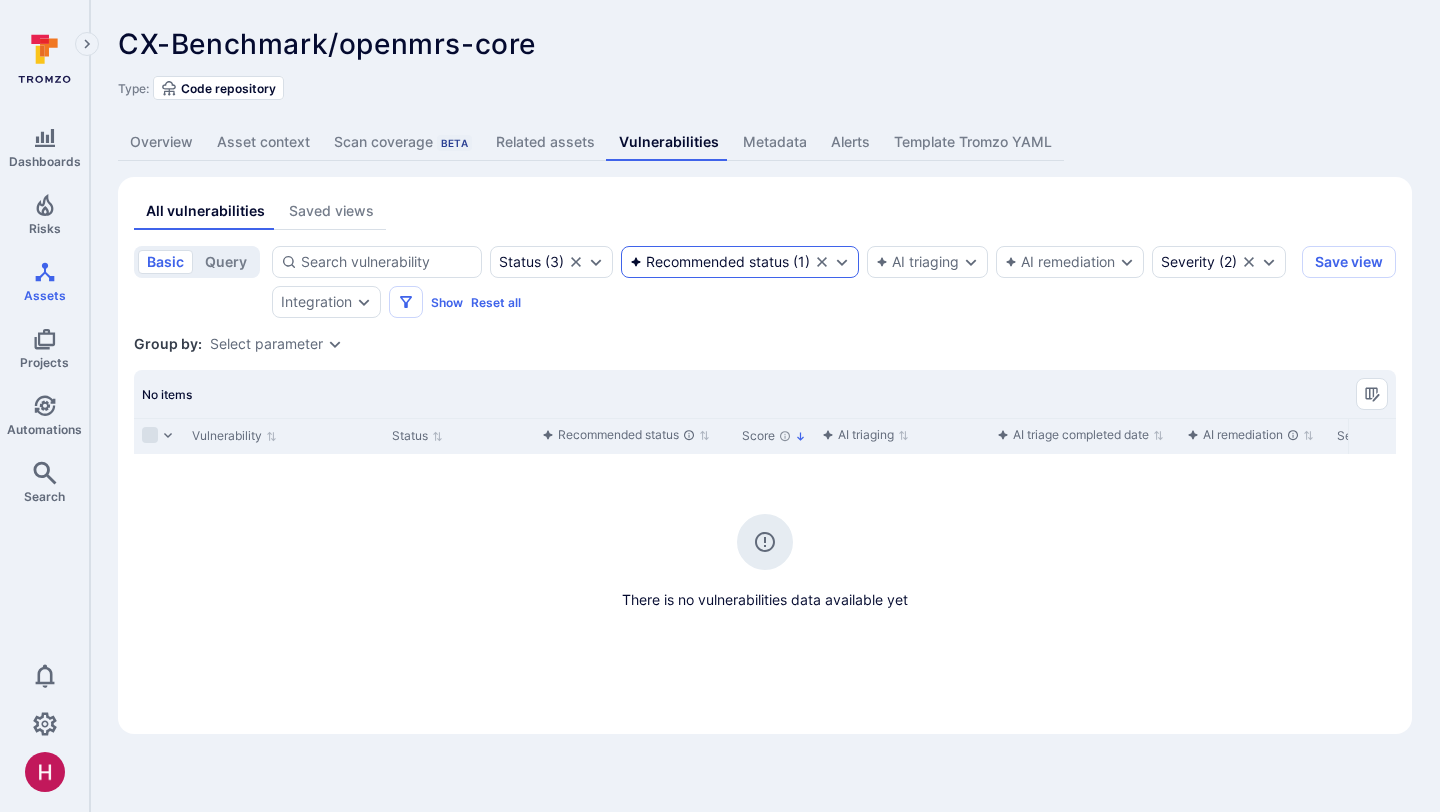 click 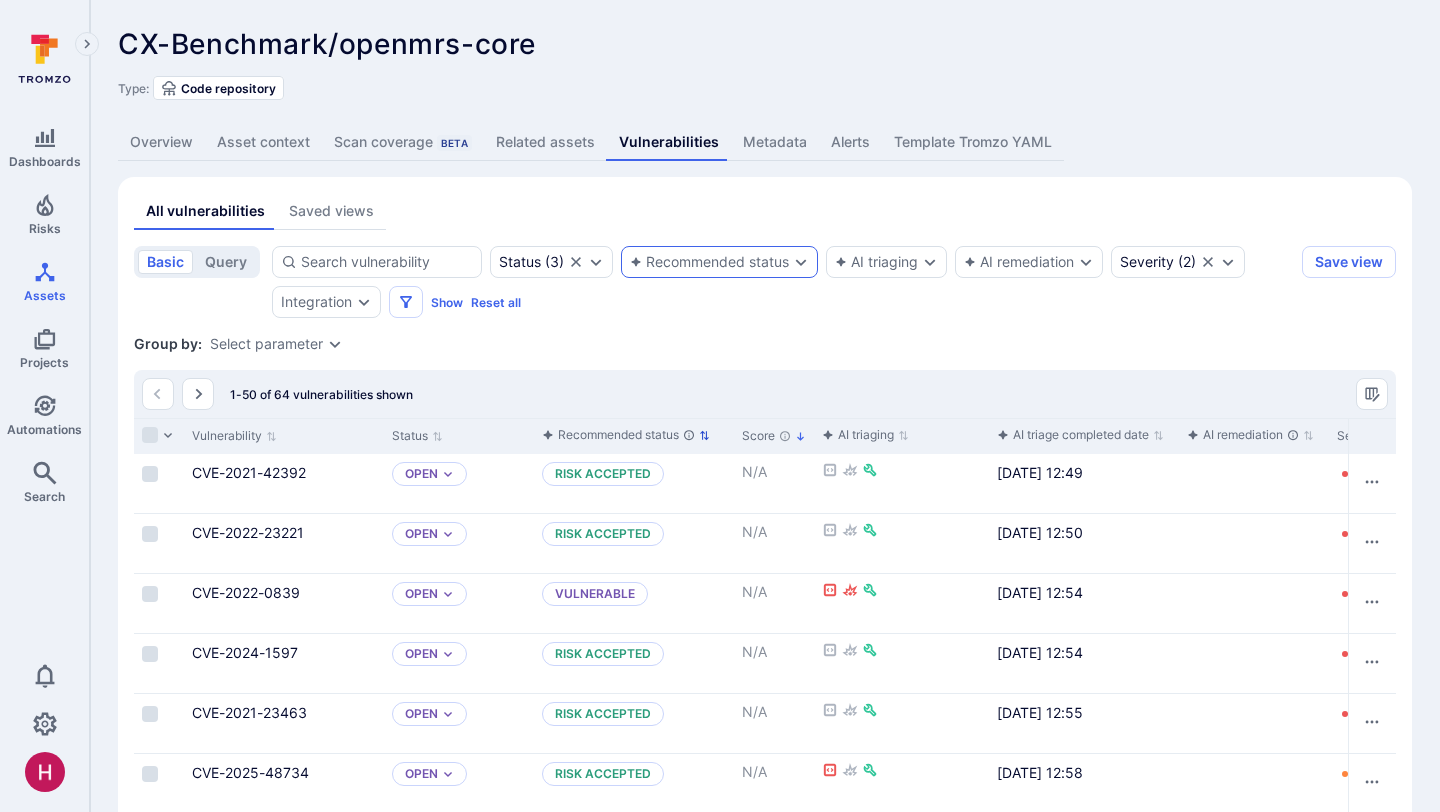 click on "Recommended status" at bounding box center (618, 435) 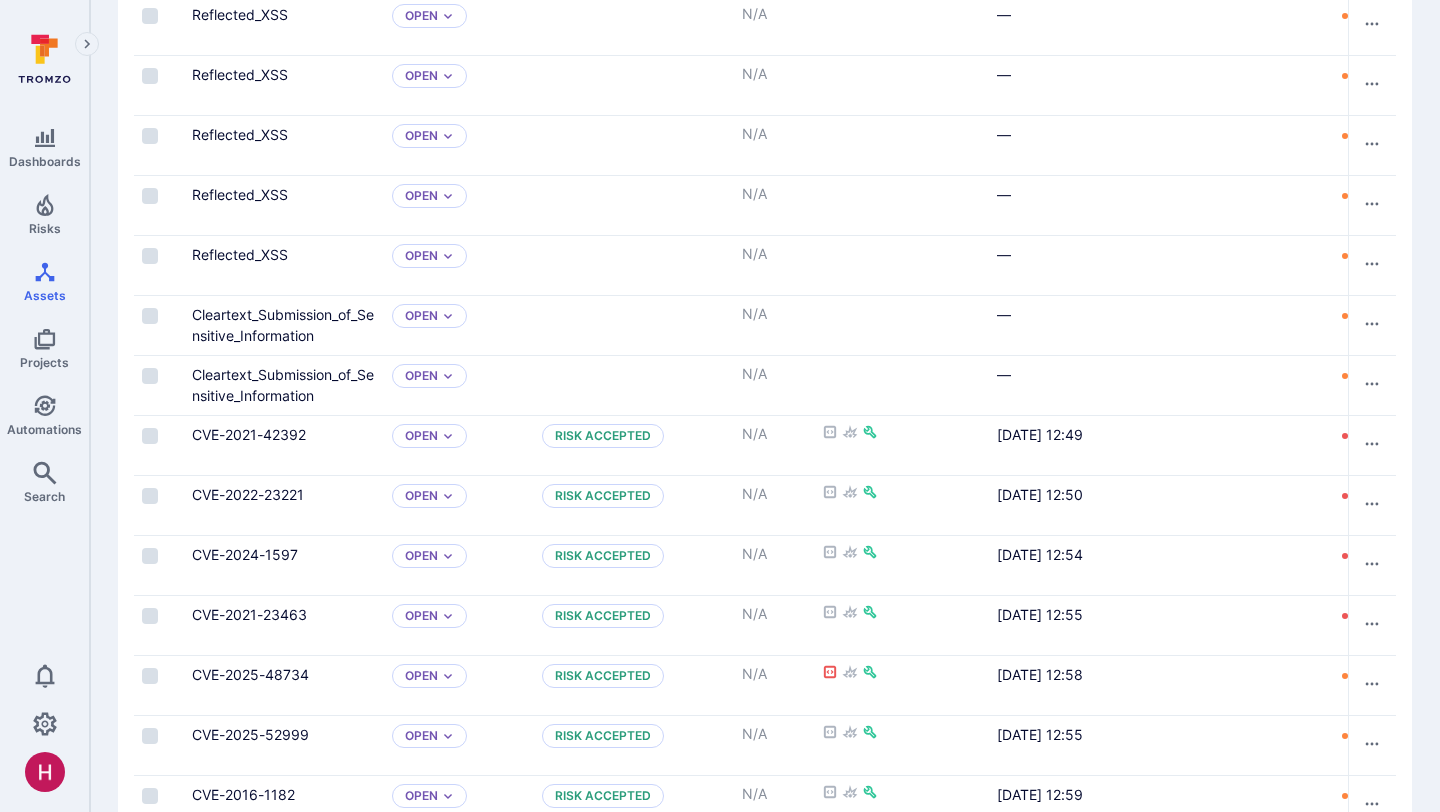 scroll, scrollTop: 845, scrollLeft: 0, axis: vertical 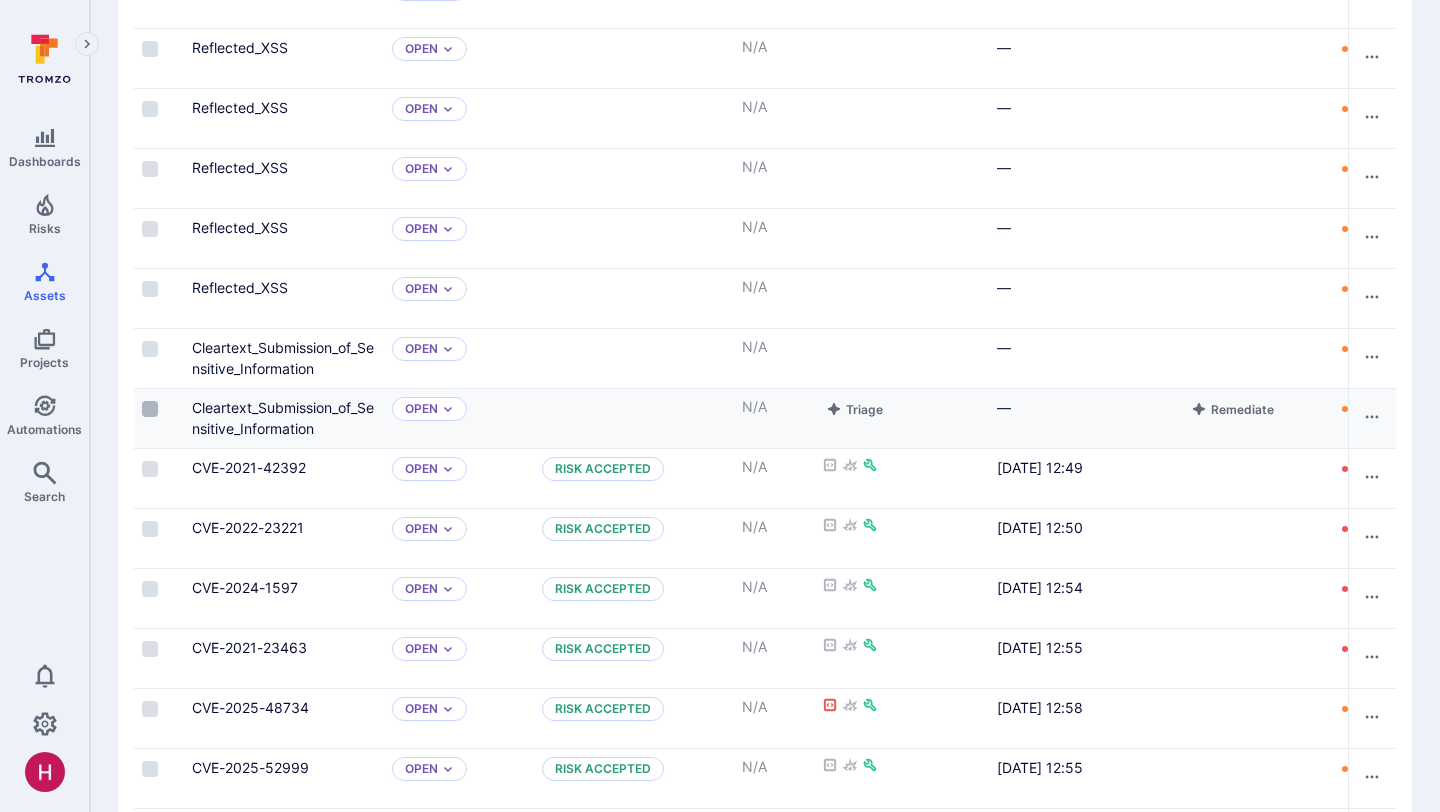 click at bounding box center [150, 409] 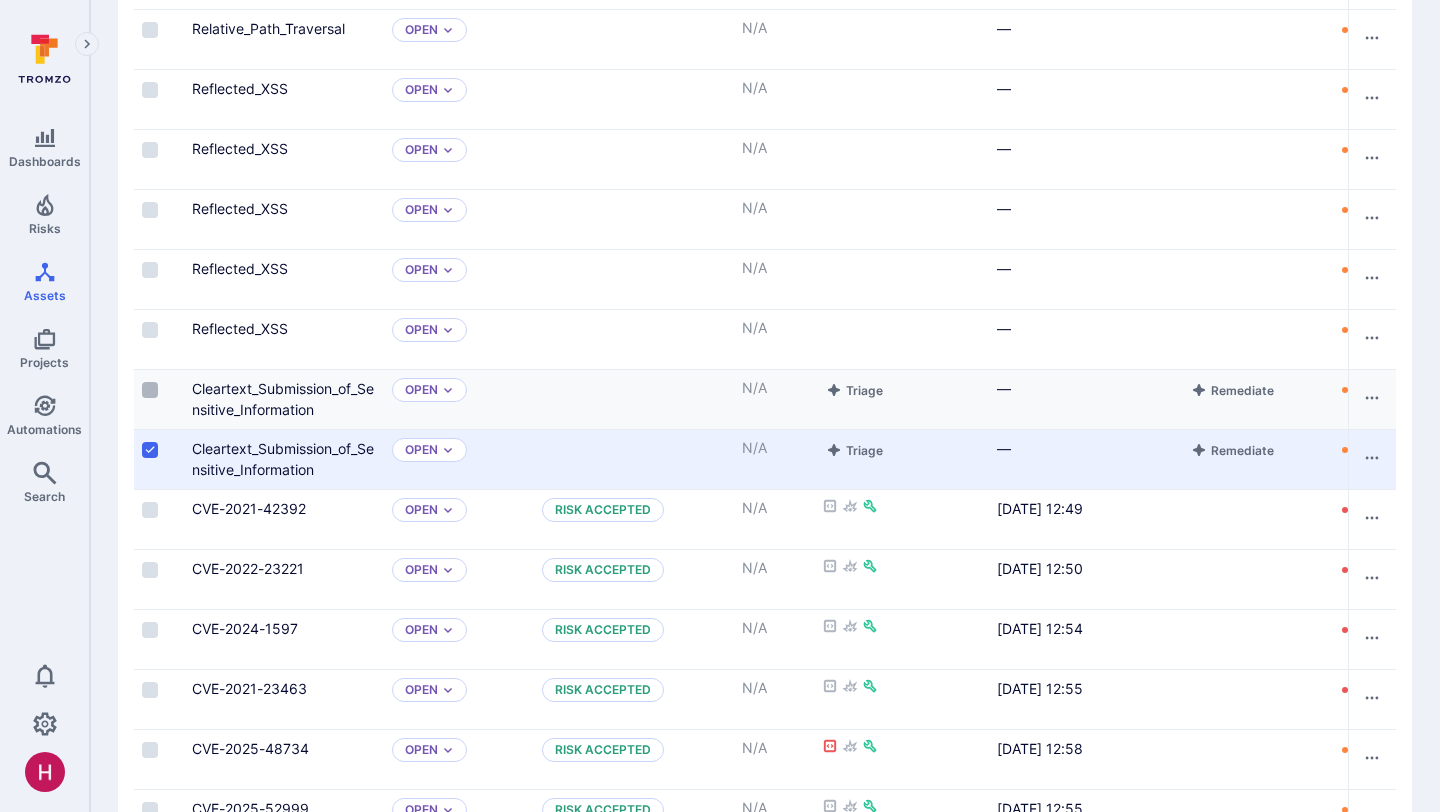 click at bounding box center [150, 390] 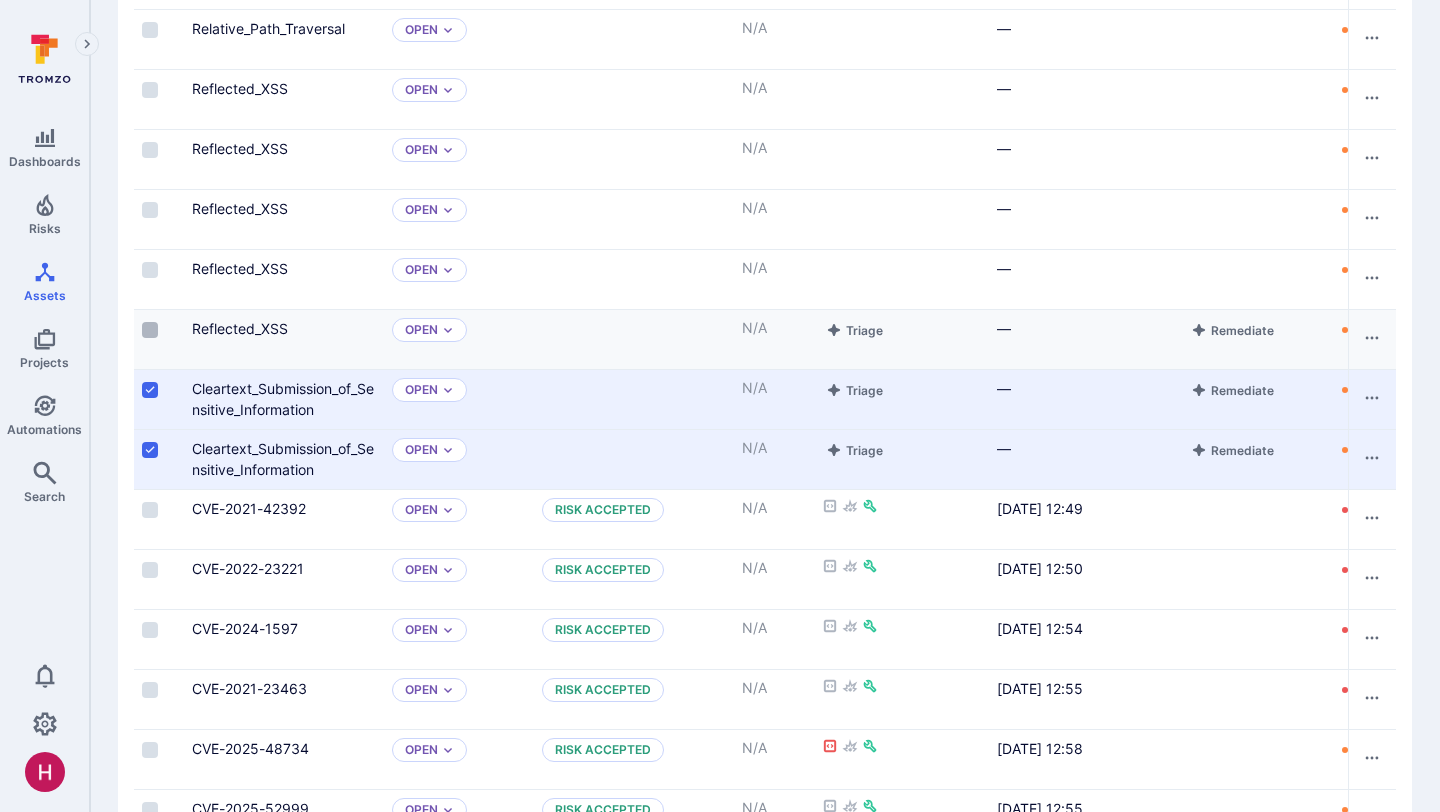 click at bounding box center (150, 330) 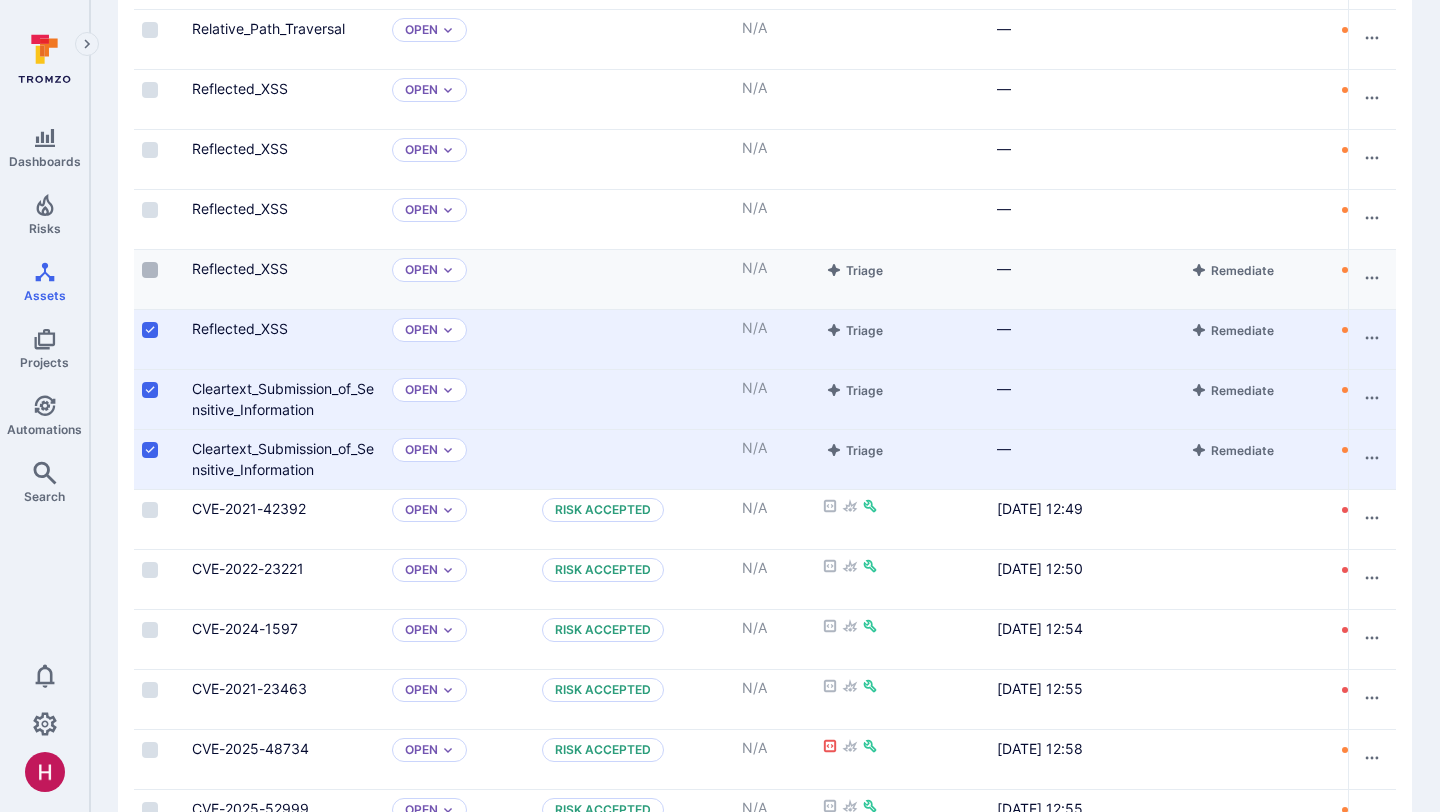click at bounding box center [150, 270] 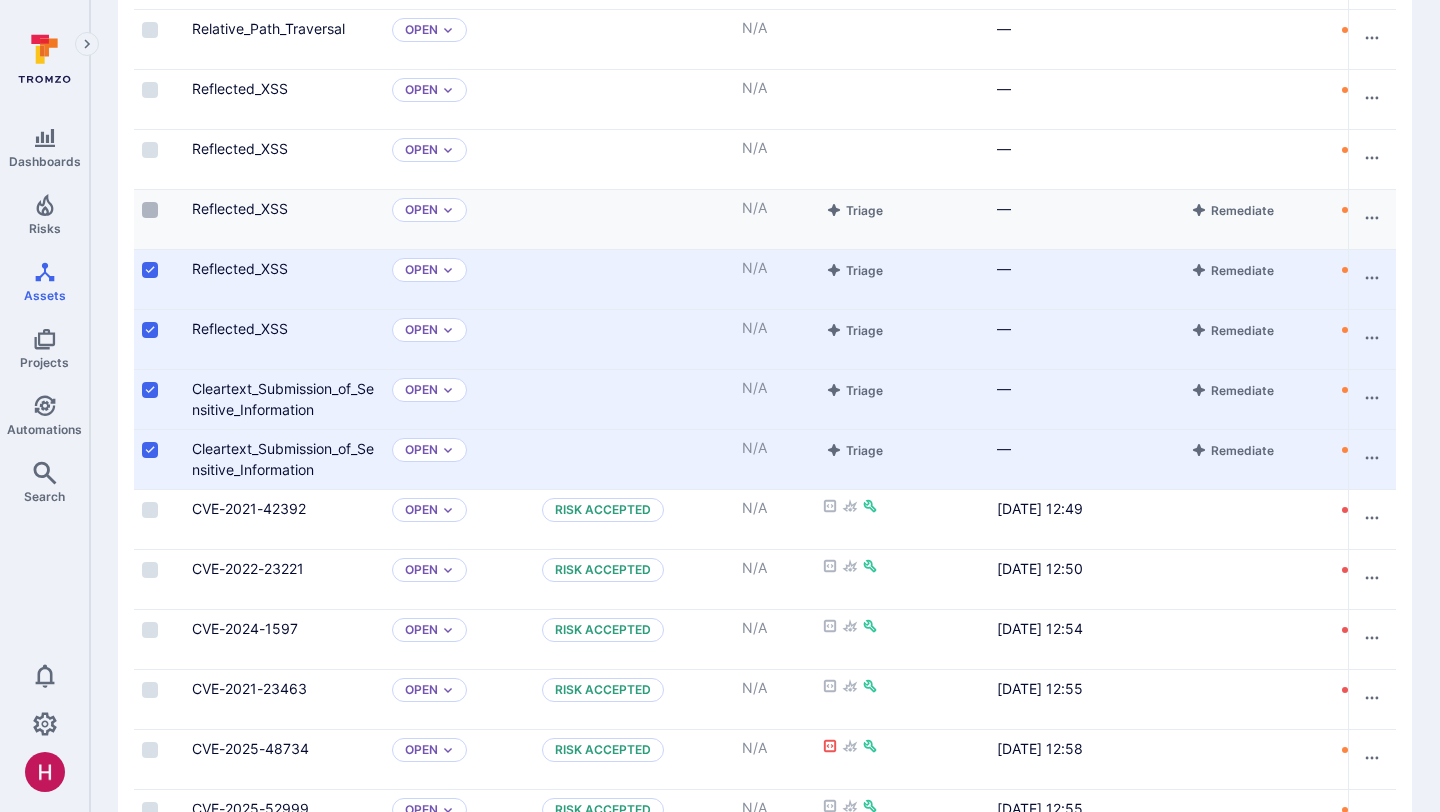click at bounding box center [150, 210] 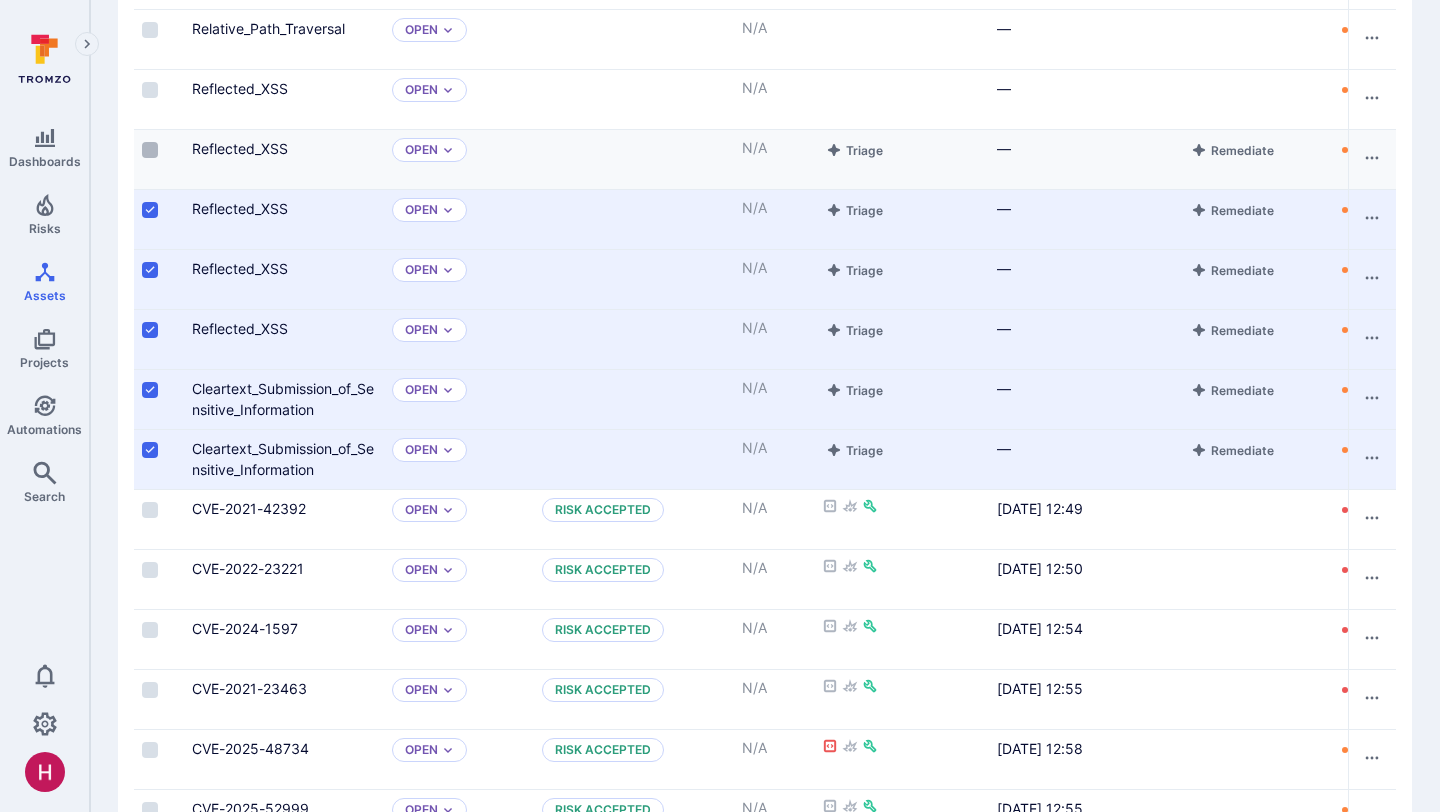 click at bounding box center [150, 150] 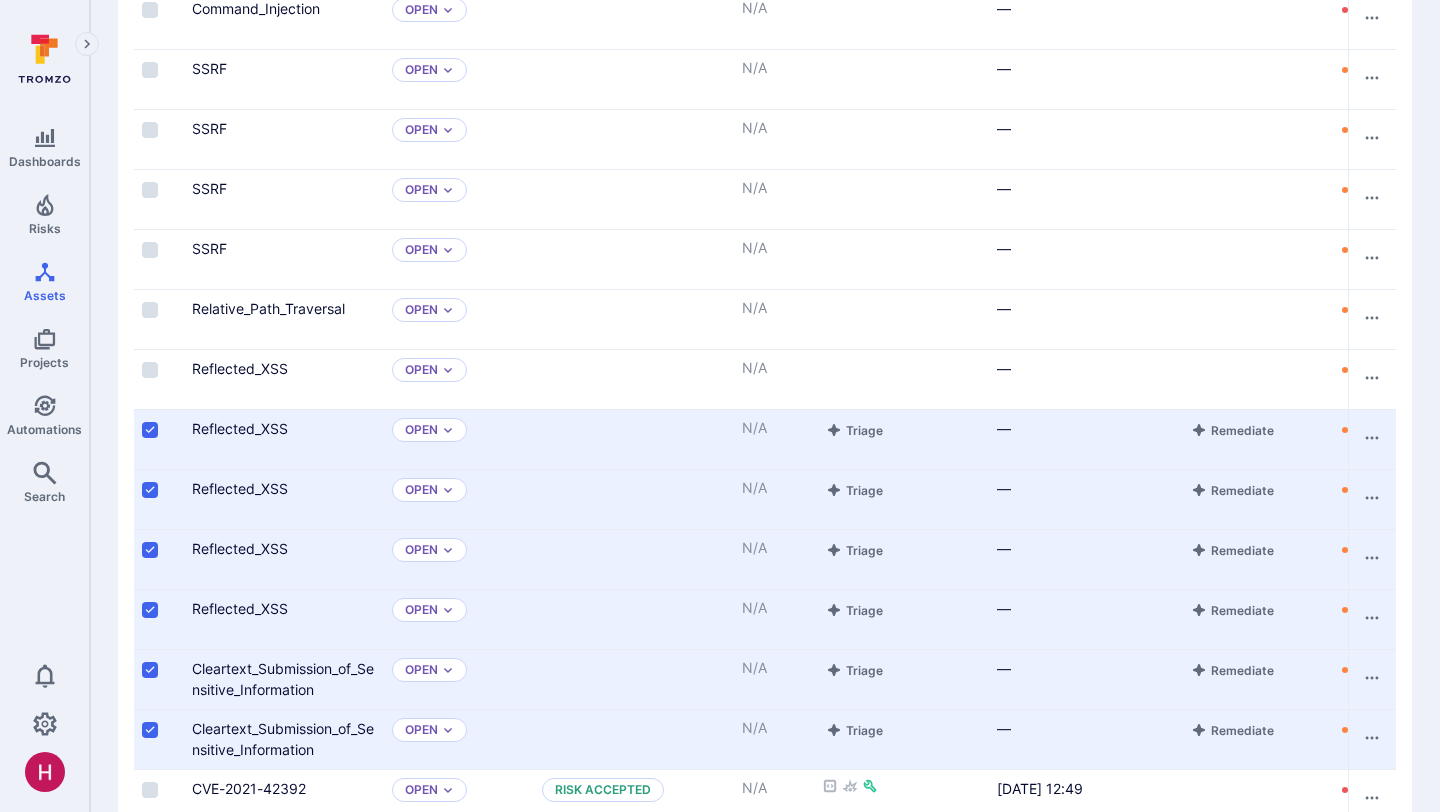 scroll, scrollTop: 527, scrollLeft: 0, axis: vertical 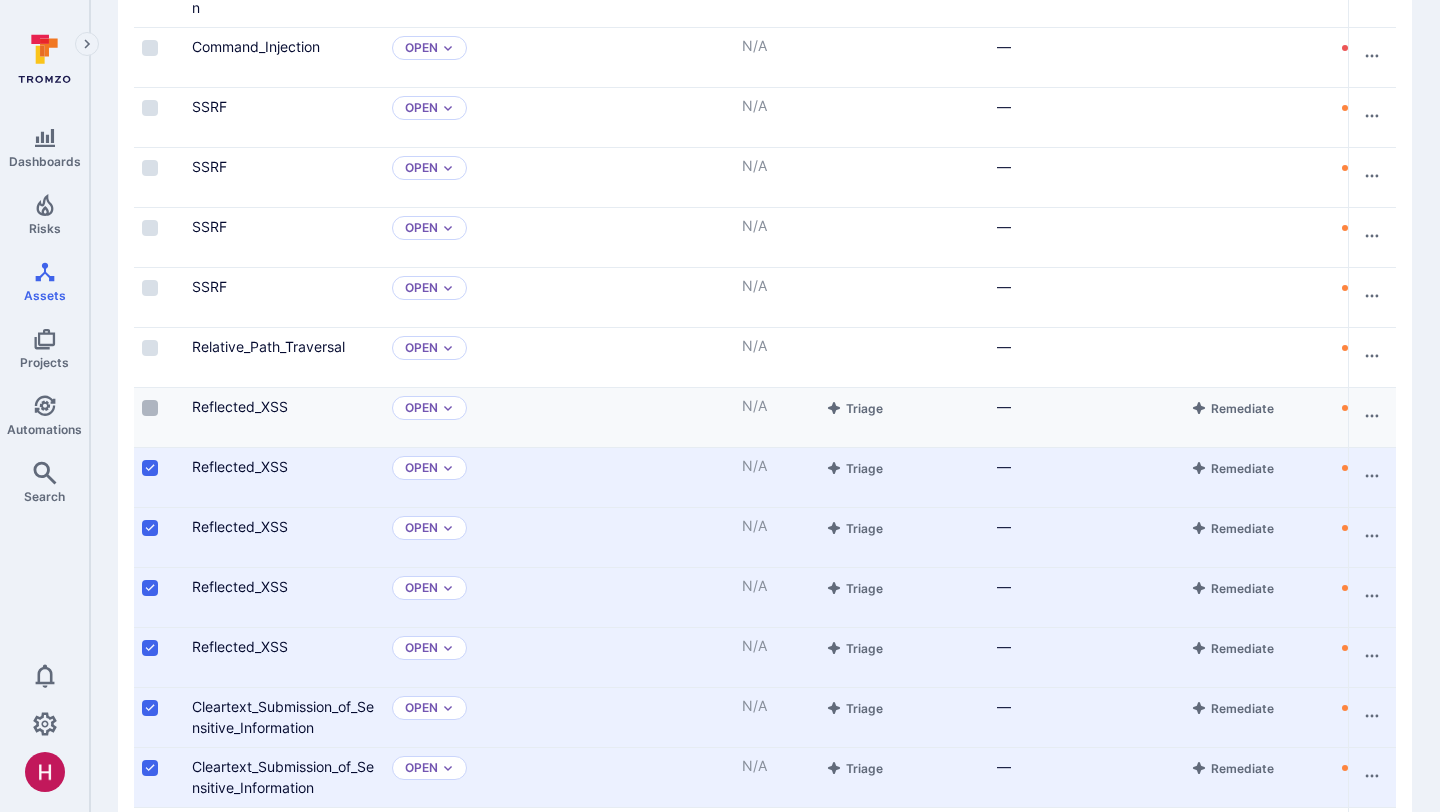 click at bounding box center [150, 408] 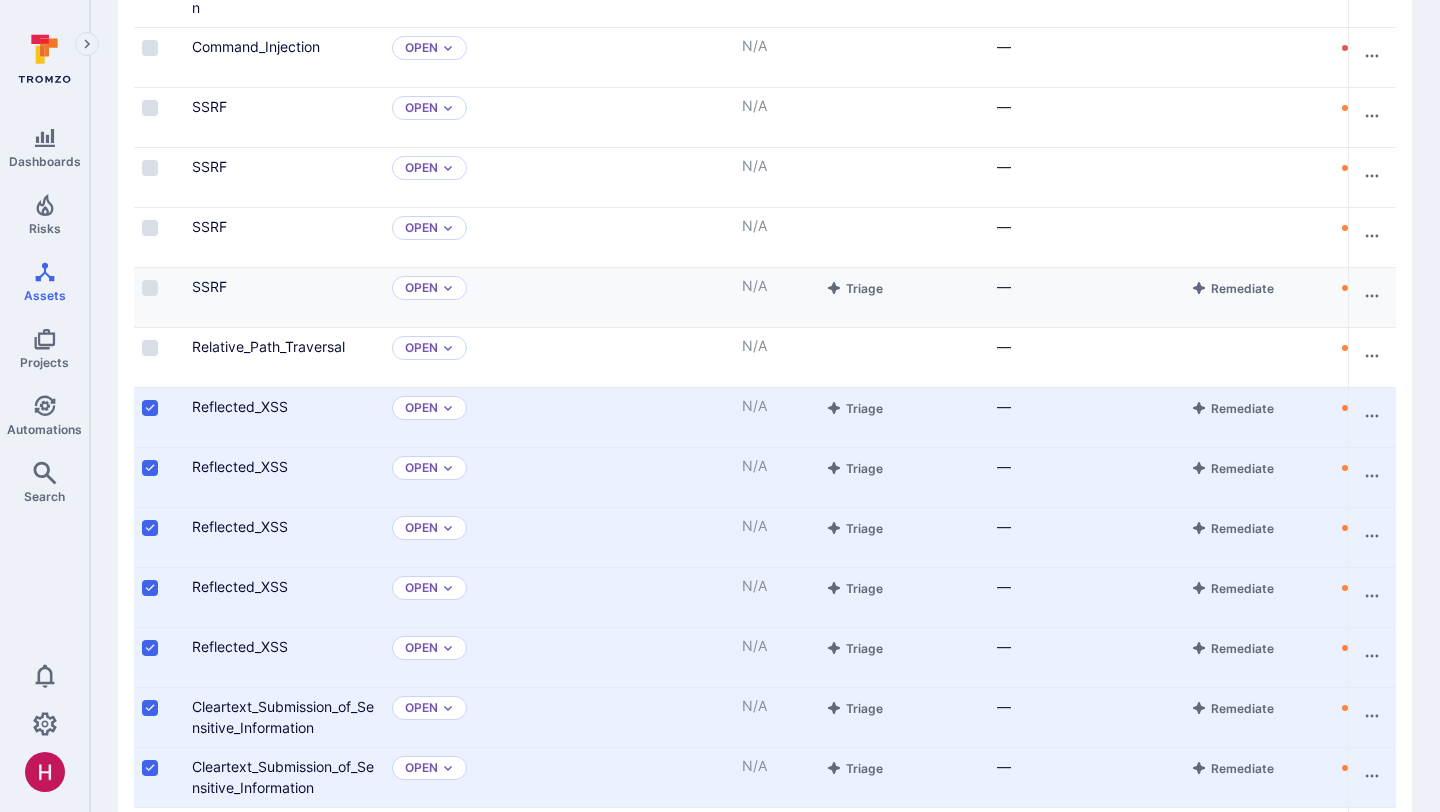 drag, startPoint x: 146, startPoint y: 343, endPoint x: 146, endPoint y: 318, distance: 25 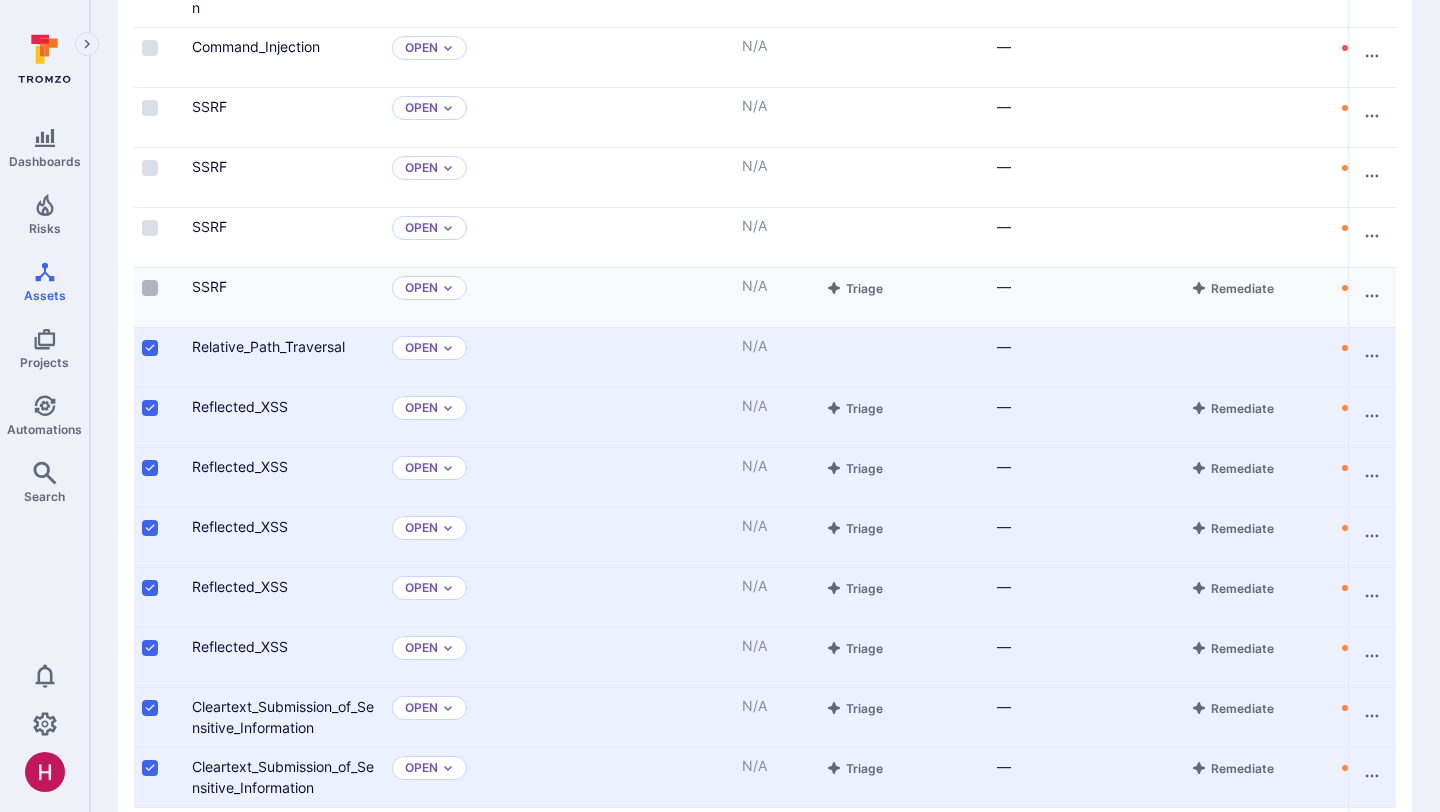 click at bounding box center [150, 288] 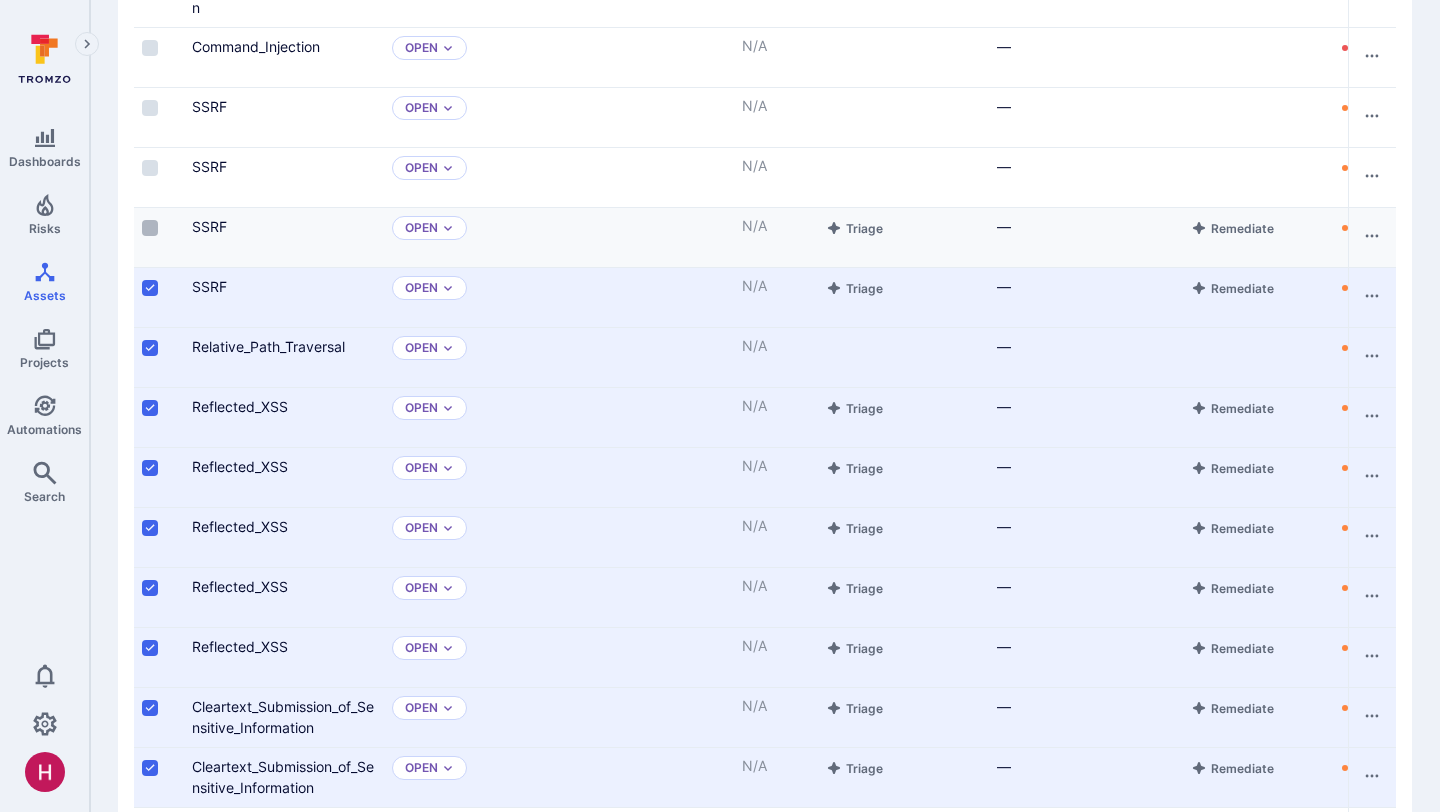 click at bounding box center (150, 228) 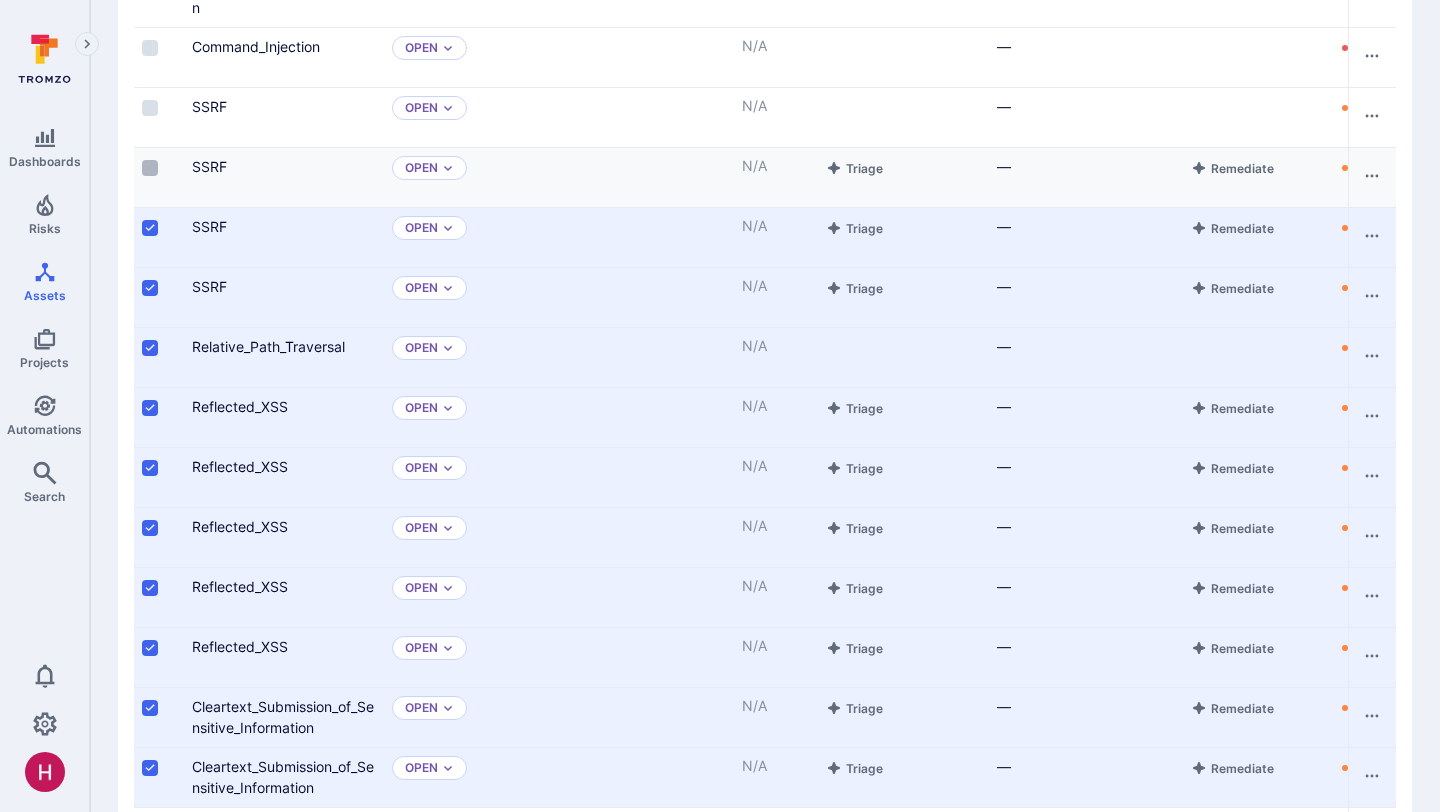click at bounding box center [150, 168] 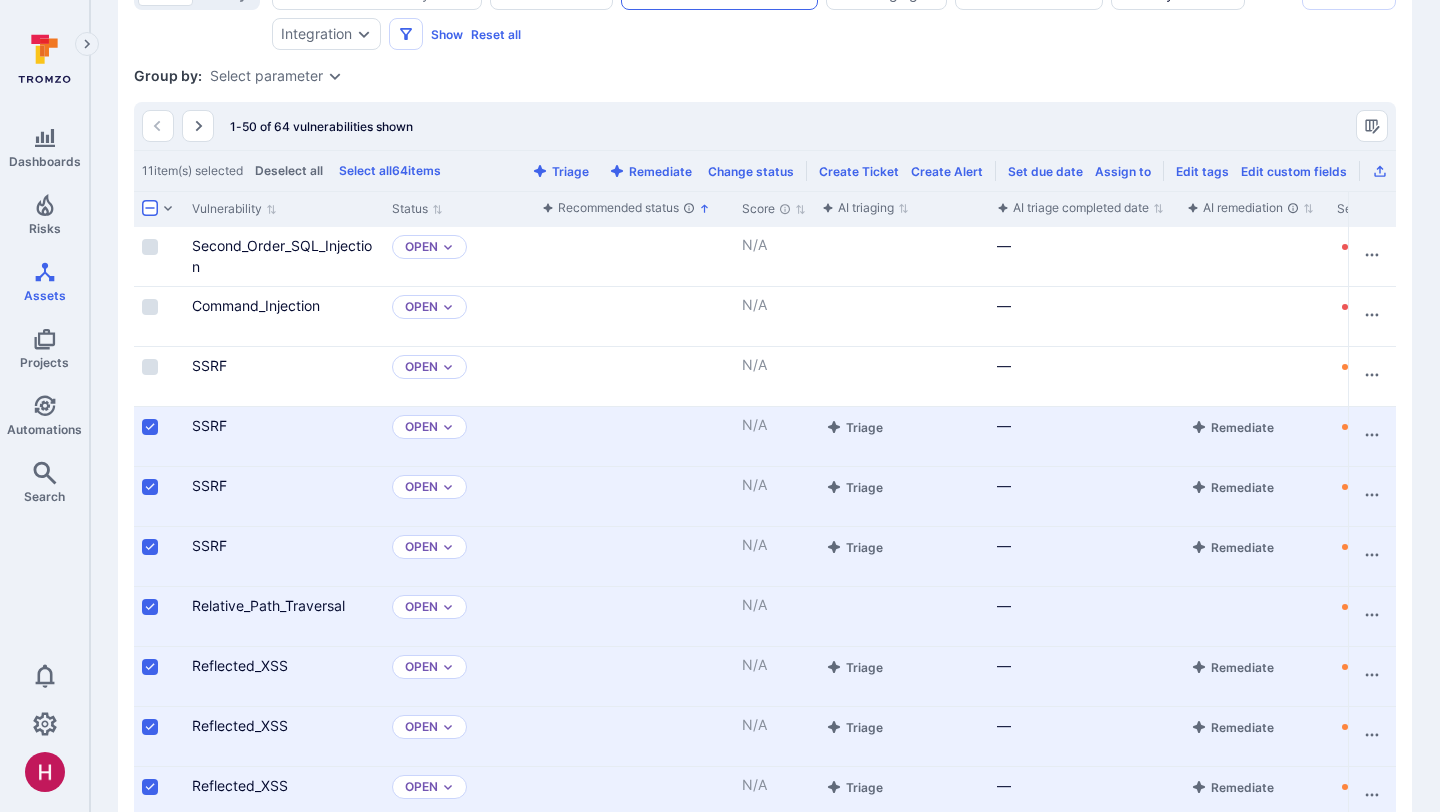scroll, scrollTop: 266, scrollLeft: 0, axis: vertical 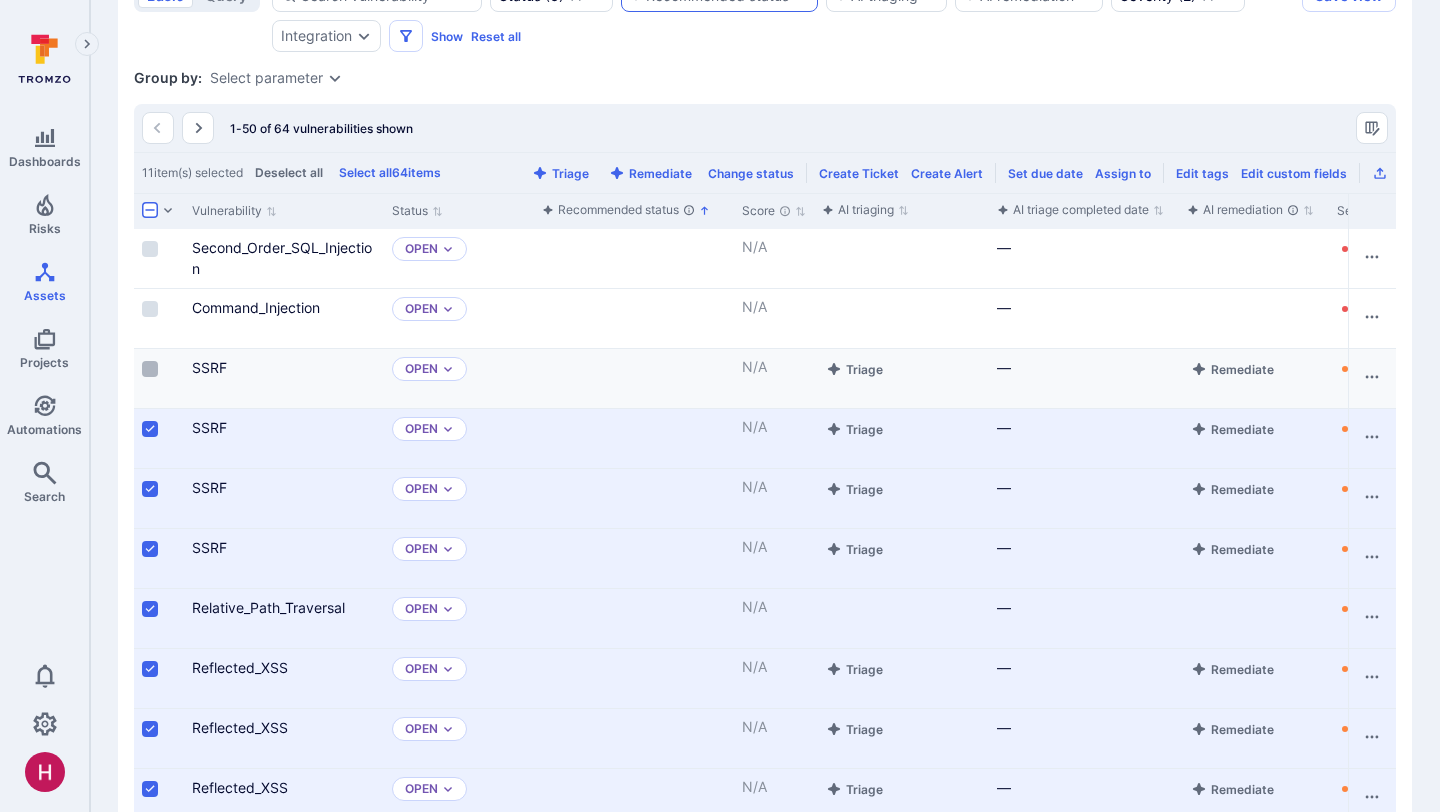 click at bounding box center (150, 369) 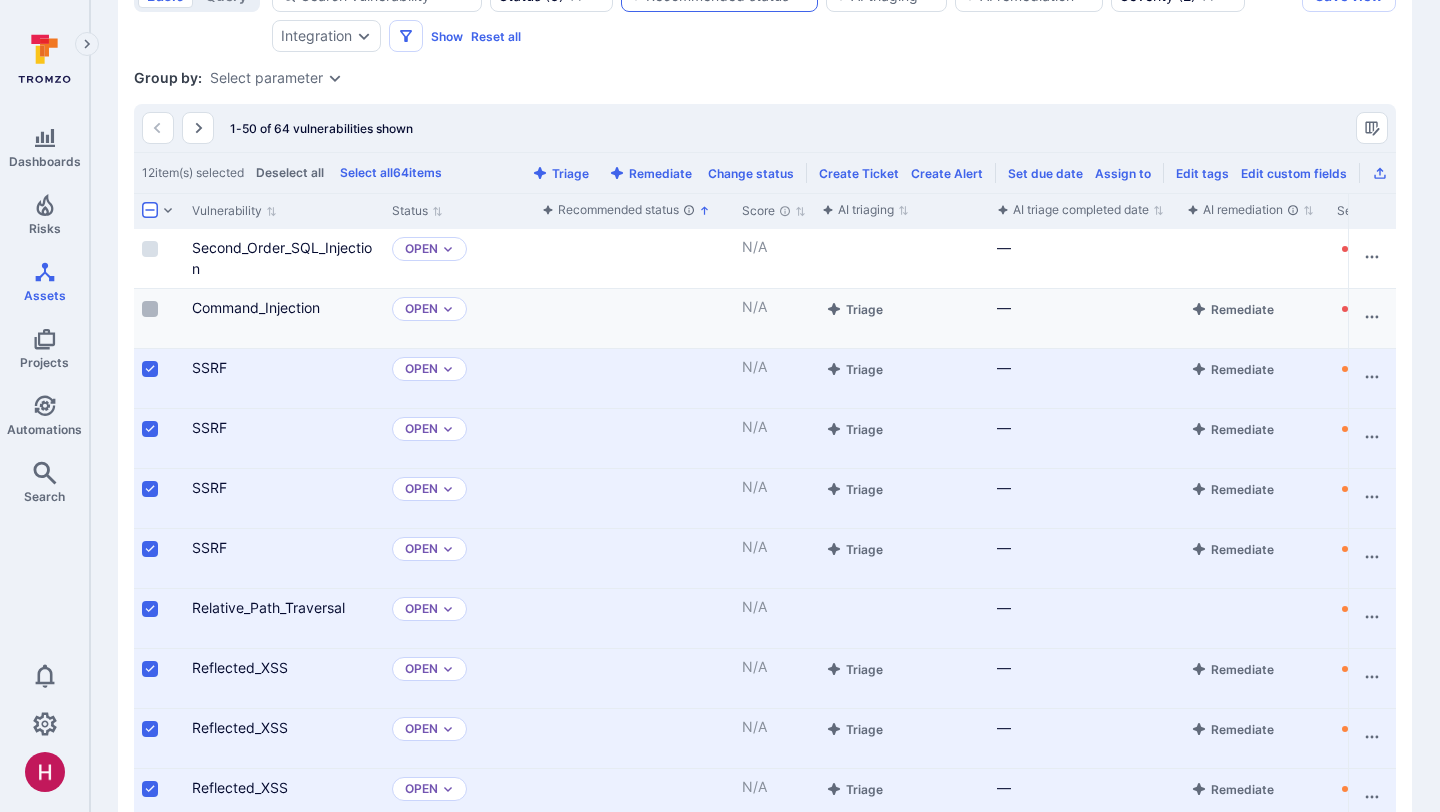 click at bounding box center (150, 309) 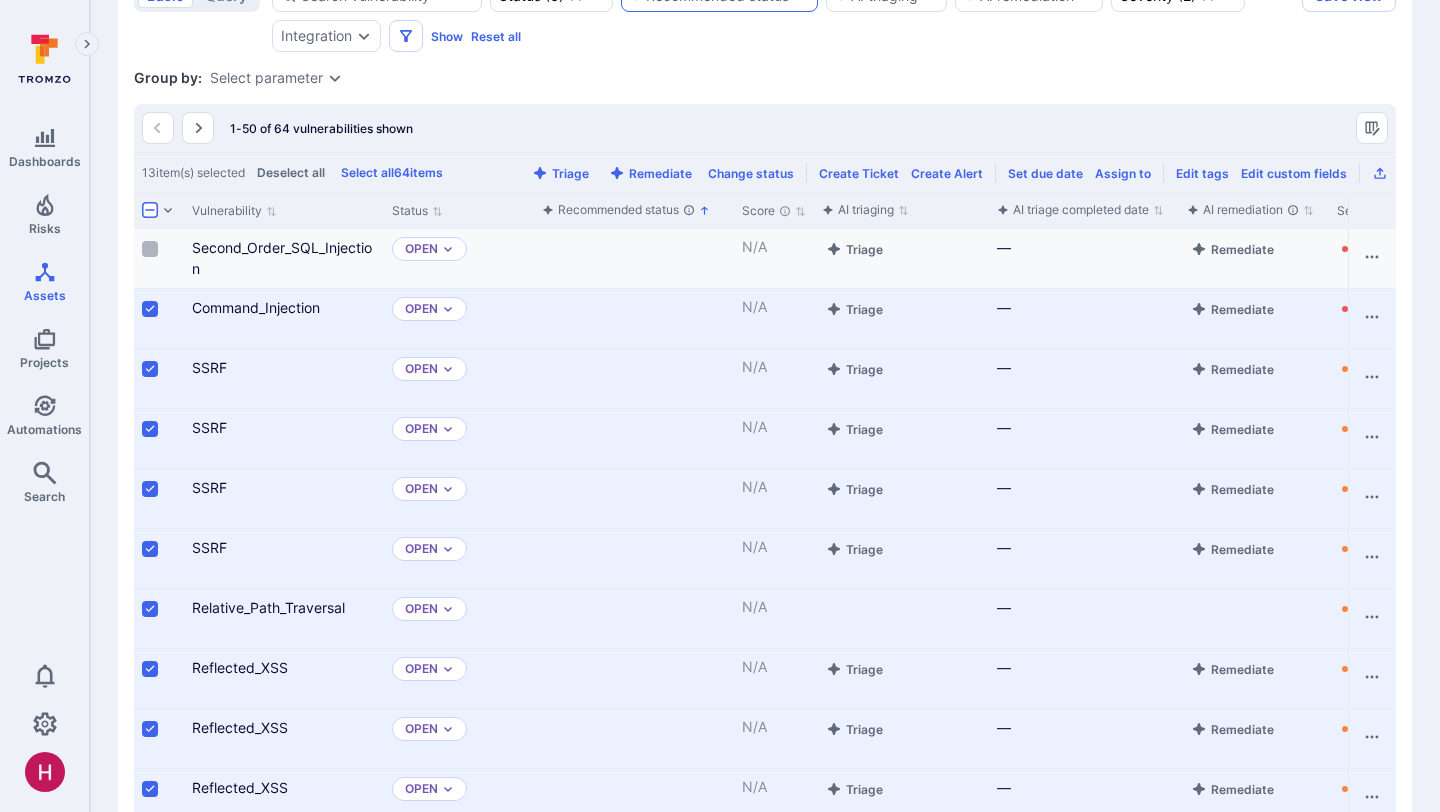 click at bounding box center [150, 249] 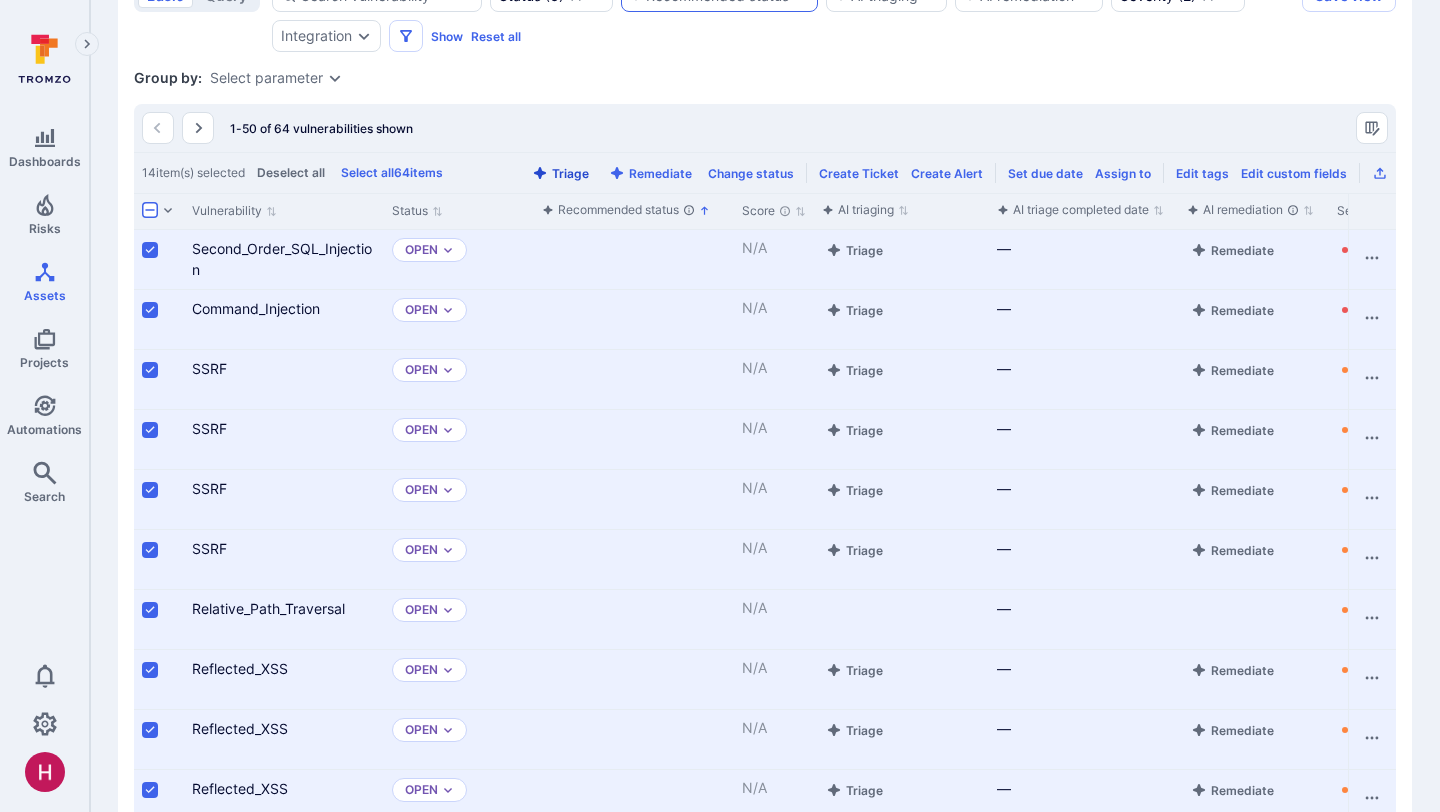 click on "Triage" at bounding box center (560, 173) 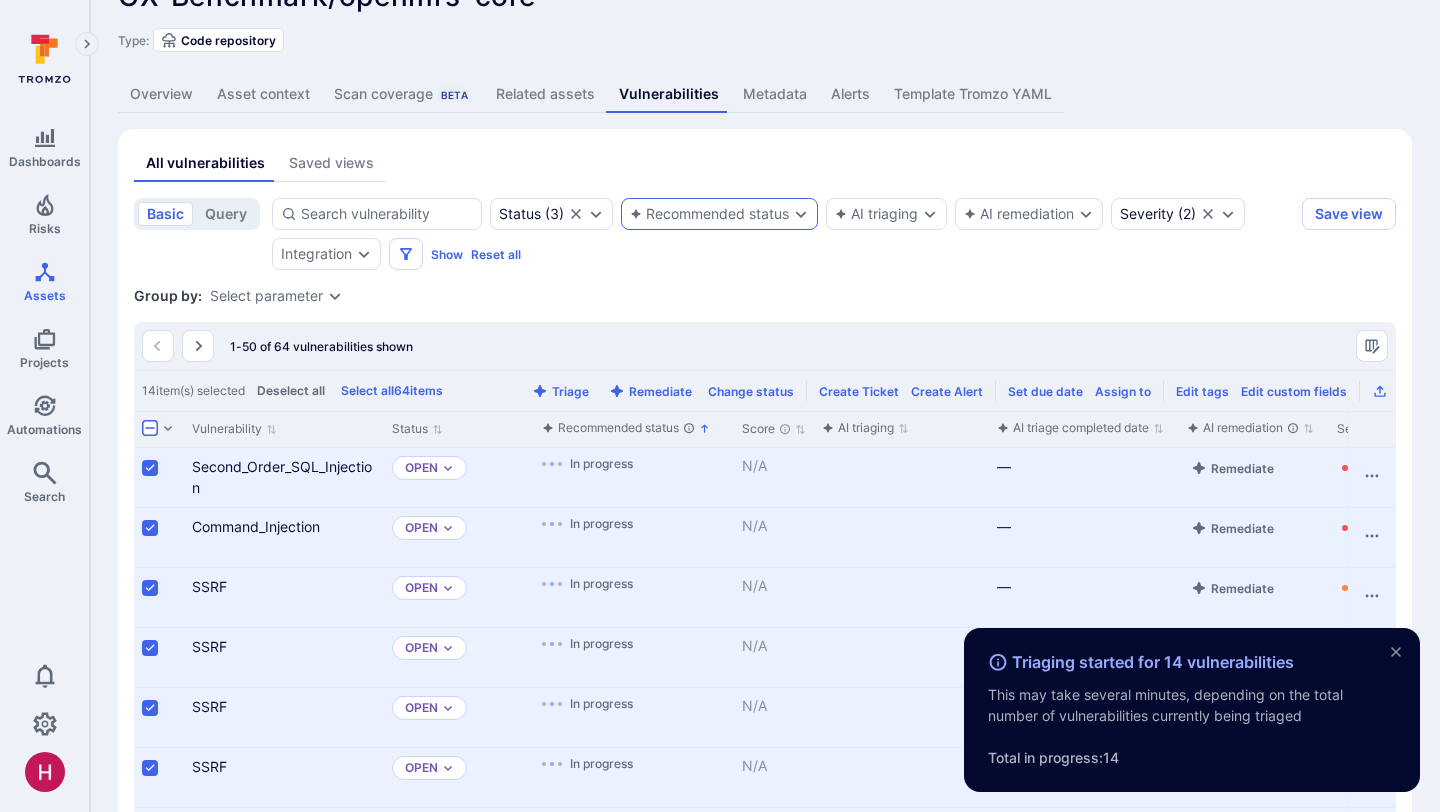 scroll, scrollTop: 45, scrollLeft: 0, axis: vertical 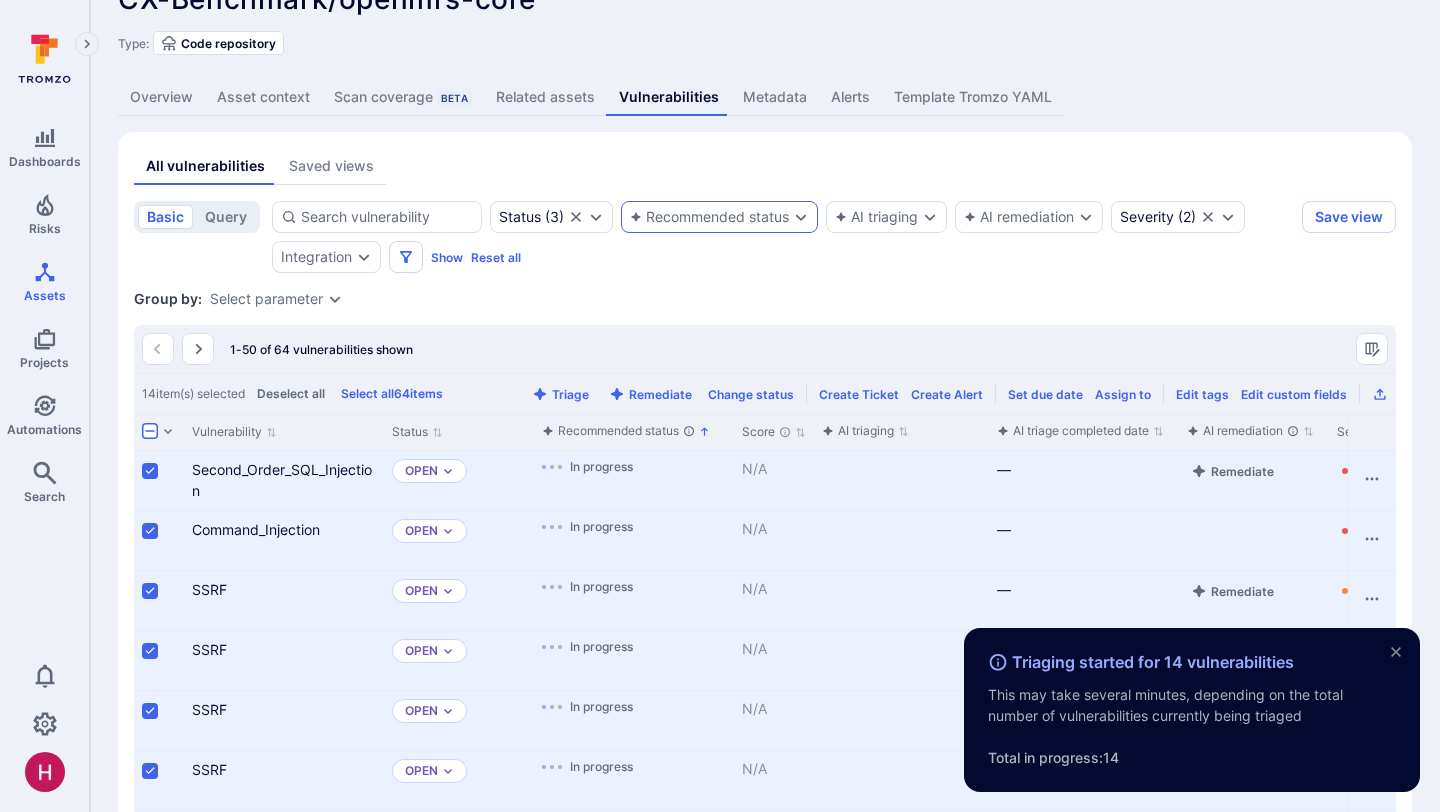 click on "Recommended status" at bounding box center (709, 217) 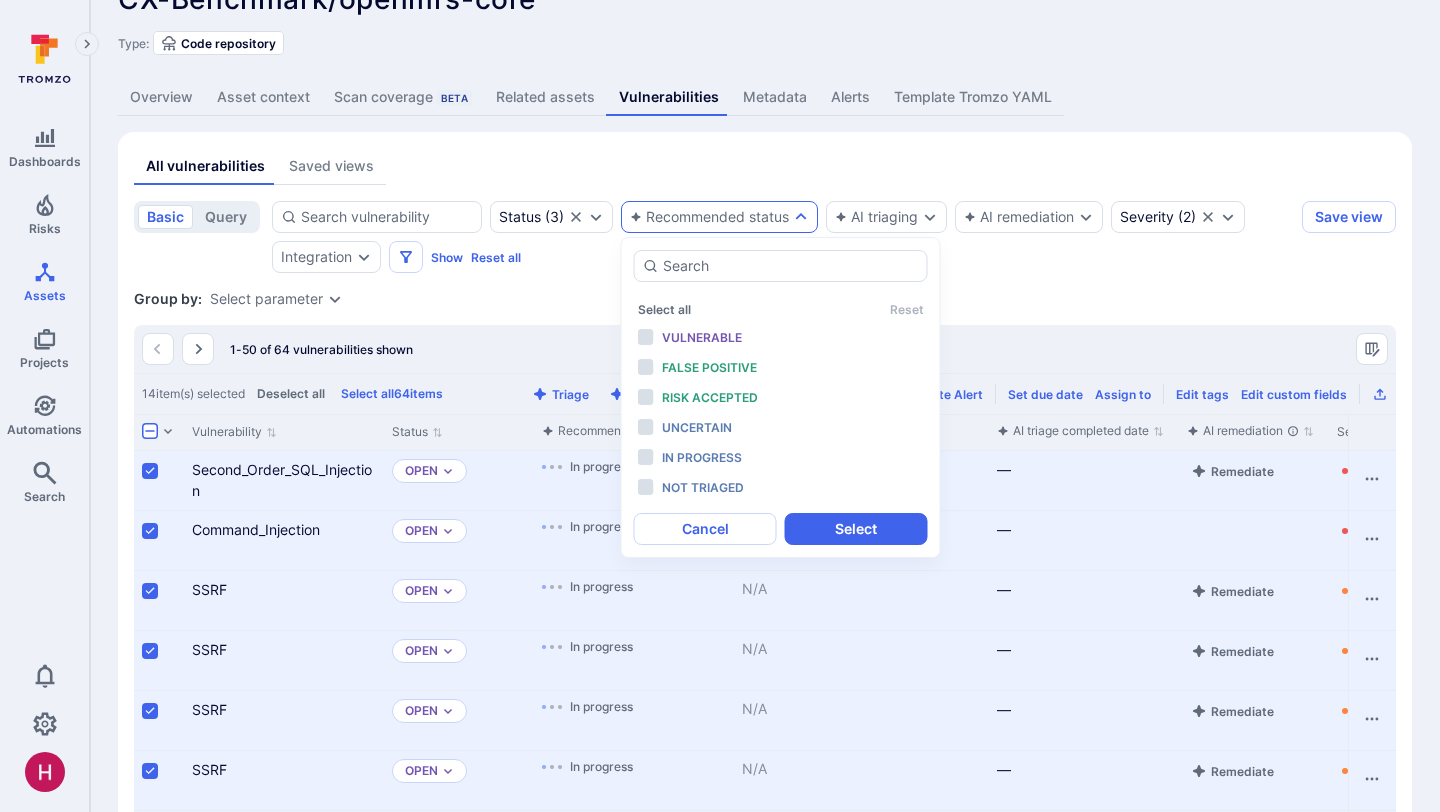 click at bounding box center [150, 431] 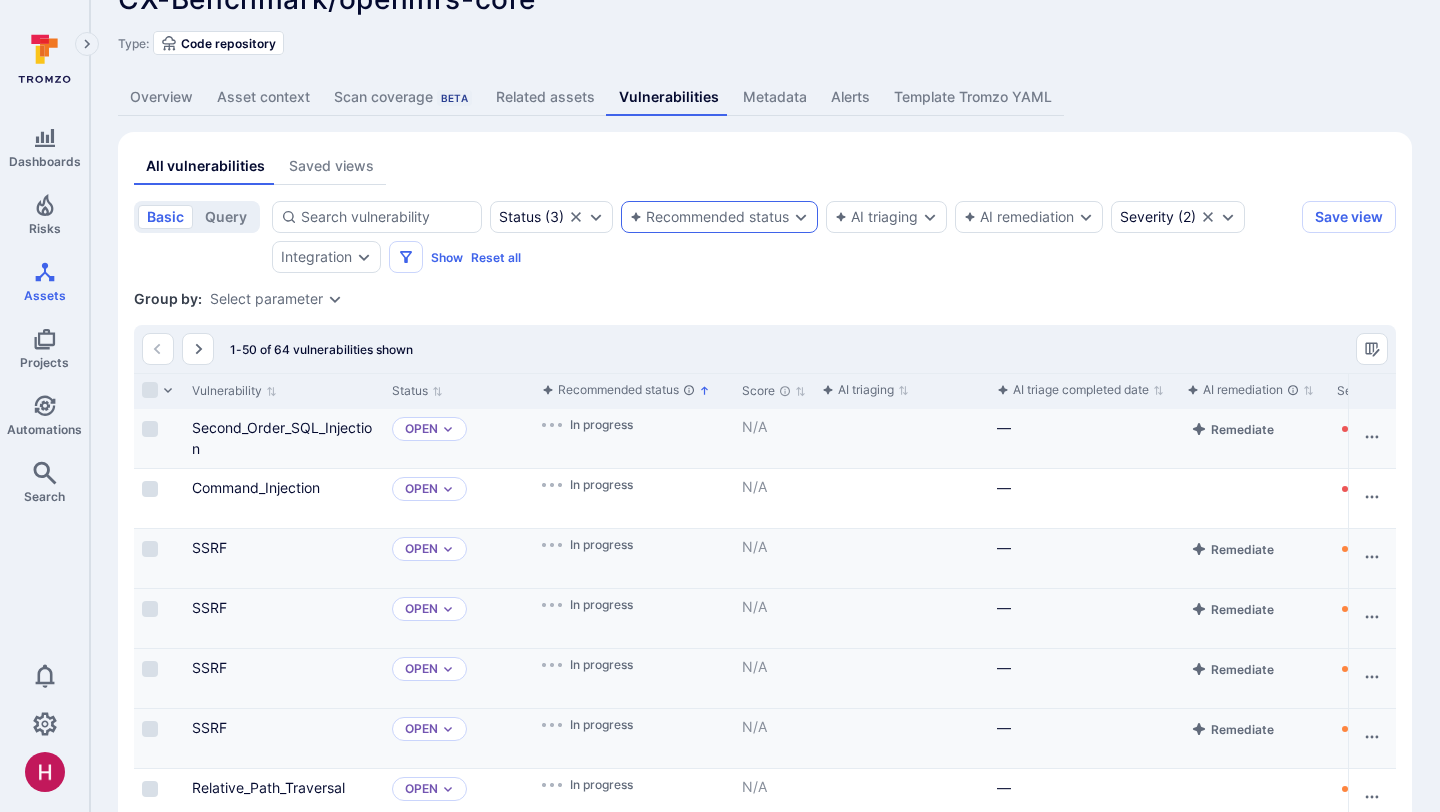 click on "Recommended status" at bounding box center (709, 217) 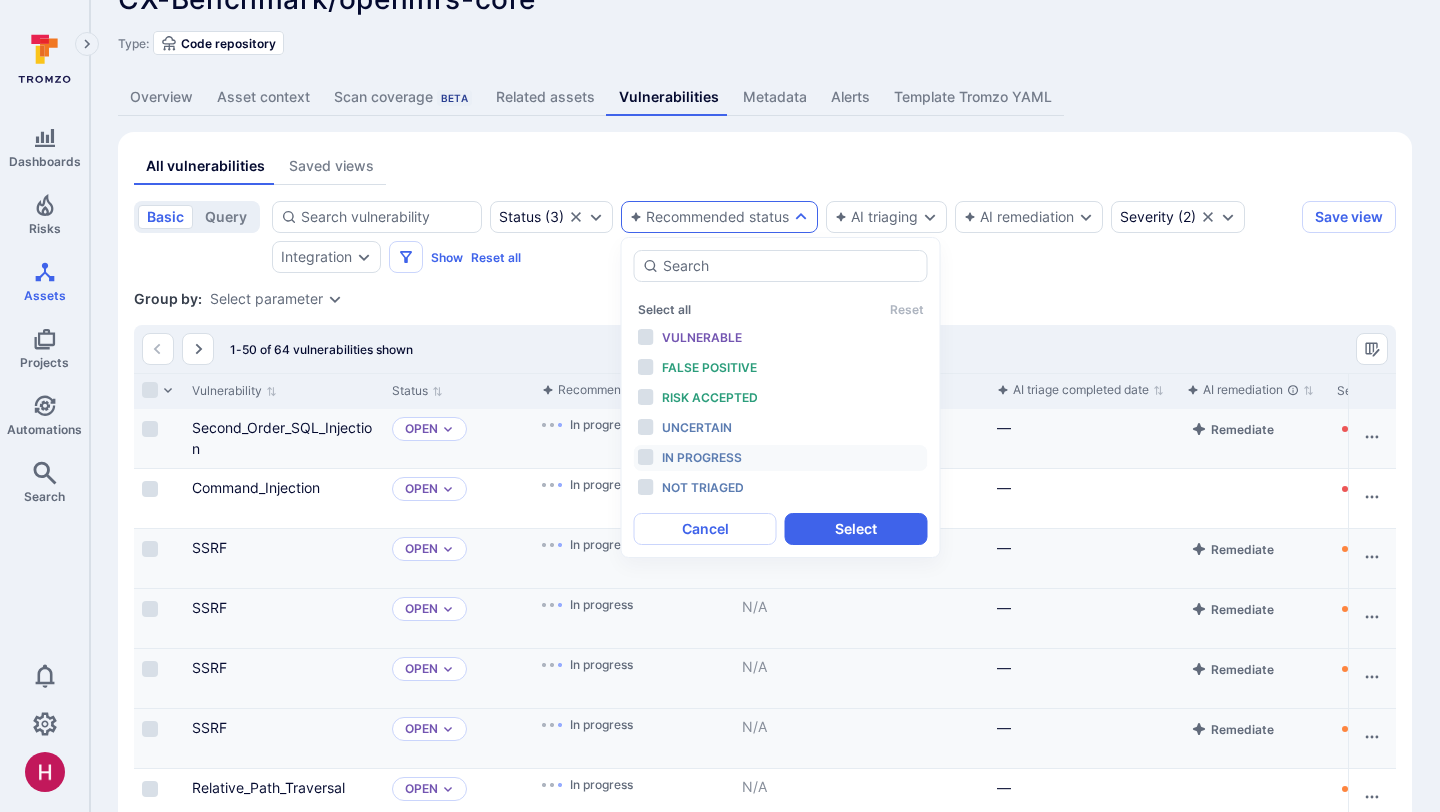 click on "In progress" at bounding box center [744, 458] 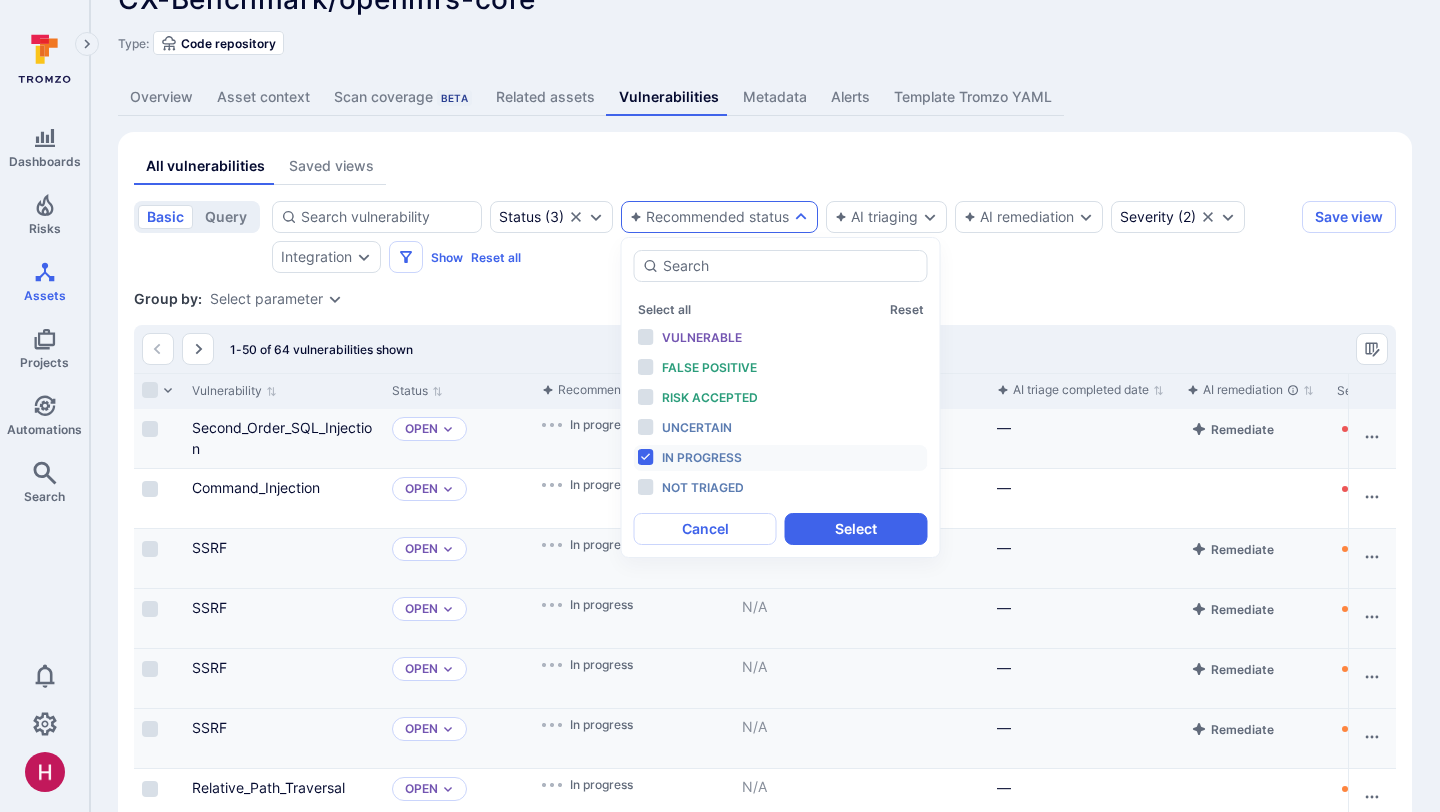 click on "Select all Reset Vulnerable False positive Risk accepted Uncertain In progress Not triaged Cancel Select" at bounding box center [781, 397] 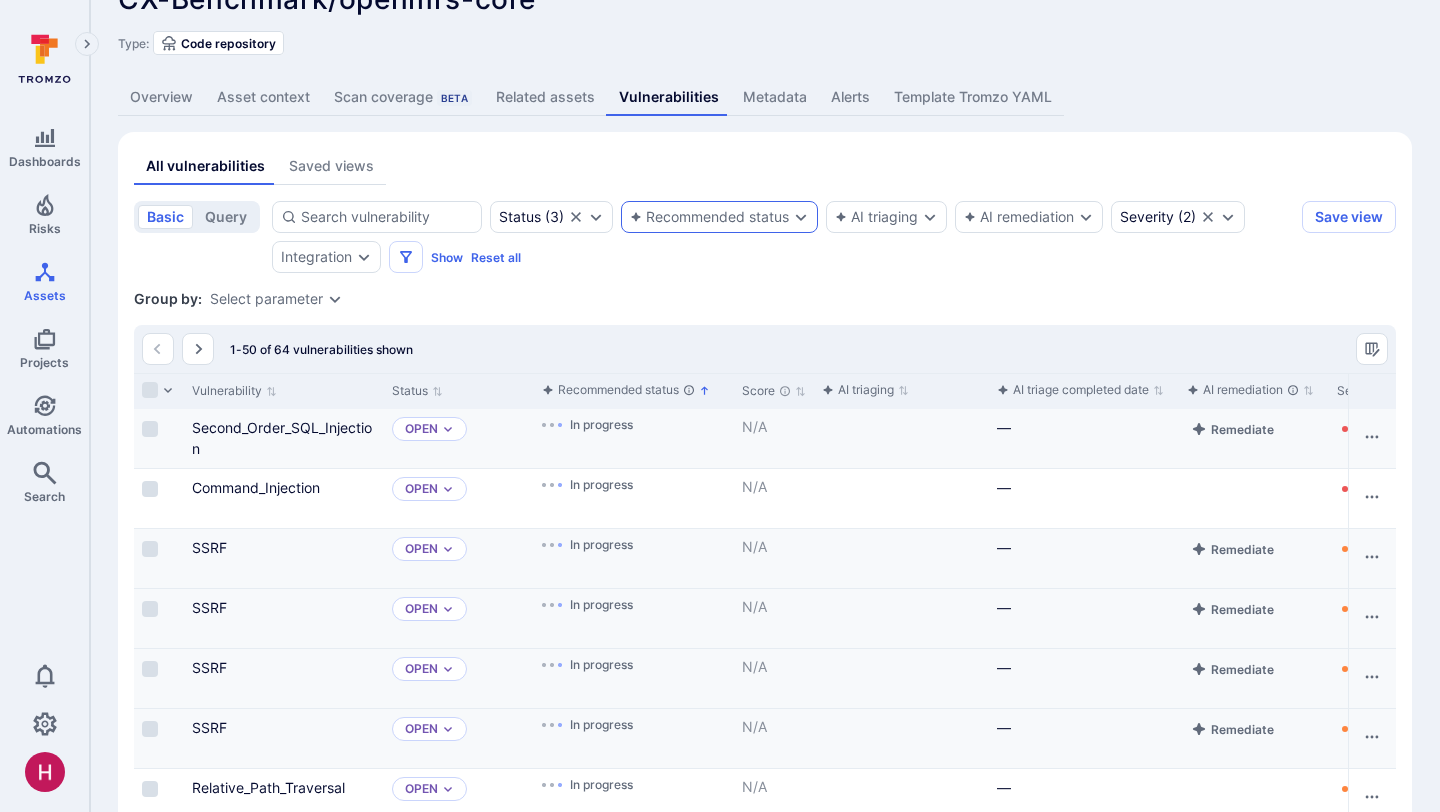 click on "Recommended status" at bounding box center [709, 217] 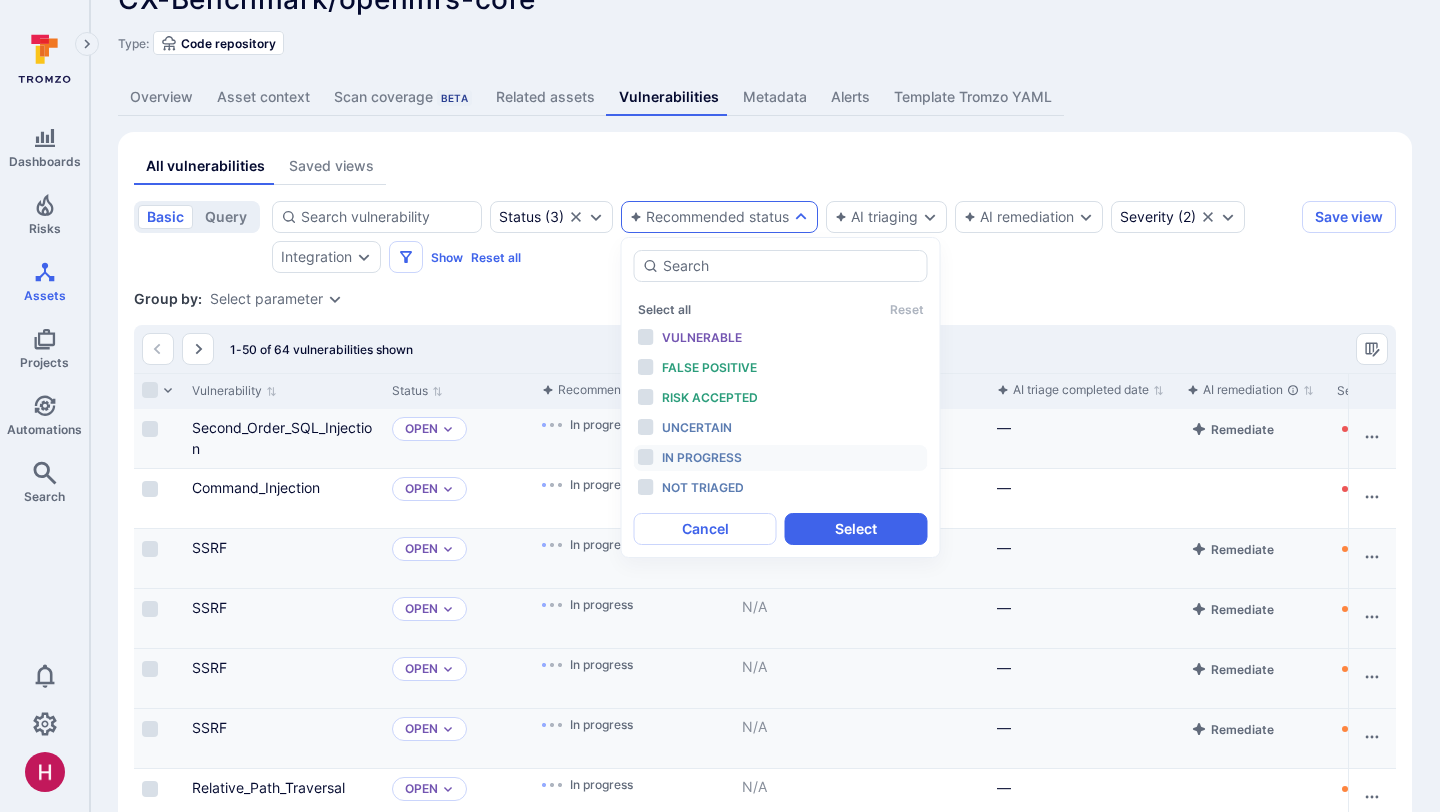 click on "In progress" at bounding box center [702, 457] 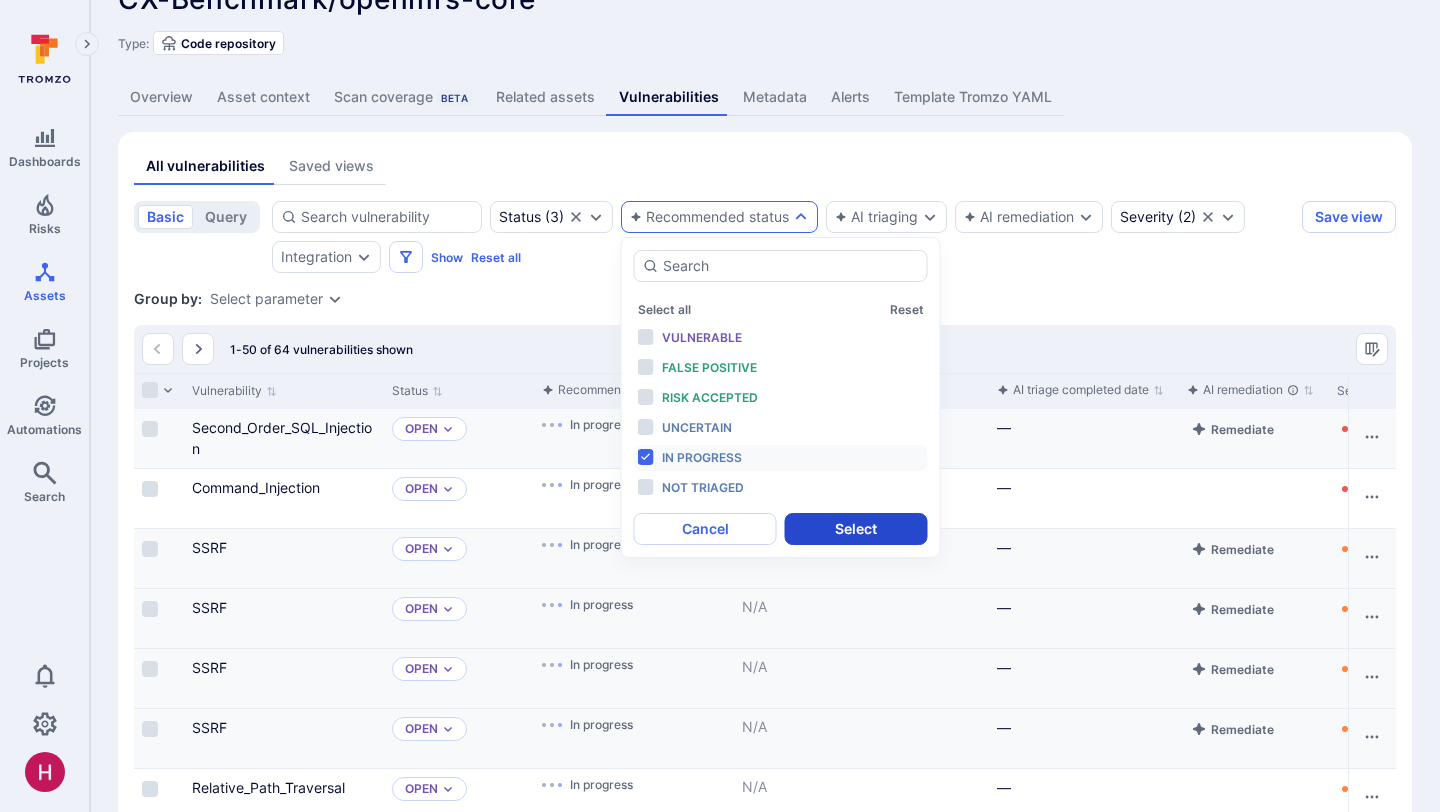 click on "Select" at bounding box center [856, 529] 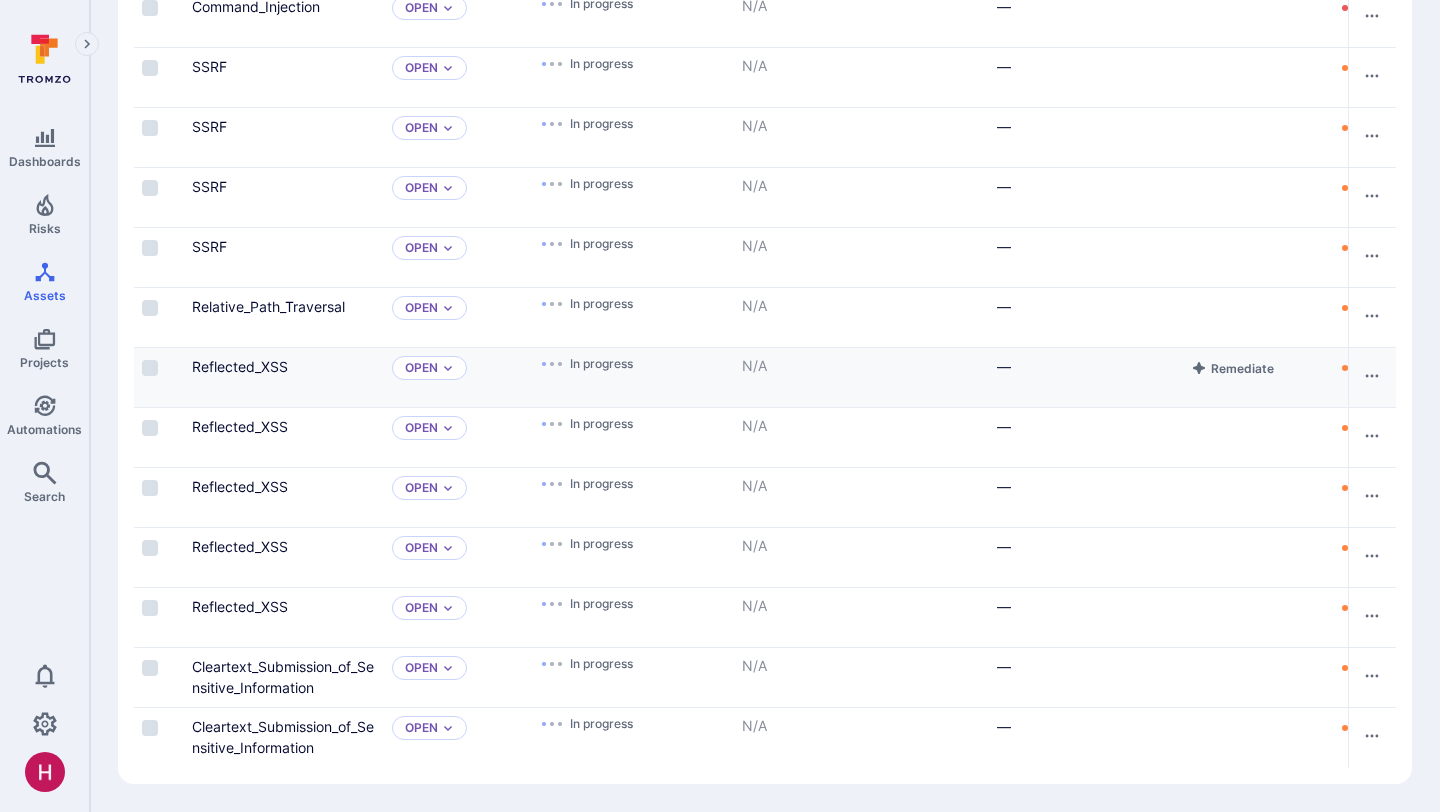 scroll, scrollTop: 0, scrollLeft: 0, axis: both 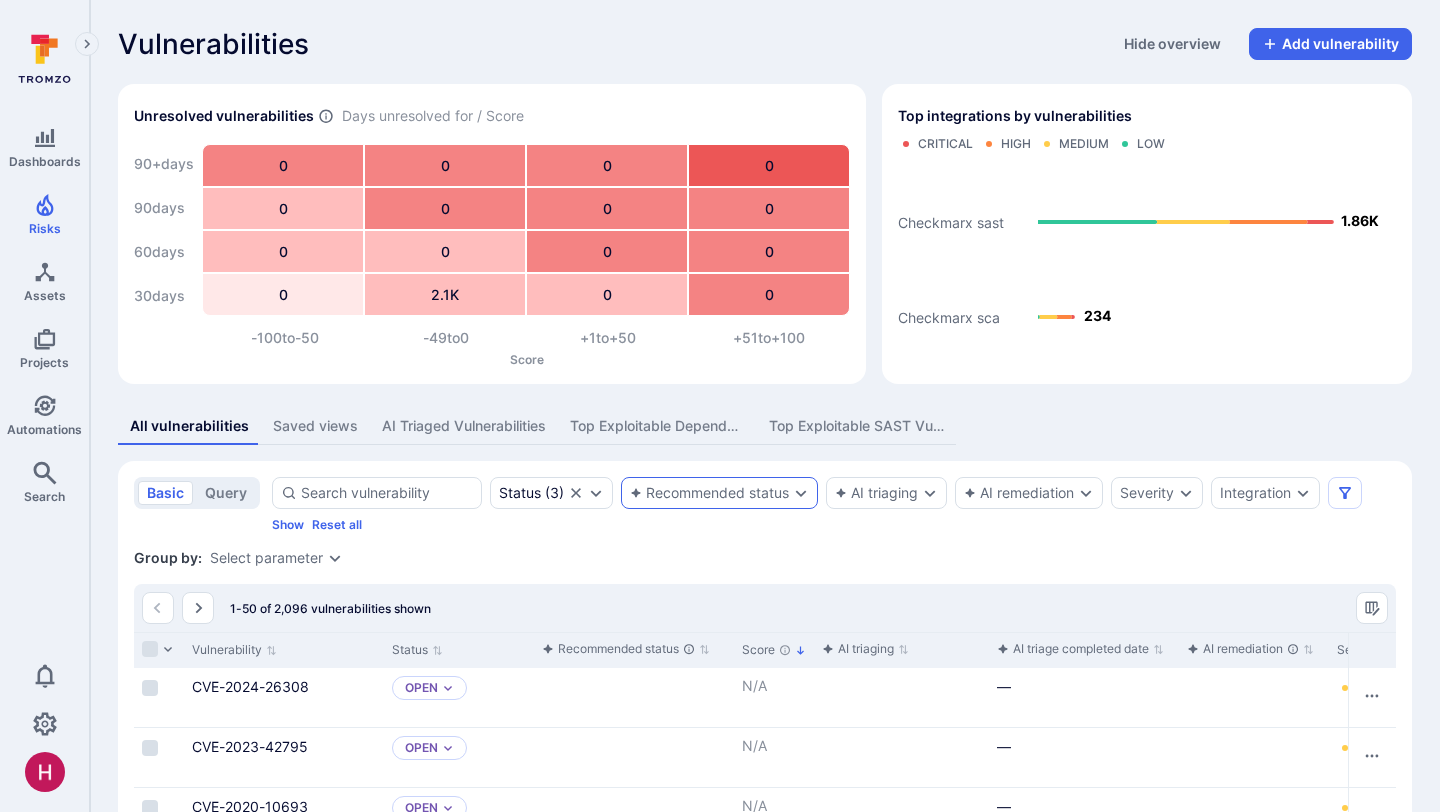 click on "Recommended status" at bounding box center [719, 493] 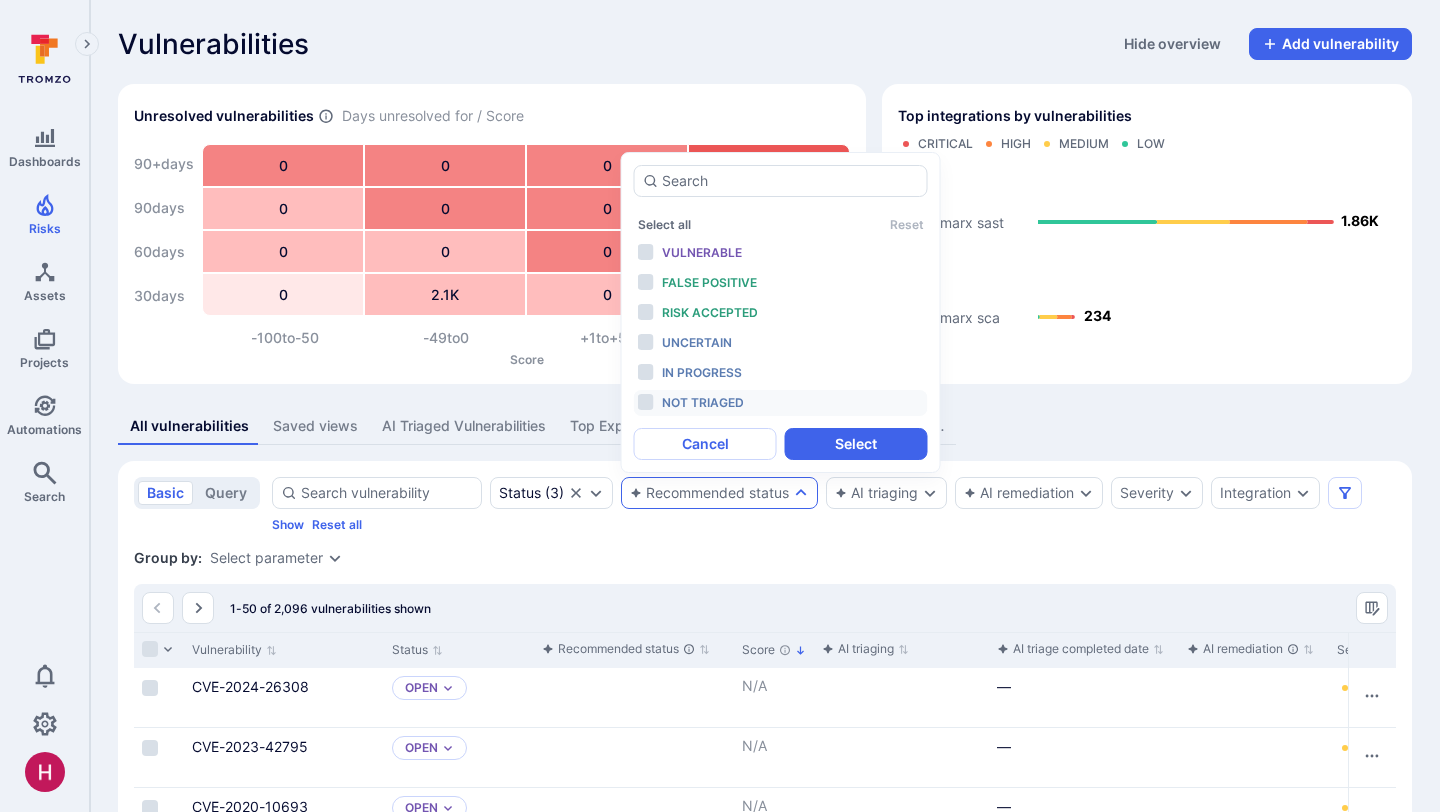 click on "Not triaged" at bounding box center [703, 402] 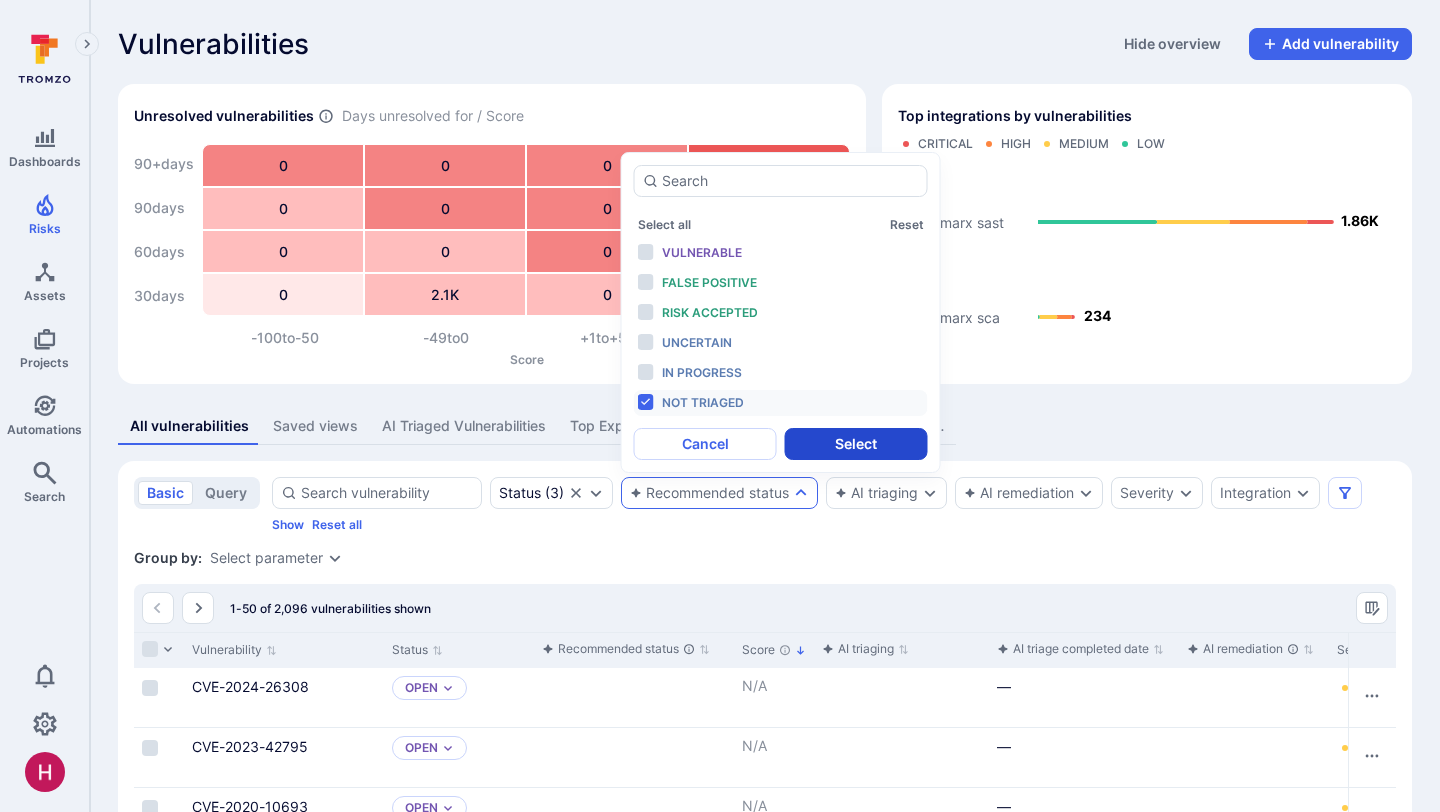 click on "Select" at bounding box center (856, 444) 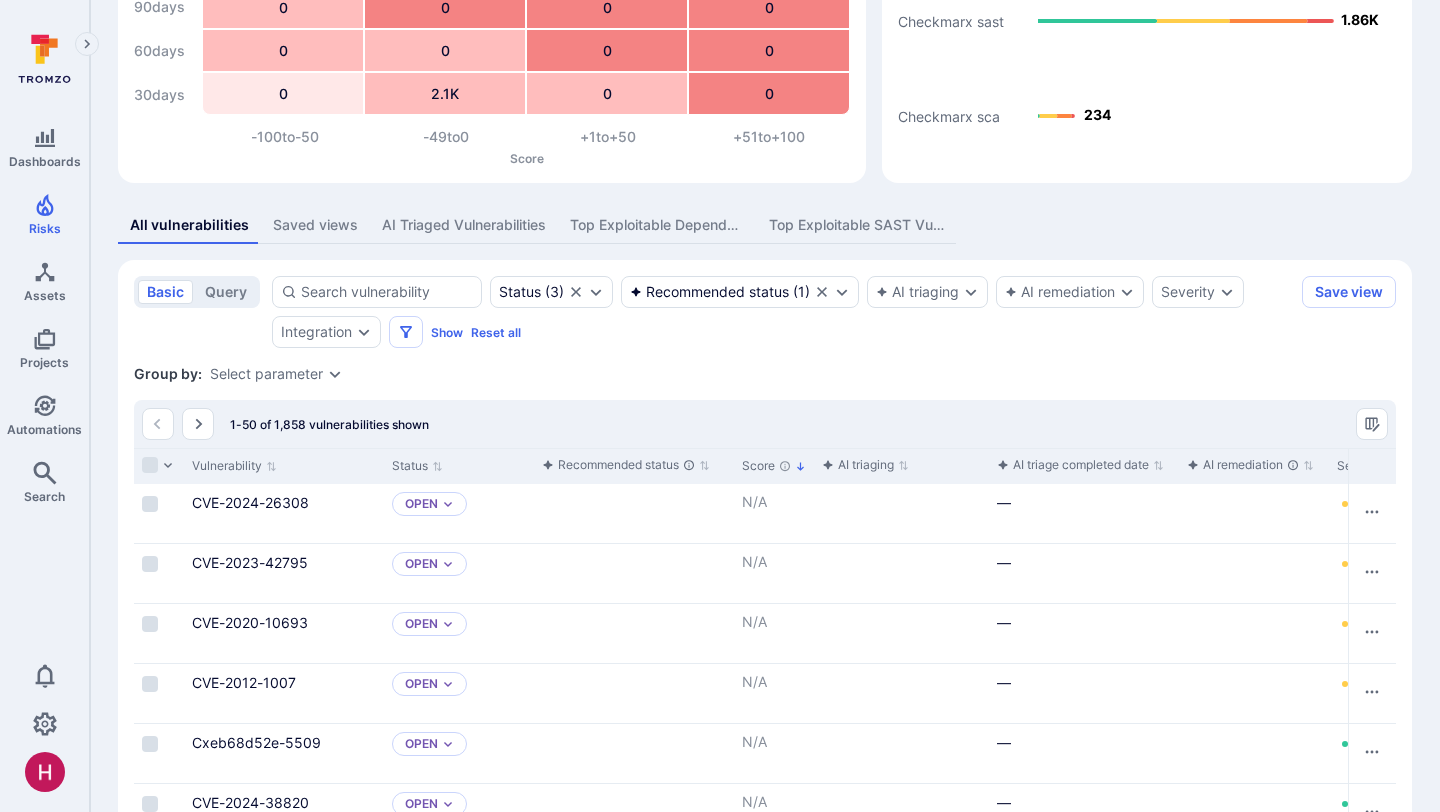 scroll, scrollTop: 203, scrollLeft: 0, axis: vertical 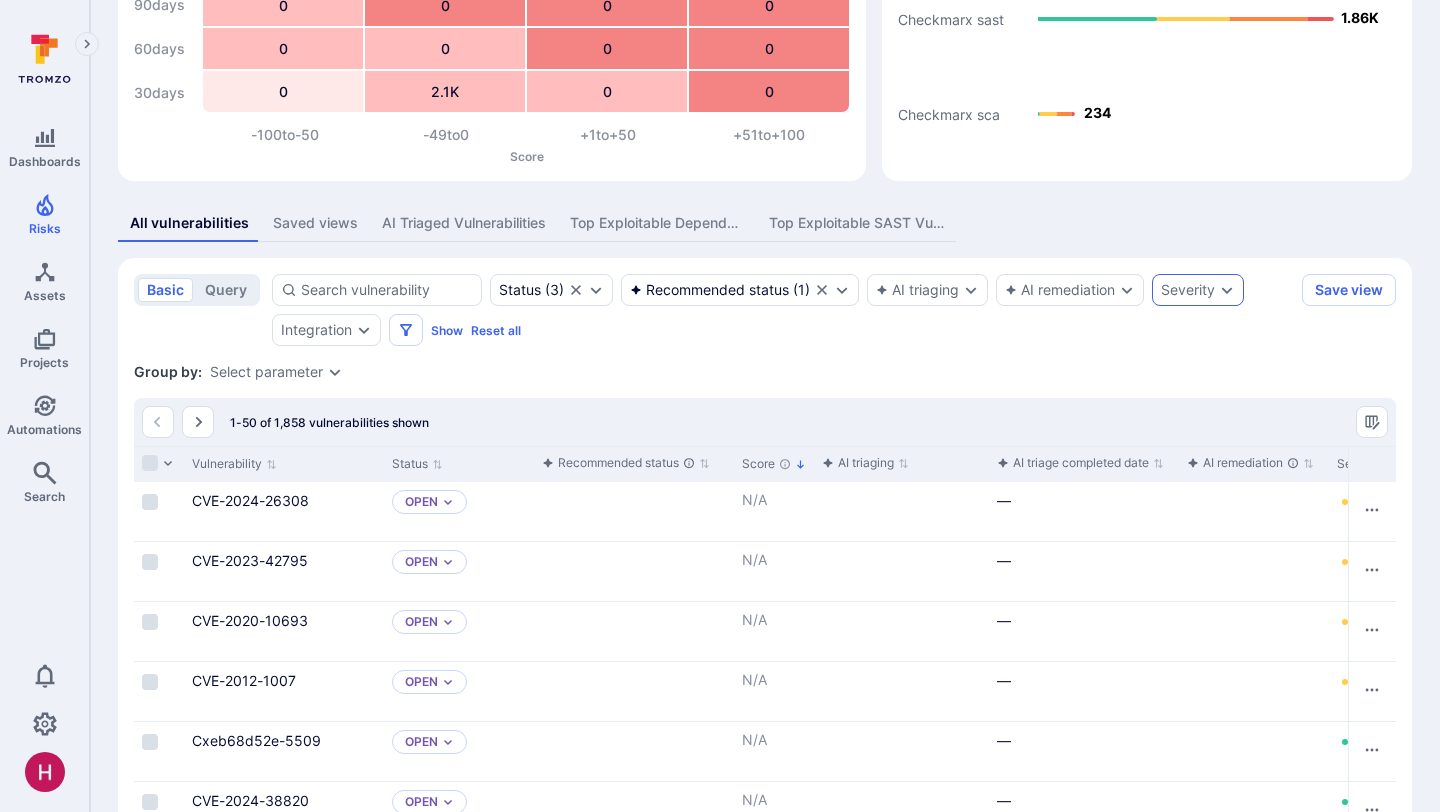click on "Severity" at bounding box center [1198, 290] 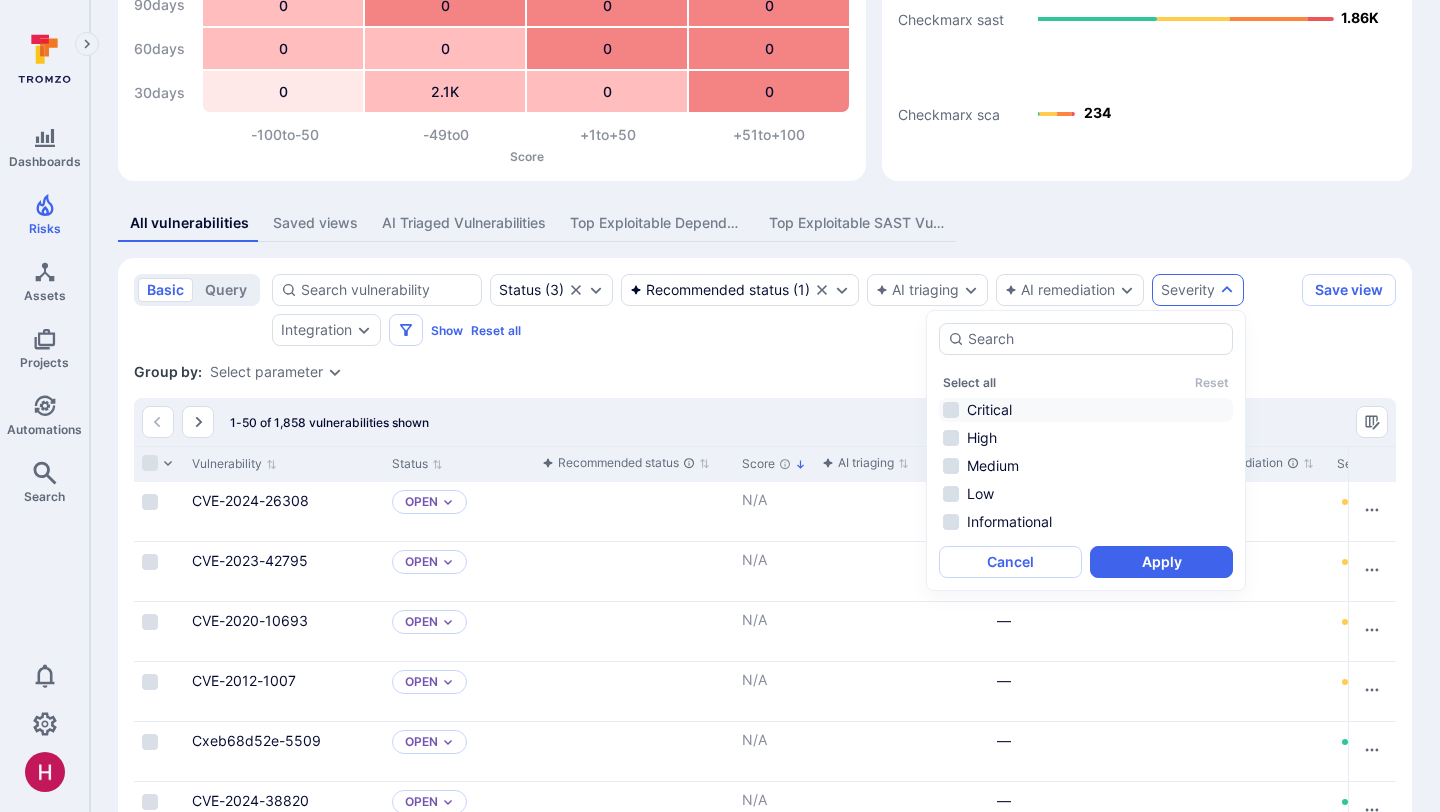 click on "Critical" at bounding box center [1086, 410] 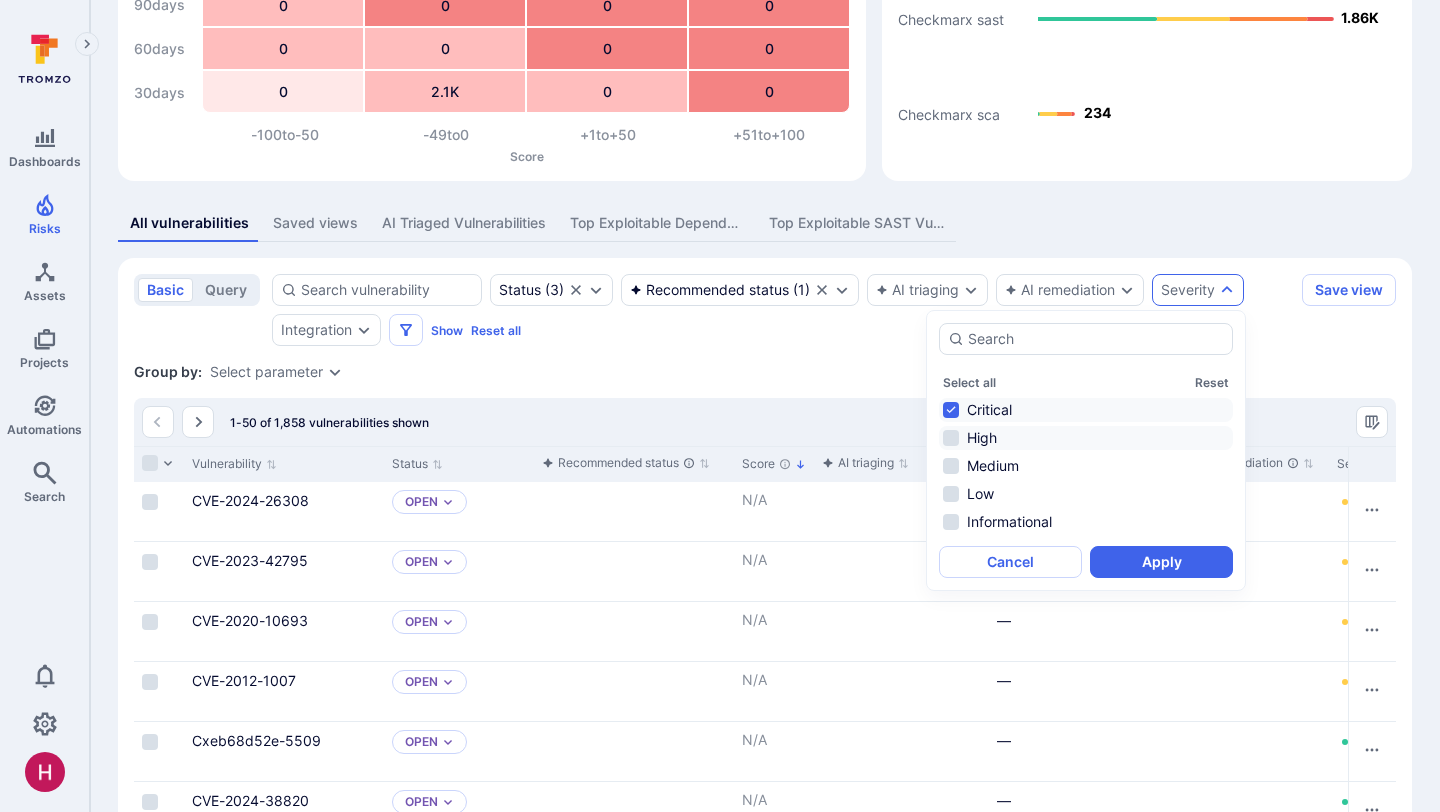 click on "High" at bounding box center [1086, 438] 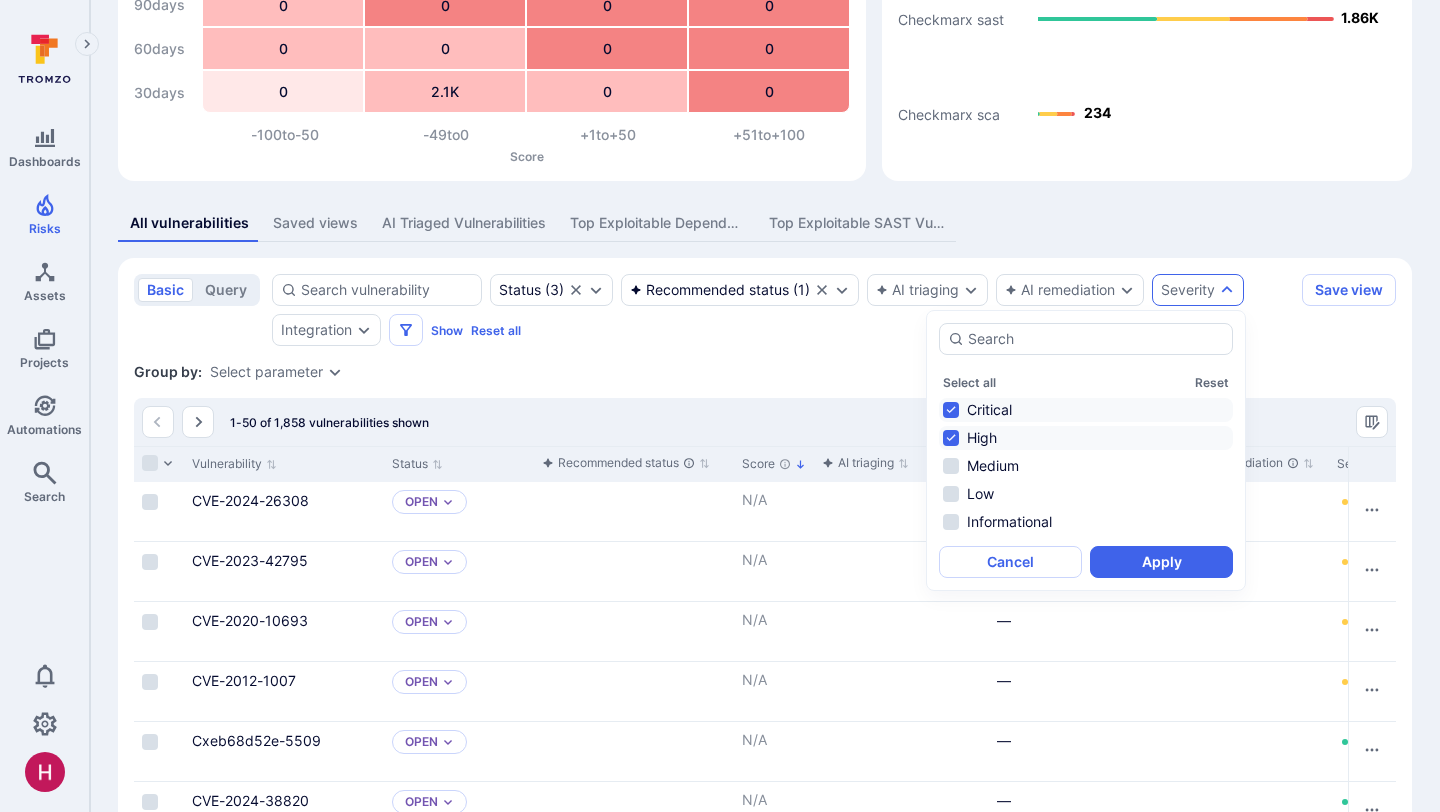 click on "Apply" at bounding box center (1161, 562) 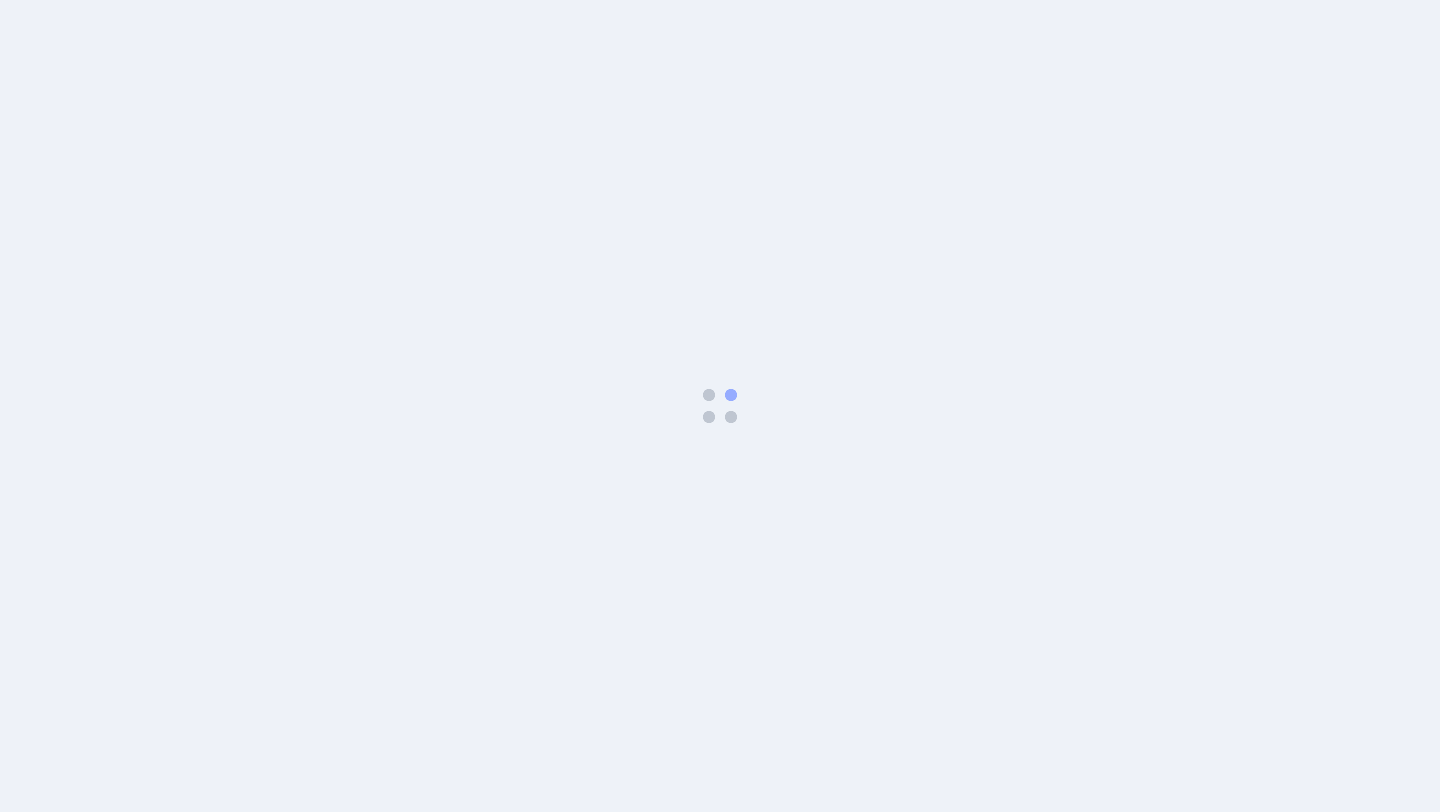 scroll, scrollTop: 0, scrollLeft: 0, axis: both 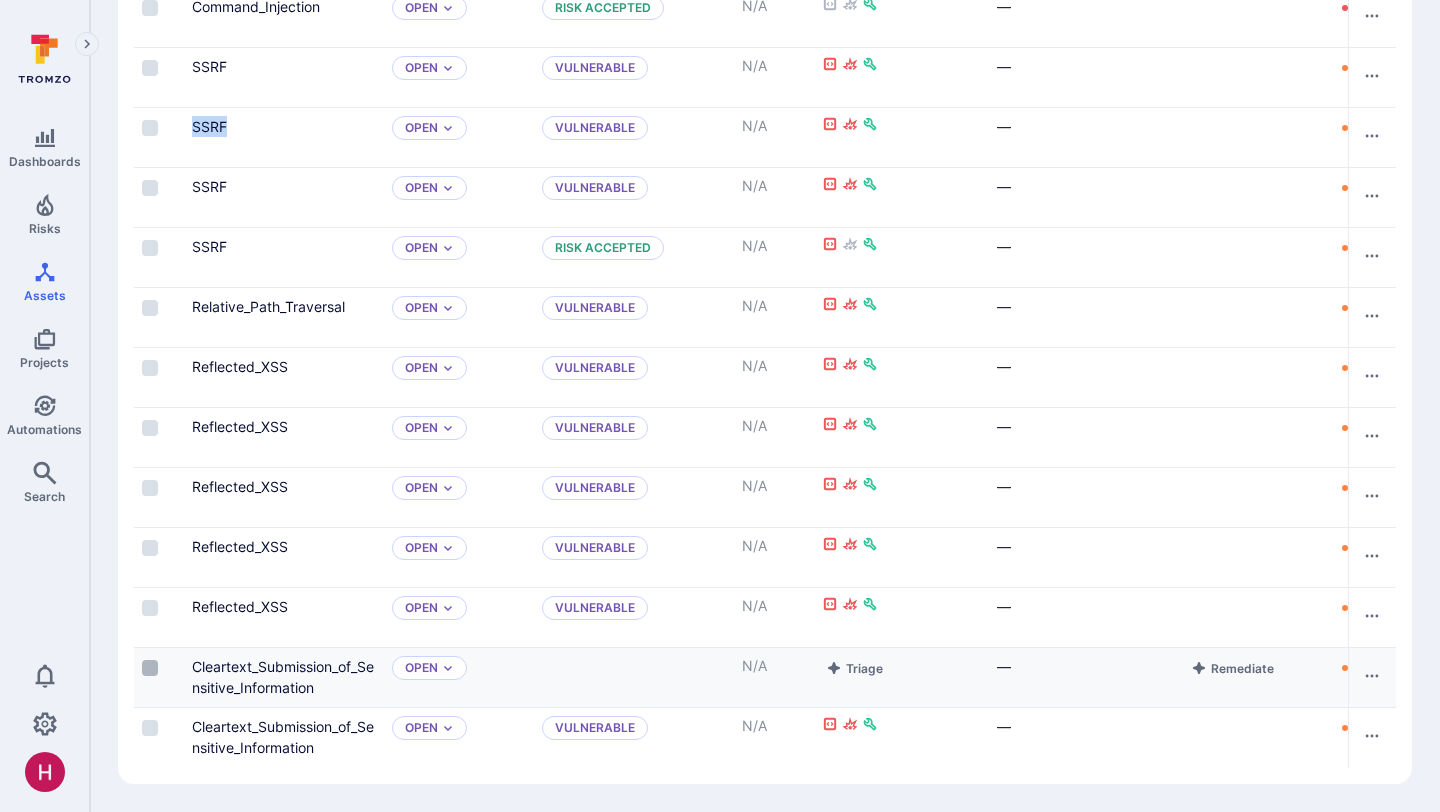 click at bounding box center (150, 668) 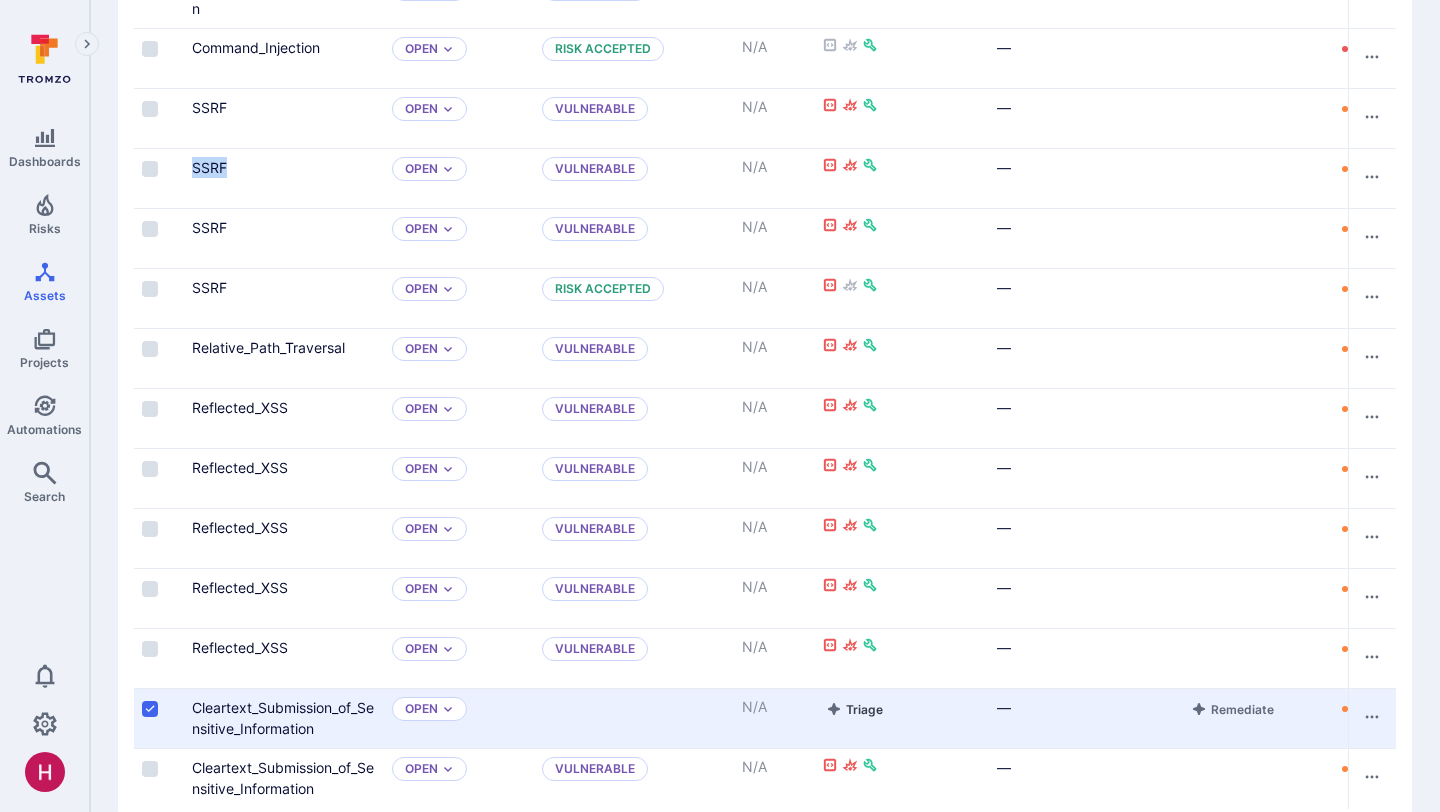 click on "Triage" at bounding box center (854, 709) 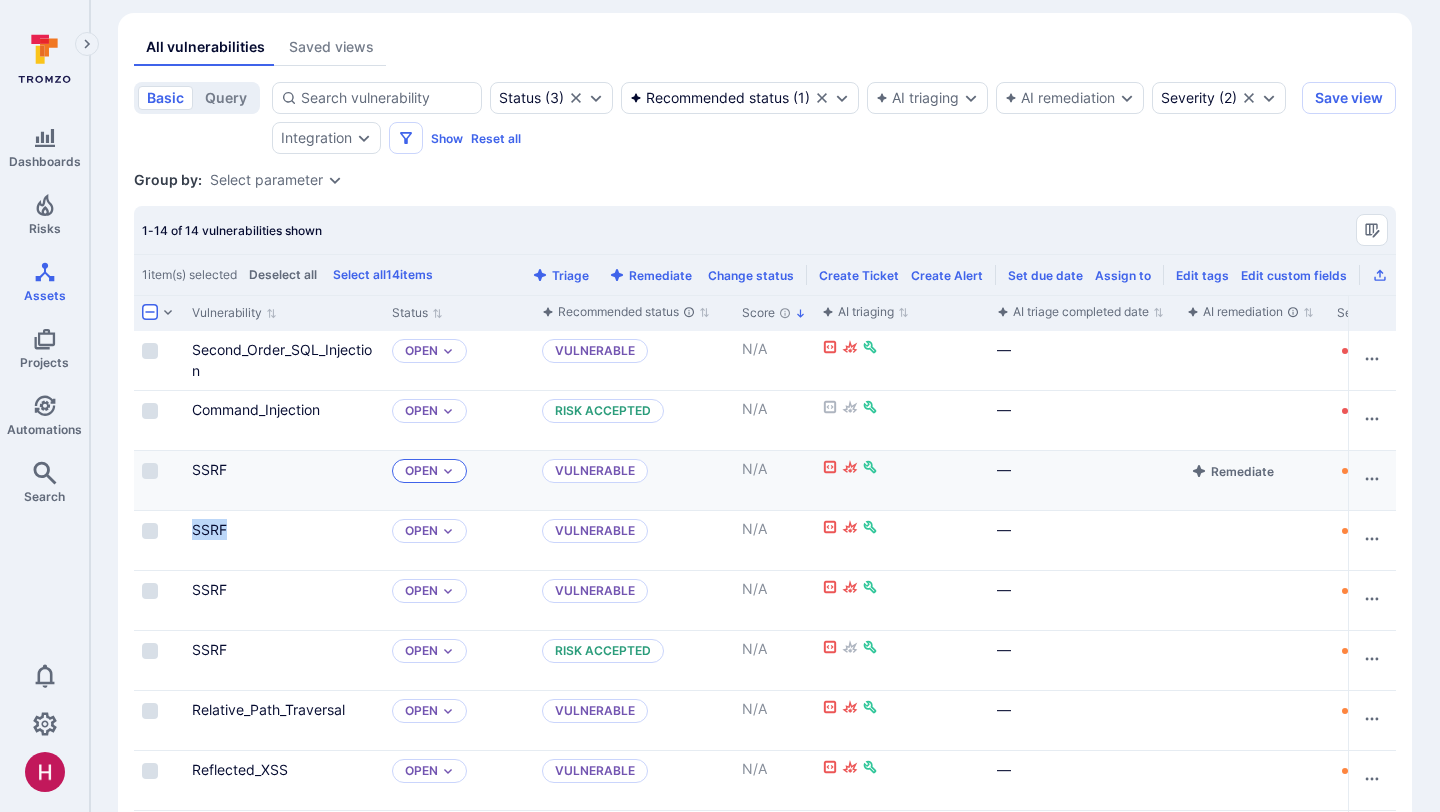 scroll, scrollTop: 155, scrollLeft: 0, axis: vertical 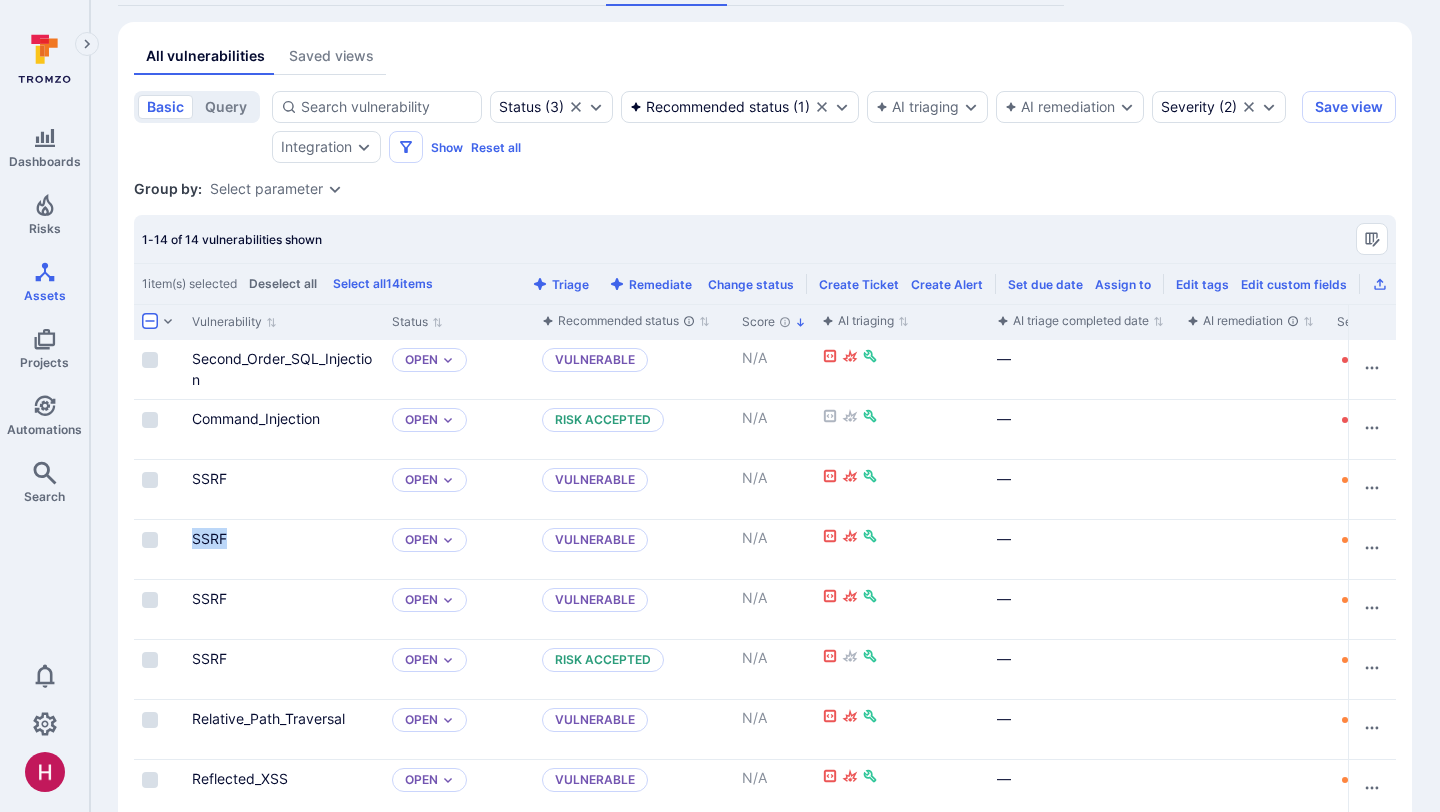 click at bounding box center (150, 321) 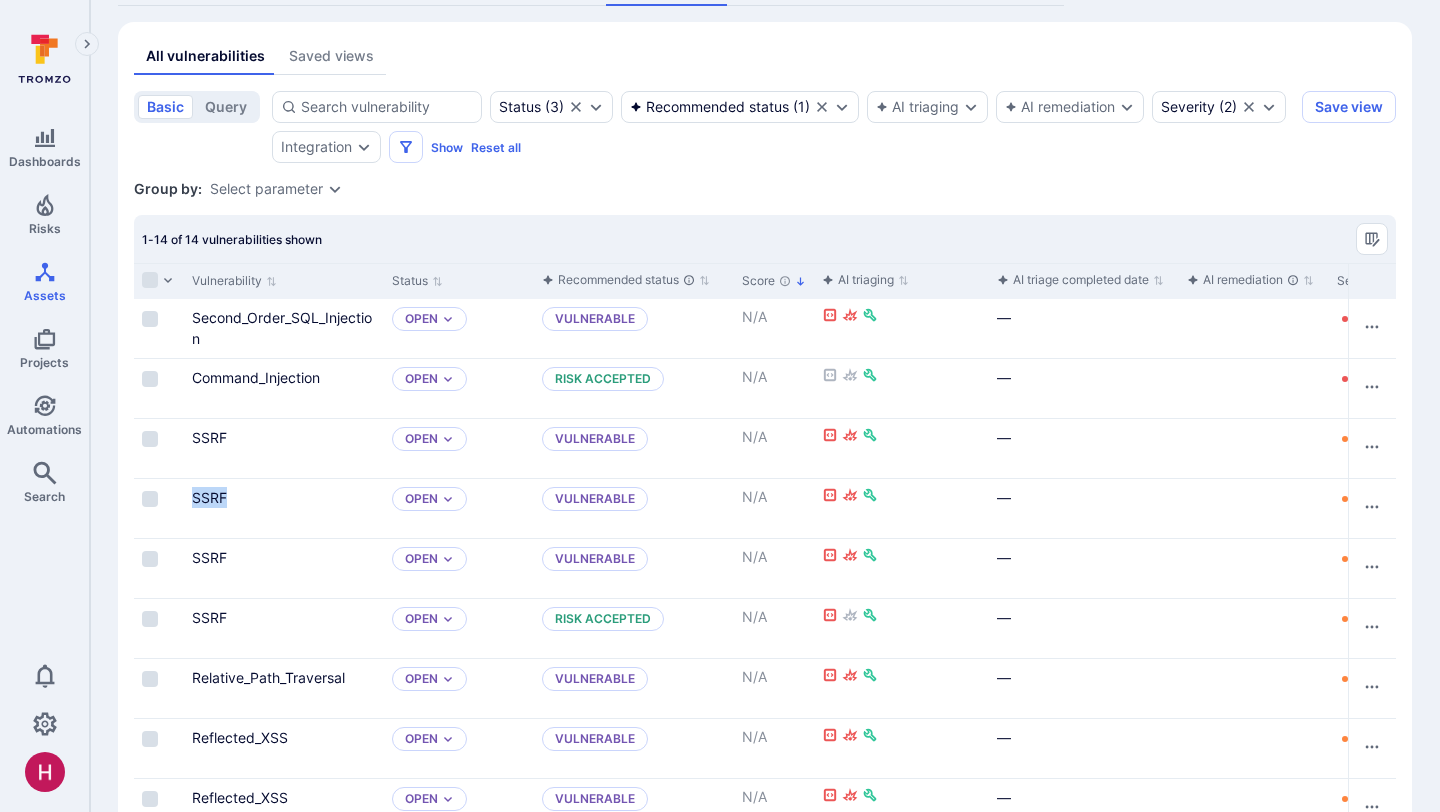click at bounding box center [150, 319] 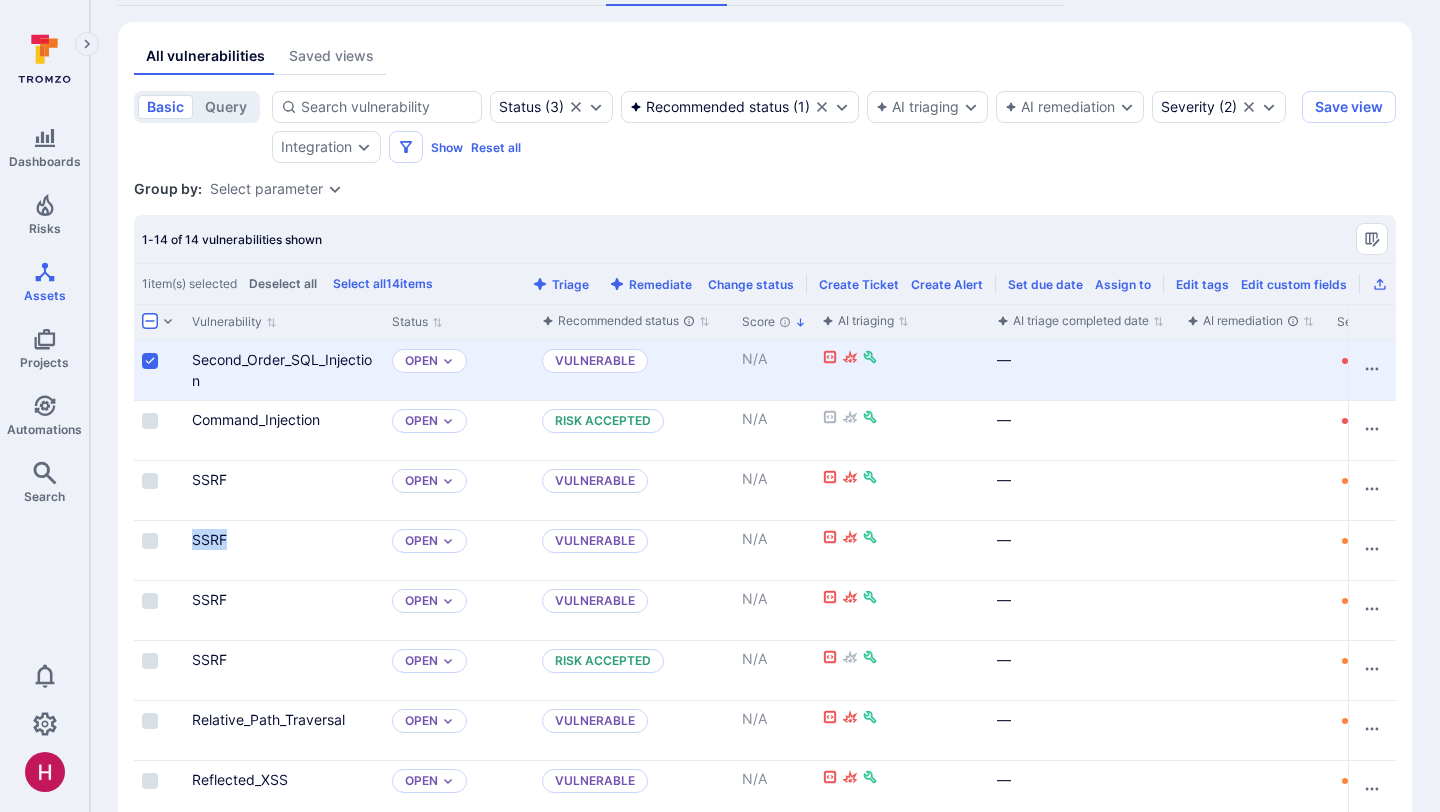 click at bounding box center (150, 321) 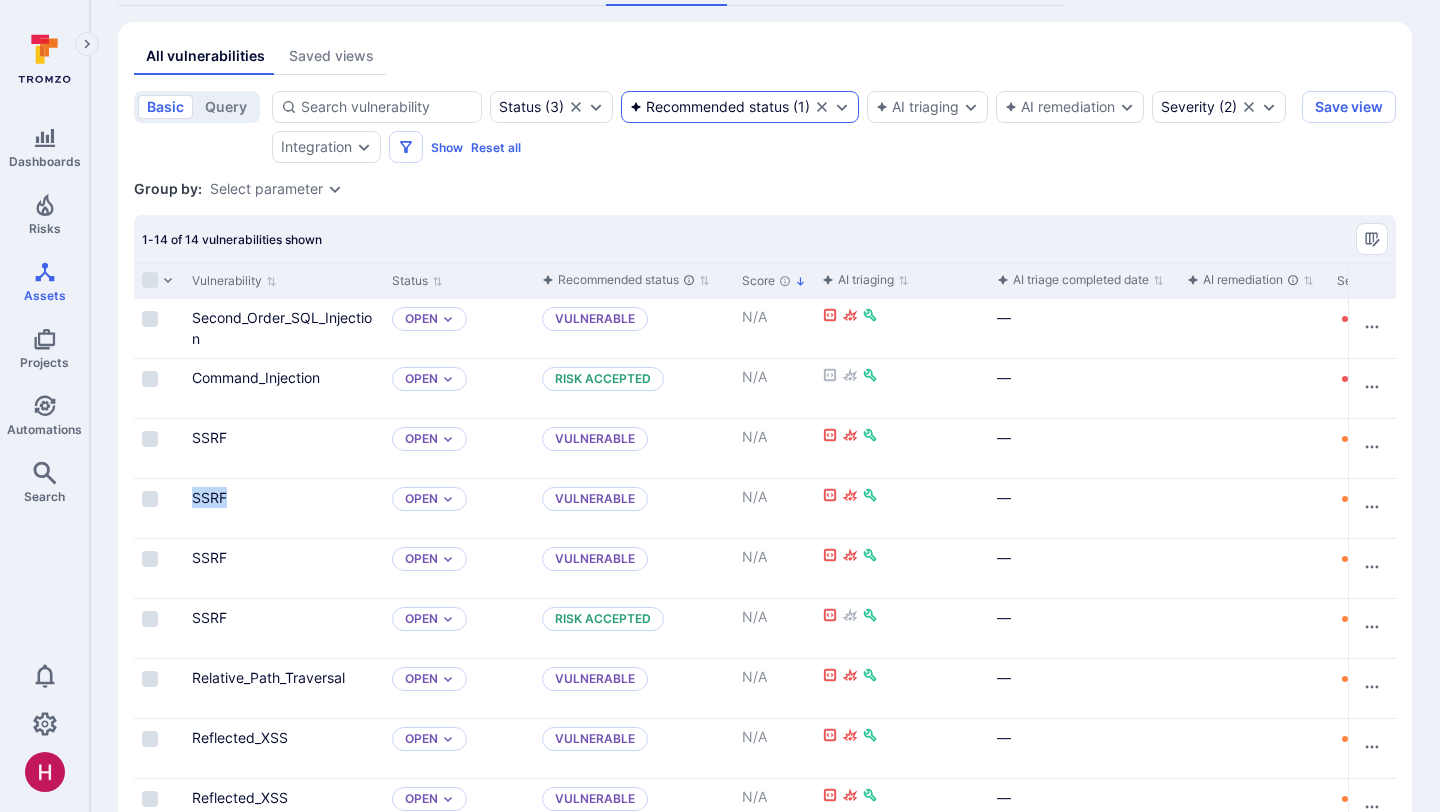 click 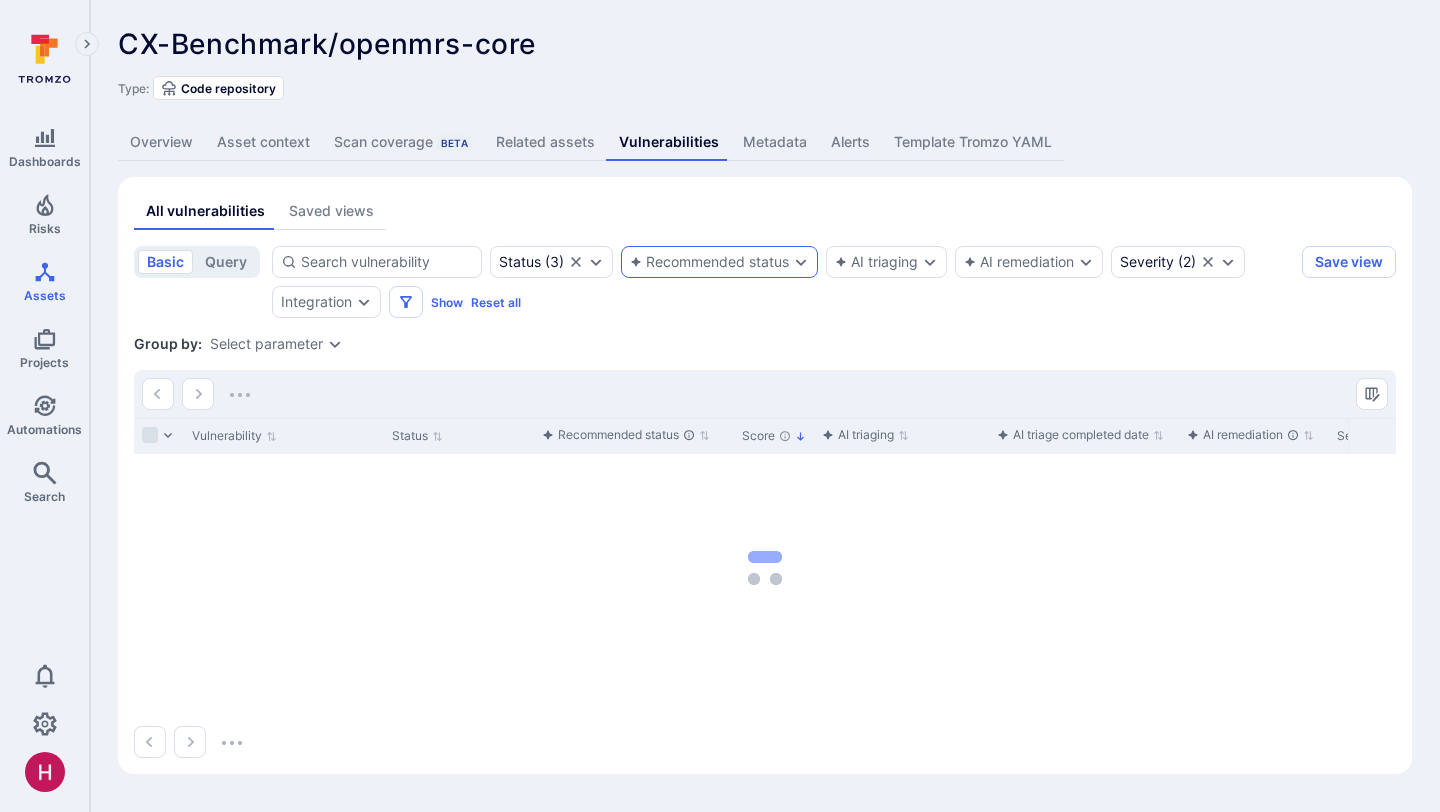 scroll, scrollTop: 0, scrollLeft: 0, axis: both 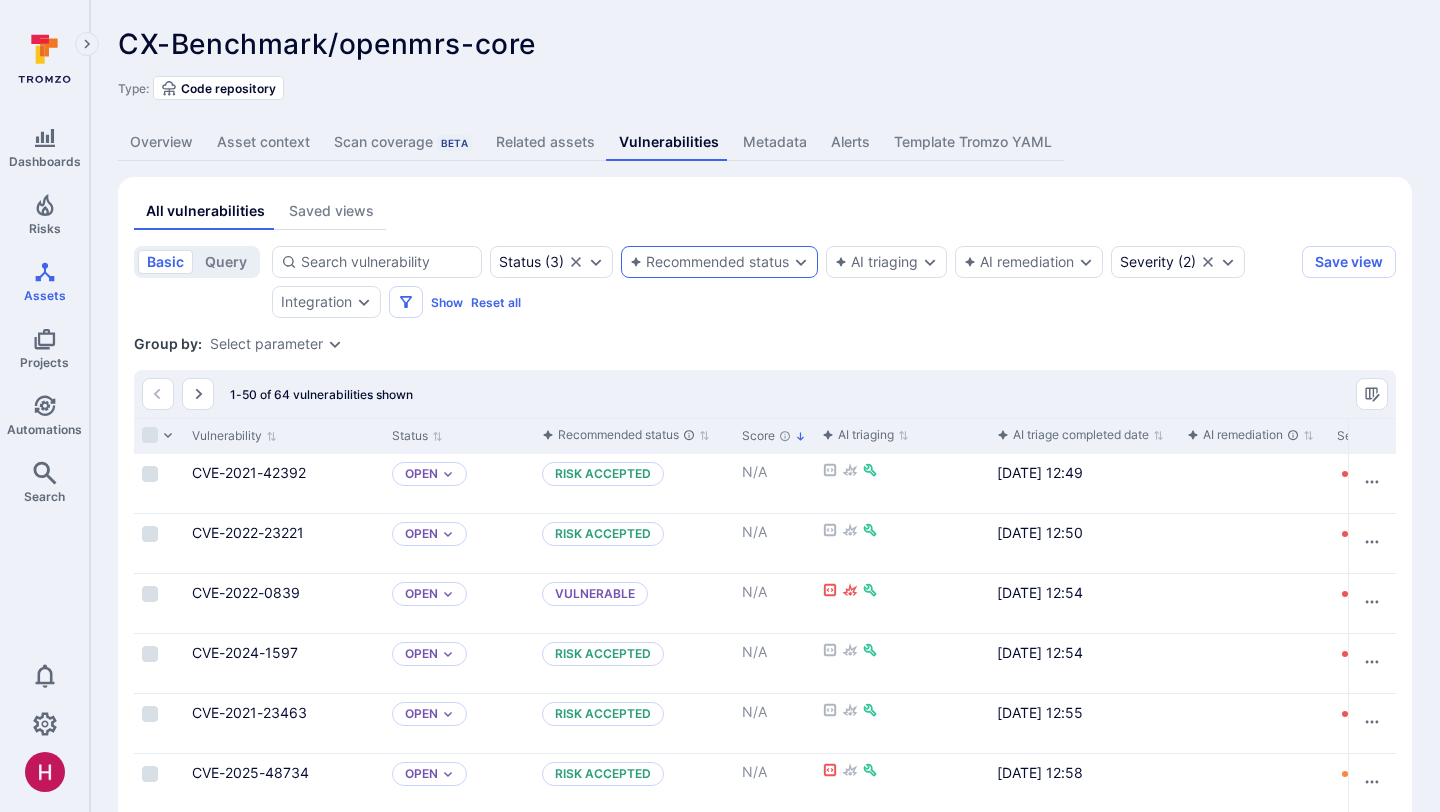 click on "Recommended status" at bounding box center (709, 262) 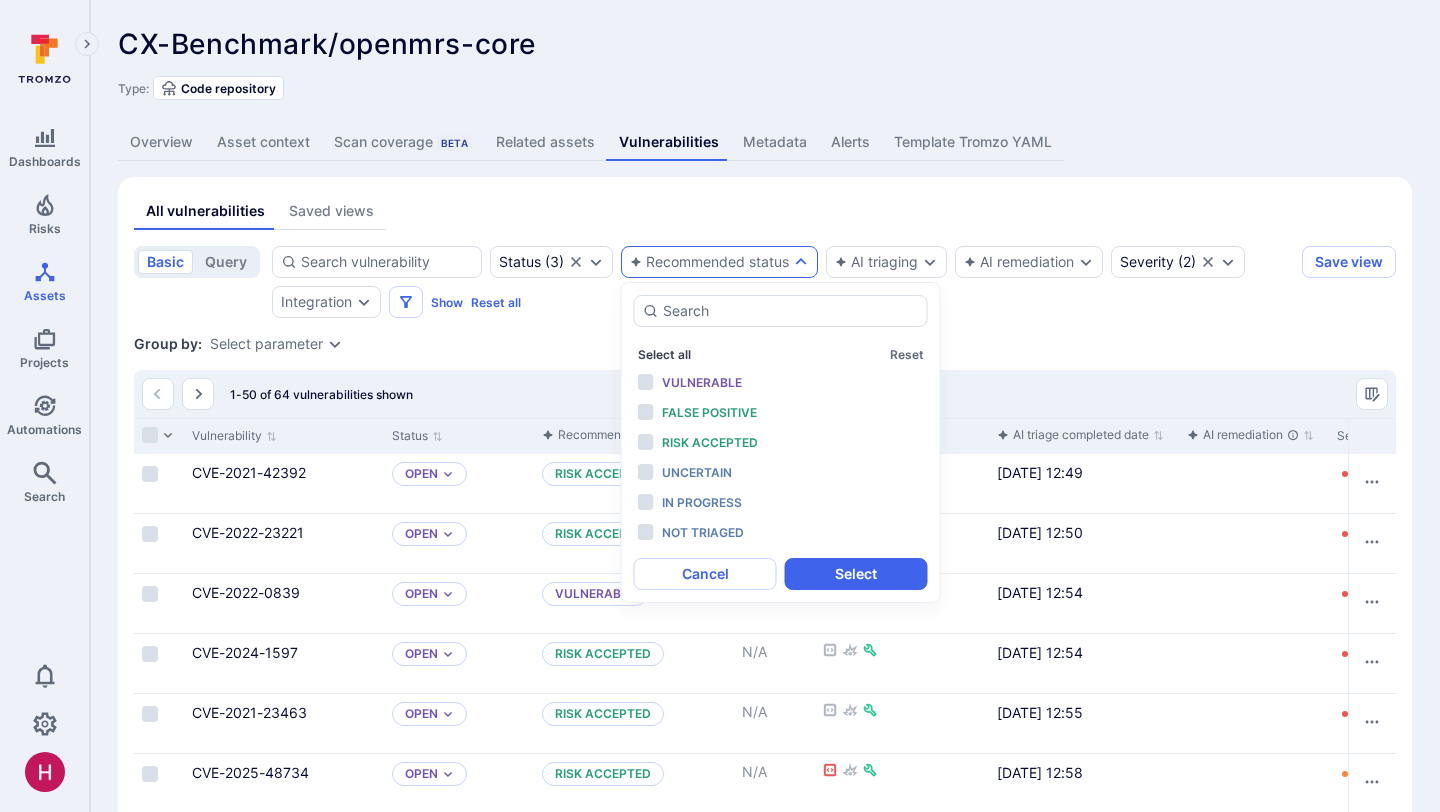 click on "Select all" at bounding box center [664, 354] 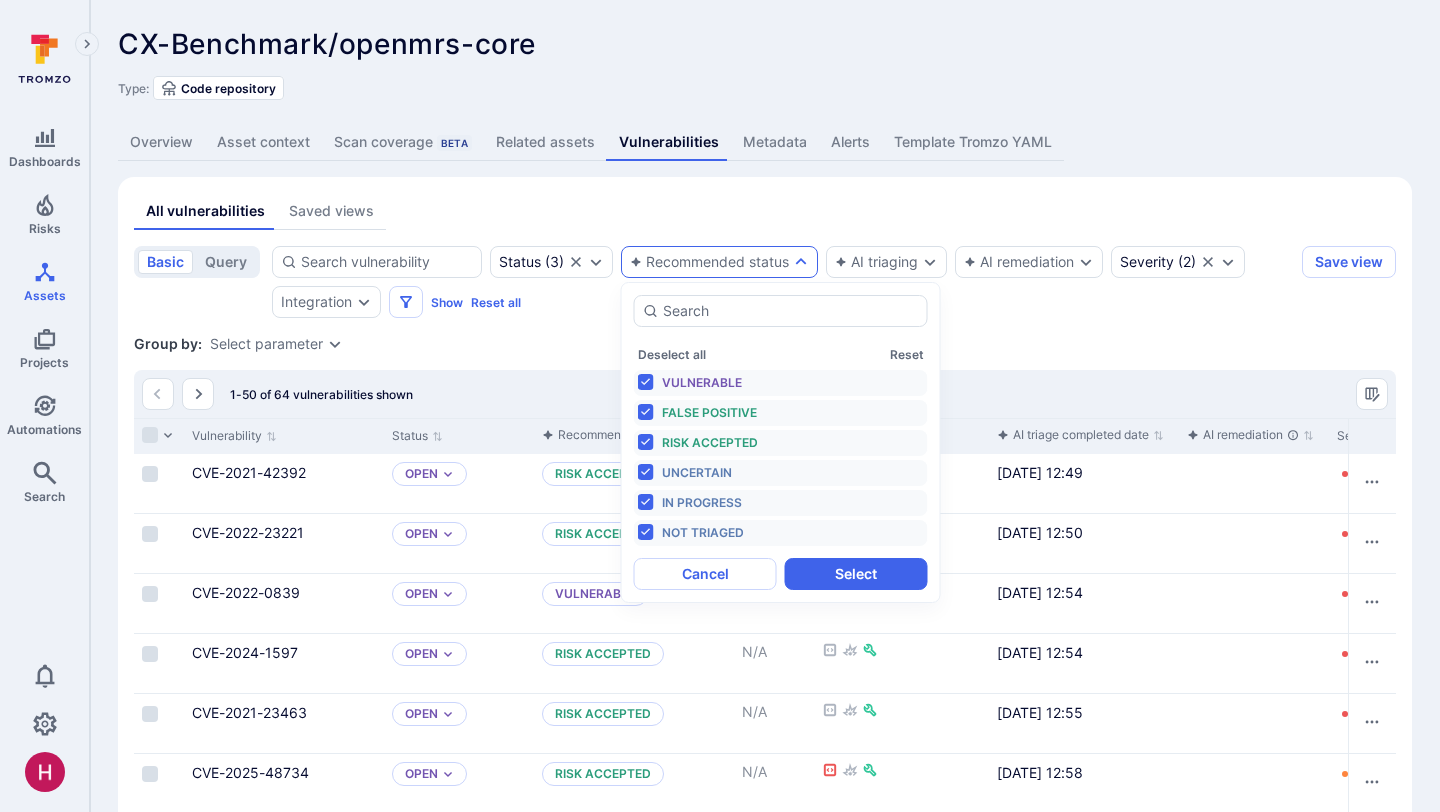 click on "Not triaged" at bounding box center (703, 532) 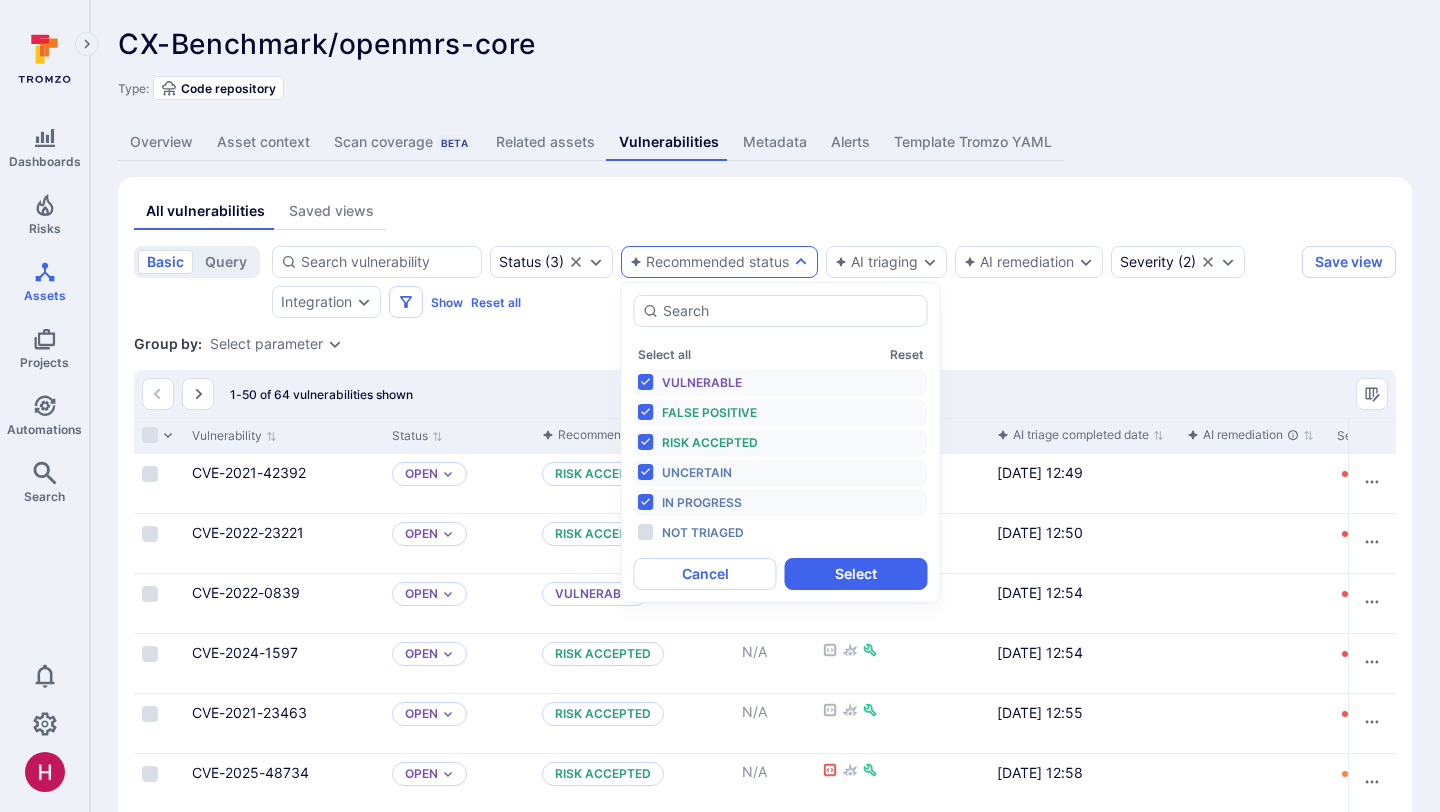 click on "basic query Status  ( 3 ) Recommended status AI triaging AI remediation Severity  ( 2 ) Integration Show Reset all Save view Status : open triaged in process Severity : critical high Asset : ast_V3h9kgolLo2QB29G Group by: Select parameter 1-50 of 64 vulnerabilities shown Vulnerability Status Recommended status Score AI triaging AI triage completed date AI remediation Severity Asset Asset Type Asset context Projects Integration Fix available Exploit available Source filename   CVE-2021-42392 Open Risk accepted N/A 2025/07/16 at 12:49 Remediate Critical CX-Benchmark/openmrs-core Code repository Not assigned to any project Checkmarx sca pom.xml CVE-2022-23221 Open Risk accepted N/A 2025/07/16 at 12:50 Remediate Critical CX-Benchmark/openmrs-core Code repository Not assigned to any project Checkmarx sca pom.xml CVE-2022-0839 Open Vulnerable N/A 2025/07/16 at 12:54 Remediate Critical CX-Benchmark/openmrs-core Code repository Not assigned to any project Checkmarx sca pom.xml CVE-2024-1597 Open Risk accepted N/A N/A" at bounding box center (765, 1870) 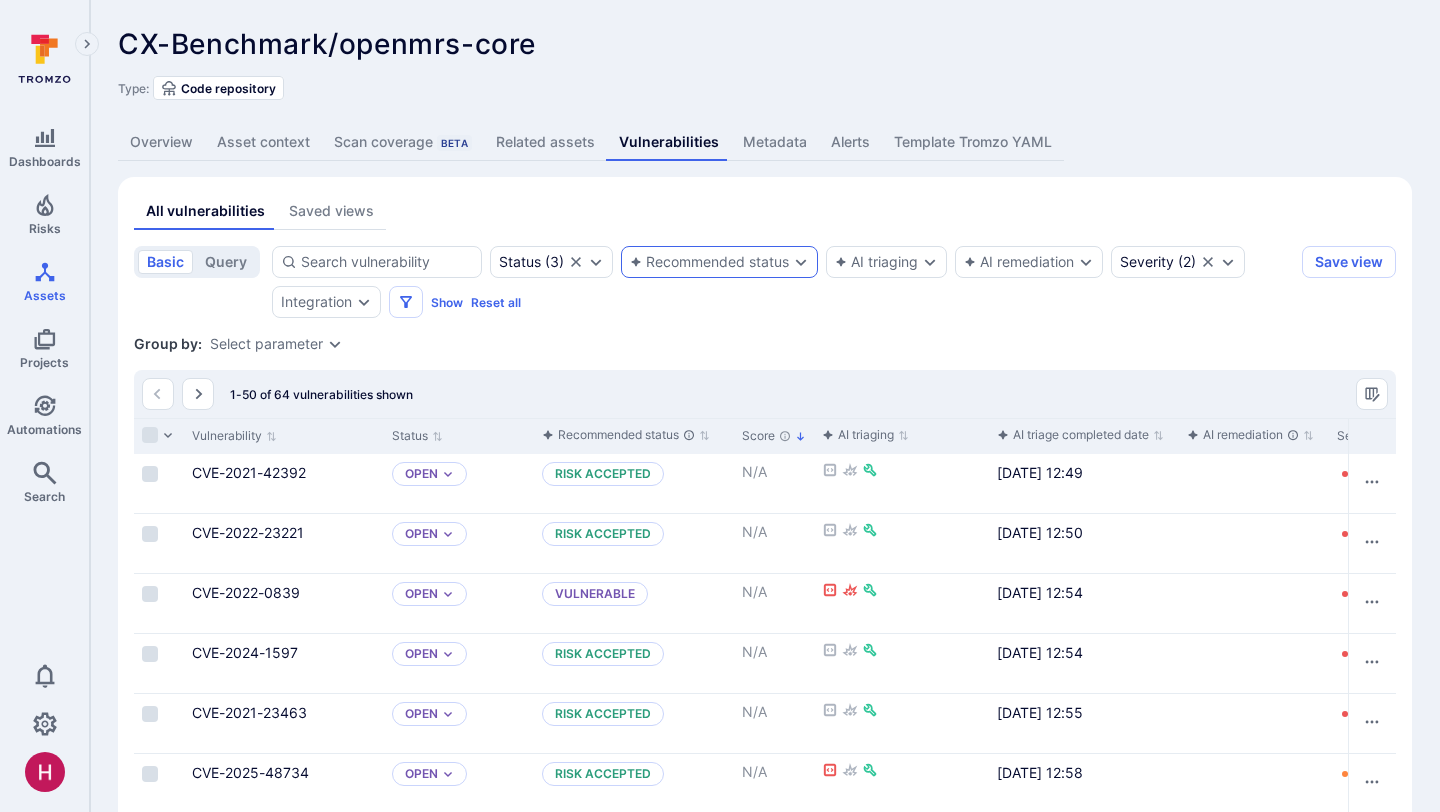 click on "Recommended status" at bounding box center (709, 262) 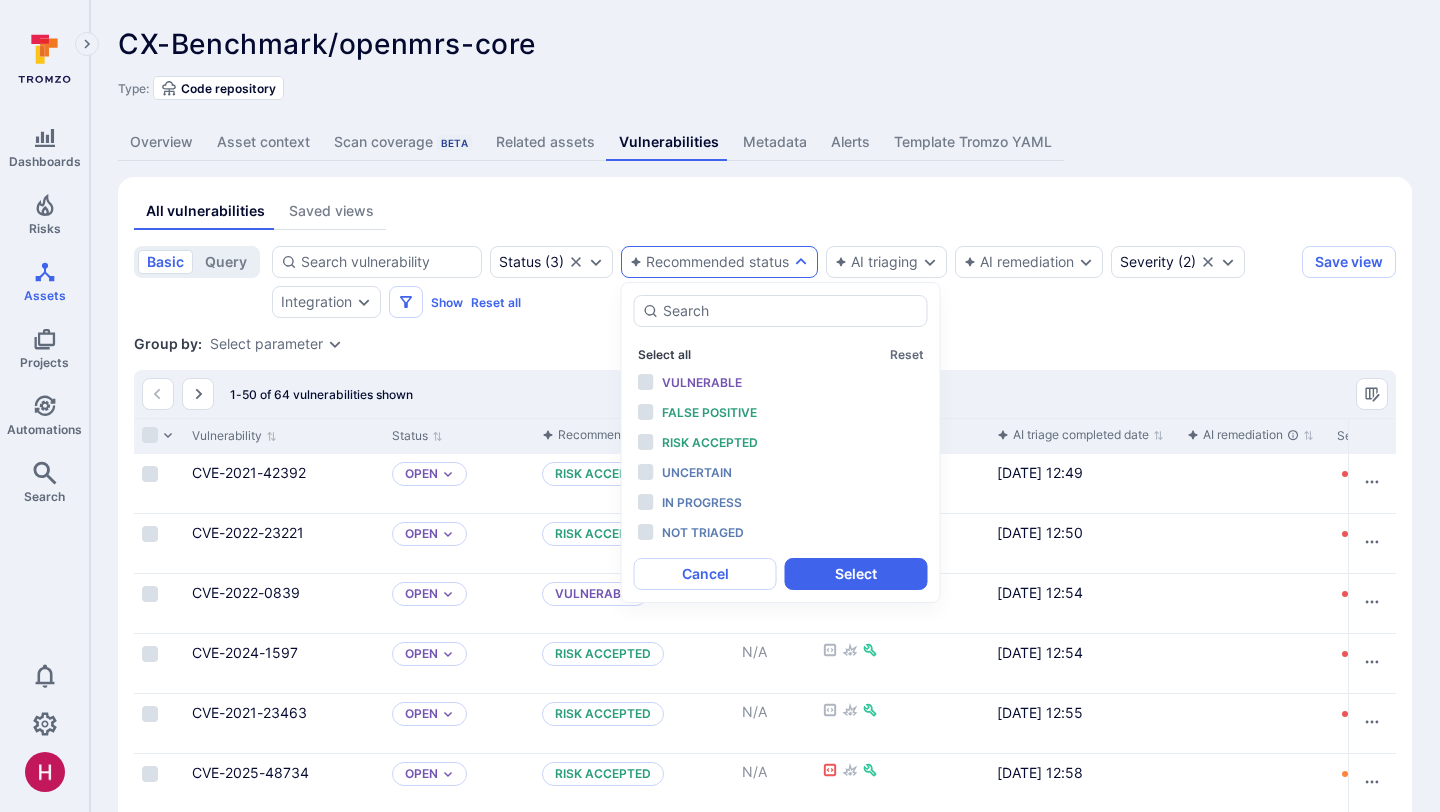 click on "Select all" at bounding box center (664, 354) 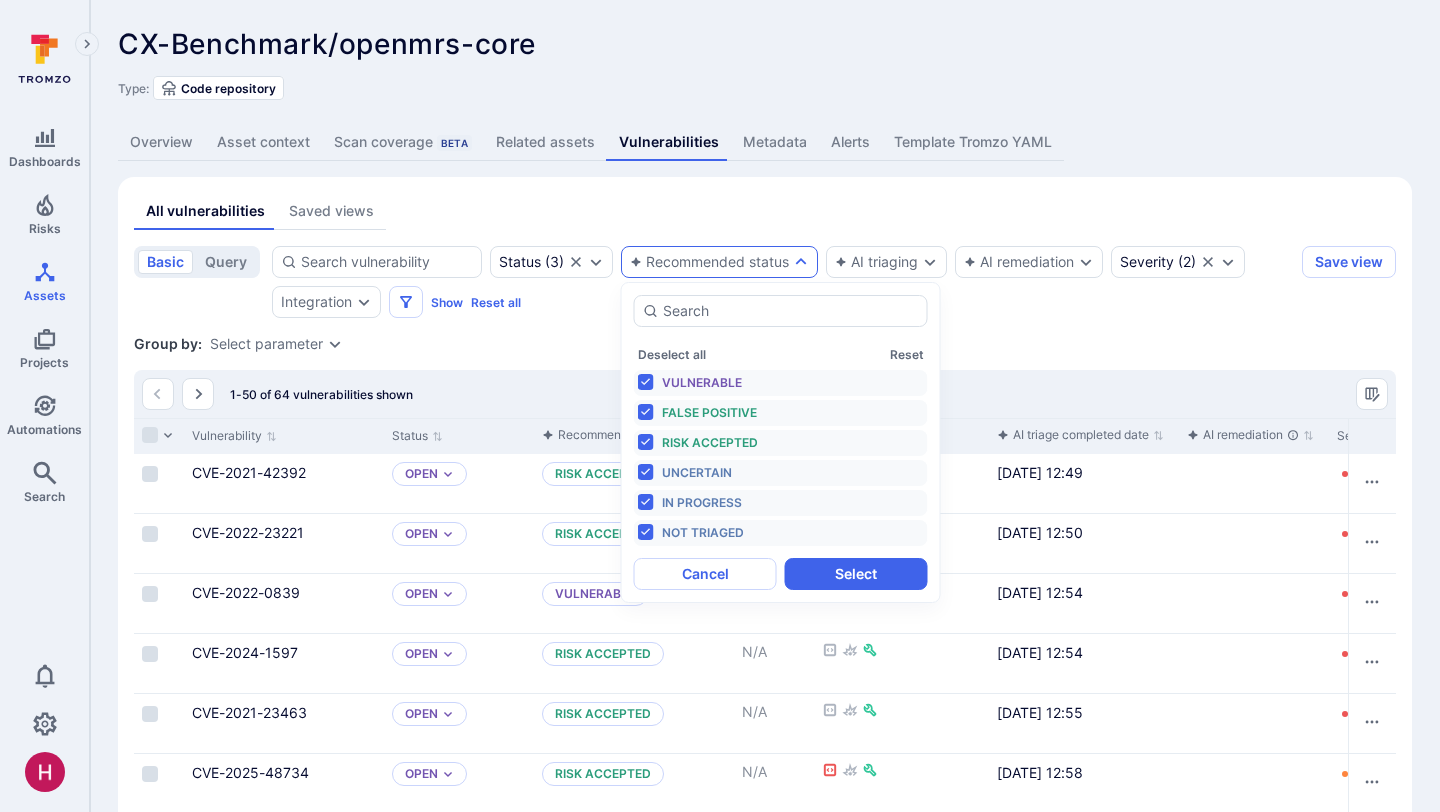 click on "Not triaged" at bounding box center (703, 532) 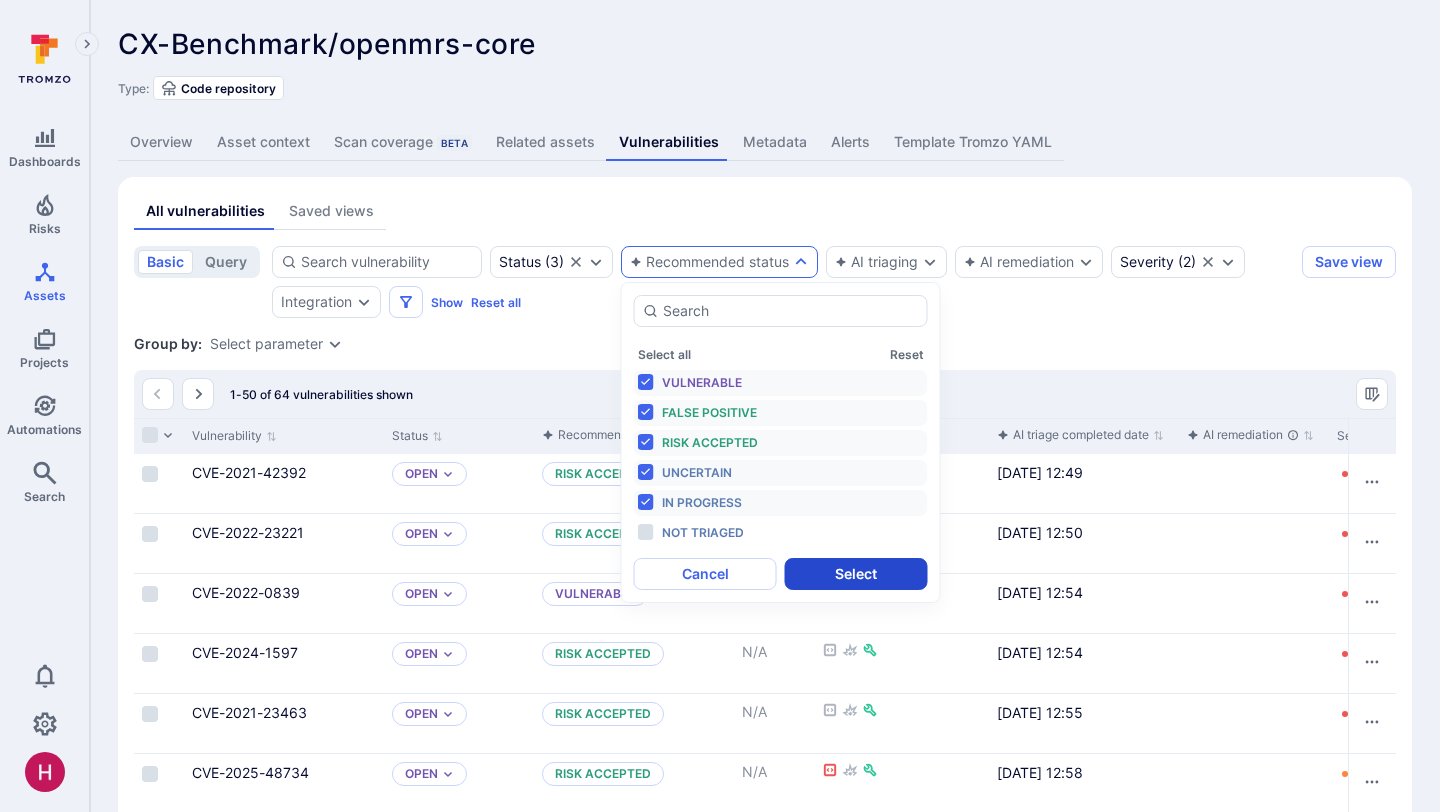 click on "Select" at bounding box center (856, 574) 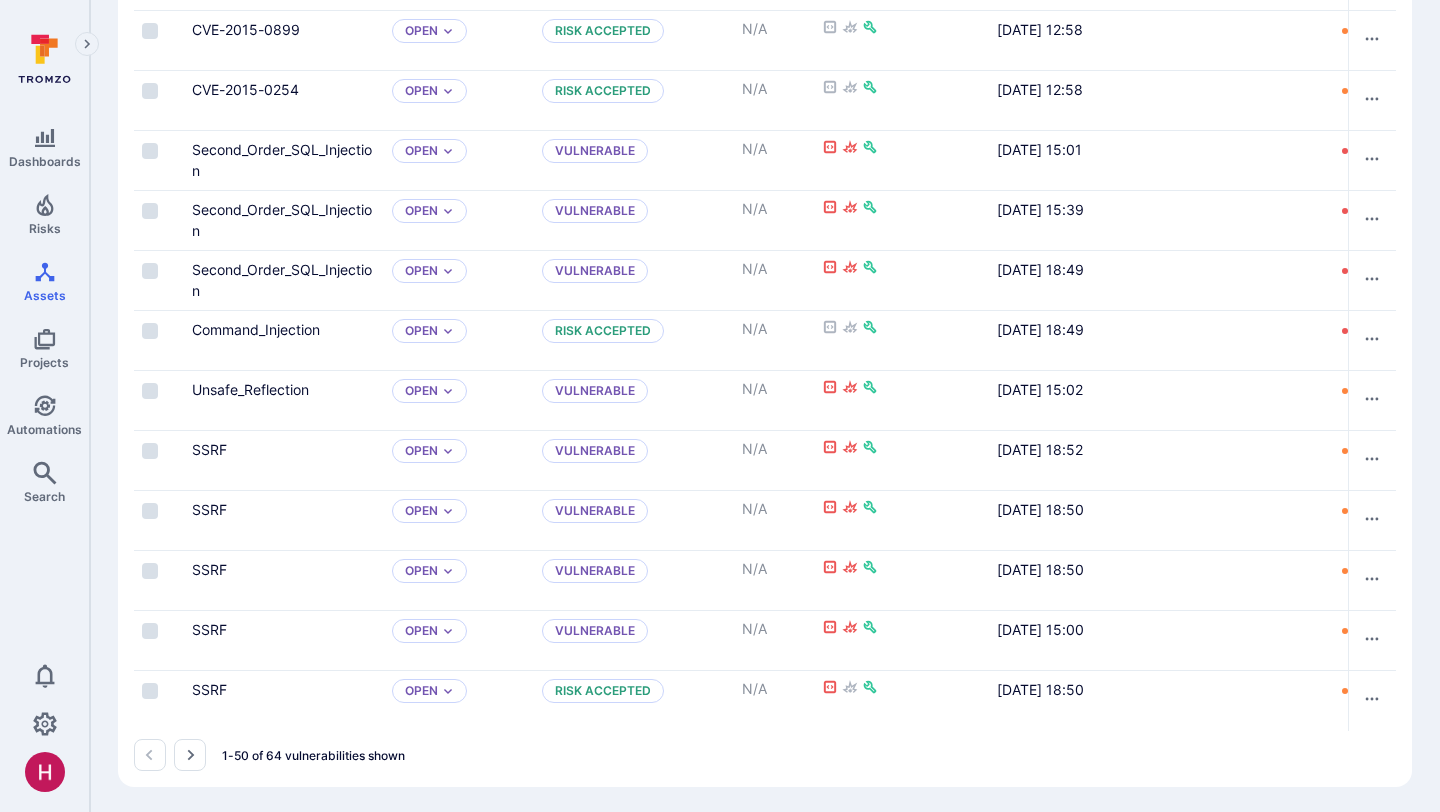 scroll, scrollTop: 2726, scrollLeft: 0, axis: vertical 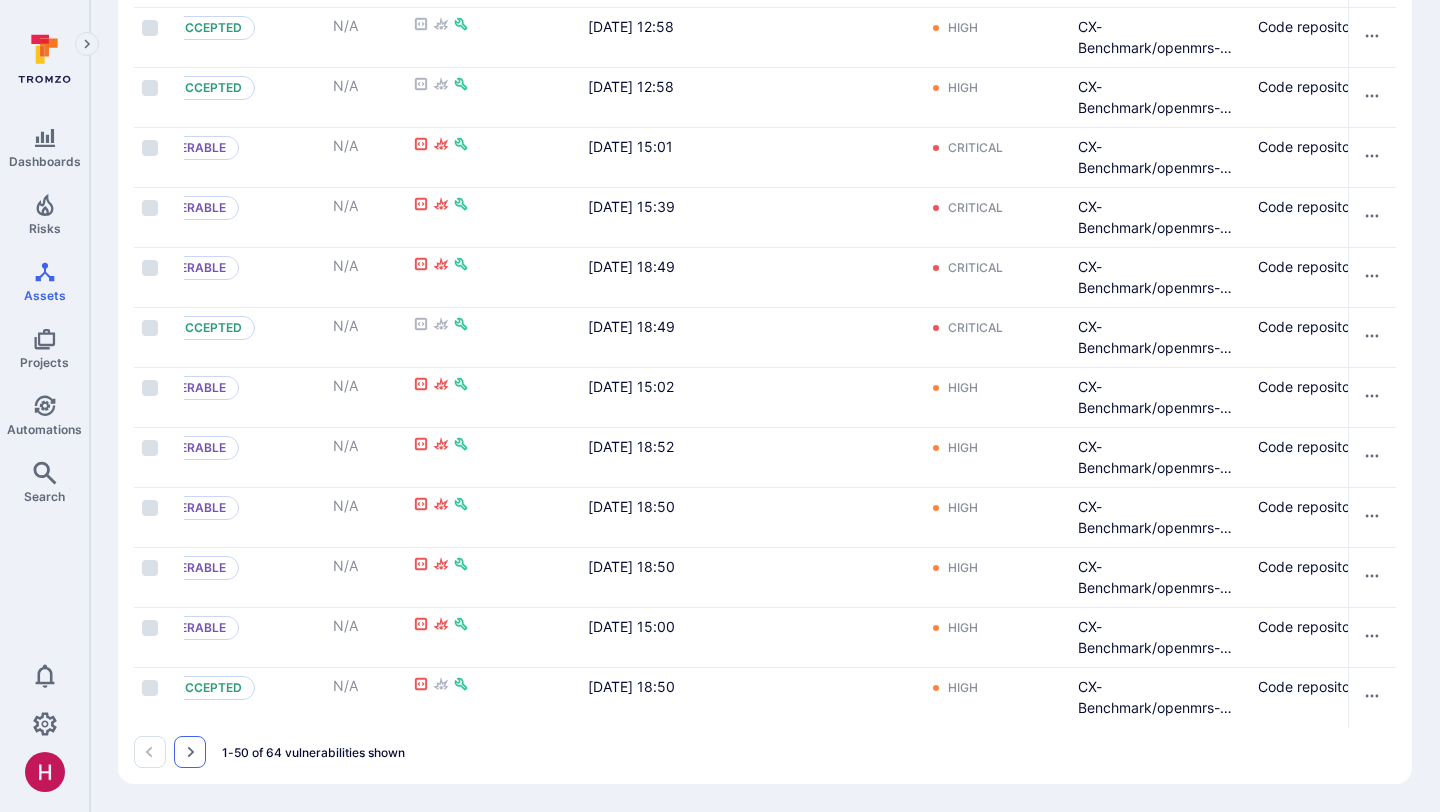 click 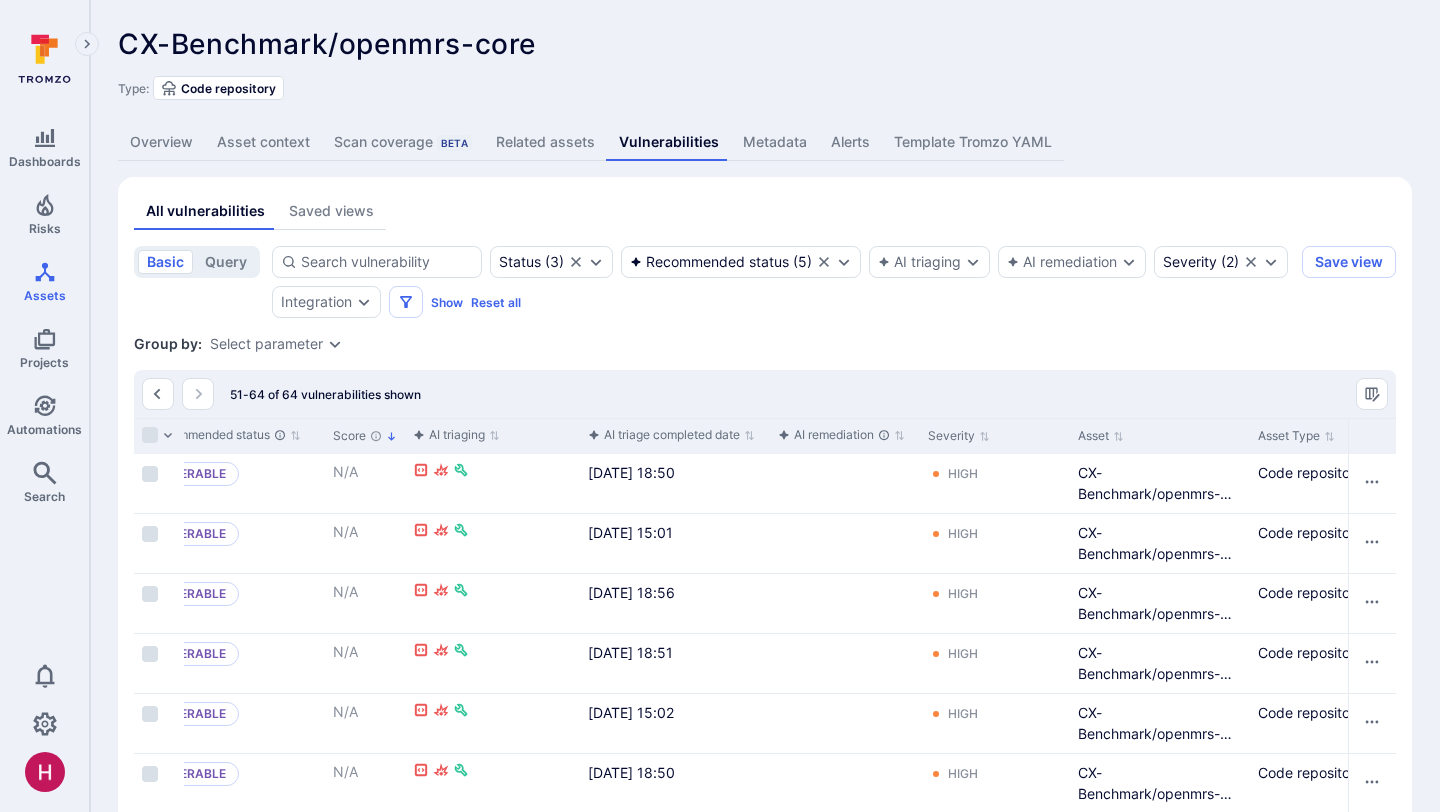 scroll, scrollTop: 10, scrollLeft: 0, axis: vertical 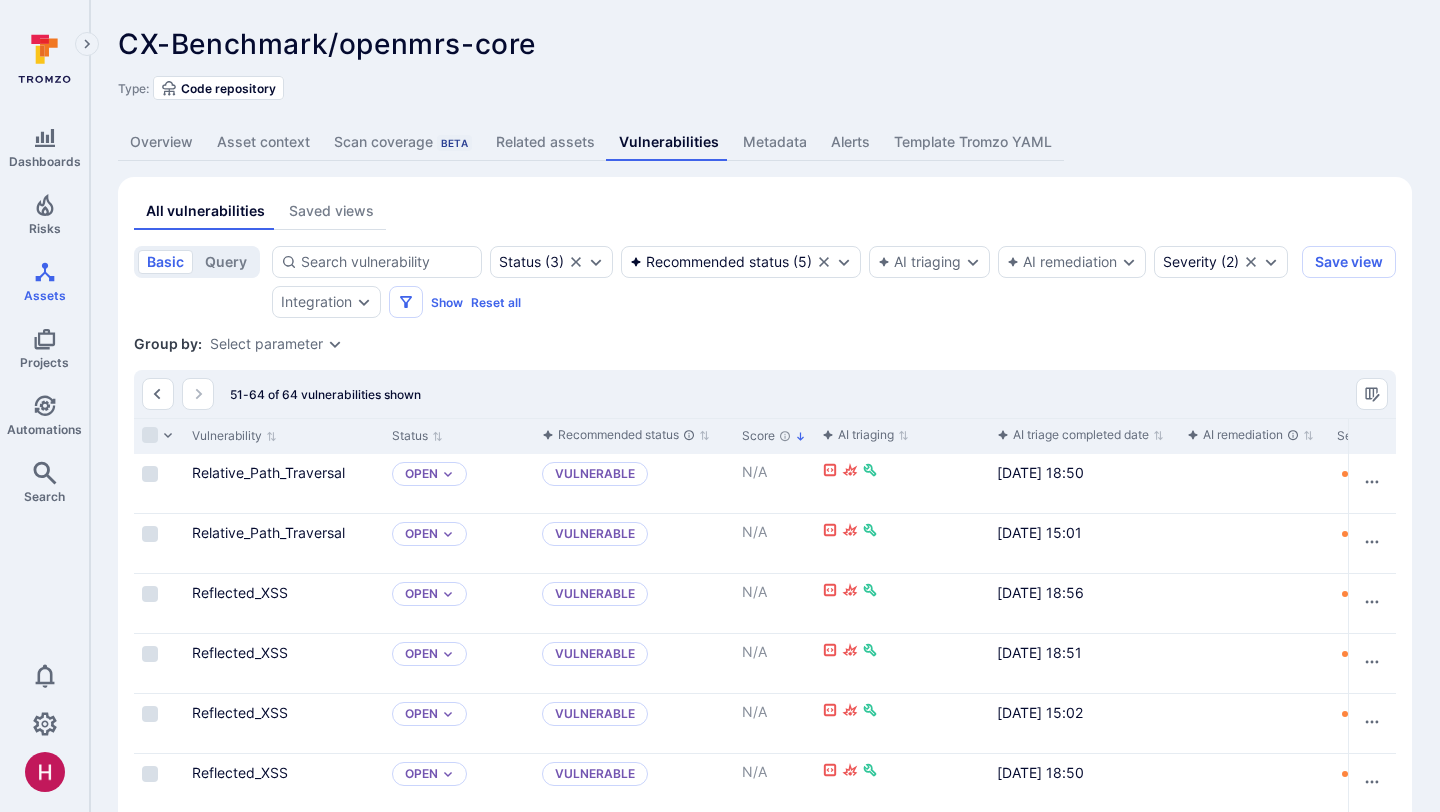 click on "Saved views" at bounding box center [331, 211] 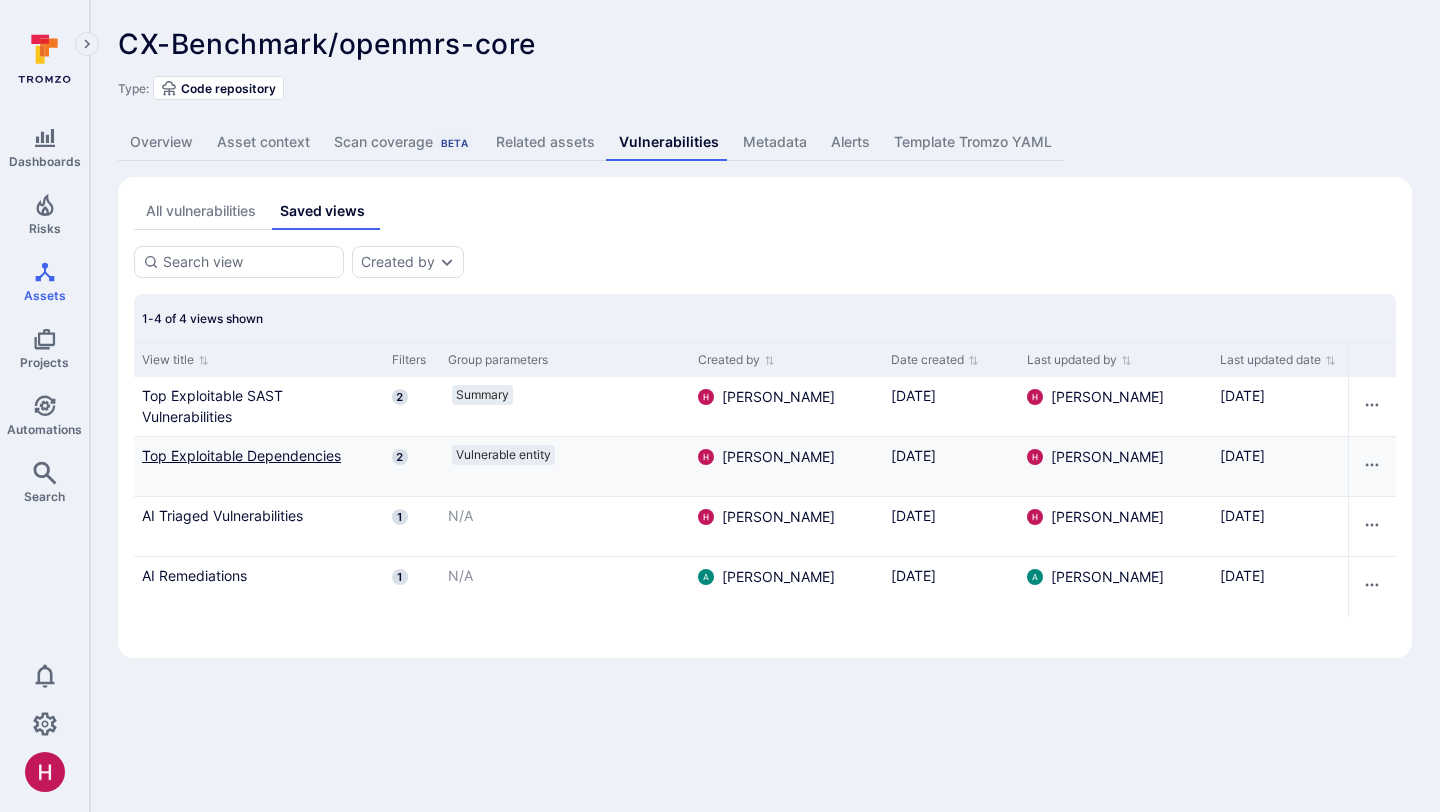 click on "Top Exploitable Dependencies" at bounding box center [259, 455] 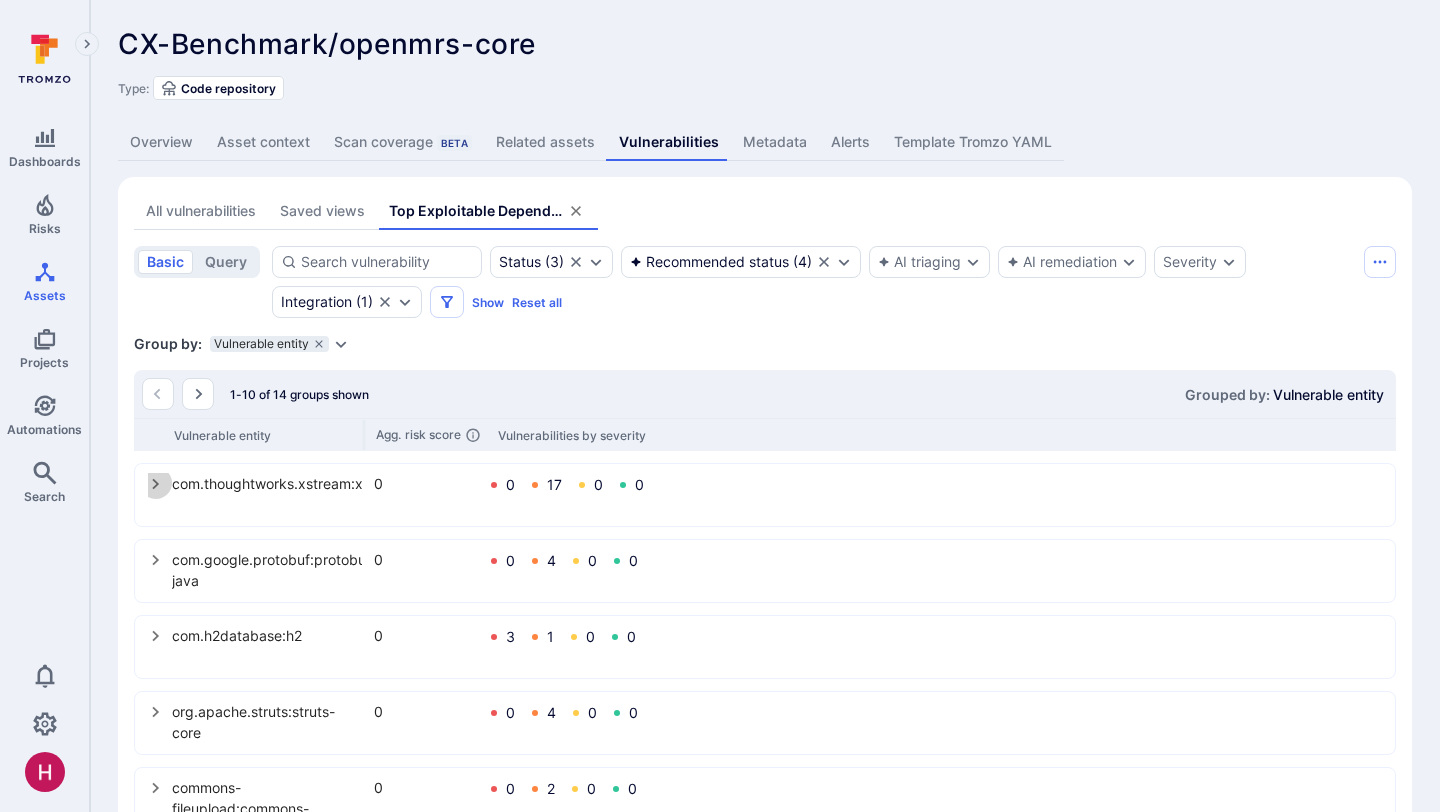 click 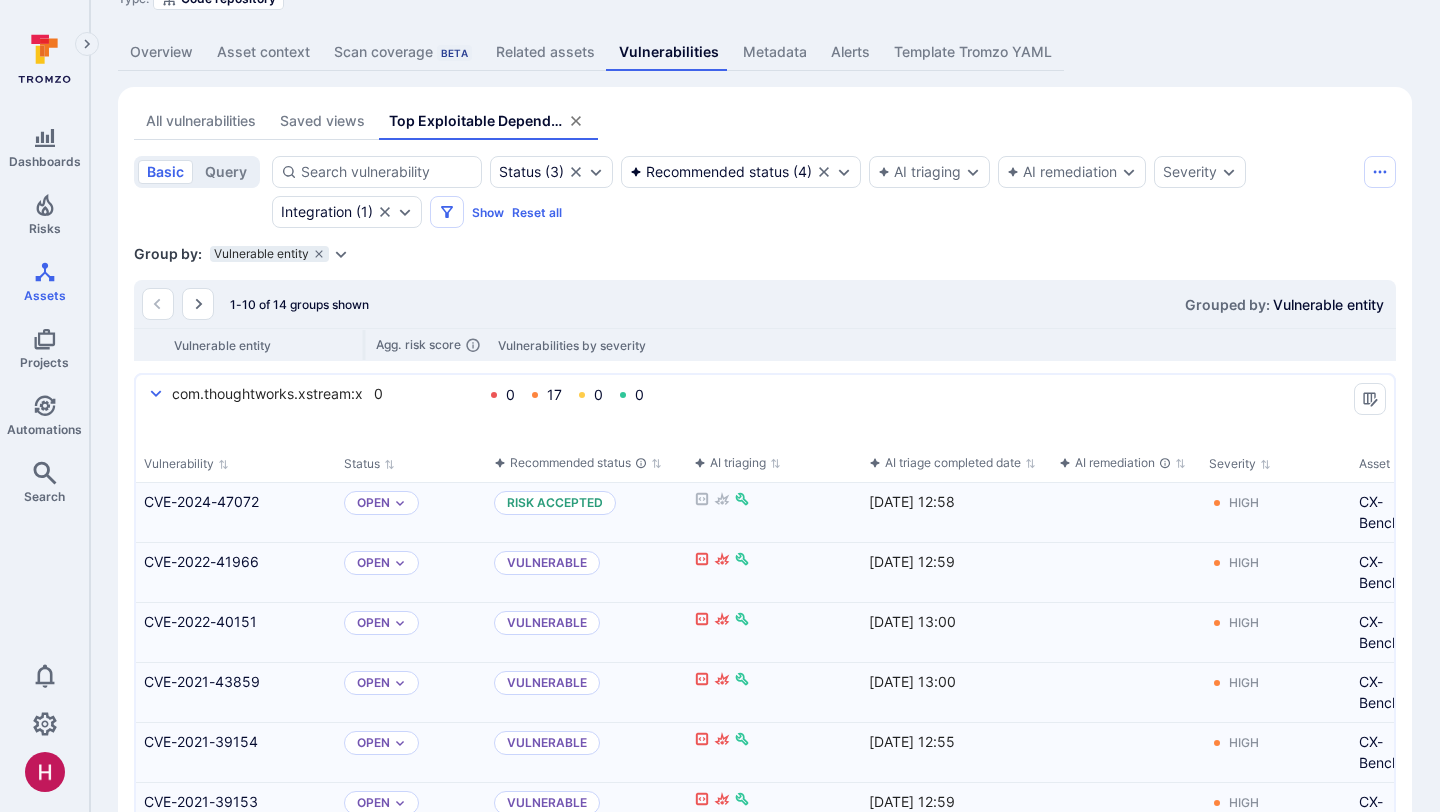 scroll, scrollTop: 126, scrollLeft: 0, axis: vertical 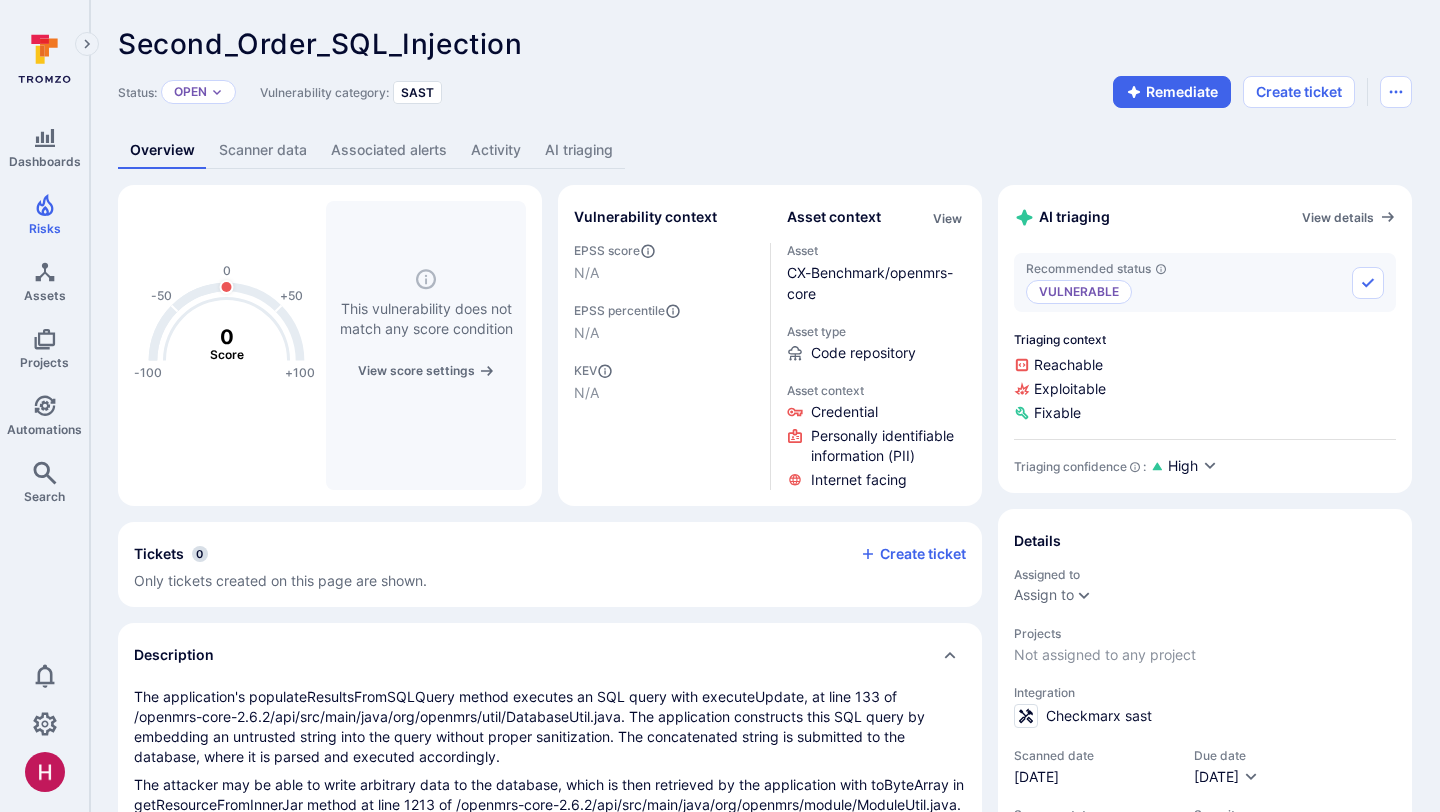 click on "AI triaging" at bounding box center (579, 150) 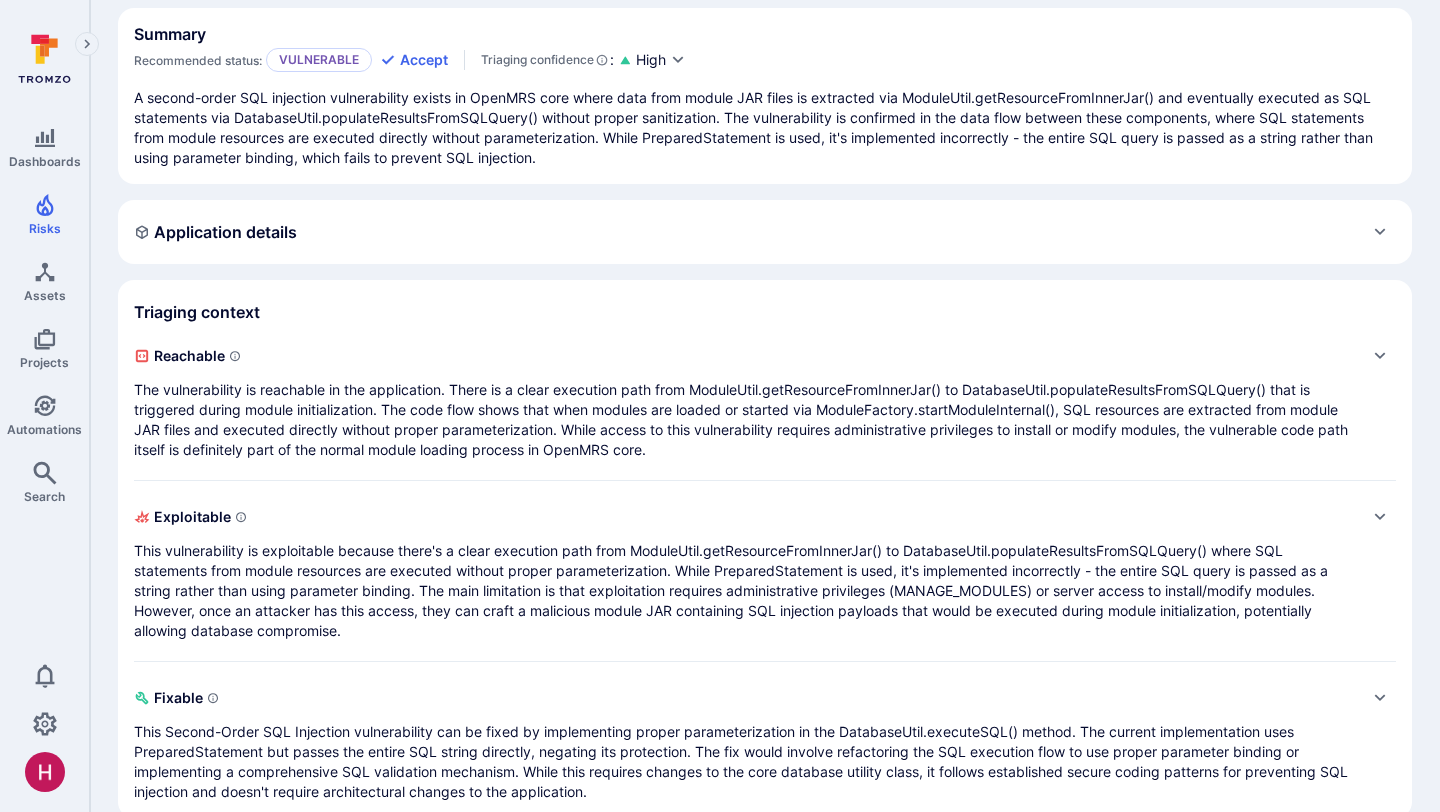 scroll, scrollTop: 183, scrollLeft: 0, axis: vertical 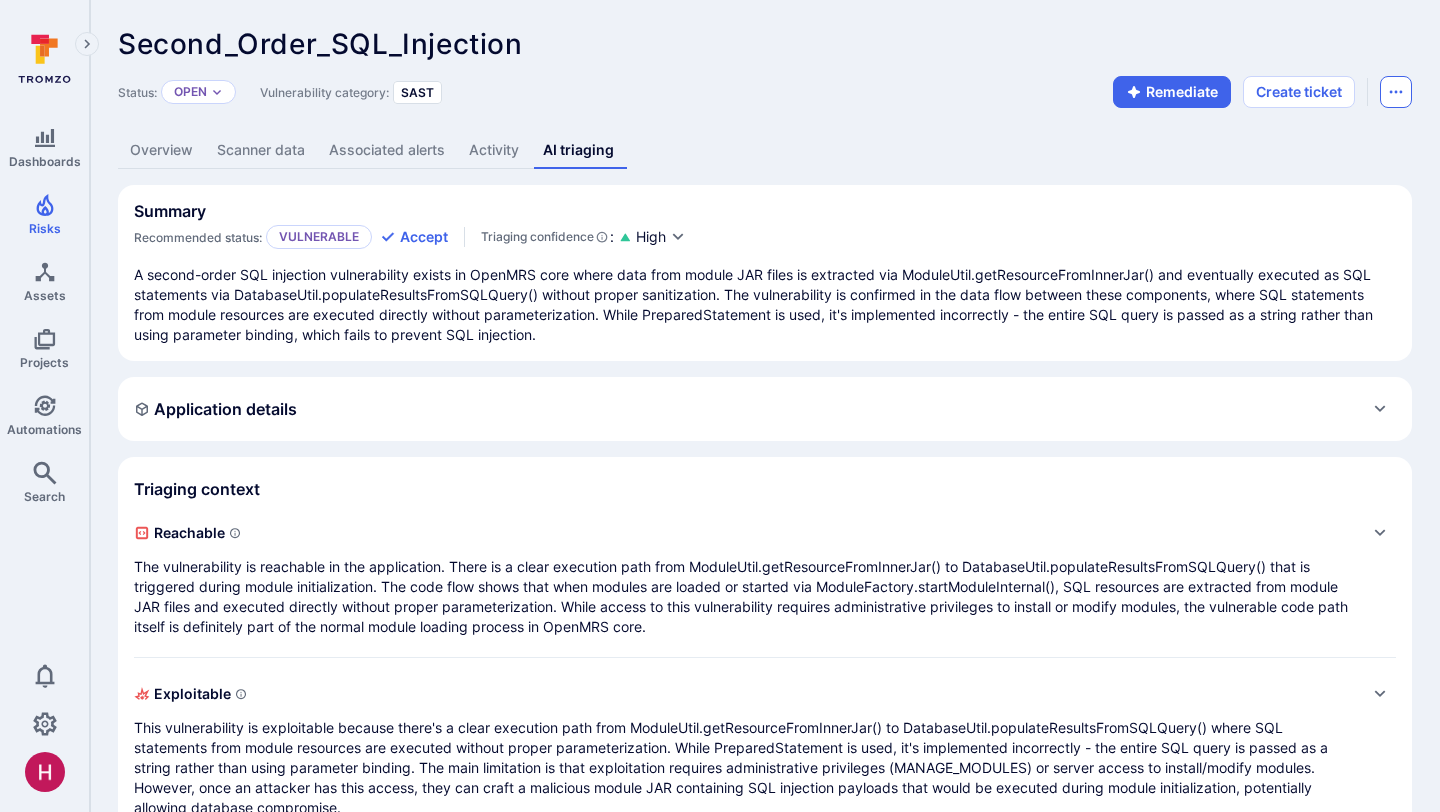 click 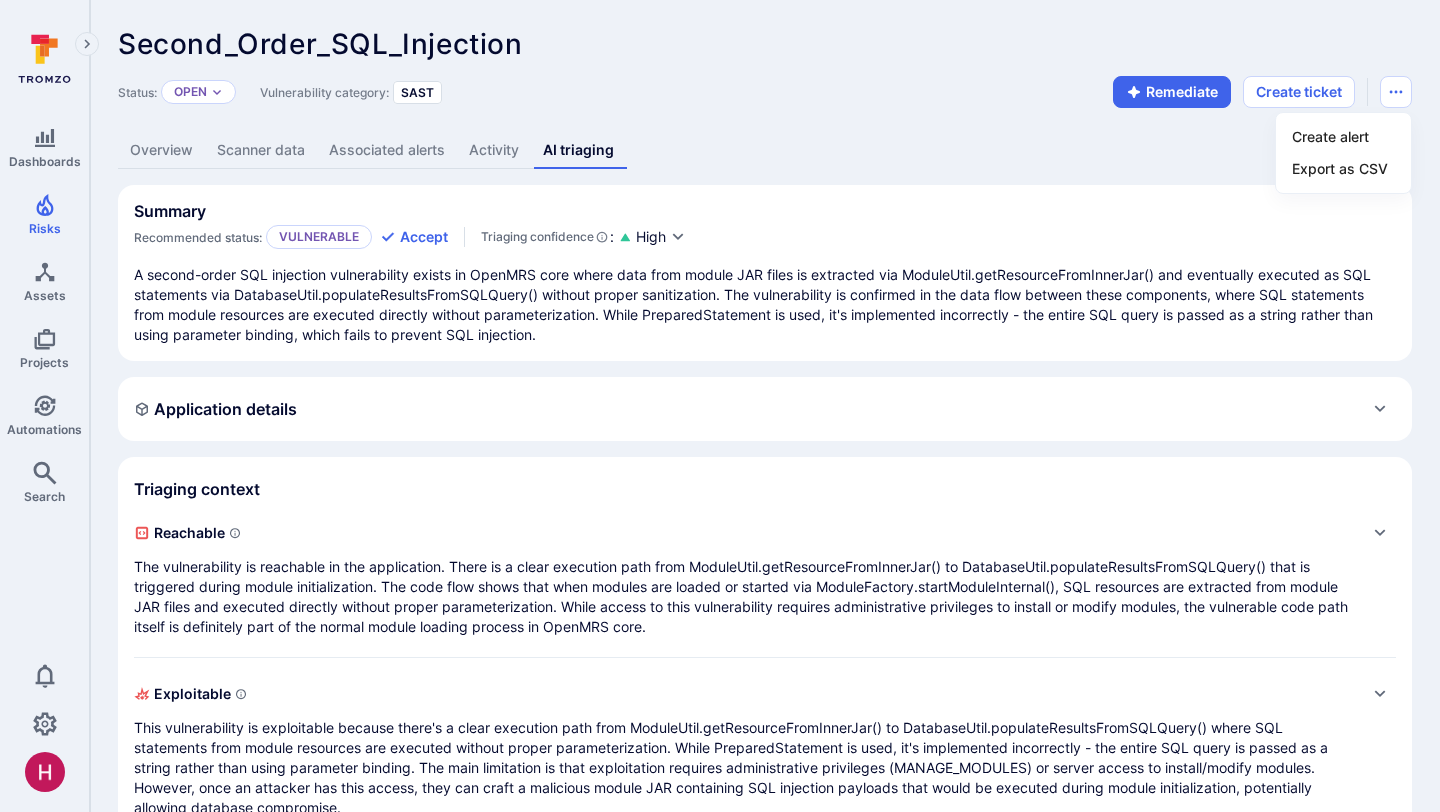 click at bounding box center [720, 406] 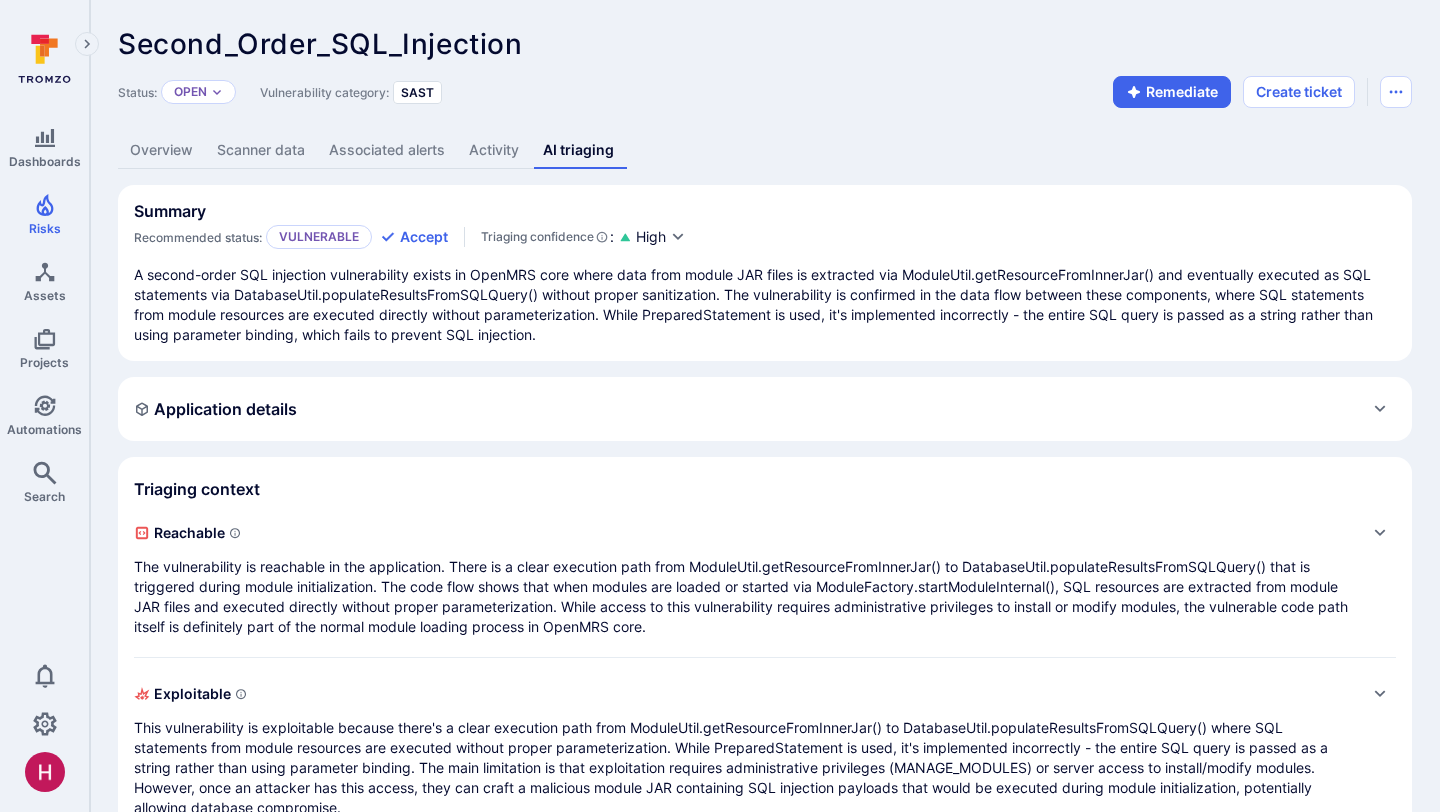 type 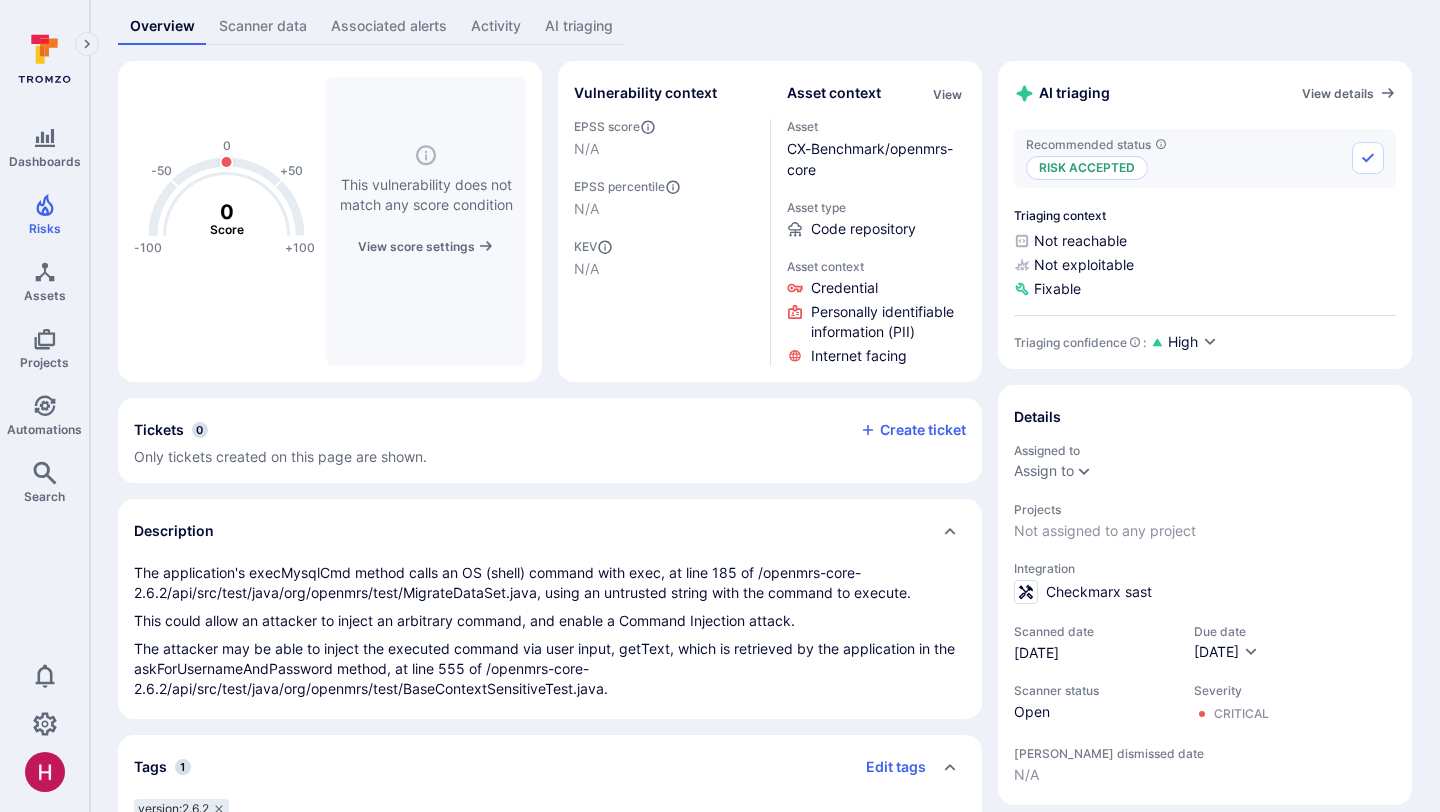 scroll, scrollTop: 0, scrollLeft: 0, axis: both 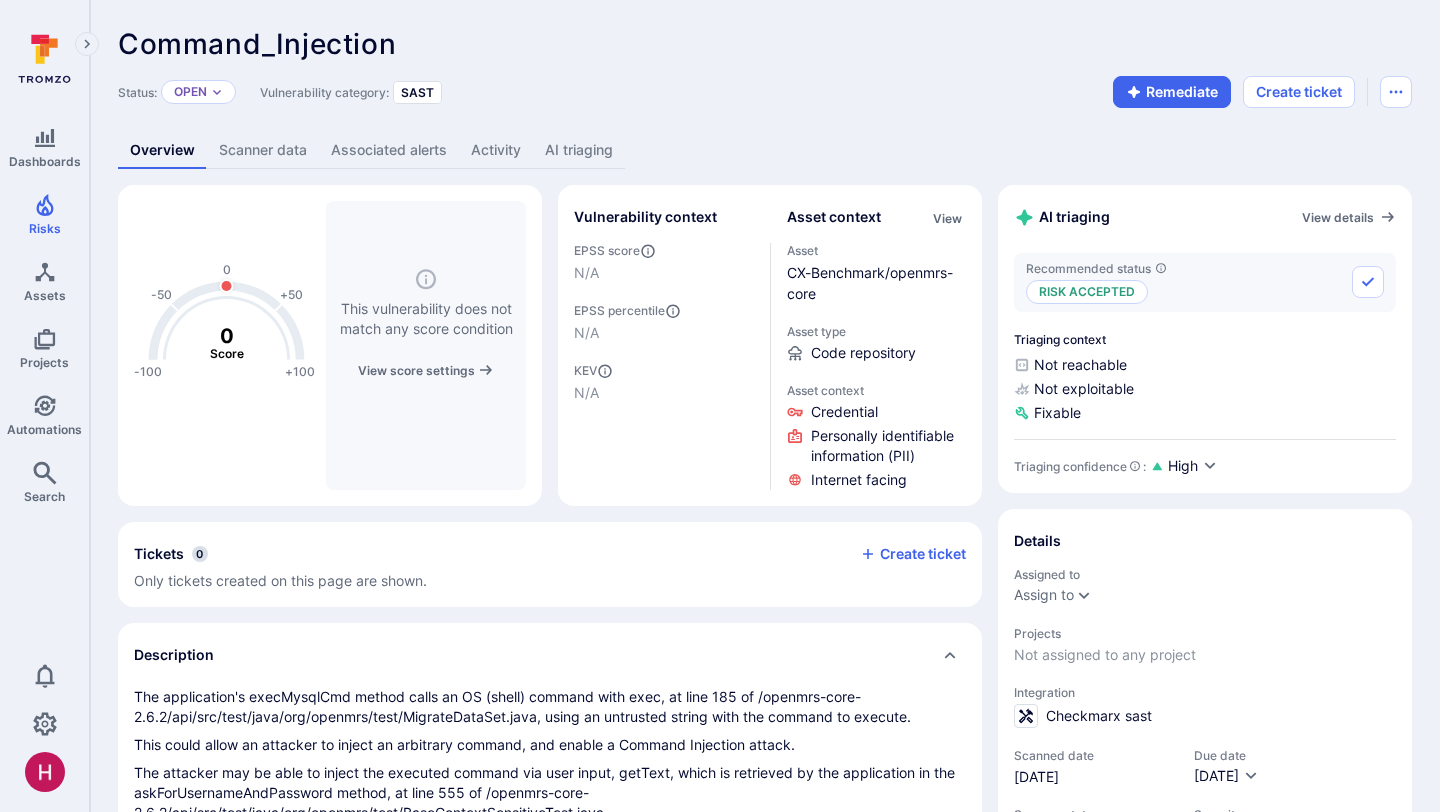 click on "AI triaging" at bounding box center (579, 150) 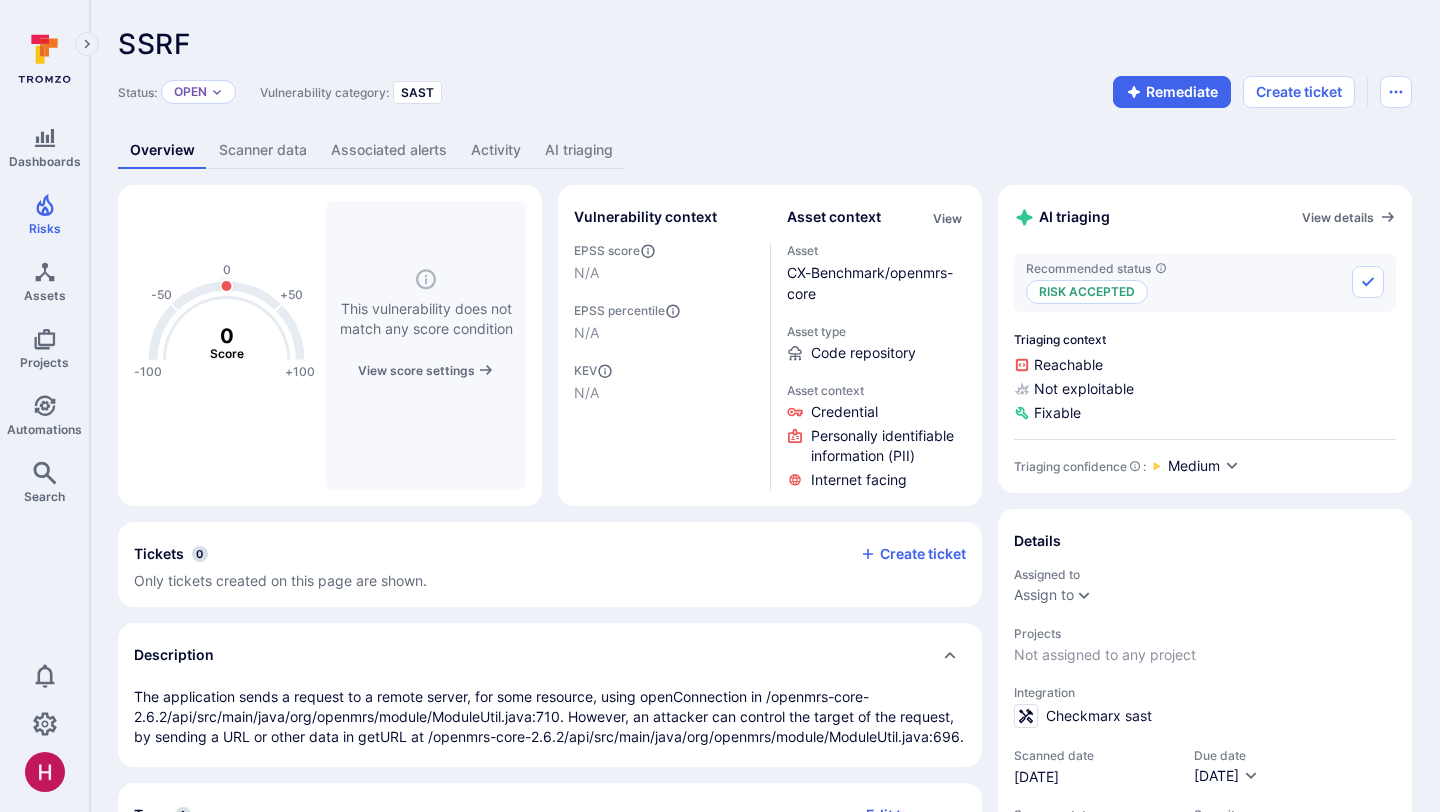 scroll, scrollTop: 0, scrollLeft: 0, axis: both 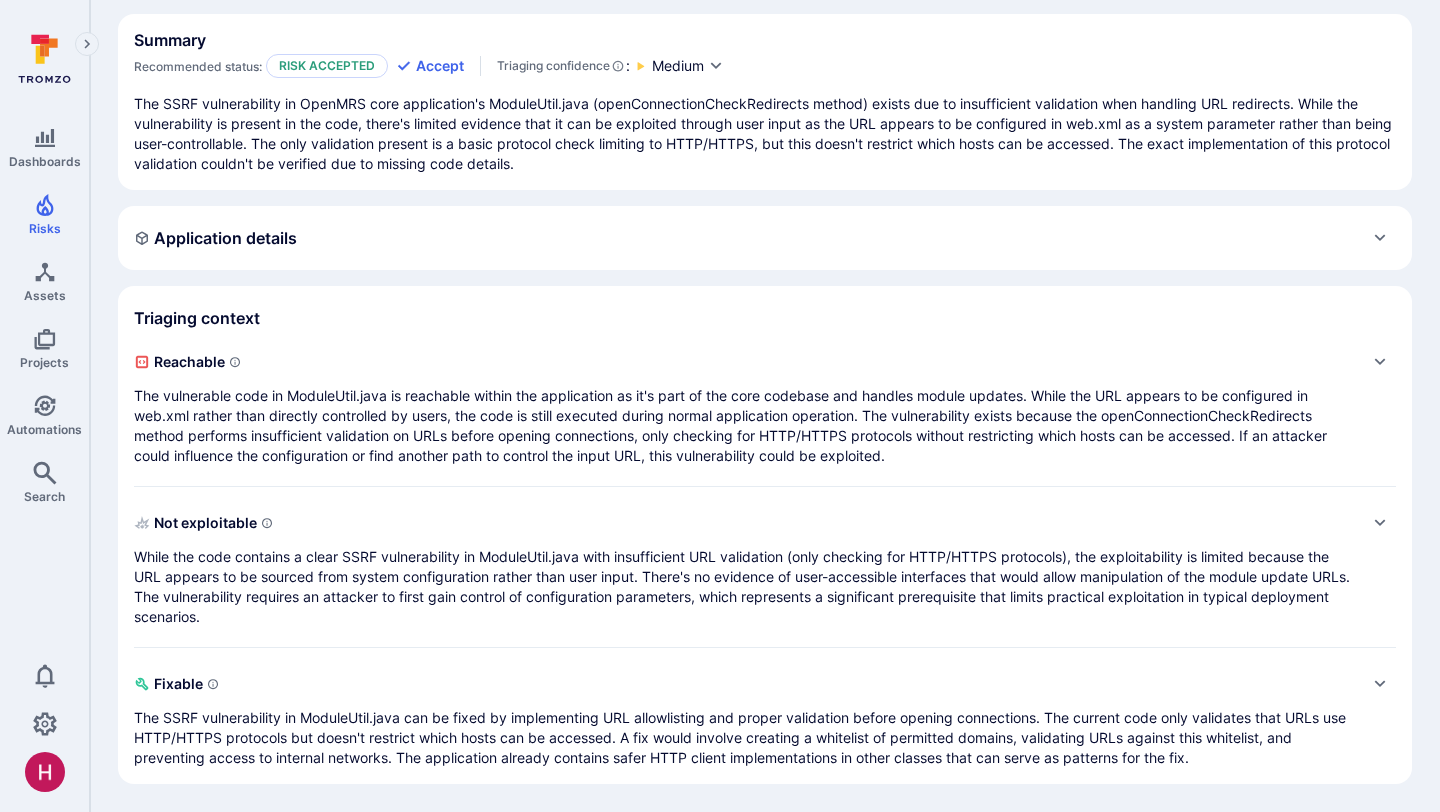 click on "While the code contains a clear SSRF vulnerability in ModuleUtil.java with insufficient URL validation (only checking for HTTP/HTTPS protocols), the exploitability is limited because the URL appears to be sourced from system configuration rather than user input. There's no evidence of user-accessible interfaces that would allow manipulation of the module update URLs. The vulnerability requires an attacker to first gain control of configuration parameters, which represents a significant prerequisite that limits practical exploitation in typical deployment scenarios." at bounding box center (745, 587) 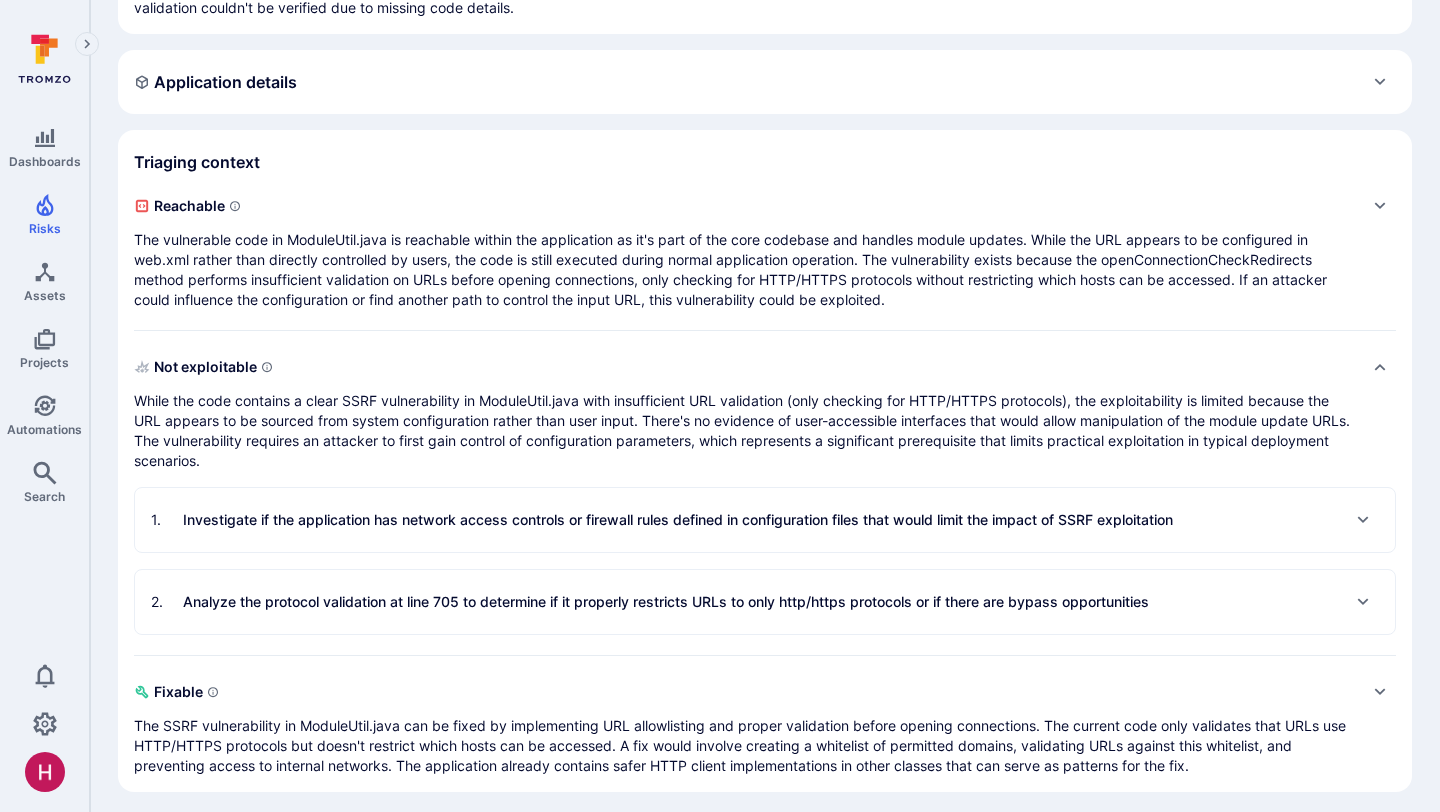 scroll, scrollTop: 335, scrollLeft: 0, axis: vertical 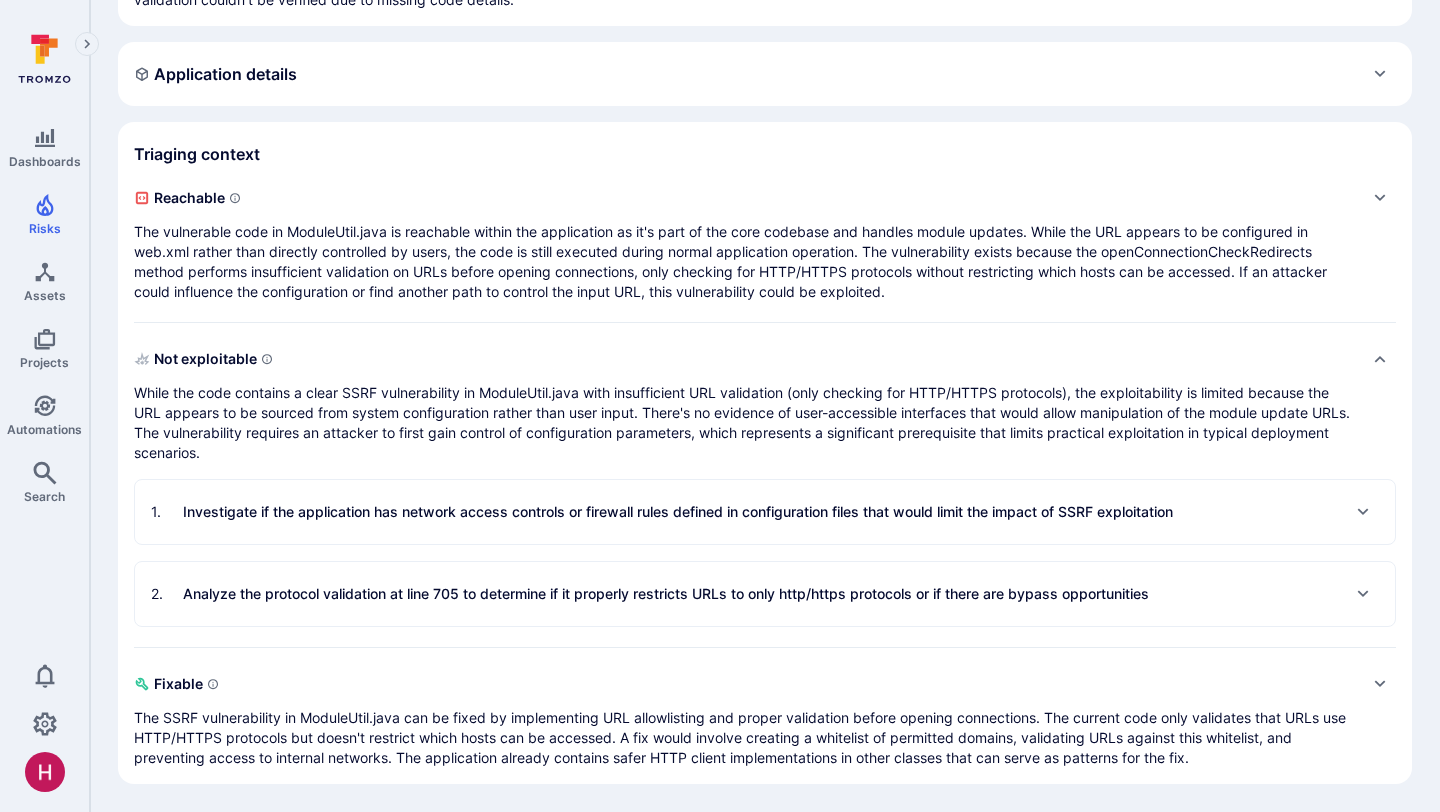 click on "The vulnerable code in ModuleUtil.java is reachable within the application as it's part of the core codebase and handles module updates. While the URL appears to be configured in web.xml rather than directly controlled by users, the code is still executed during normal application operation. The vulnerability exists because the openConnectionCheckRedirects method performs insufficient validation on URLs before opening connections, only checking for HTTP/HTTPS protocols without restricting which hosts can be accessed. If an attacker could influence the configuration or find another path to control the input URL, this vulnerability could be exploited." at bounding box center [745, 262] 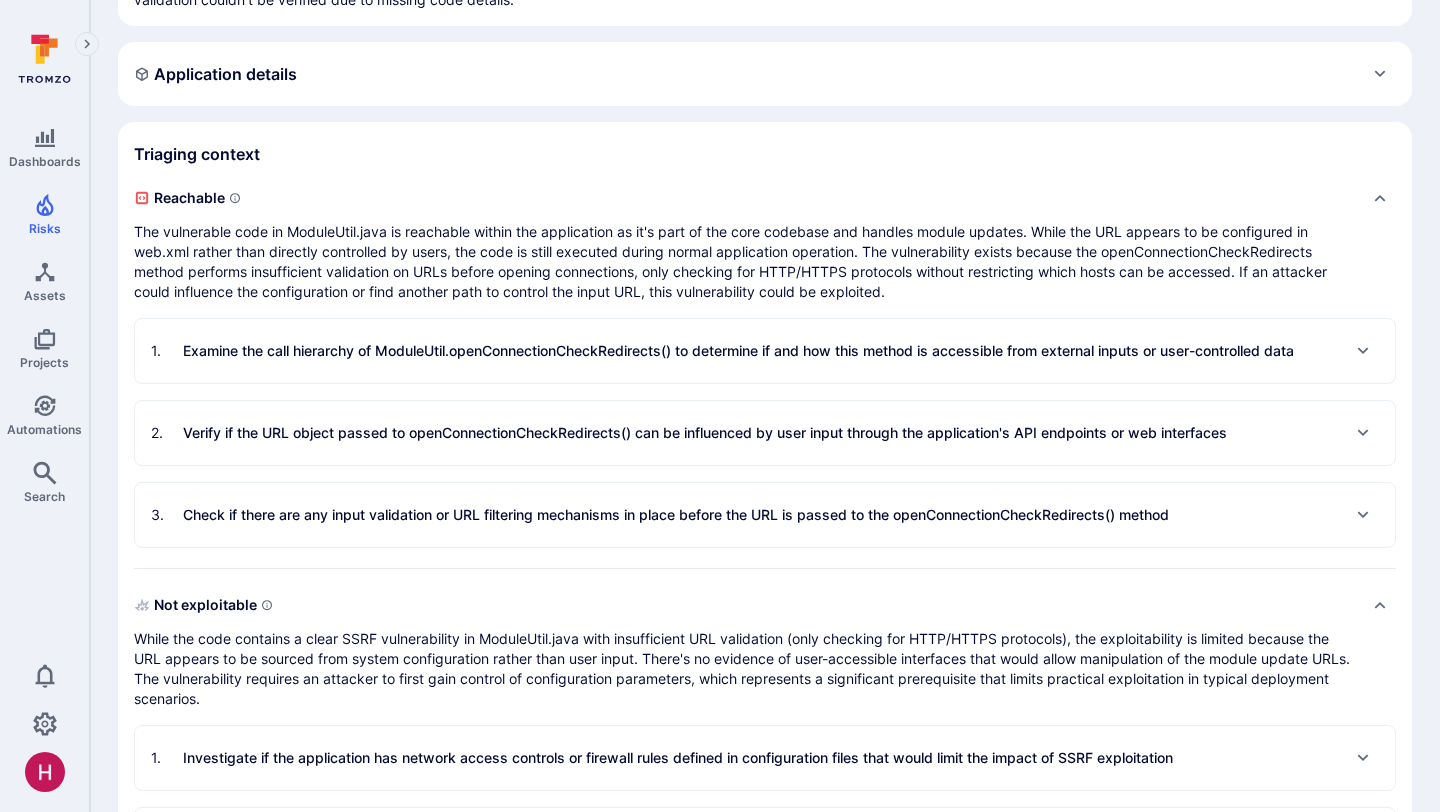 click on "2 . Verify if the URL object passed to openConnectionCheckRedirects() can be influenced by user input through the application's API endpoints or web interfaces" at bounding box center (689, 433) 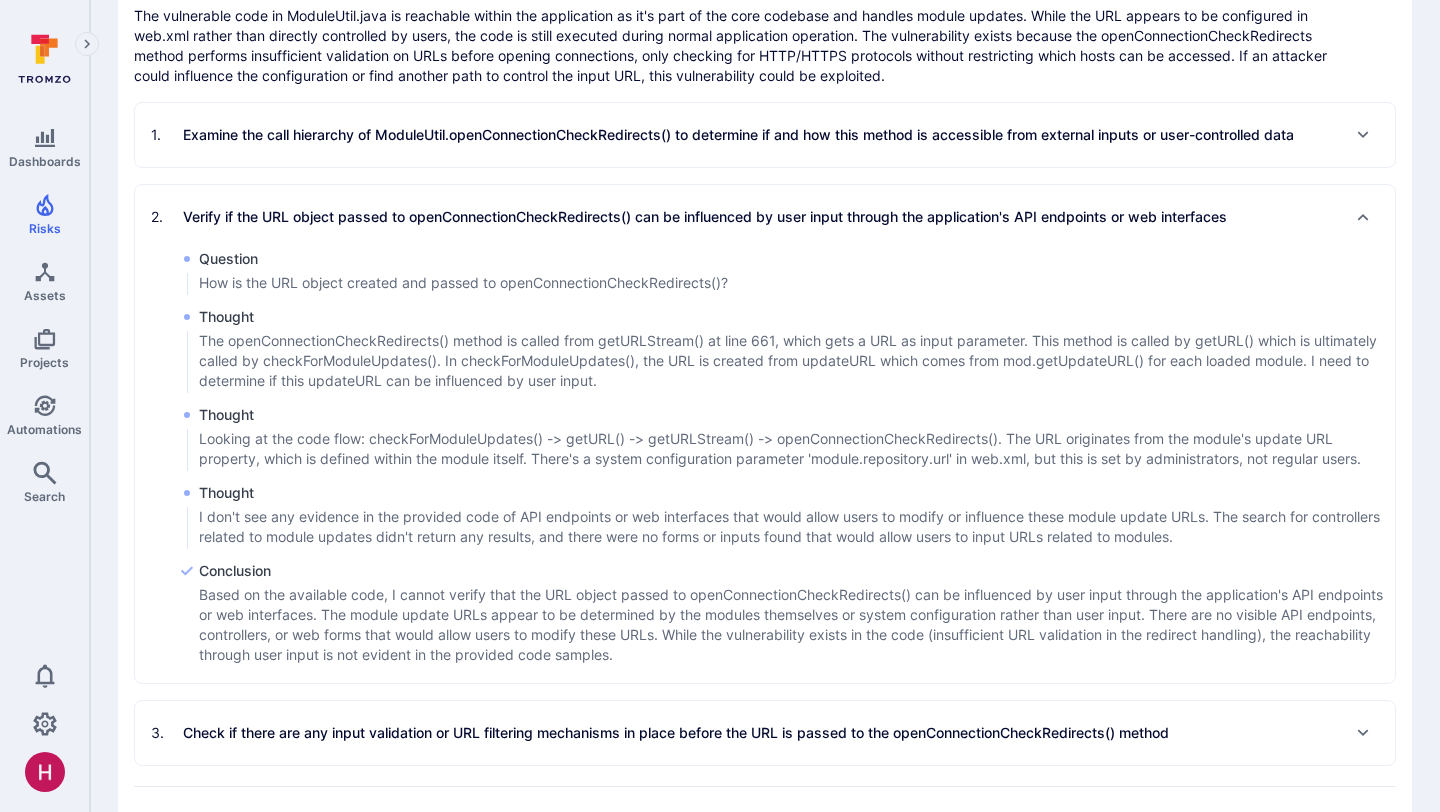 scroll, scrollTop: 629, scrollLeft: 0, axis: vertical 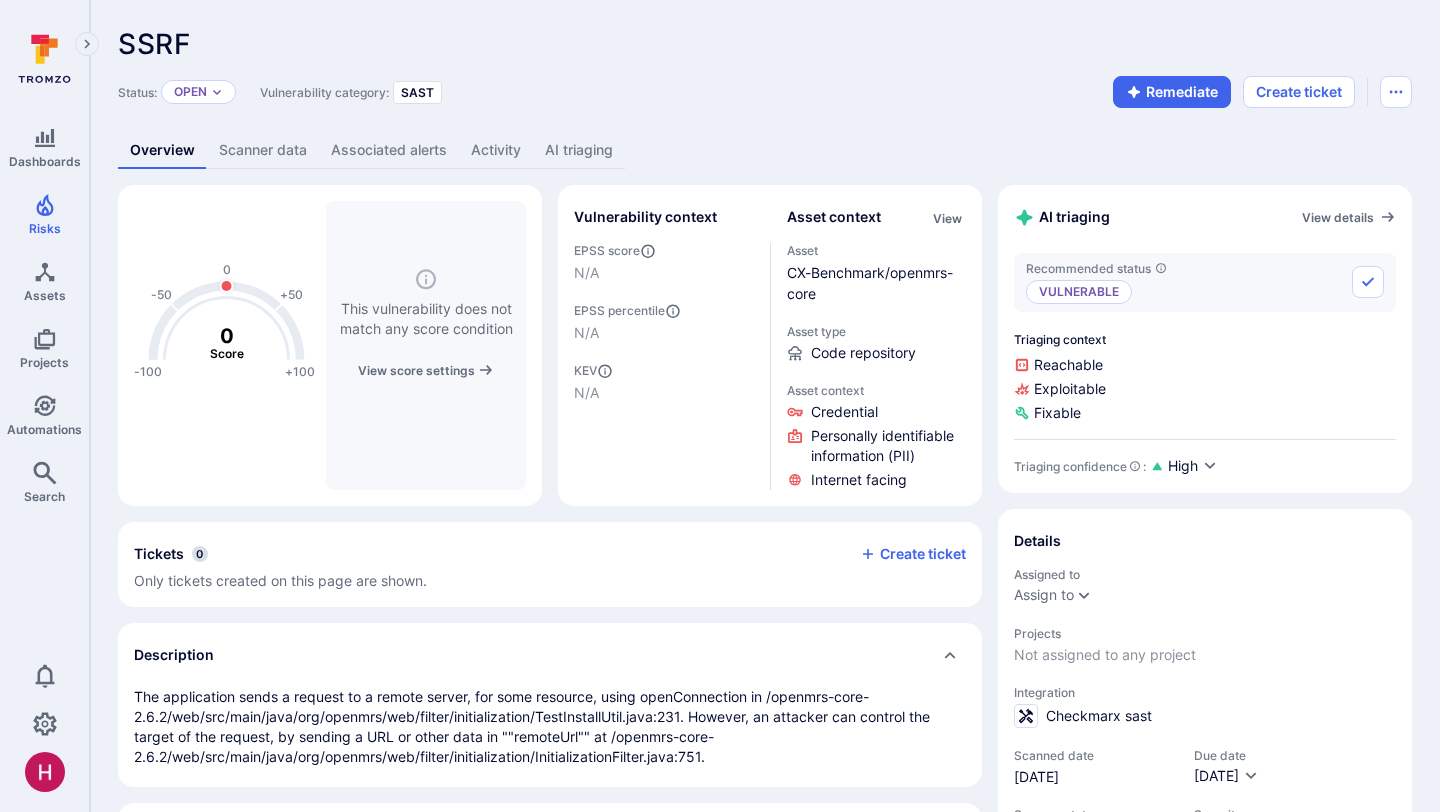 click on "AI triaging" at bounding box center (579, 150) 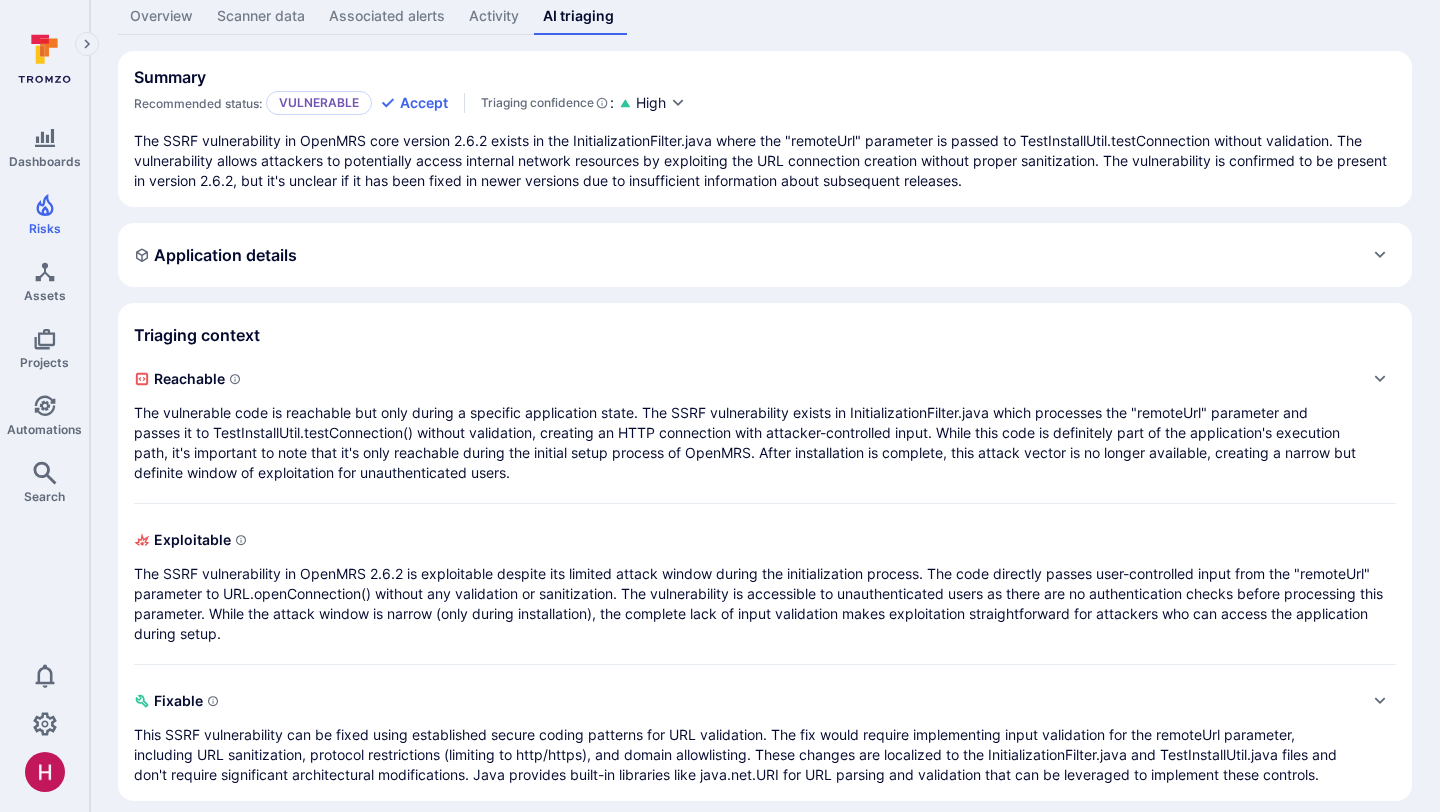 scroll, scrollTop: 151, scrollLeft: 0, axis: vertical 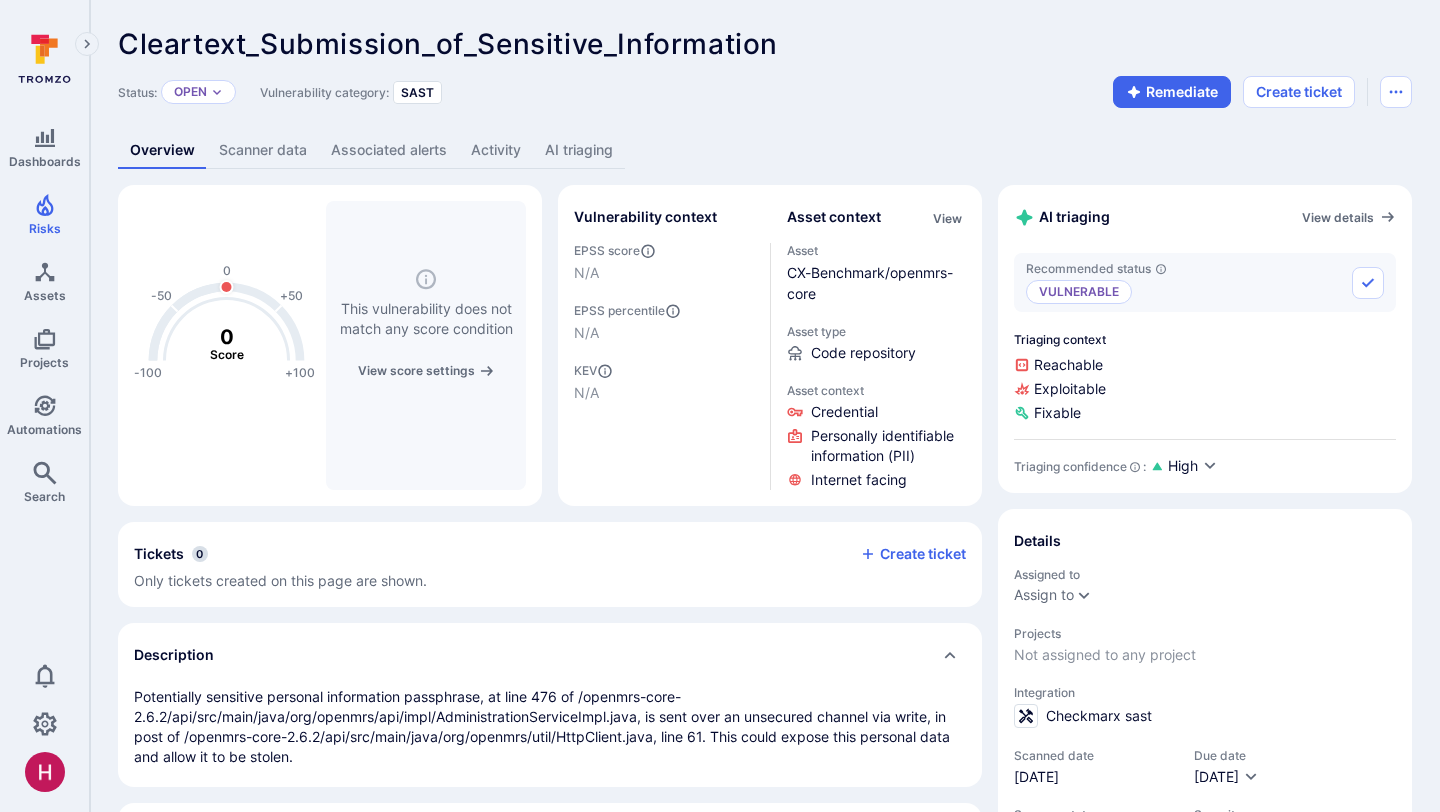 click on "AI triaging" at bounding box center [579, 150] 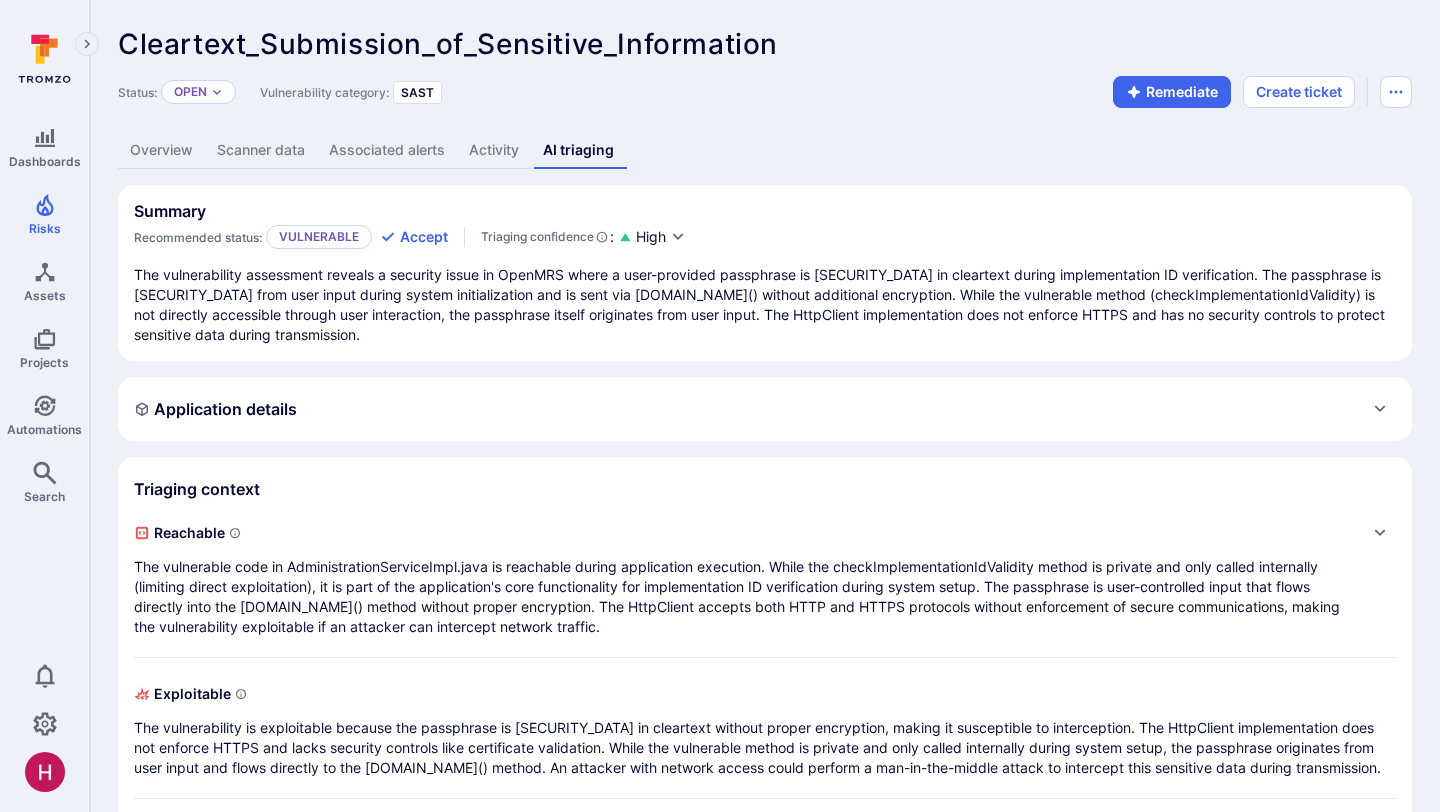 click on "Overview" at bounding box center [161, 150] 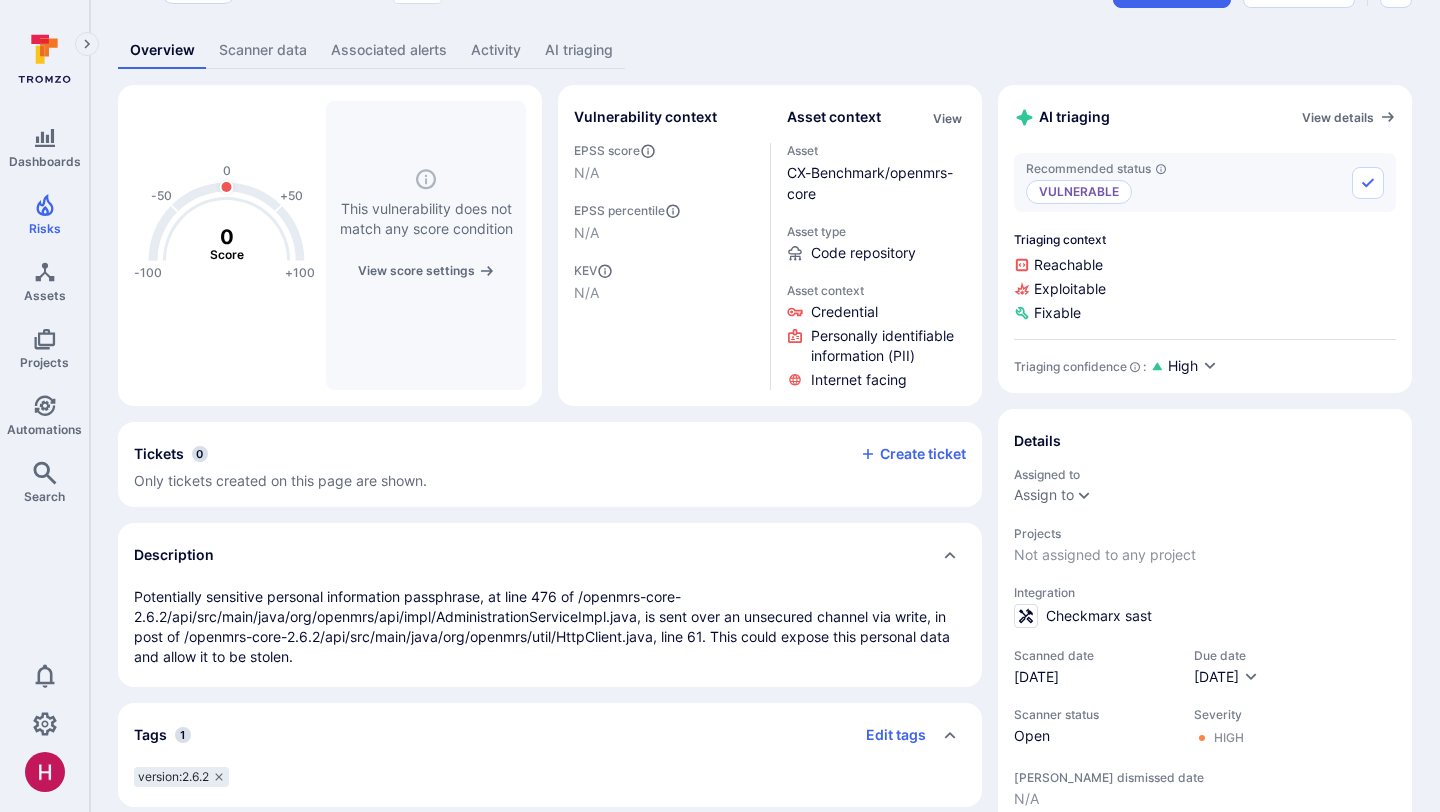 scroll, scrollTop: 103, scrollLeft: 0, axis: vertical 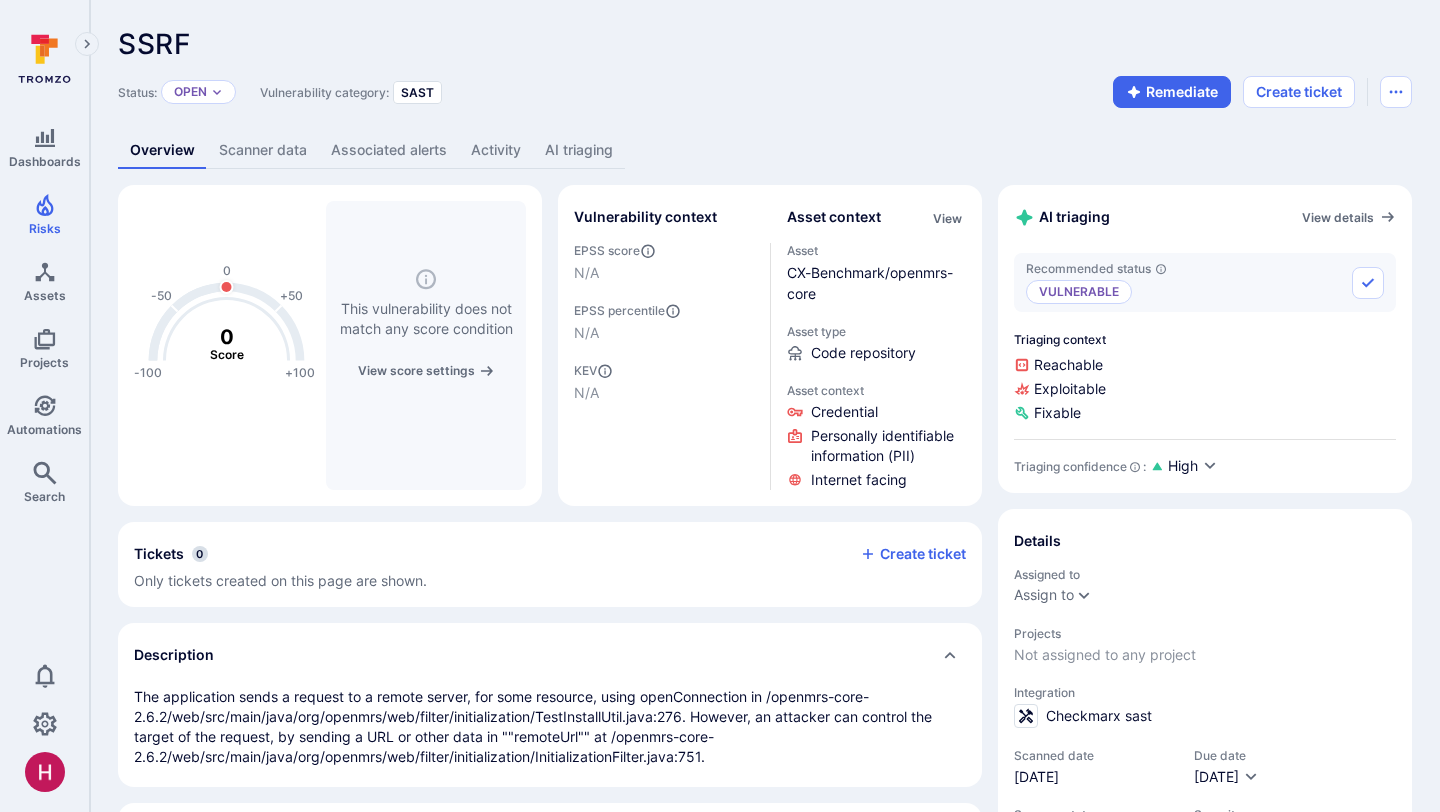 click on "AI triaging" at bounding box center (579, 150) 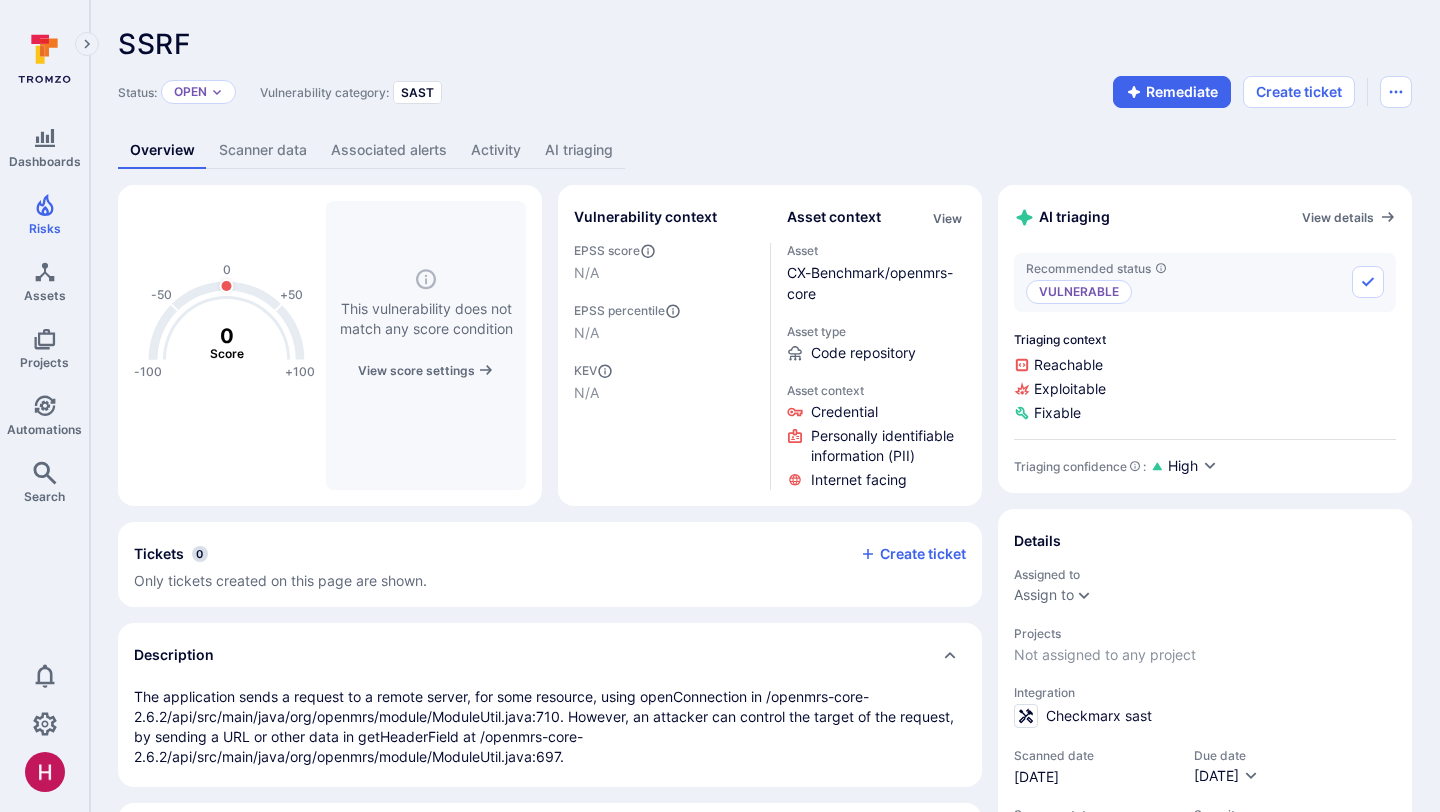 scroll, scrollTop: 0, scrollLeft: 0, axis: both 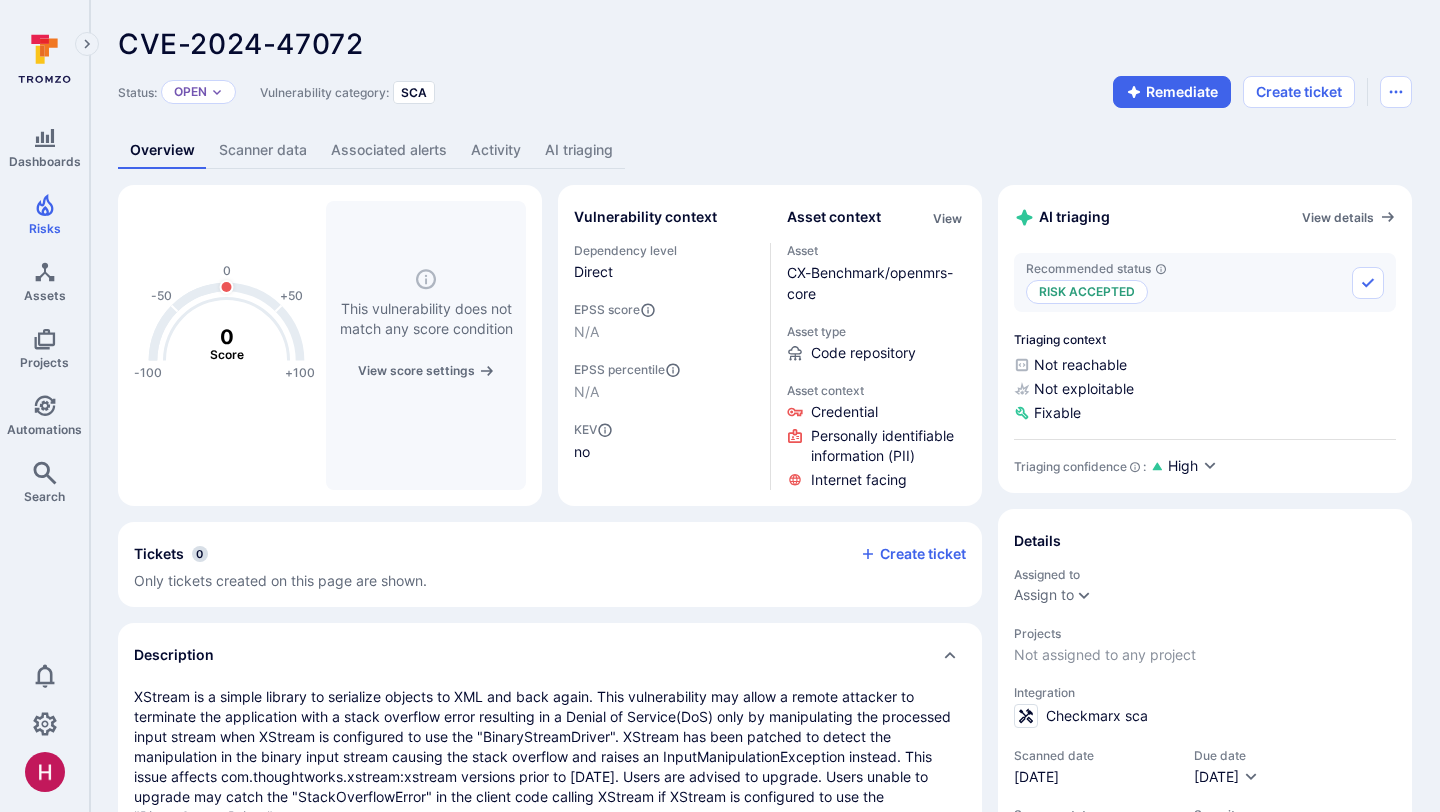 click on "AI triaging" at bounding box center (579, 150) 